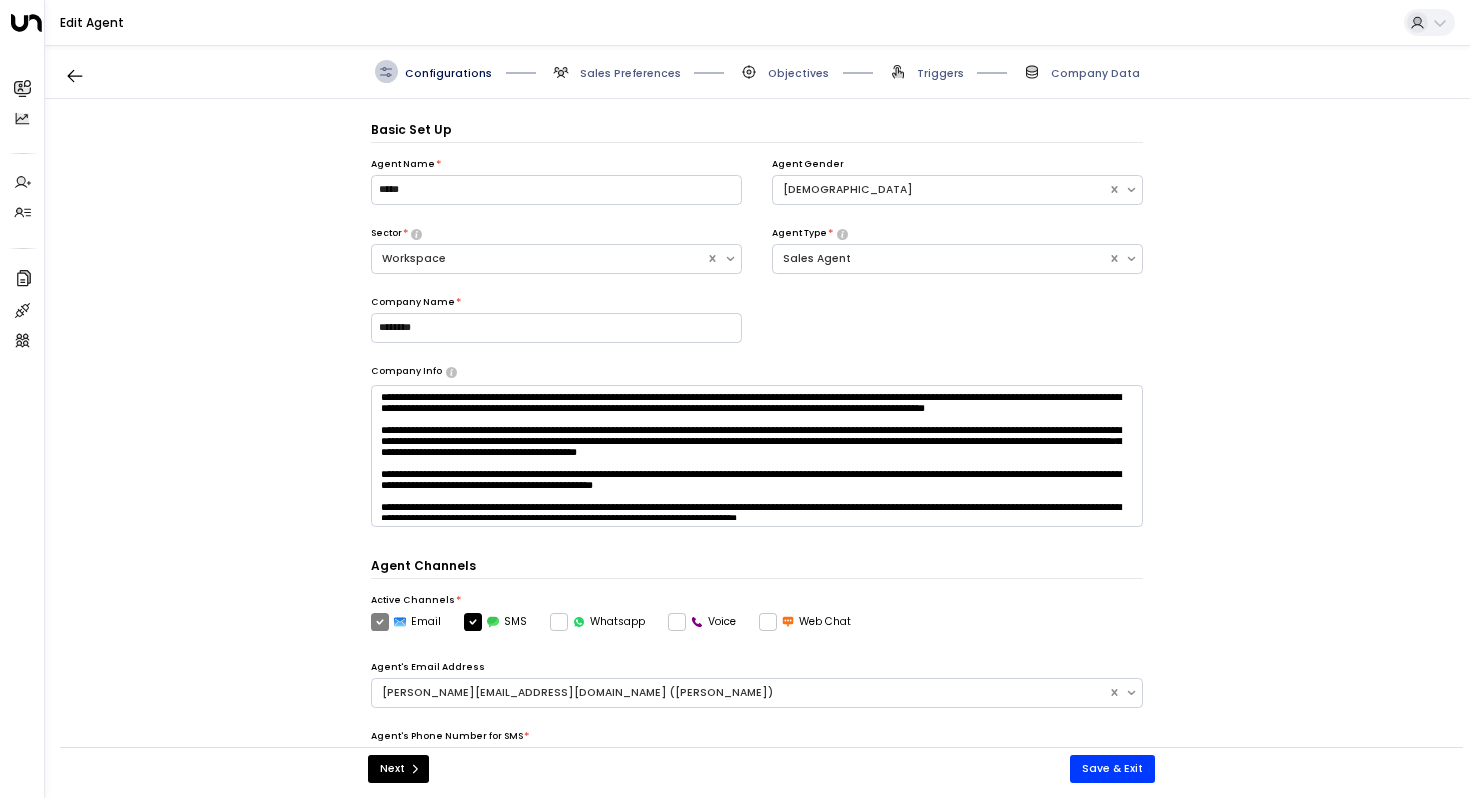 scroll, scrollTop: 0, scrollLeft: 0, axis: both 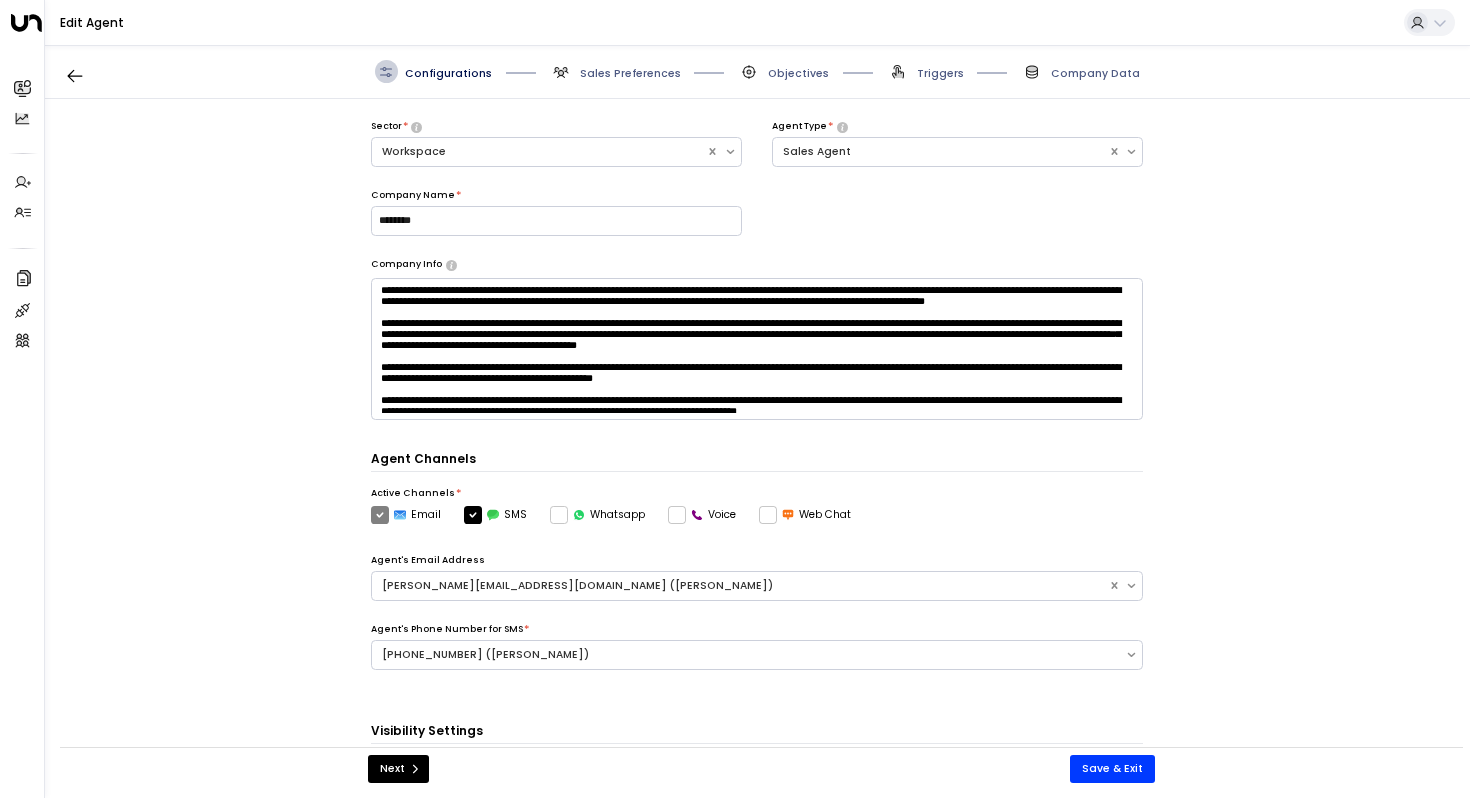 click at bounding box center (757, 349) 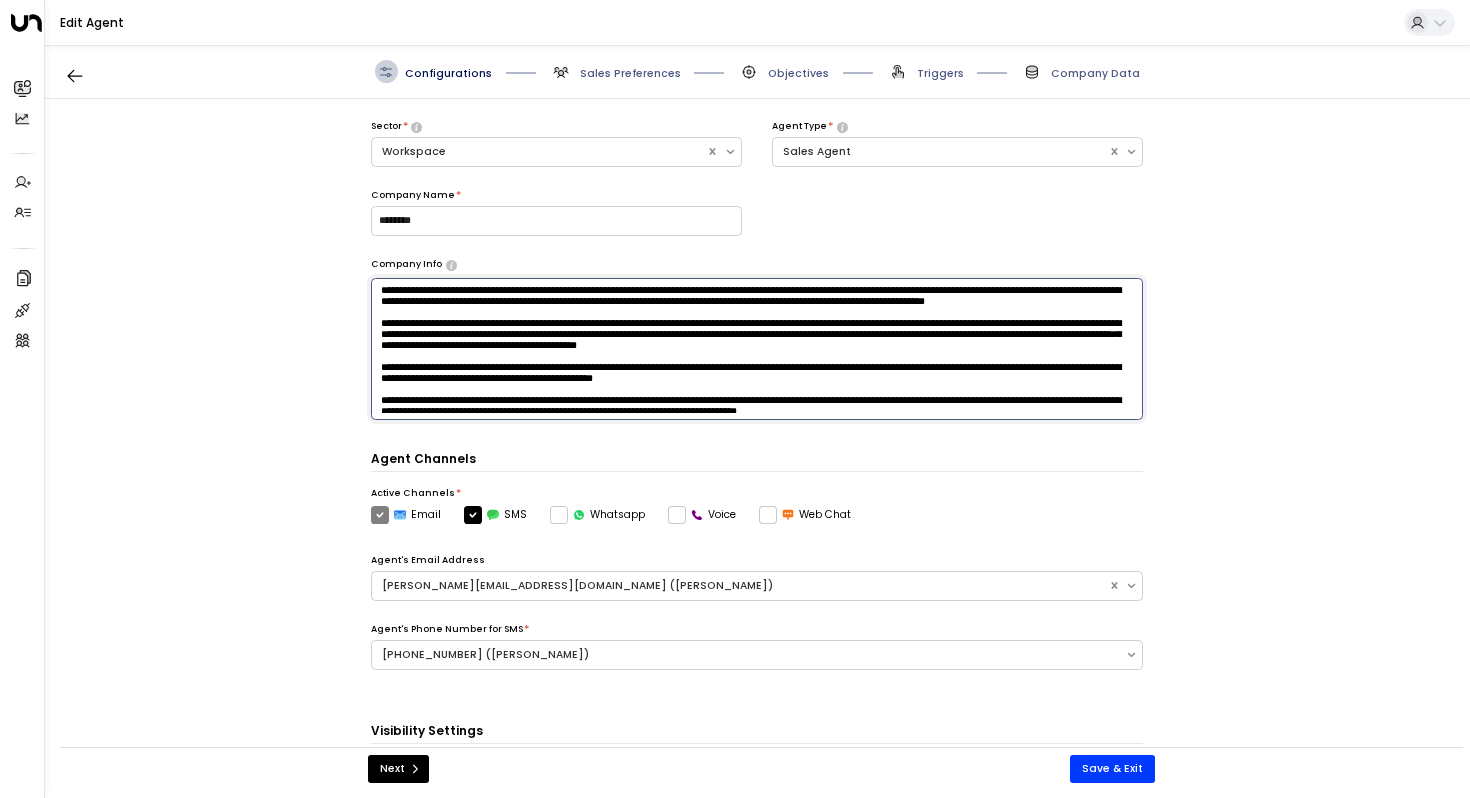paste on "**********" 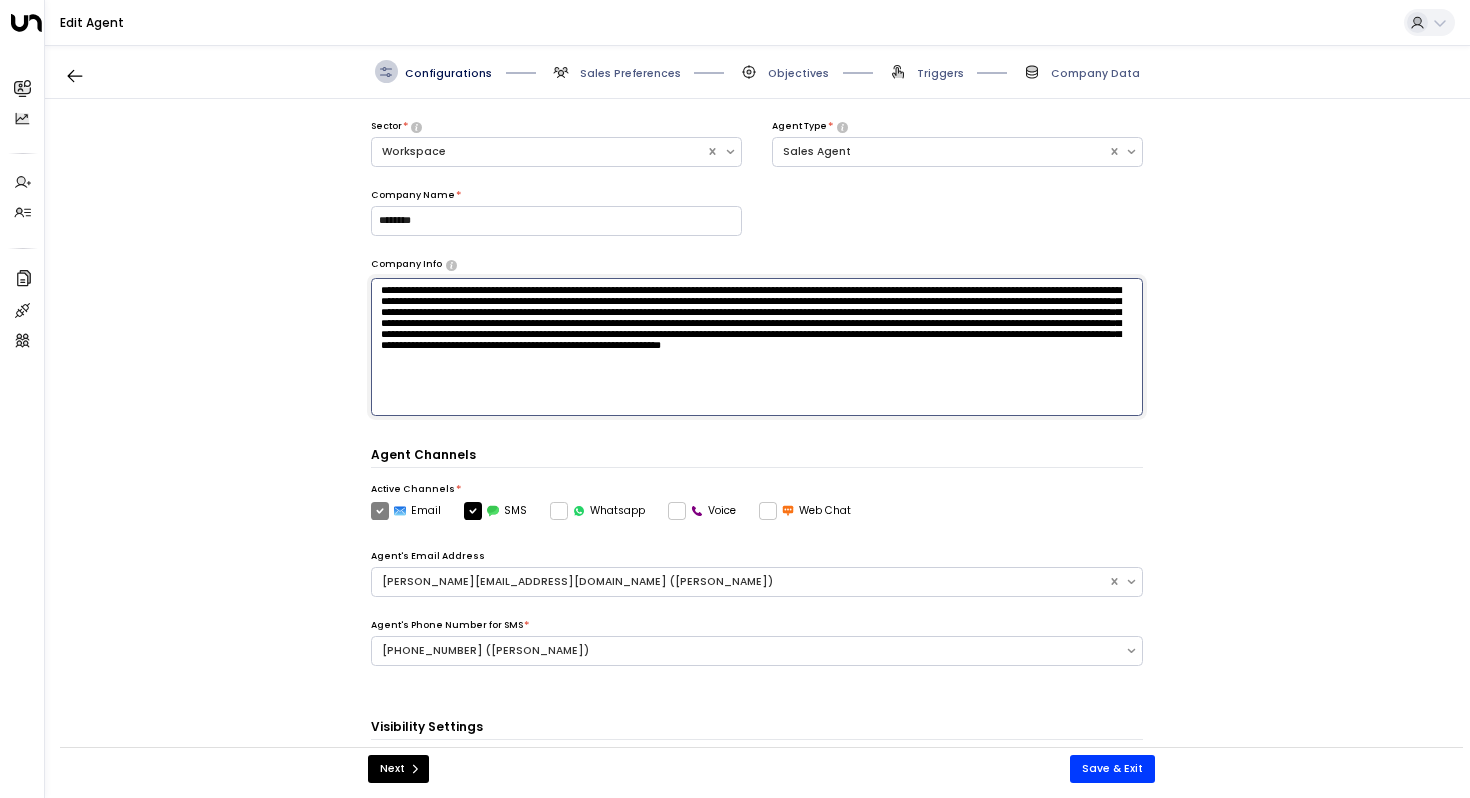 type on "**********" 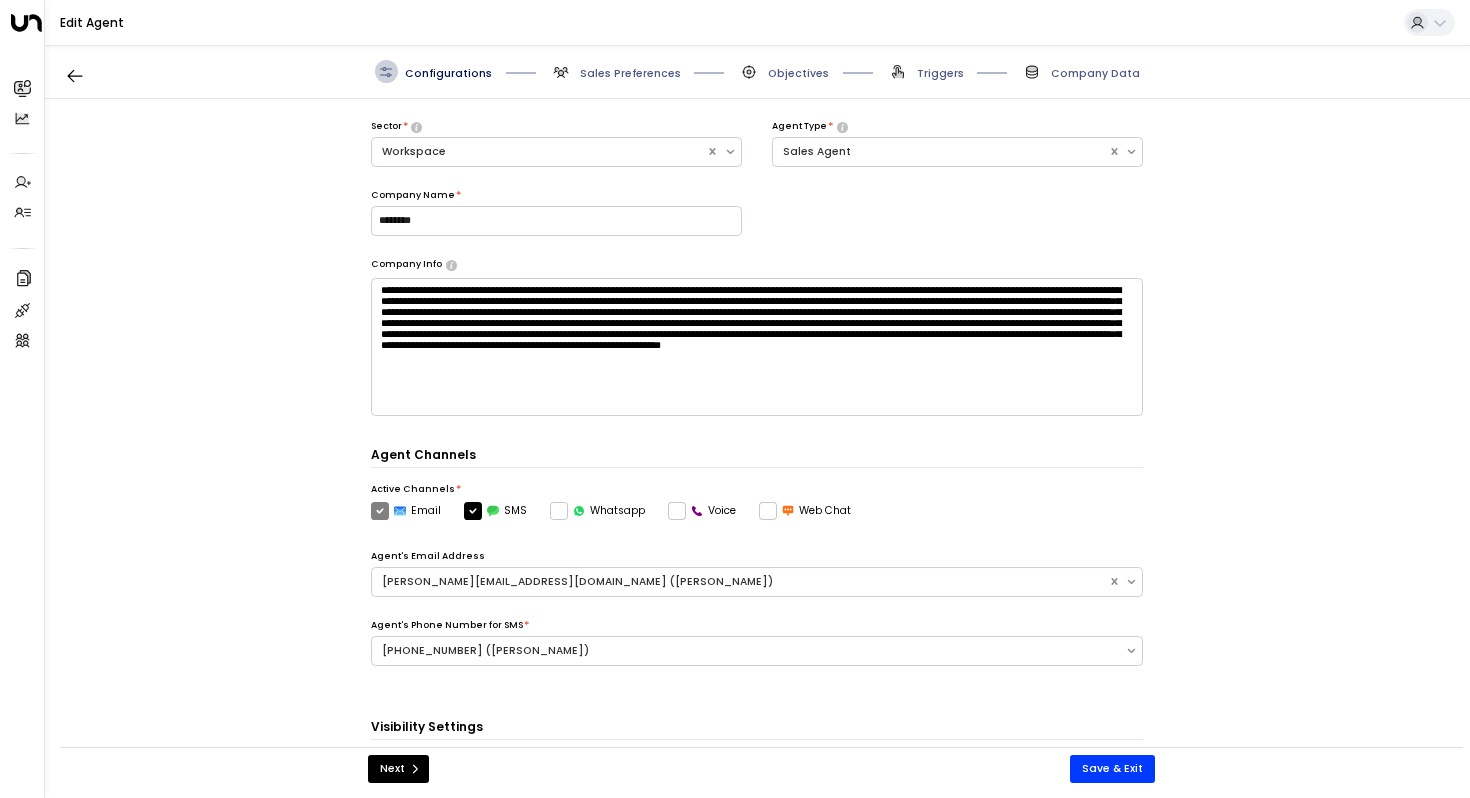 click on "Basic Set Up Agent Name * ***** Agent Gender   [DEMOGRAPHIC_DATA] Sector   * Workspace Agent Type   * Sales Agent Company Name * ******** Company Info * ​ Agent Channels Active Channels *       Email       SMS       Whatsapp       Voice       Web Chat Agent's Email Address   [PERSON_NAME][EMAIL_ADDRESS][DOMAIN_NAME] ([PERSON_NAME]) Agent's Phone Number for SMS   * [PHONE_NUMBER] ([PERSON_NAME]) Visibility Settings Global Copying *   BCC   CC   None [PERSON_NAME][EMAIL_ADDRESS][DOMAIN_NAME] [EMAIL_ADDRESS][DOMAIN_NAME] [EMAIL_ADDRESS][DOMAIN_NAME] ​ Product Specific Copying       BCC       CC Append Conversation History       Time Settings Time Zone   * EST/EDT - America/New_York Response Delay * Super Fast   (1 - 2 mins) Fast   (Around 5 mins) Medium   (Around 10 mins) Slow   (Around 15 mins) Next Save & Exit" at bounding box center [757, 430] 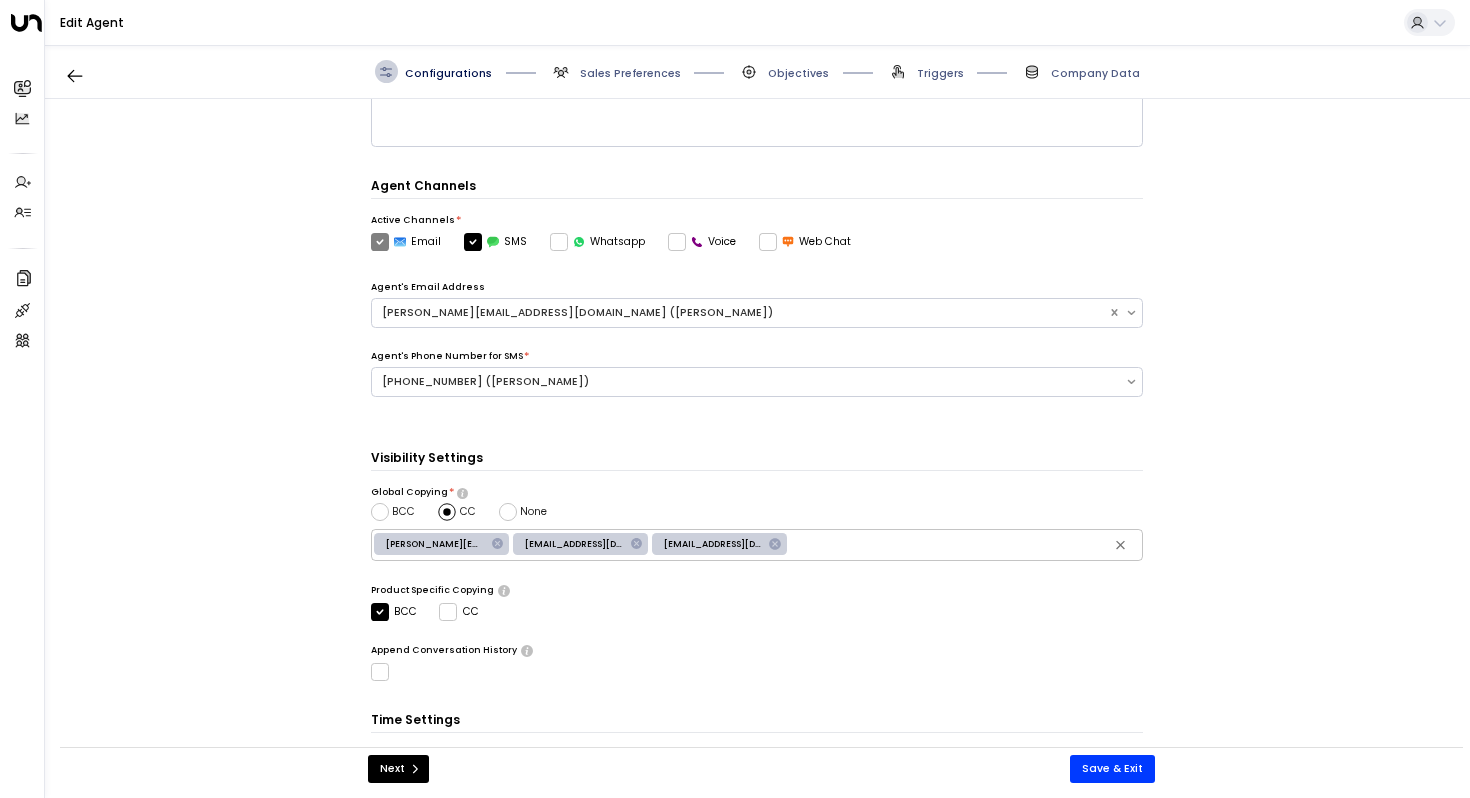 scroll, scrollTop: 482, scrollLeft: 0, axis: vertical 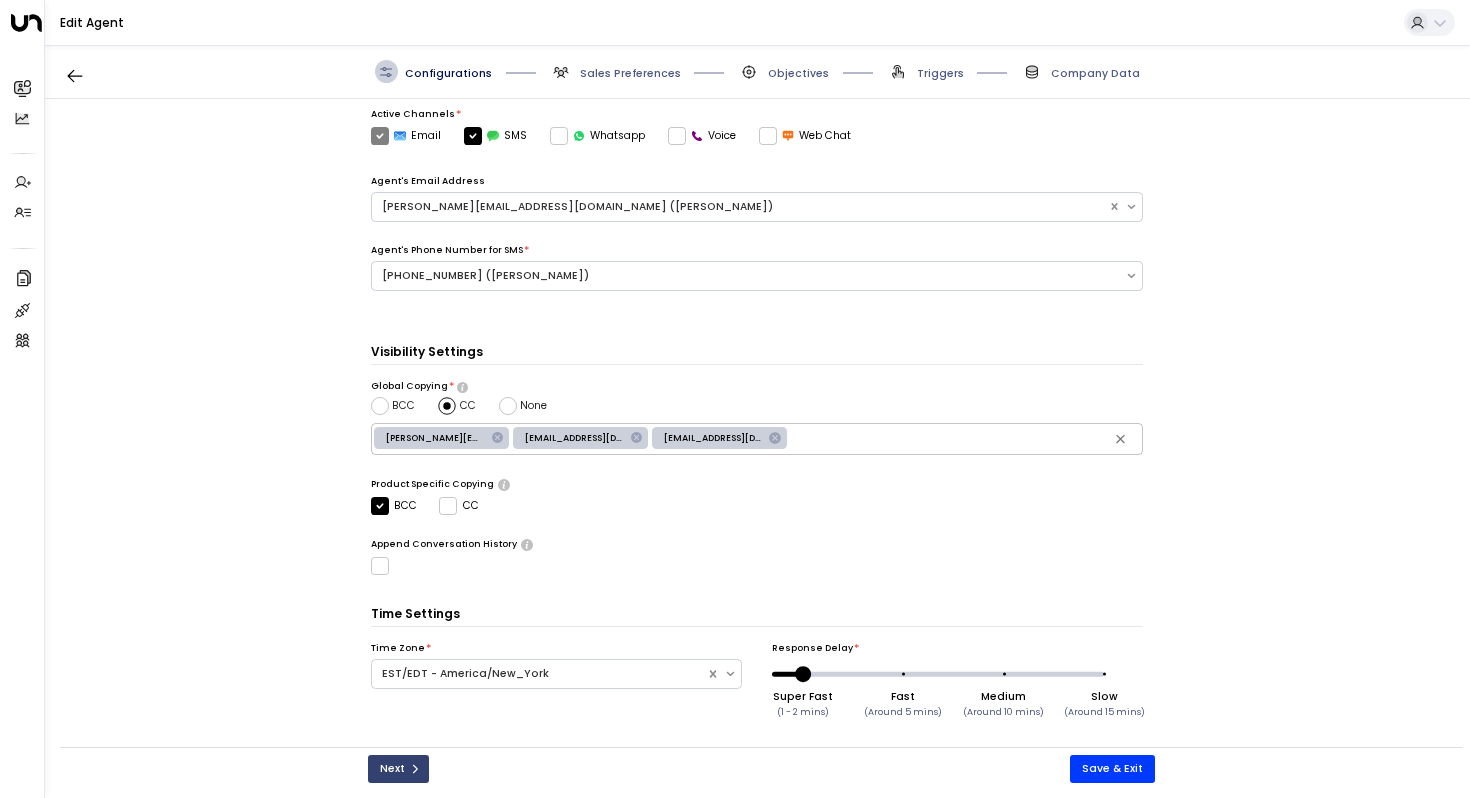 click on "Next" at bounding box center (398, 769) 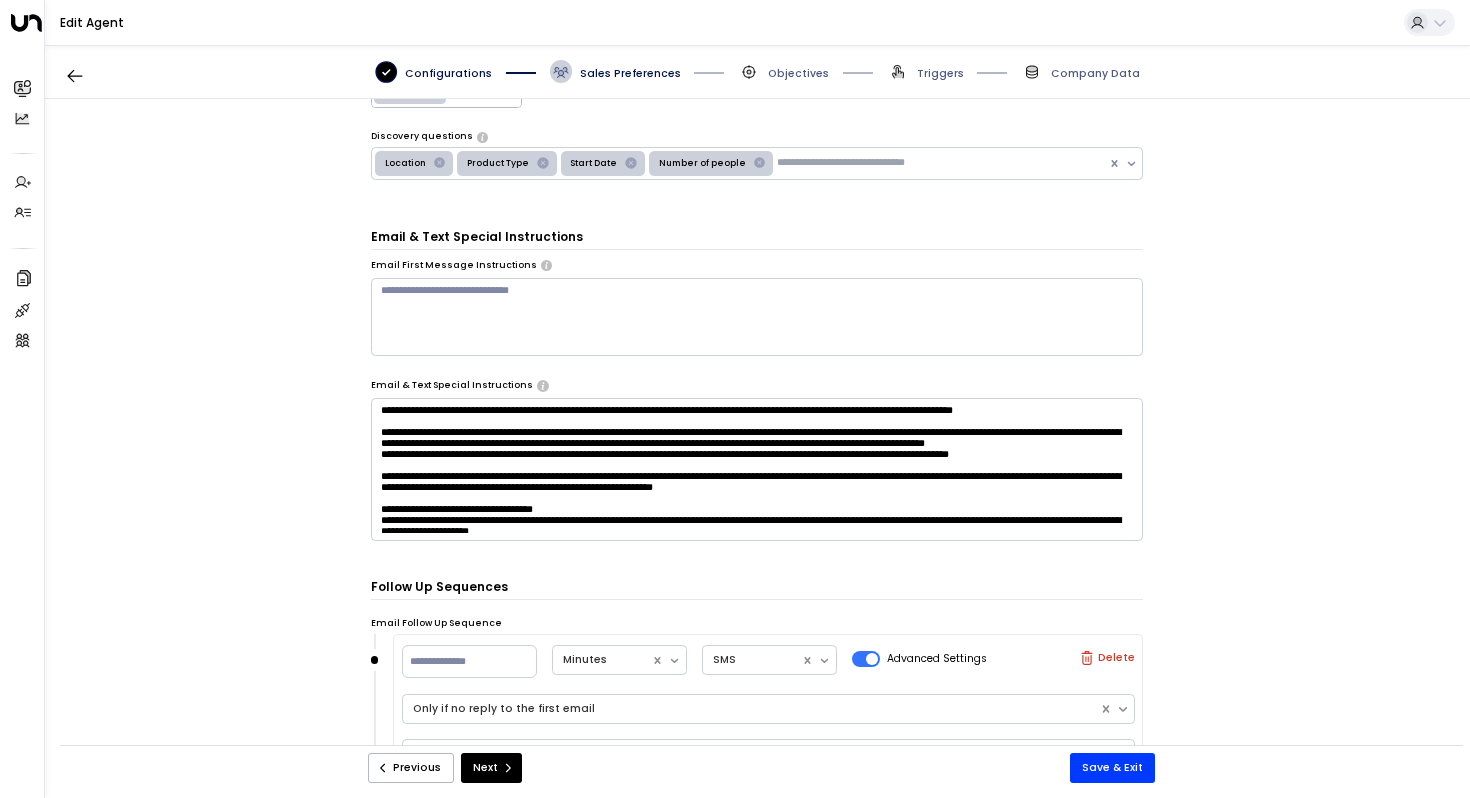 scroll, scrollTop: 394, scrollLeft: 0, axis: vertical 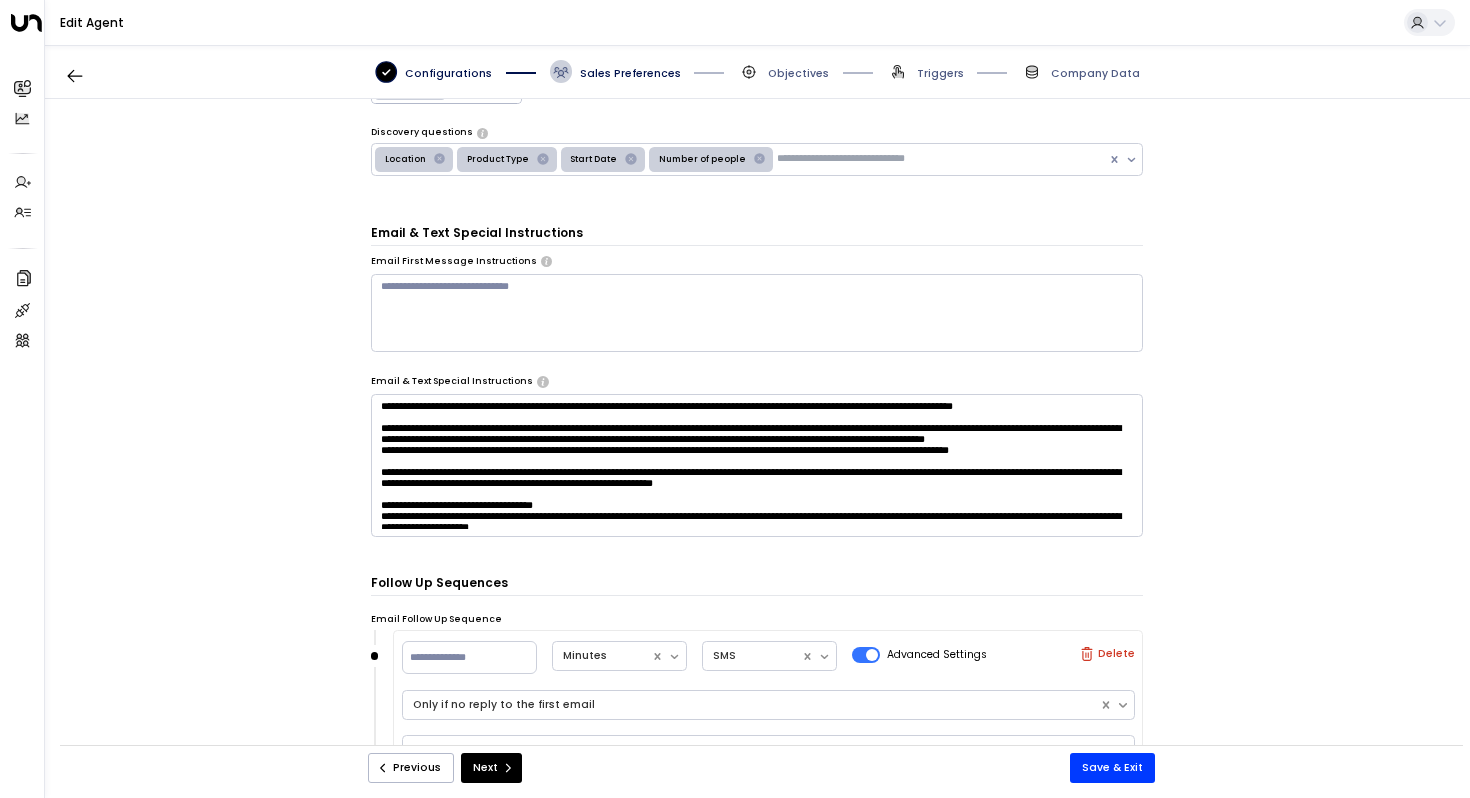click at bounding box center [757, 465] 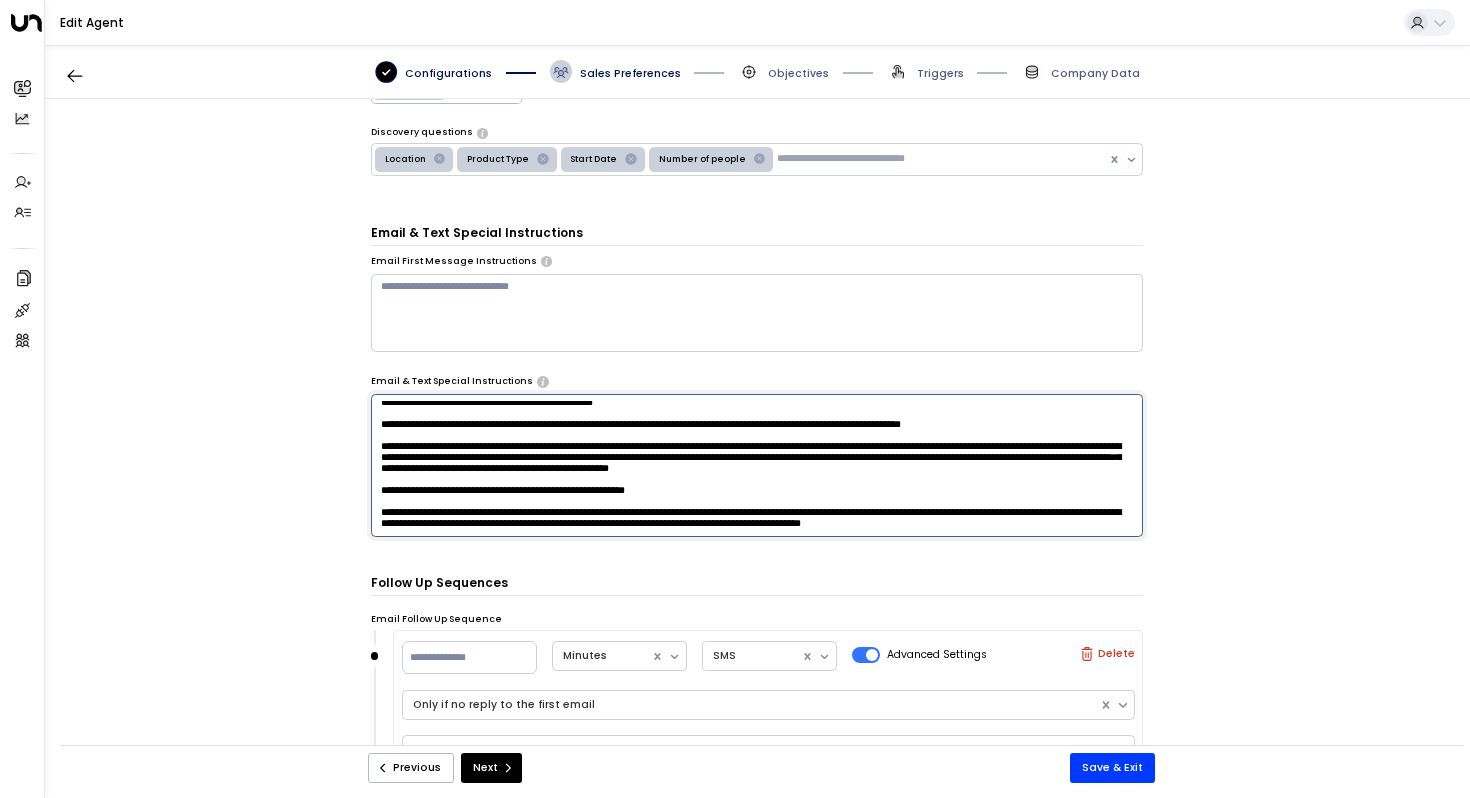 scroll, scrollTop: 337, scrollLeft: 0, axis: vertical 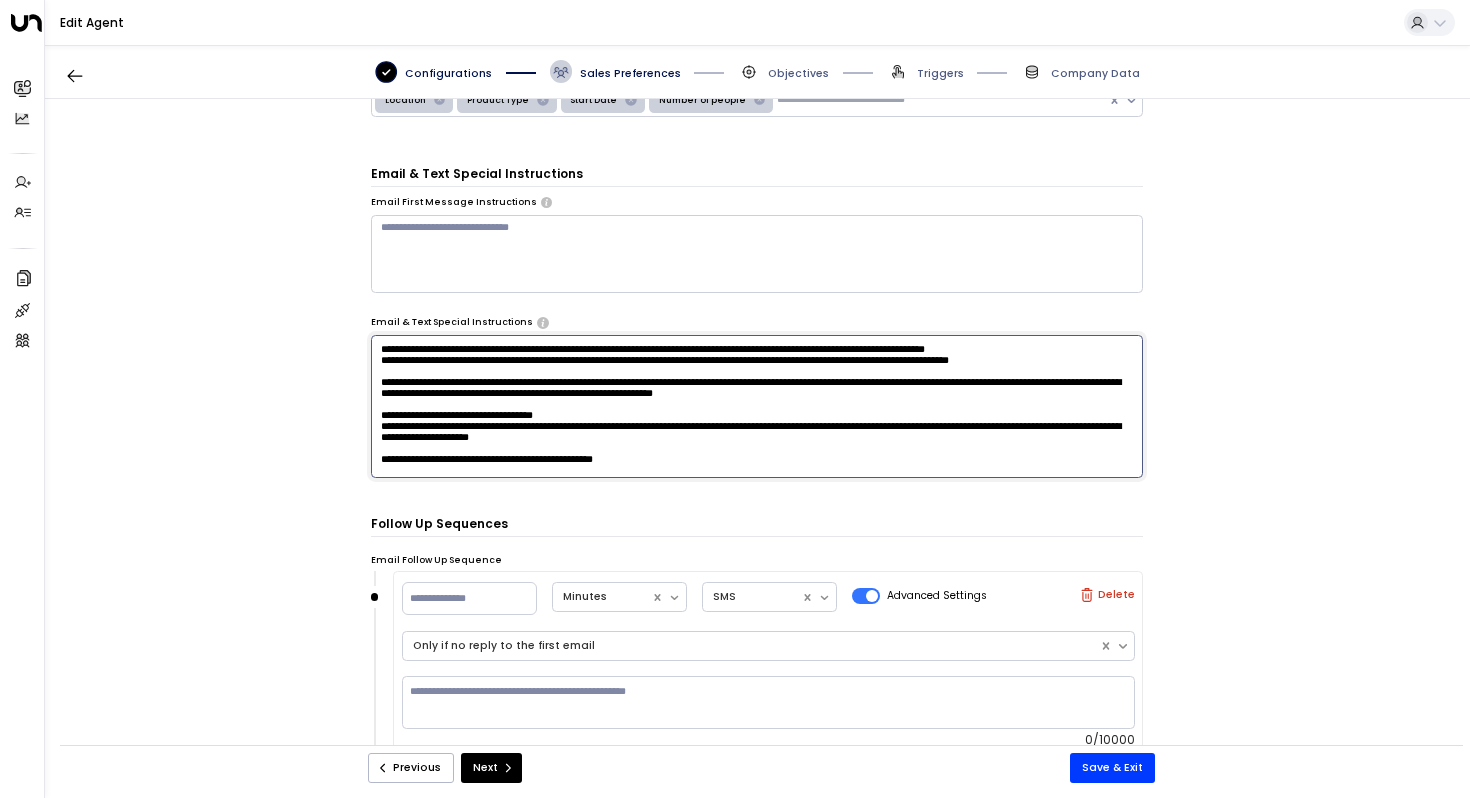 click at bounding box center (757, 406) 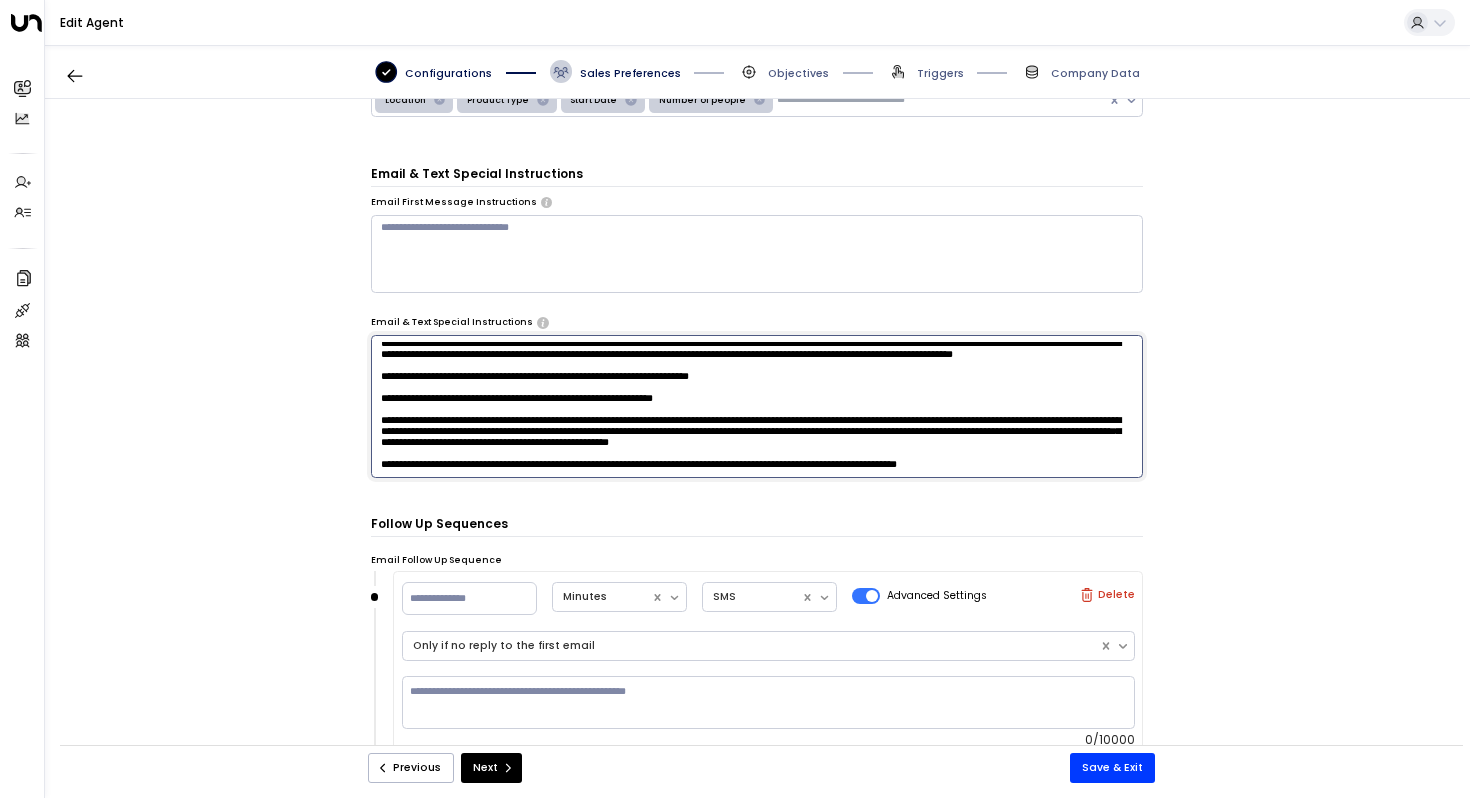 scroll, scrollTop: 244, scrollLeft: 0, axis: vertical 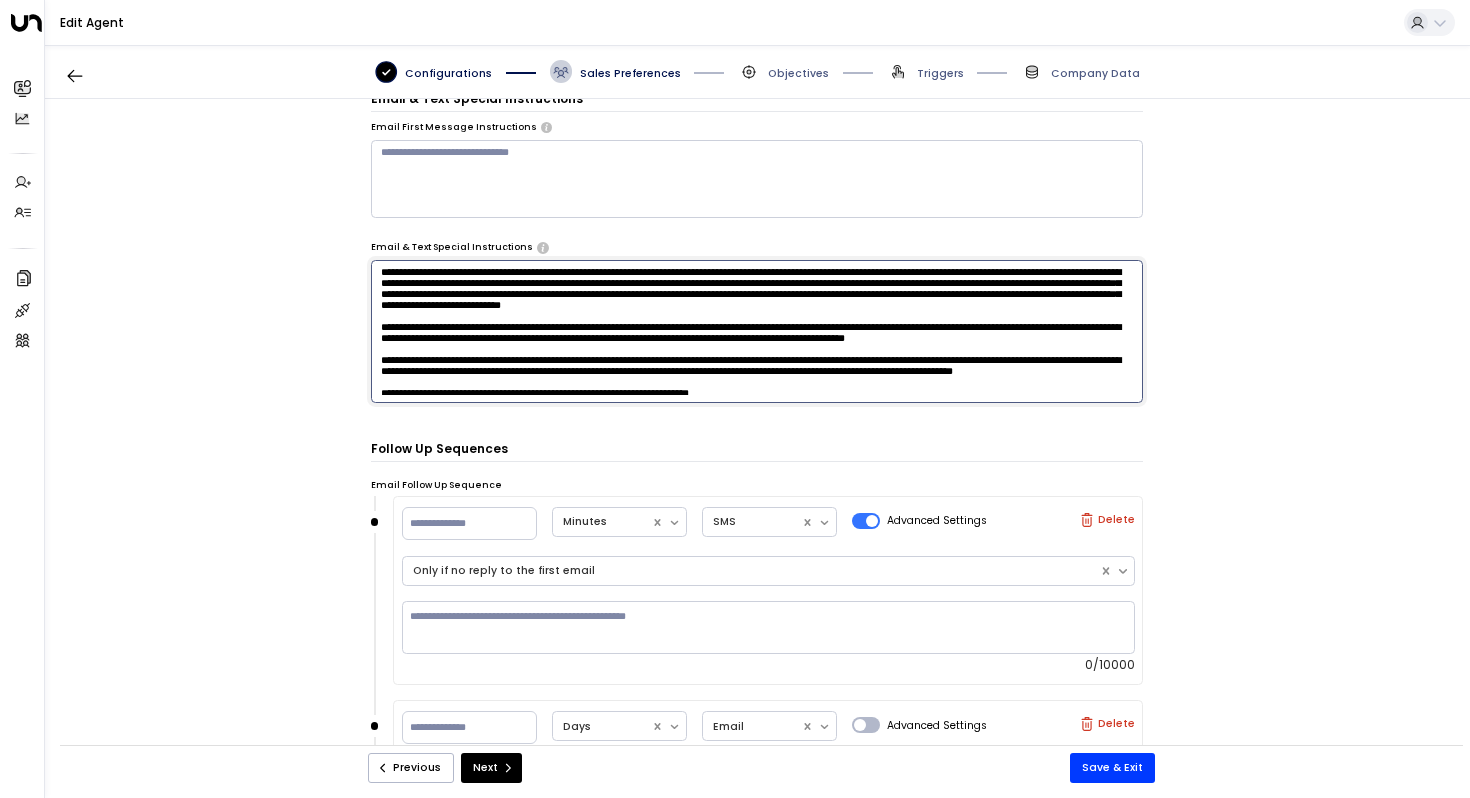 type on "**********" 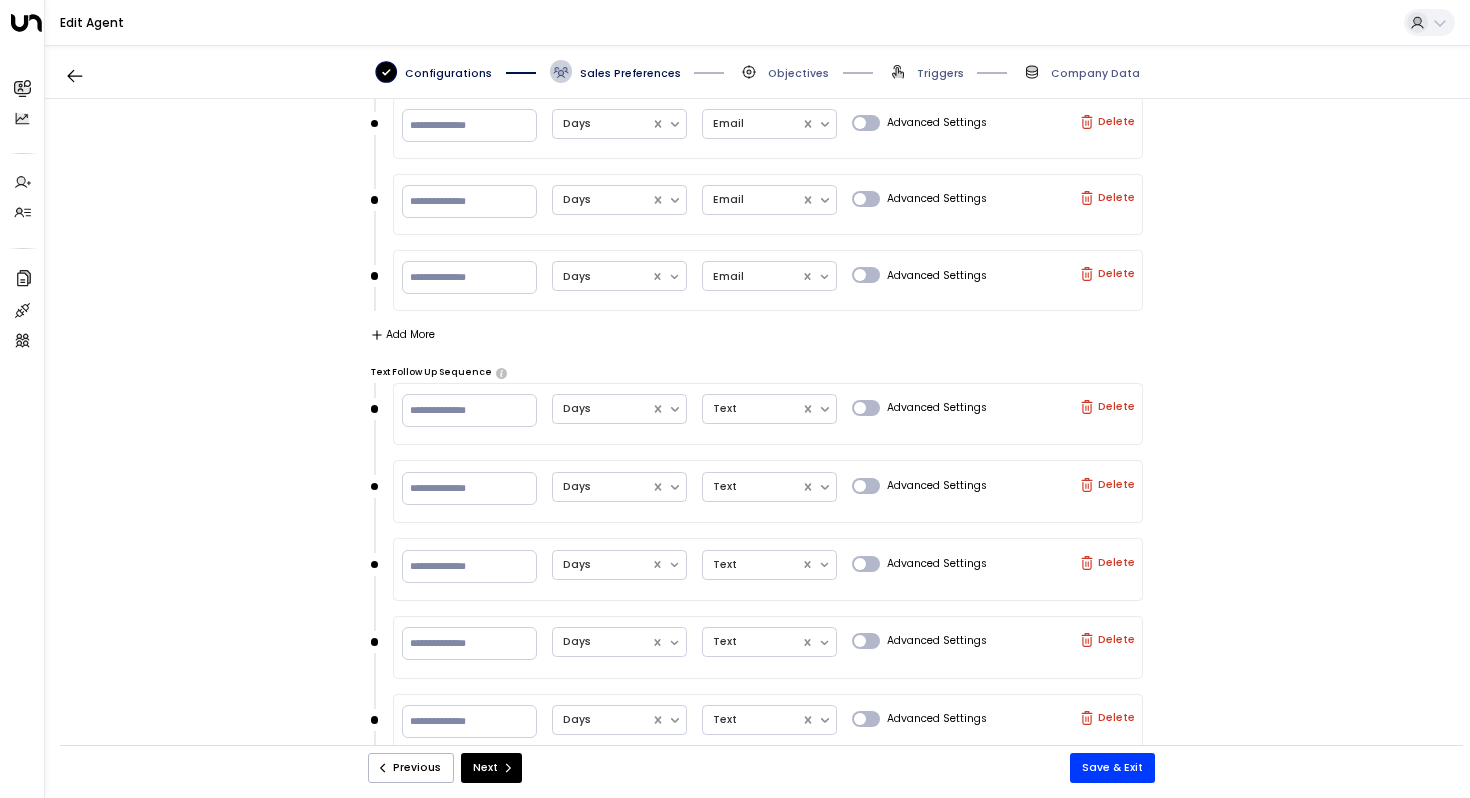 scroll, scrollTop: 1328, scrollLeft: 0, axis: vertical 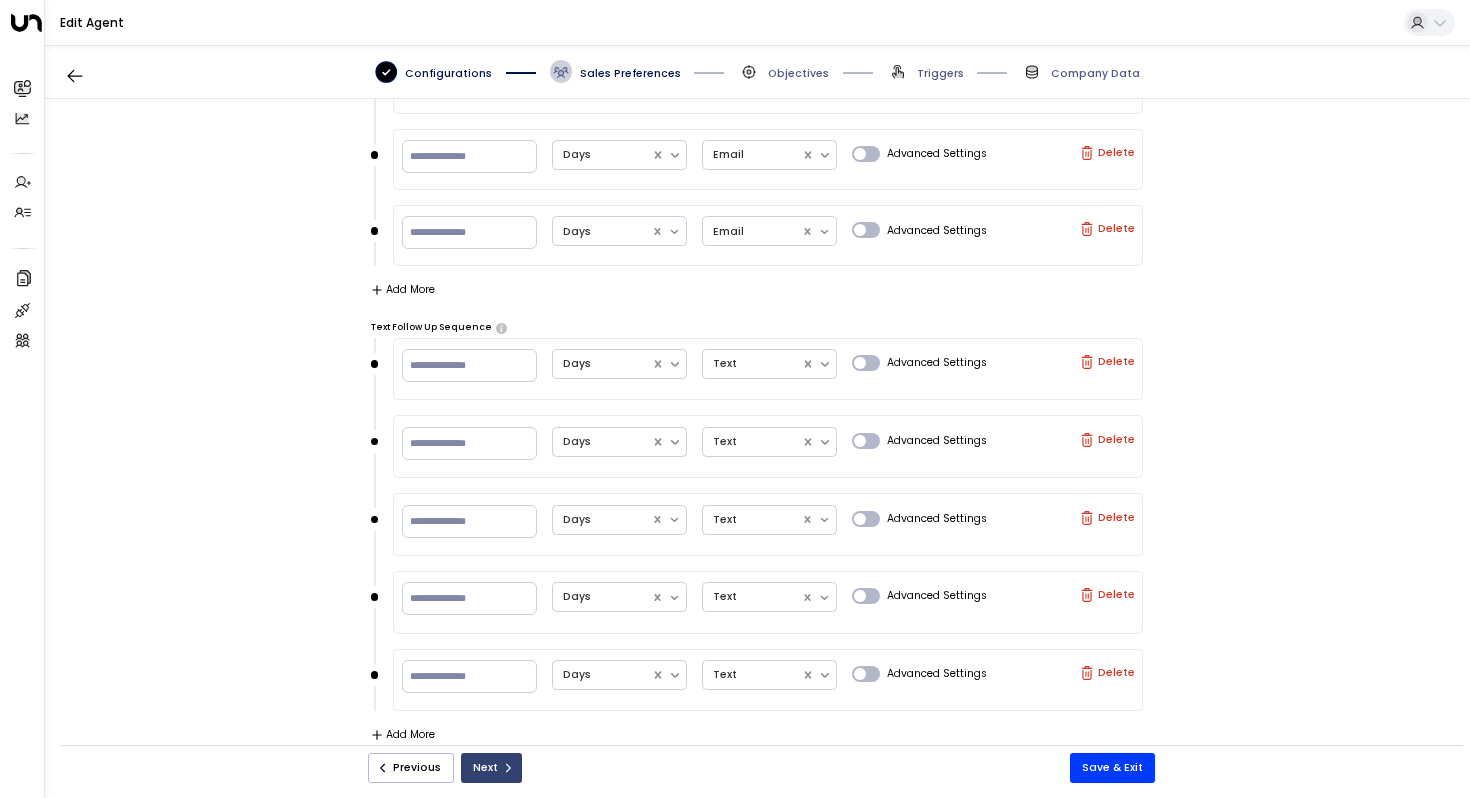 click on "Next" at bounding box center (491, 768) 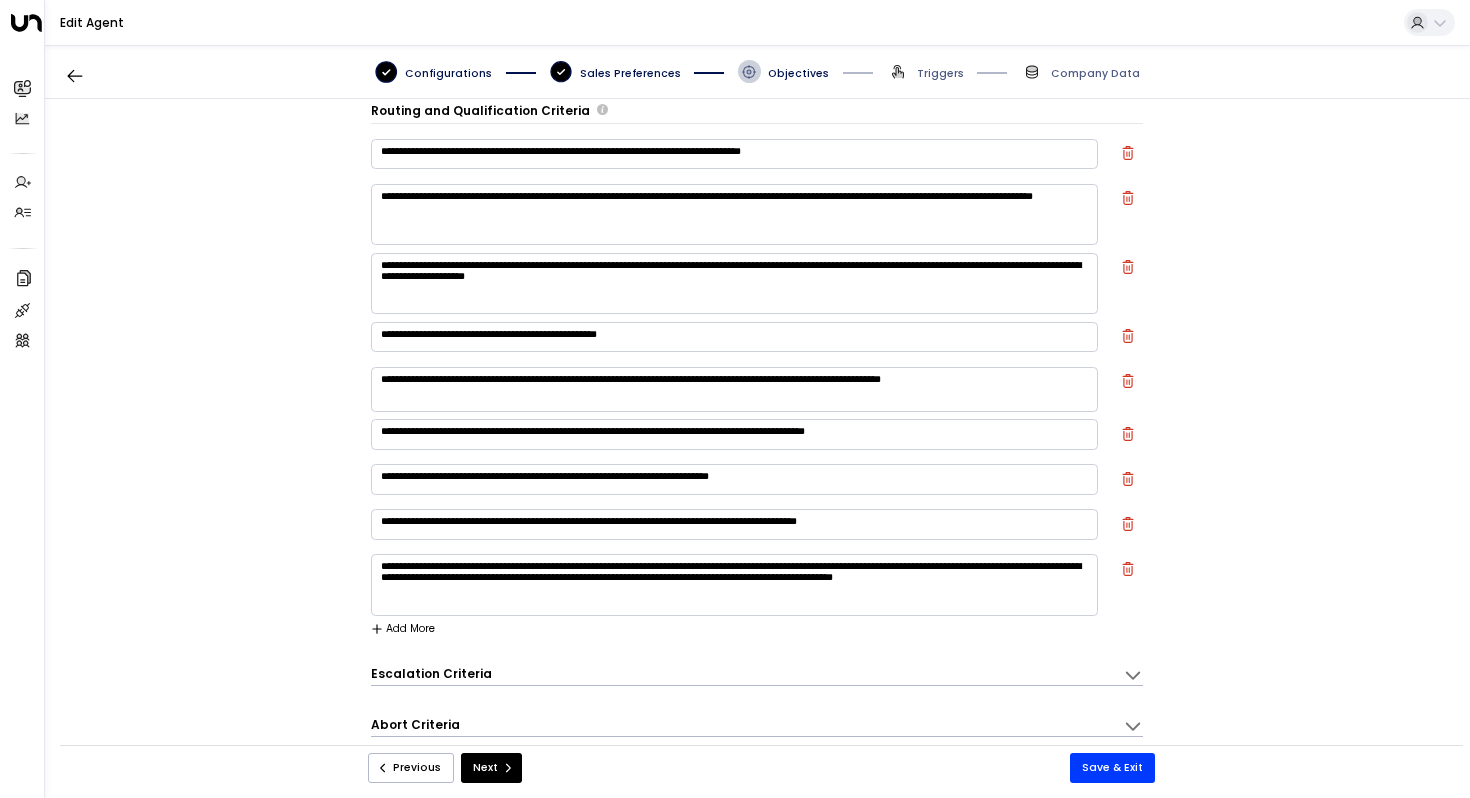 scroll, scrollTop: 26, scrollLeft: 0, axis: vertical 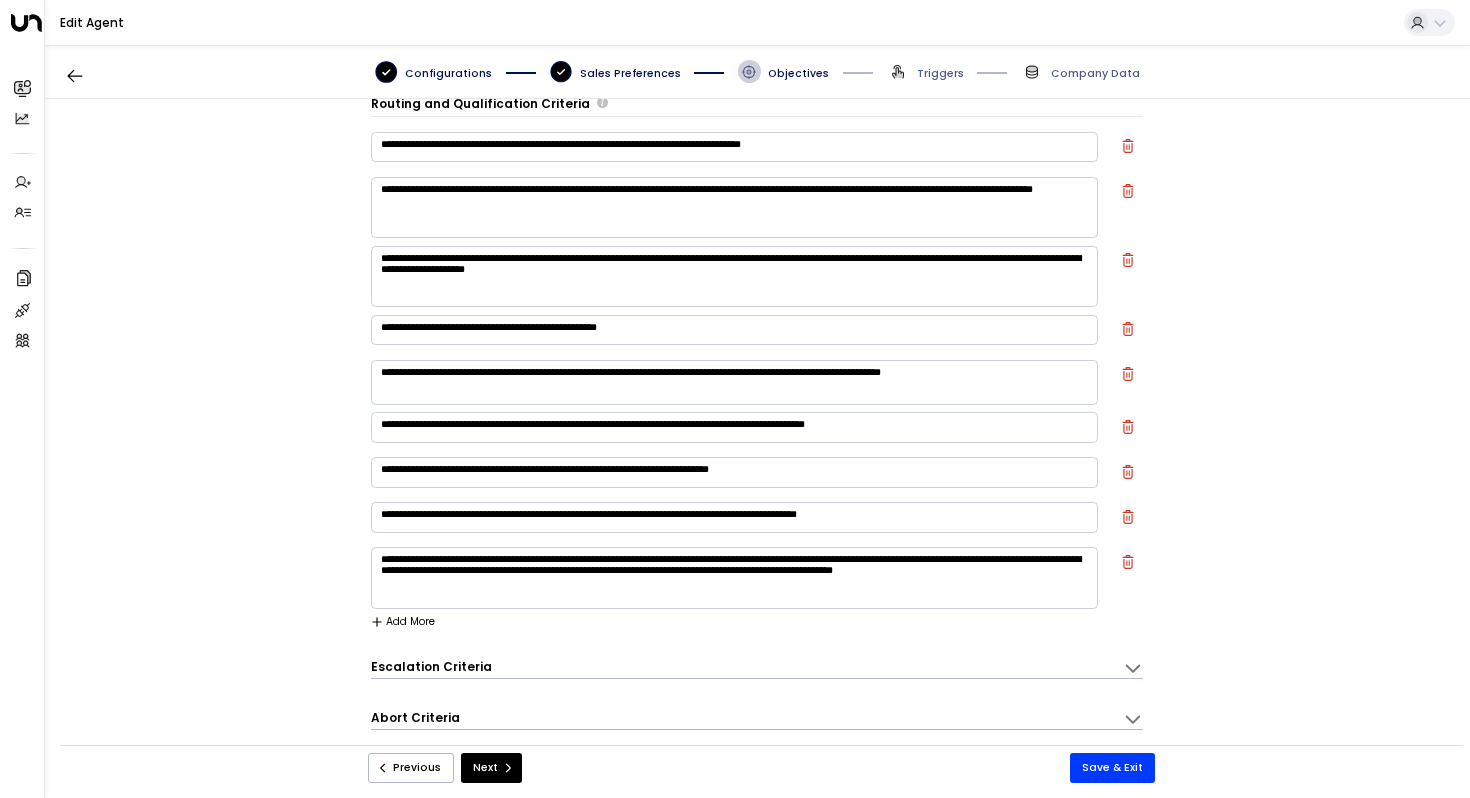 click 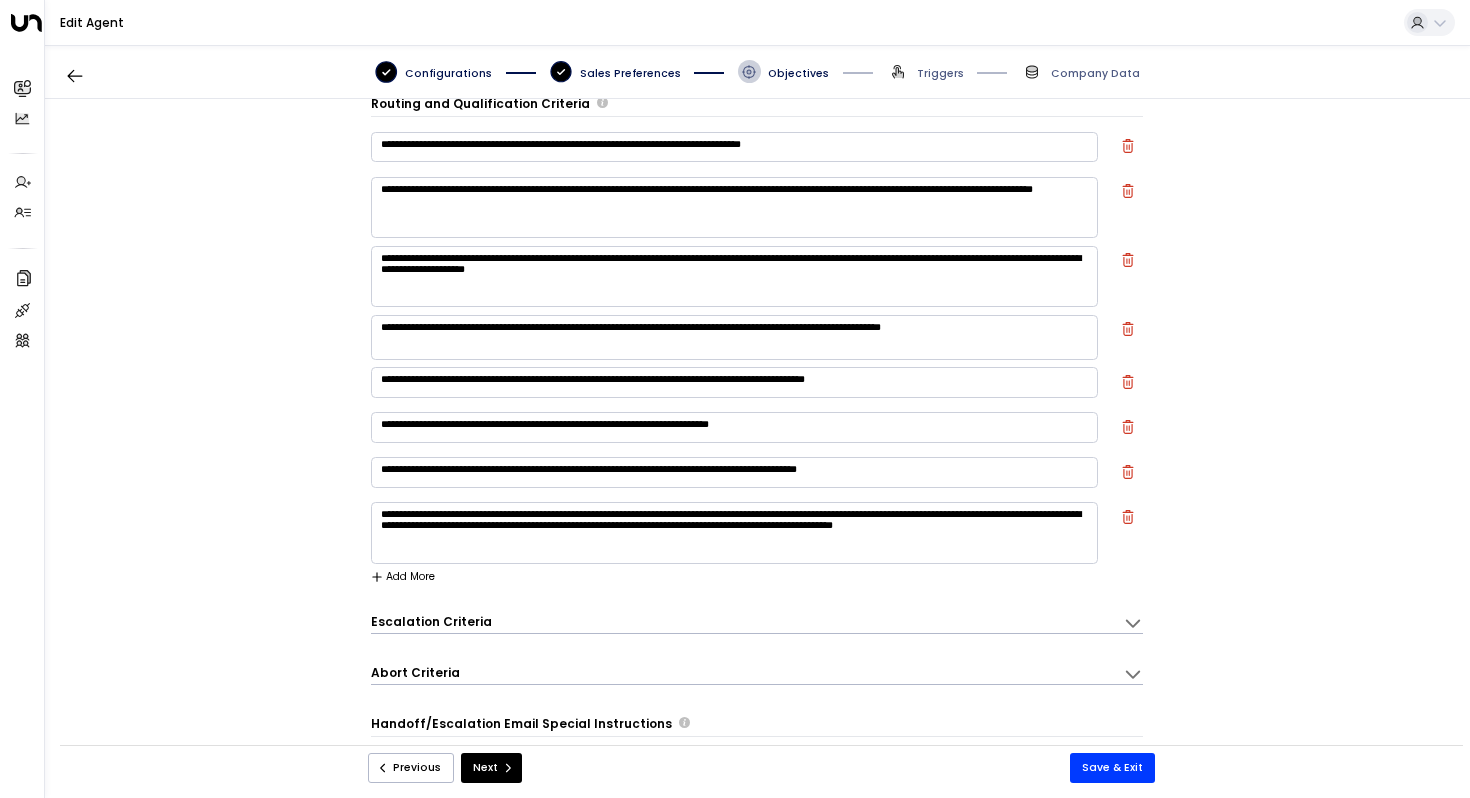click on "**********" at bounding box center (734, 337) 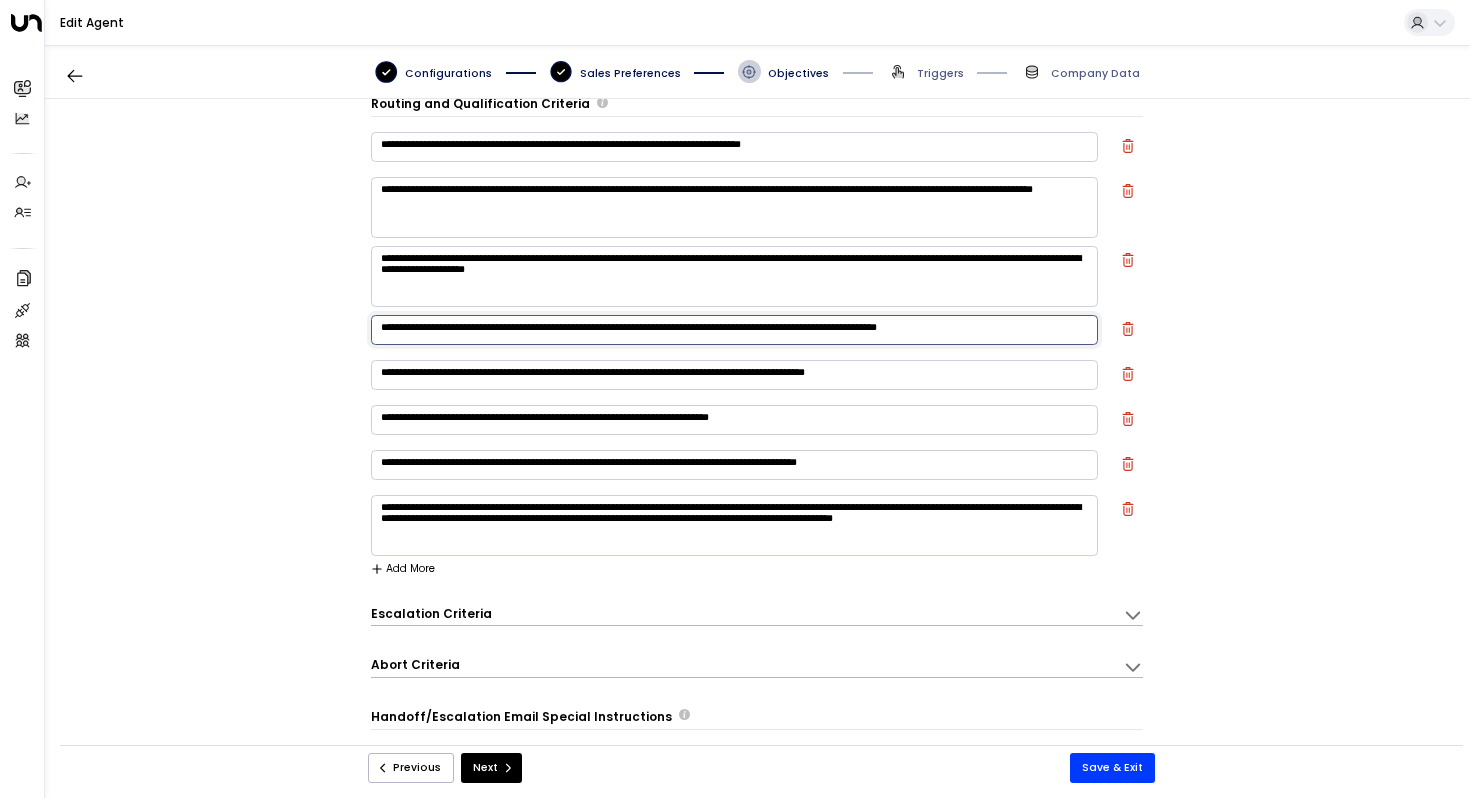 type on "**********" 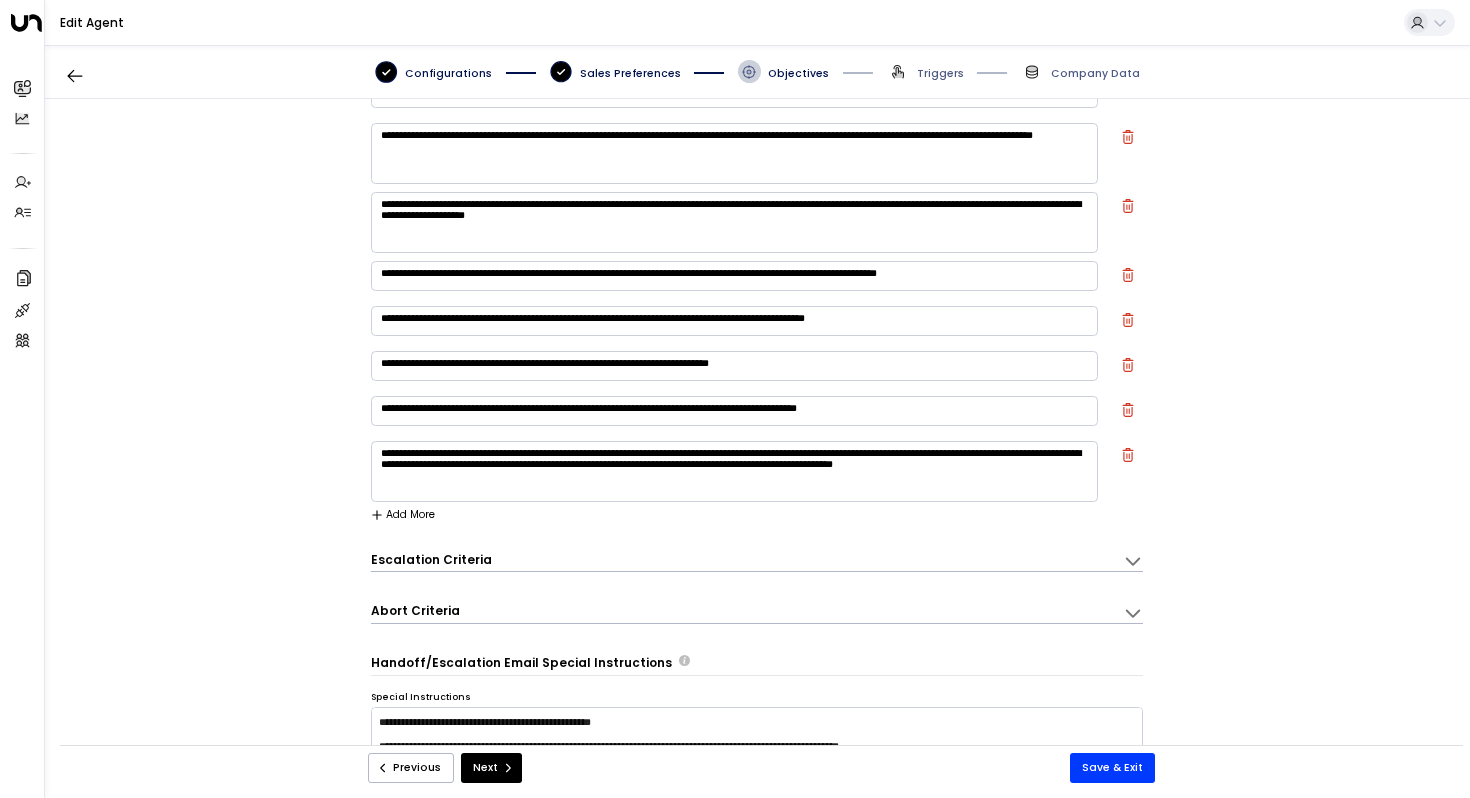 scroll, scrollTop: 82, scrollLeft: 0, axis: vertical 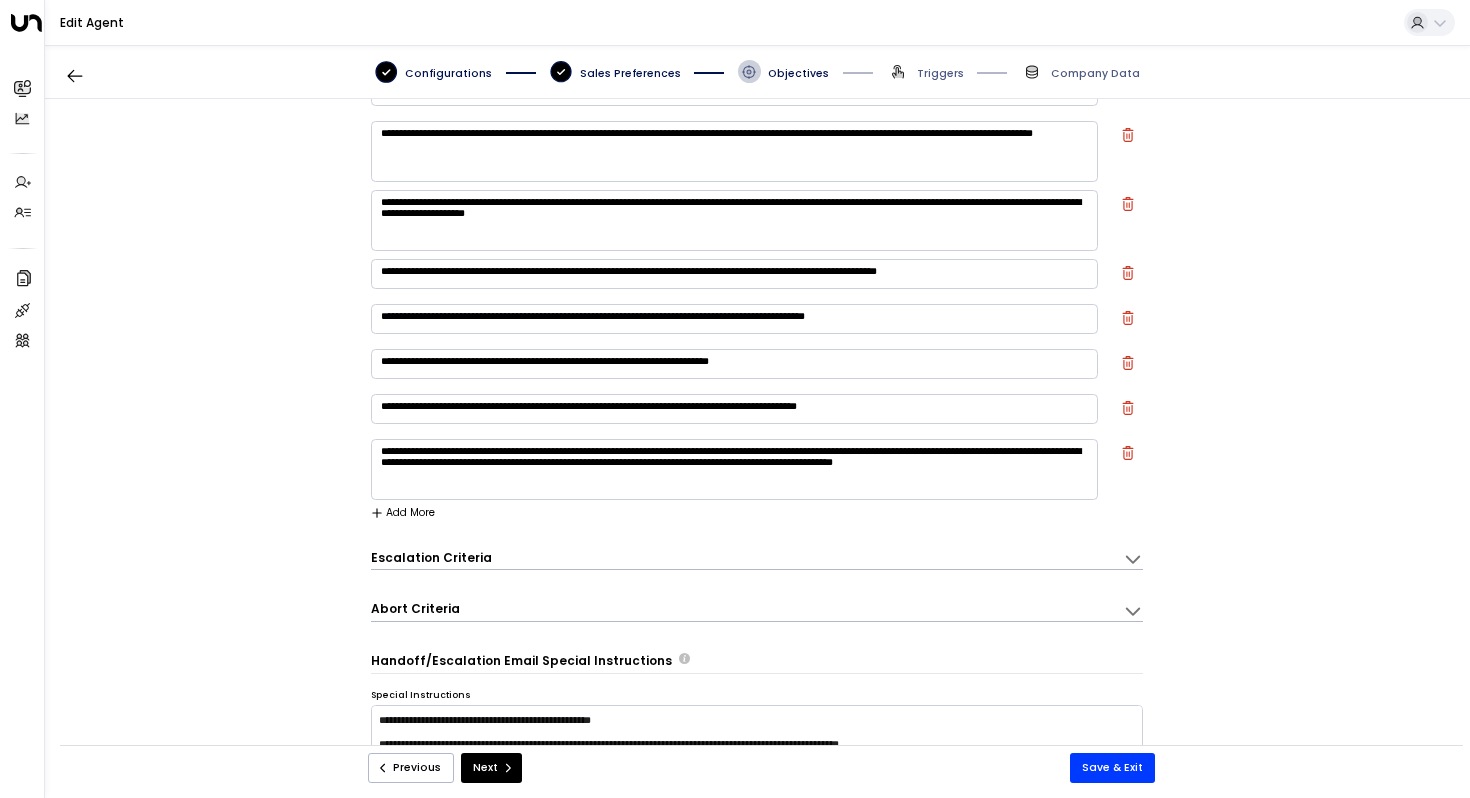 click on "**********" at bounding box center [757, 430] 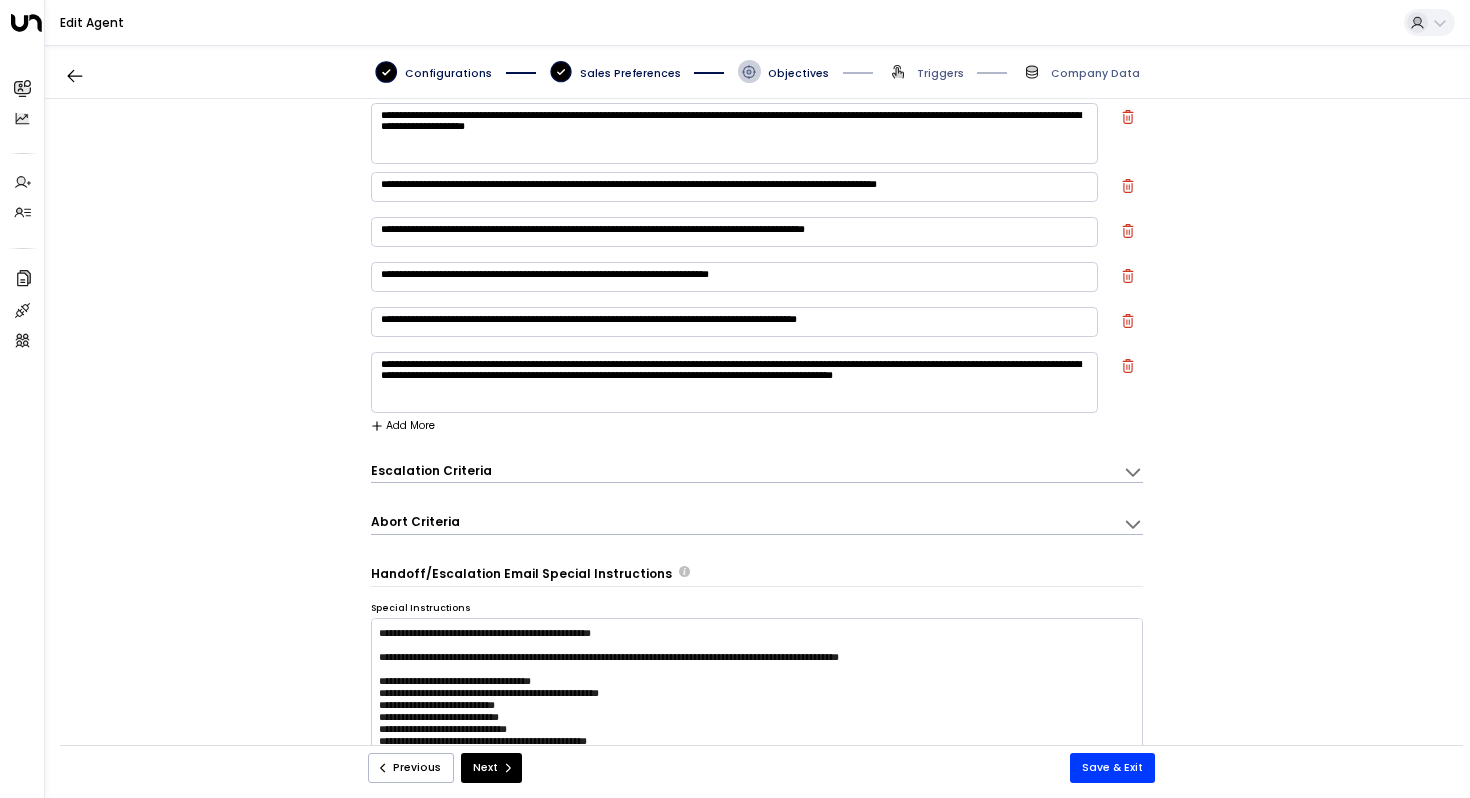 scroll, scrollTop: 186, scrollLeft: 0, axis: vertical 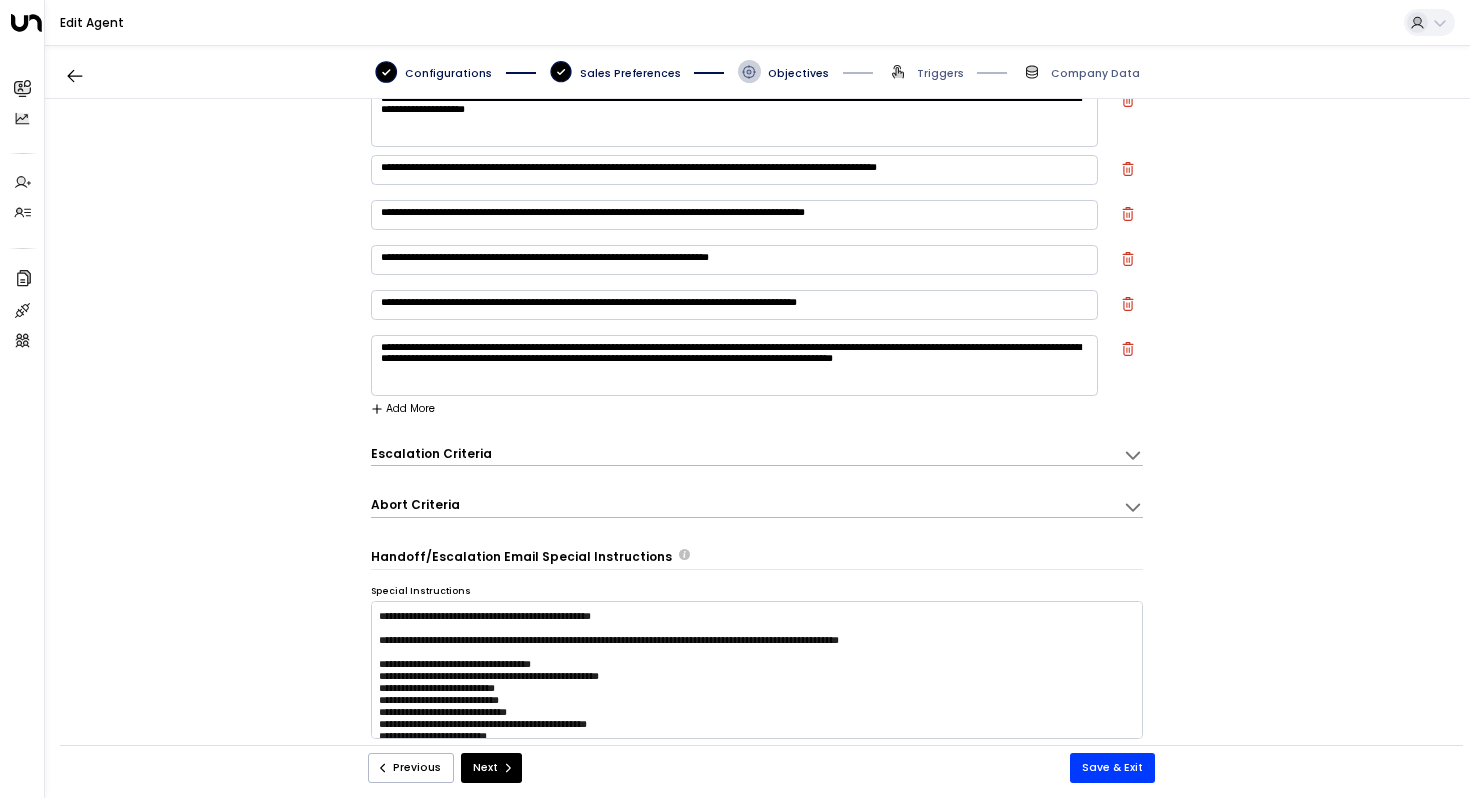 click on "**********" at bounding box center (734, 260) 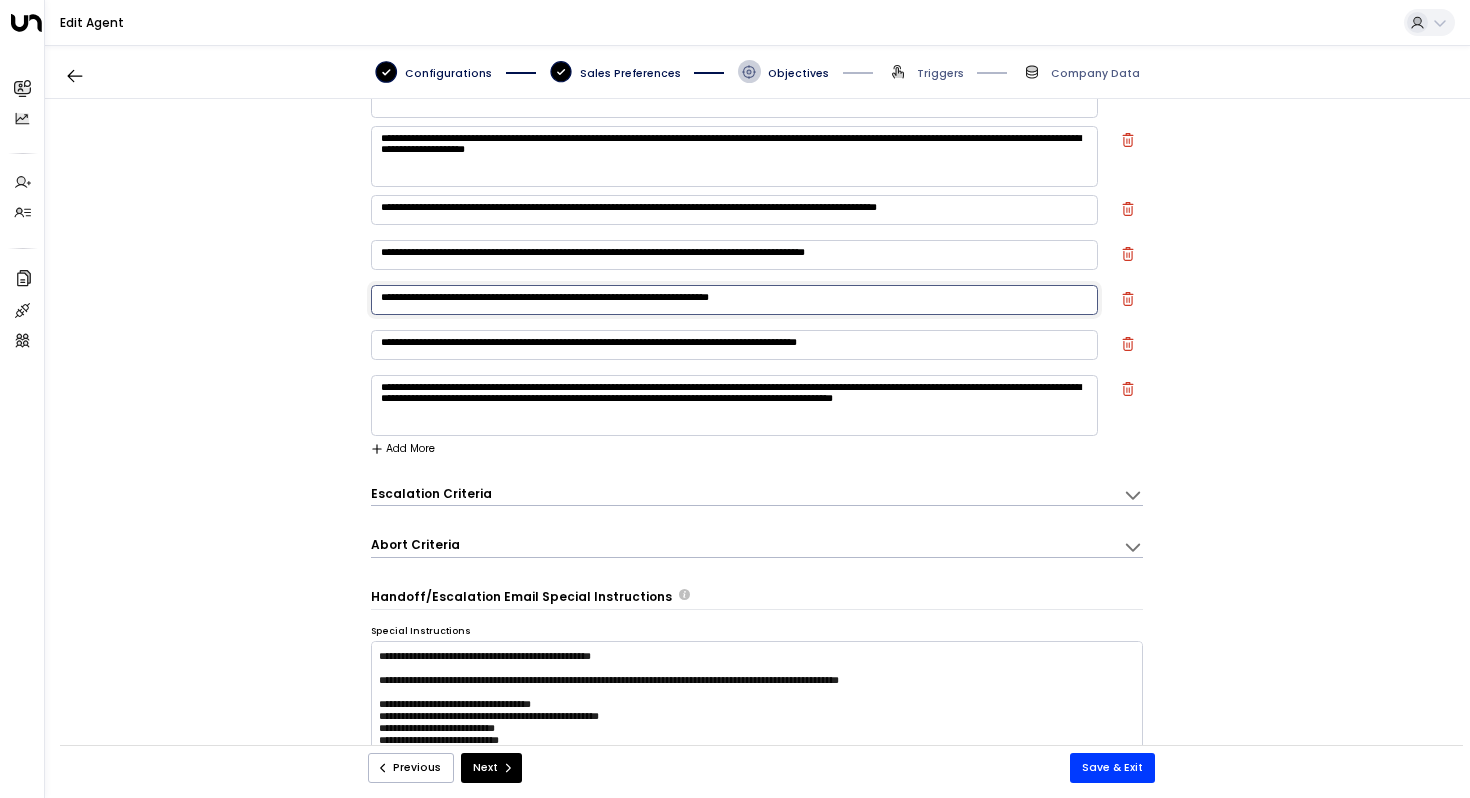 scroll, scrollTop: 112, scrollLeft: 0, axis: vertical 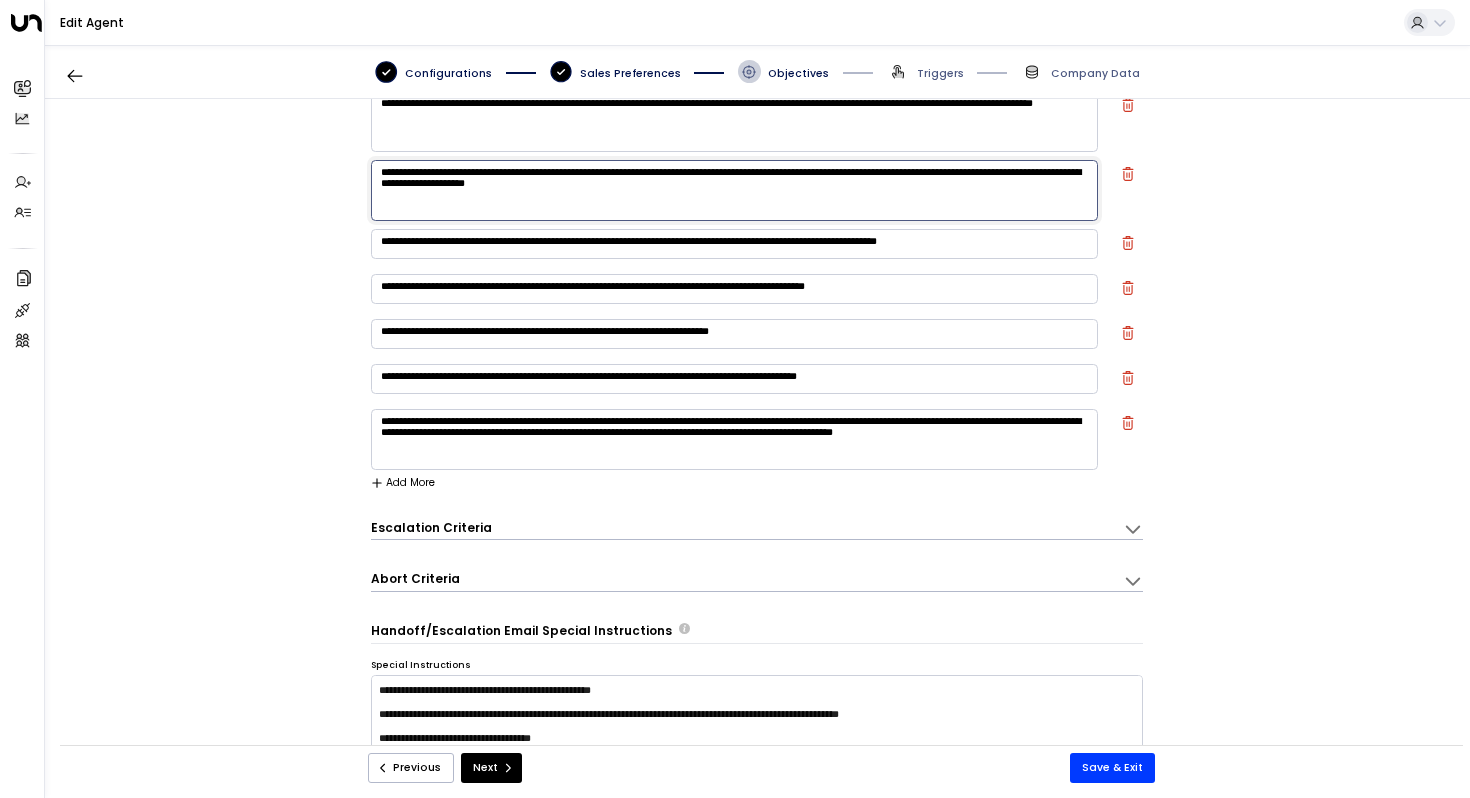drag, startPoint x: 449, startPoint y: 173, endPoint x: 368, endPoint y: 173, distance: 81 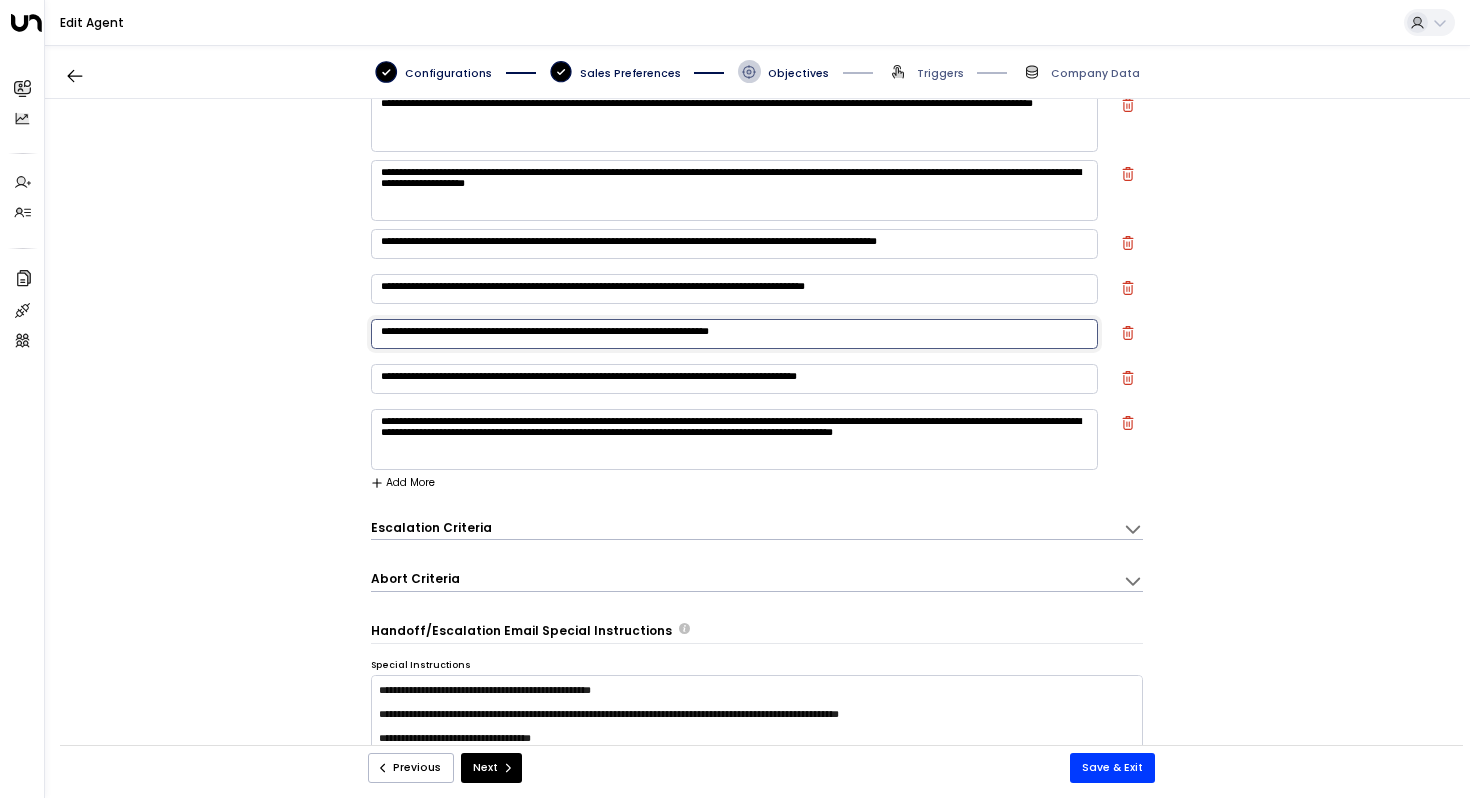 paste on "**********" 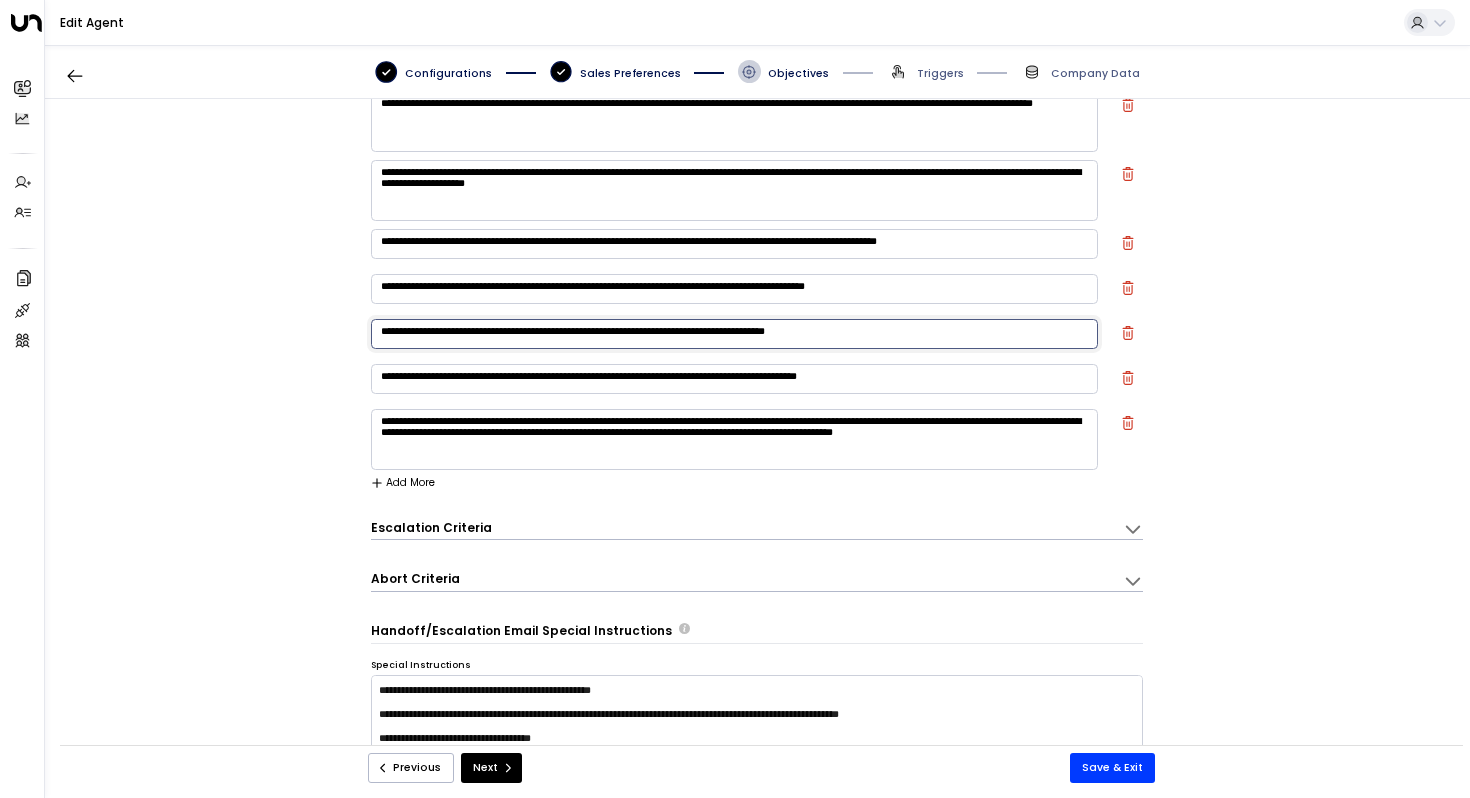 scroll, scrollTop: 146, scrollLeft: 0, axis: vertical 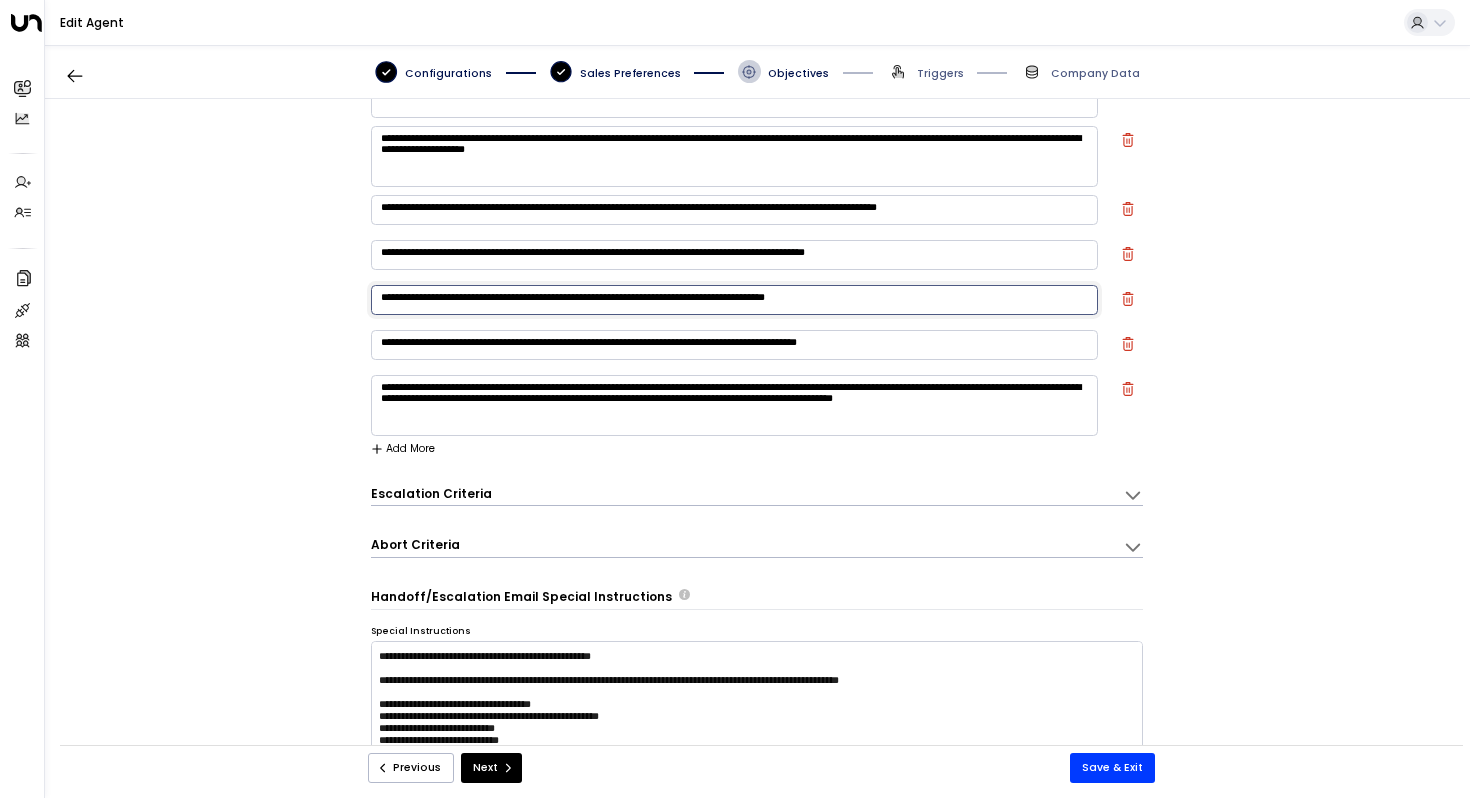 drag, startPoint x: 499, startPoint y: 300, endPoint x: 452, endPoint y: 299, distance: 47.010635 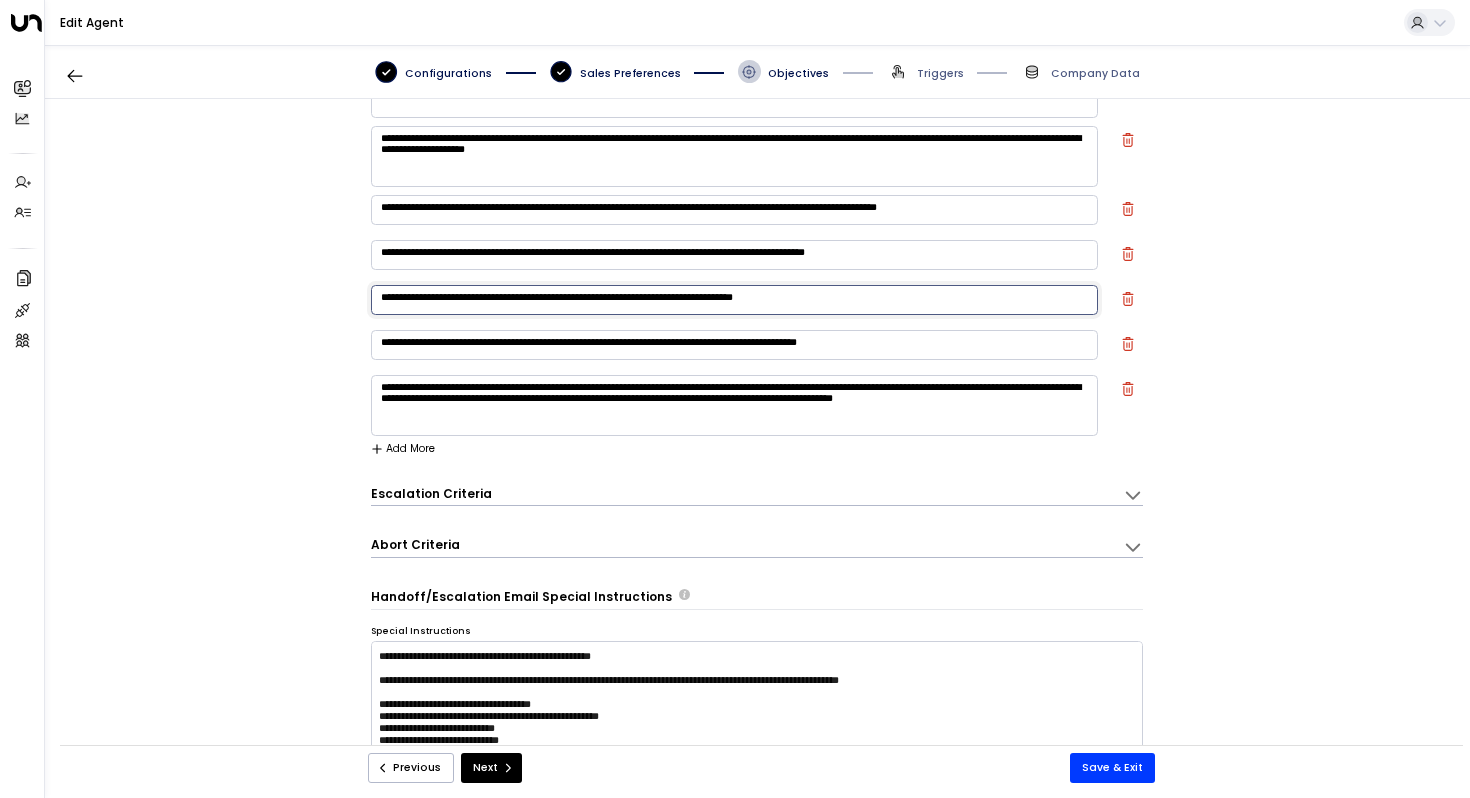 click on "**********" at bounding box center (734, 300) 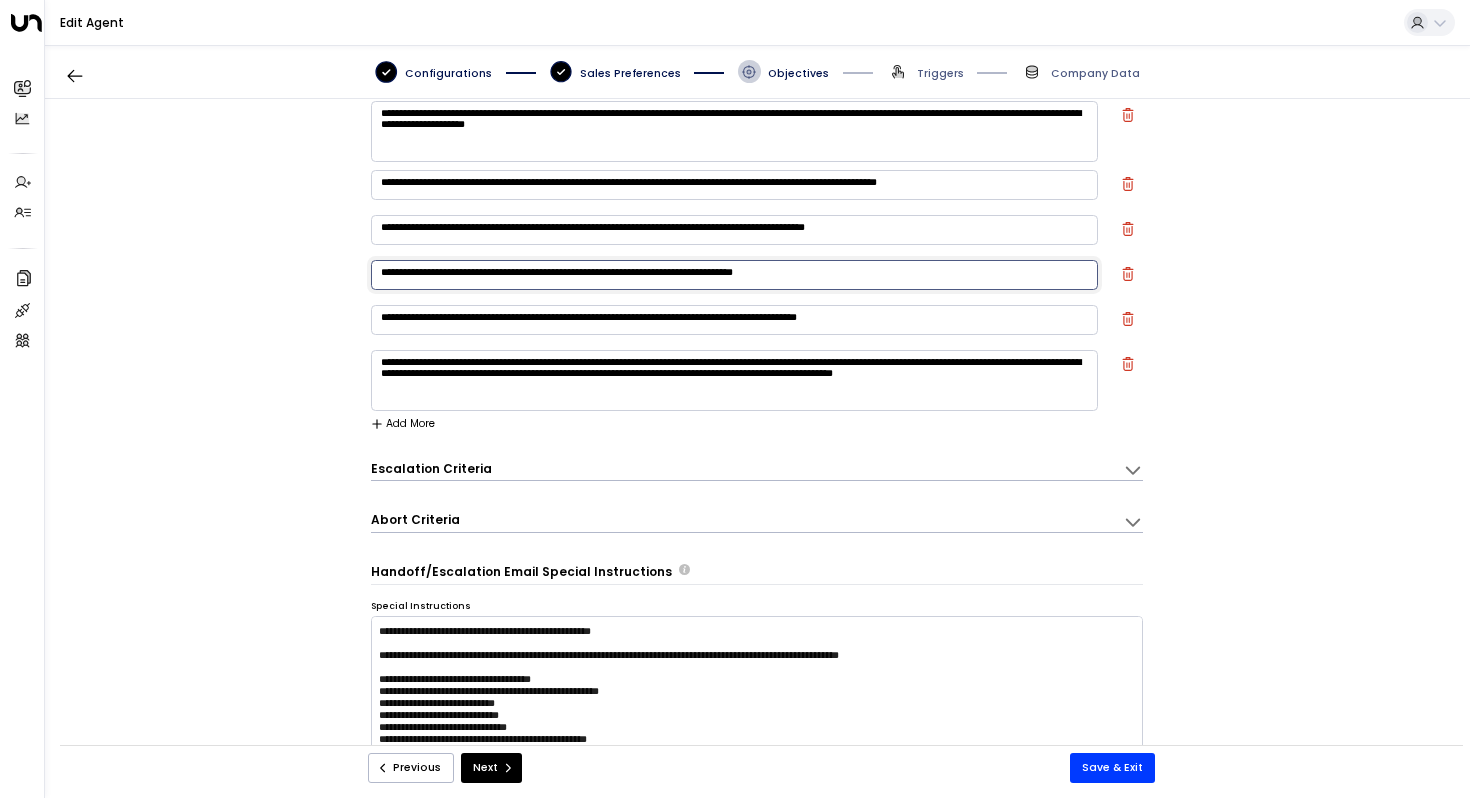 scroll, scrollTop: 188, scrollLeft: 0, axis: vertical 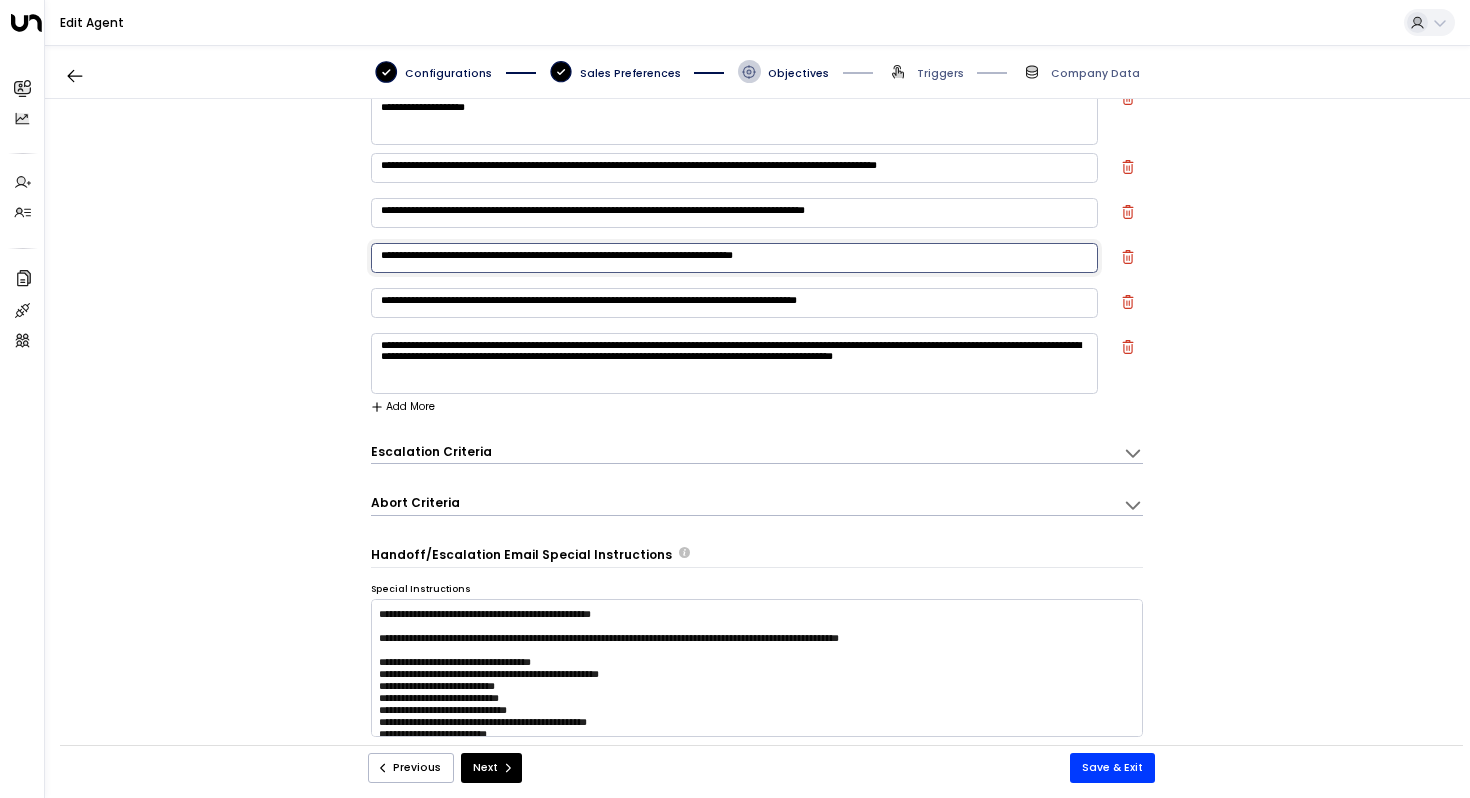 type on "**********" 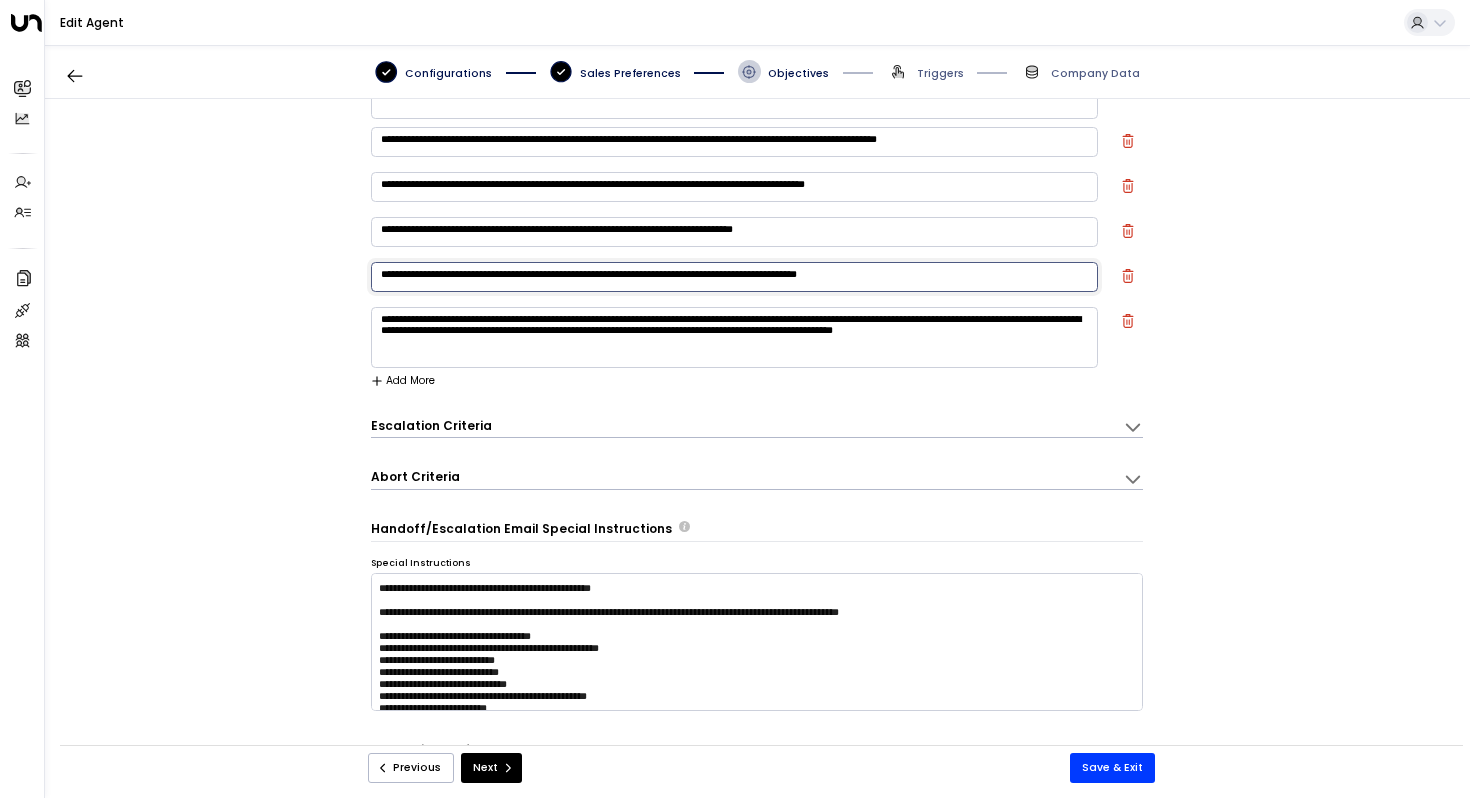 scroll, scrollTop: 218, scrollLeft: 0, axis: vertical 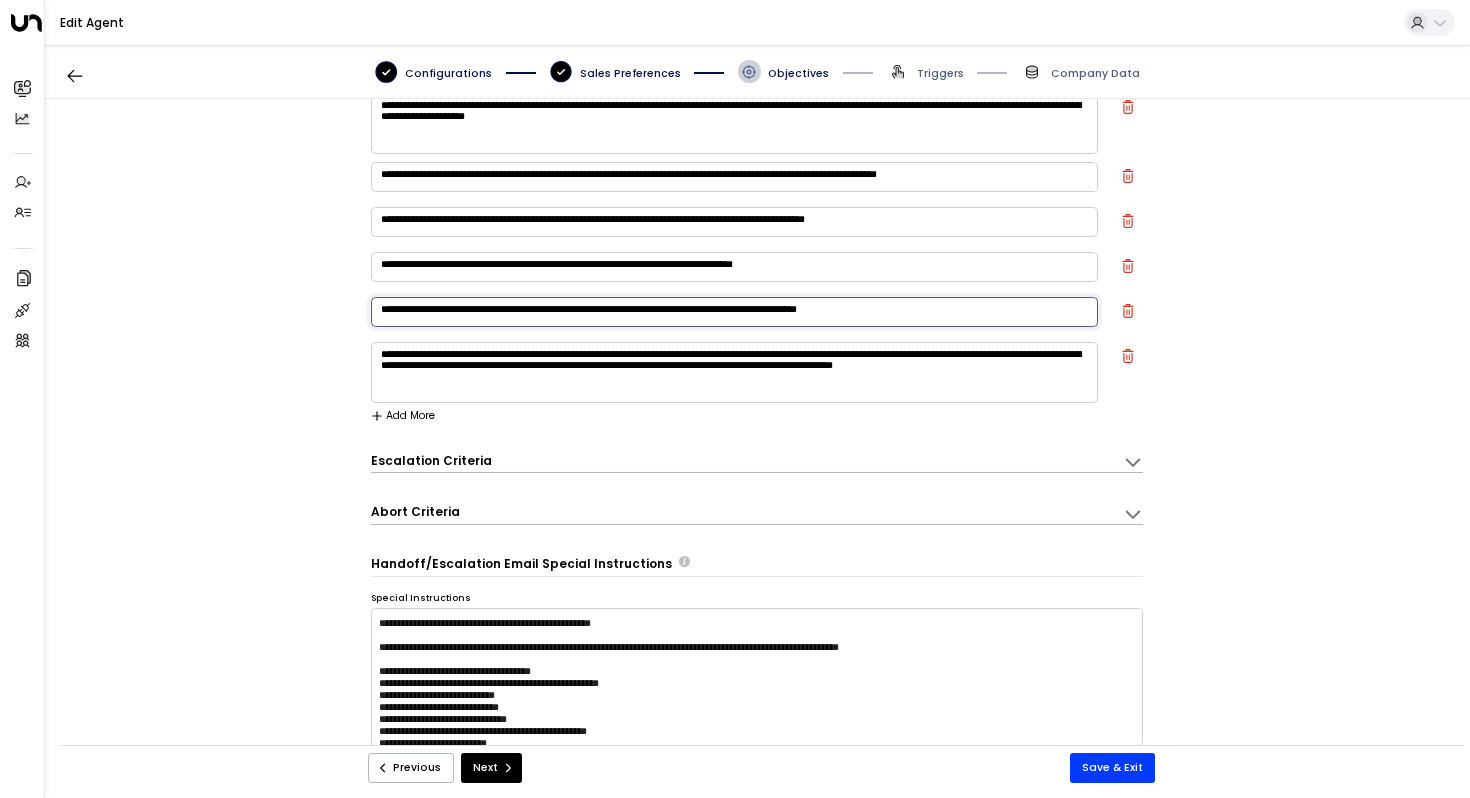 click on "Escalation Criteria" at bounding box center [431, 460] 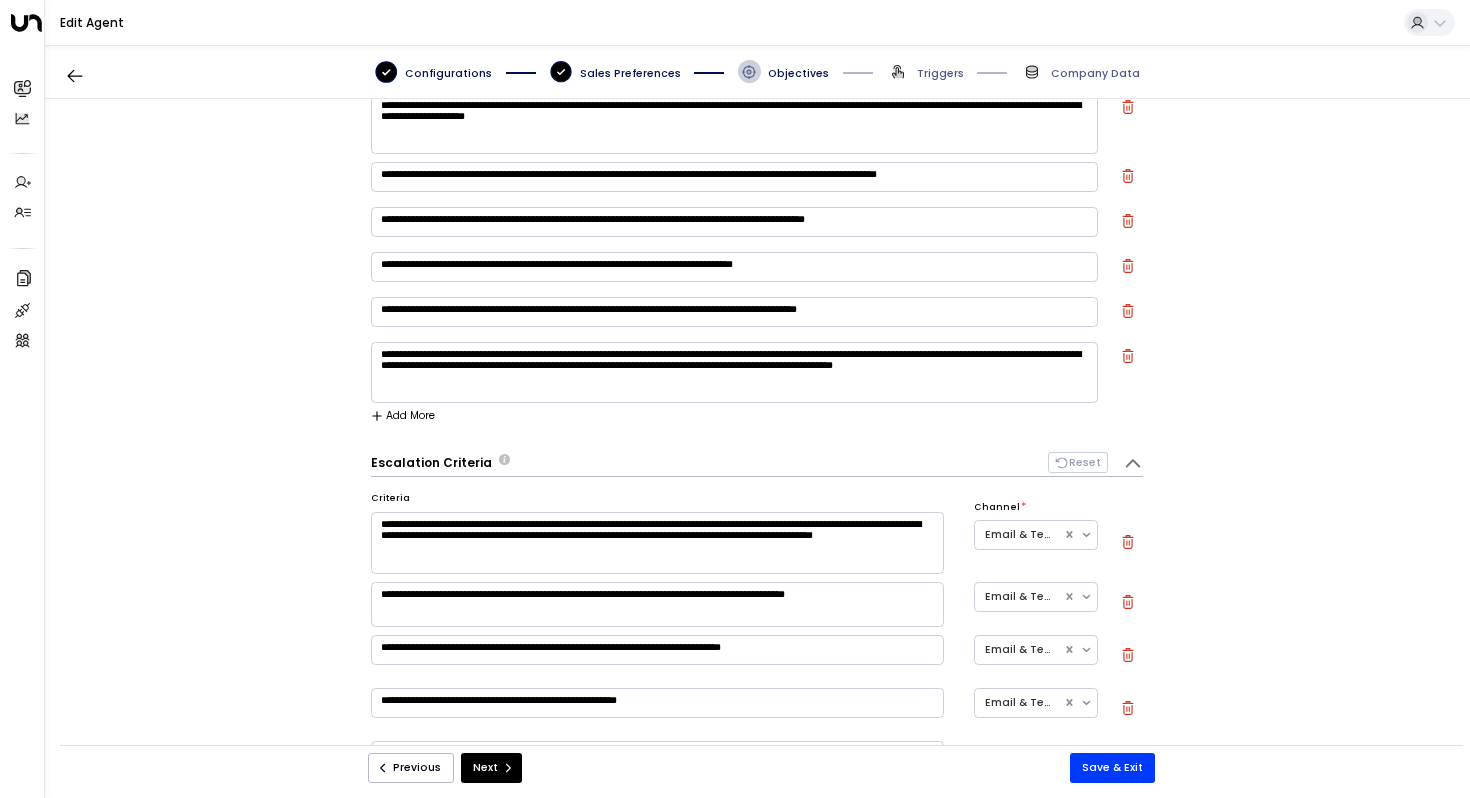 scroll, scrollTop: 14, scrollLeft: 0, axis: vertical 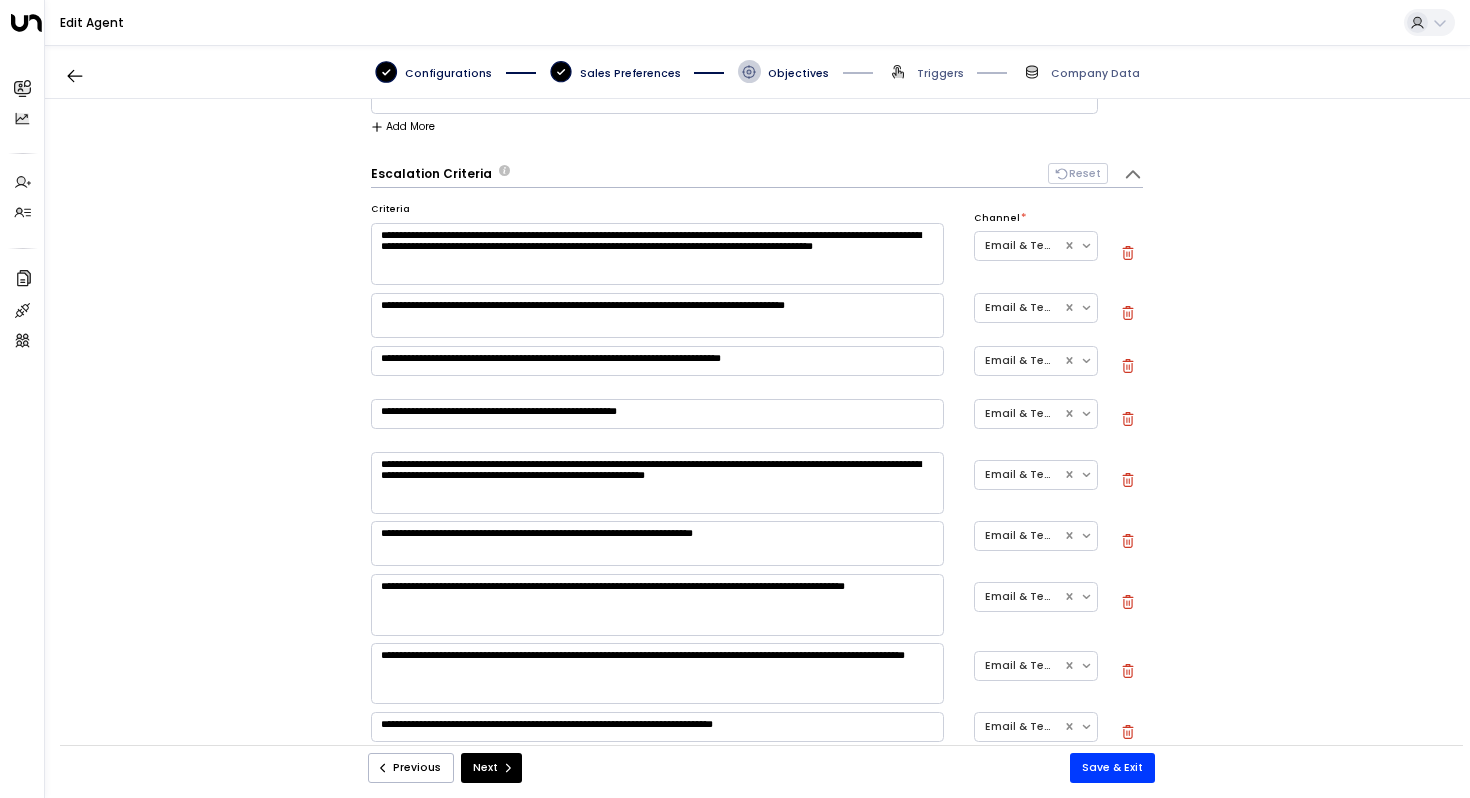 click on "**********" at bounding box center [657, 254] 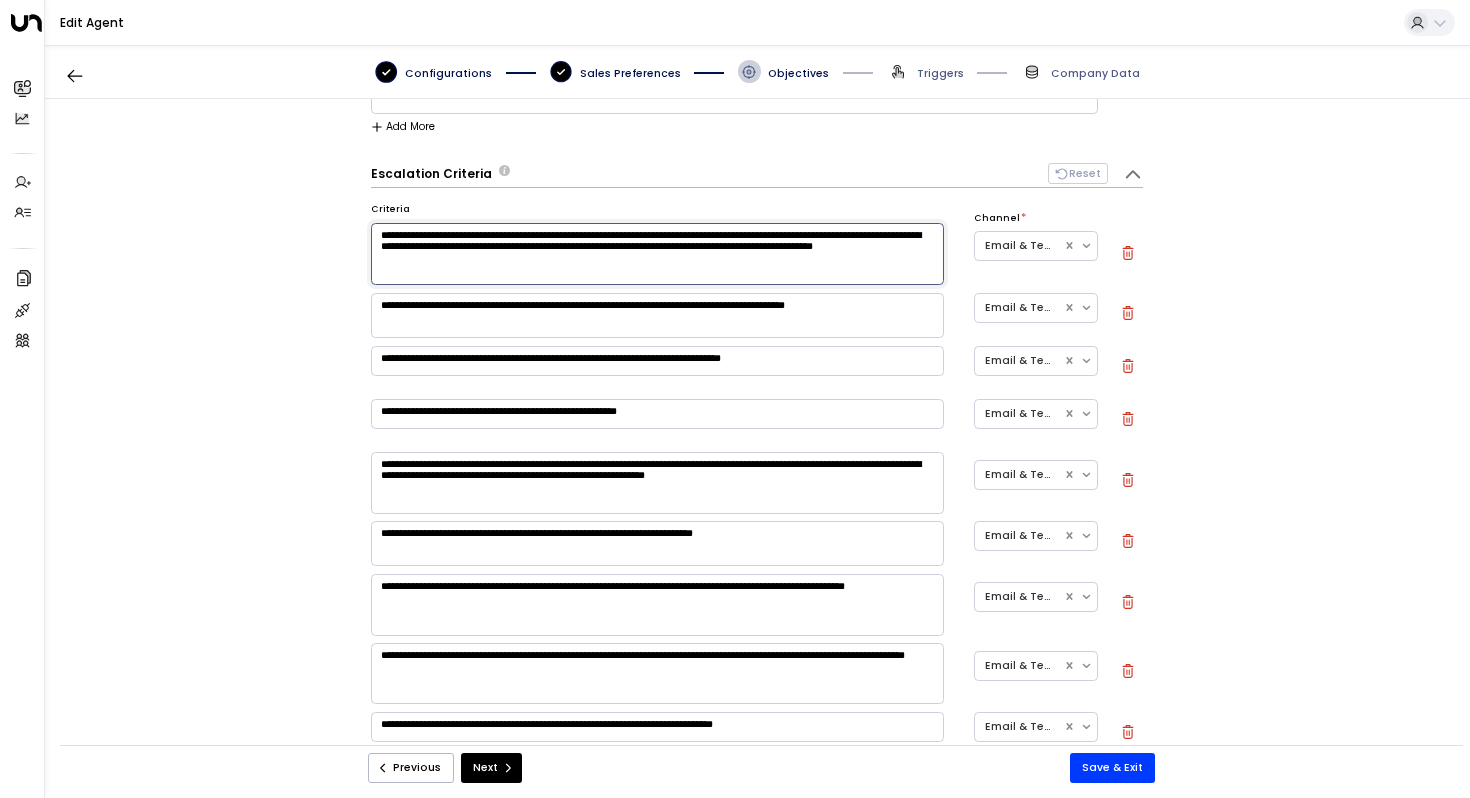 scroll, scrollTop: 0, scrollLeft: 0, axis: both 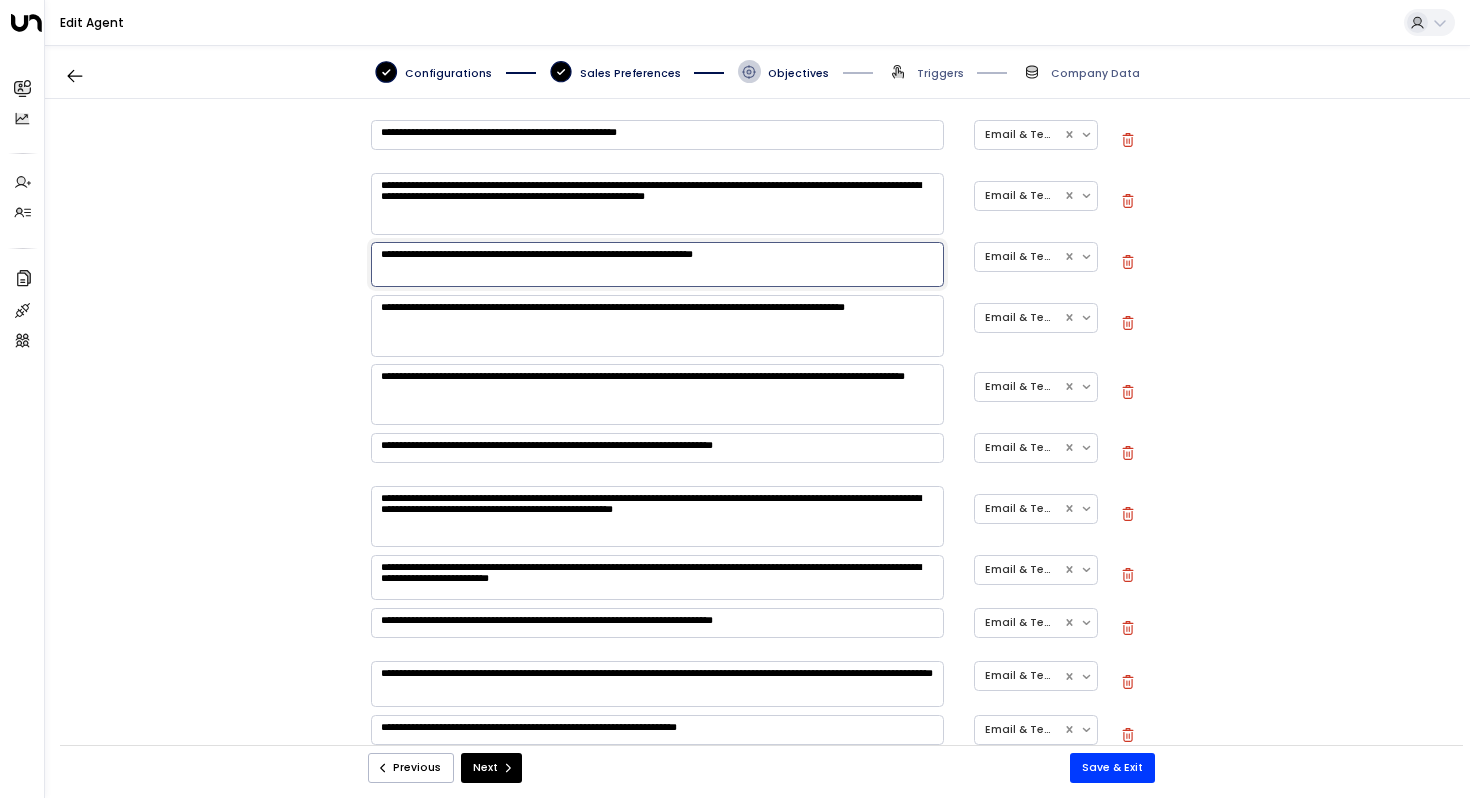 drag, startPoint x: 554, startPoint y: 259, endPoint x: 540, endPoint y: 259, distance: 14 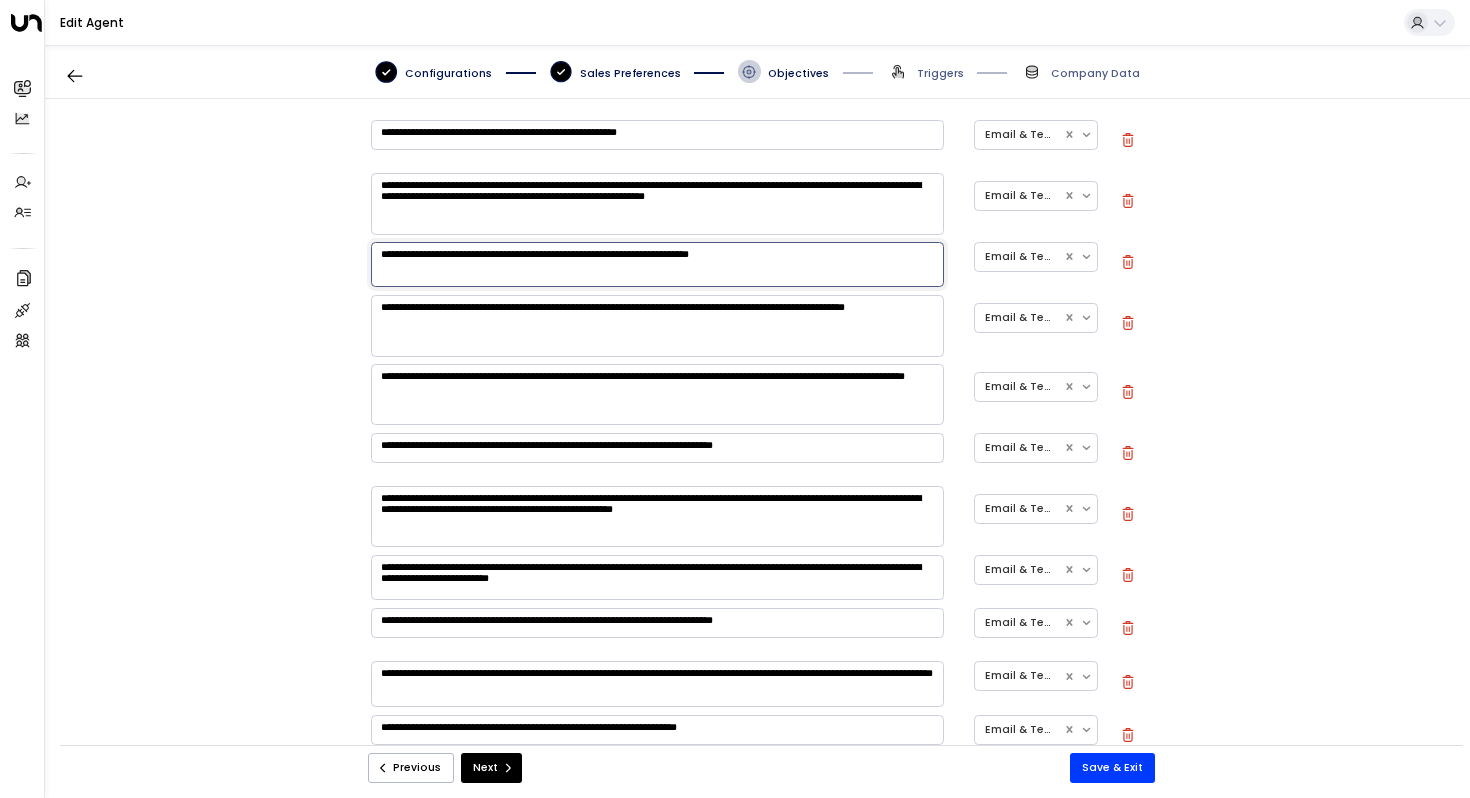 type on "**********" 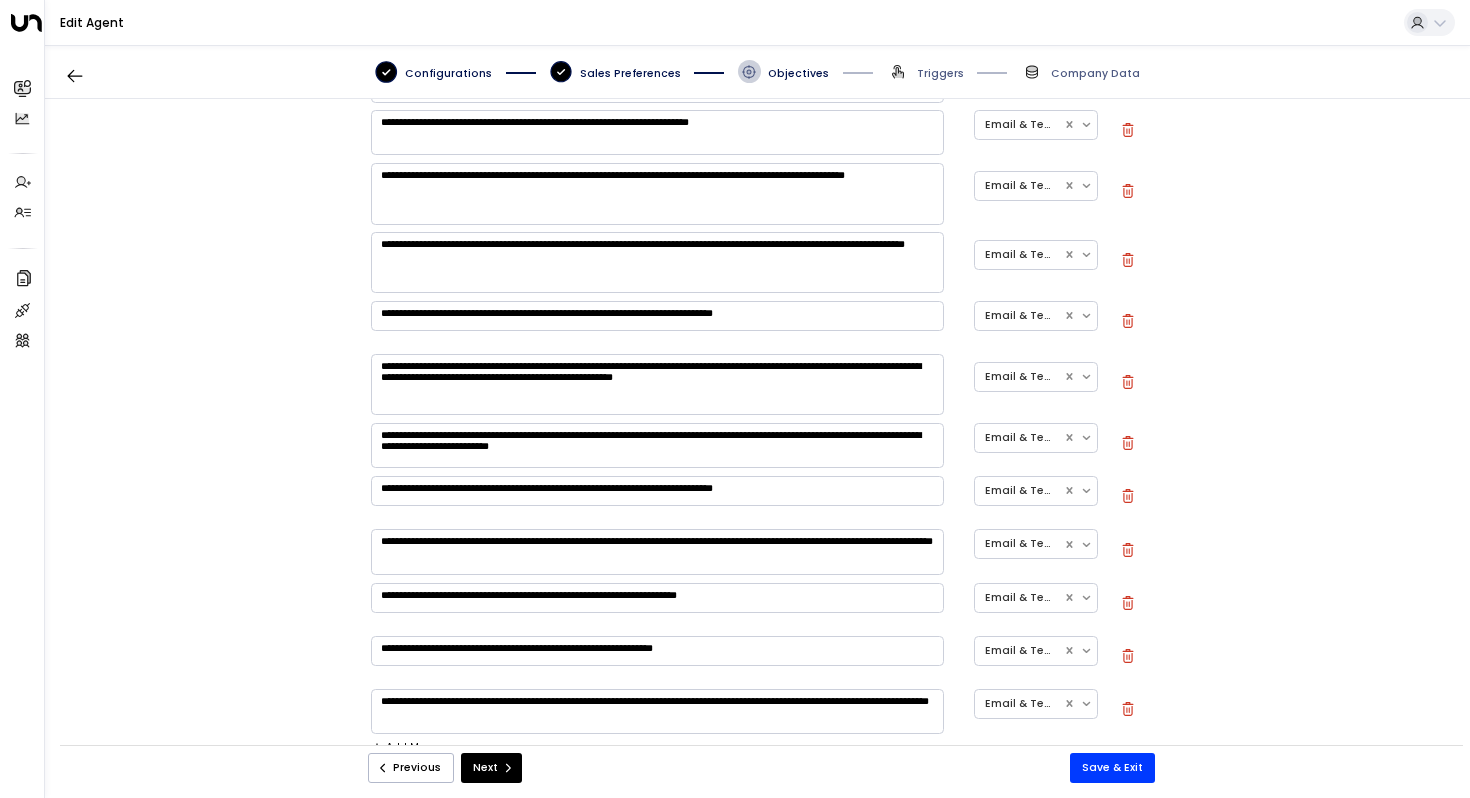 scroll, scrollTop: 884, scrollLeft: 0, axis: vertical 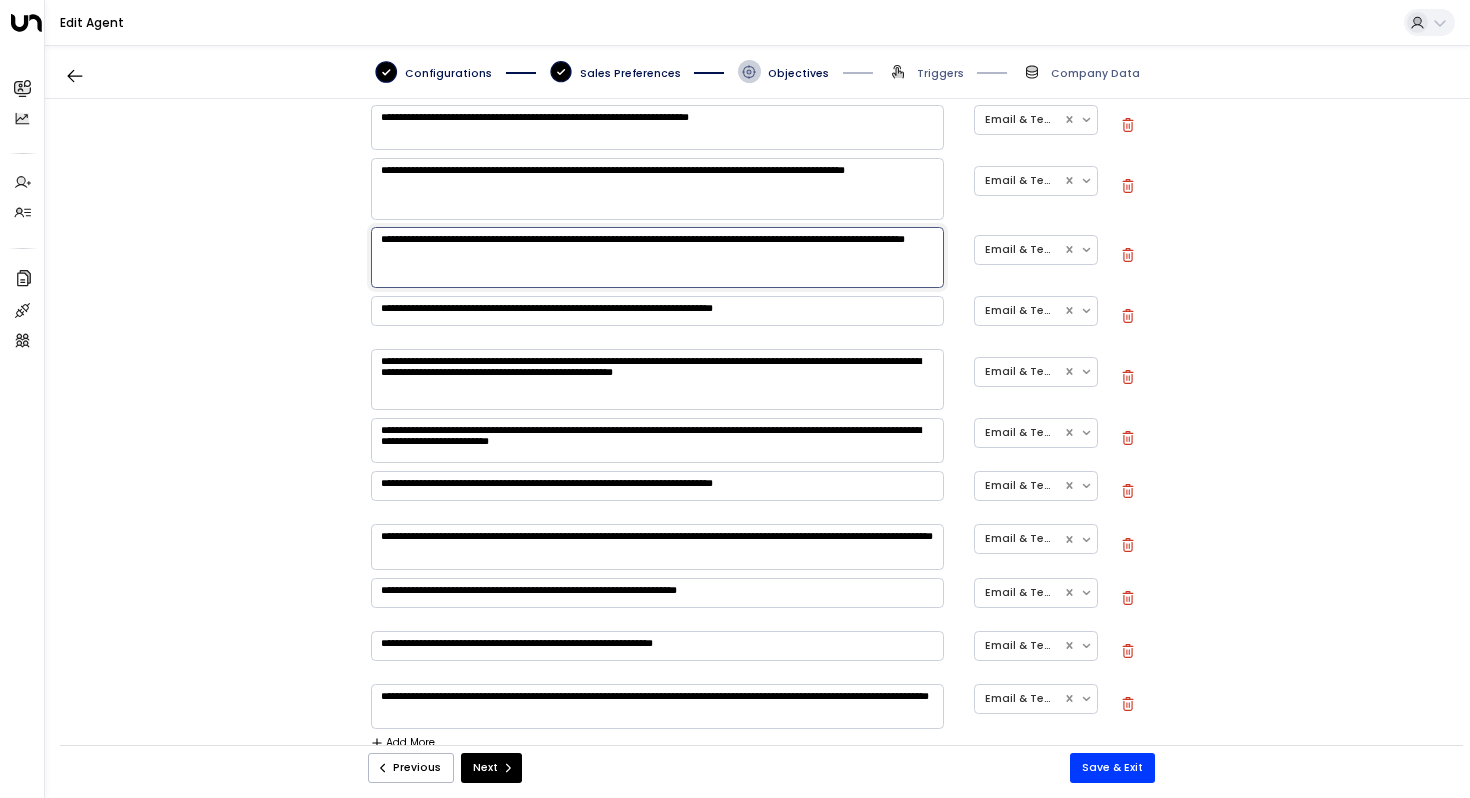 drag, startPoint x: 799, startPoint y: 239, endPoint x: 876, endPoint y: 264, distance: 80.95678 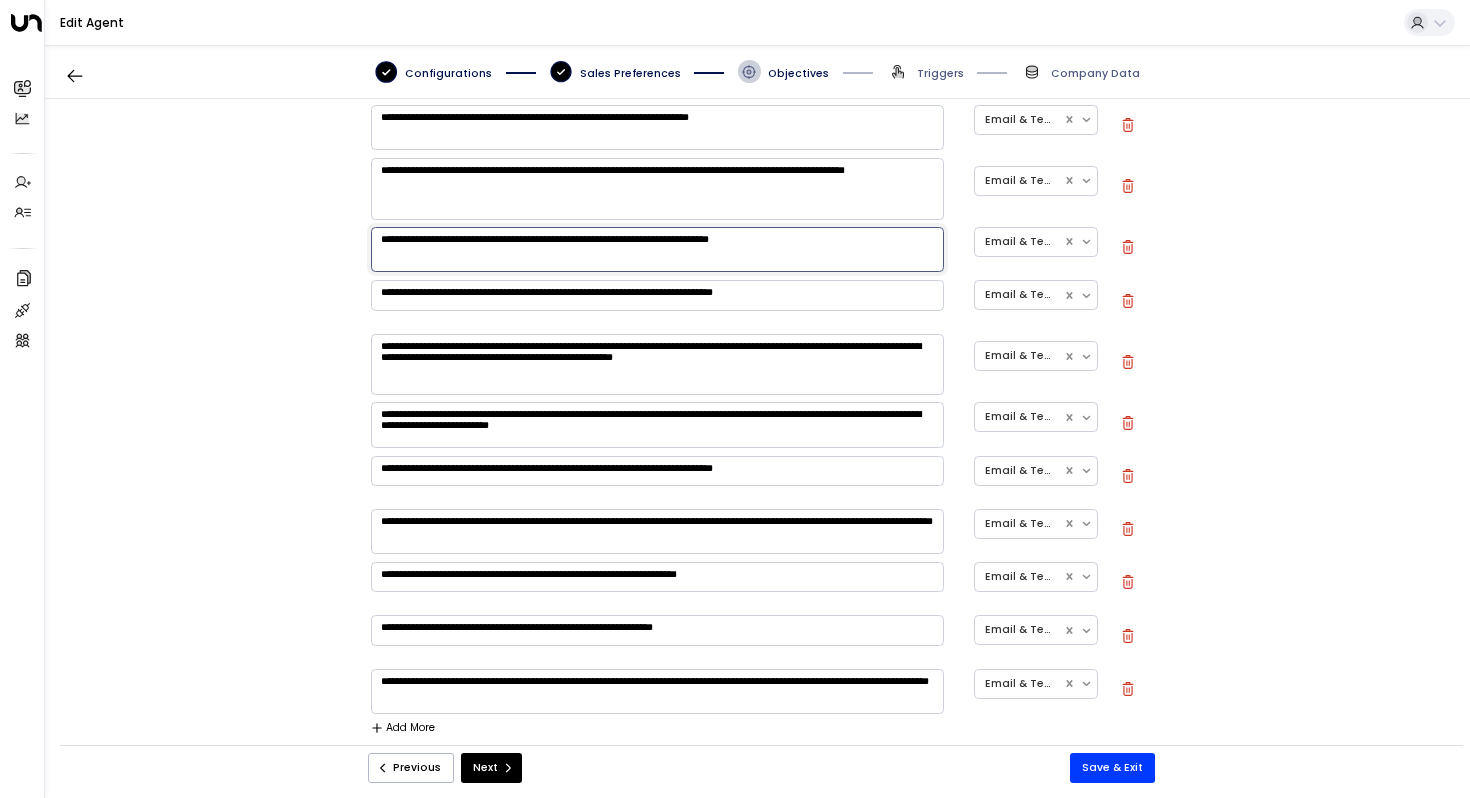 type on "**********" 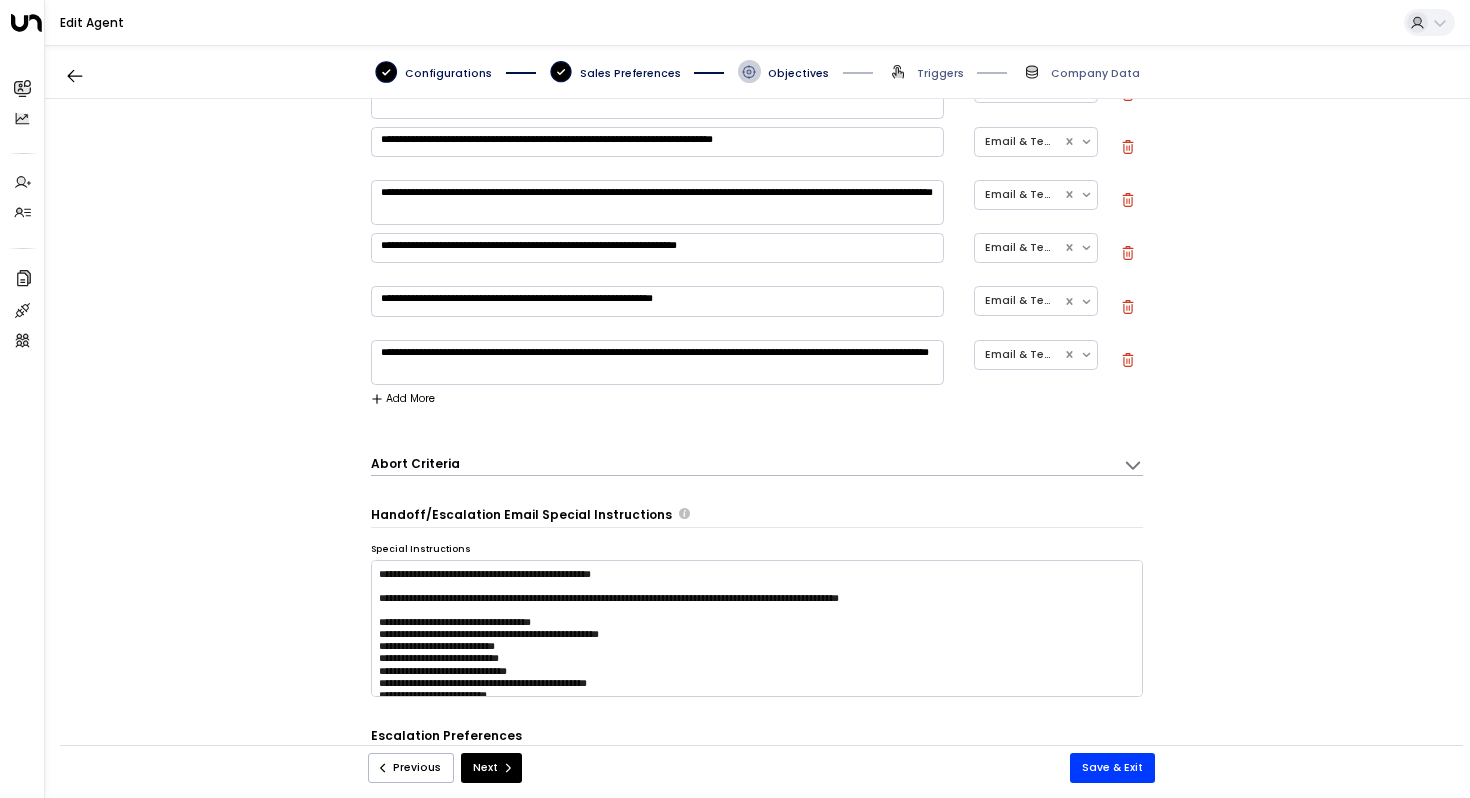 scroll, scrollTop: 1214, scrollLeft: 0, axis: vertical 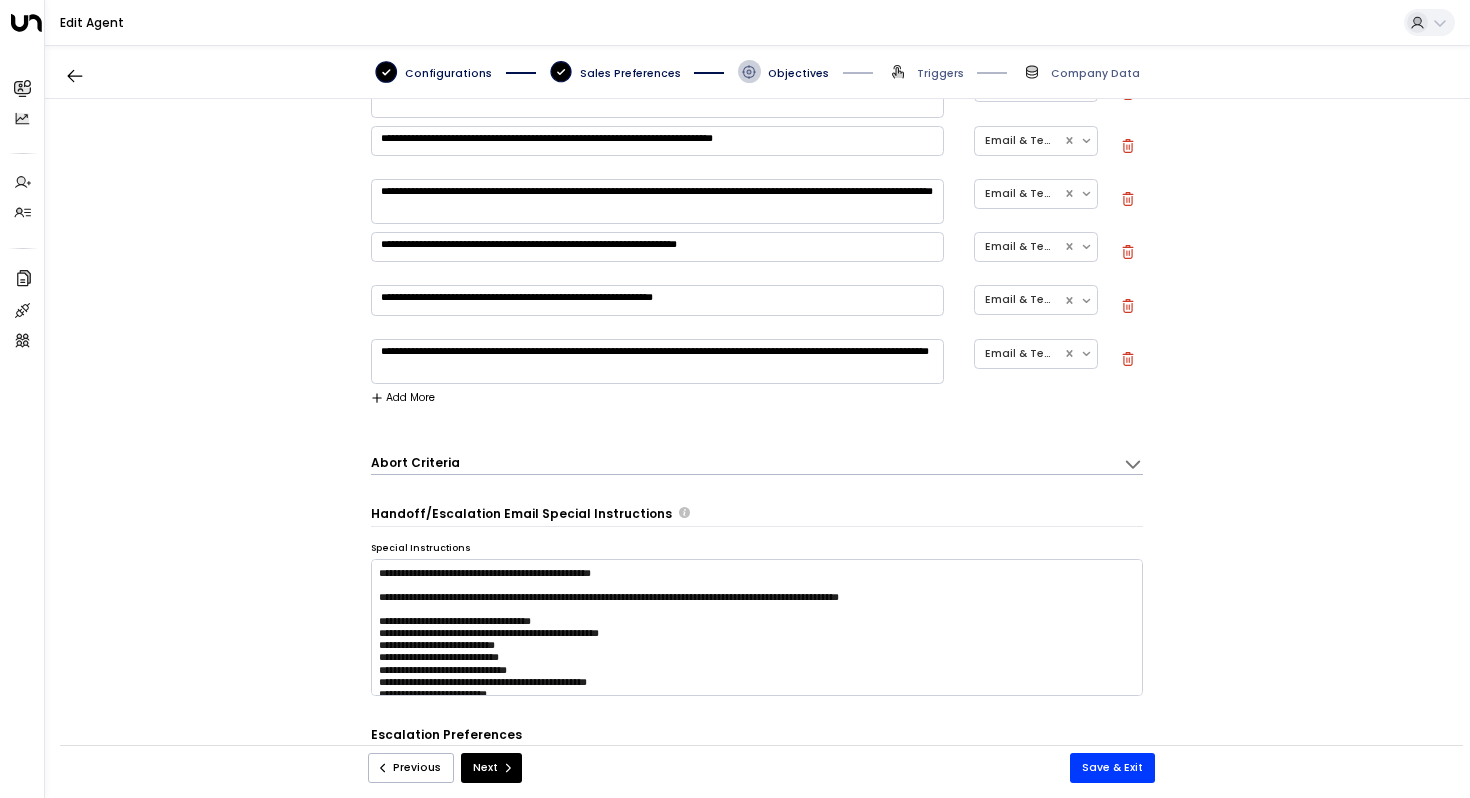 click on "**********" at bounding box center (657, 361) 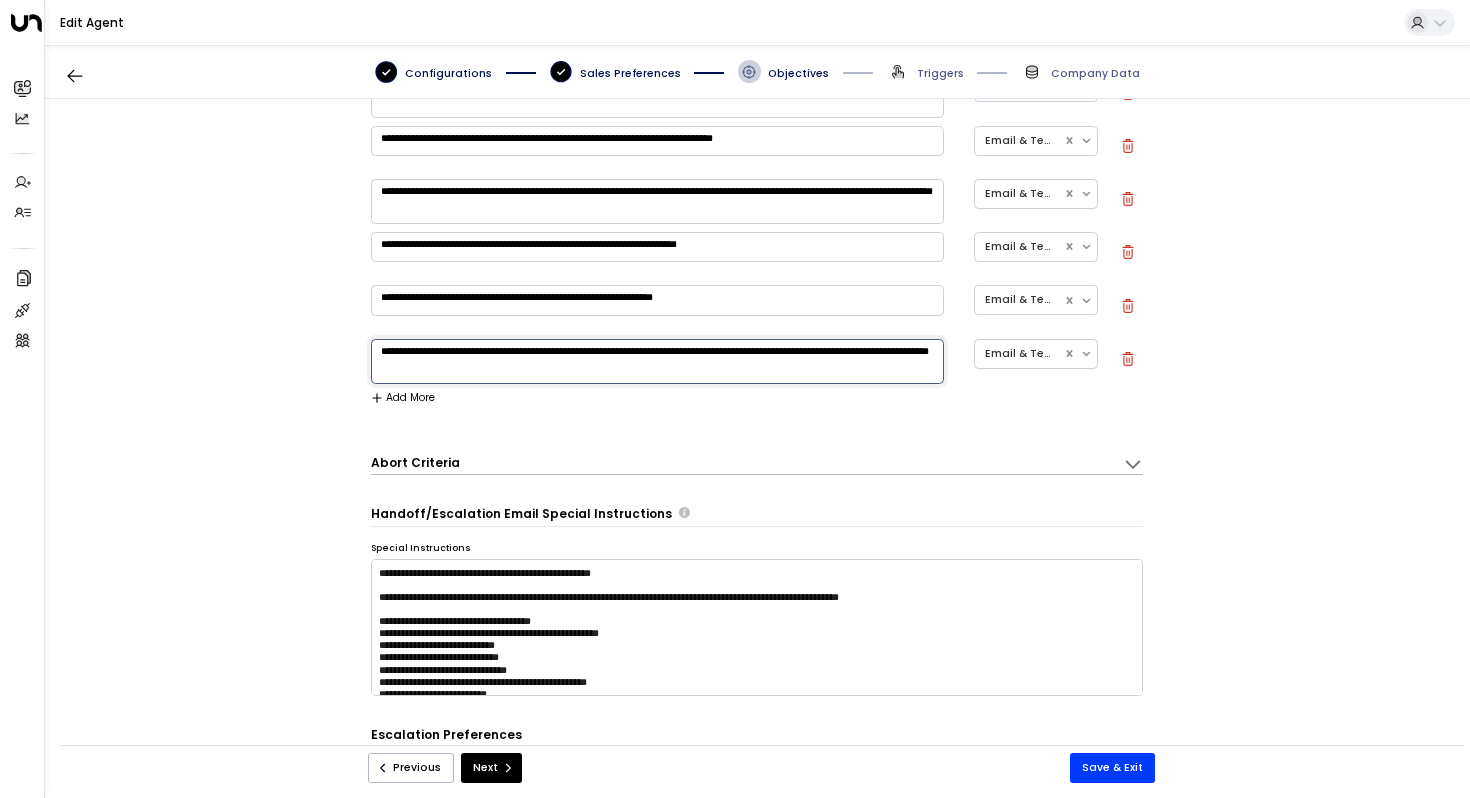 click on "**********" at bounding box center (657, 361) 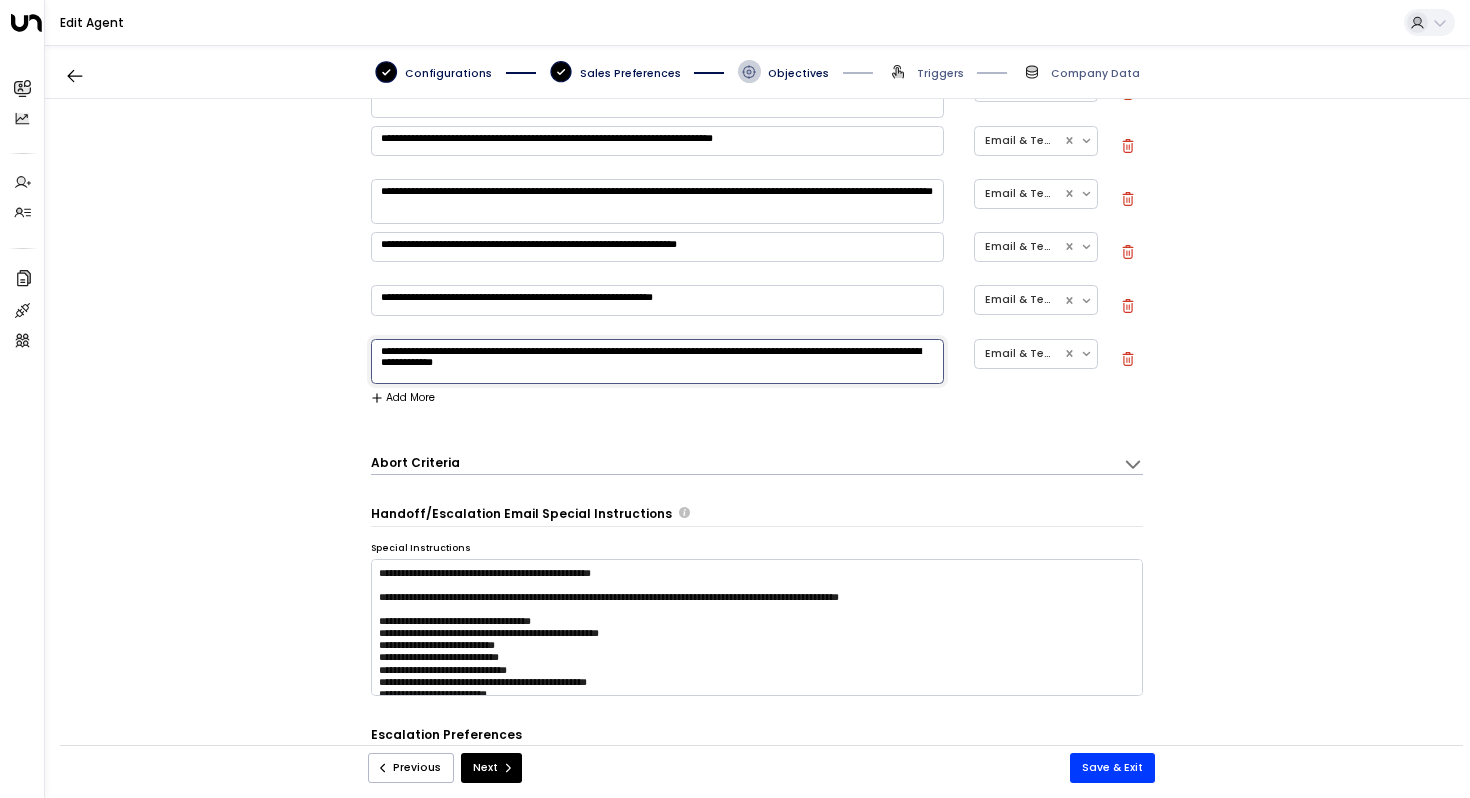 type on "**********" 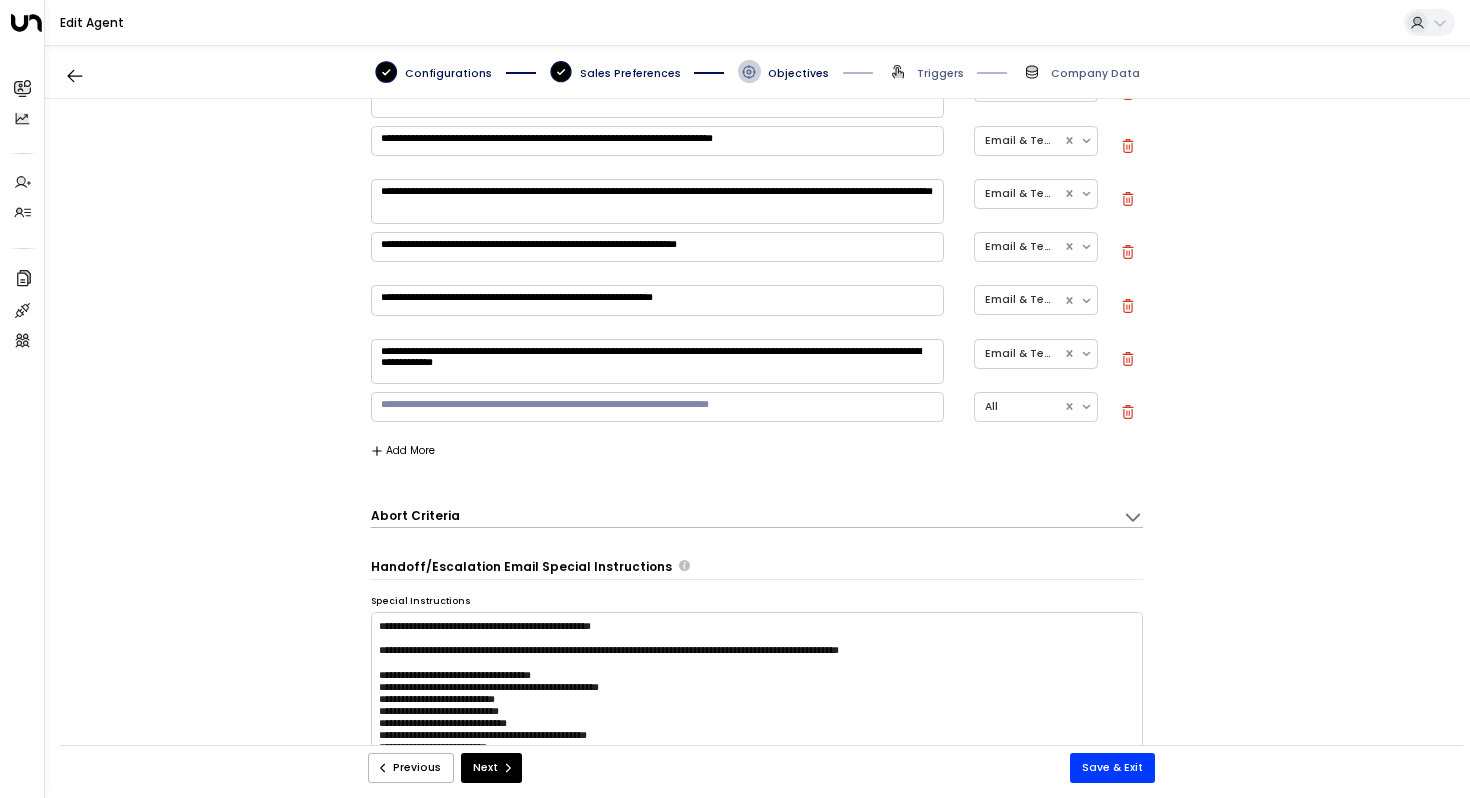 click at bounding box center (657, 407) 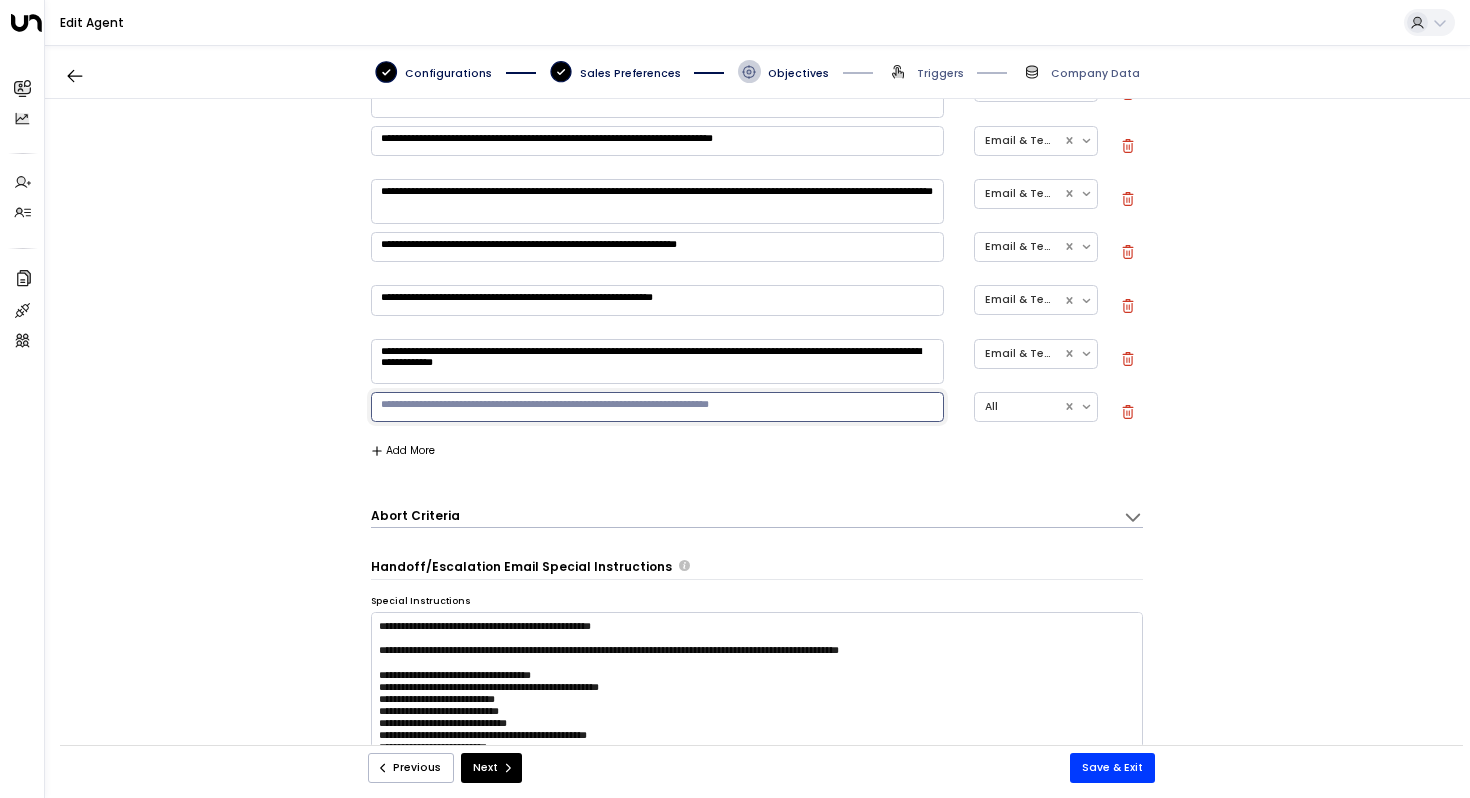 paste on "**********" 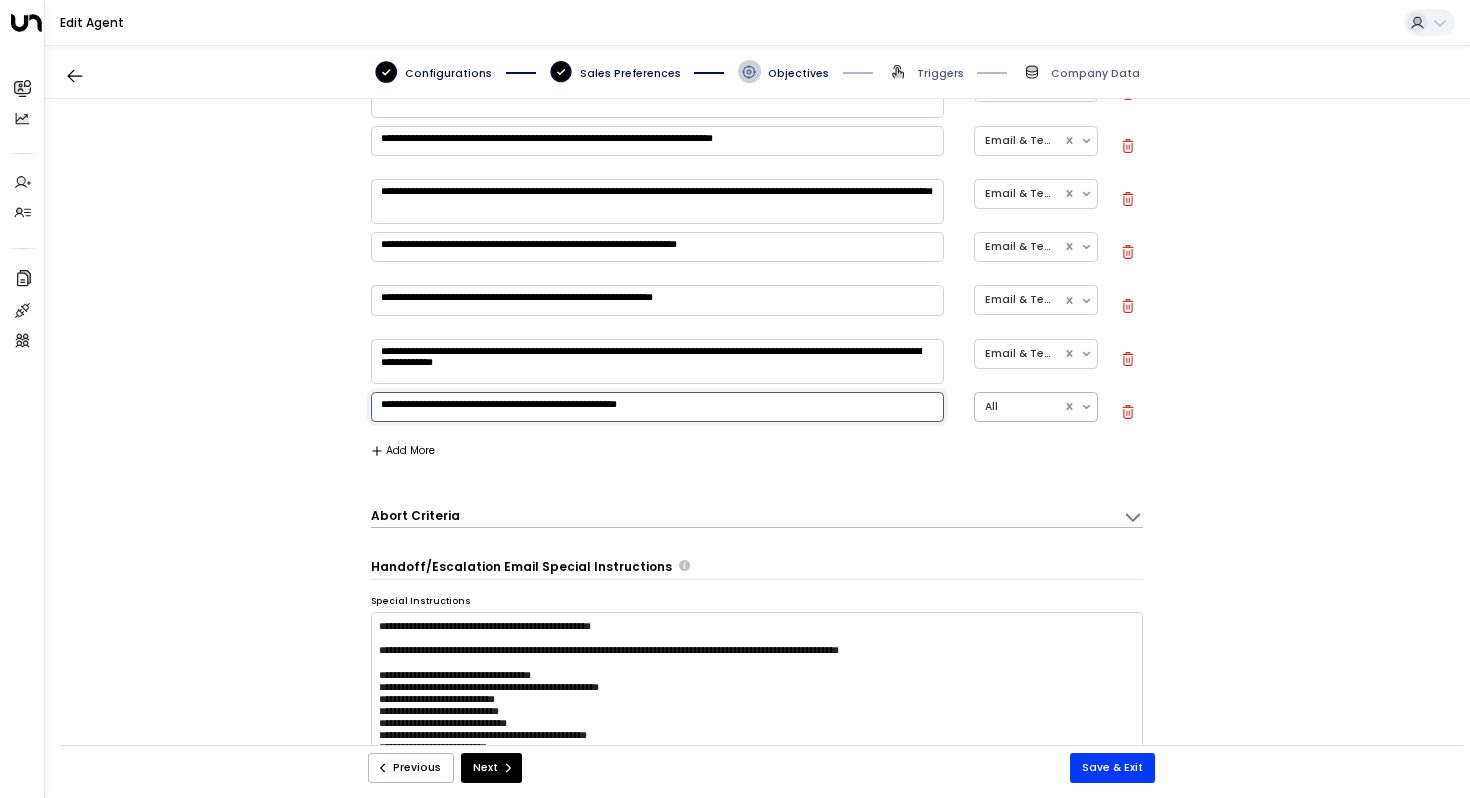 type on "**********" 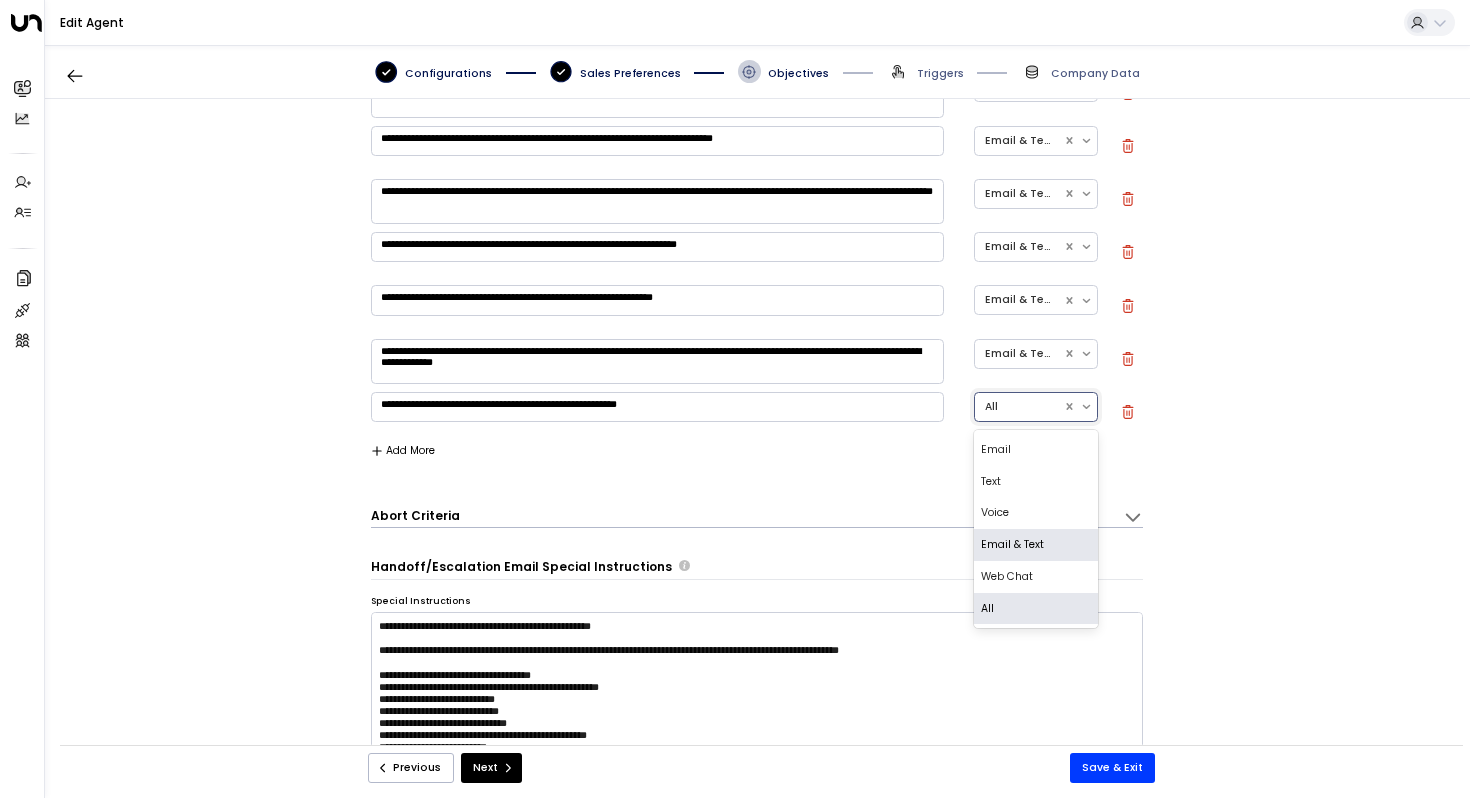 click on "Email & Text" at bounding box center [1036, 545] 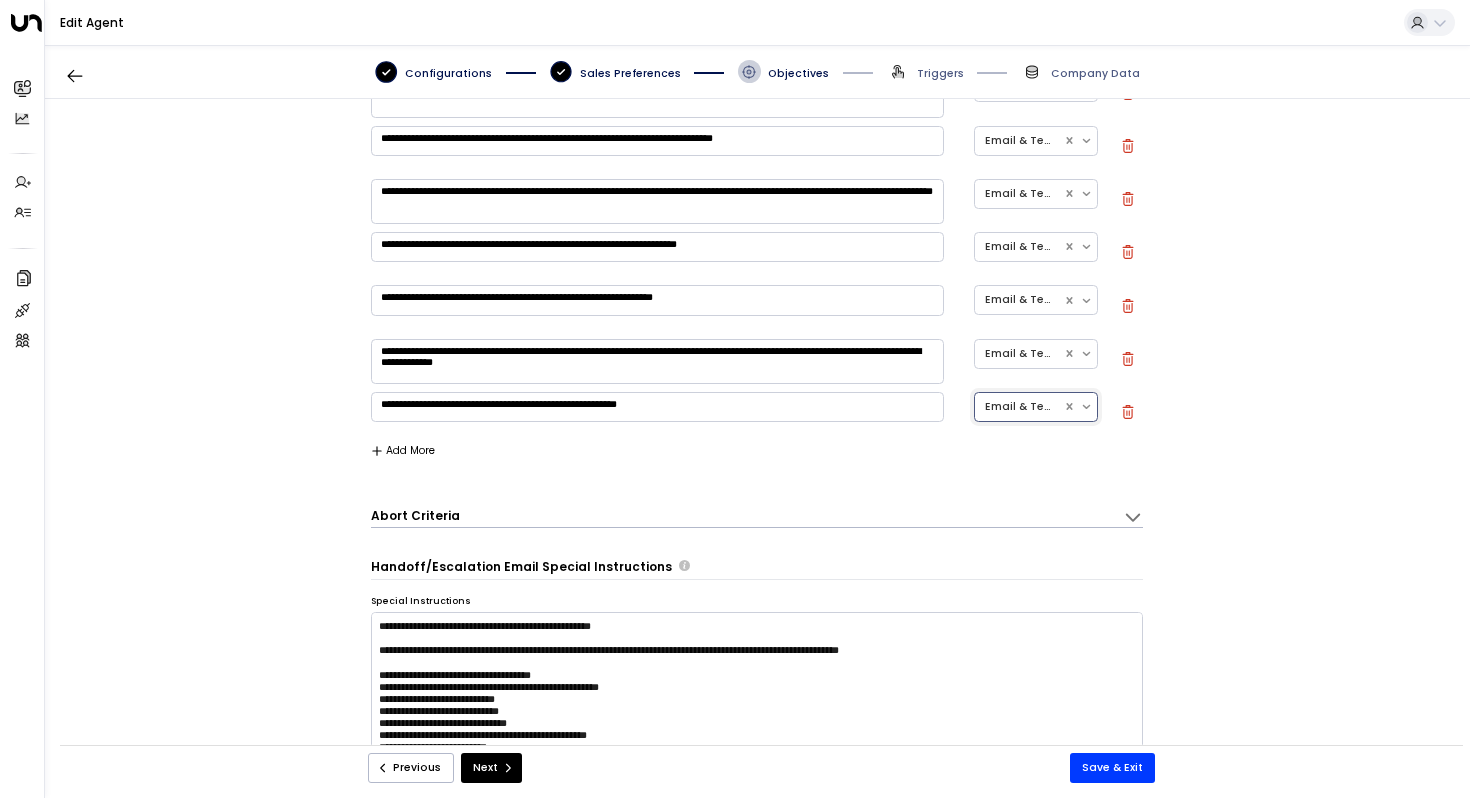 click on "Add More" at bounding box center (403, 451) 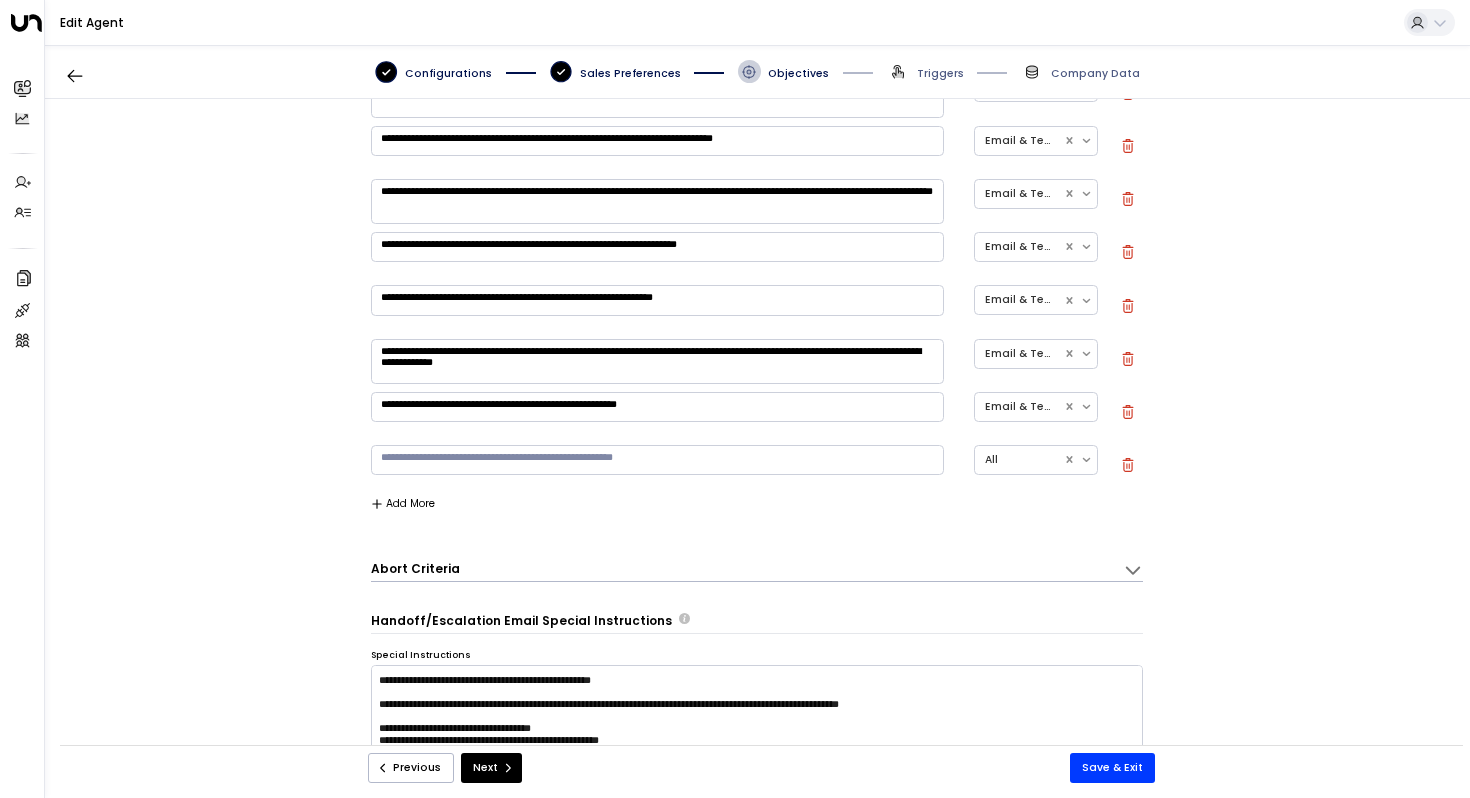 type 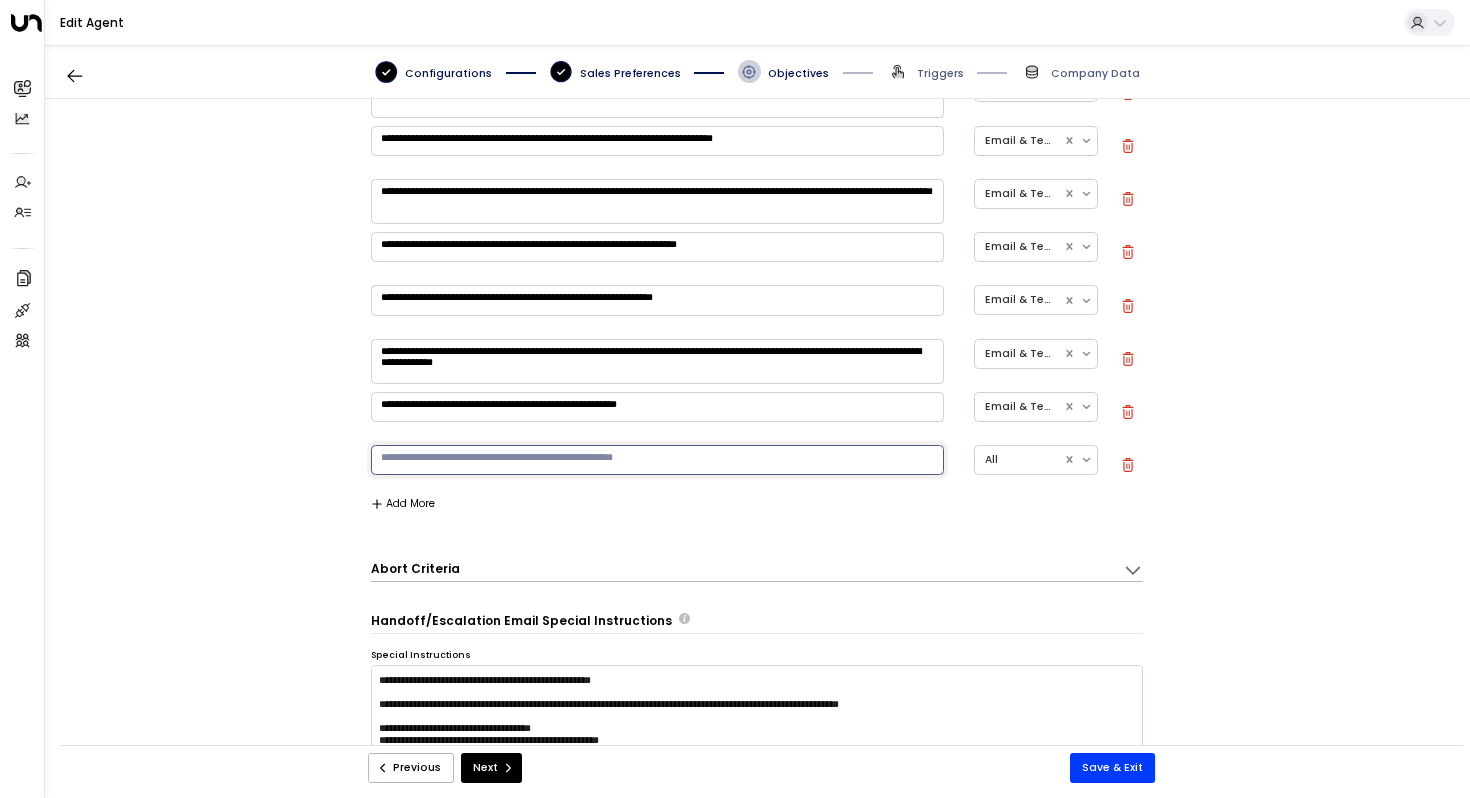 paste on "**********" 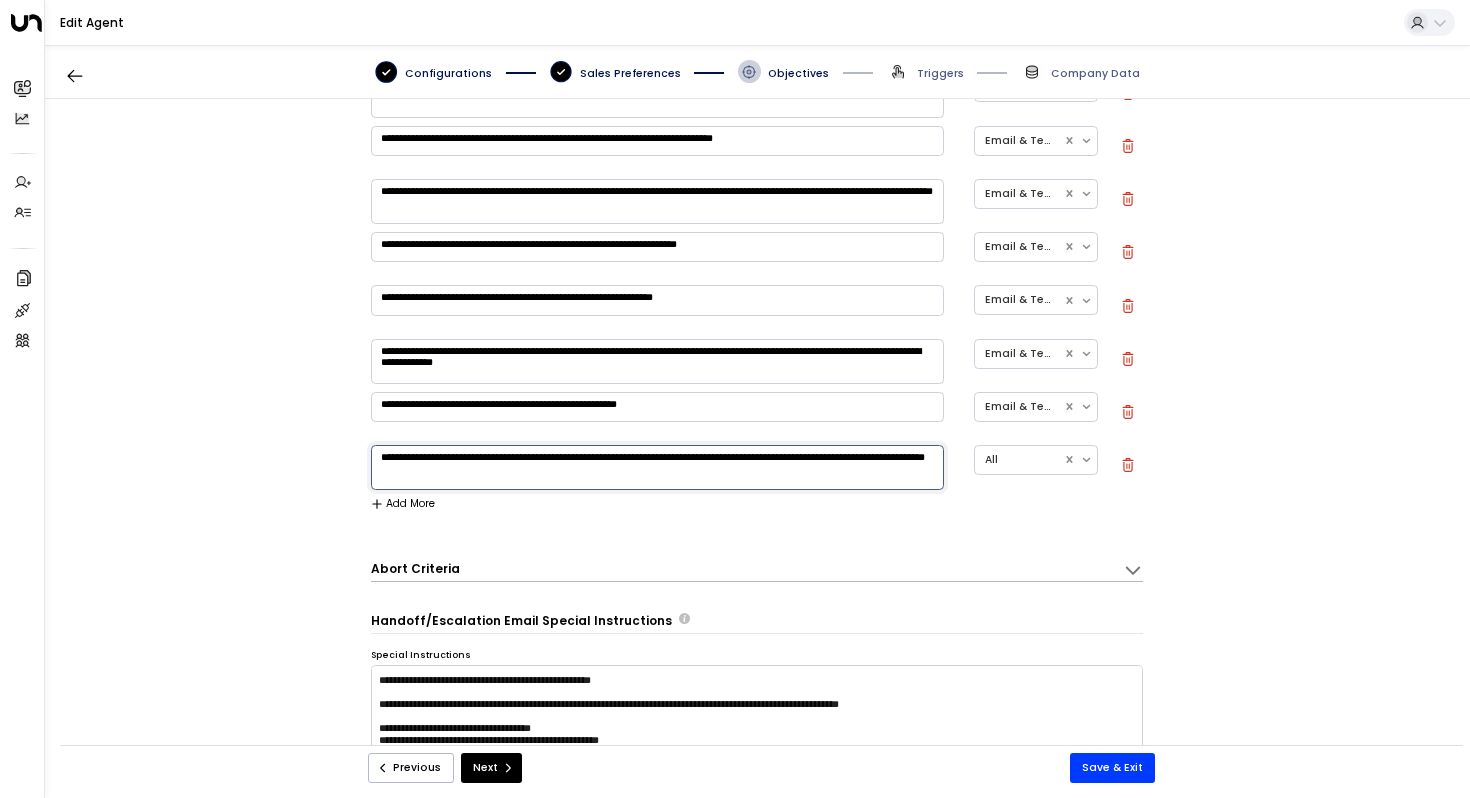 type on "**********" 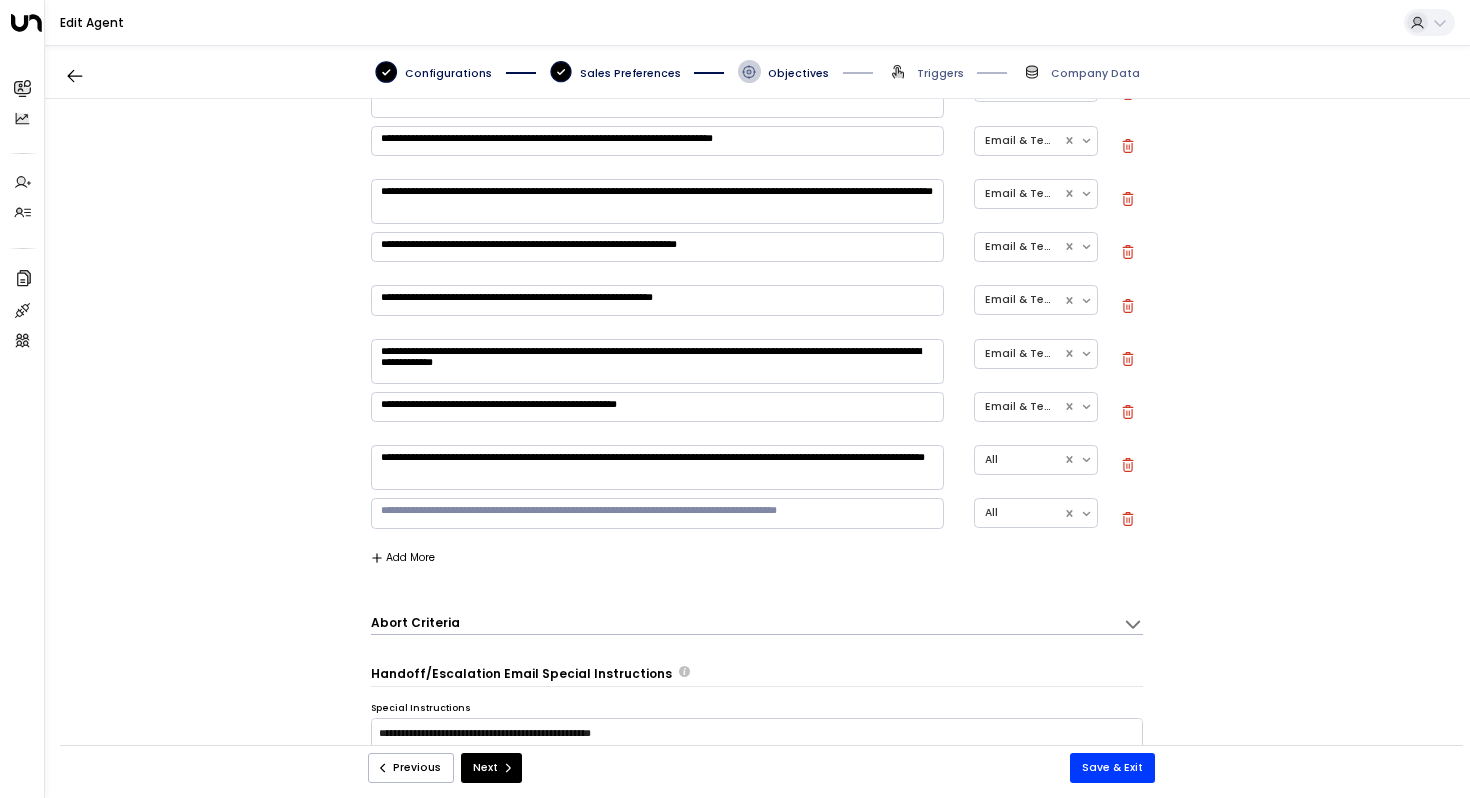 click at bounding box center (657, 513) 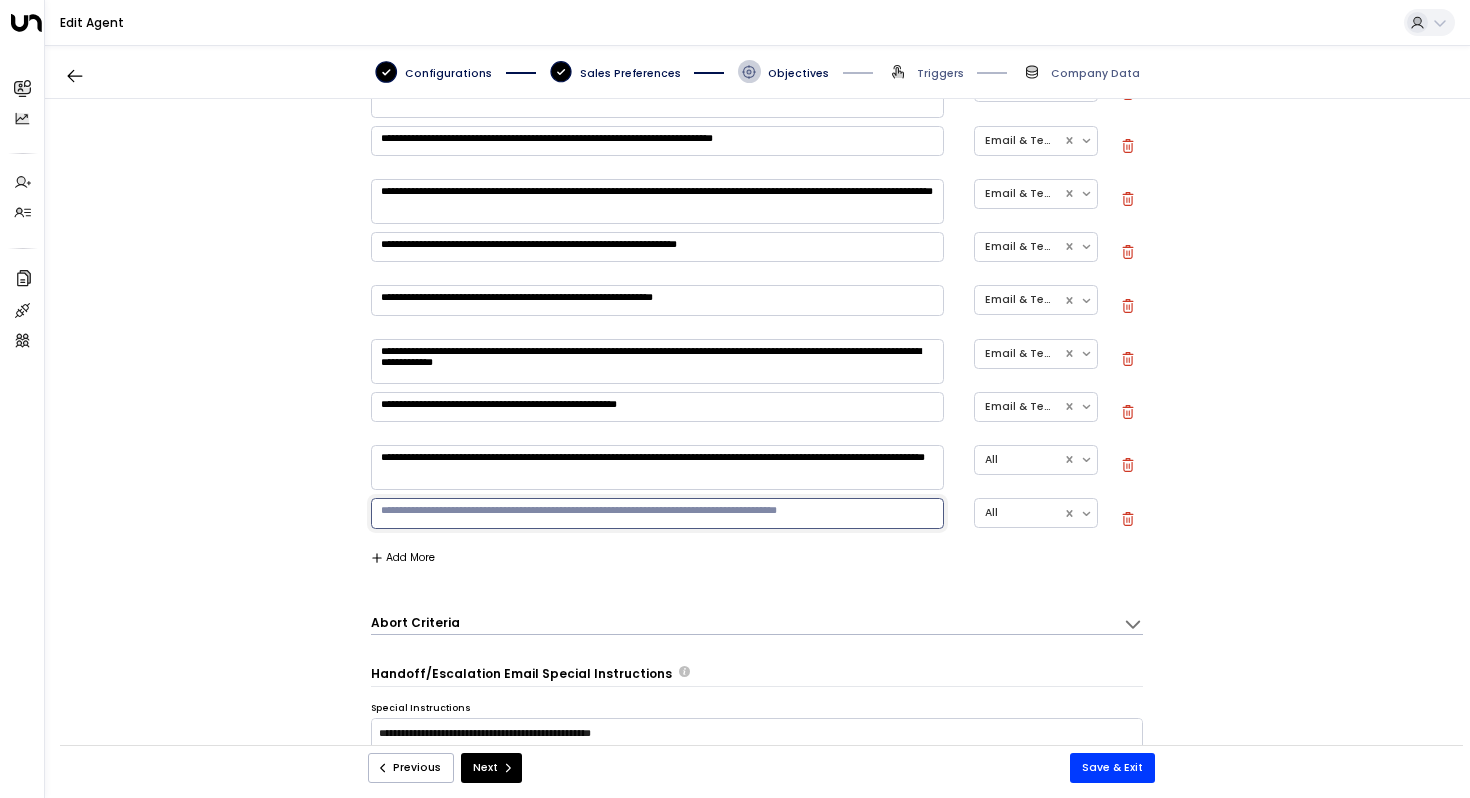 paste on "**********" 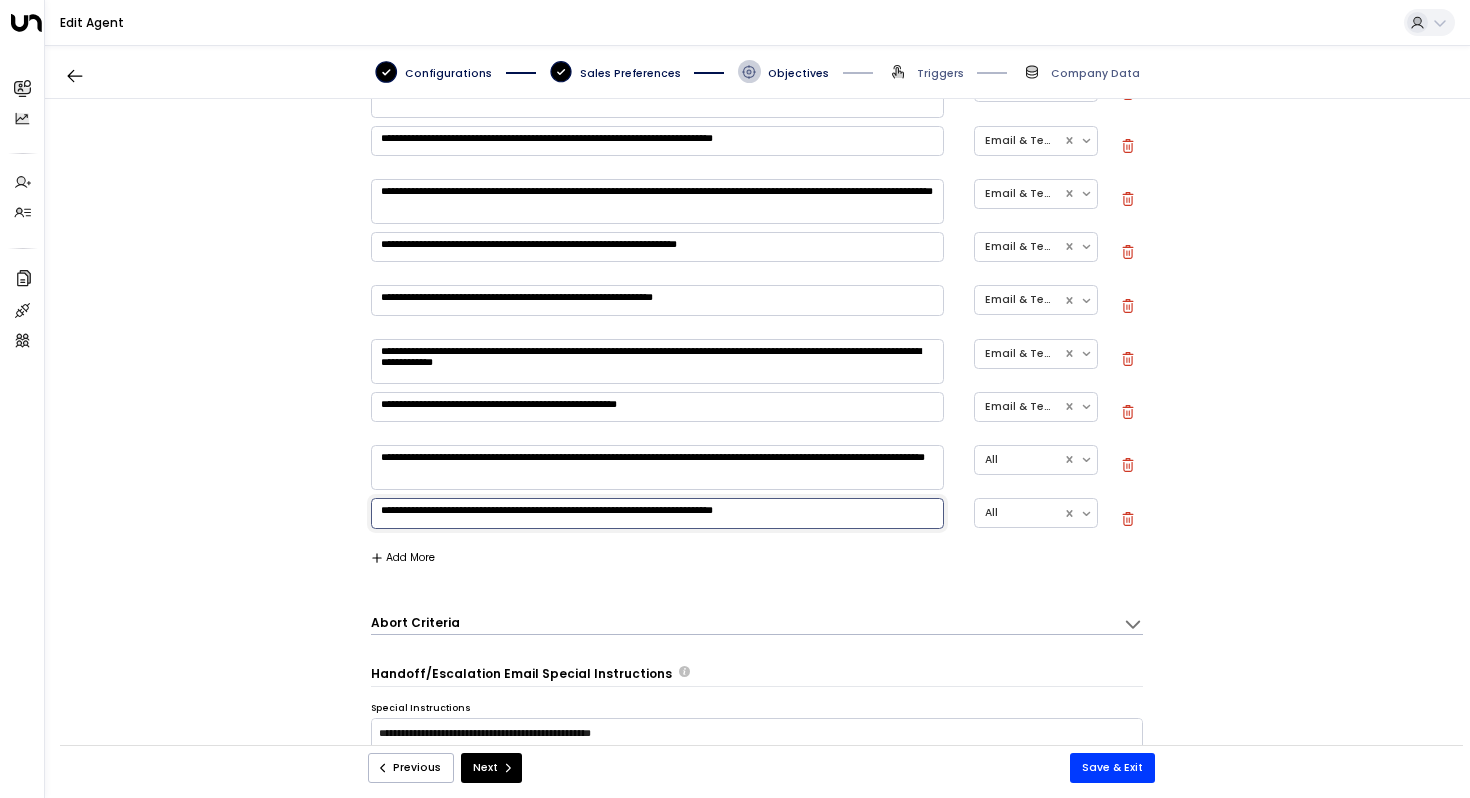 type on "**********" 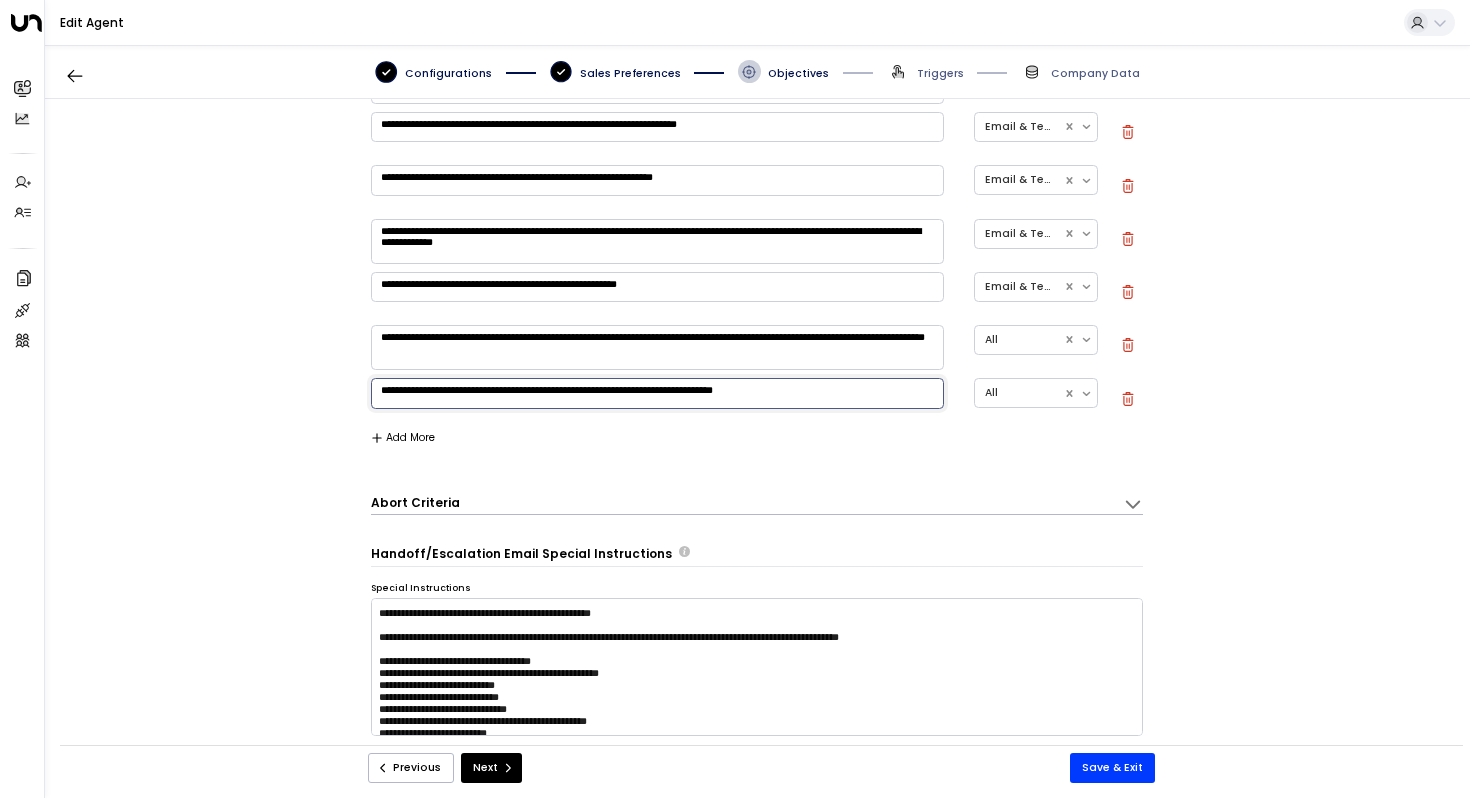 scroll, scrollTop: 1353, scrollLeft: 0, axis: vertical 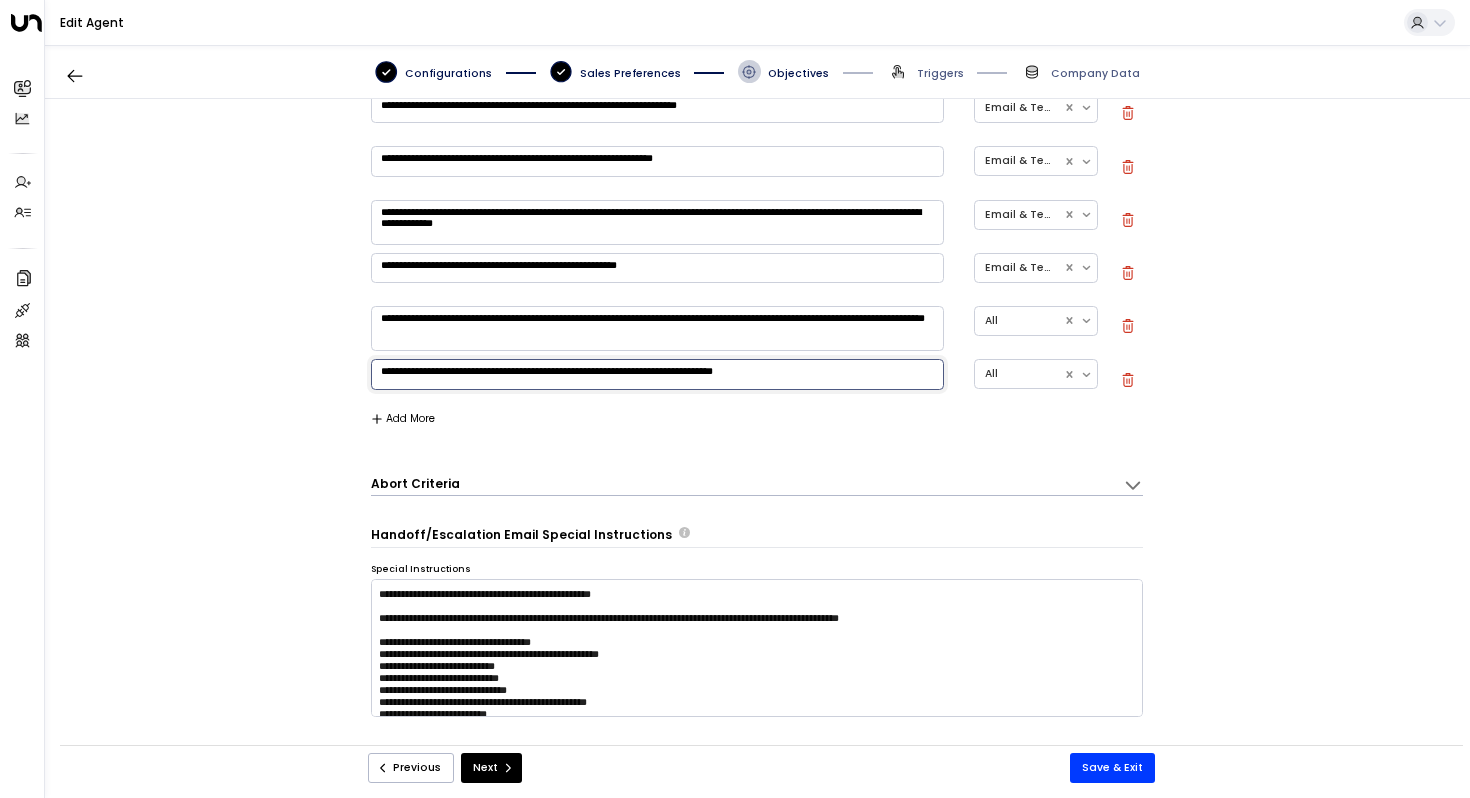 click on "Add More" at bounding box center (403, 419) 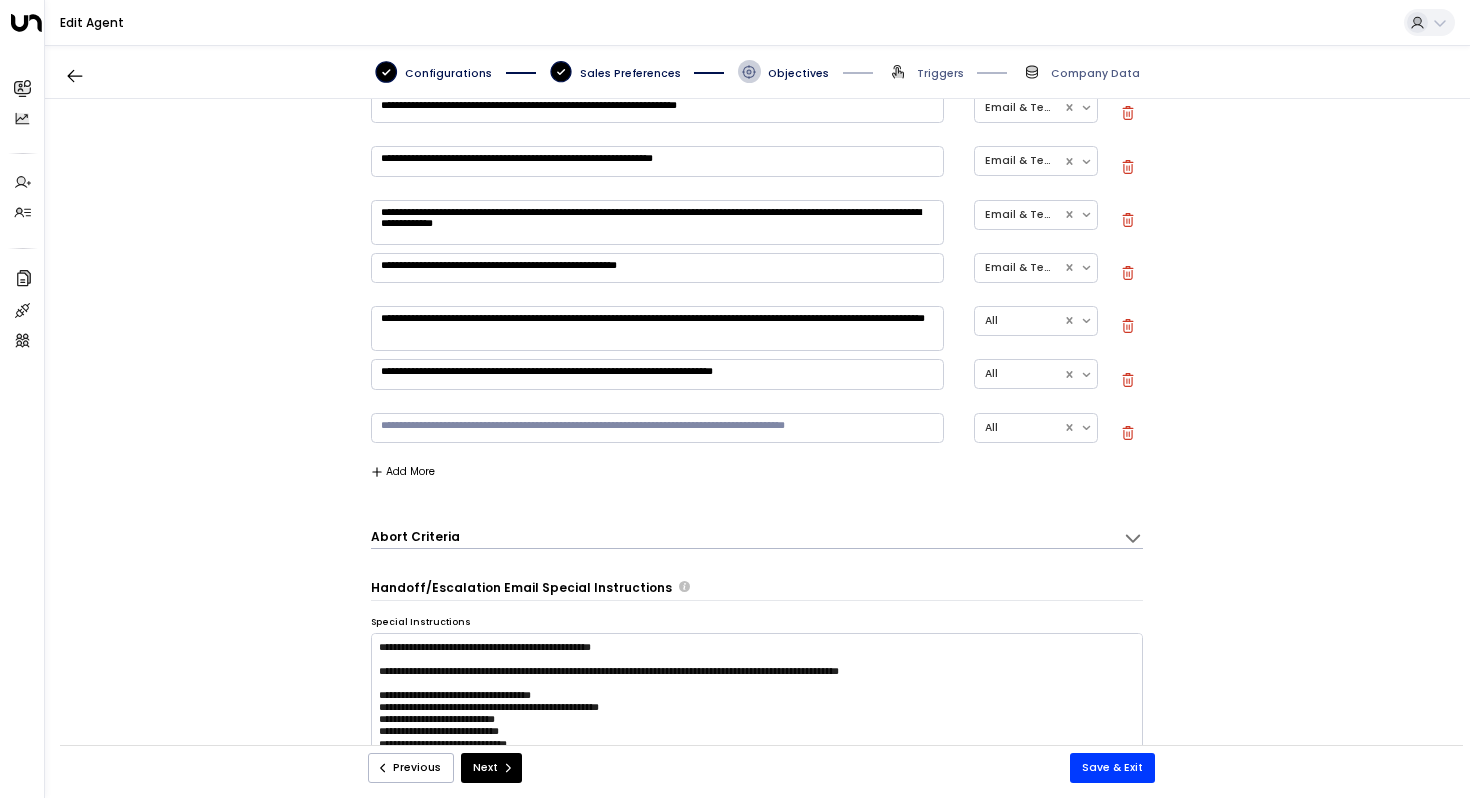 click at bounding box center (657, 428) 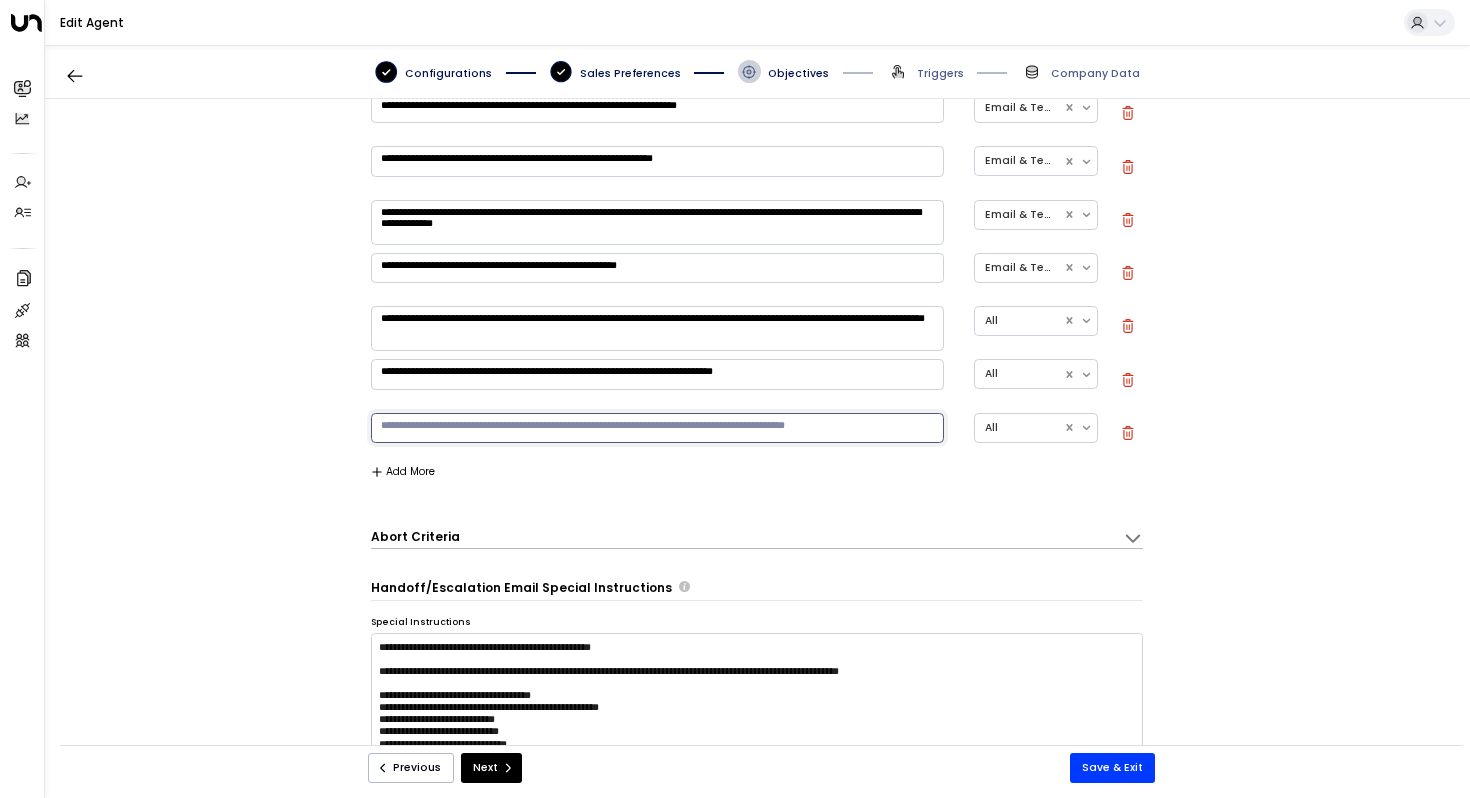 paste on "**********" 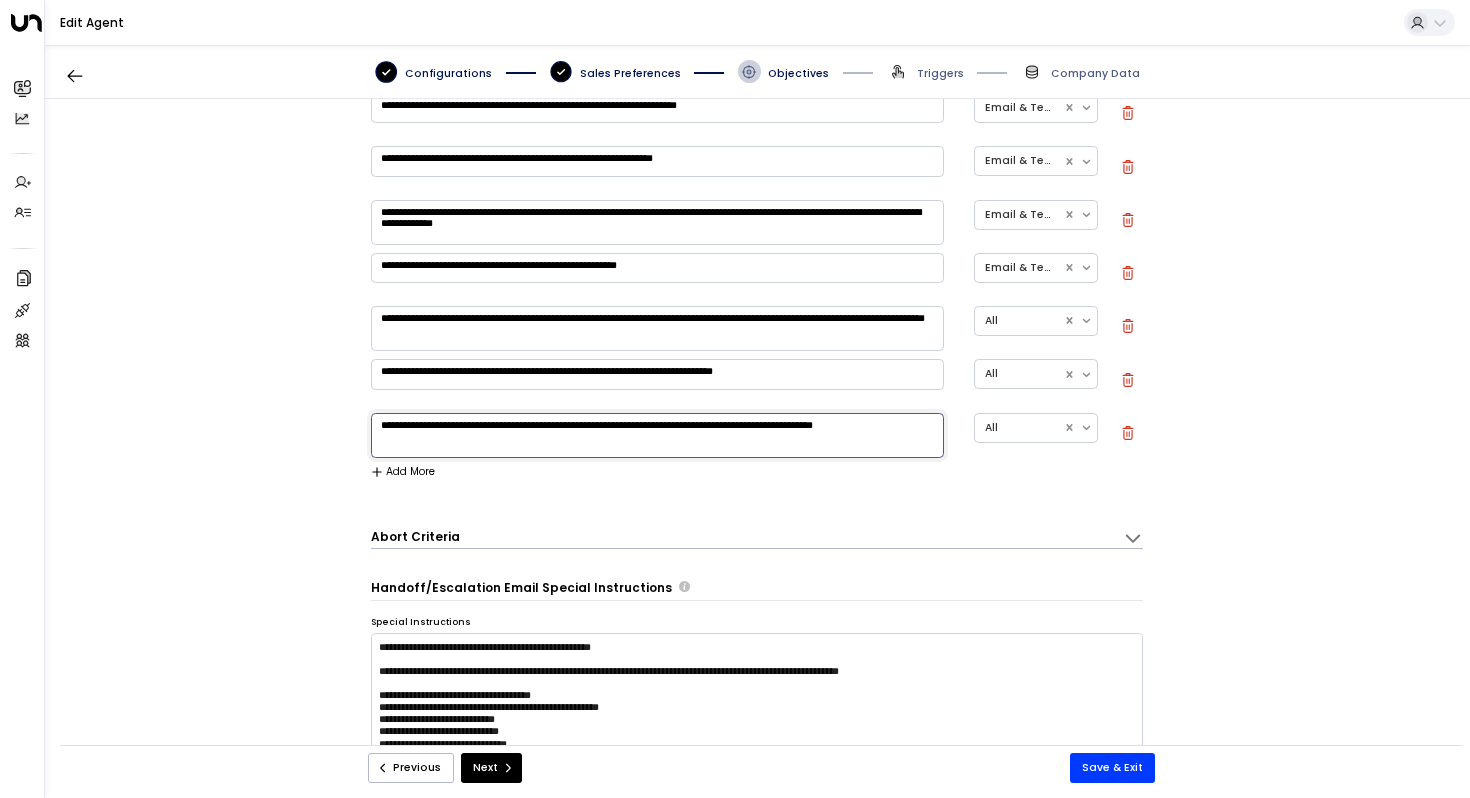type on "**********" 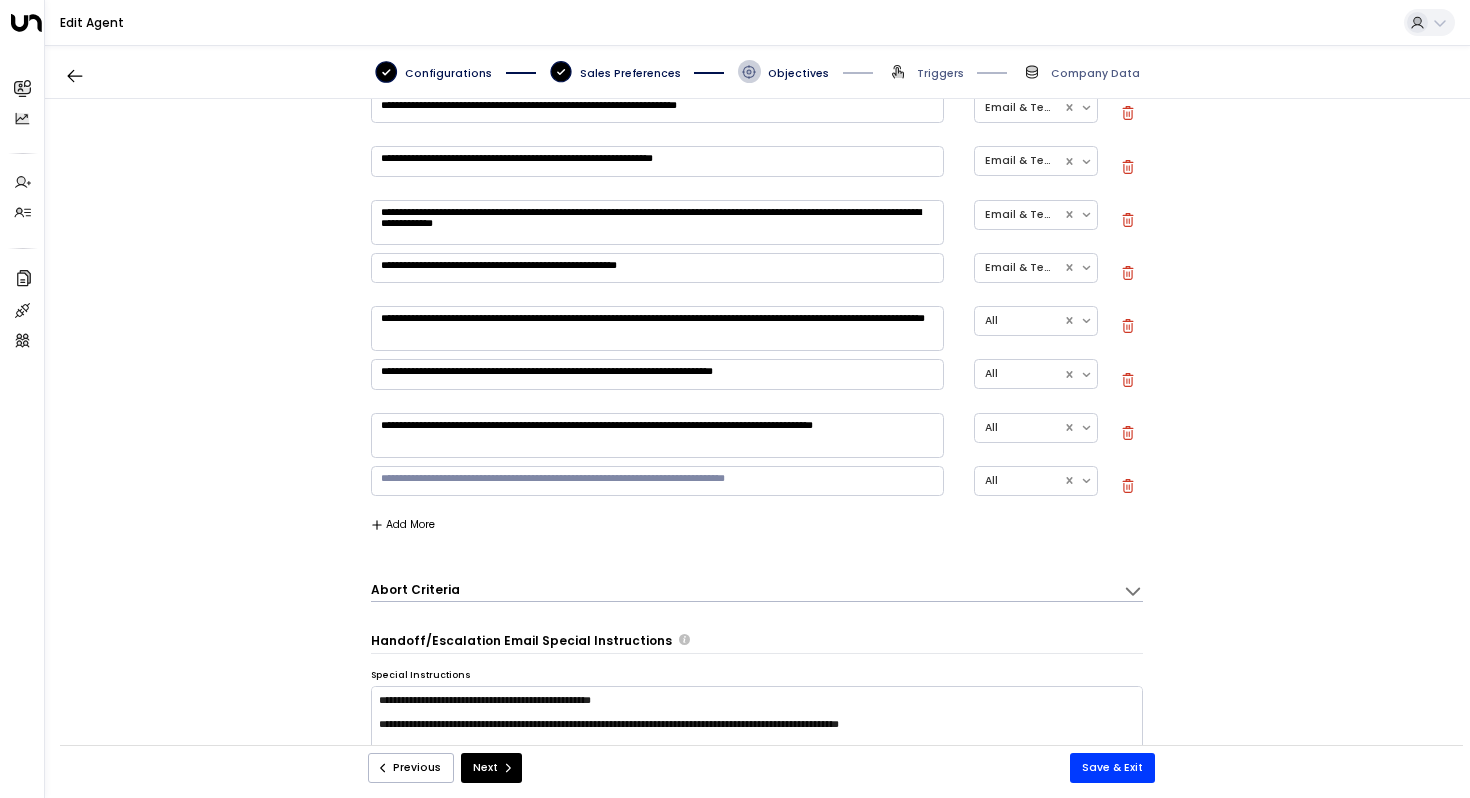 click at bounding box center (657, 481) 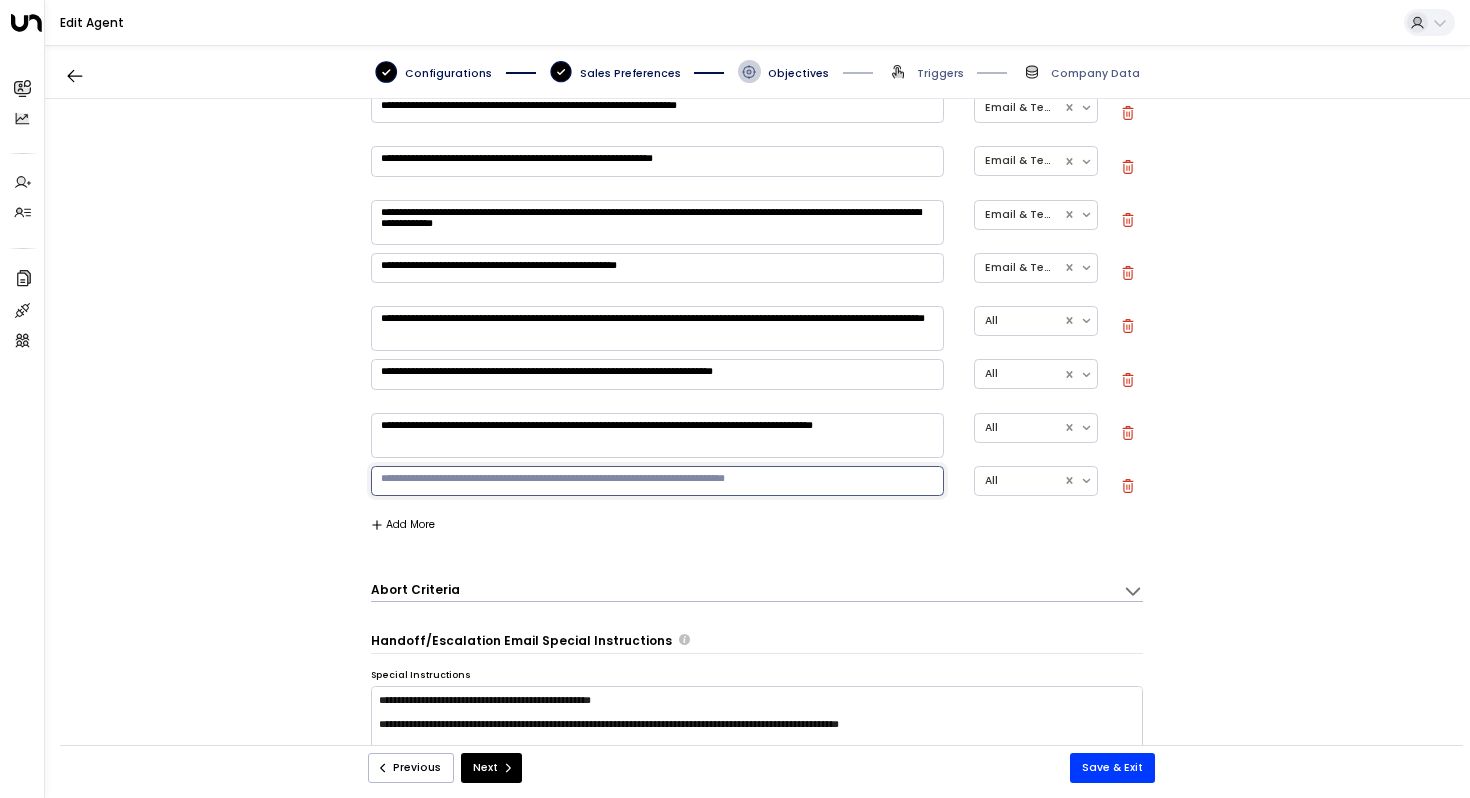 paste on "**********" 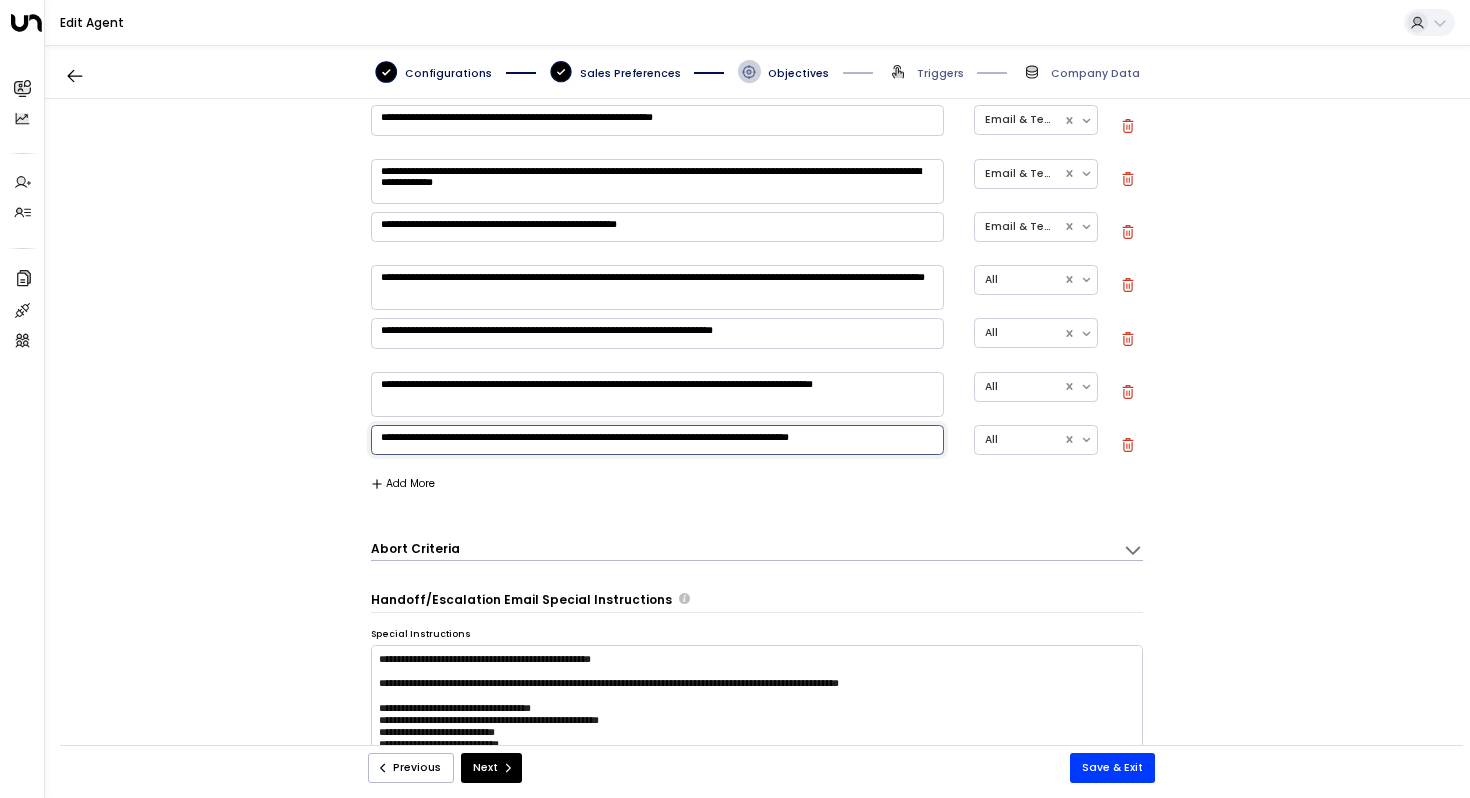 scroll, scrollTop: 1406, scrollLeft: 0, axis: vertical 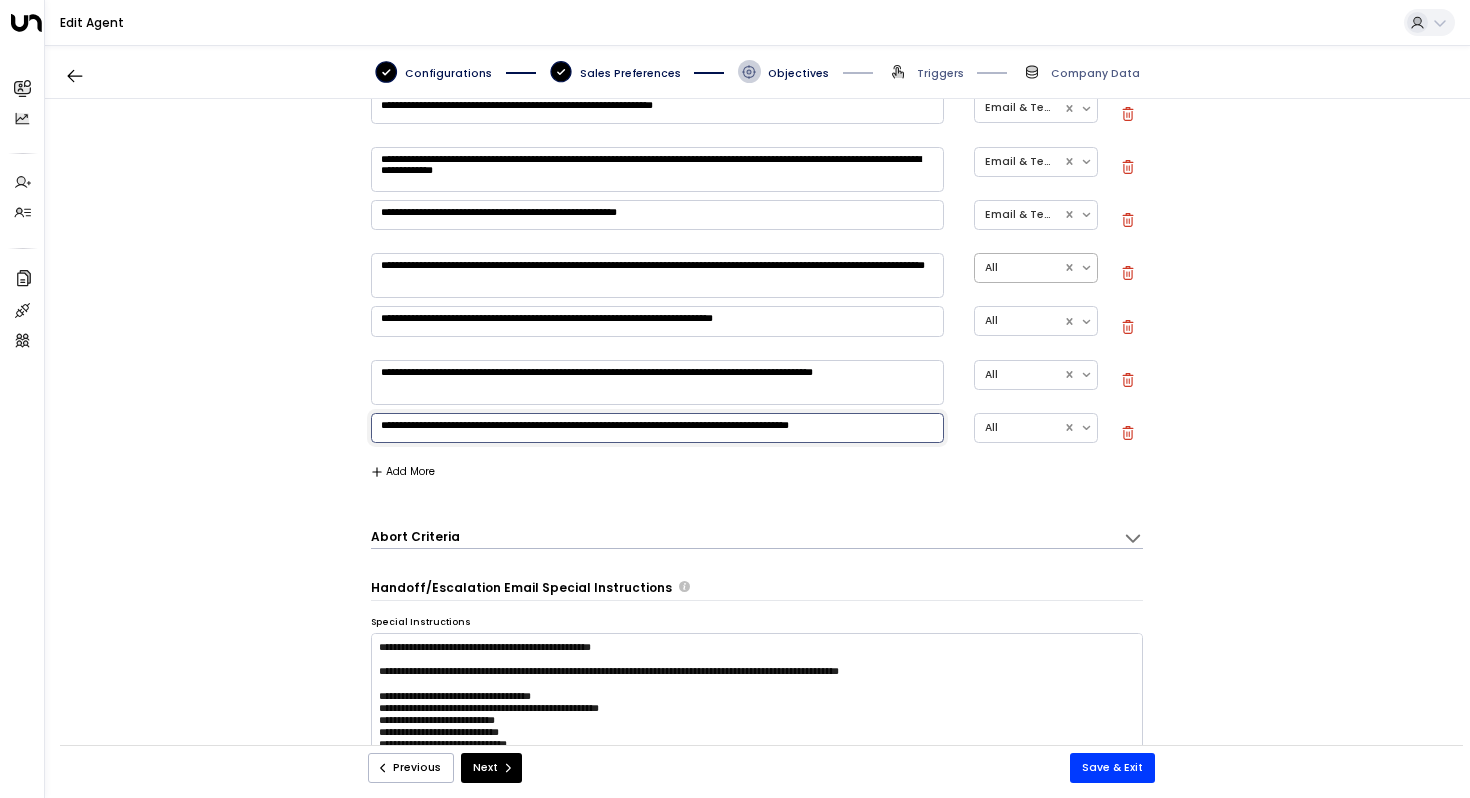 type on "**********" 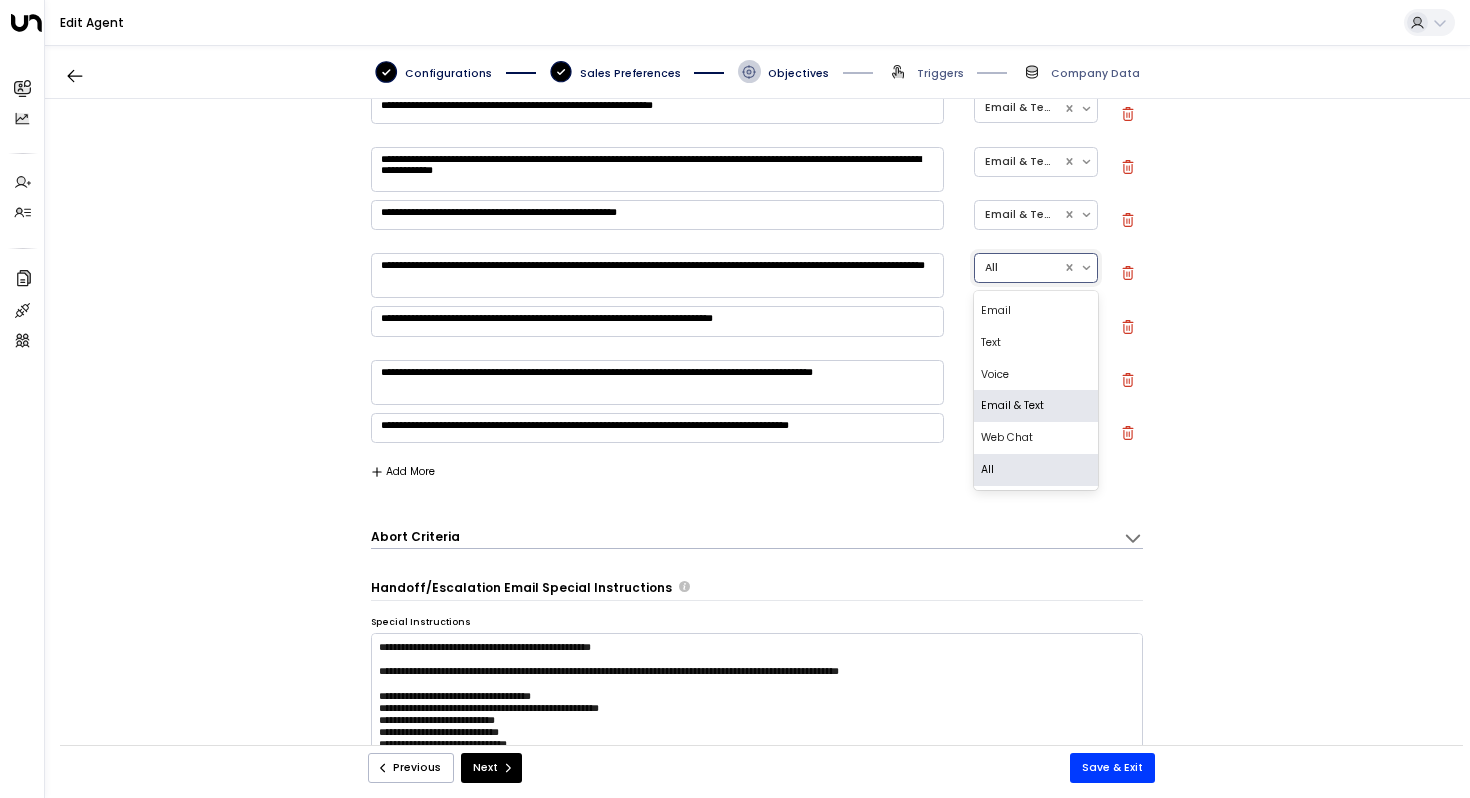 click on "Email & Text" at bounding box center [1036, 406] 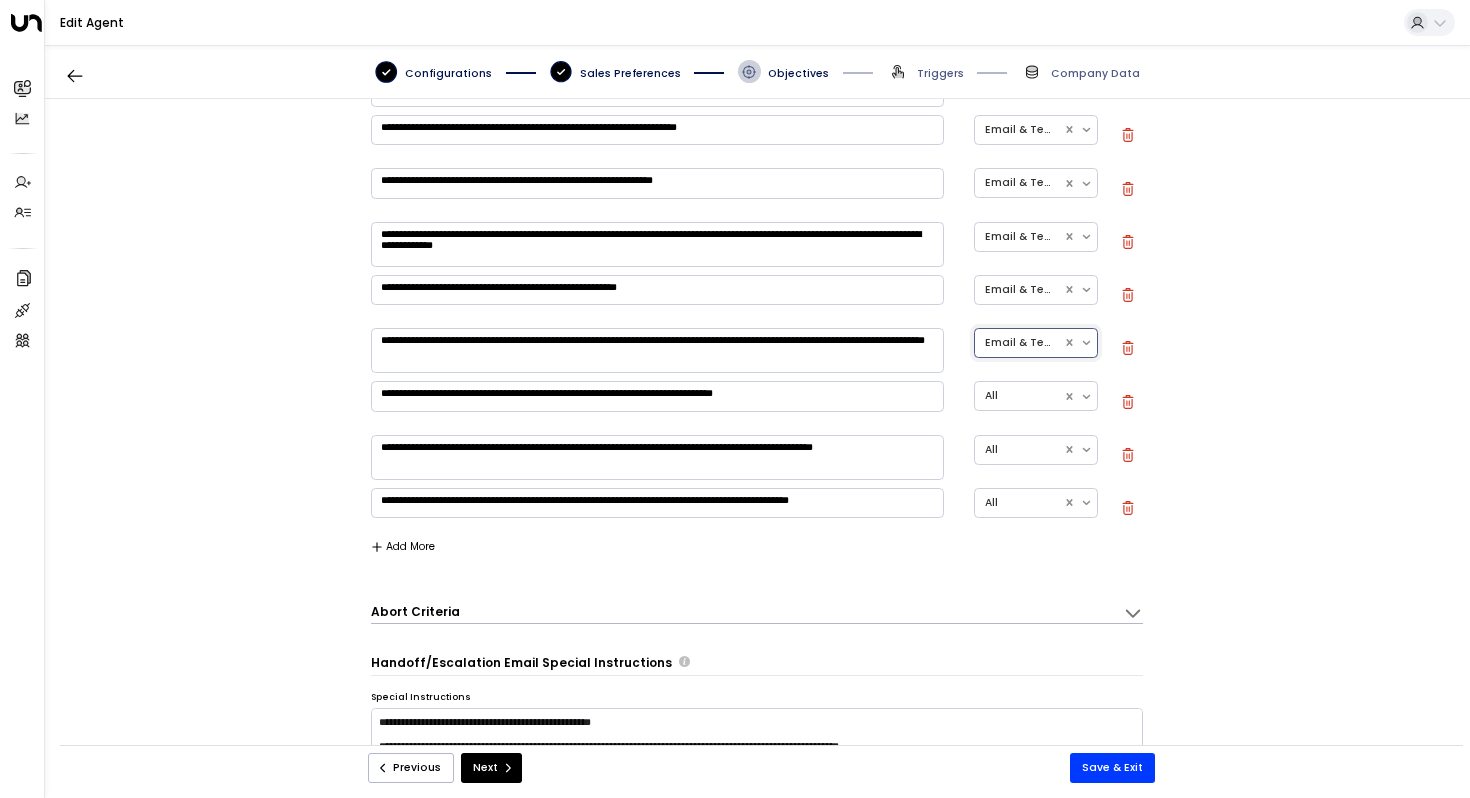scroll, scrollTop: 1529, scrollLeft: 0, axis: vertical 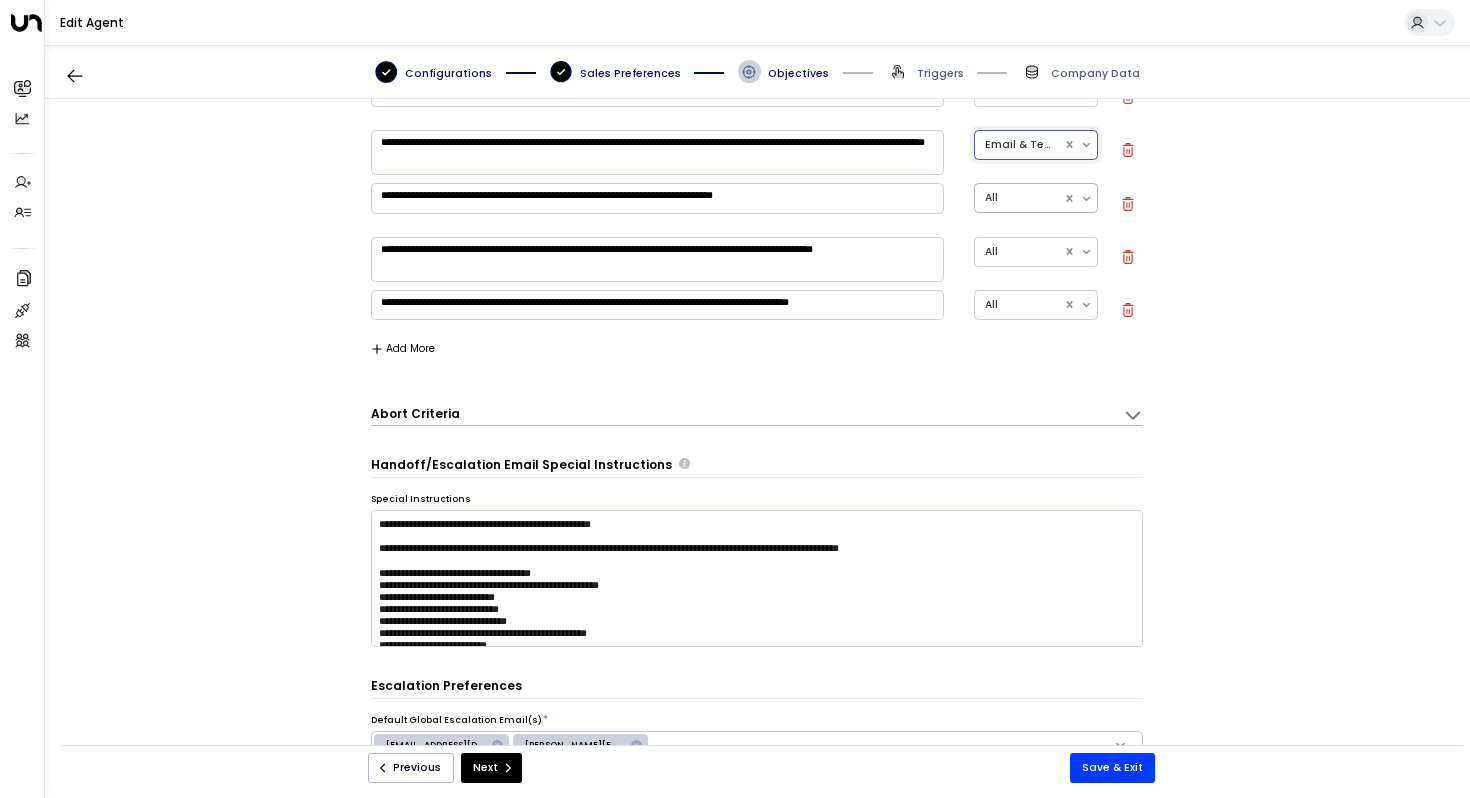 click at bounding box center [1019, 198] 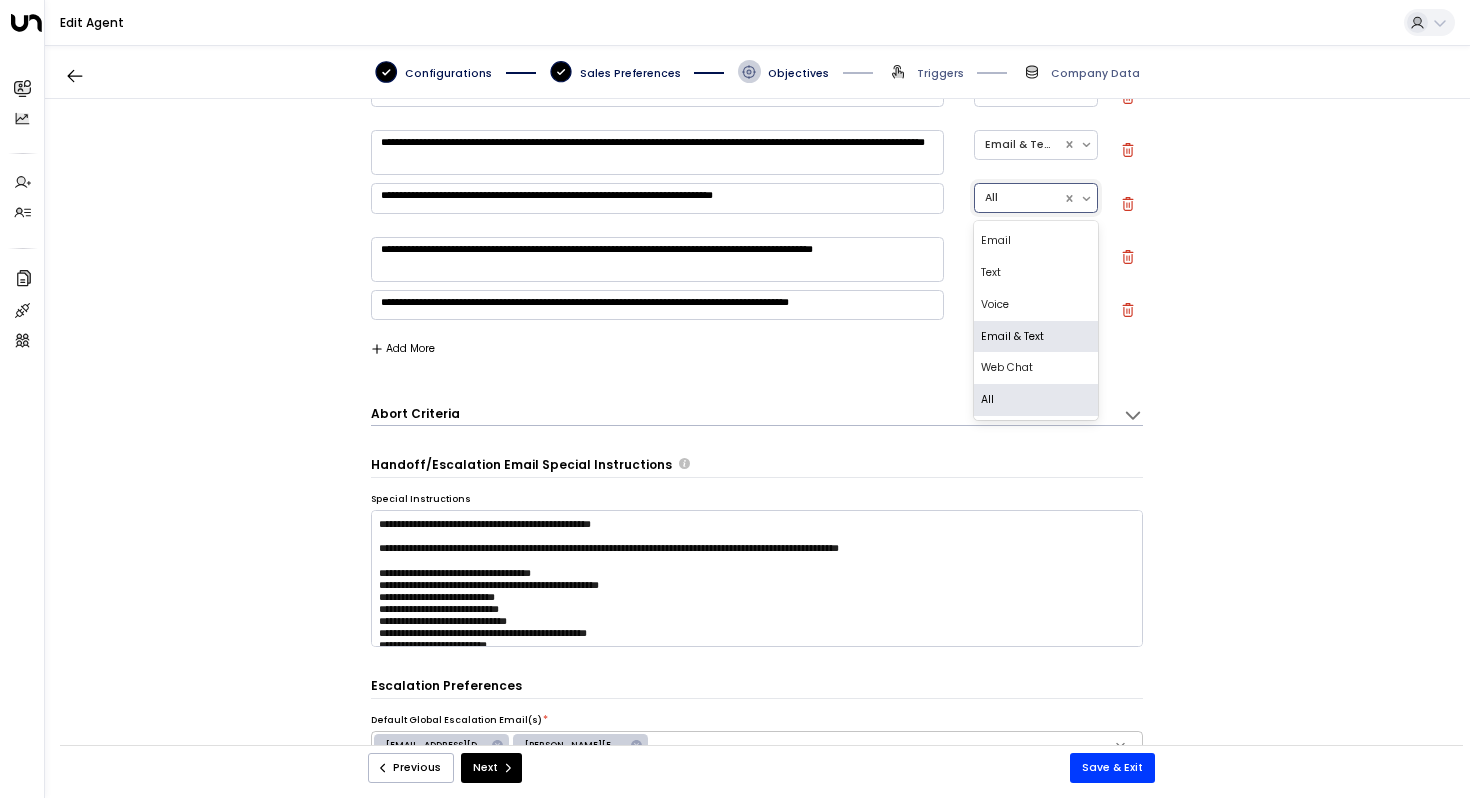 click on "Email & Text" at bounding box center [1036, 337] 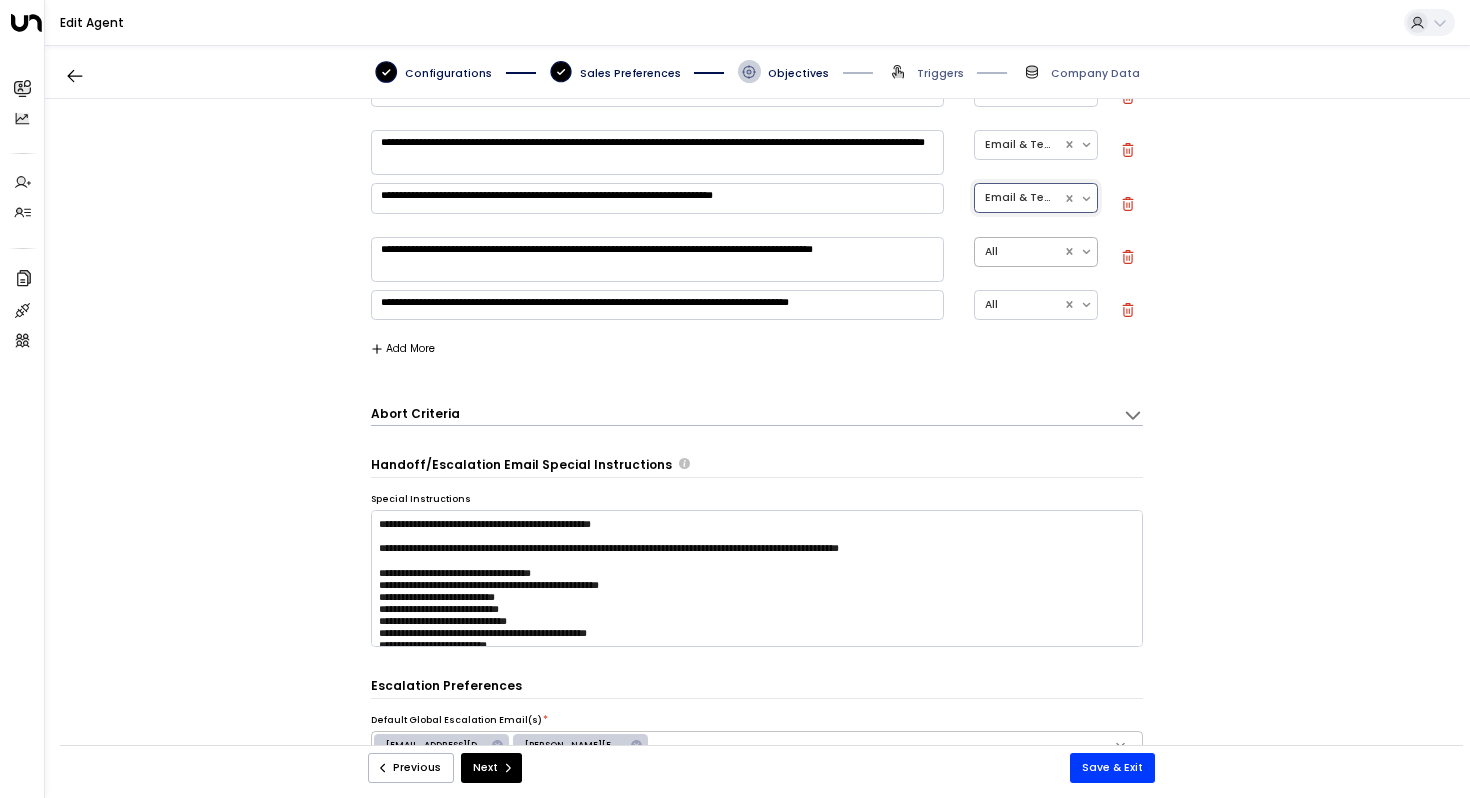 click at bounding box center [1019, 252] 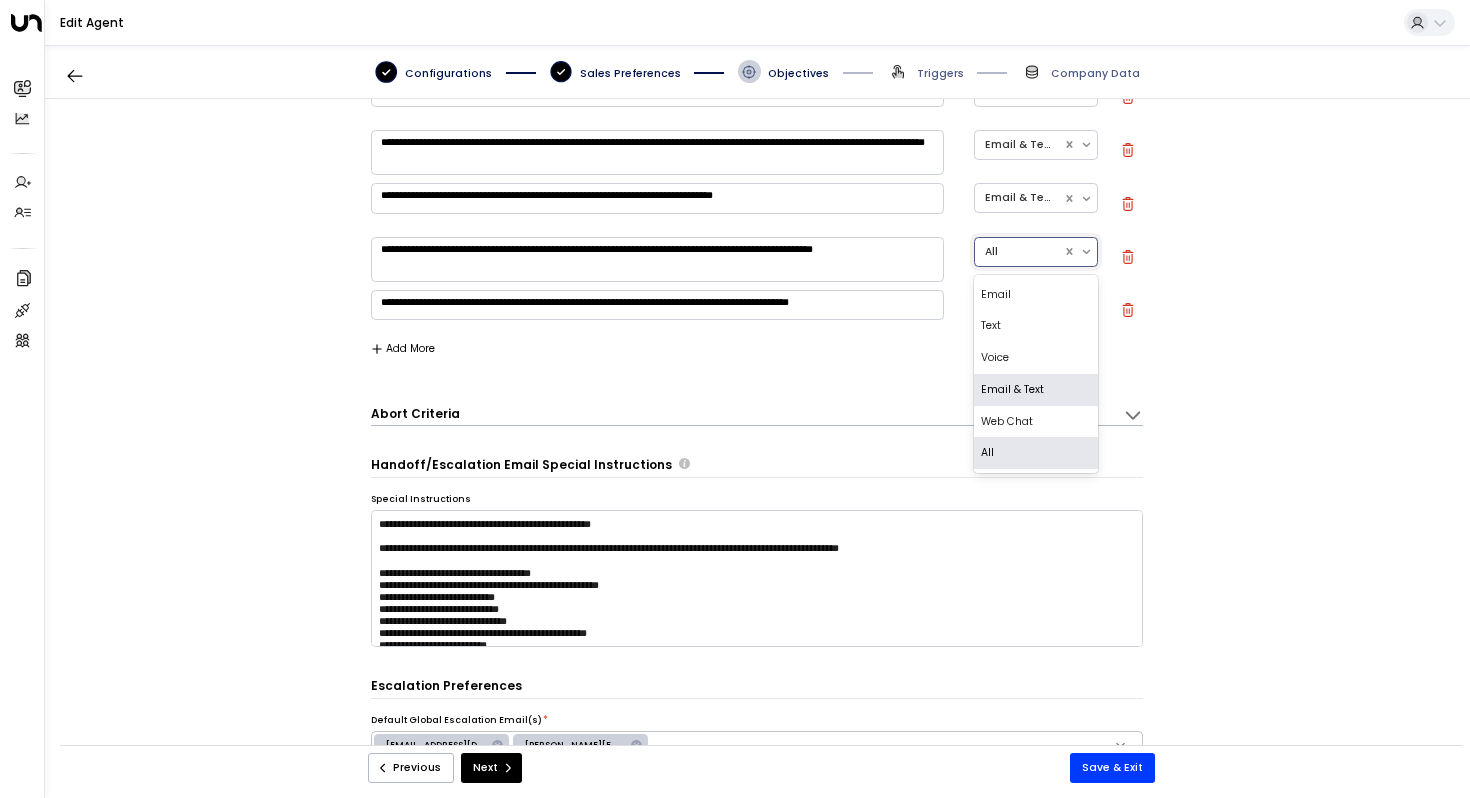 click on "Email & Text" at bounding box center [1036, 390] 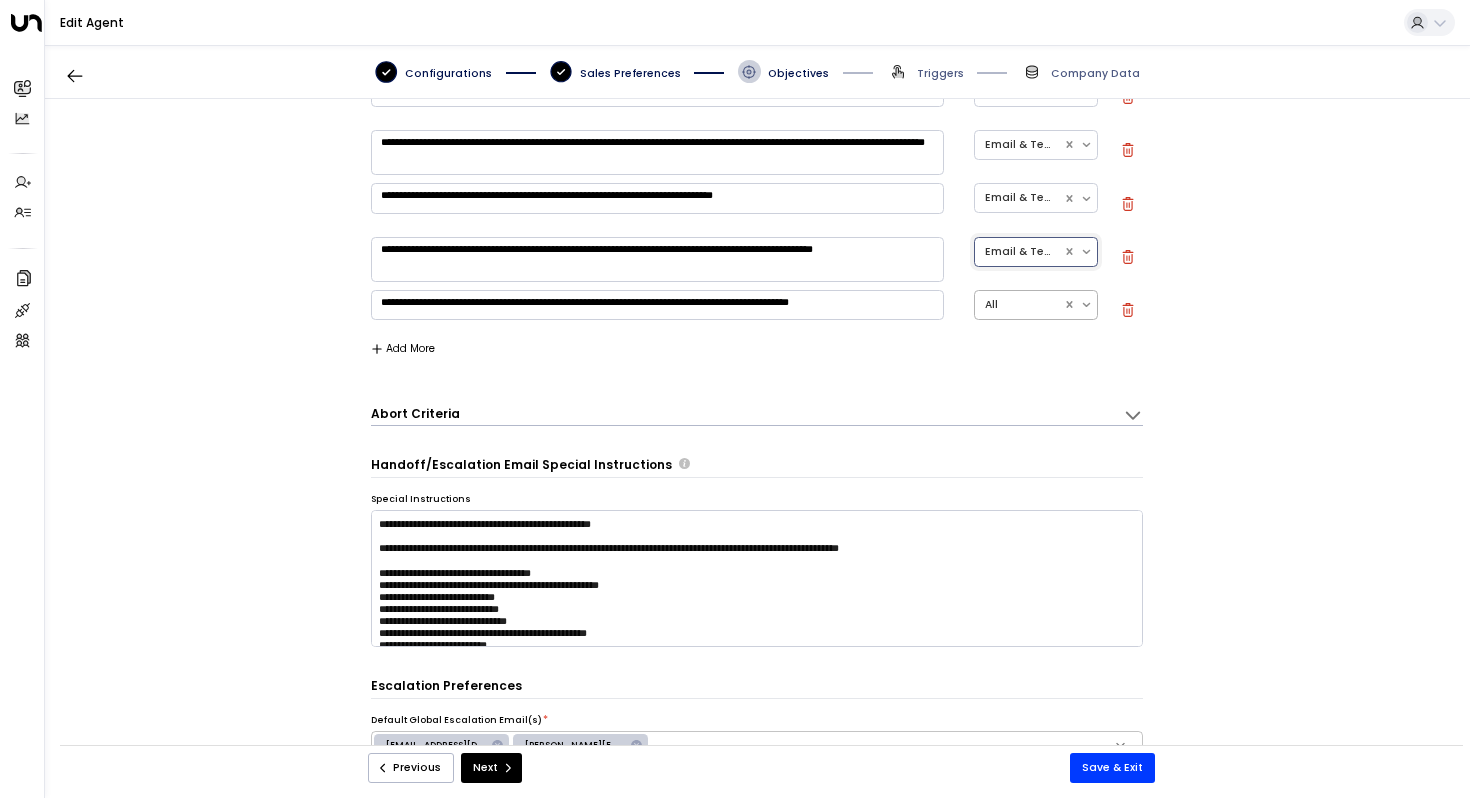 click at bounding box center [1019, 305] 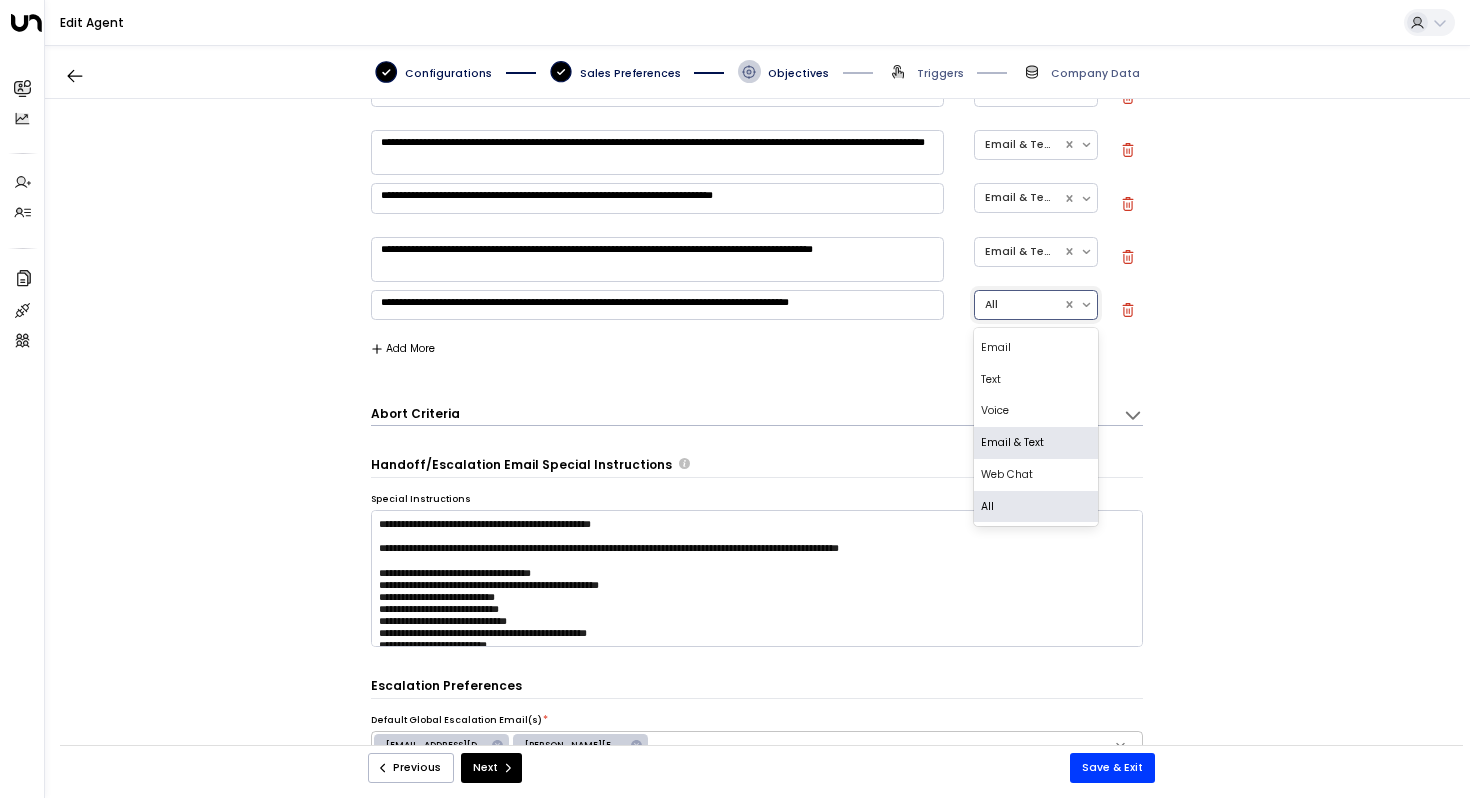 click on "Email & Text" at bounding box center [1036, 443] 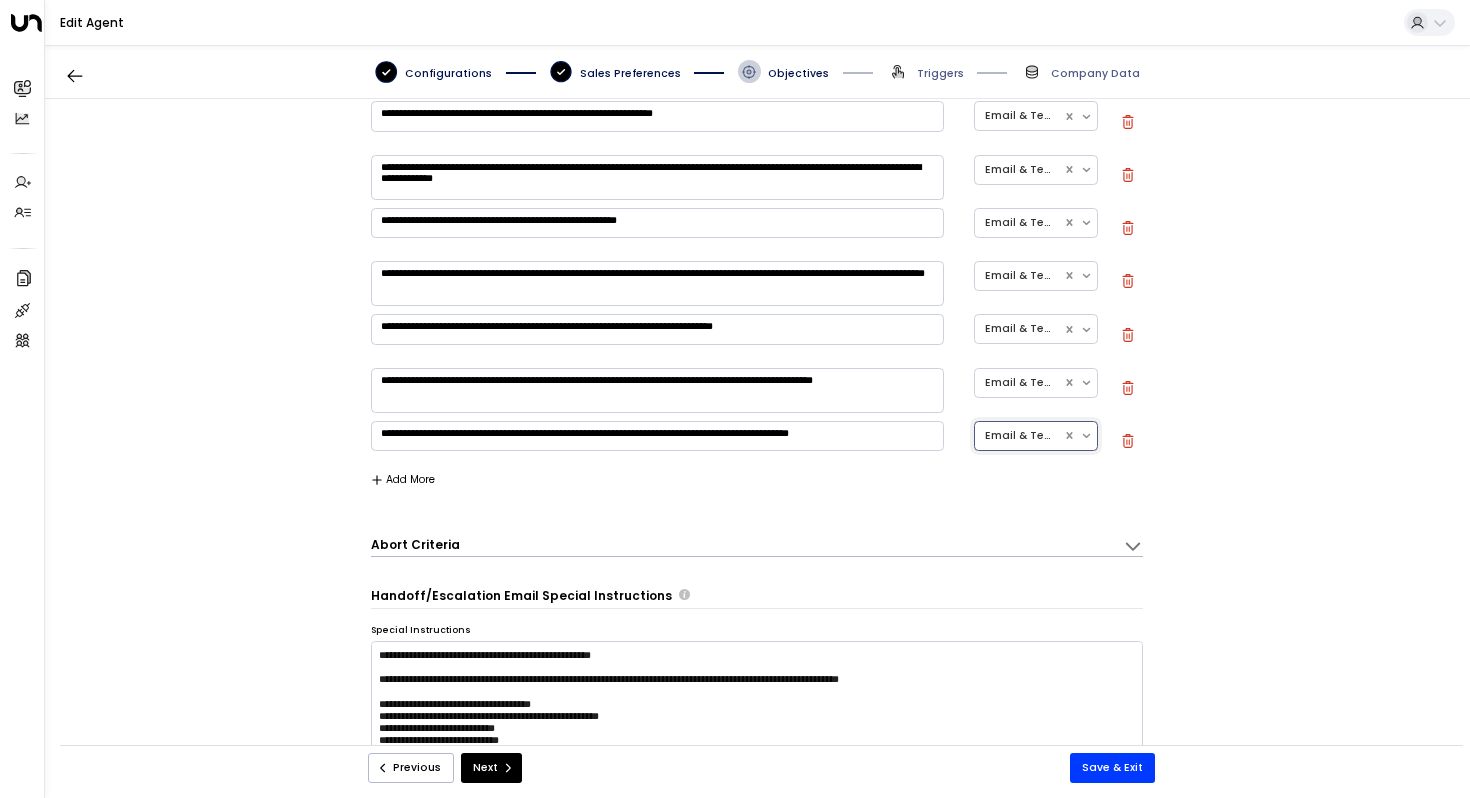 scroll, scrollTop: 1350, scrollLeft: 0, axis: vertical 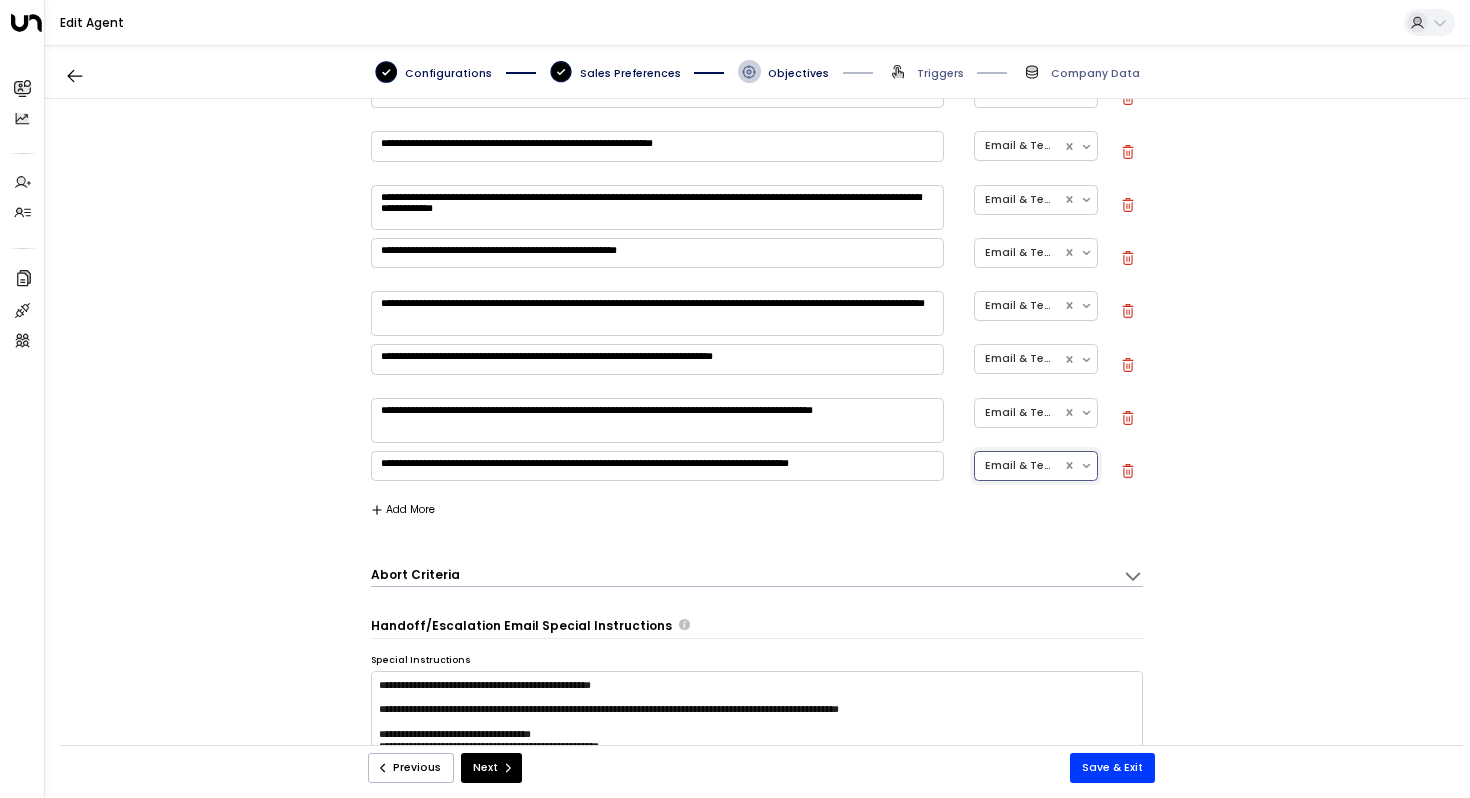 click on "**********" at bounding box center (657, 466) 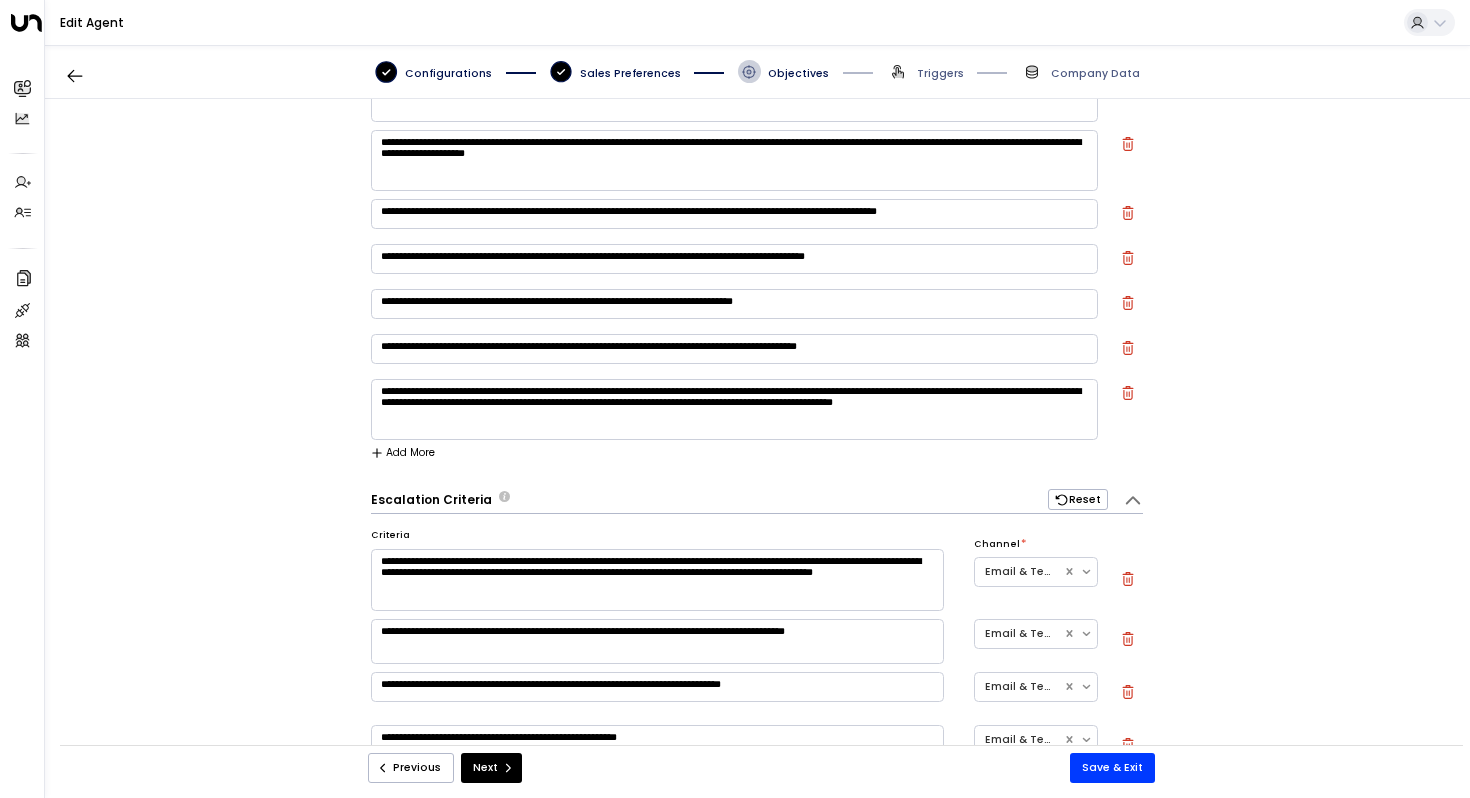 scroll, scrollTop: 128, scrollLeft: 0, axis: vertical 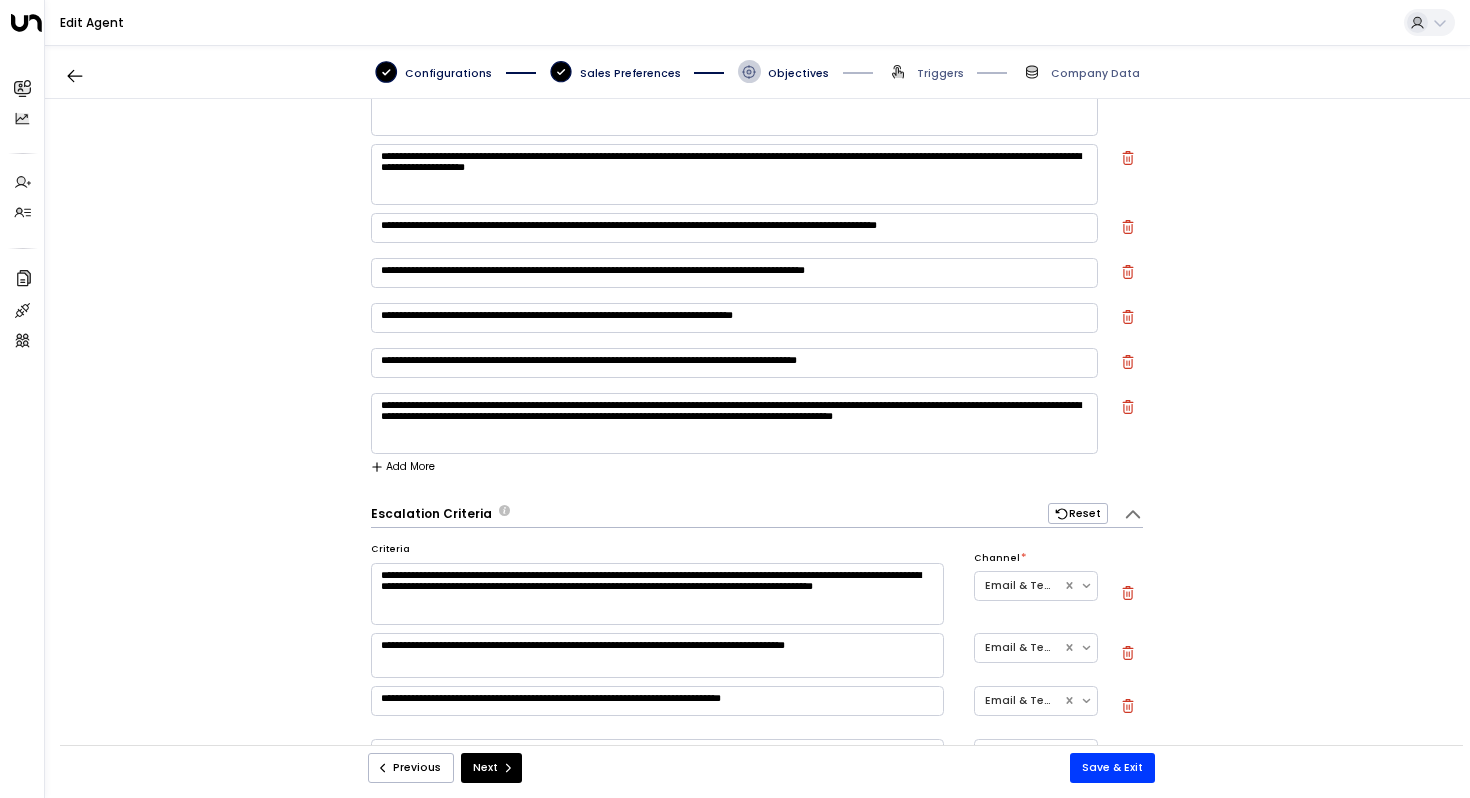 click on "Add More" at bounding box center (403, 467) 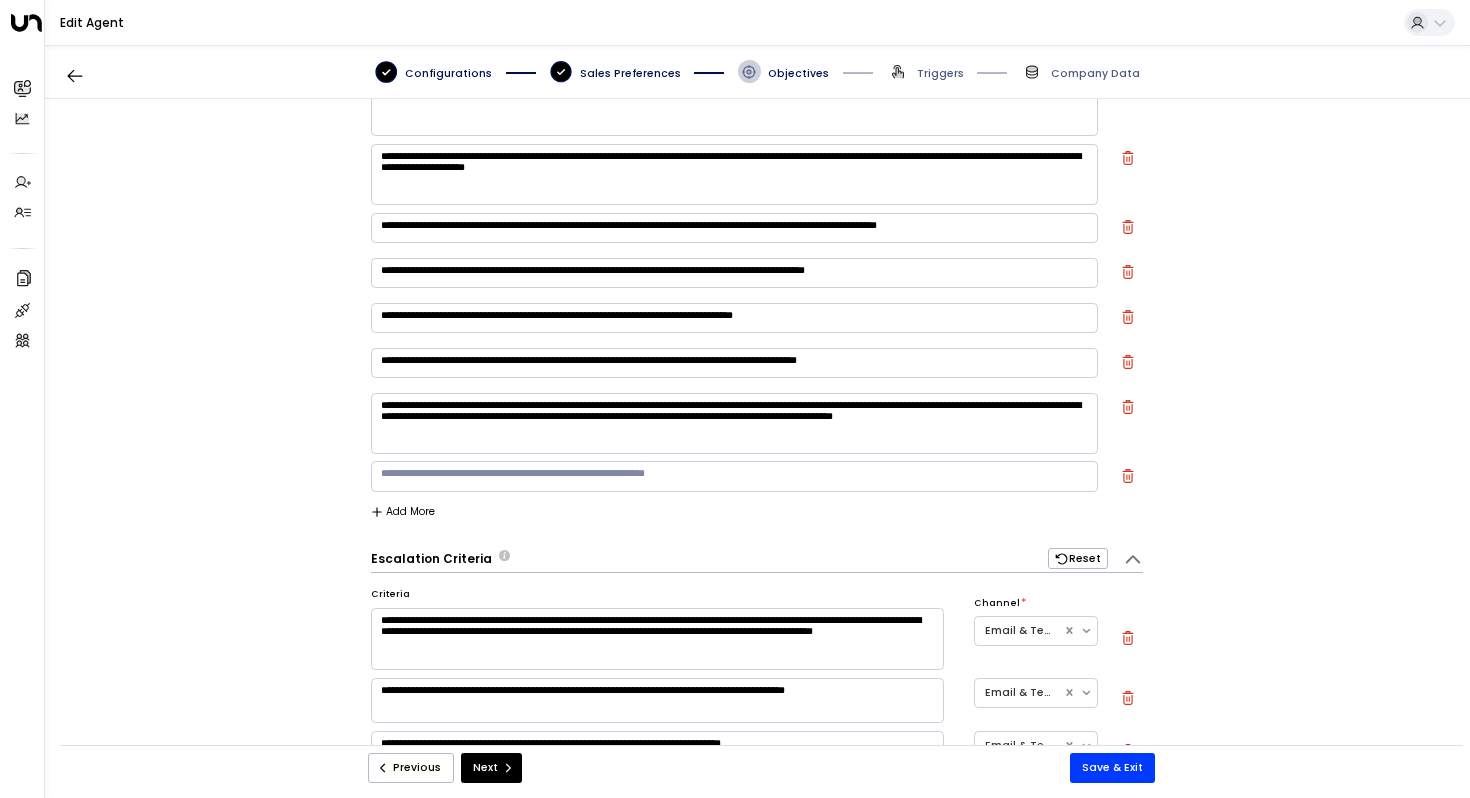click on "* ​" at bounding box center (735, 476) 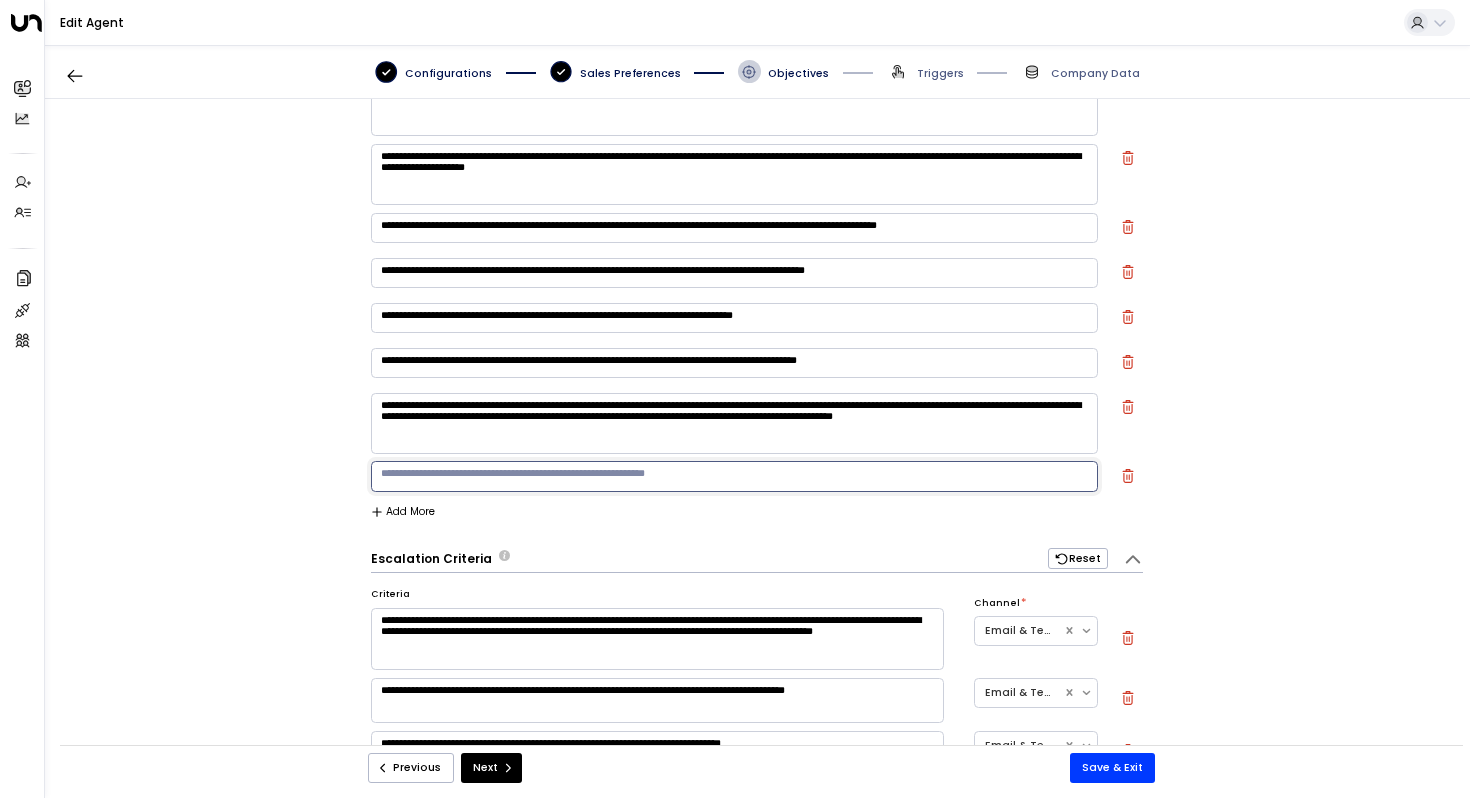 paste on "**********" 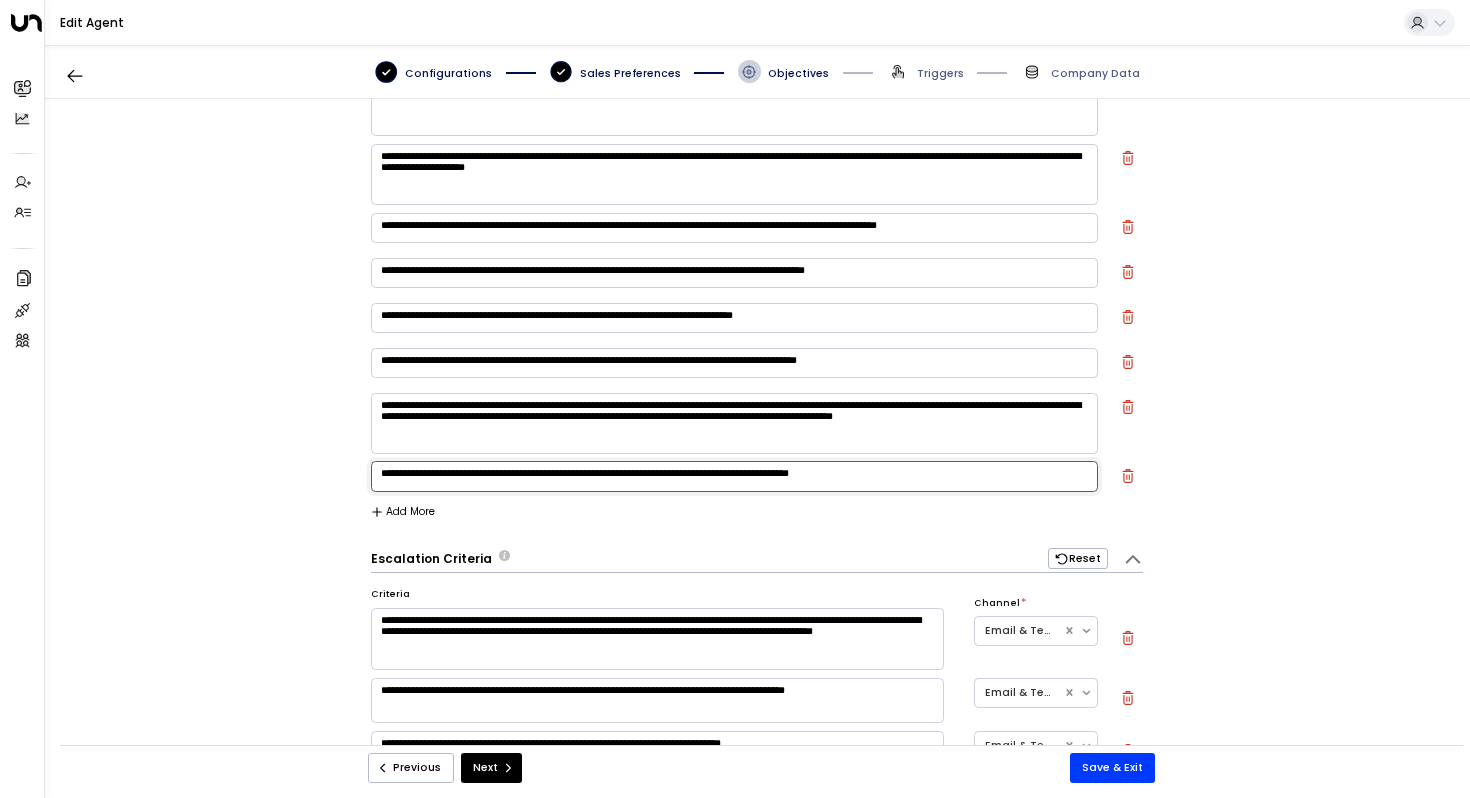 drag, startPoint x: 434, startPoint y: 479, endPoint x: 347, endPoint y: 473, distance: 87.20665 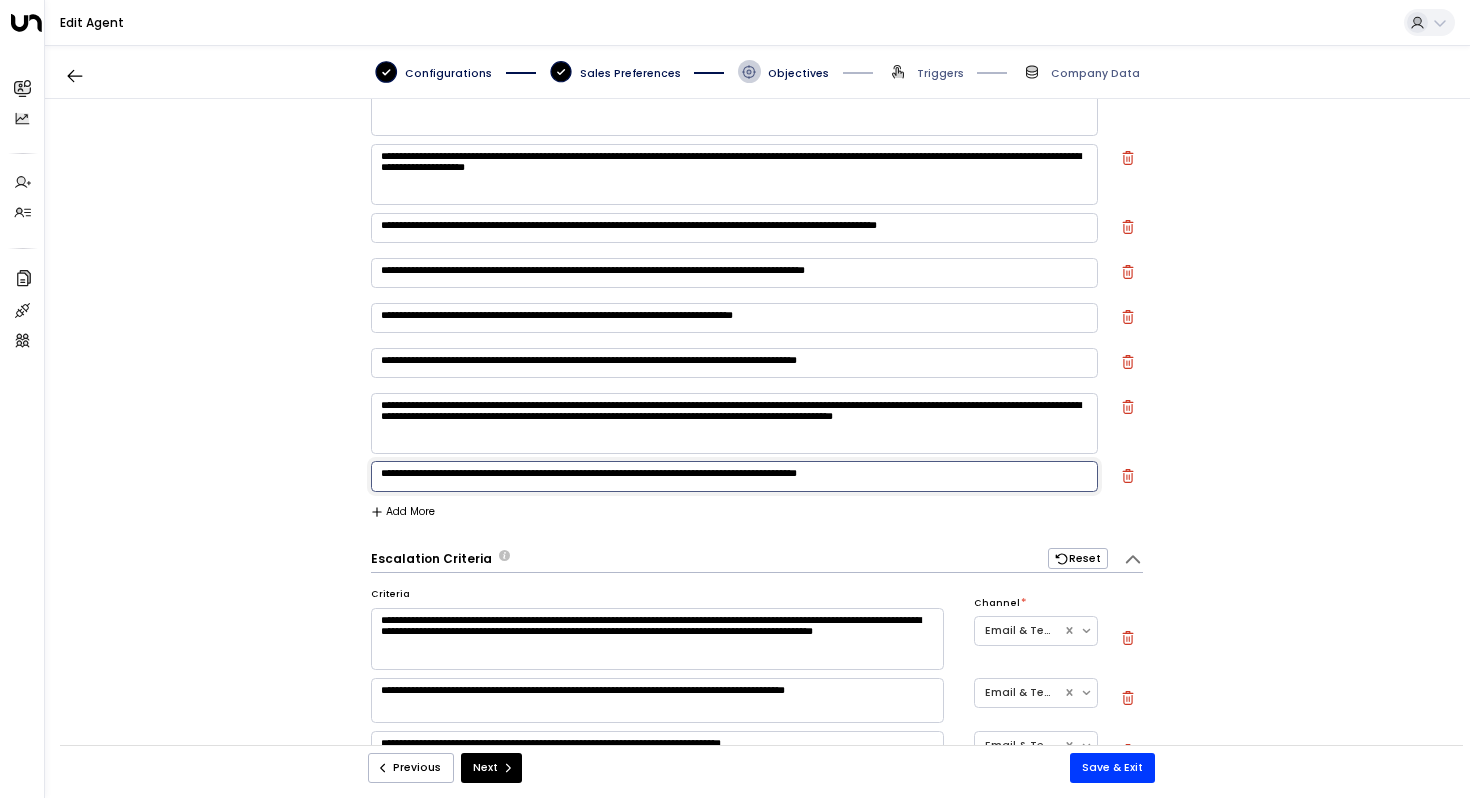 click on "**********" at bounding box center (734, 476) 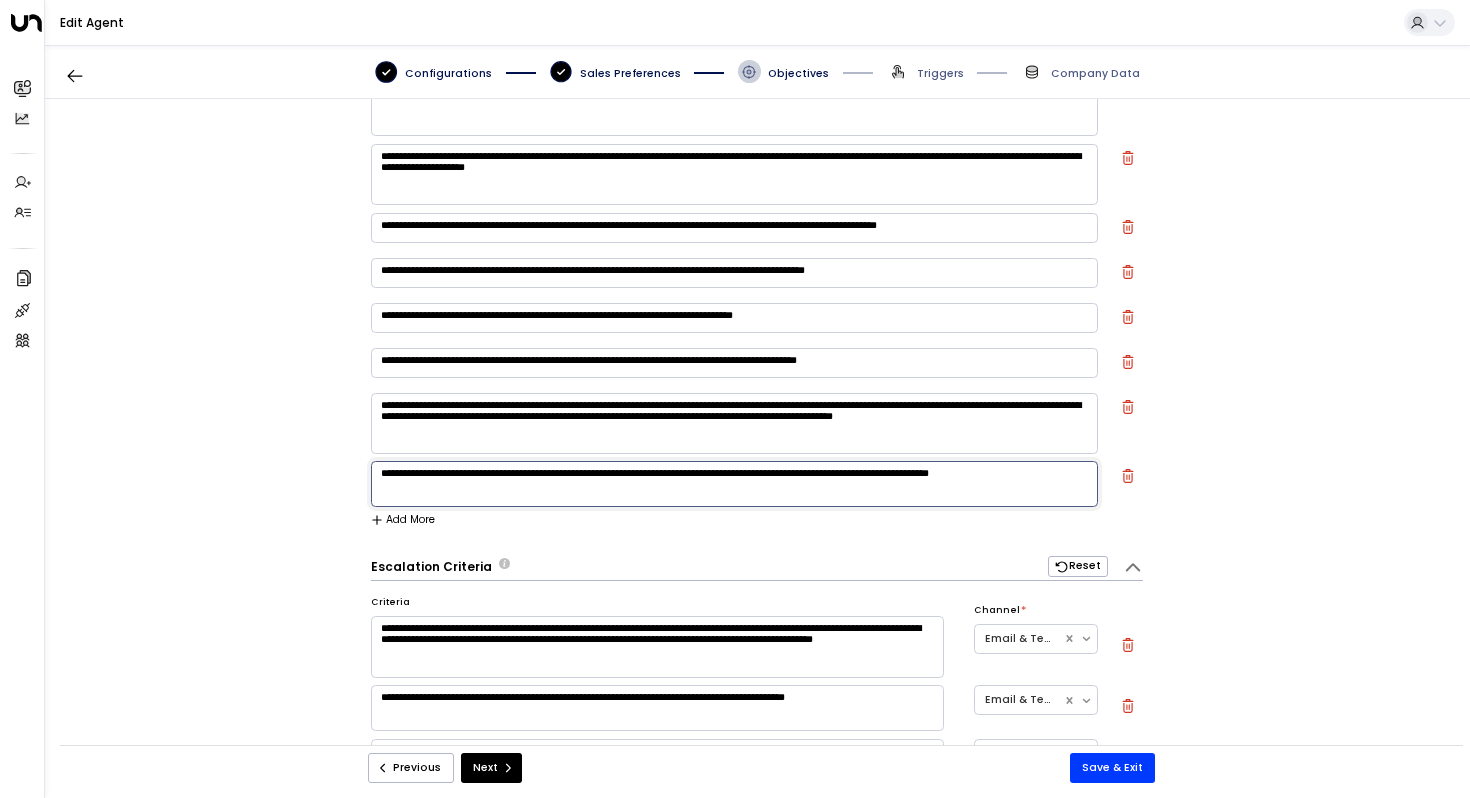 type on "**********" 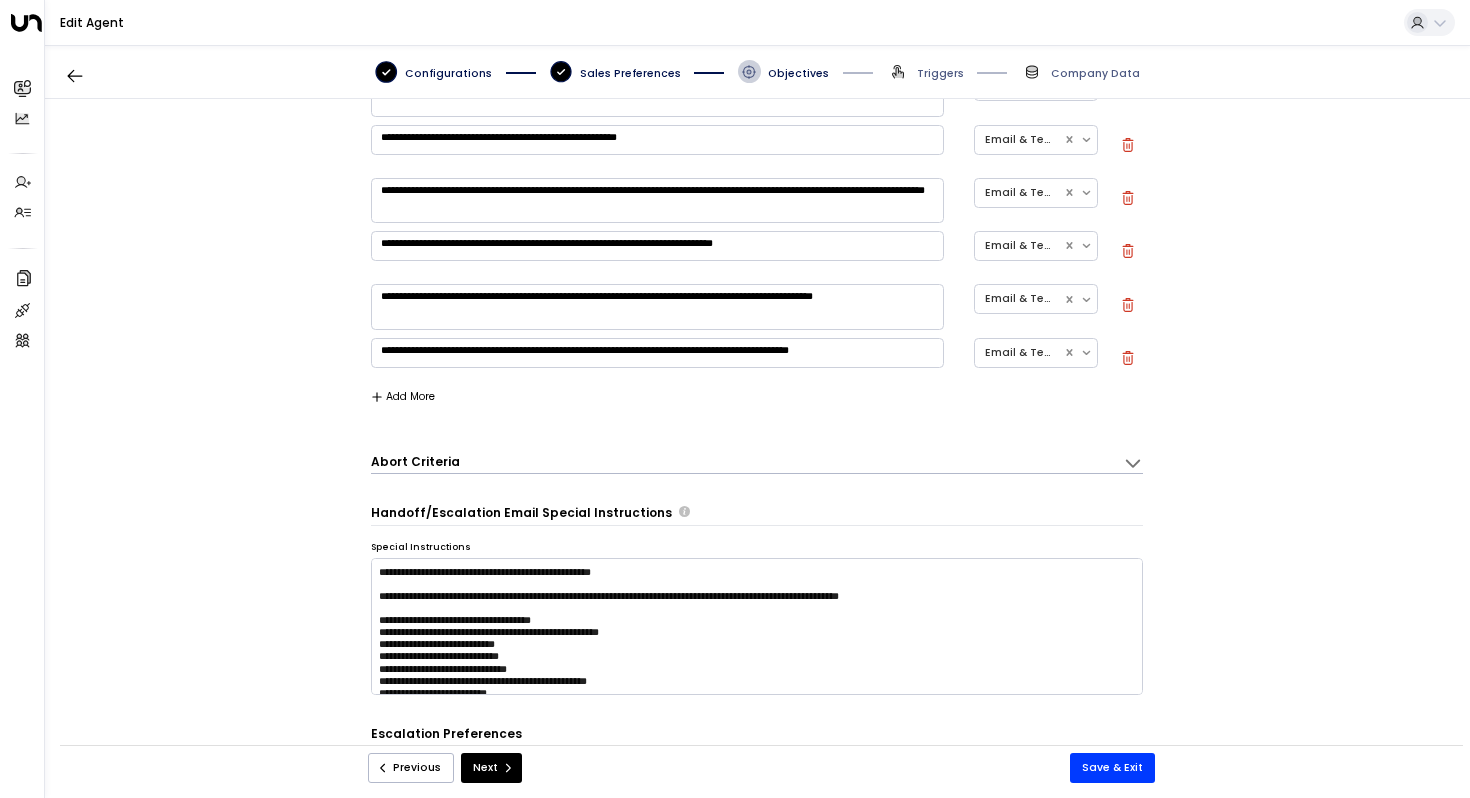 scroll, scrollTop: 1537, scrollLeft: 0, axis: vertical 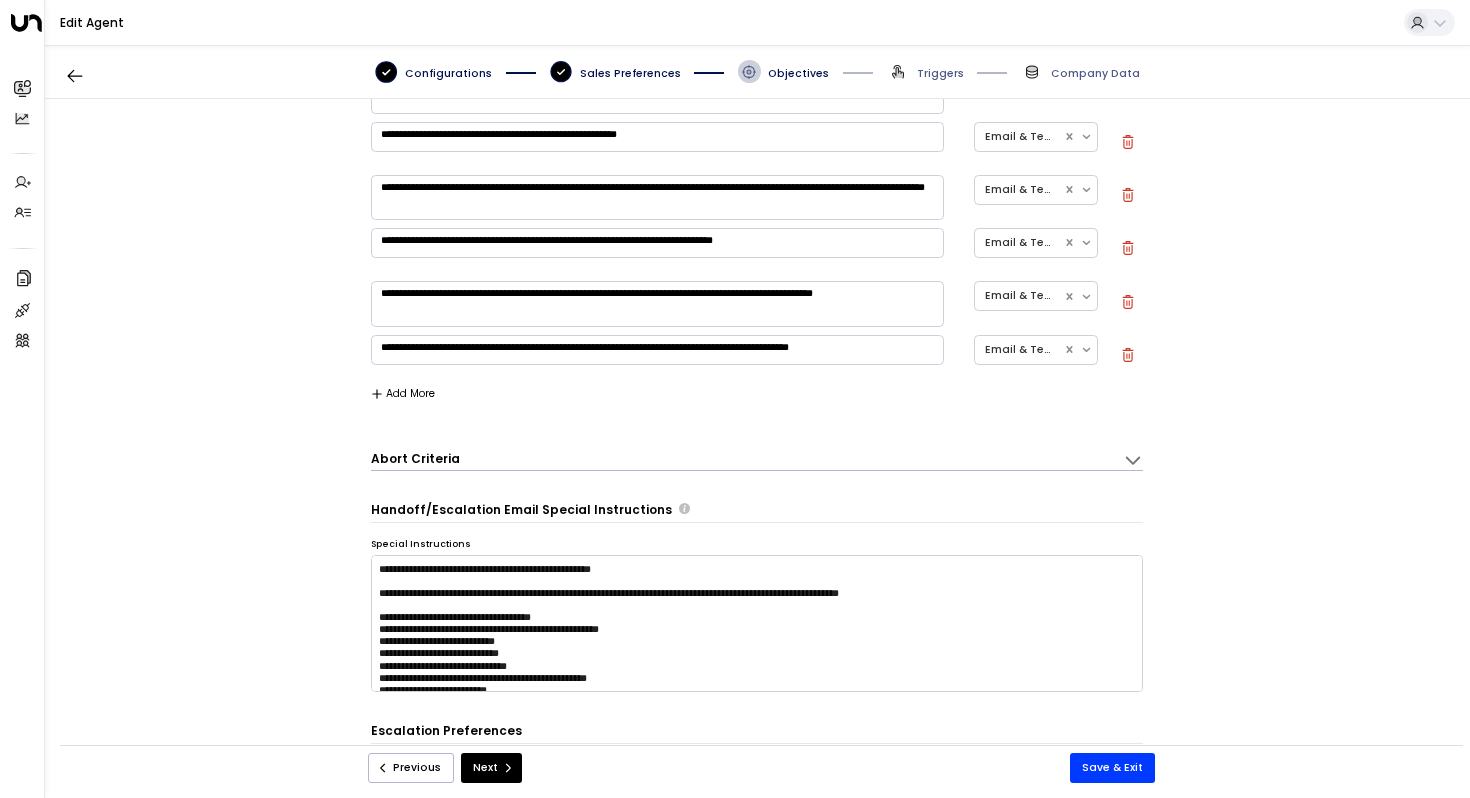 click 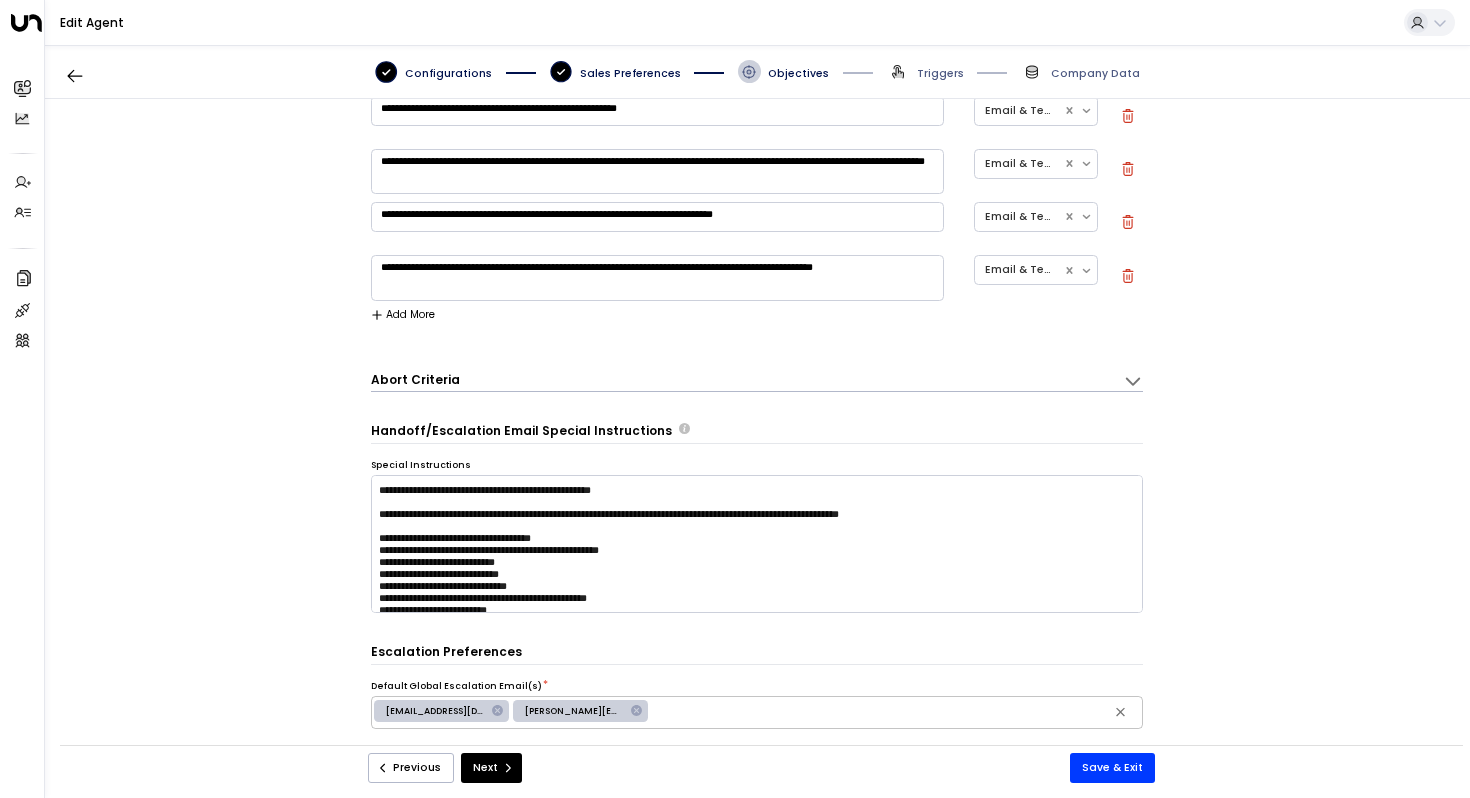 scroll, scrollTop: 1561, scrollLeft: 0, axis: vertical 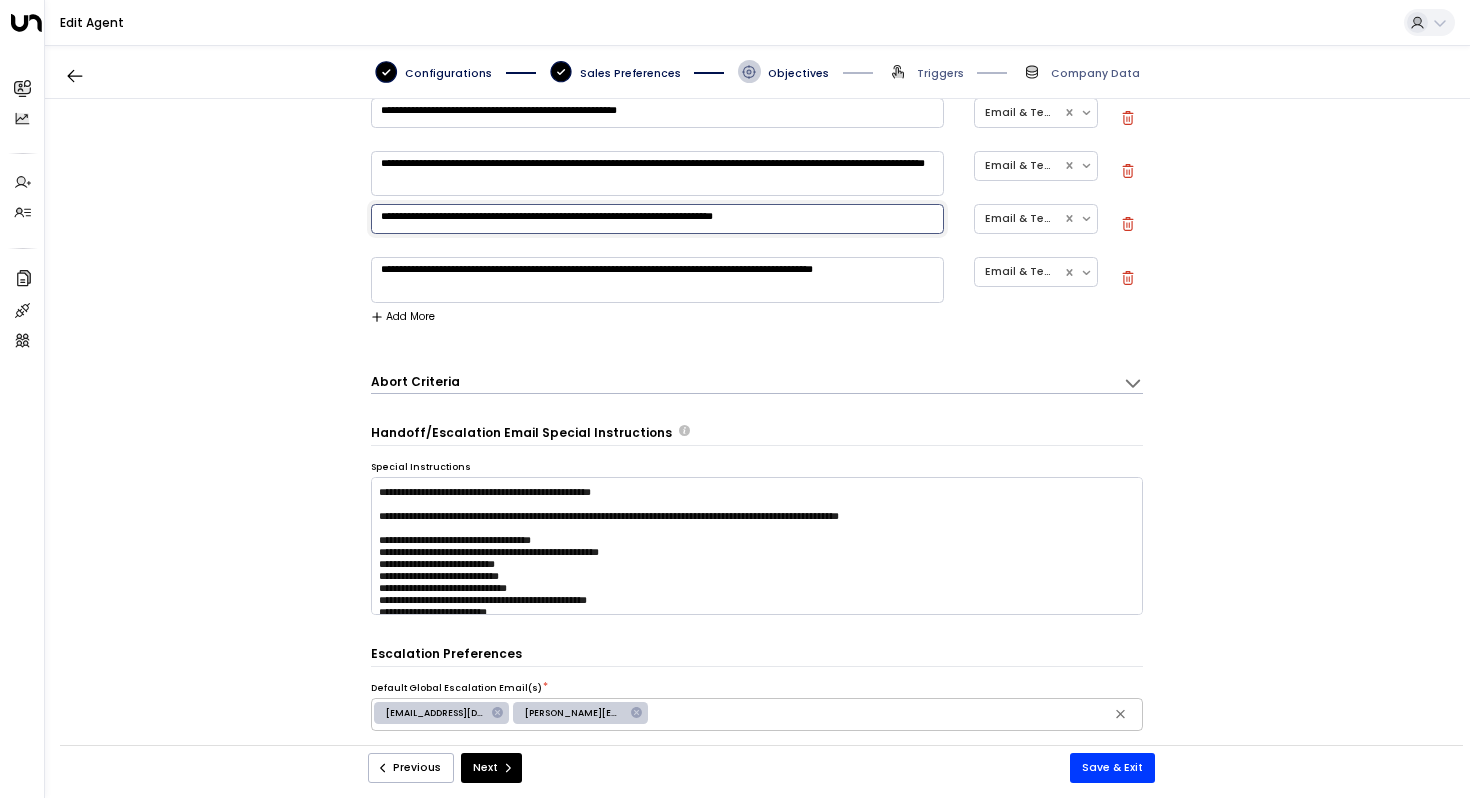 drag, startPoint x: 834, startPoint y: 211, endPoint x: 364, endPoint y: 211, distance: 470 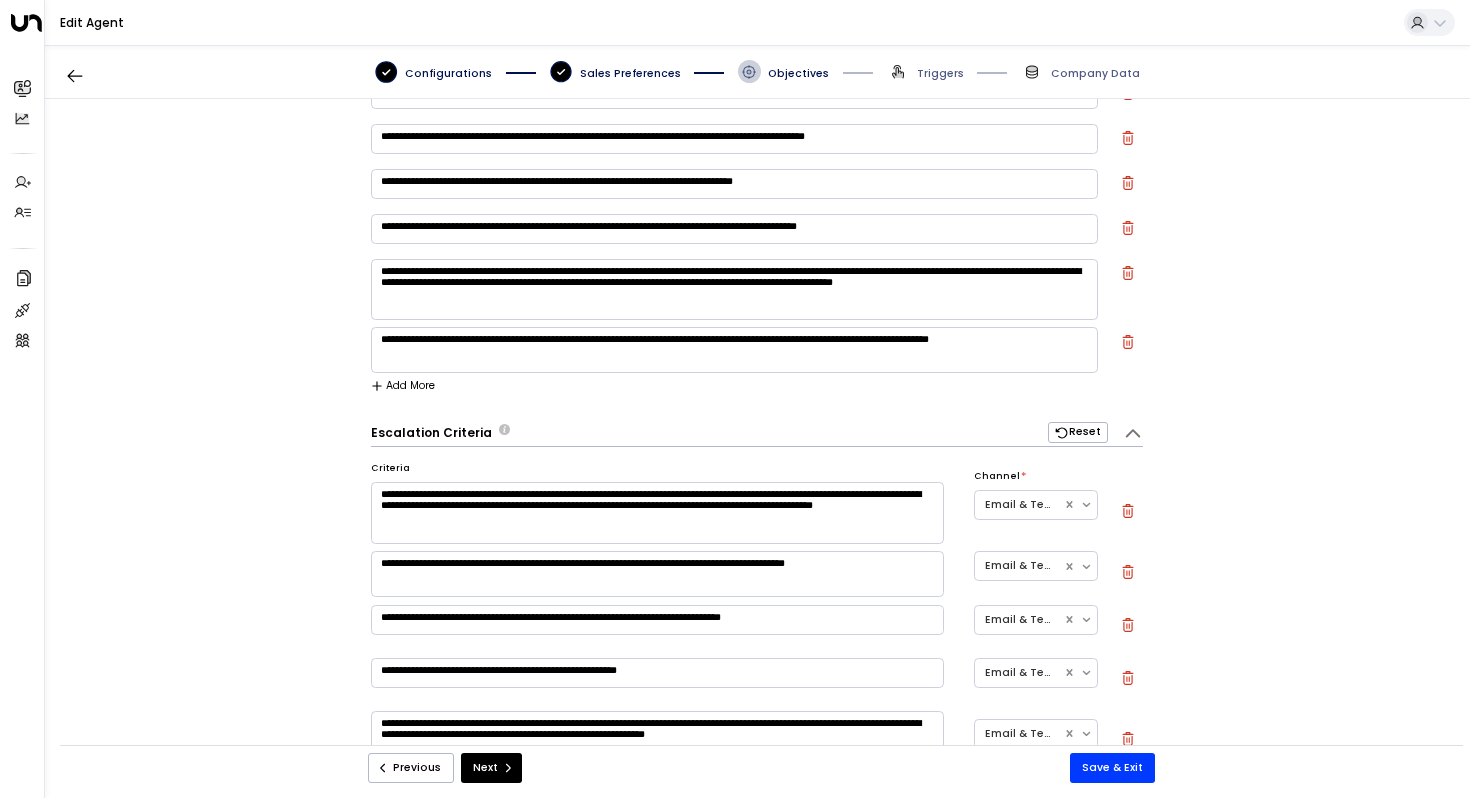 scroll, scrollTop: 253, scrollLeft: 0, axis: vertical 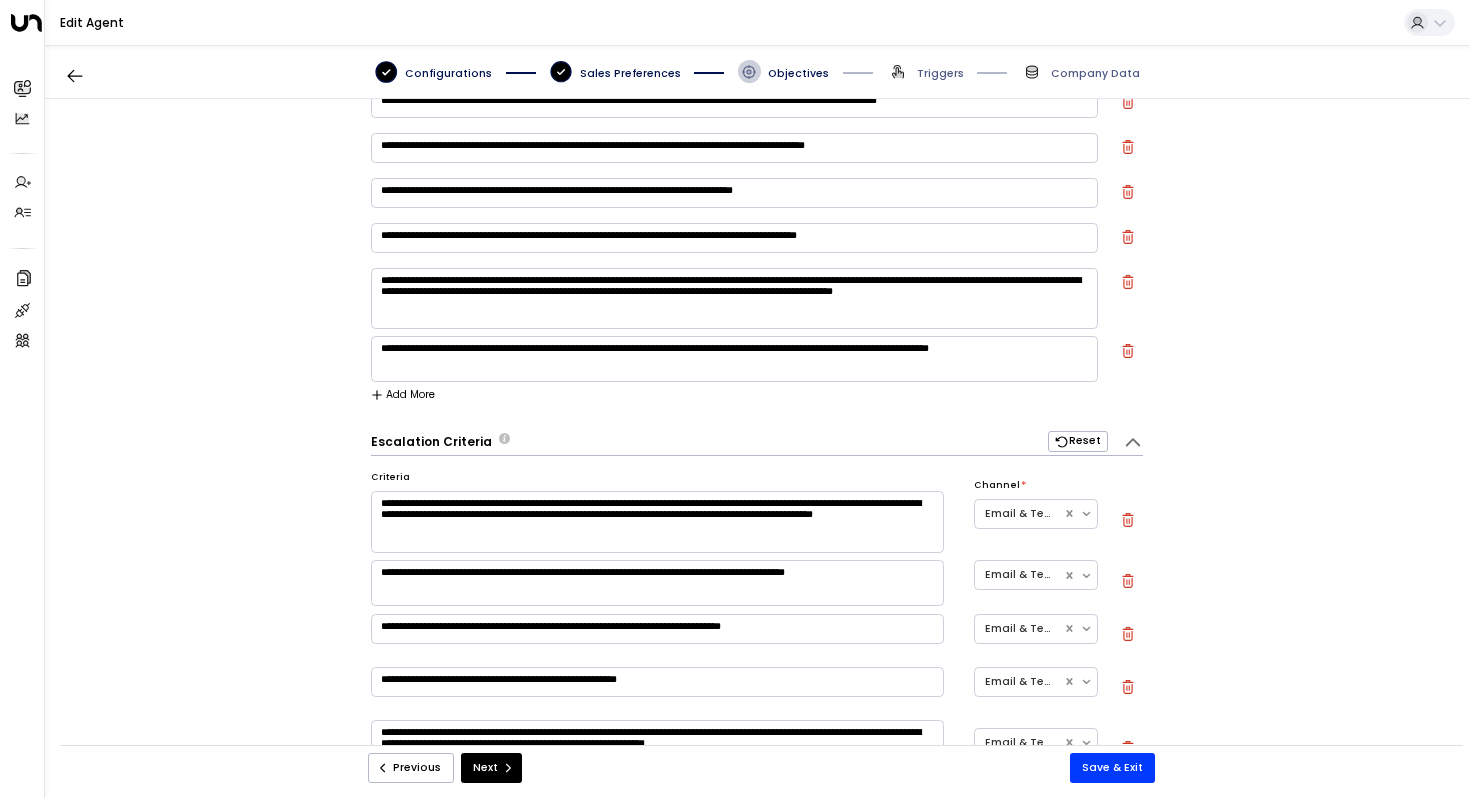 click on "Add More" at bounding box center (403, 395) 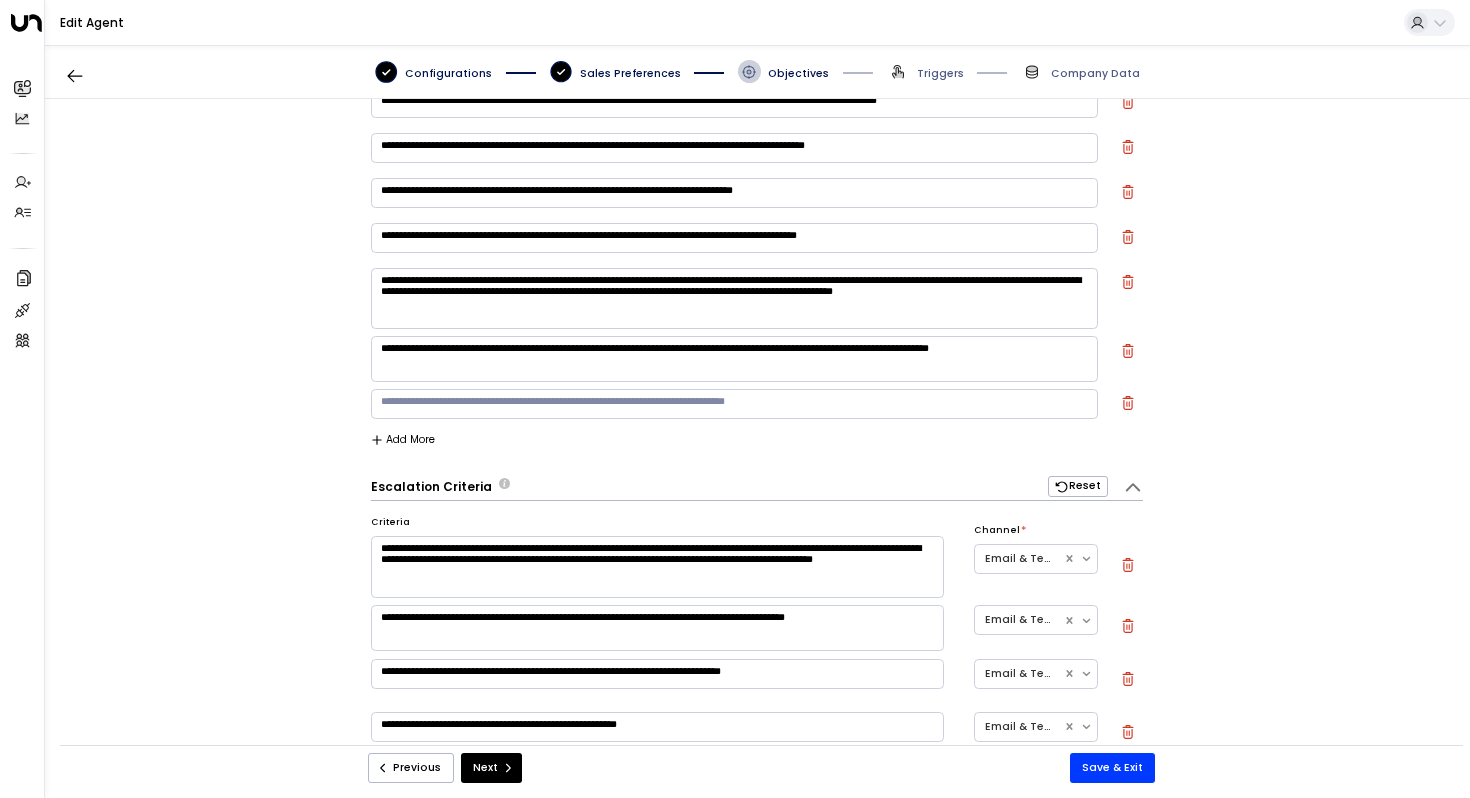 type 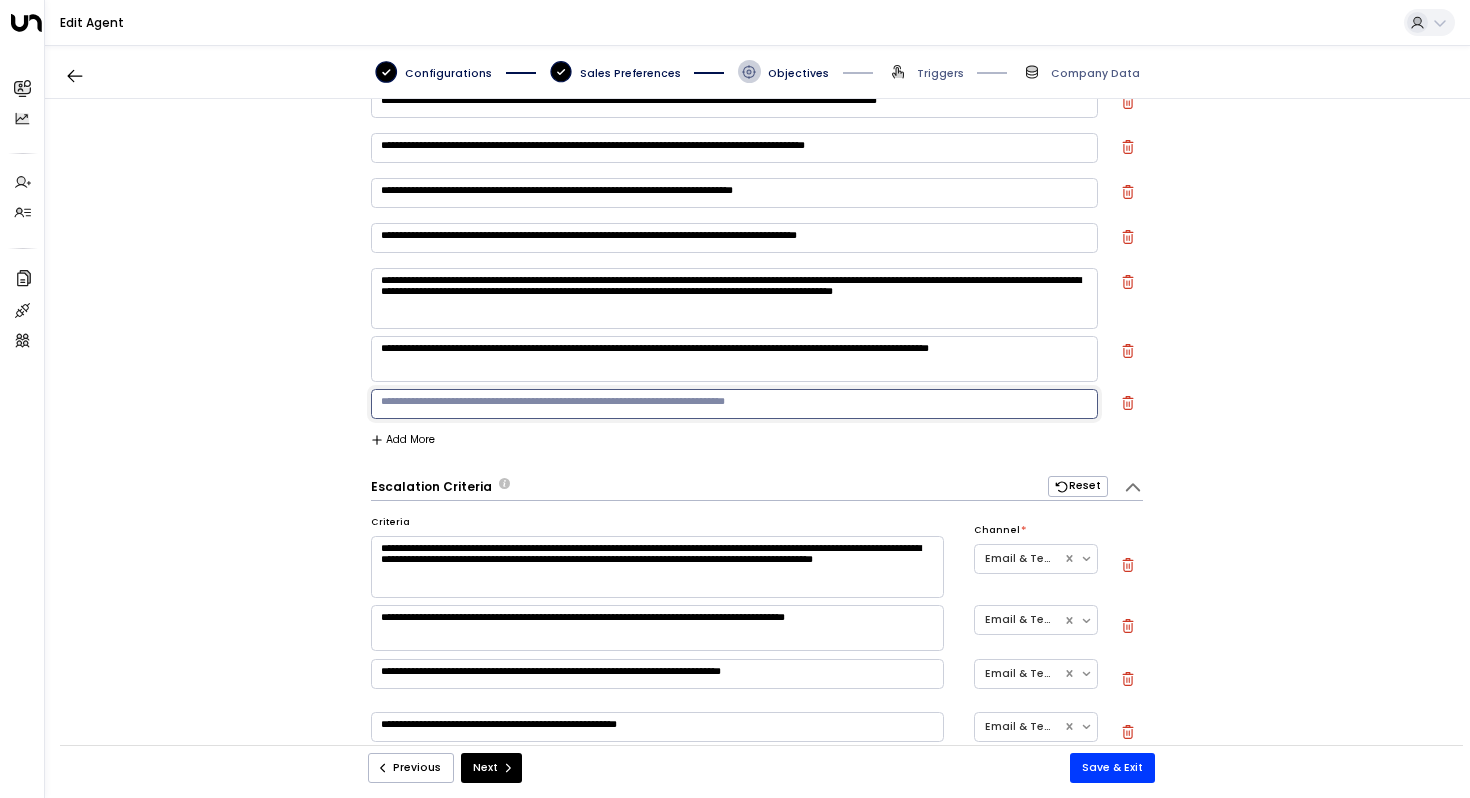 paste on "**********" 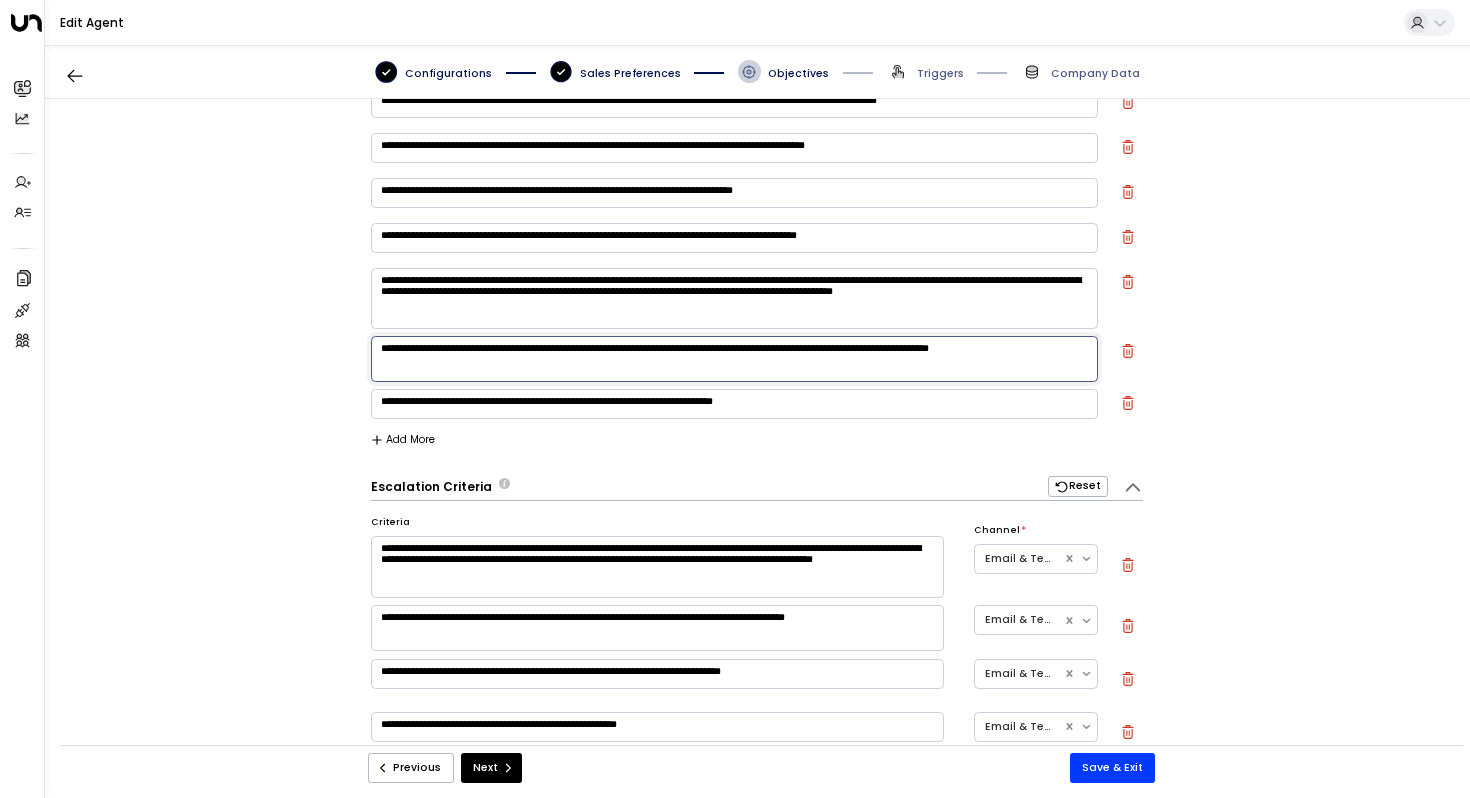 drag, startPoint x: 446, startPoint y: 347, endPoint x: 342, endPoint y: 345, distance: 104.019226 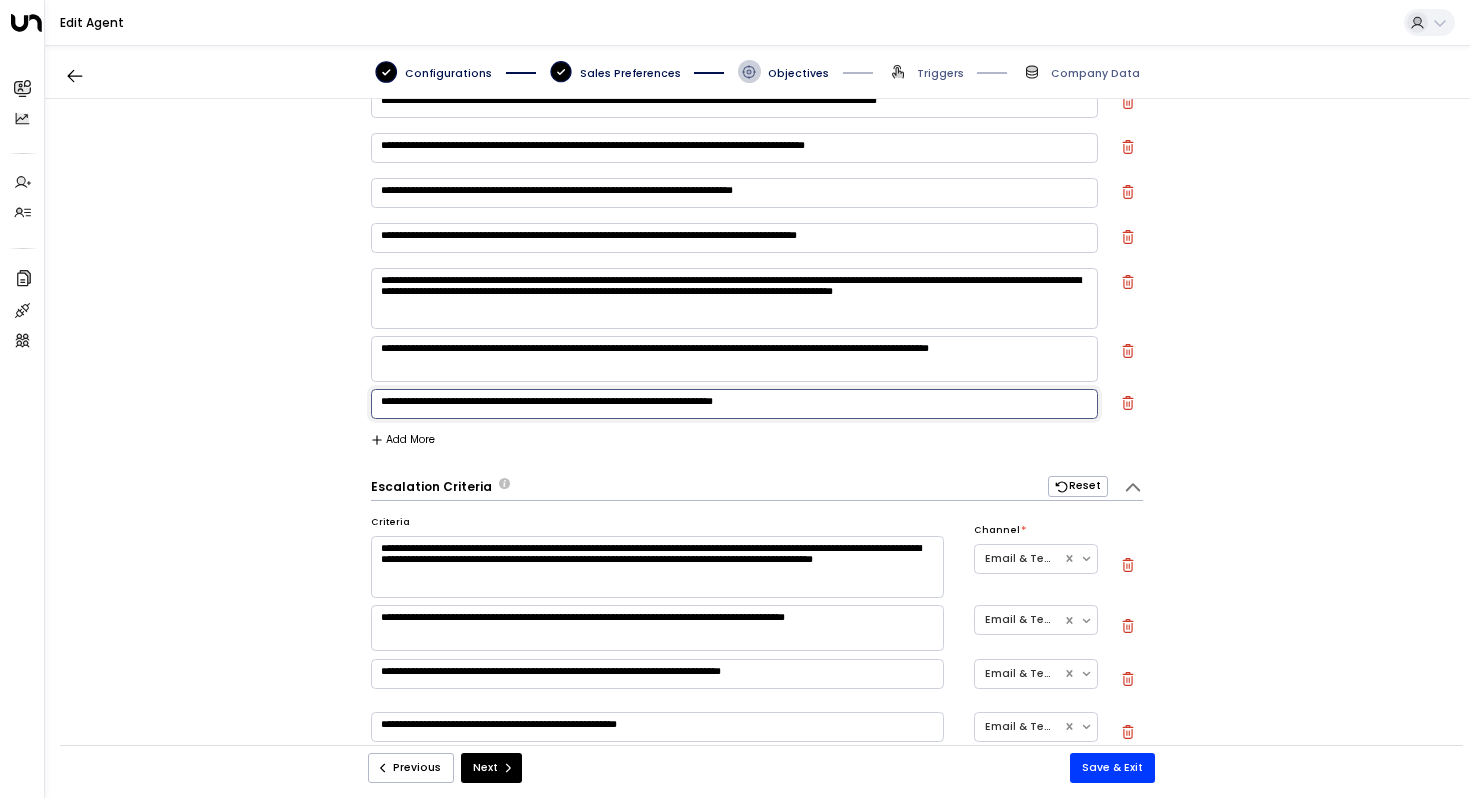 drag, startPoint x: 433, startPoint y: 404, endPoint x: 330, endPoint y: 404, distance: 103 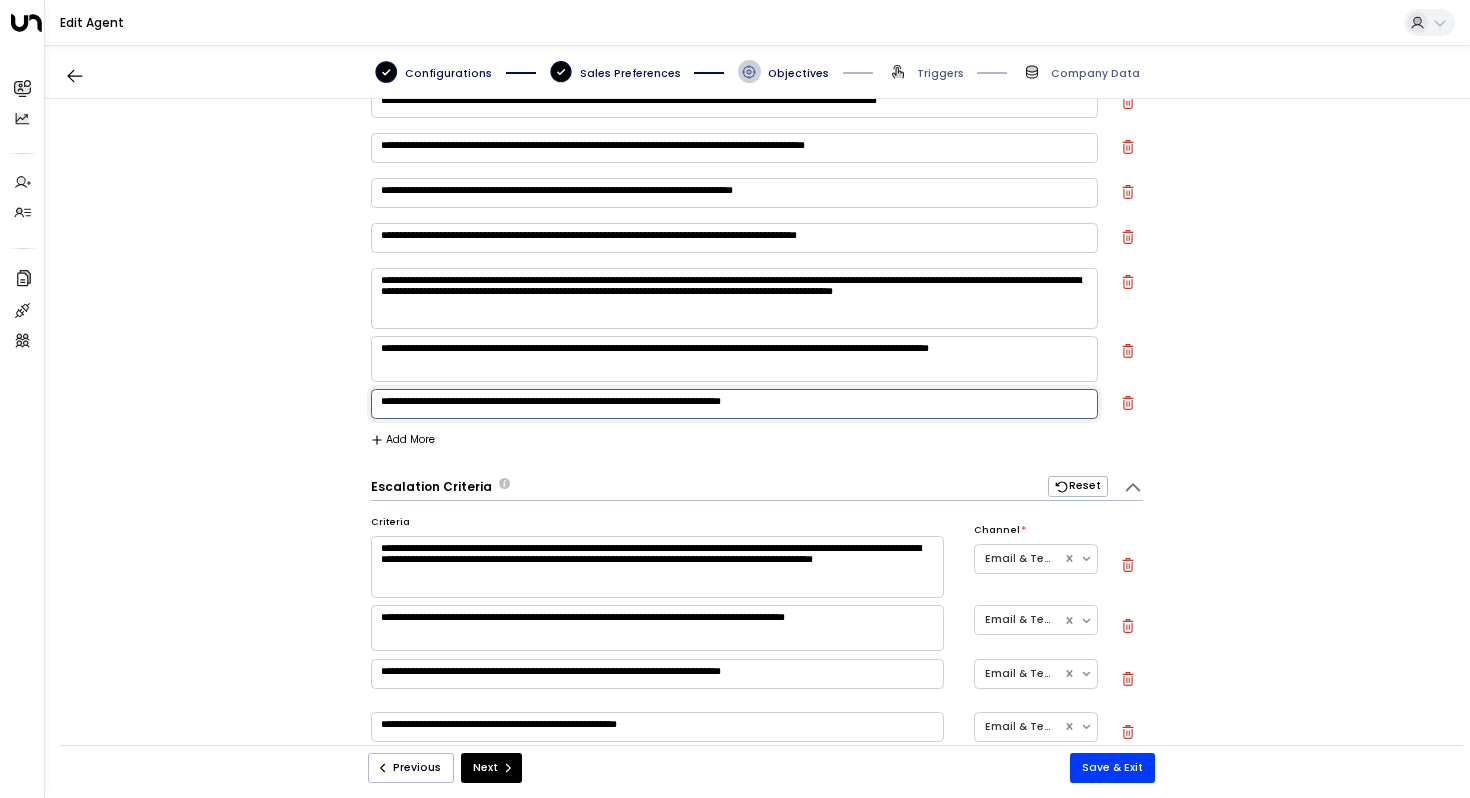 click on "**********" at bounding box center (734, 404) 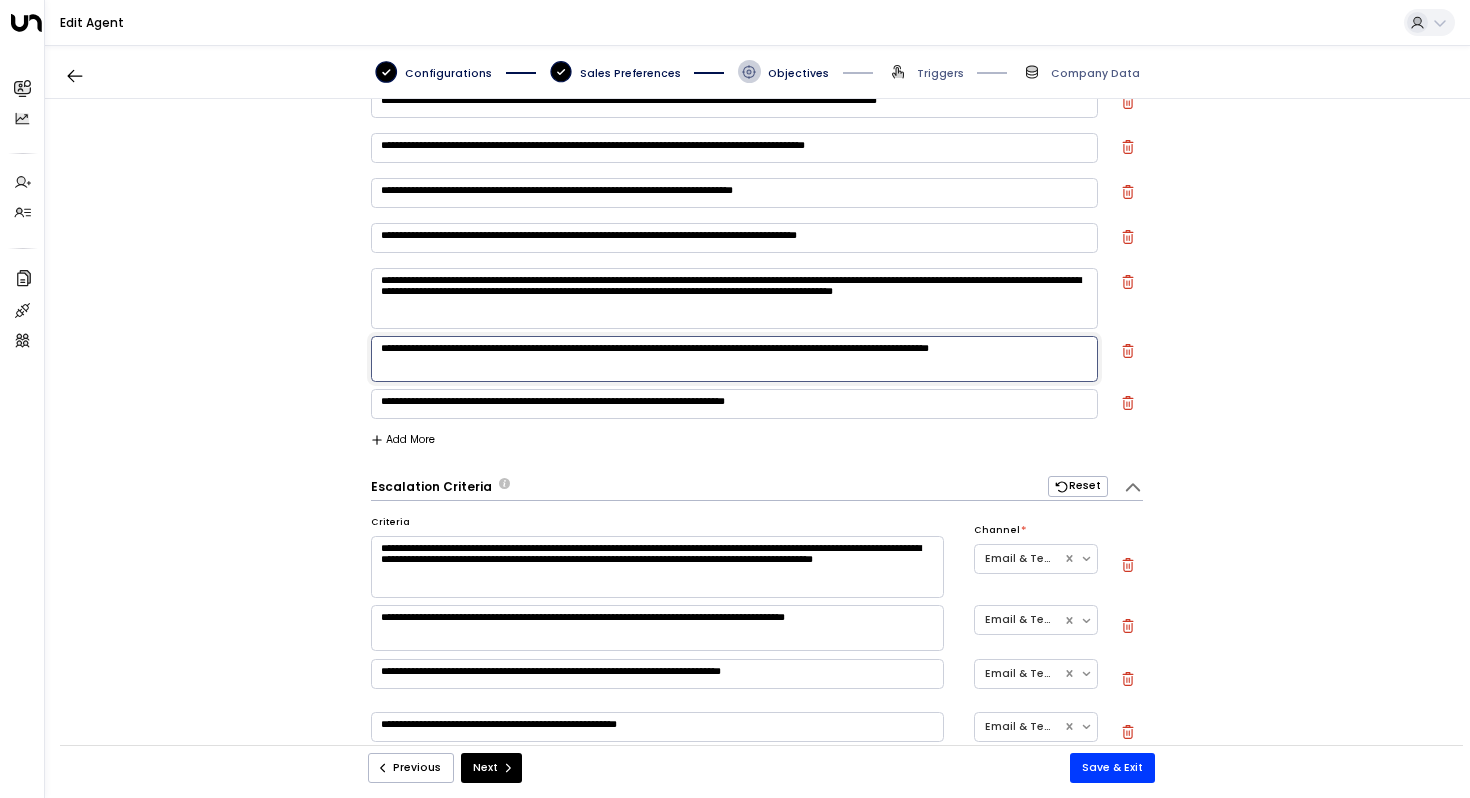 drag, startPoint x: 925, startPoint y: 347, endPoint x: 932, endPoint y: 367, distance: 21.189621 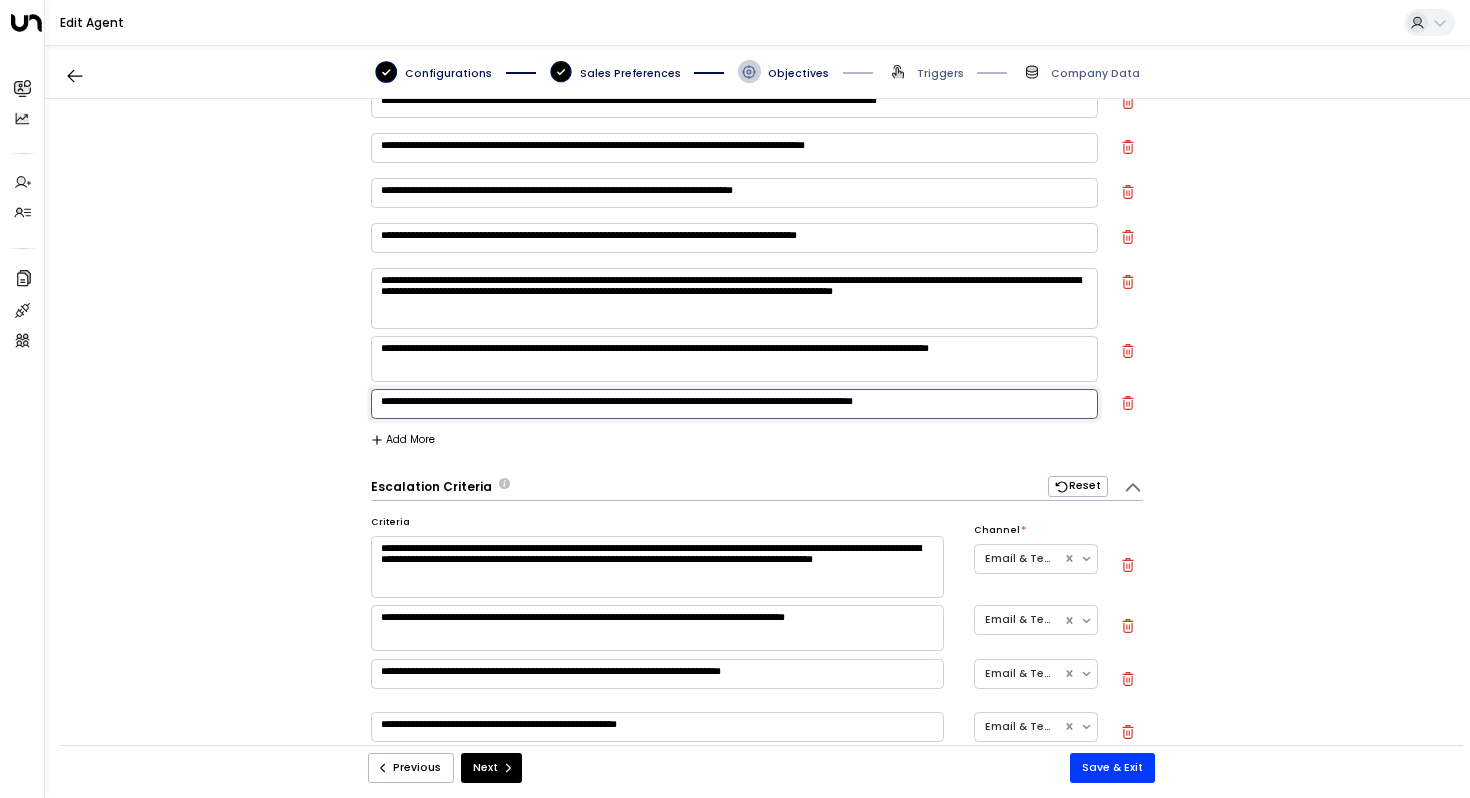drag, startPoint x: 907, startPoint y: 404, endPoint x: 883, endPoint y: 408, distance: 24.33105 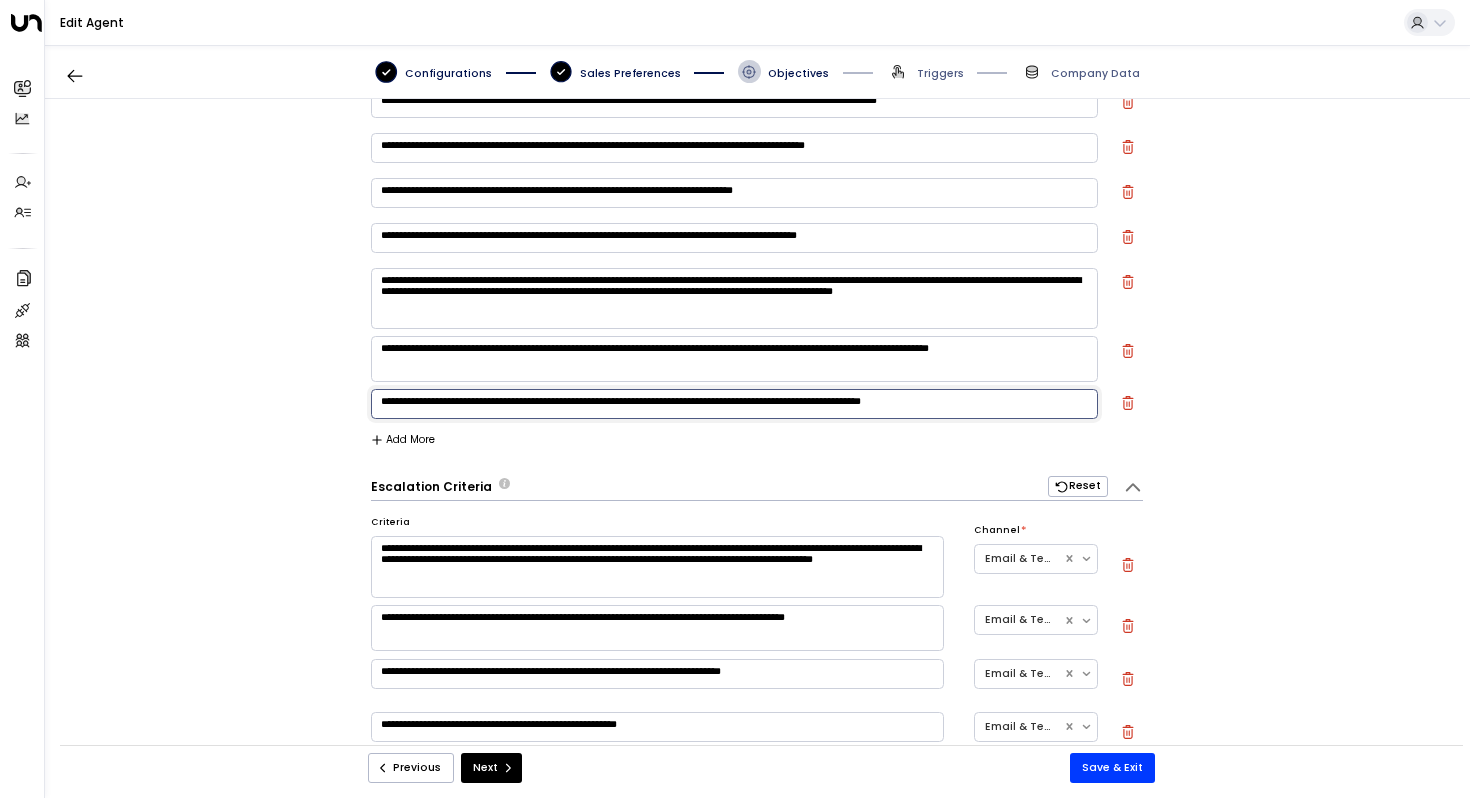 click on "**********" at bounding box center (734, 404) 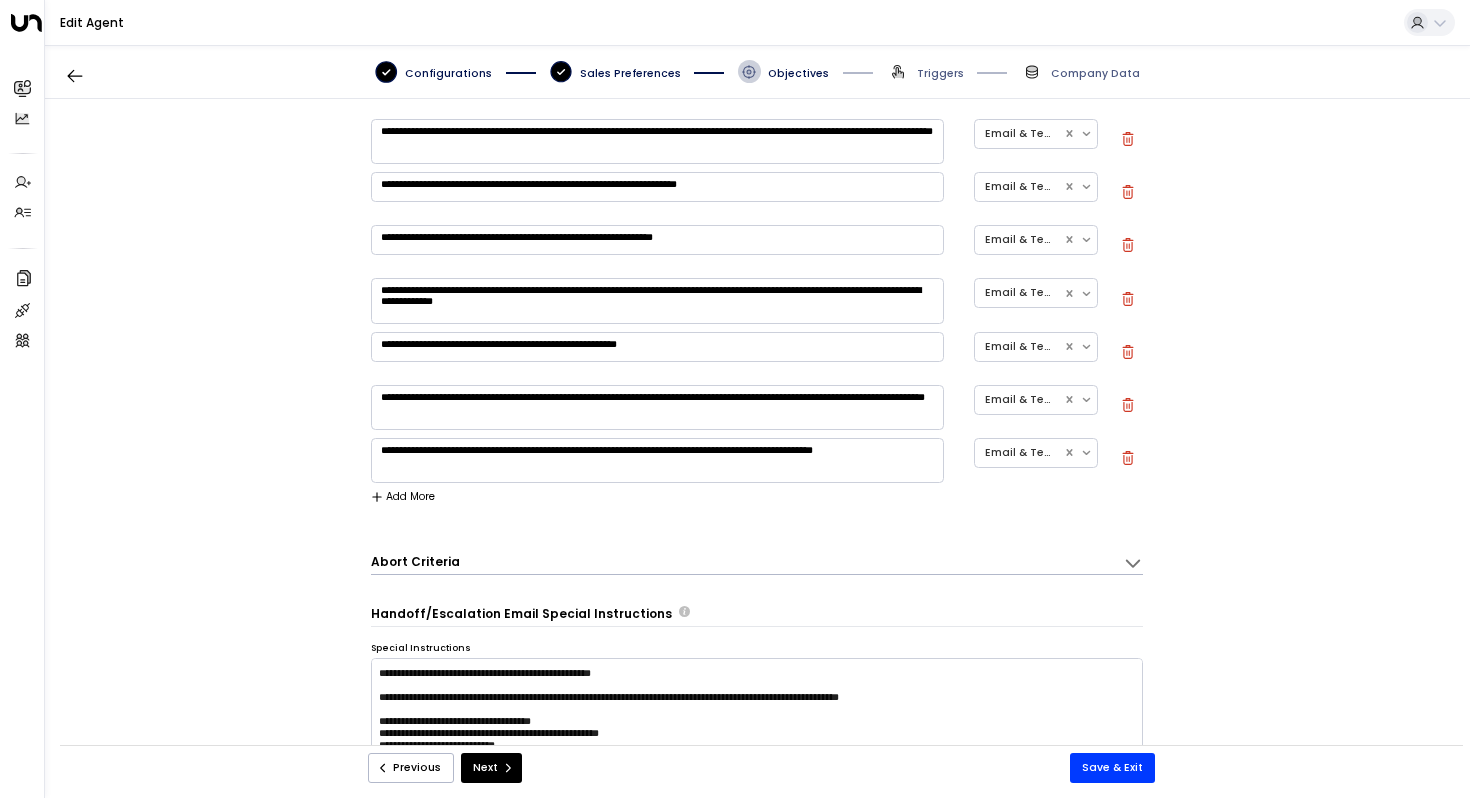 scroll, scrollTop: 1377, scrollLeft: 0, axis: vertical 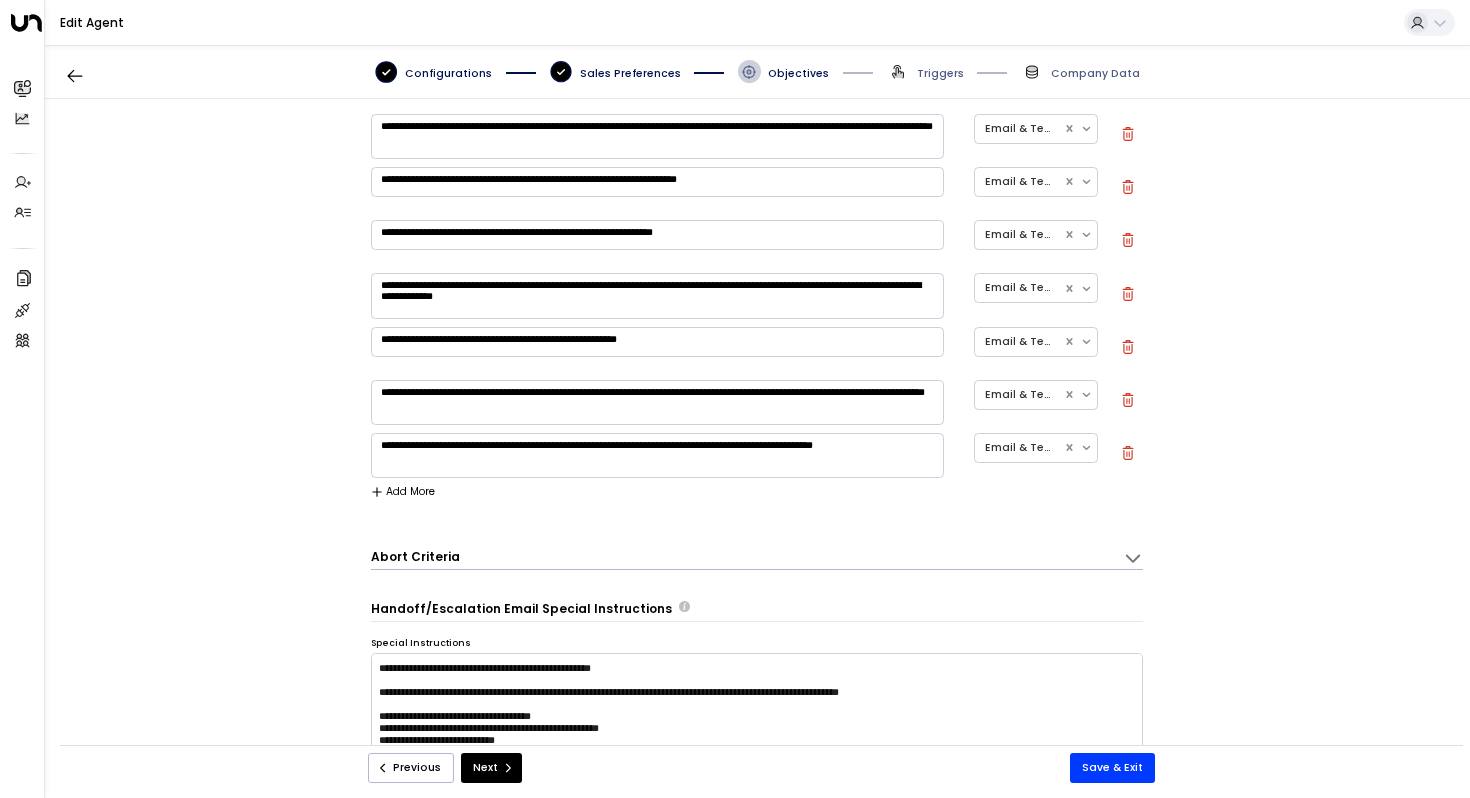 click on "**********" at bounding box center [657, 455] 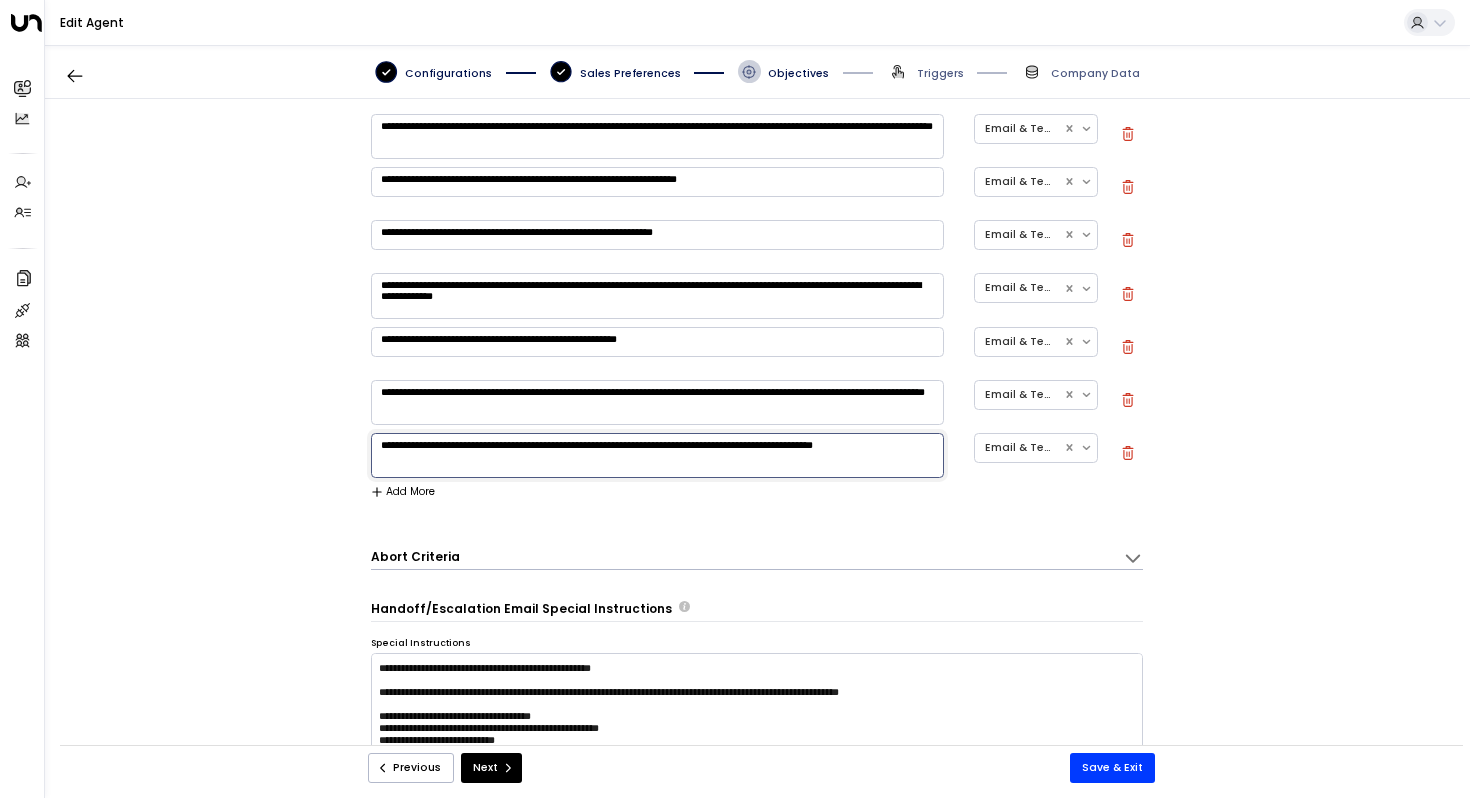 type 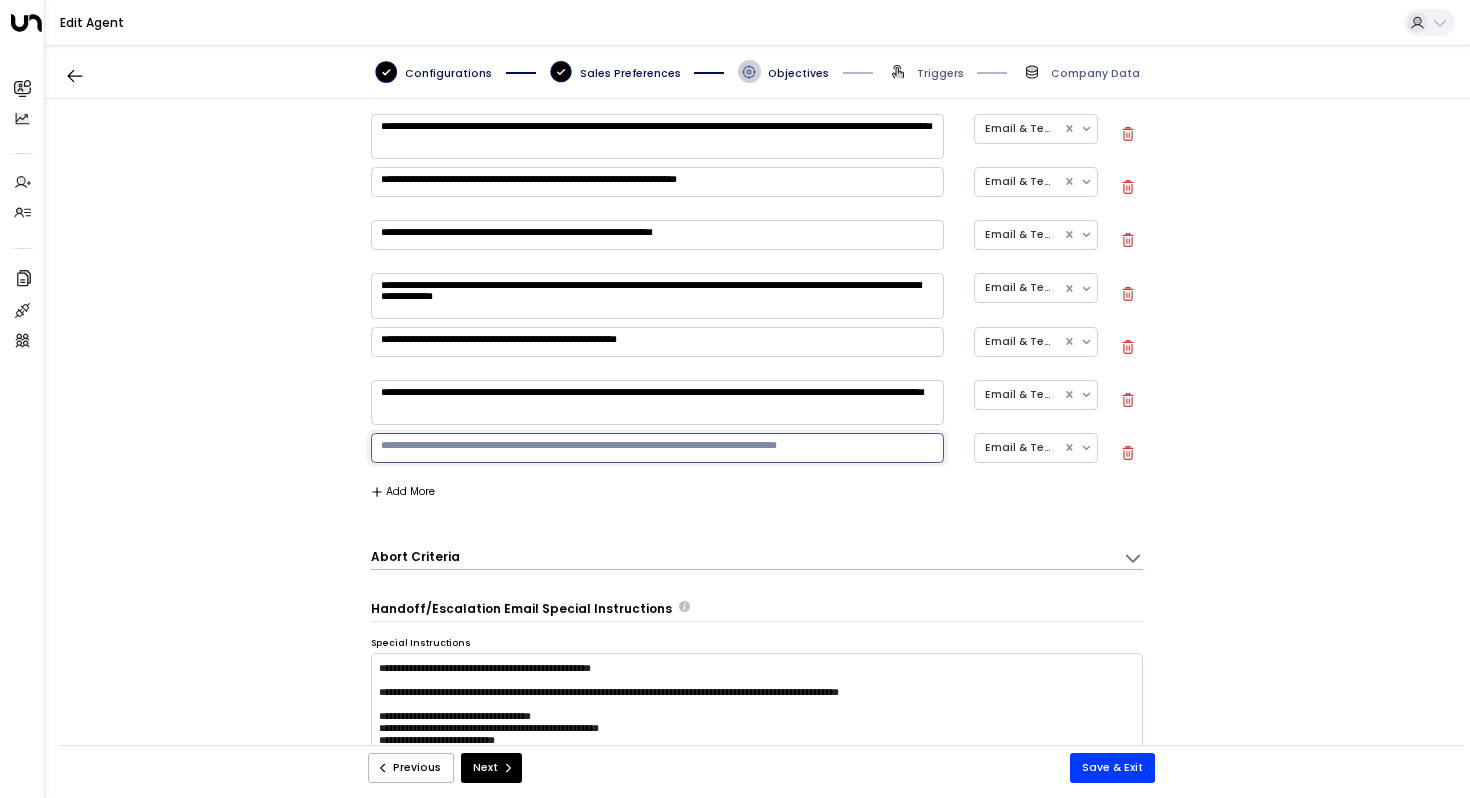 click 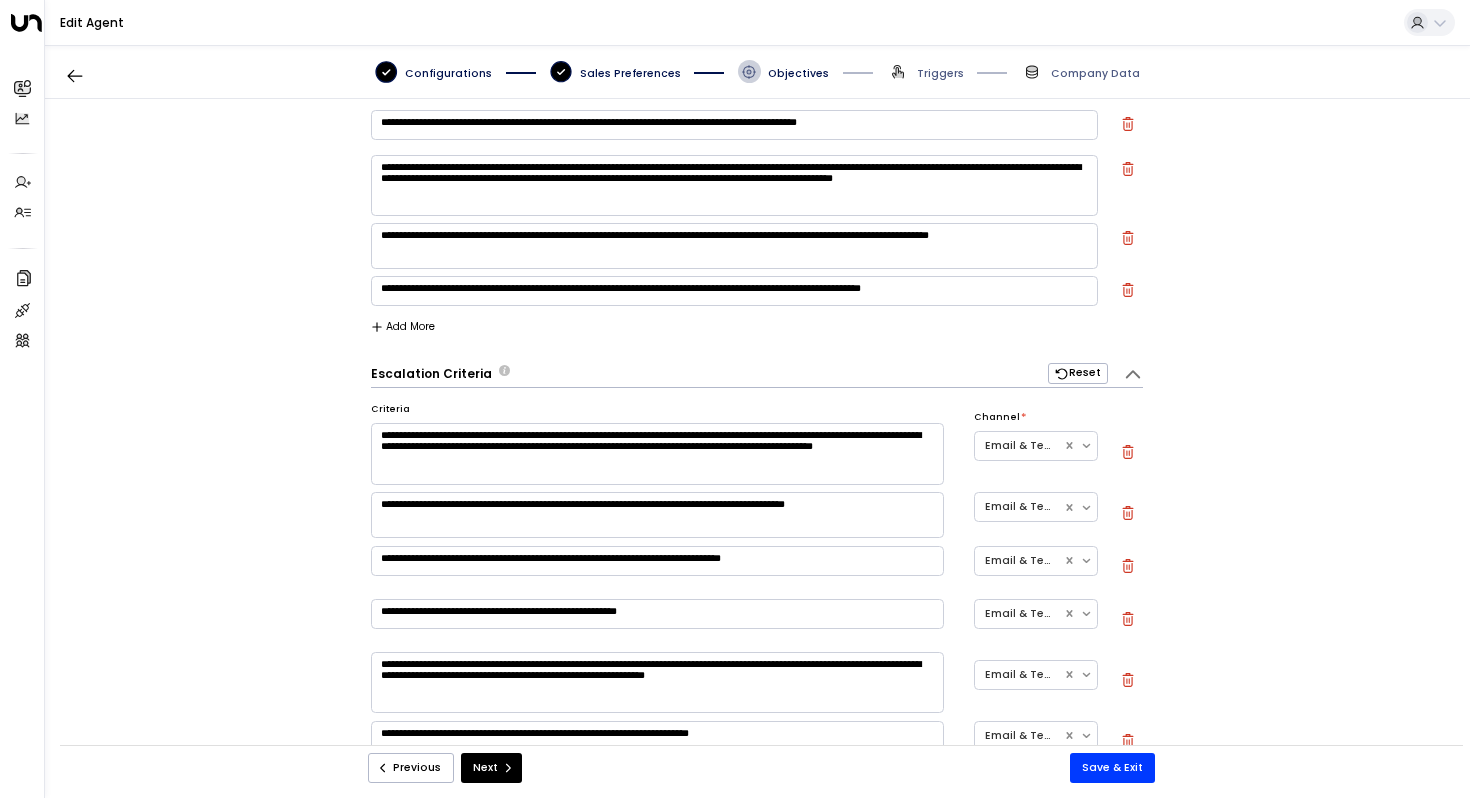 scroll, scrollTop: 357, scrollLeft: 0, axis: vertical 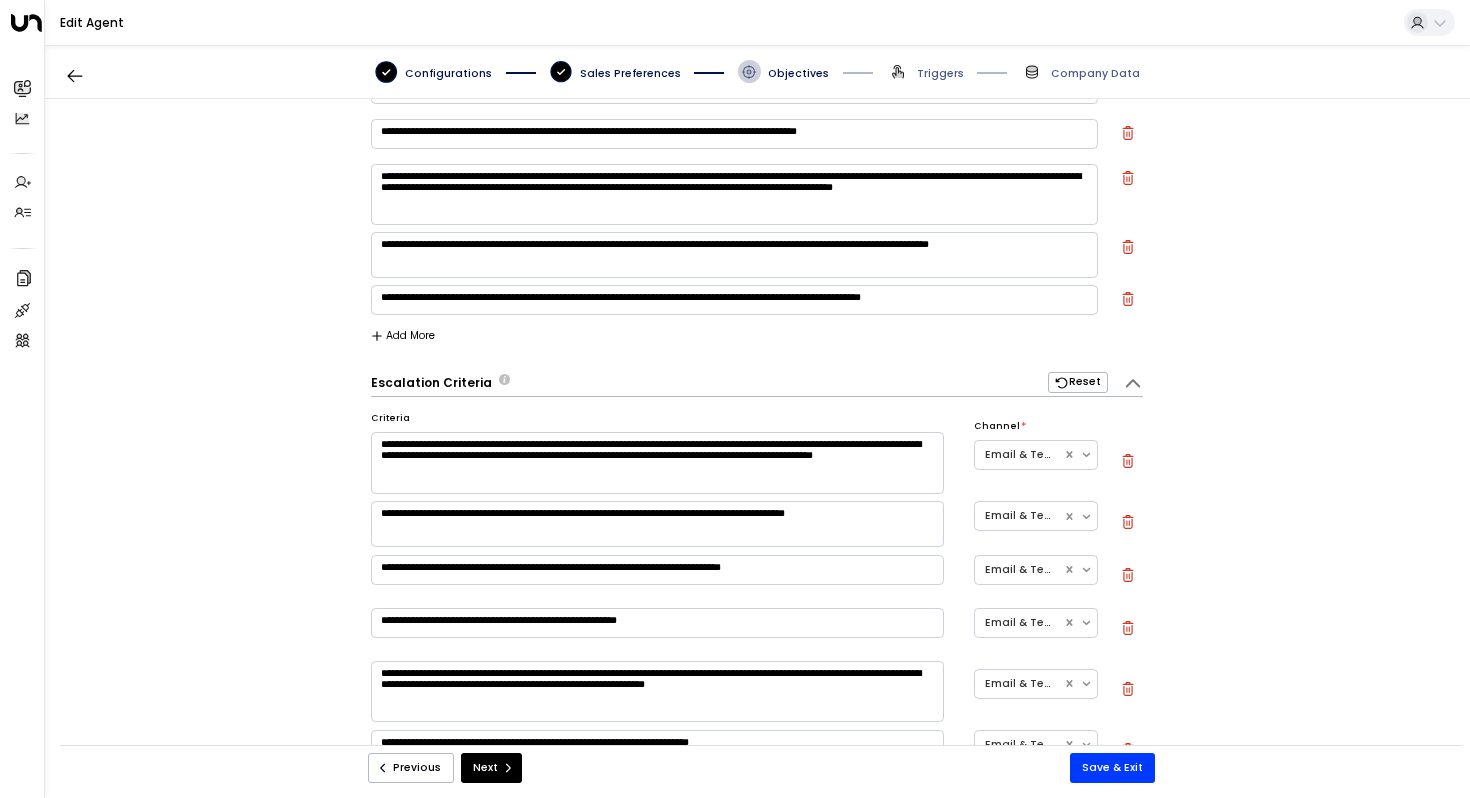 click on "Add More" at bounding box center [403, 336] 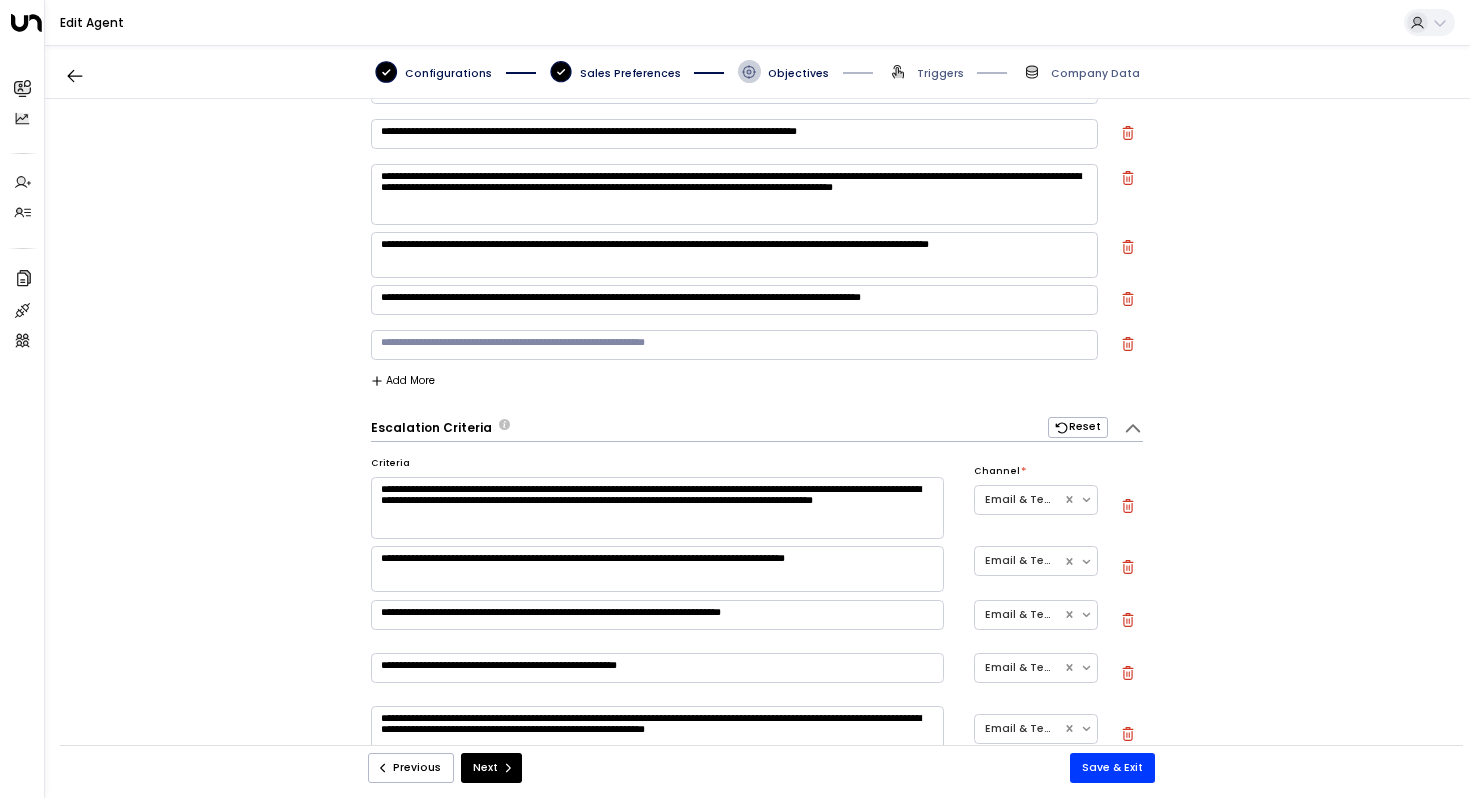 click at bounding box center (734, 345) 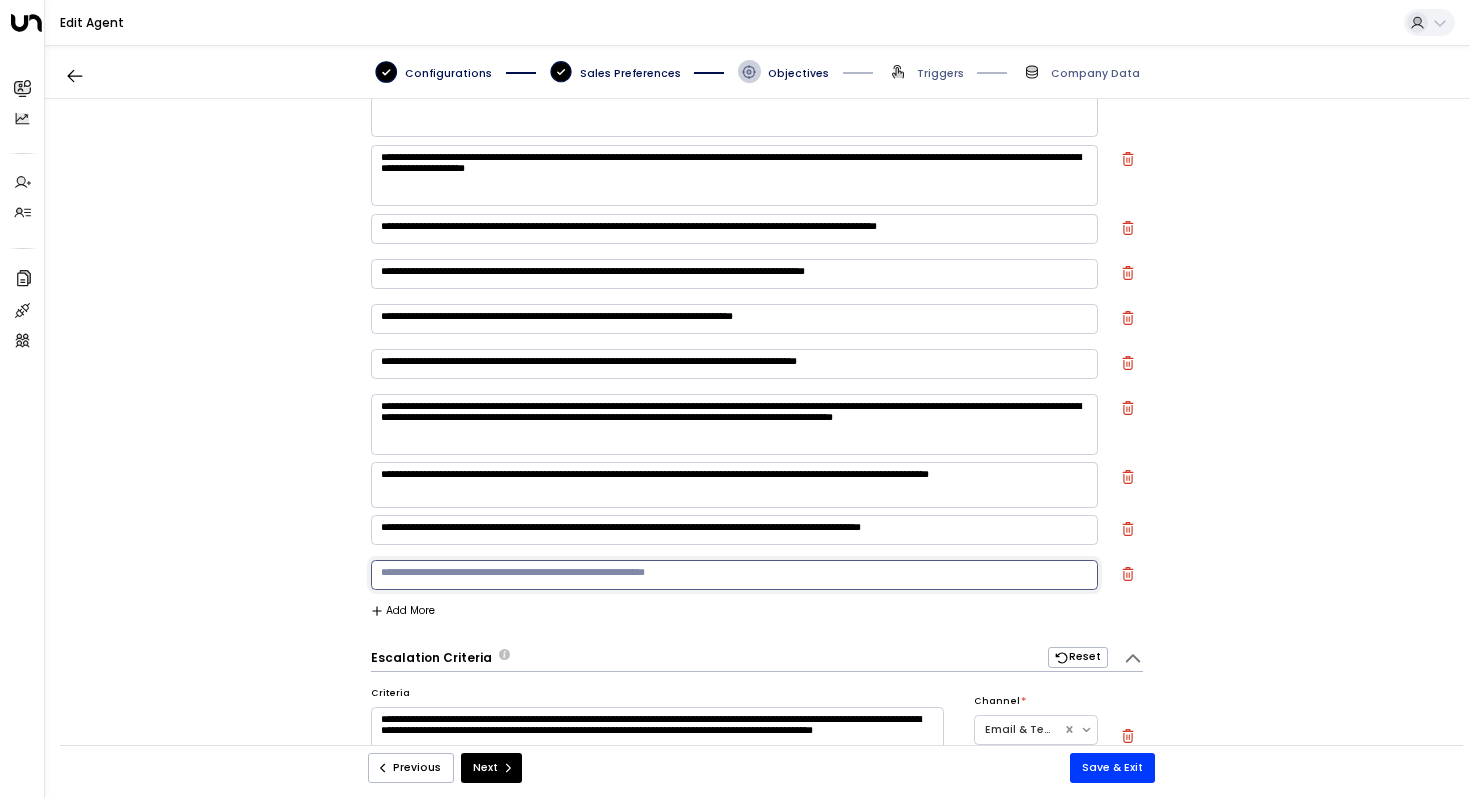 scroll, scrollTop: 185, scrollLeft: 0, axis: vertical 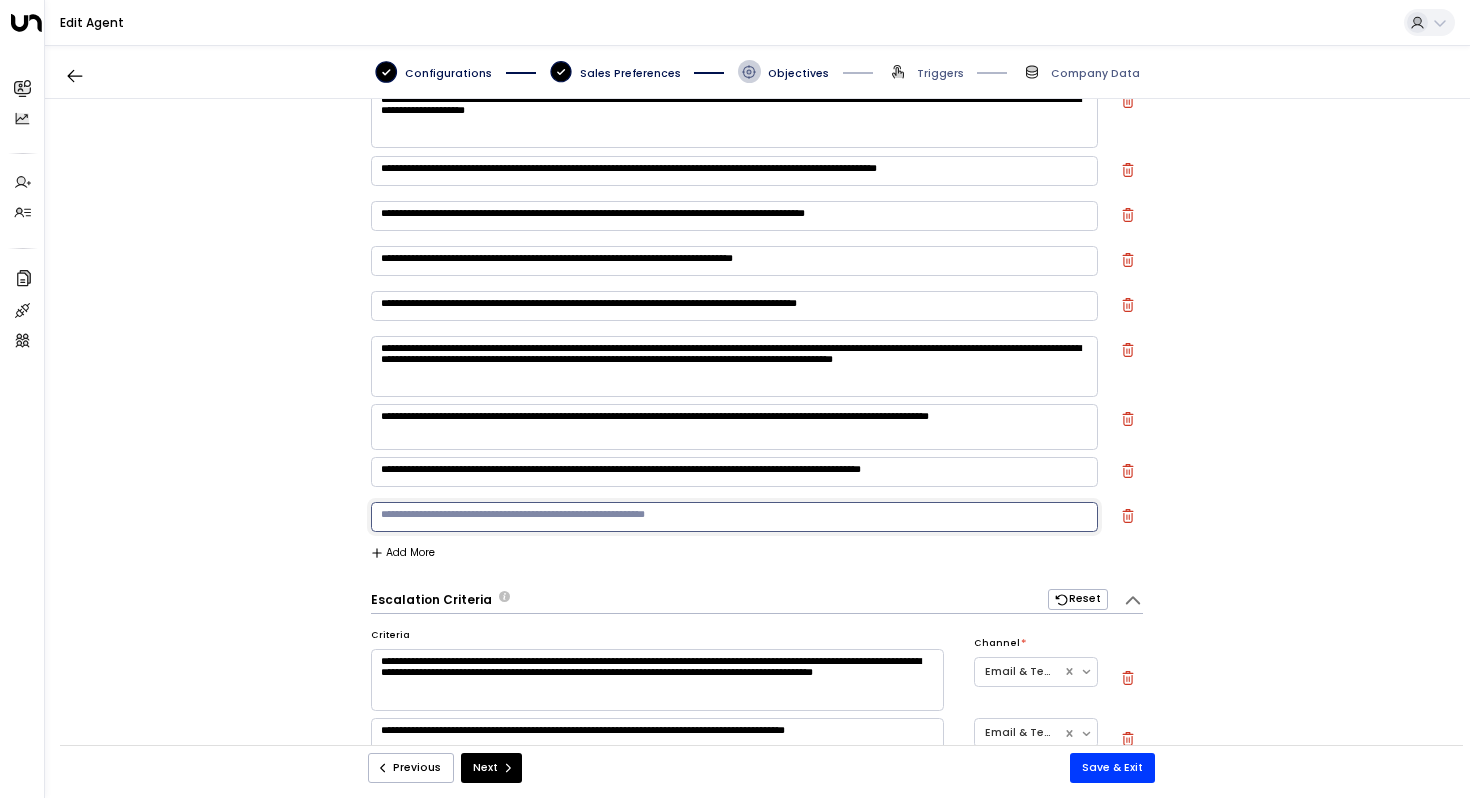 paste on "**********" 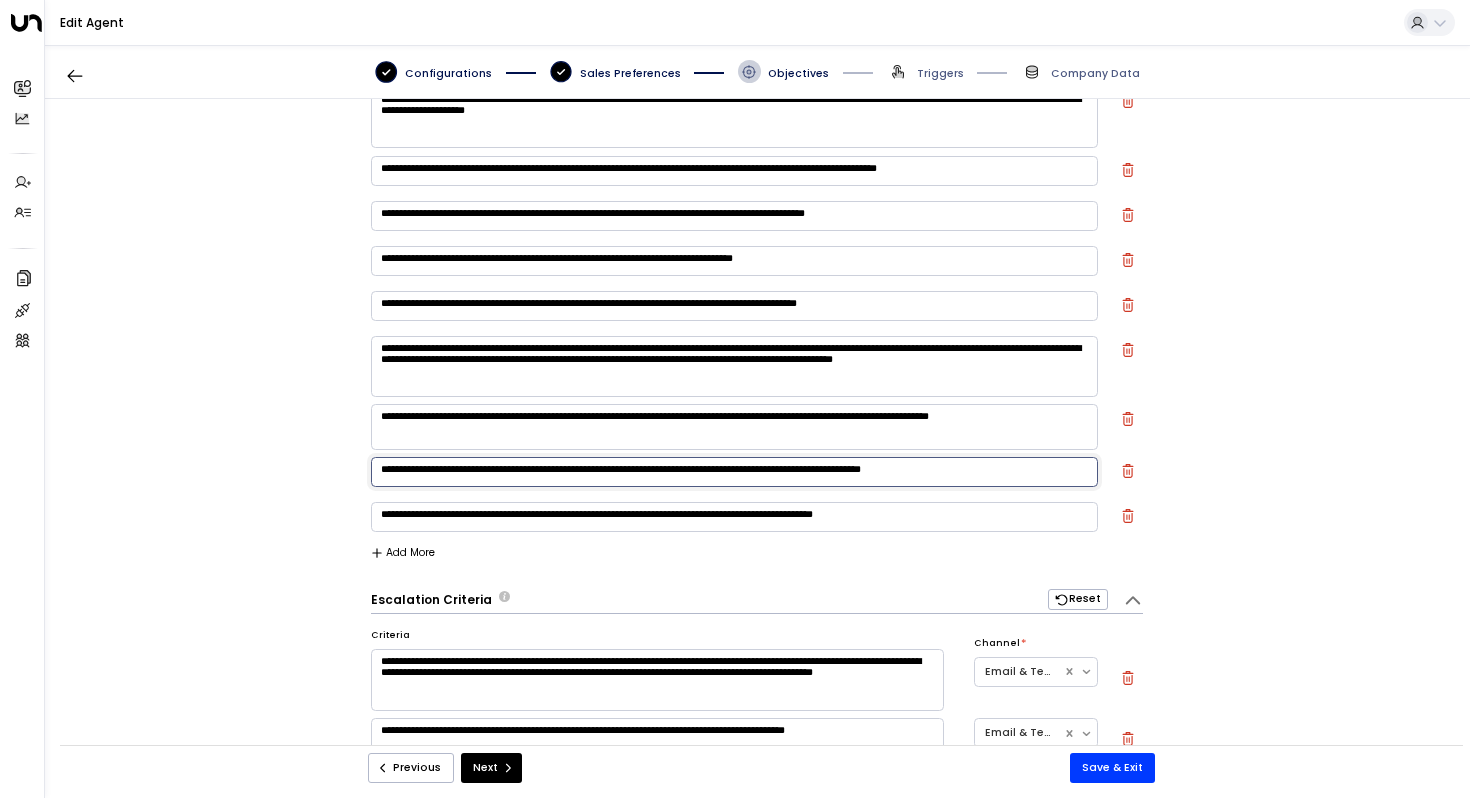 drag, startPoint x: 449, startPoint y: 478, endPoint x: 340, endPoint y: 463, distance: 110.02727 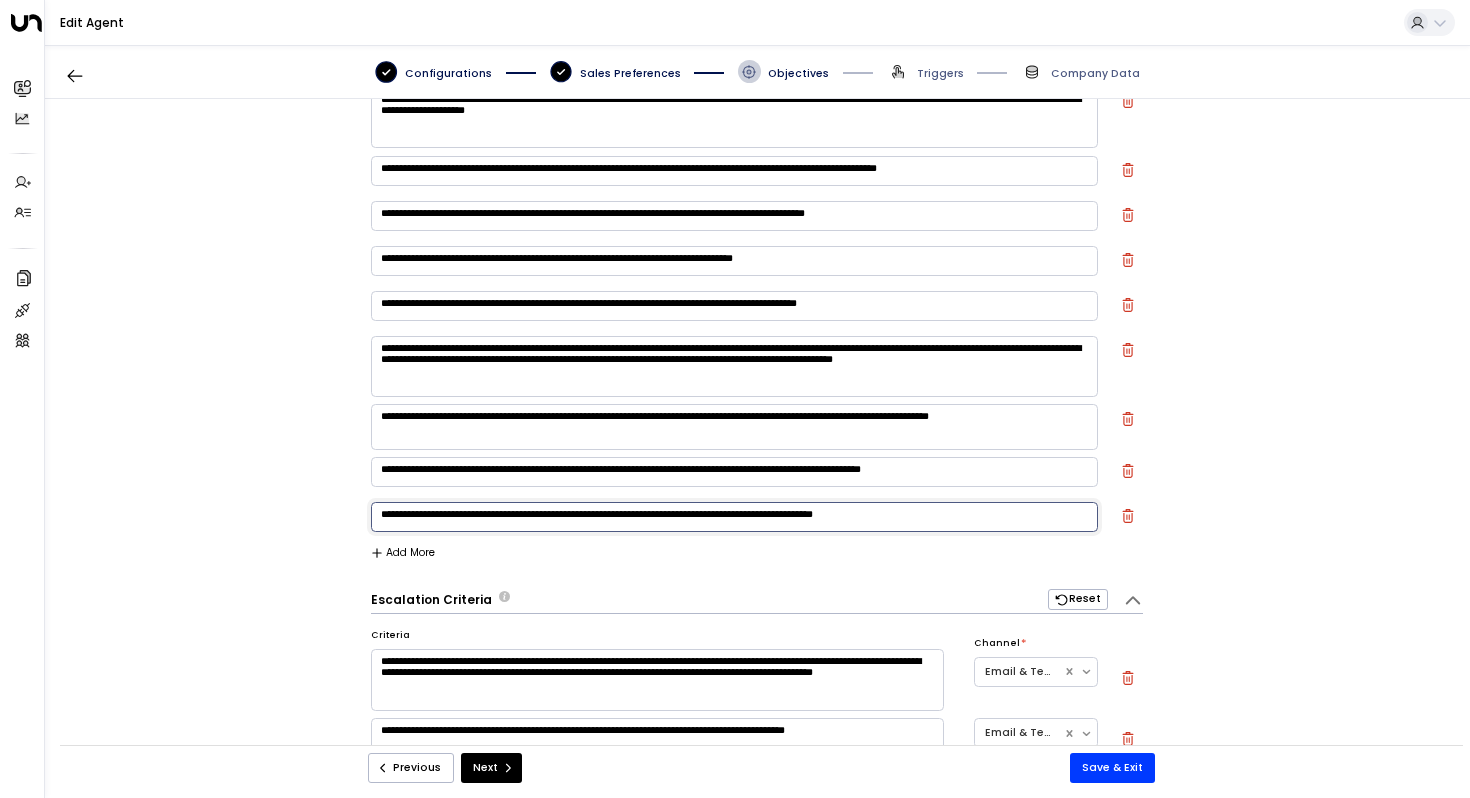 drag, startPoint x: 437, startPoint y: 519, endPoint x: 335, endPoint y: 511, distance: 102.31325 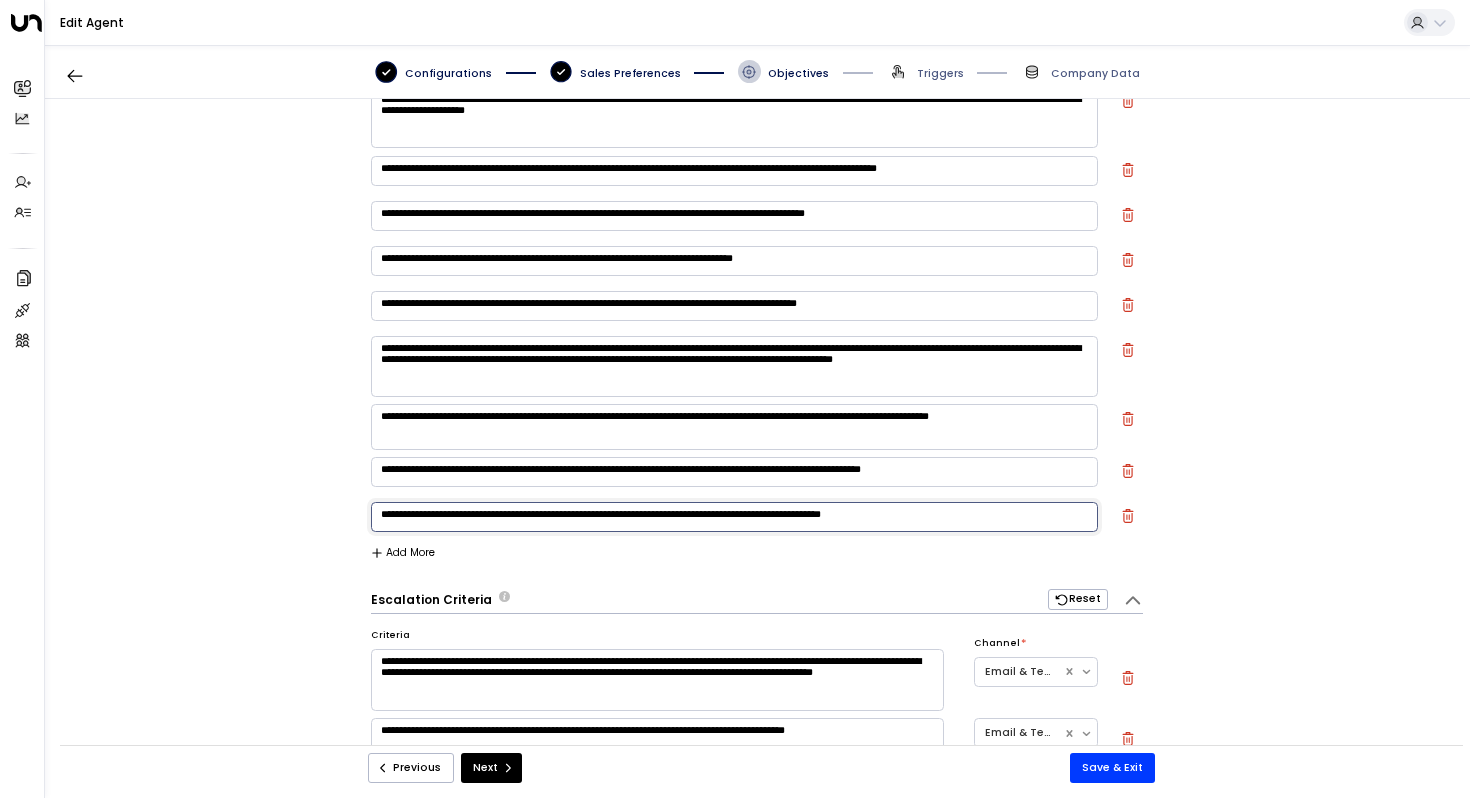 click on "**********" at bounding box center [734, 517] 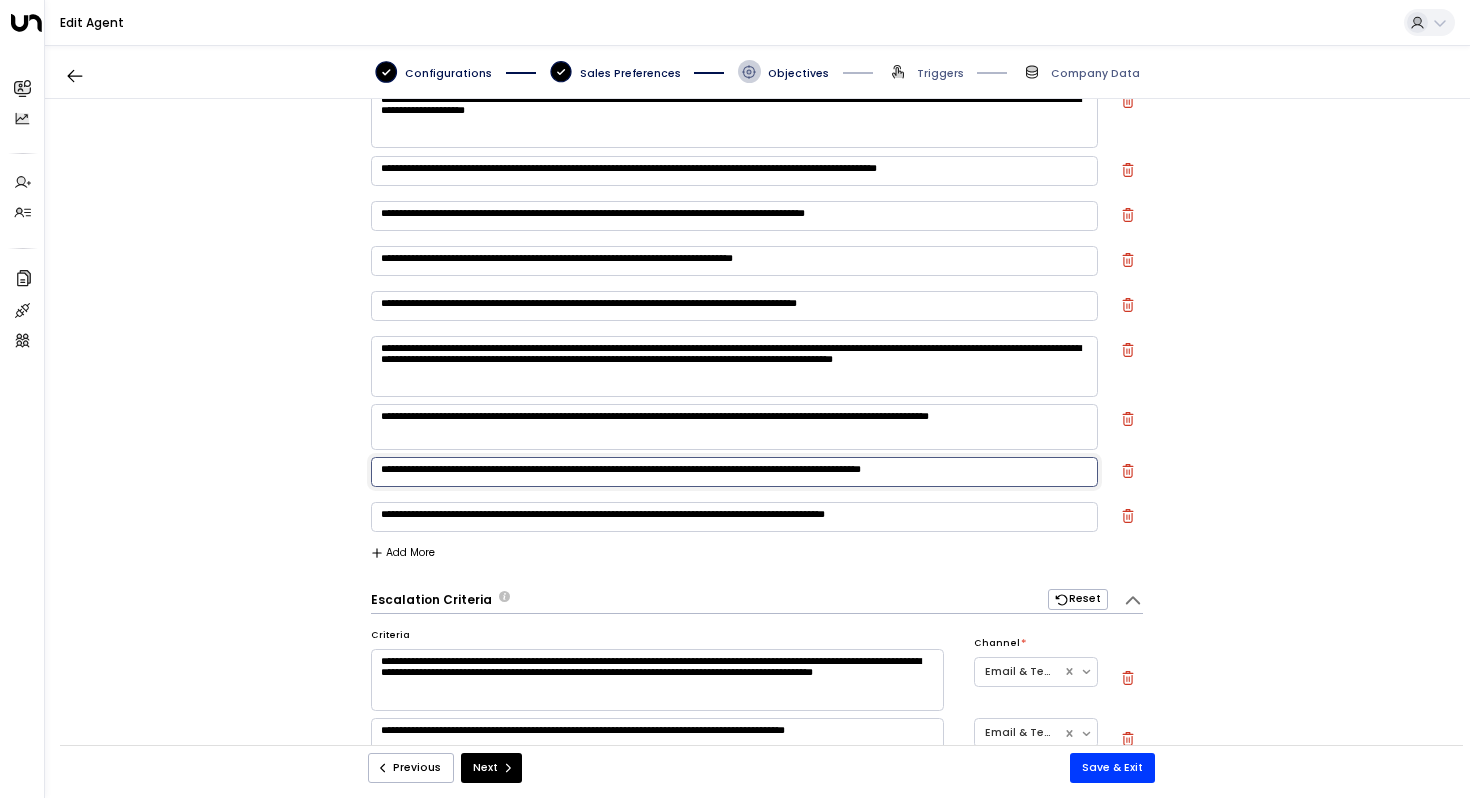drag, startPoint x: 1045, startPoint y: 470, endPoint x: 819, endPoint y: 475, distance: 226.0553 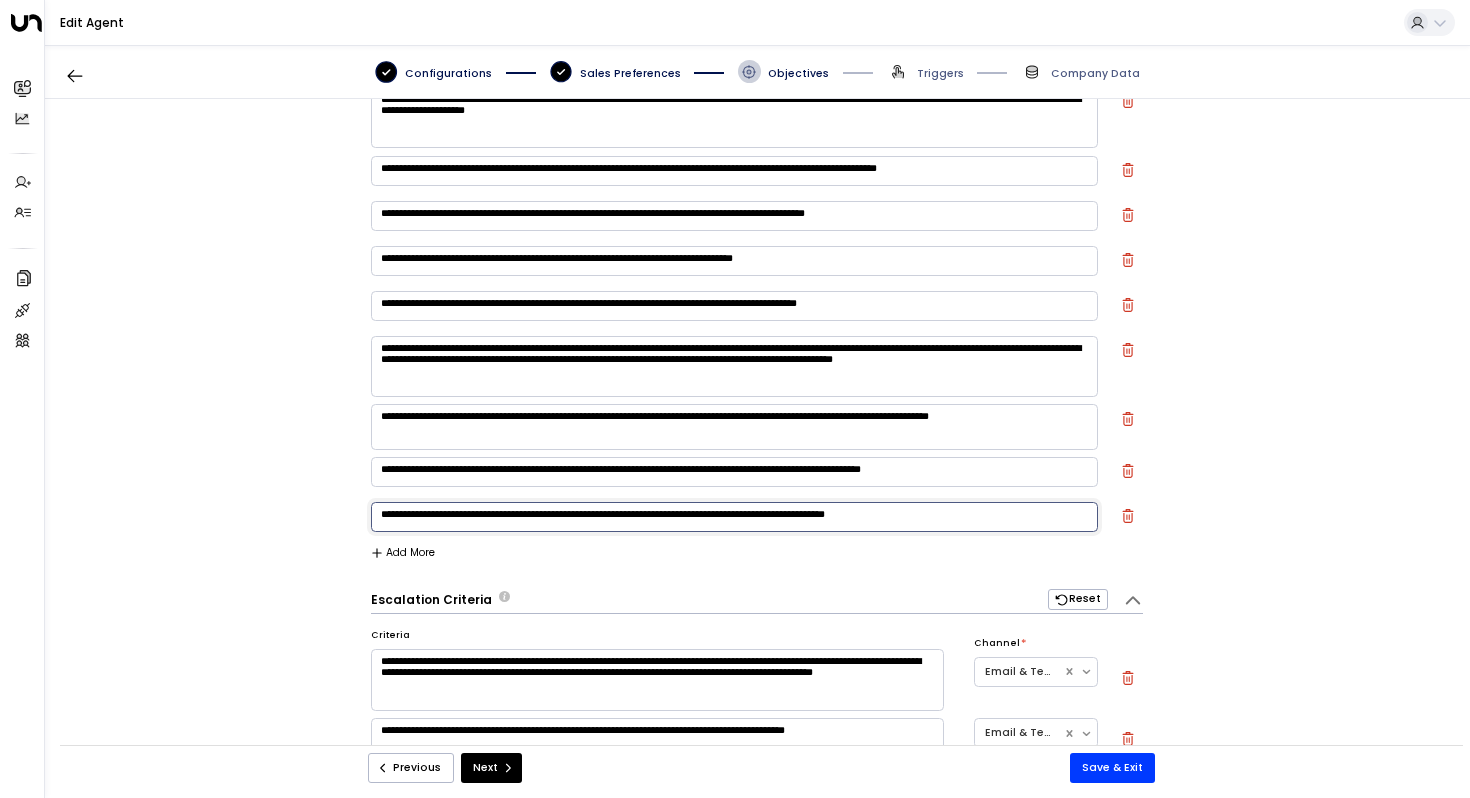 paste on "**********" 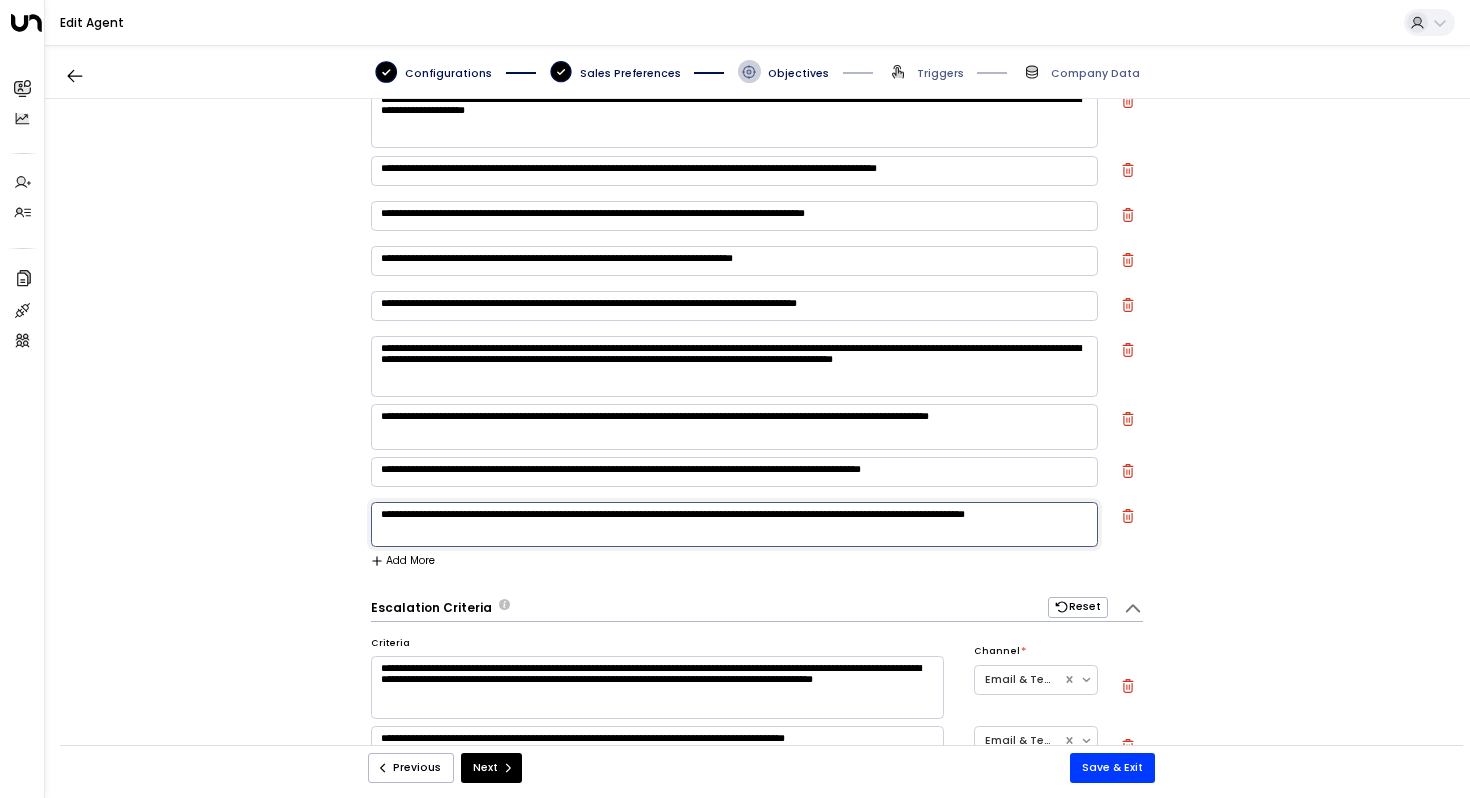 type on "**********" 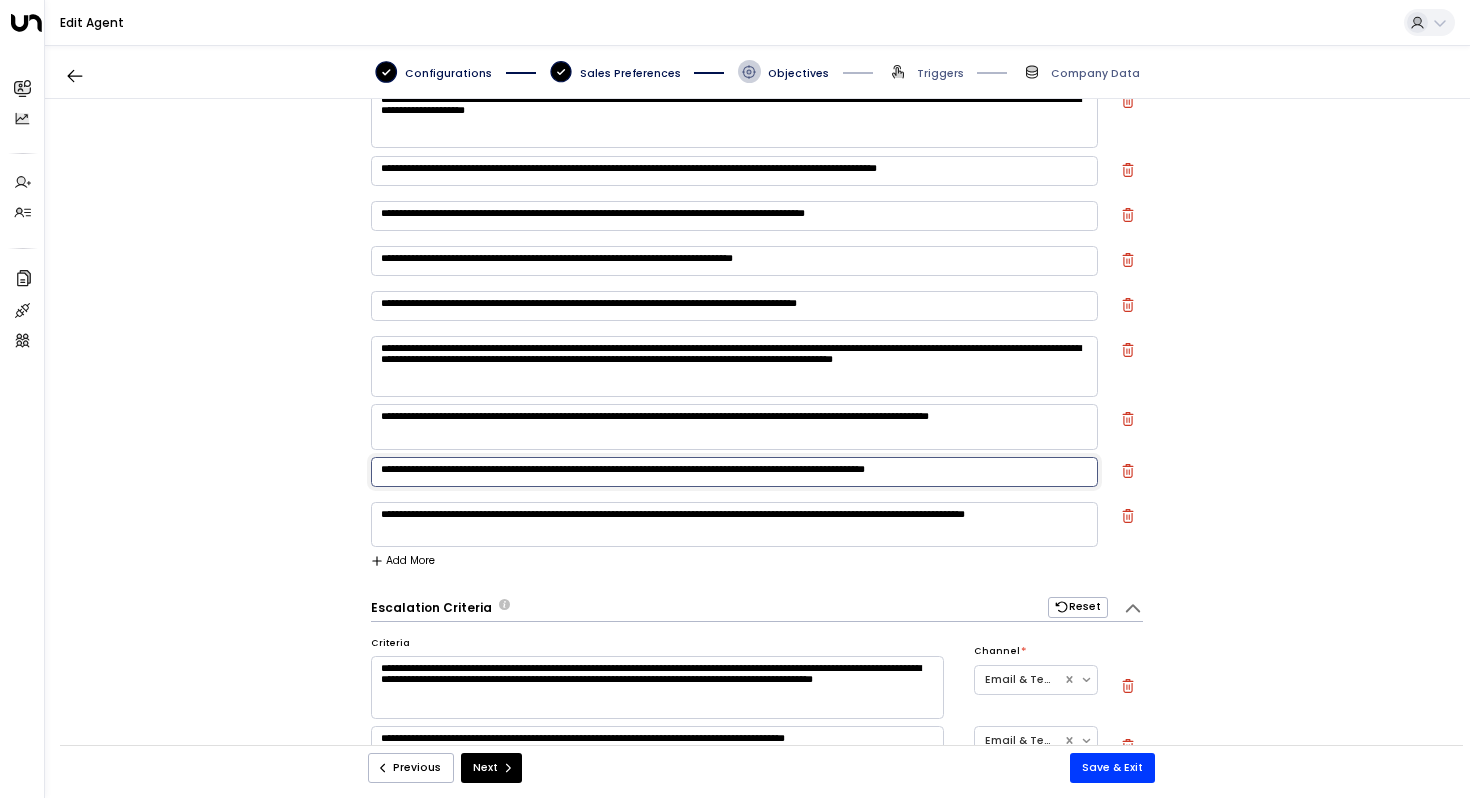 type on "**********" 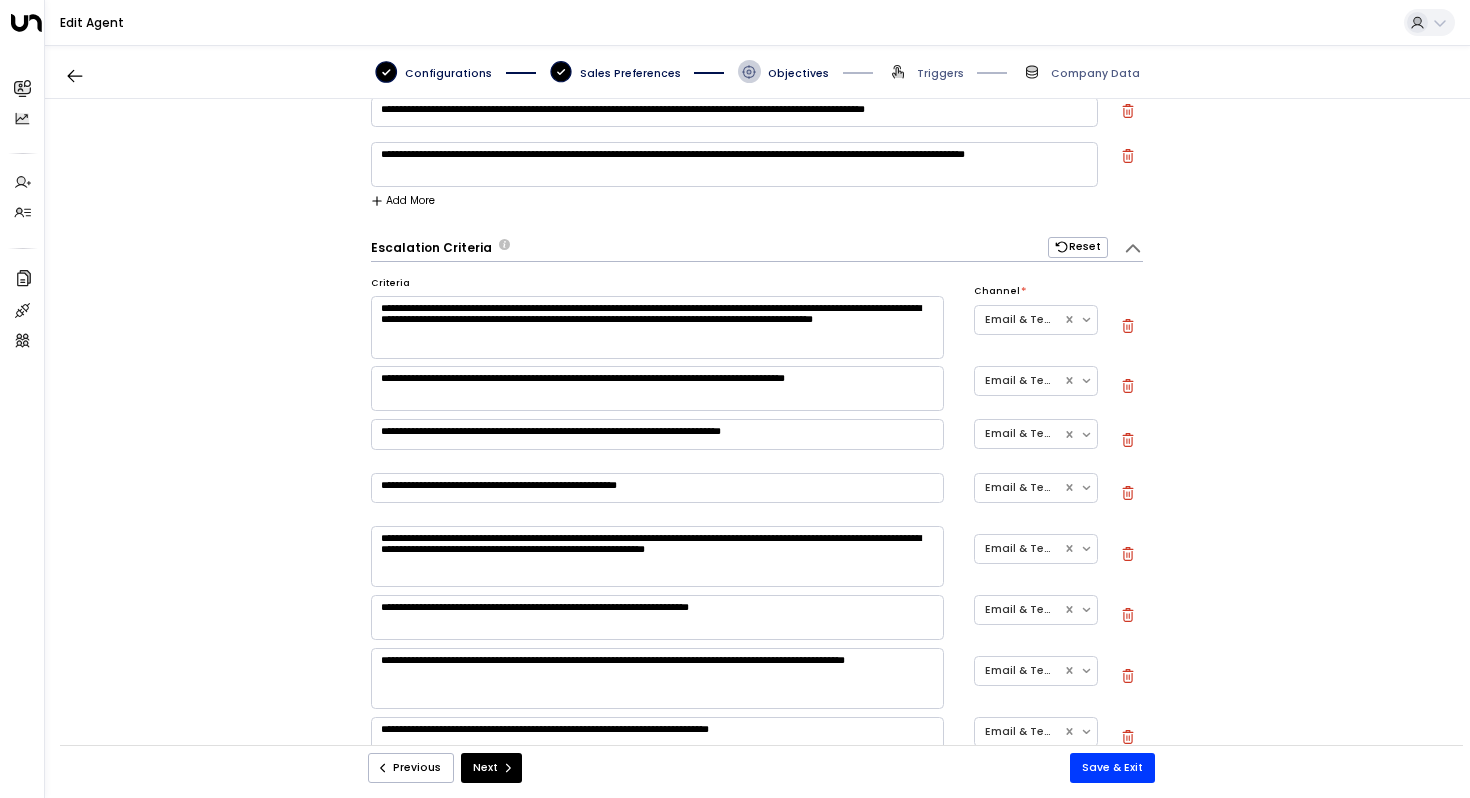 scroll, scrollTop: 212, scrollLeft: 0, axis: vertical 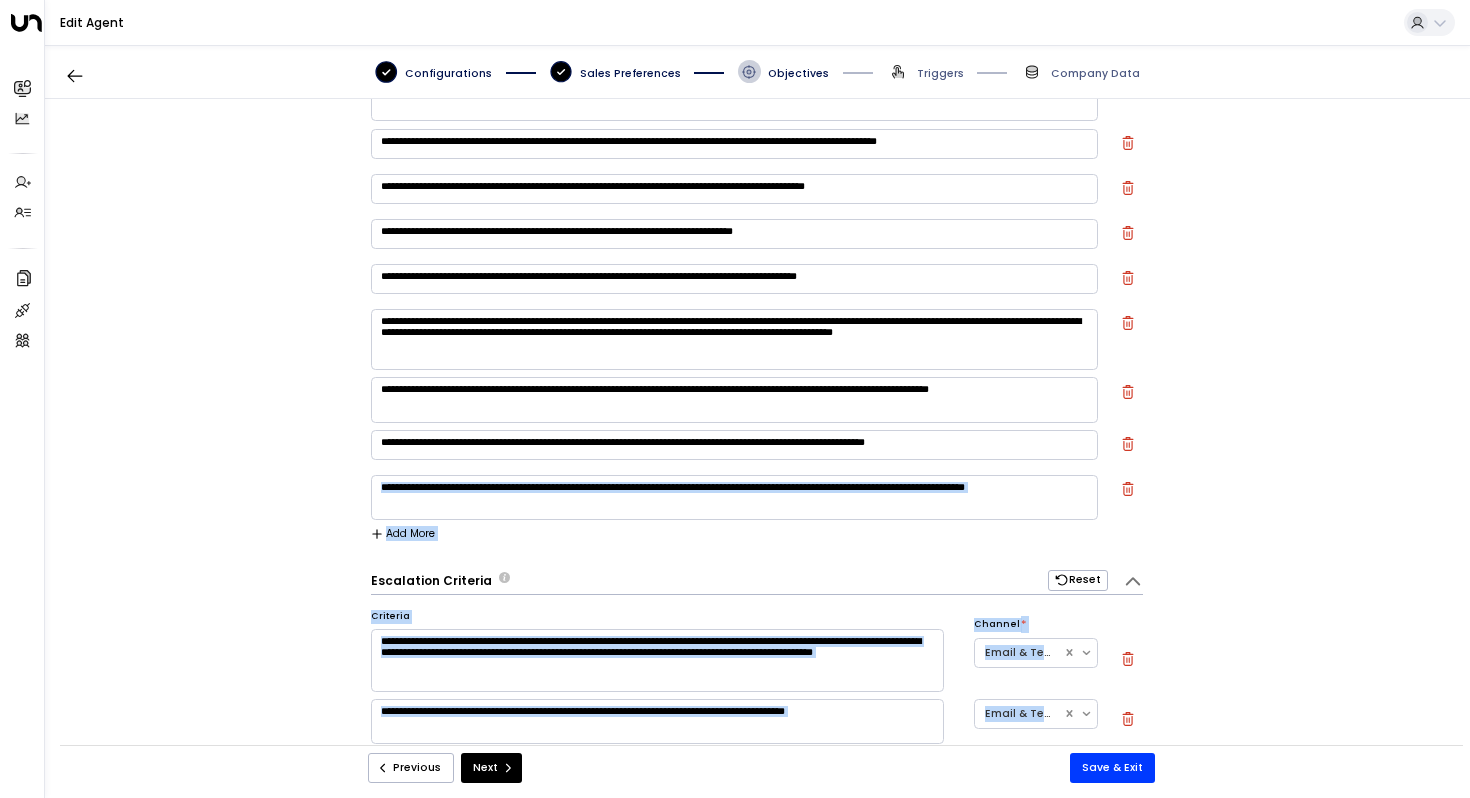 drag, startPoint x: 639, startPoint y: 550, endPoint x: 291, endPoint y: 514, distance: 349.85712 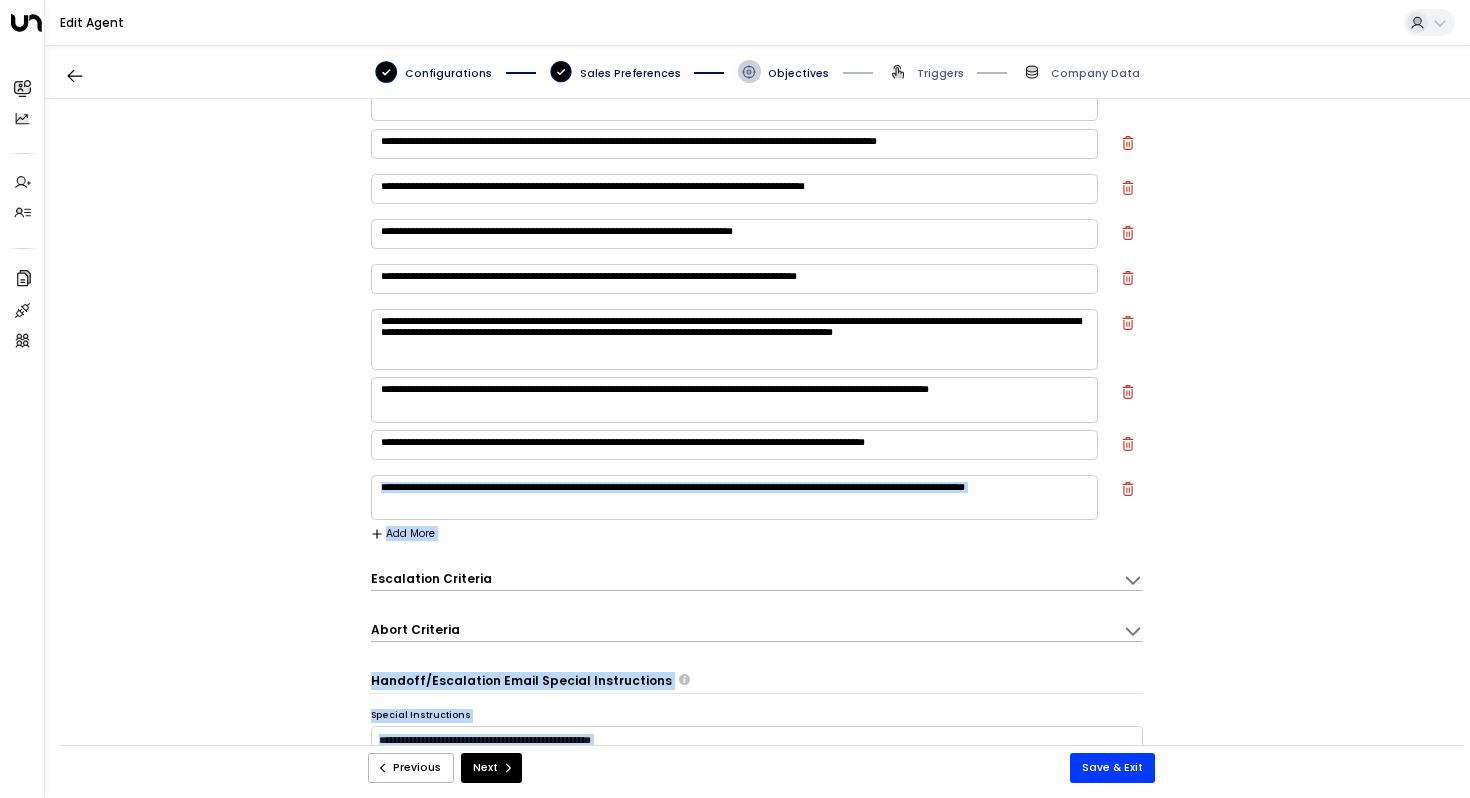 click on "Escalation Criteria" at bounding box center [431, 578] 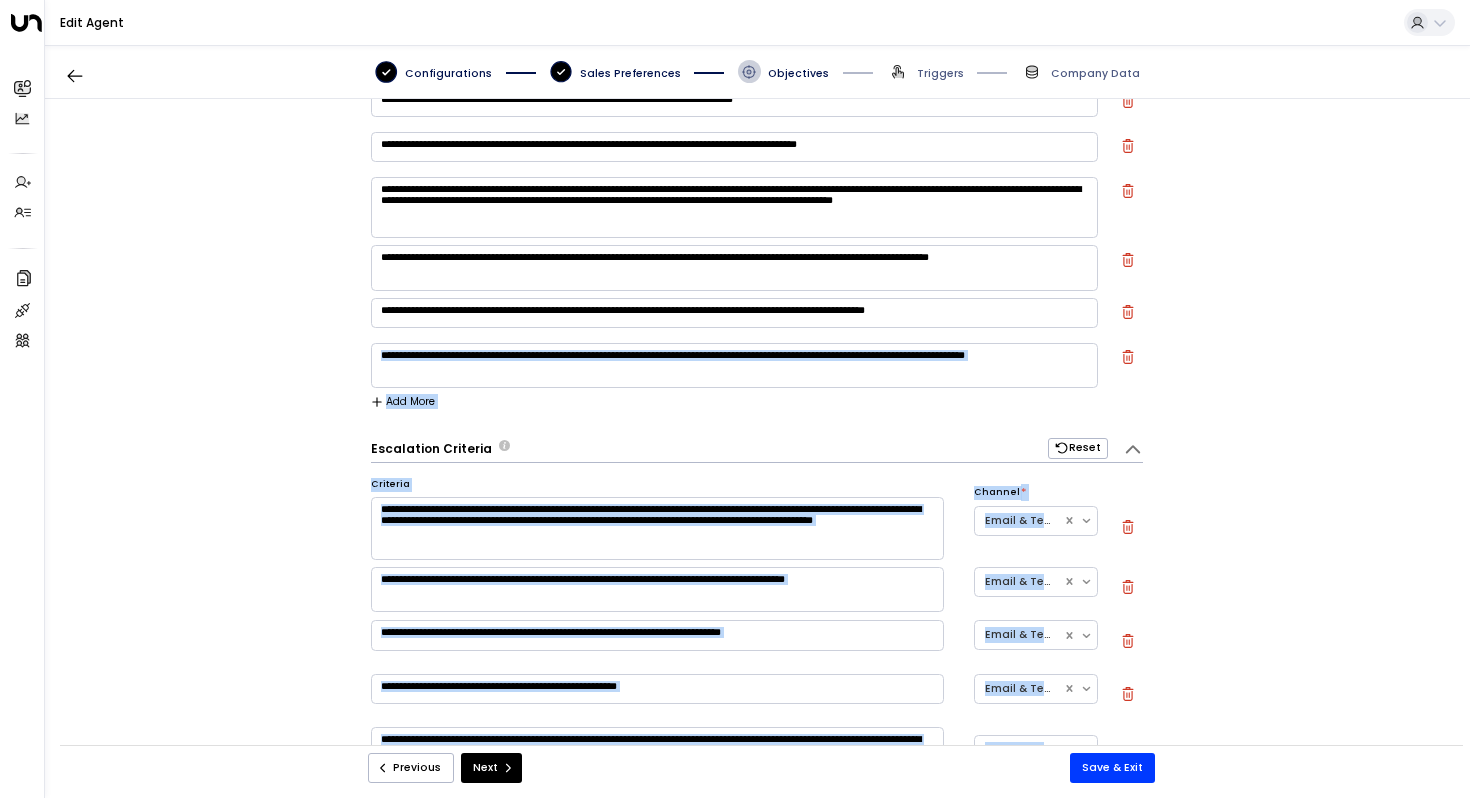 click on "**********" at bounding box center (757, 430) 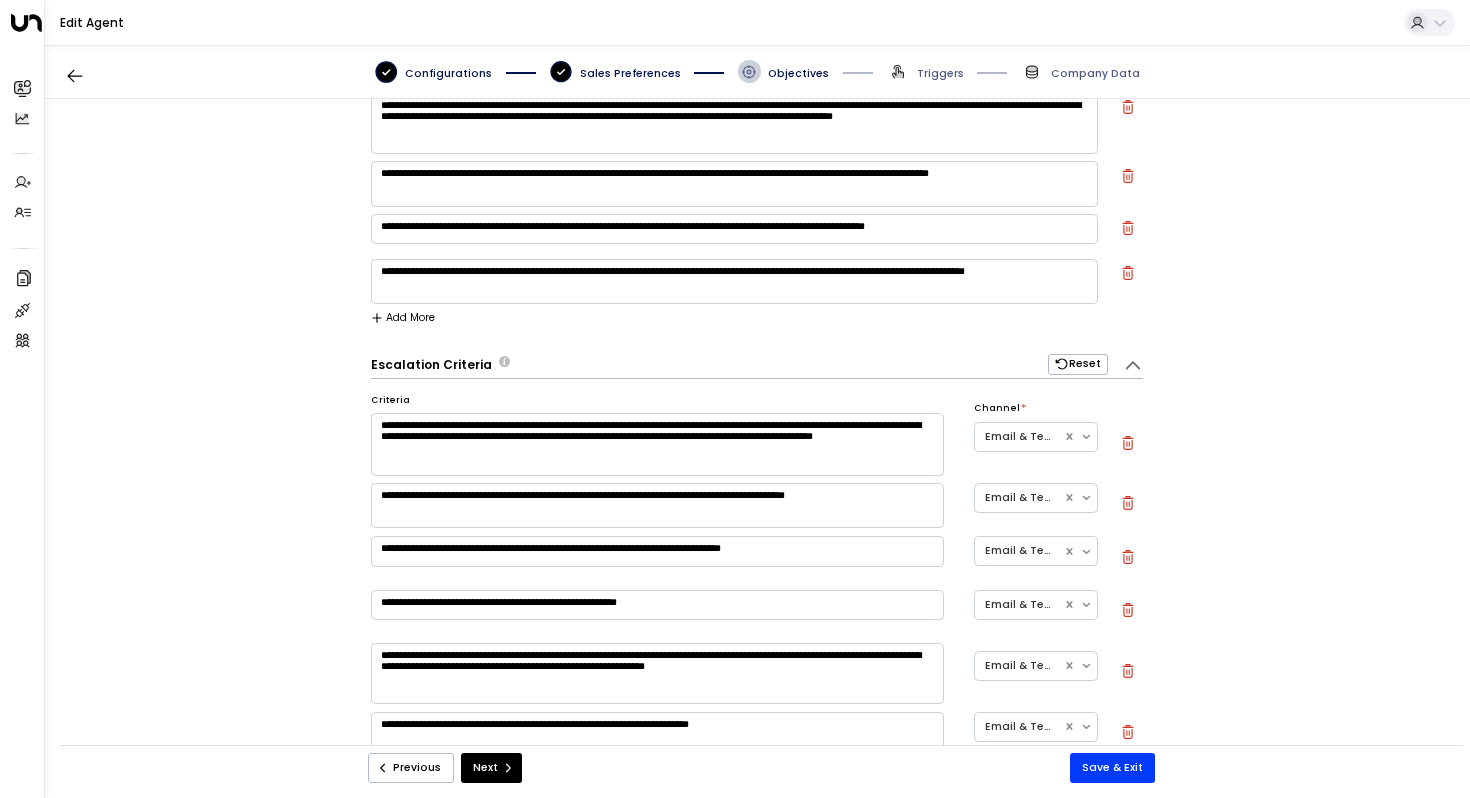 scroll, scrollTop: 367, scrollLeft: 0, axis: vertical 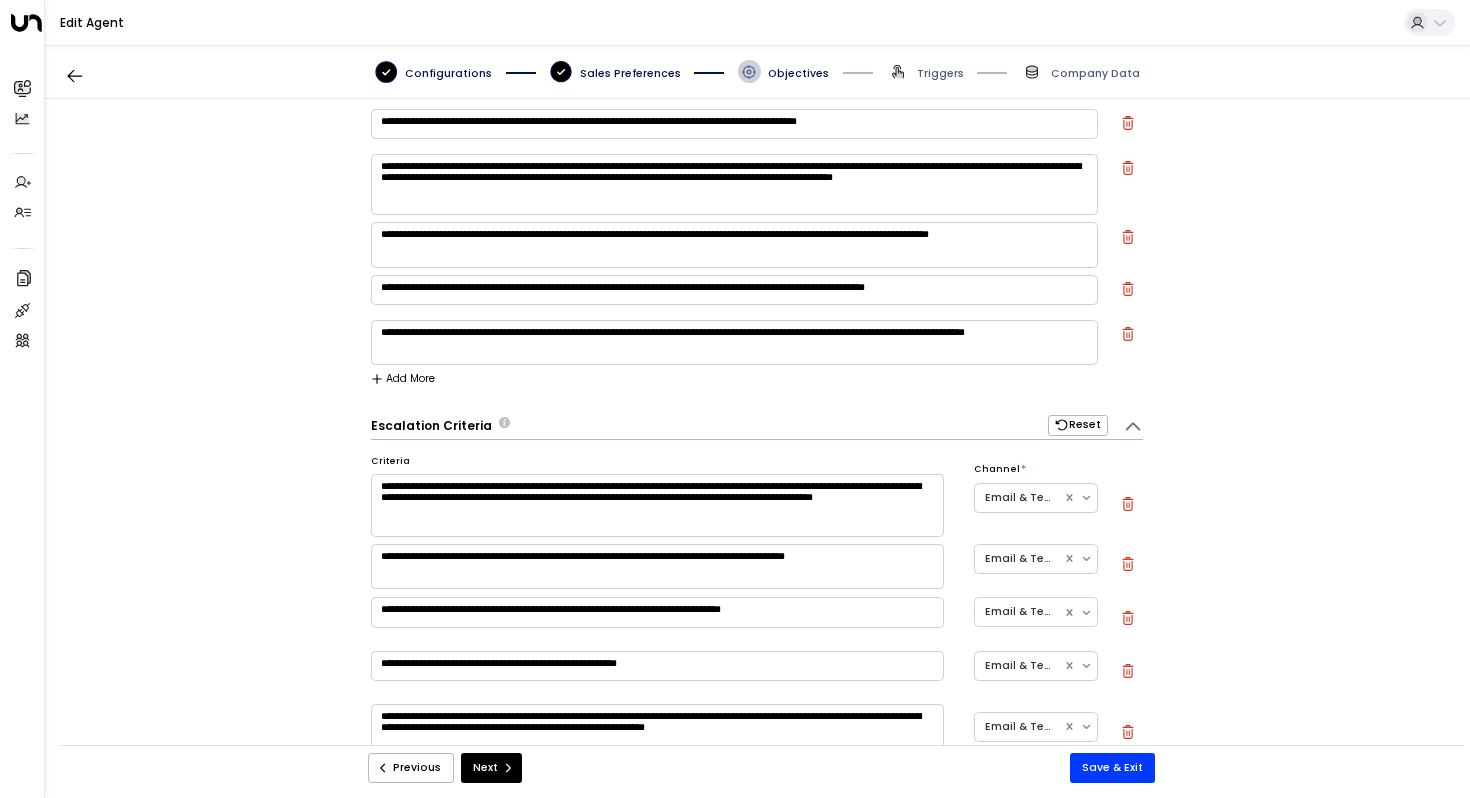 click 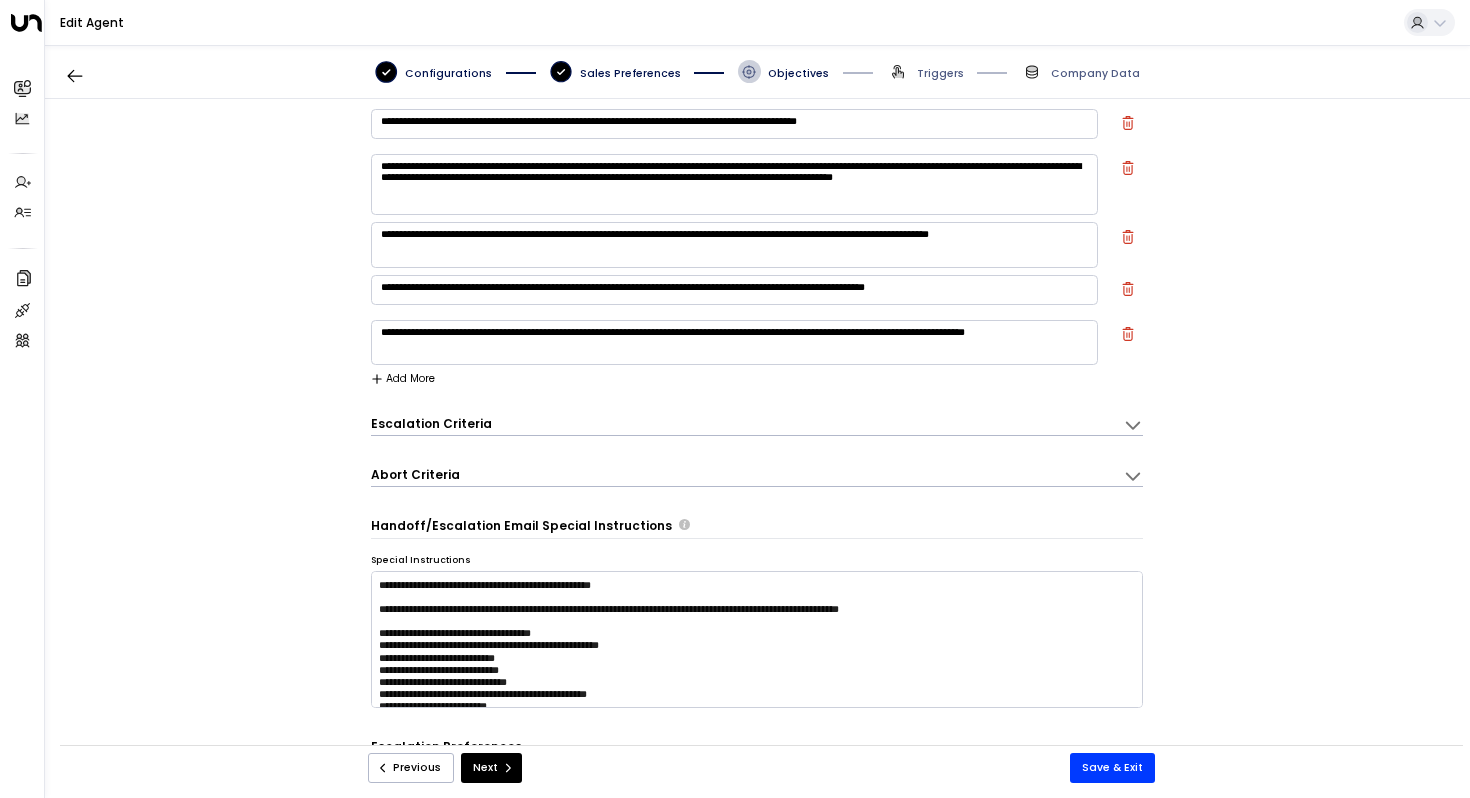click on "Escalation Criteria   Reset" at bounding box center [739, 423] 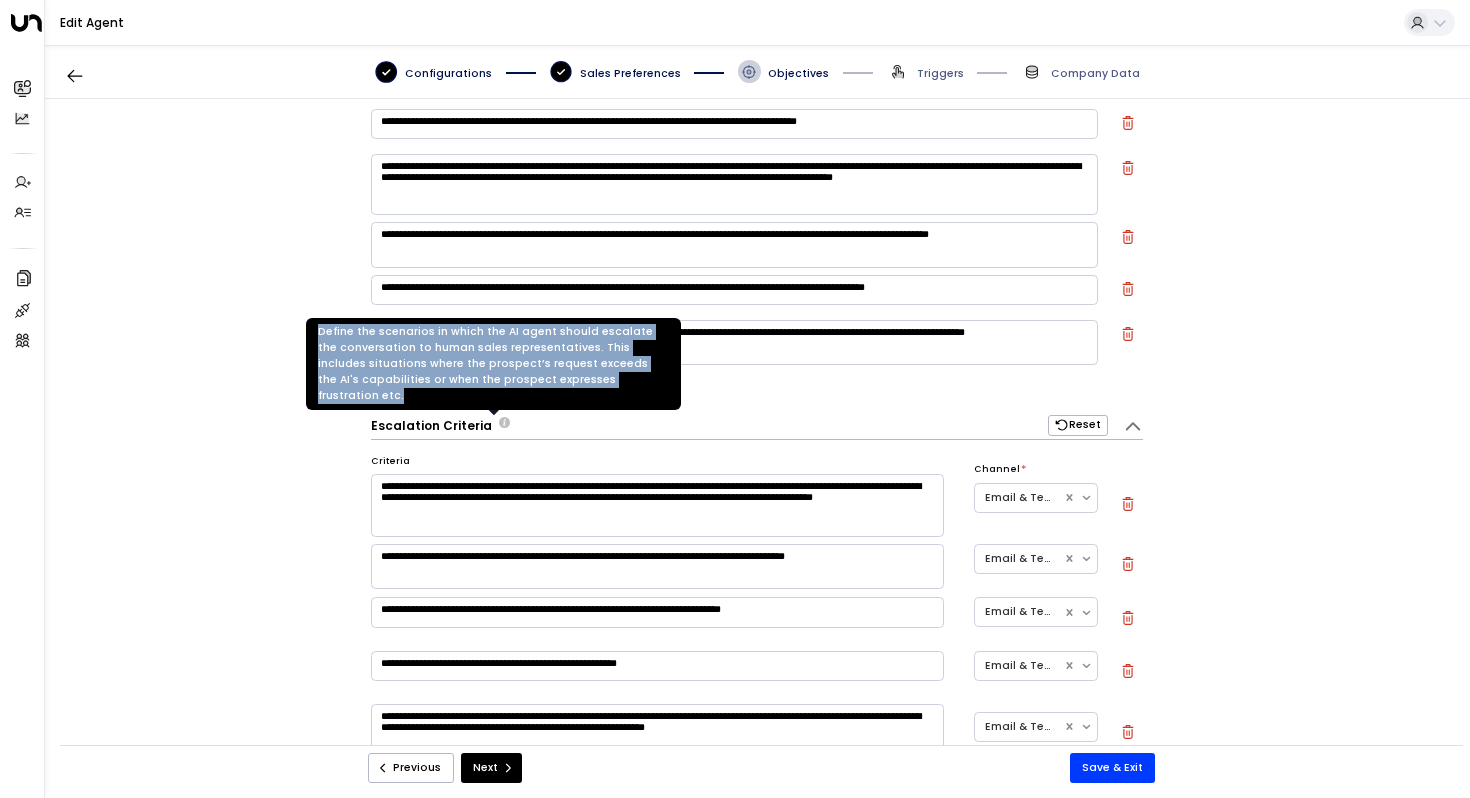 drag, startPoint x: 633, startPoint y: 397, endPoint x: 320, endPoint y: 351, distance: 316.36212 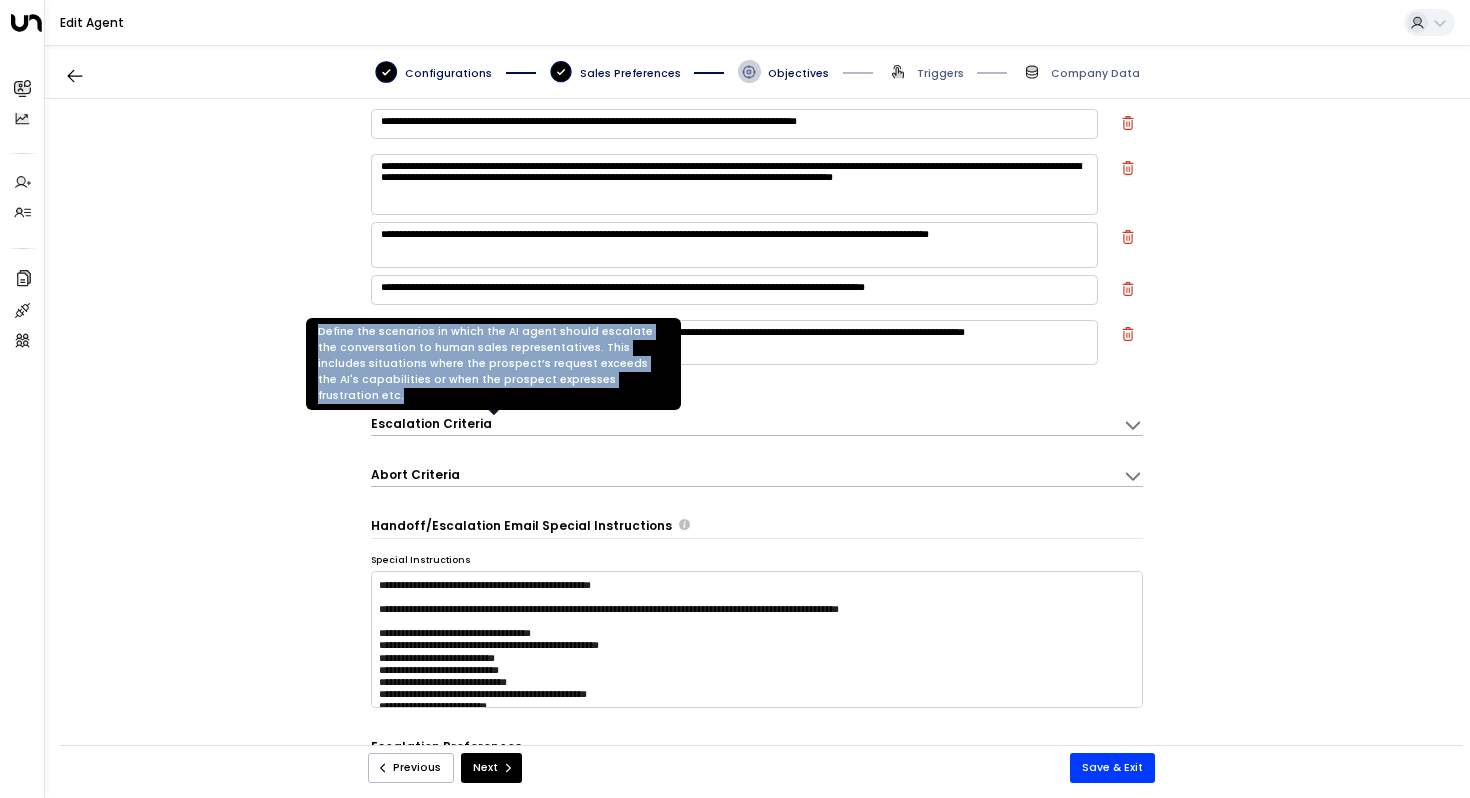copy on "Define the scenarios in which the AI agent should escalate the conversation to human sales representatives. This includes situations where the prospect’s request exceeds the AI's capabilities or when the prospect expresses frustration etc." 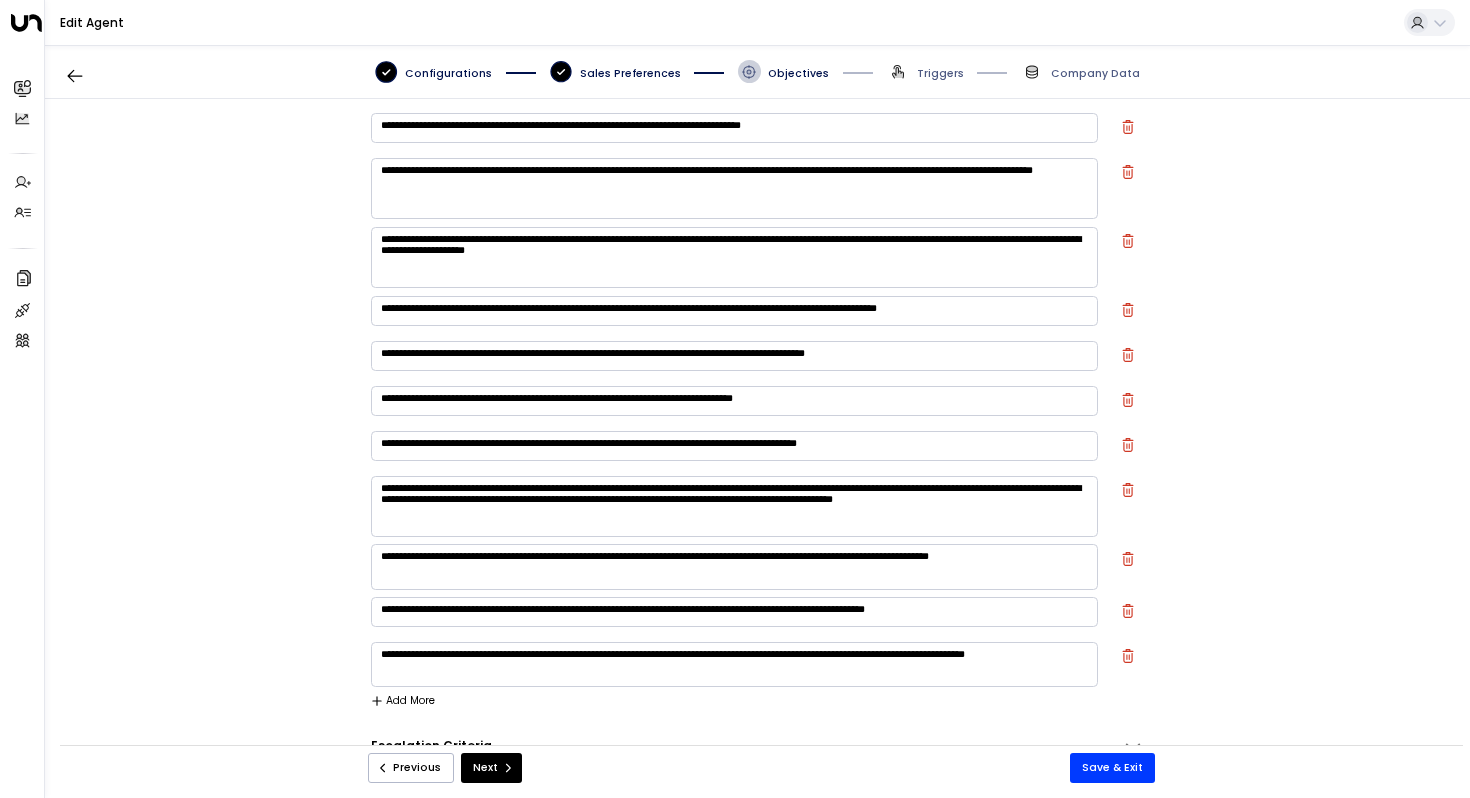 scroll, scrollTop: 211, scrollLeft: 0, axis: vertical 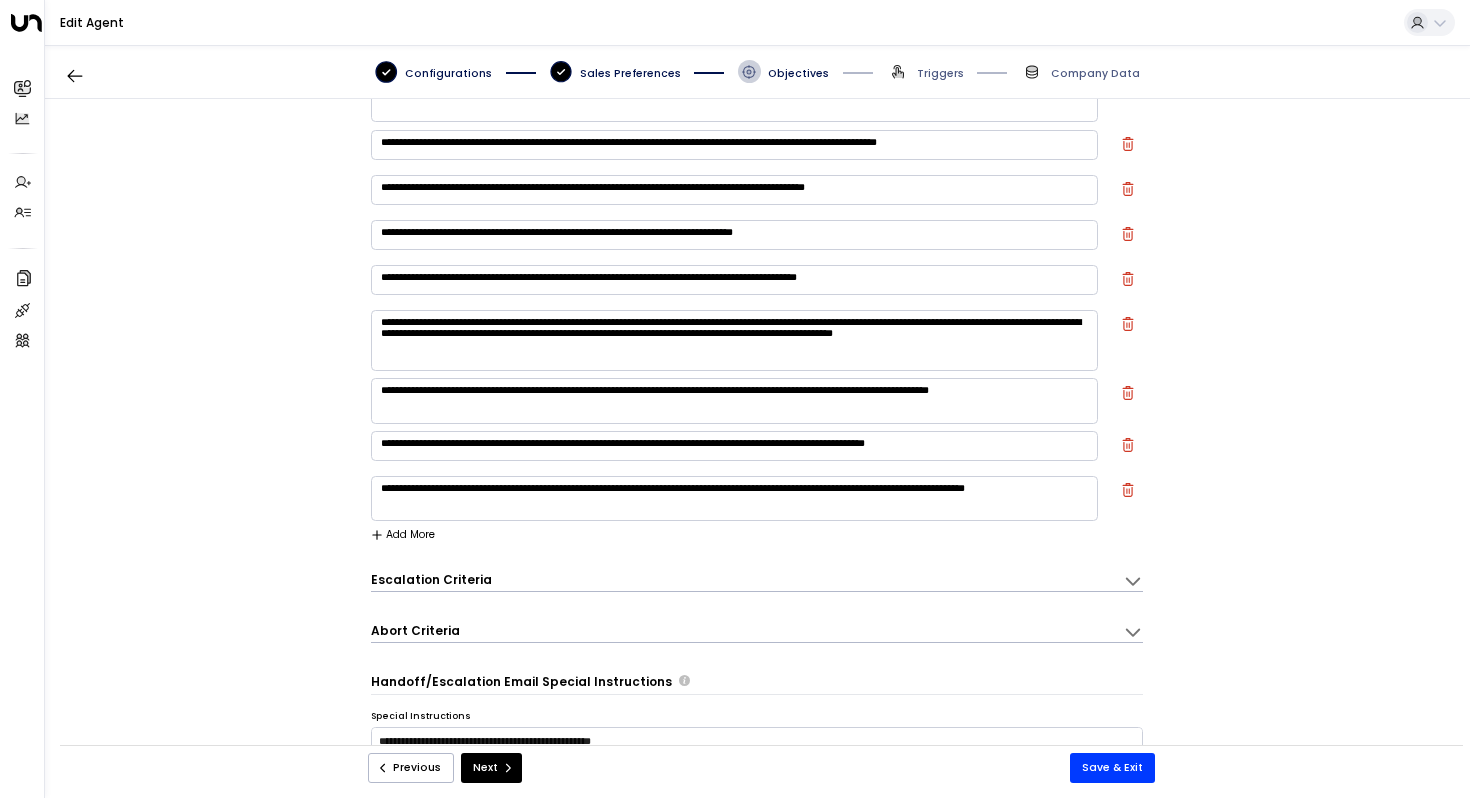 click on "Escalation Criteria" at bounding box center [431, 579] 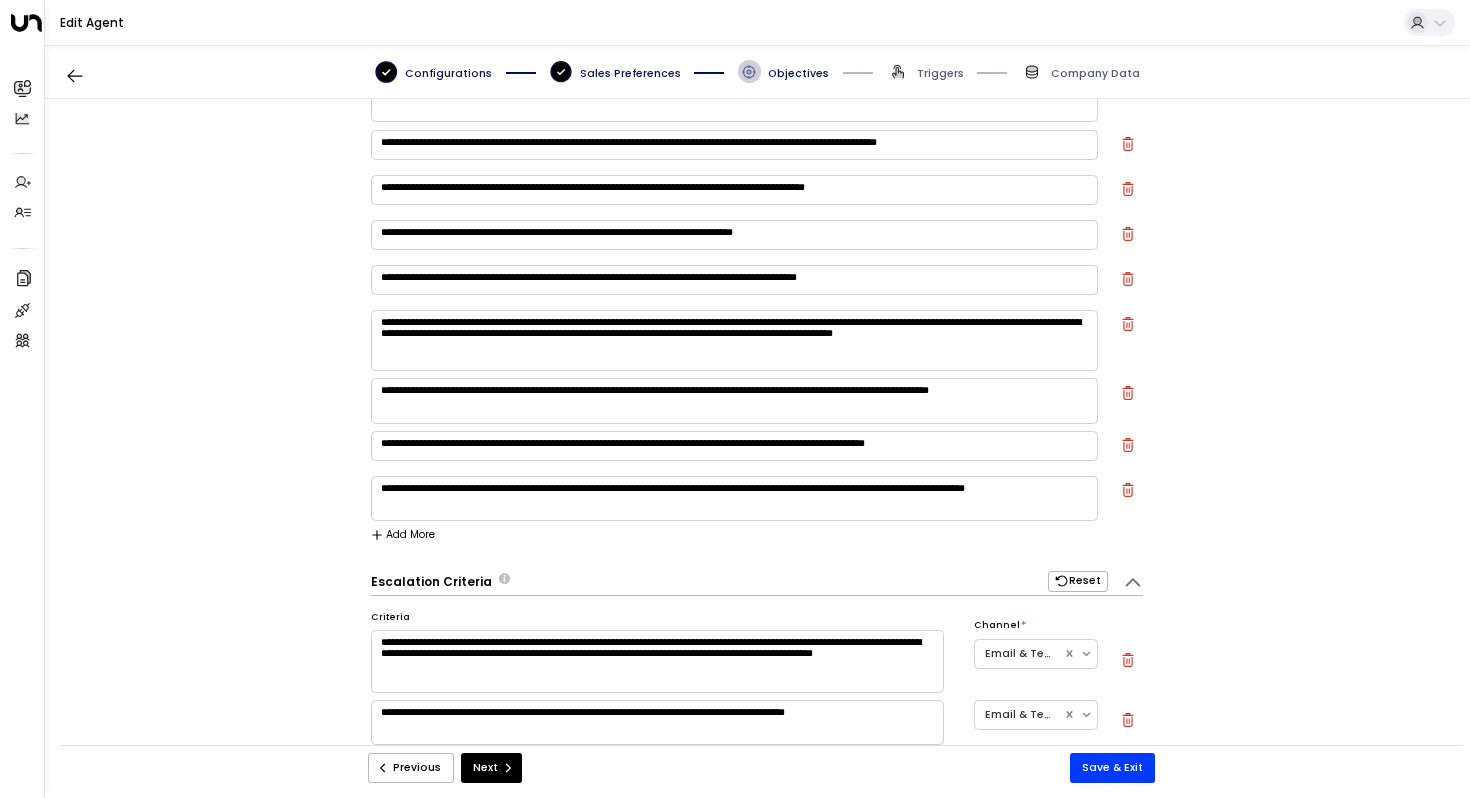 scroll, scrollTop: 0, scrollLeft: 0, axis: both 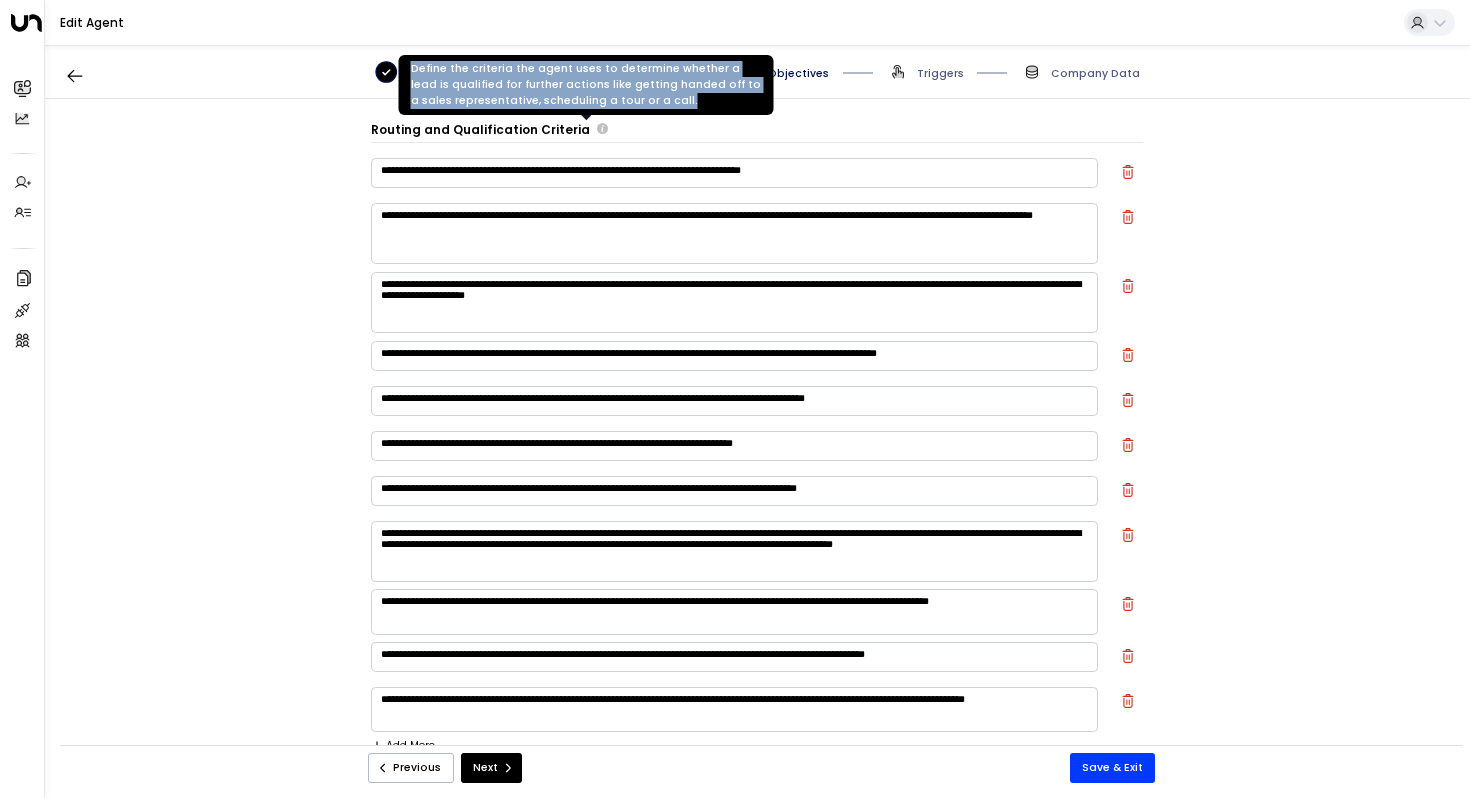 drag, startPoint x: 642, startPoint y: 106, endPoint x: 412, endPoint y: 72, distance: 232.49947 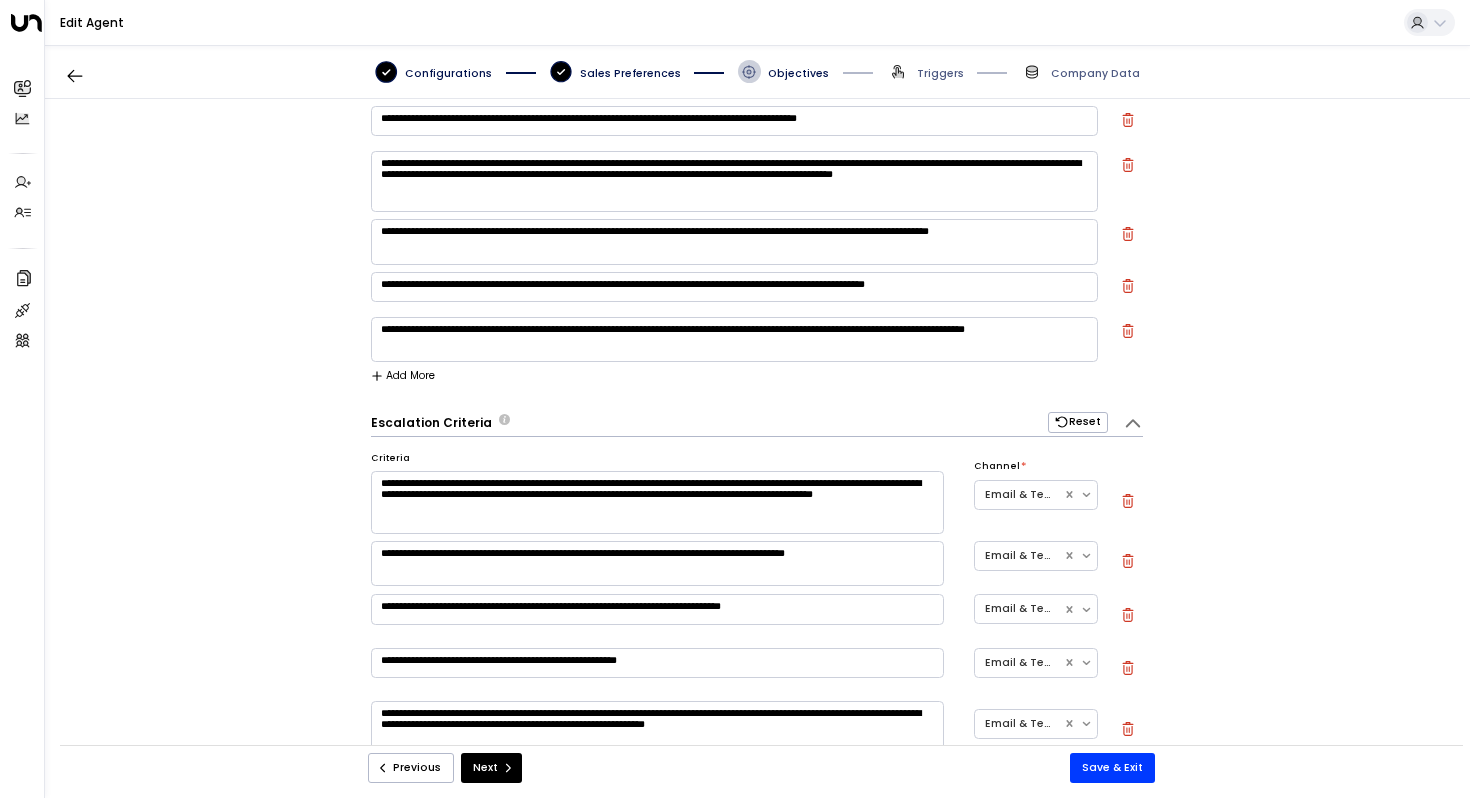 scroll, scrollTop: 372, scrollLeft: 0, axis: vertical 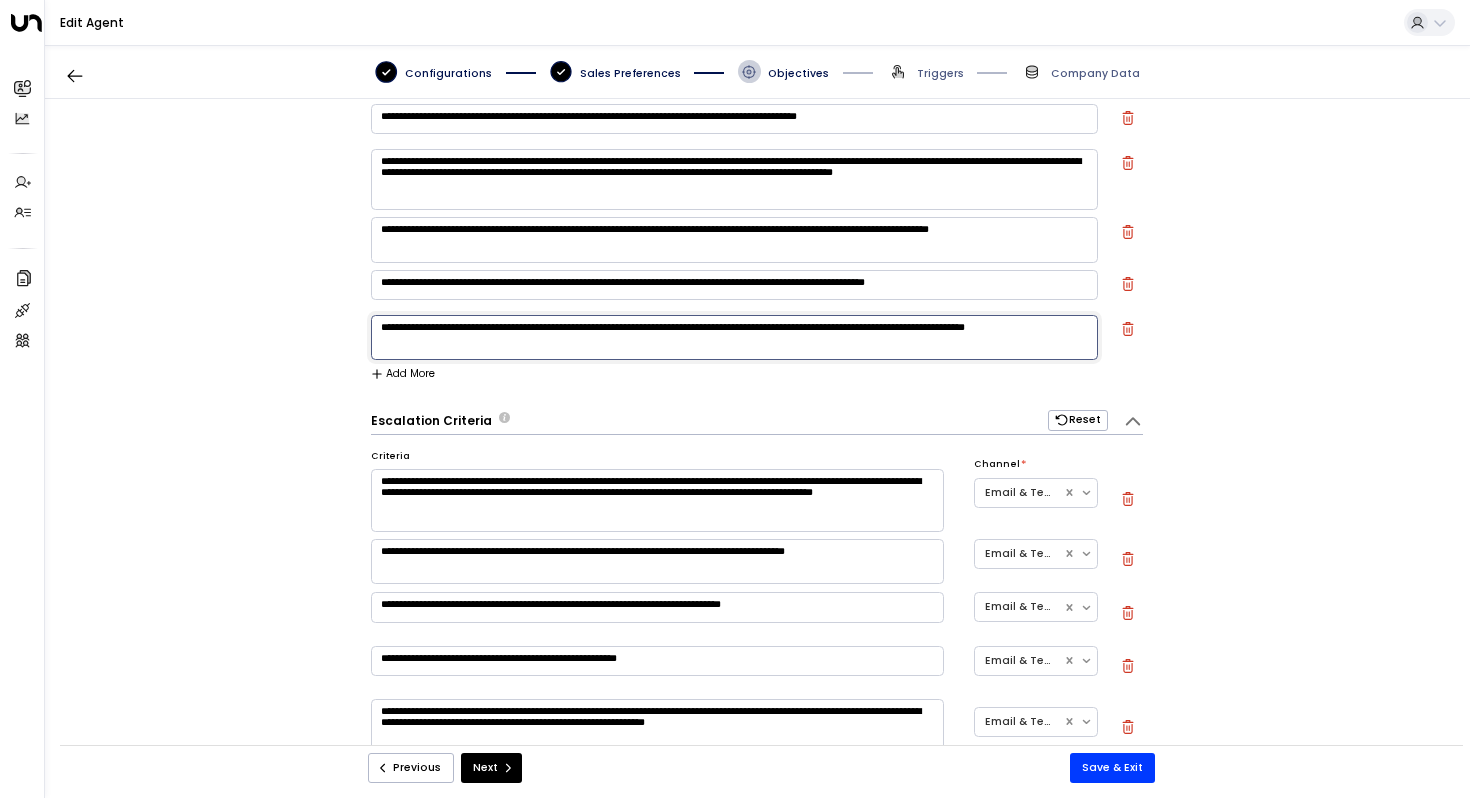 drag, startPoint x: 564, startPoint y: 338, endPoint x: 326, endPoint y: 322, distance: 238.53722 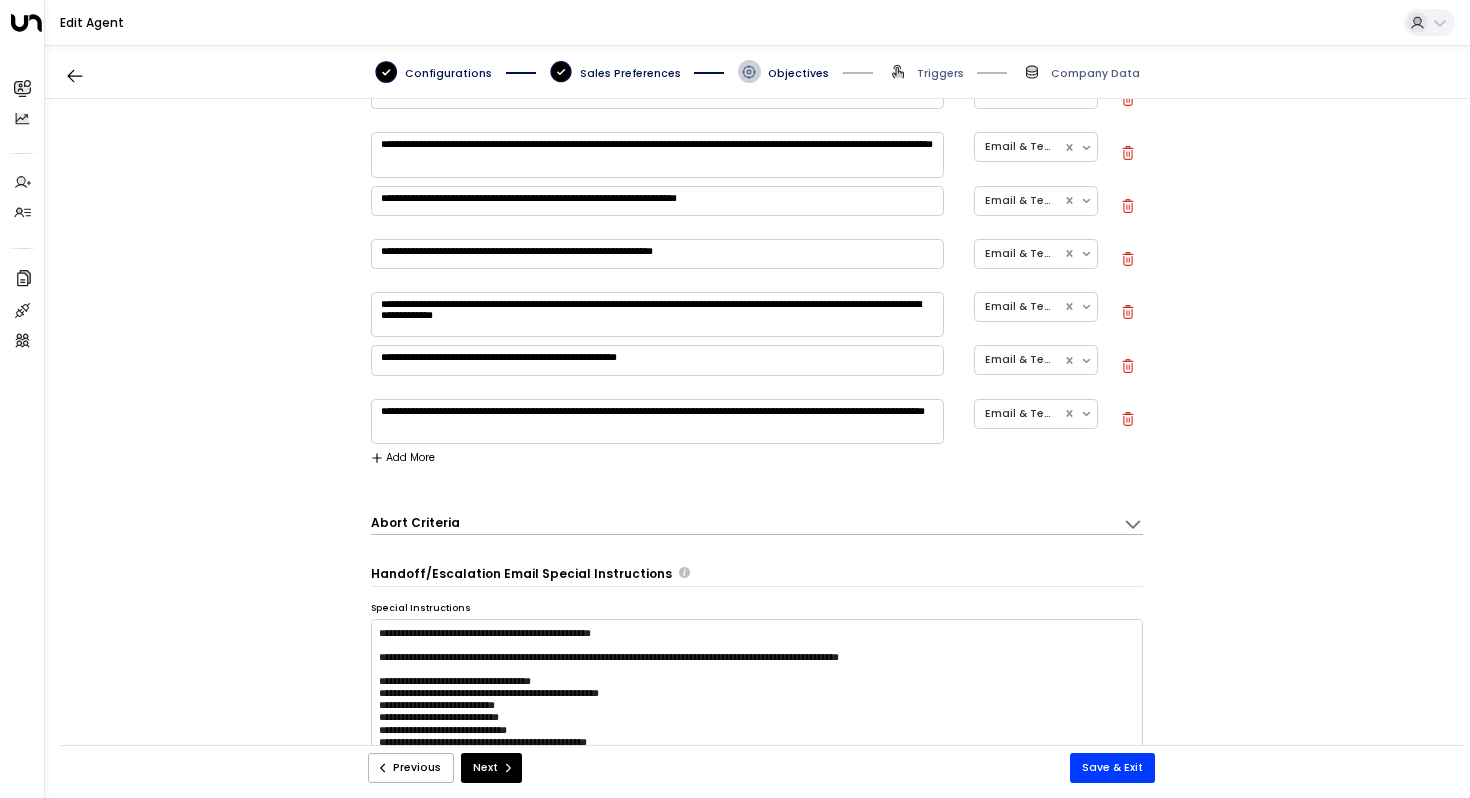 scroll, scrollTop: 1412, scrollLeft: 0, axis: vertical 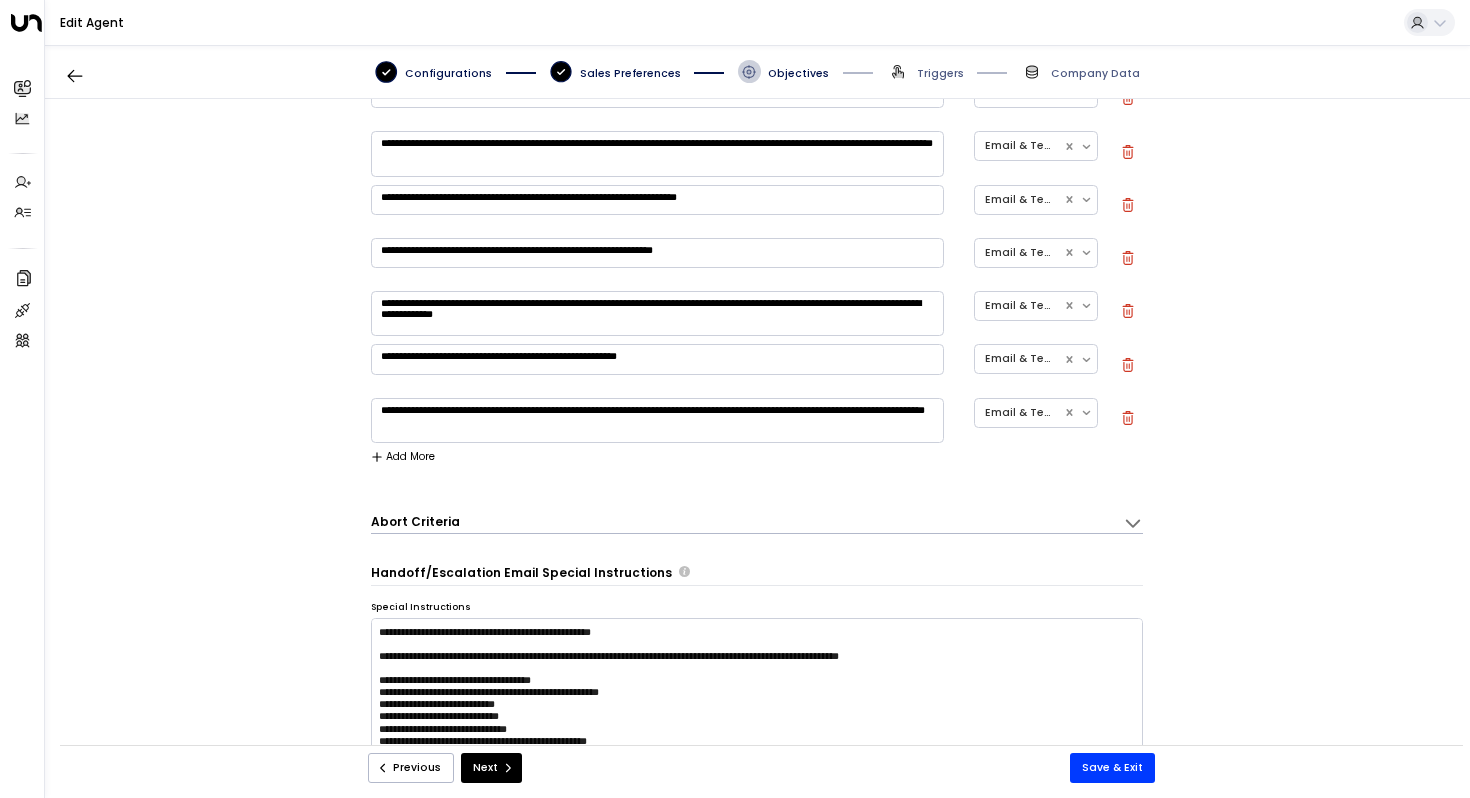 click on "Add More" at bounding box center (403, 457) 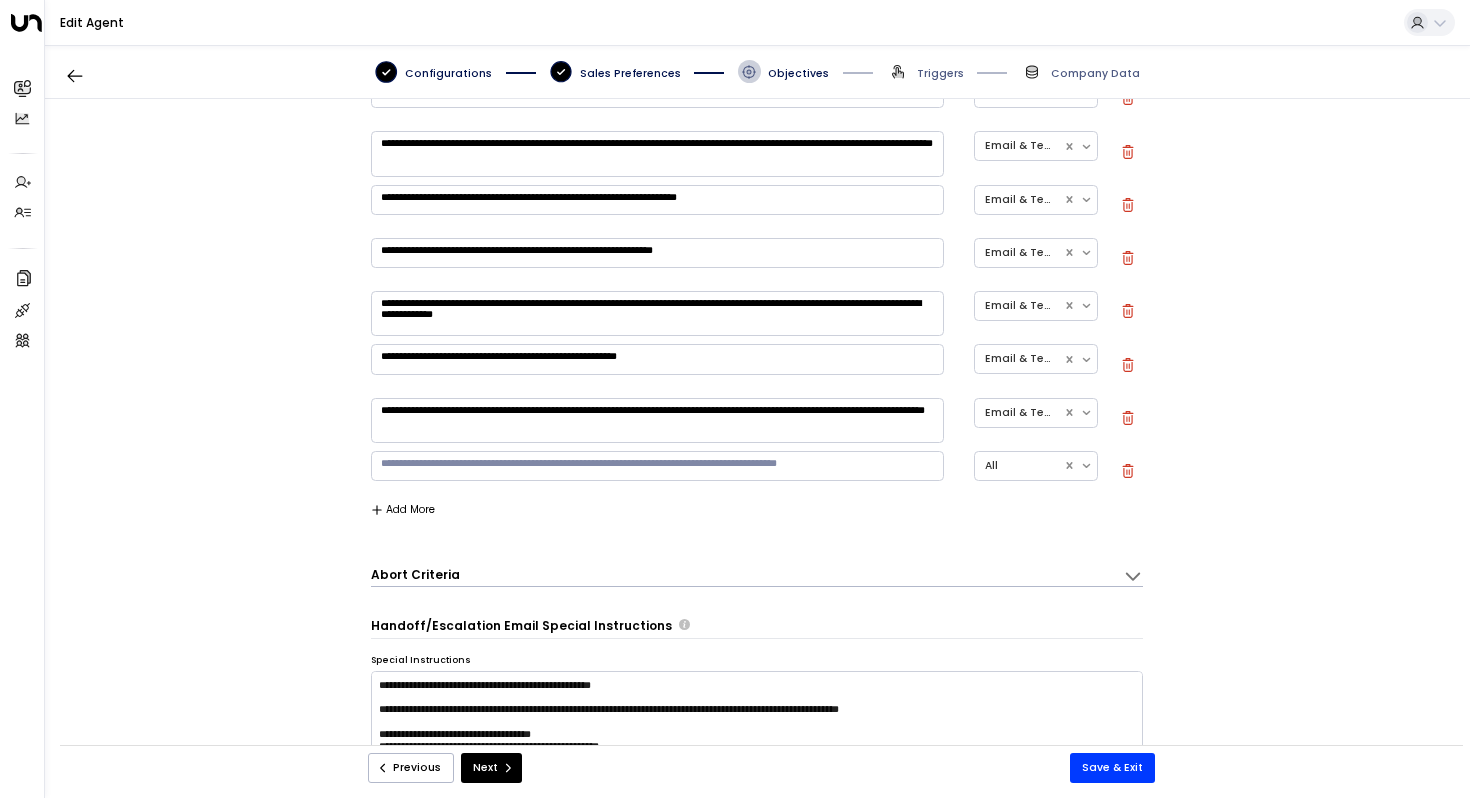 click at bounding box center [657, 466] 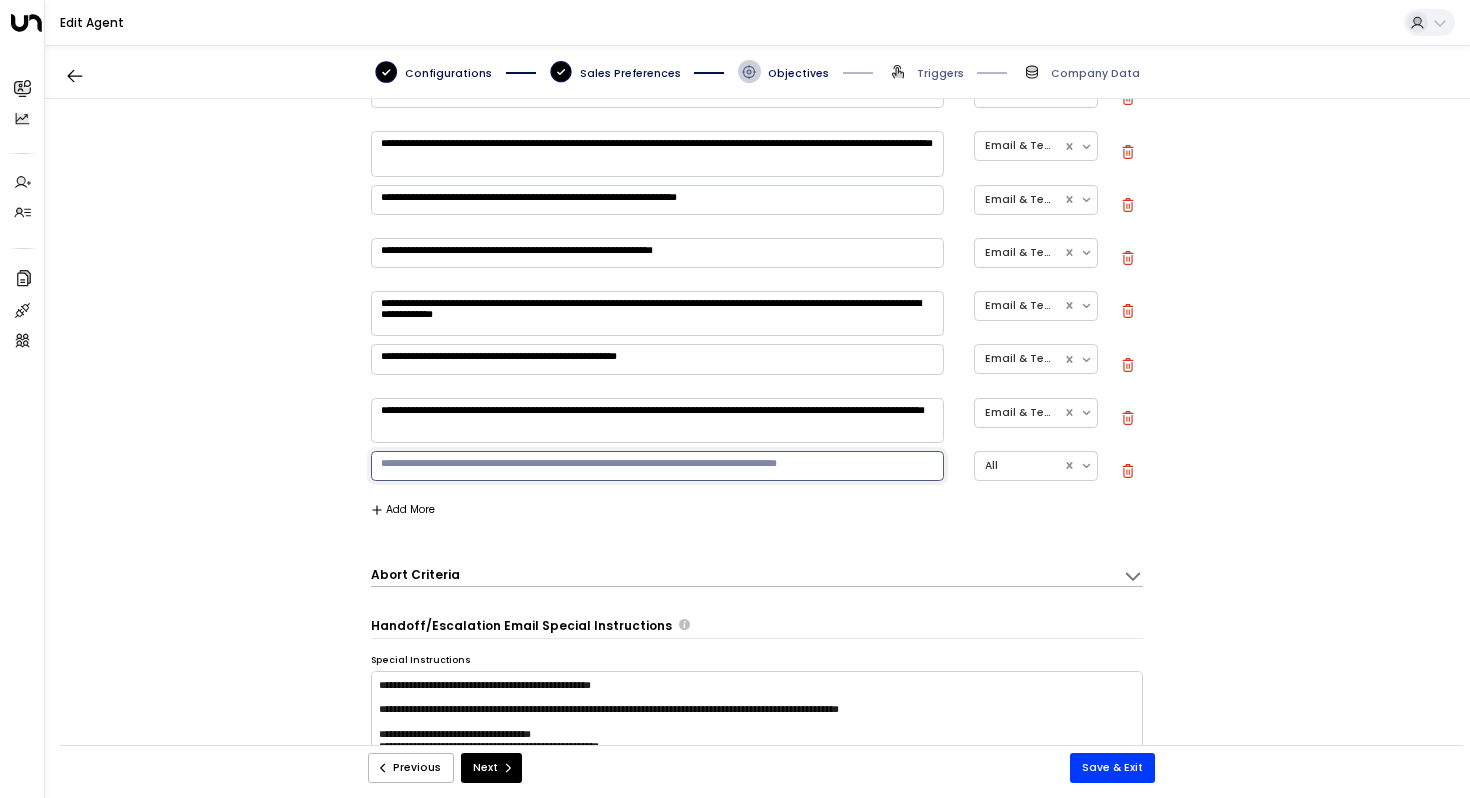paste on "**********" 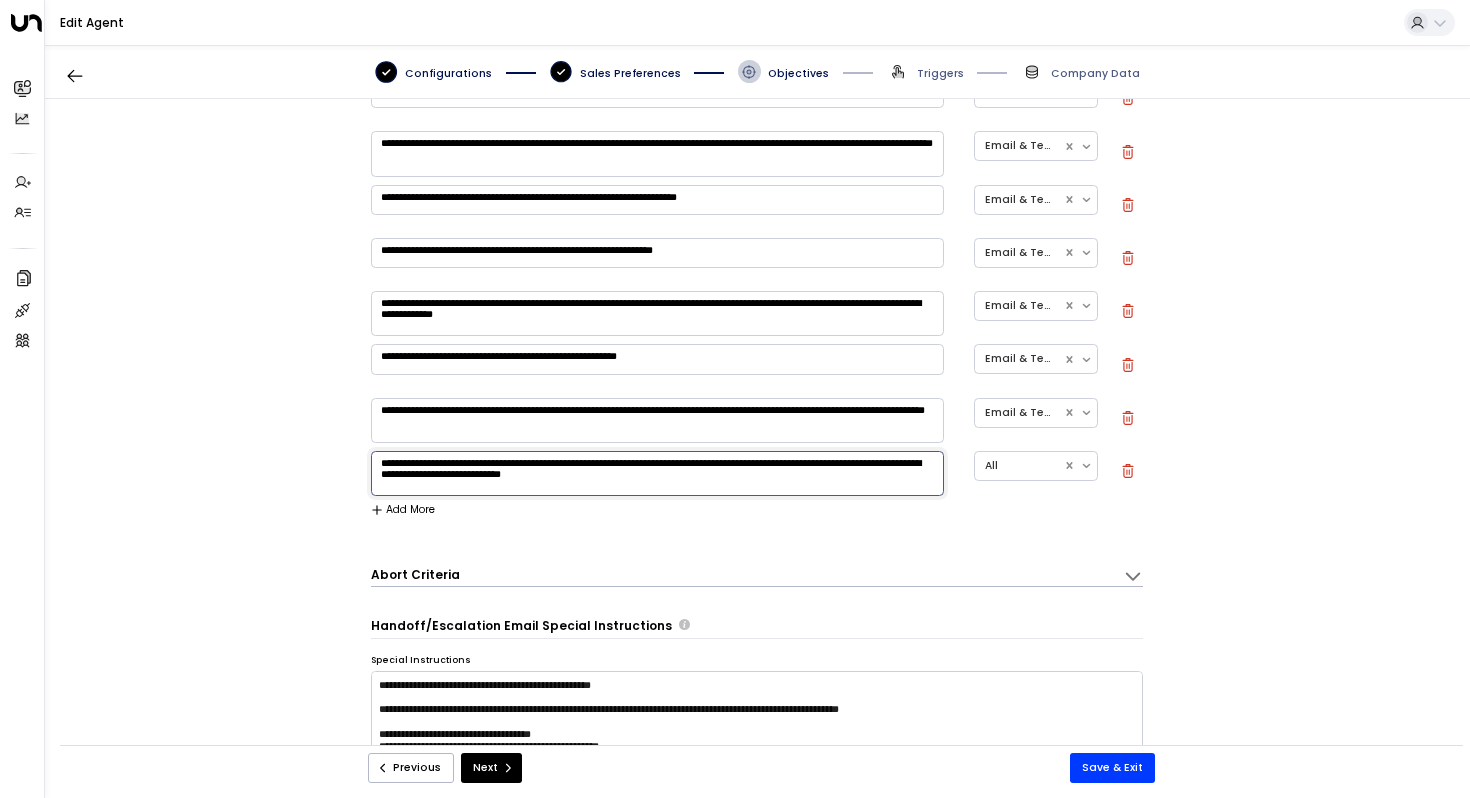 click on "**********" at bounding box center [657, 473] 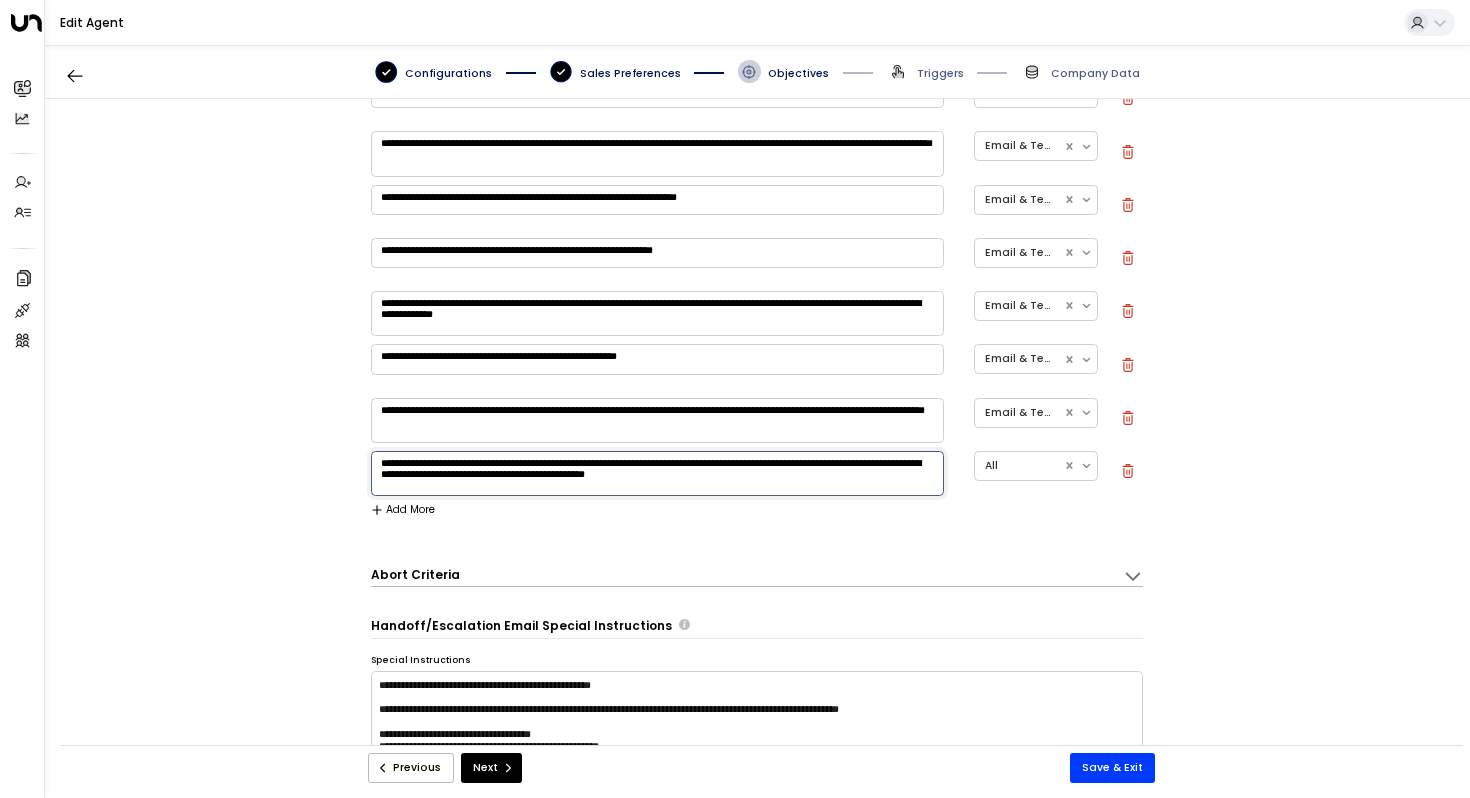 click on "**********" at bounding box center [757, 430] 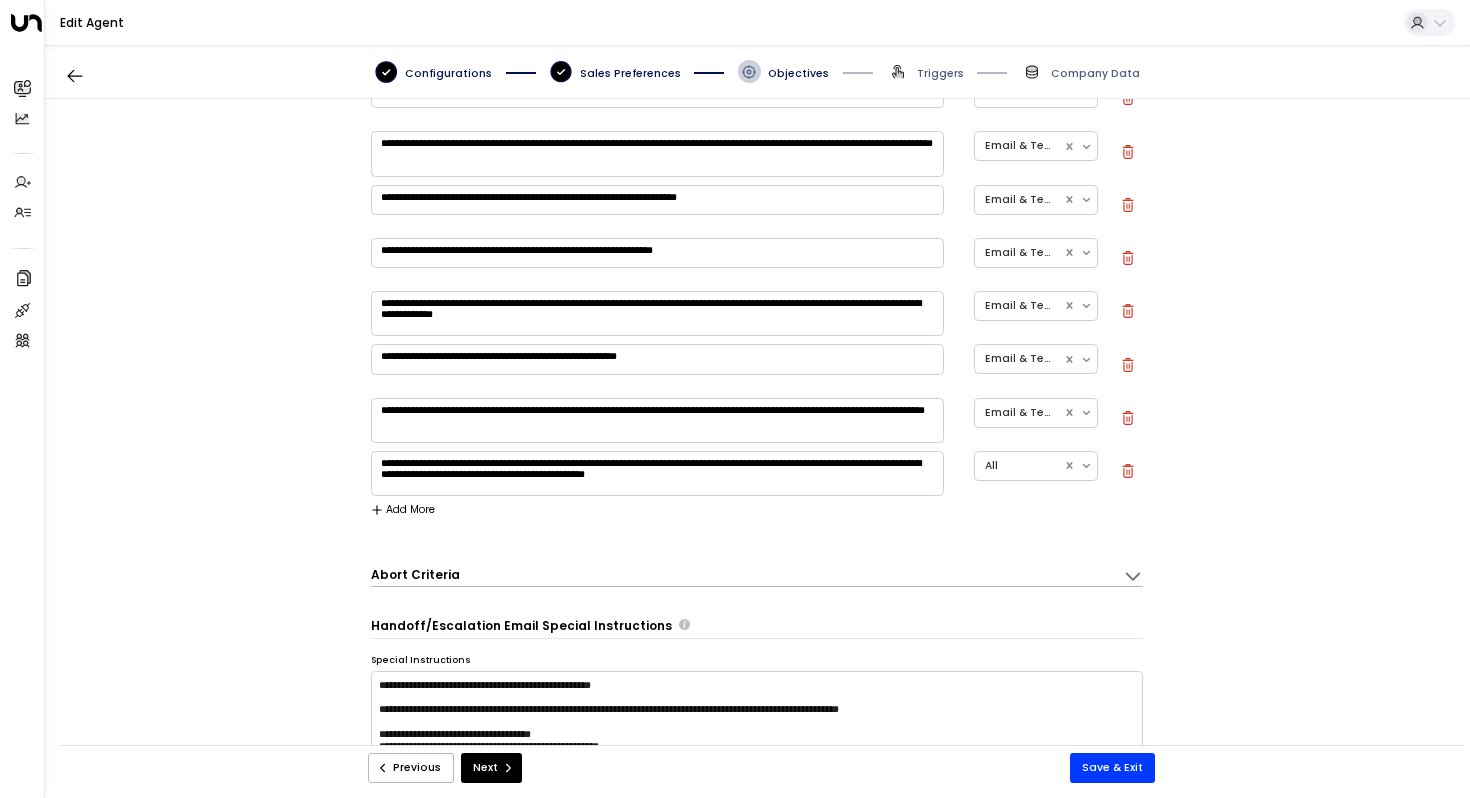 scroll, scrollTop: 1405, scrollLeft: 0, axis: vertical 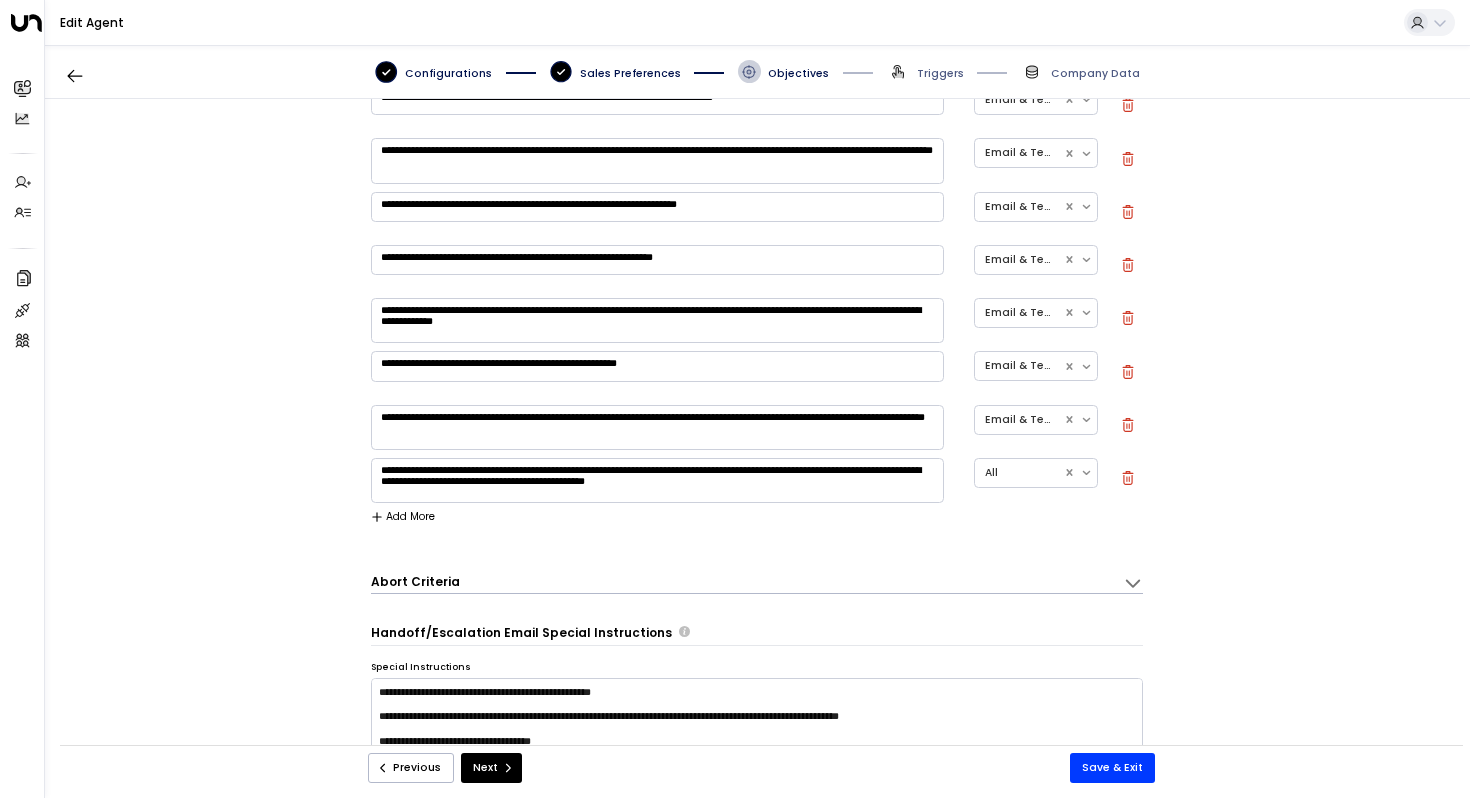 click on "**********" at bounding box center [657, 480] 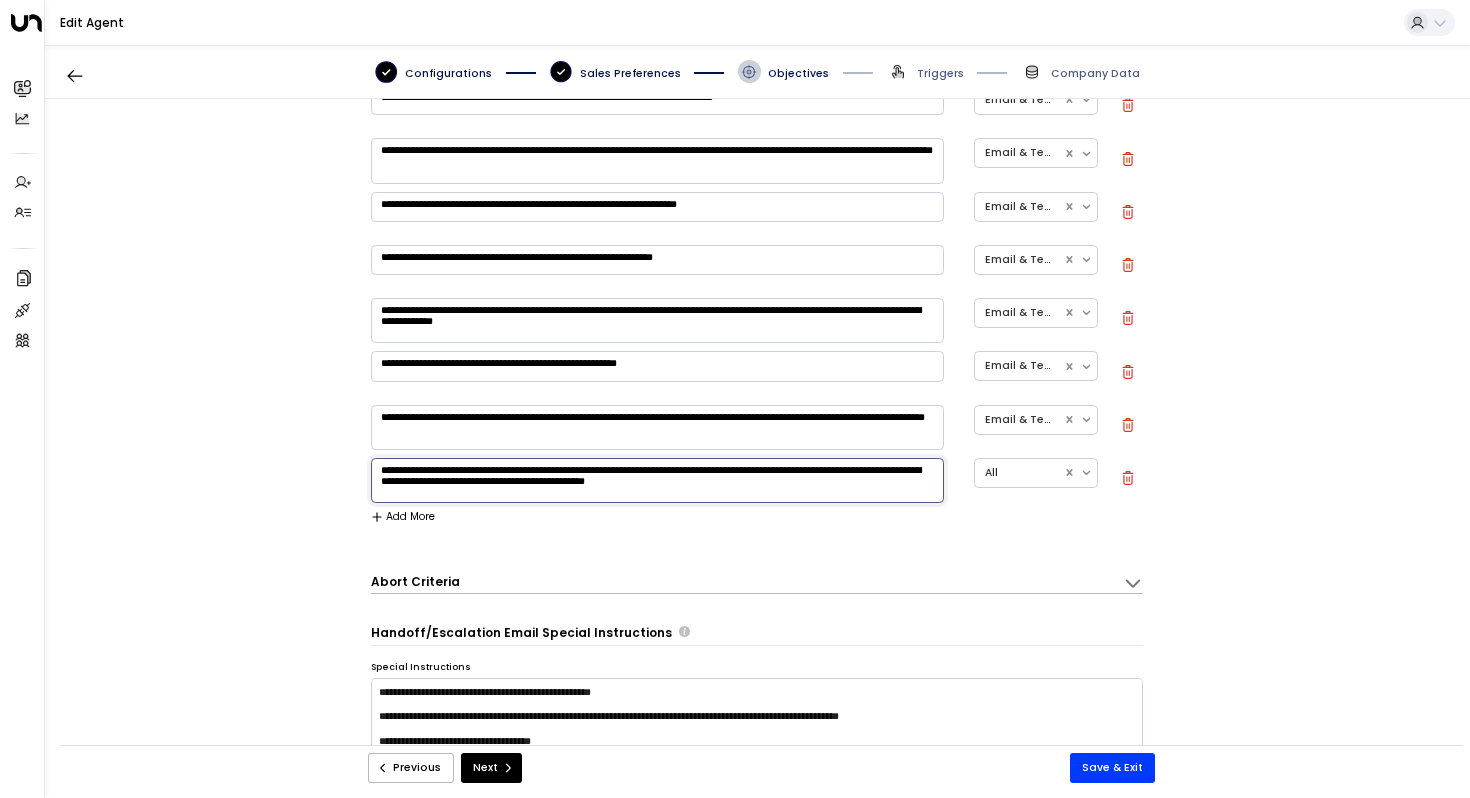 type on "**********" 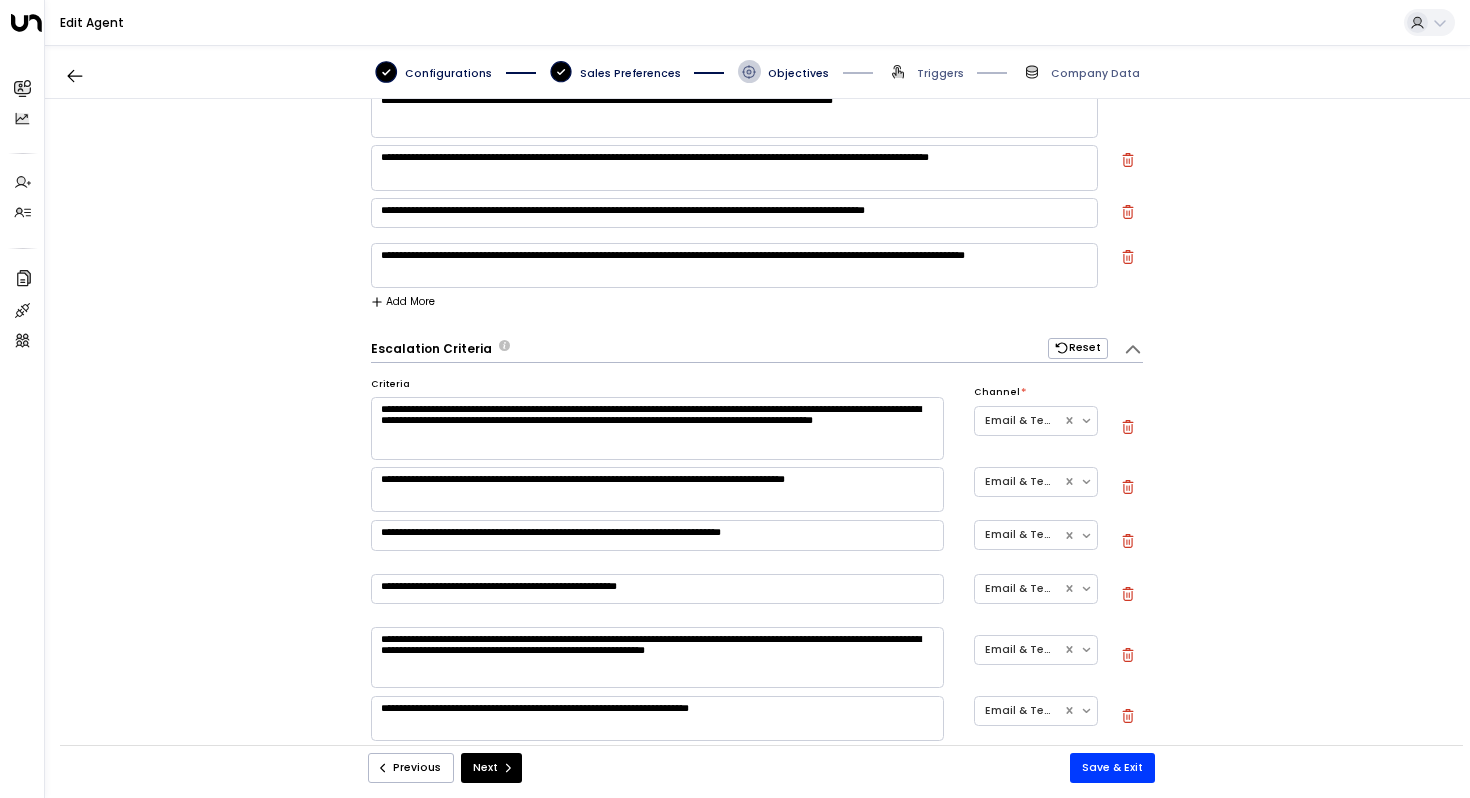 scroll, scrollTop: 373, scrollLeft: 0, axis: vertical 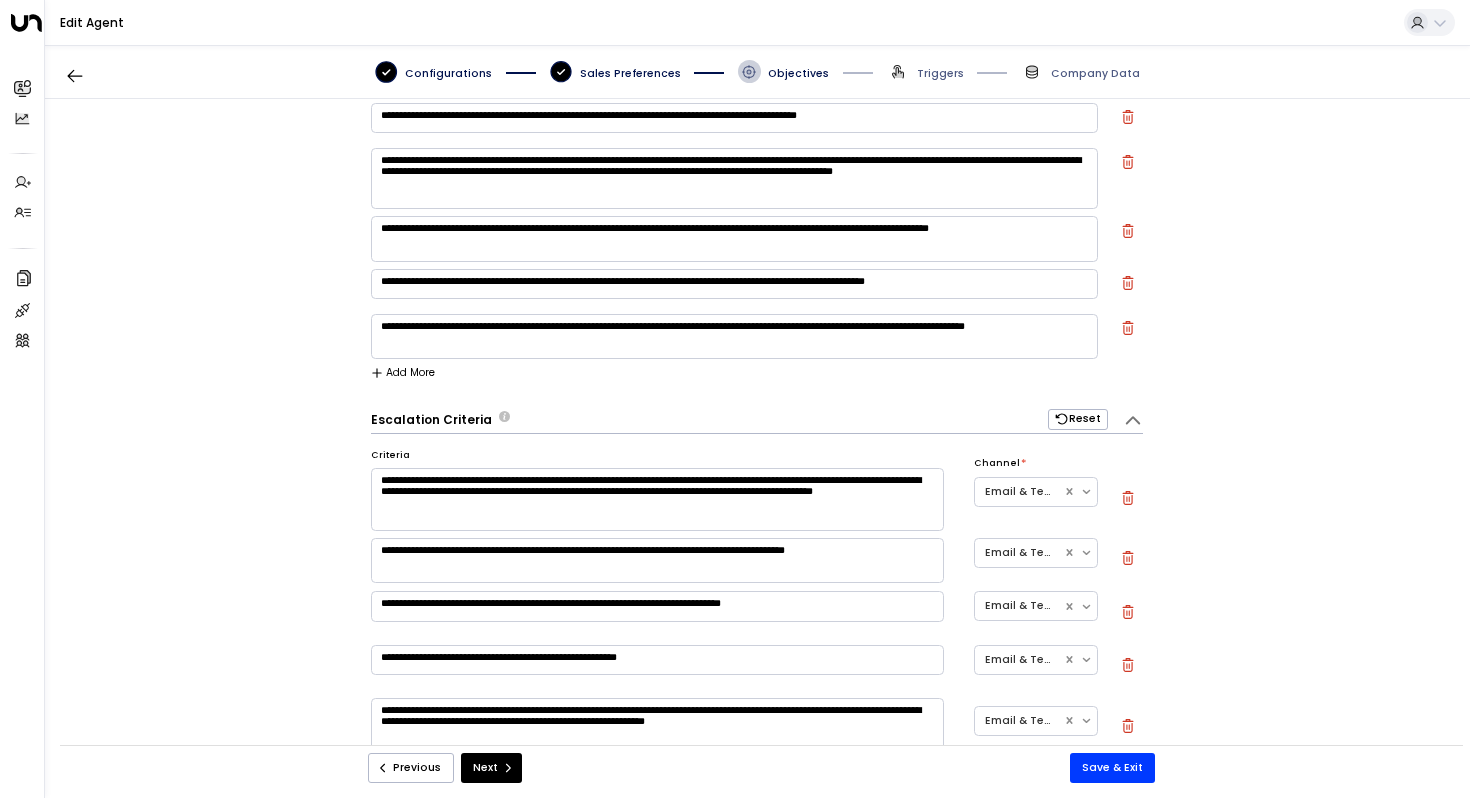 click 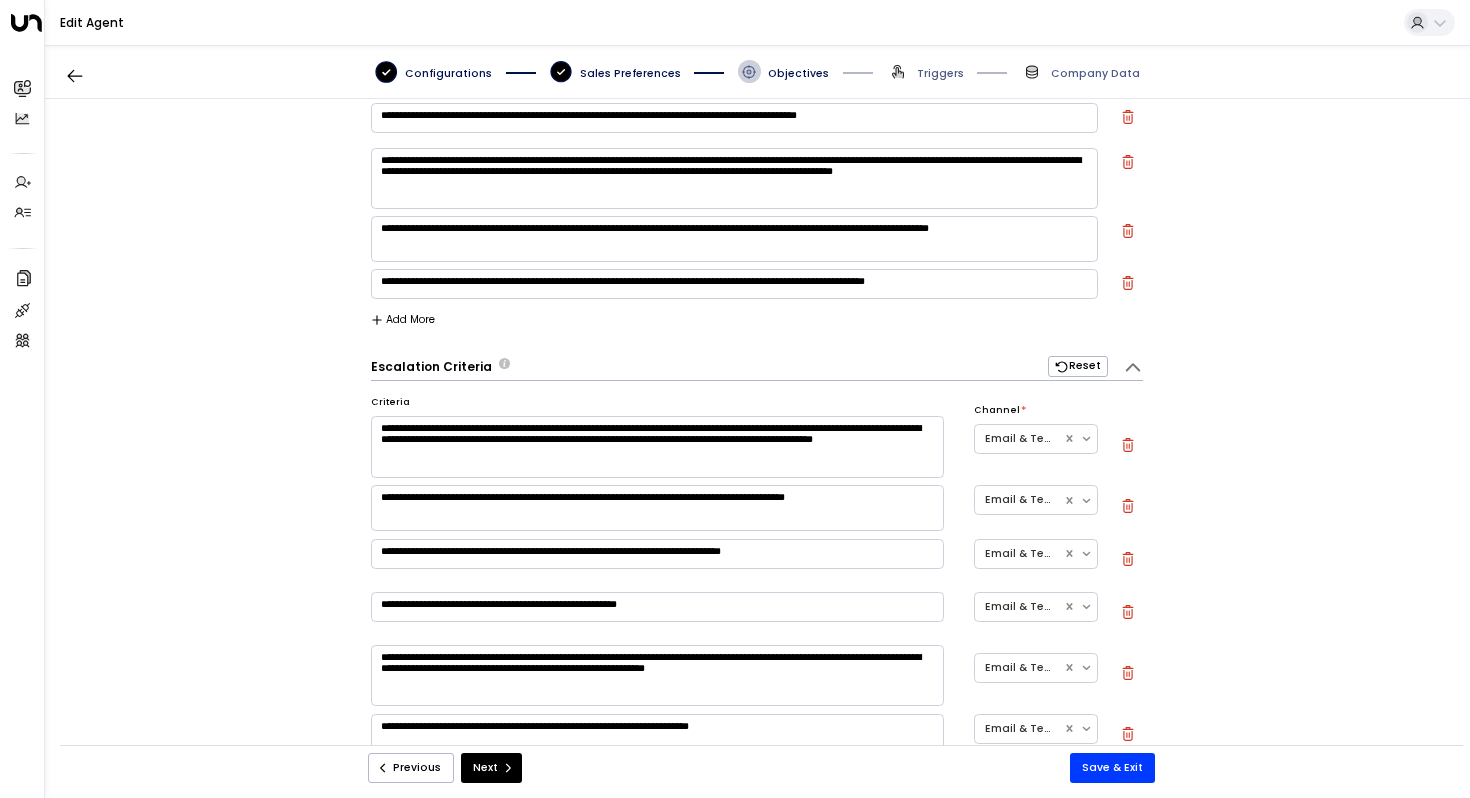click on "**********" at bounding box center [734, 284] 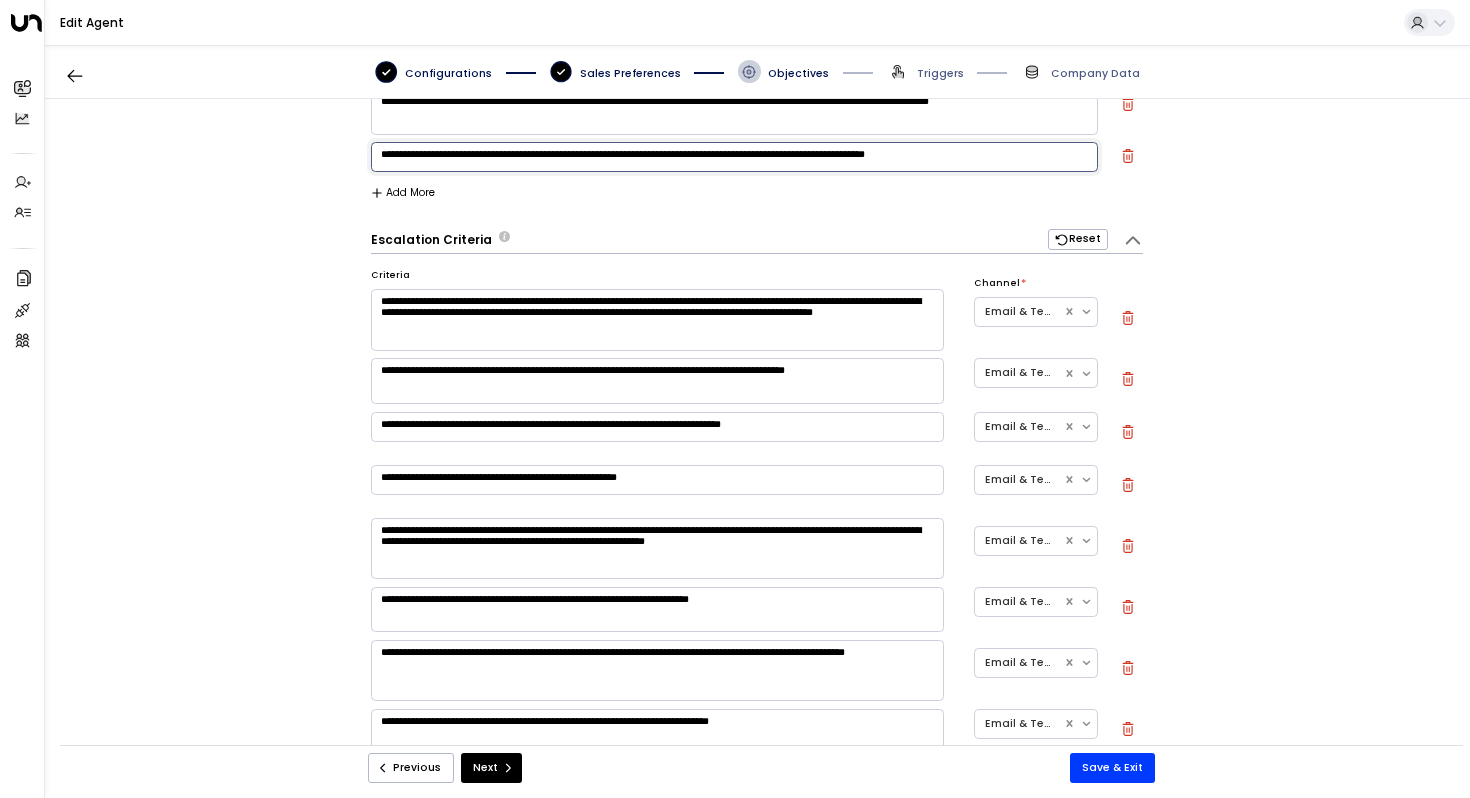 scroll, scrollTop: 594, scrollLeft: 0, axis: vertical 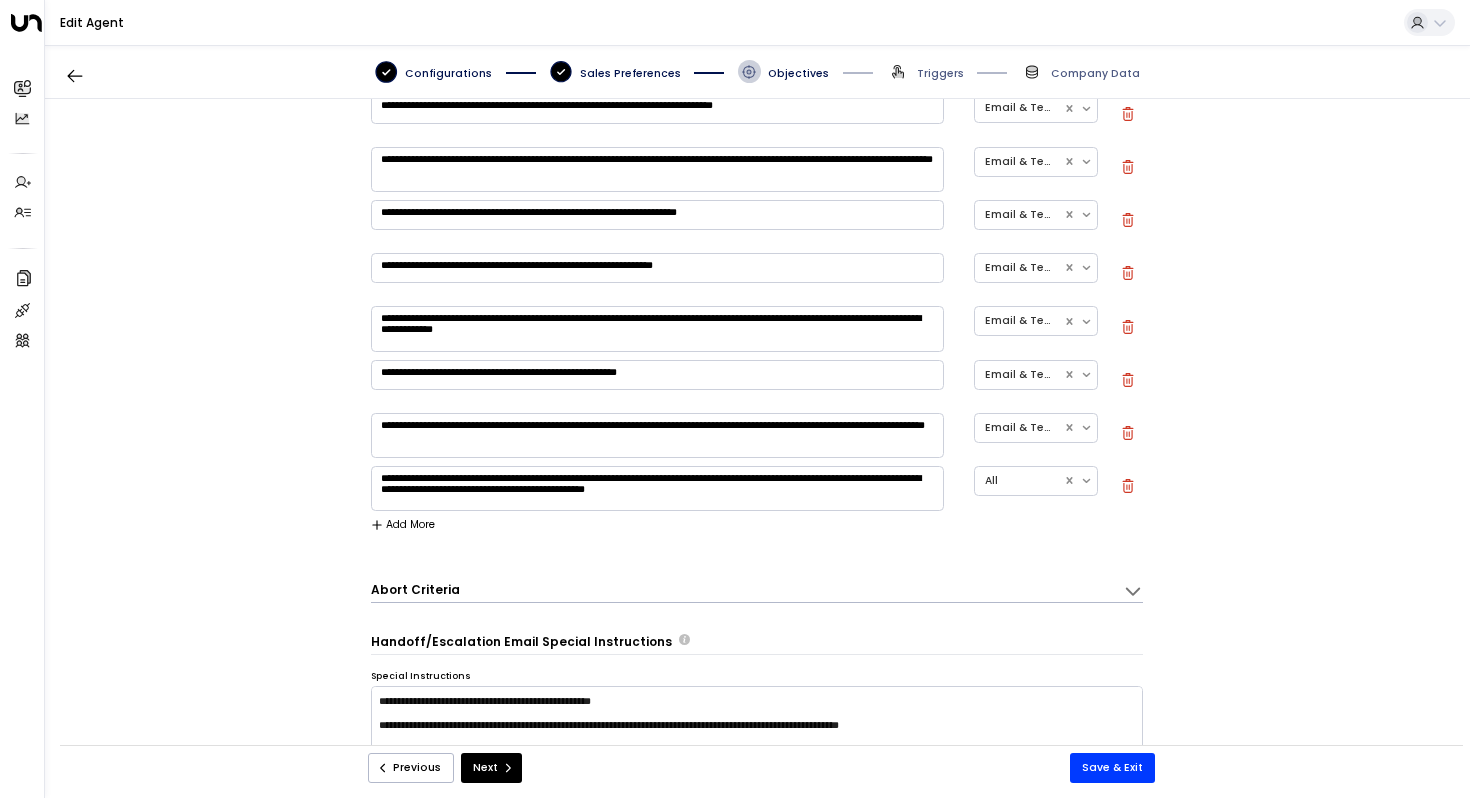 click on "Add More" at bounding box center (403, 525) 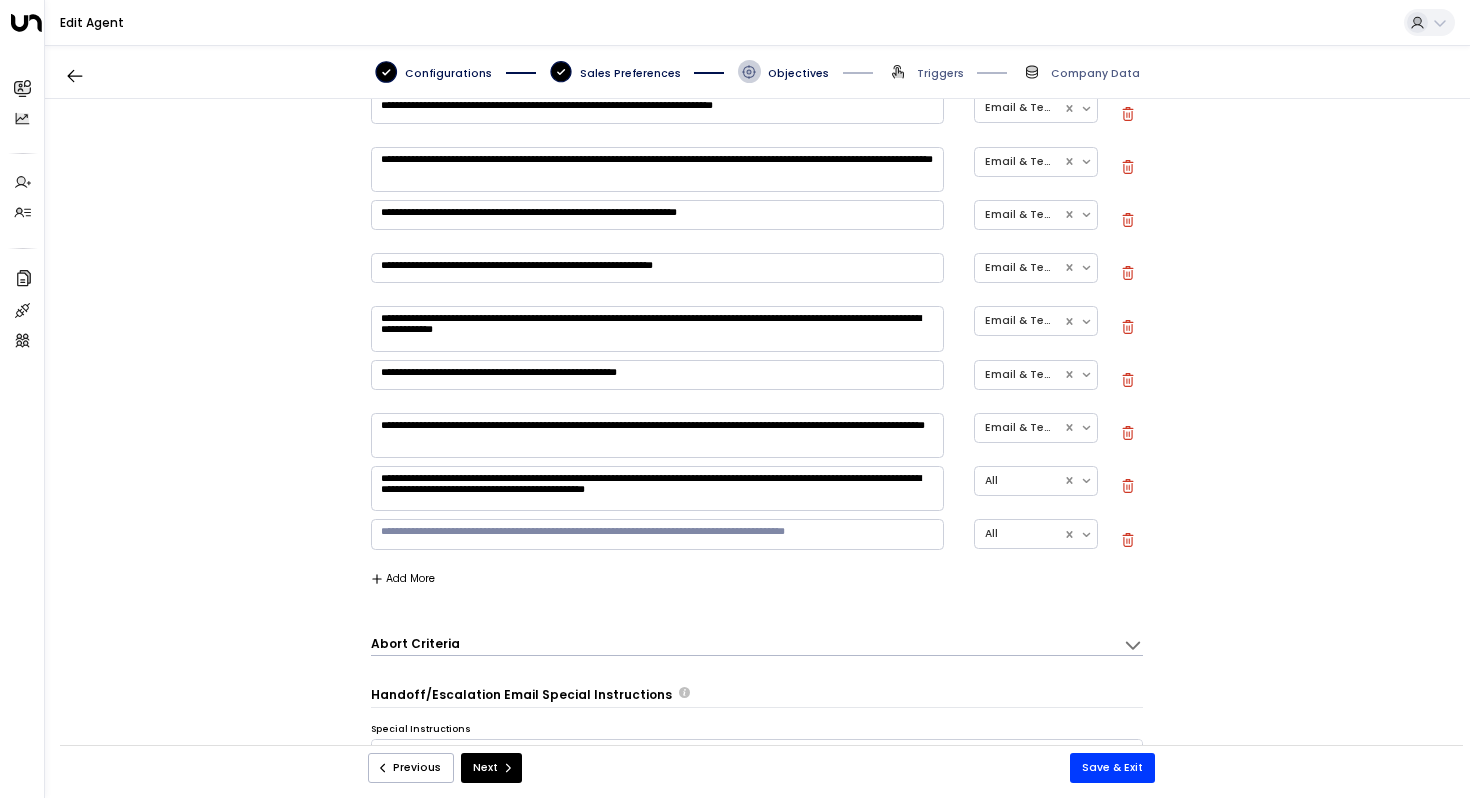 click at bounding box center [657, 534] 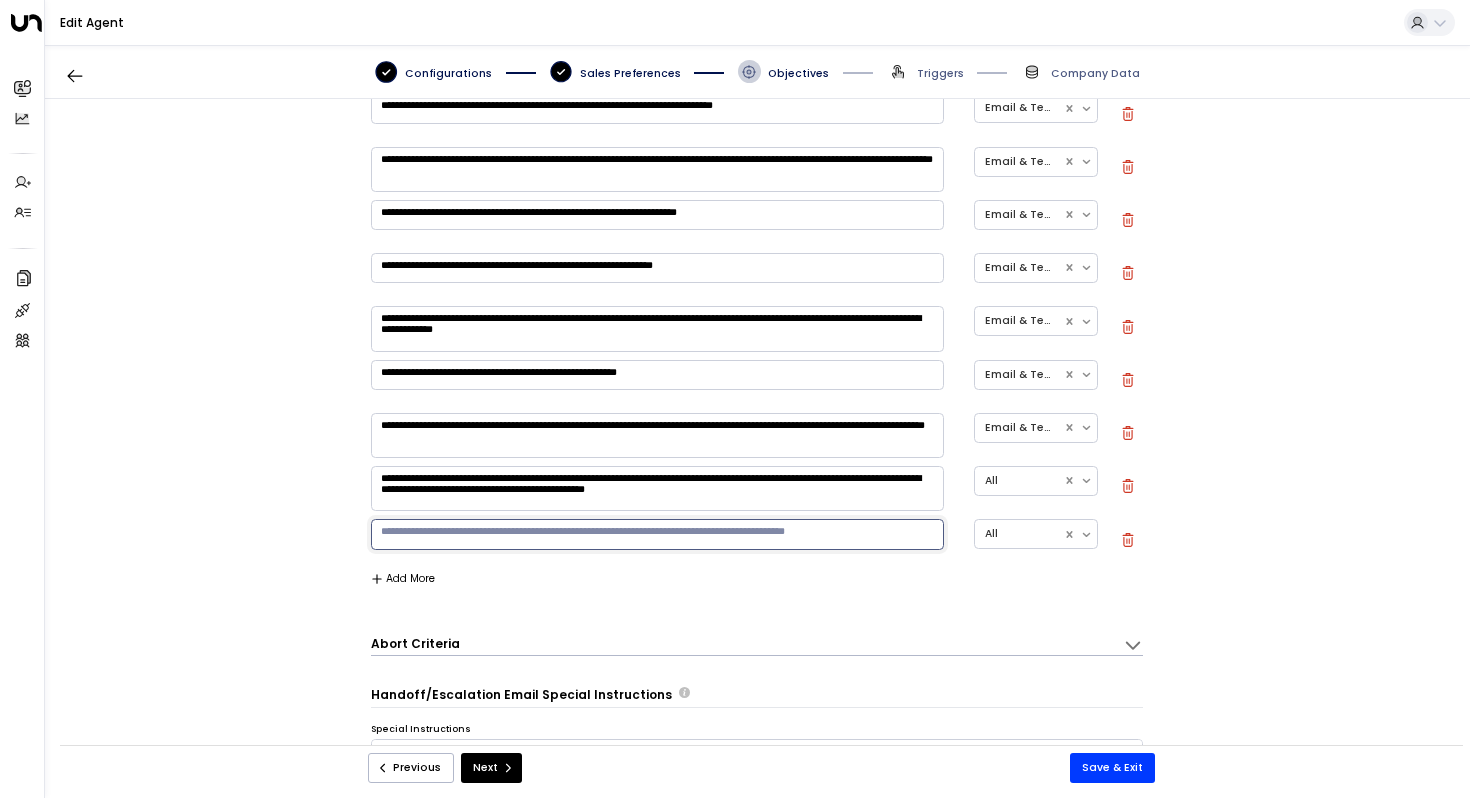 paste on "**********" 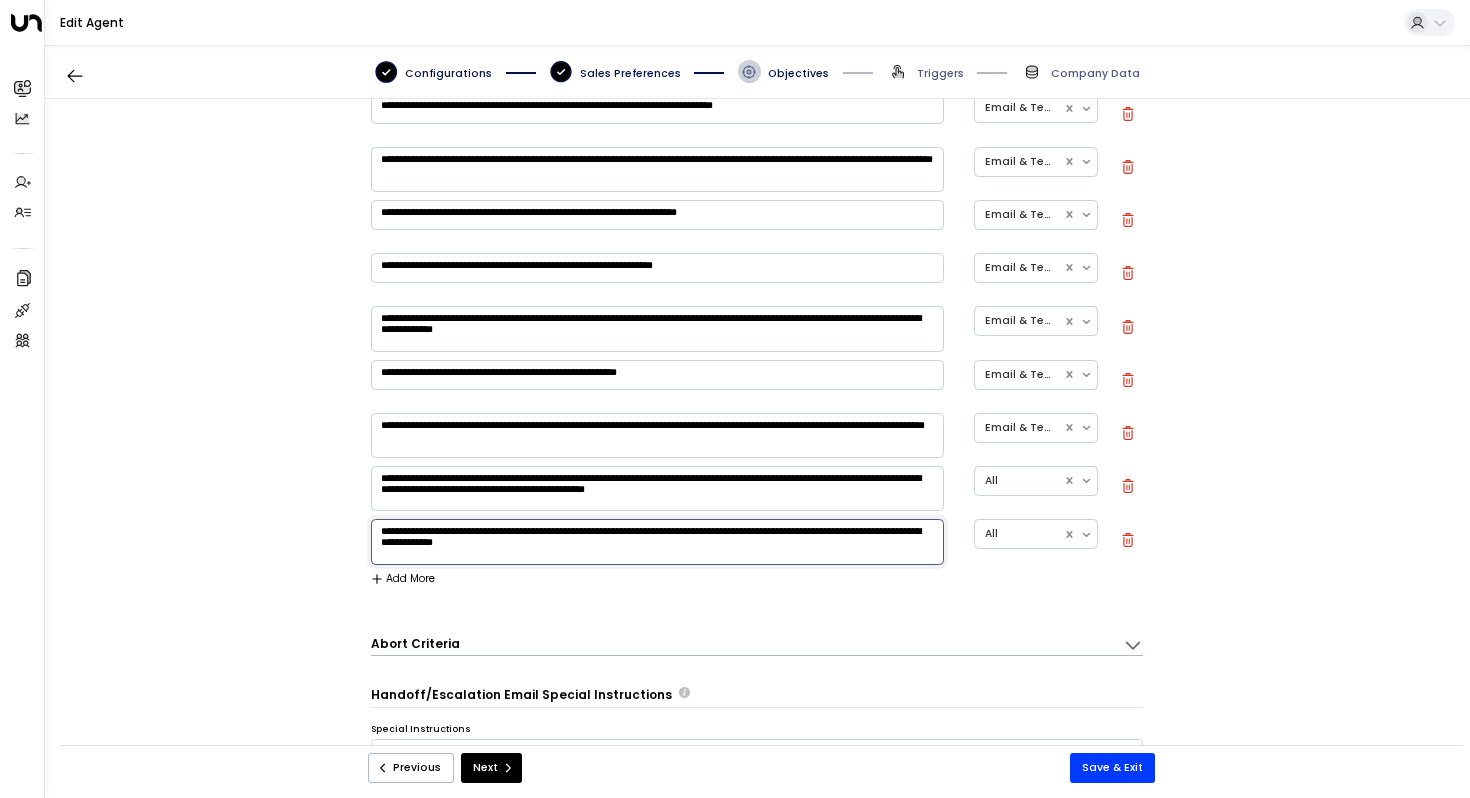type on "**********" 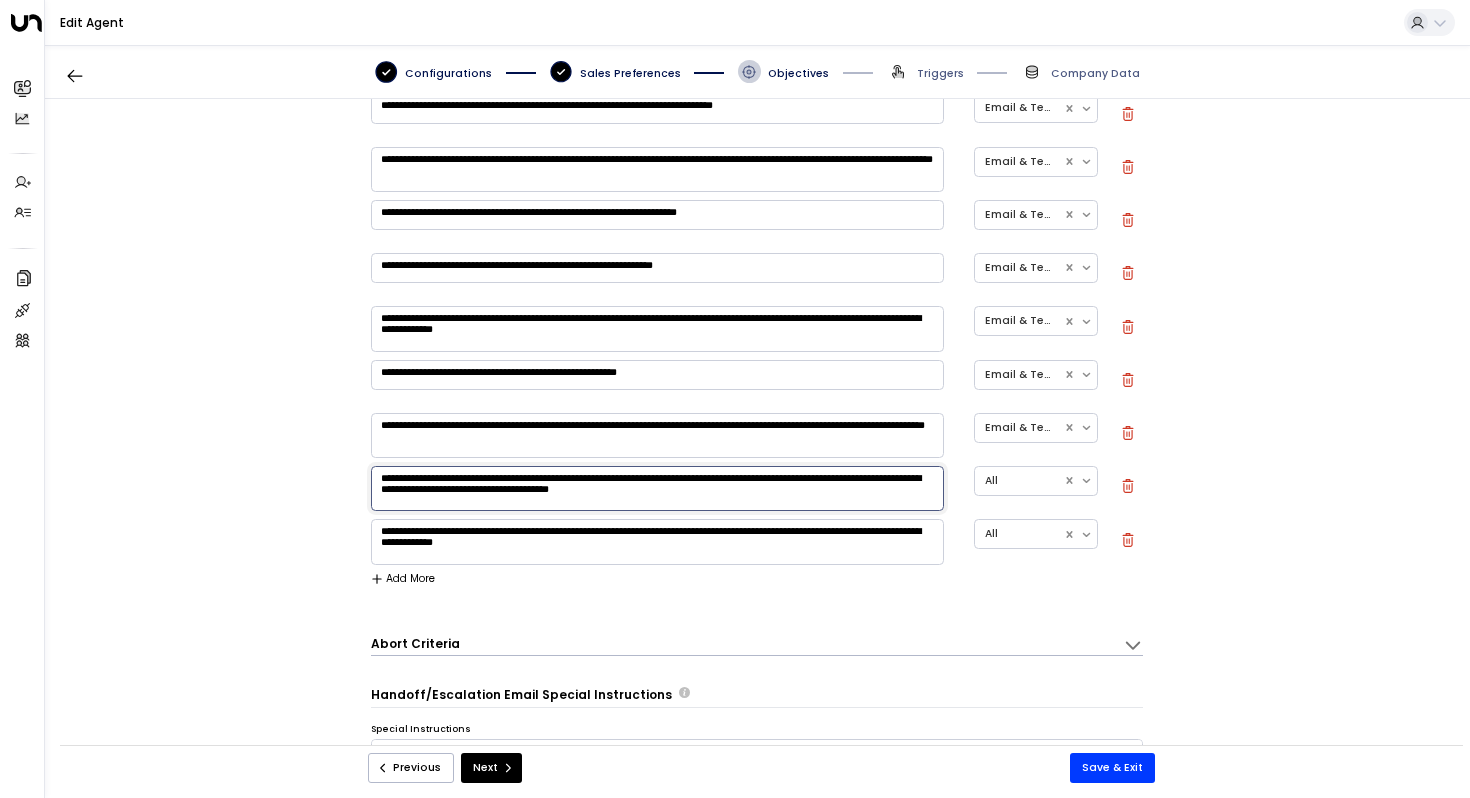 drag, startPoint x: 436, startPoint y: 477, endPoint x: 343, endPoint y: 477, distance: 93 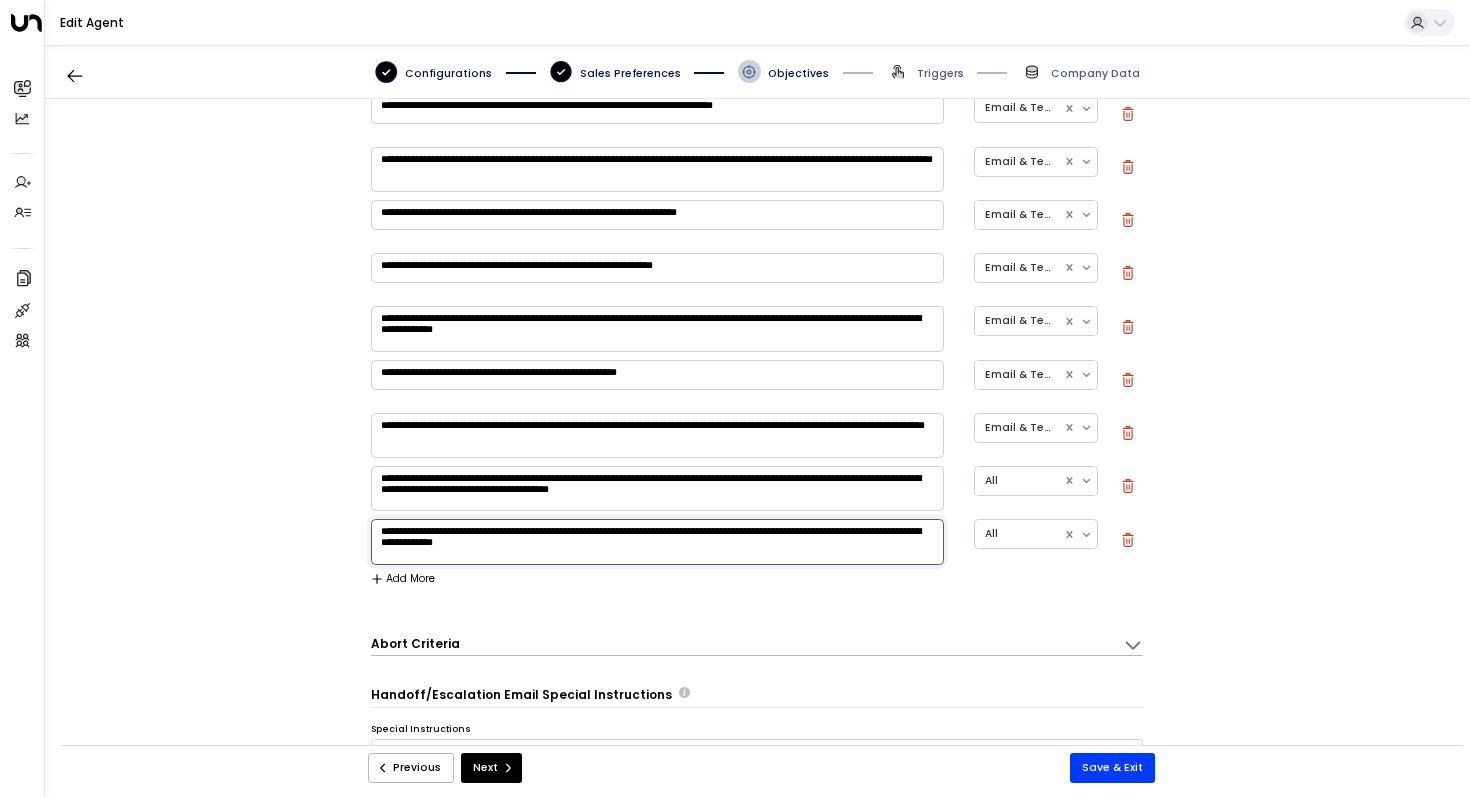 paste on "**********" 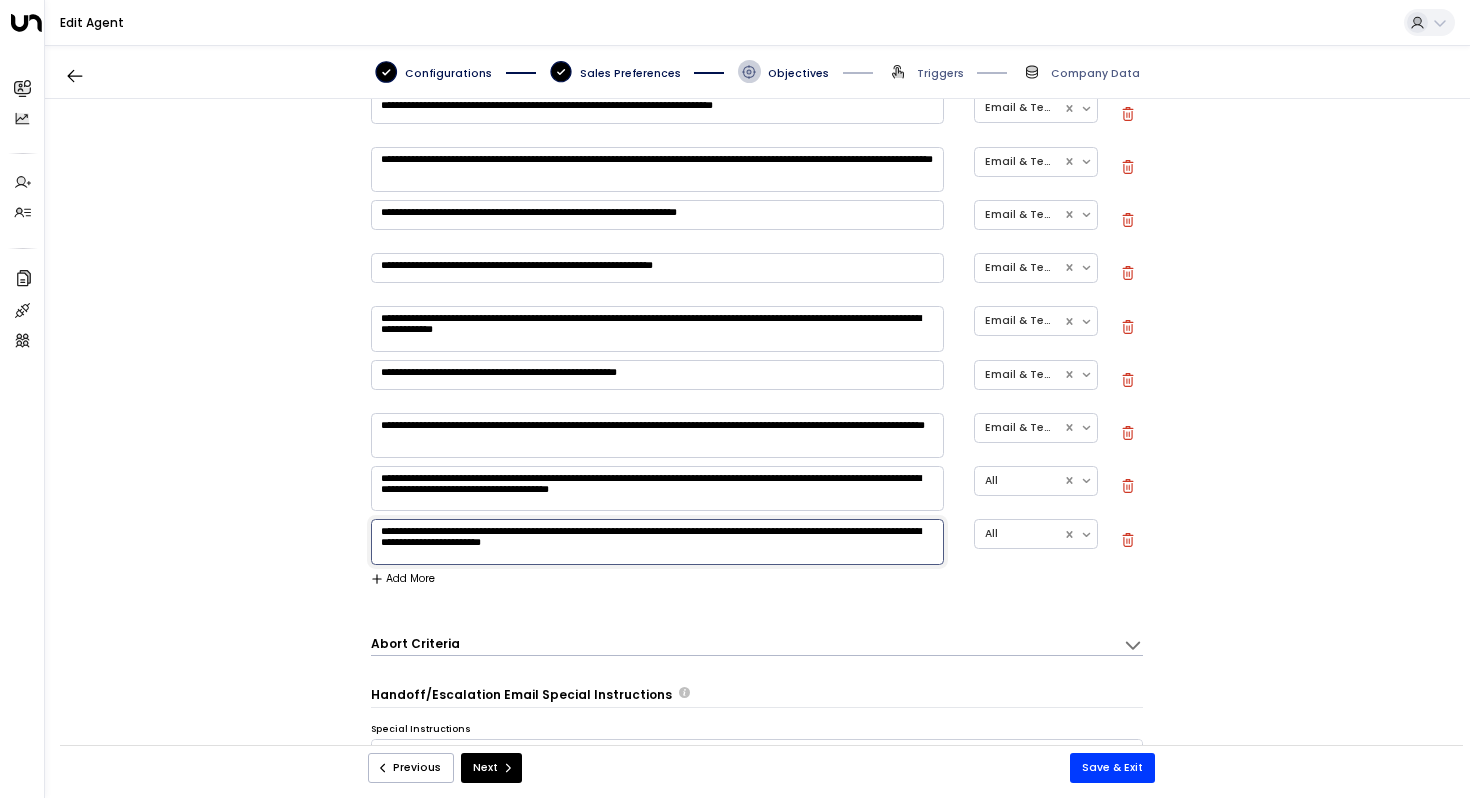 type on "**********" 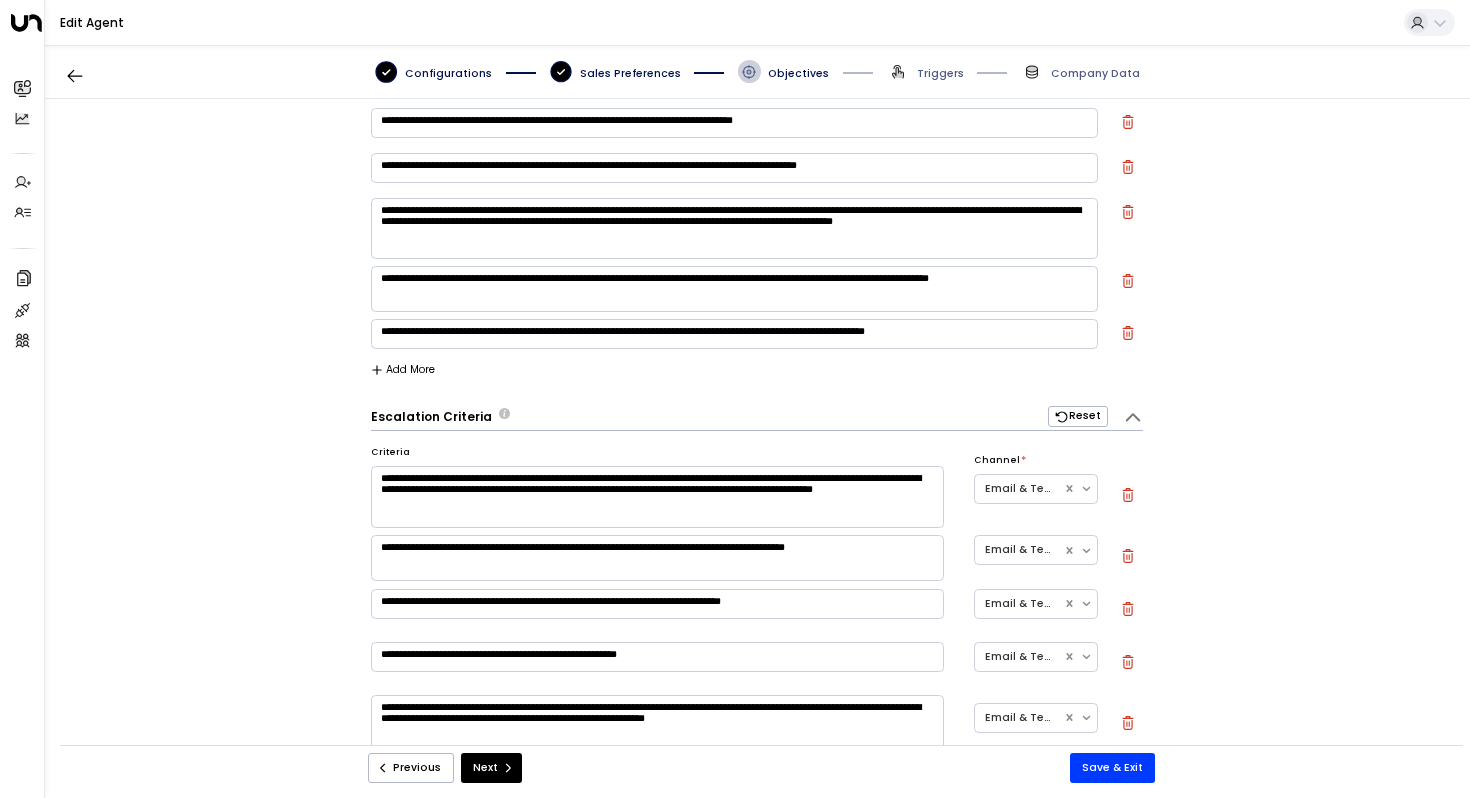 scroll, scrollTop: 312, scrollLeft: 0, axis: vertical 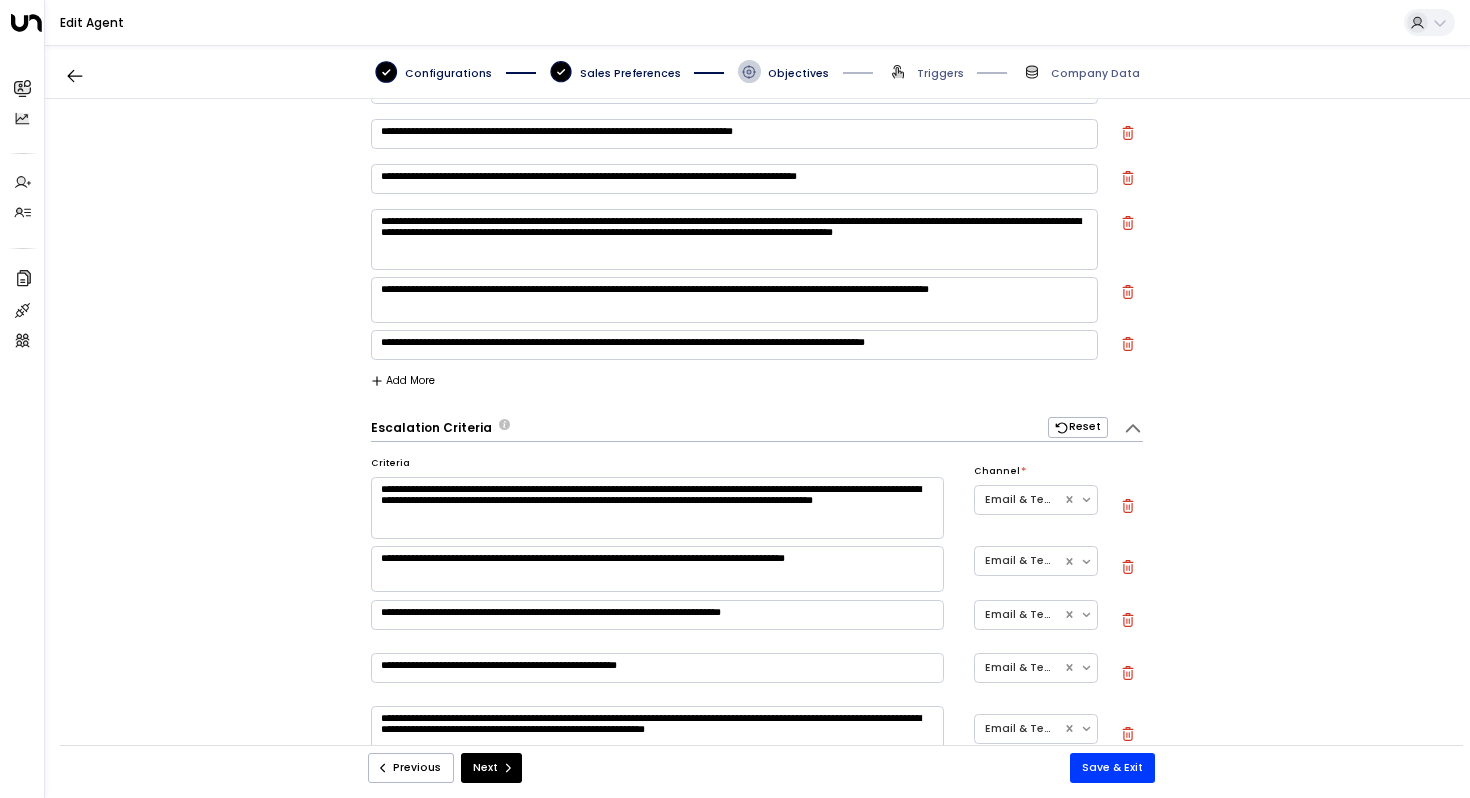 click 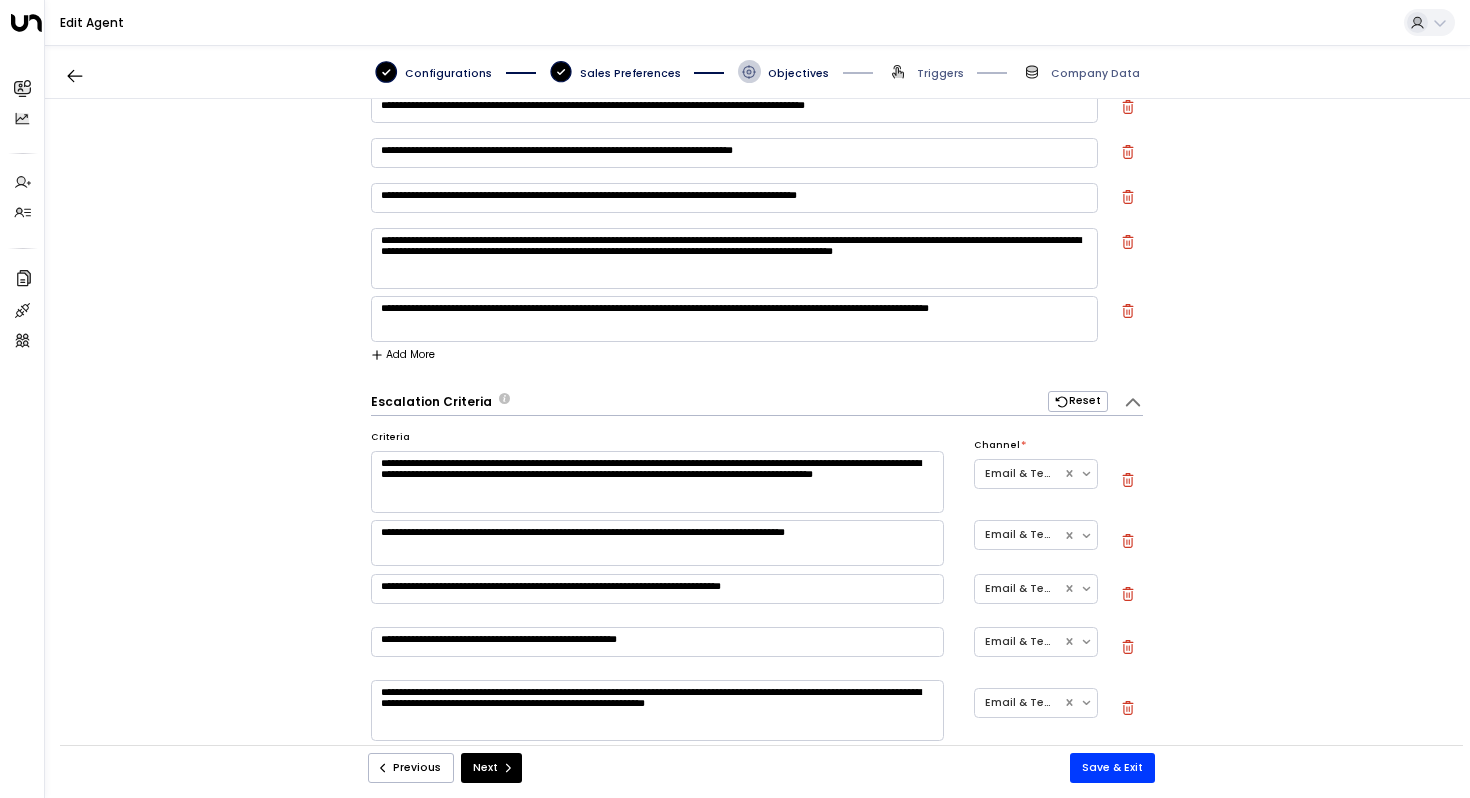 scroll, scrollTop: 291, scrollLeft: 0, axis: vertical 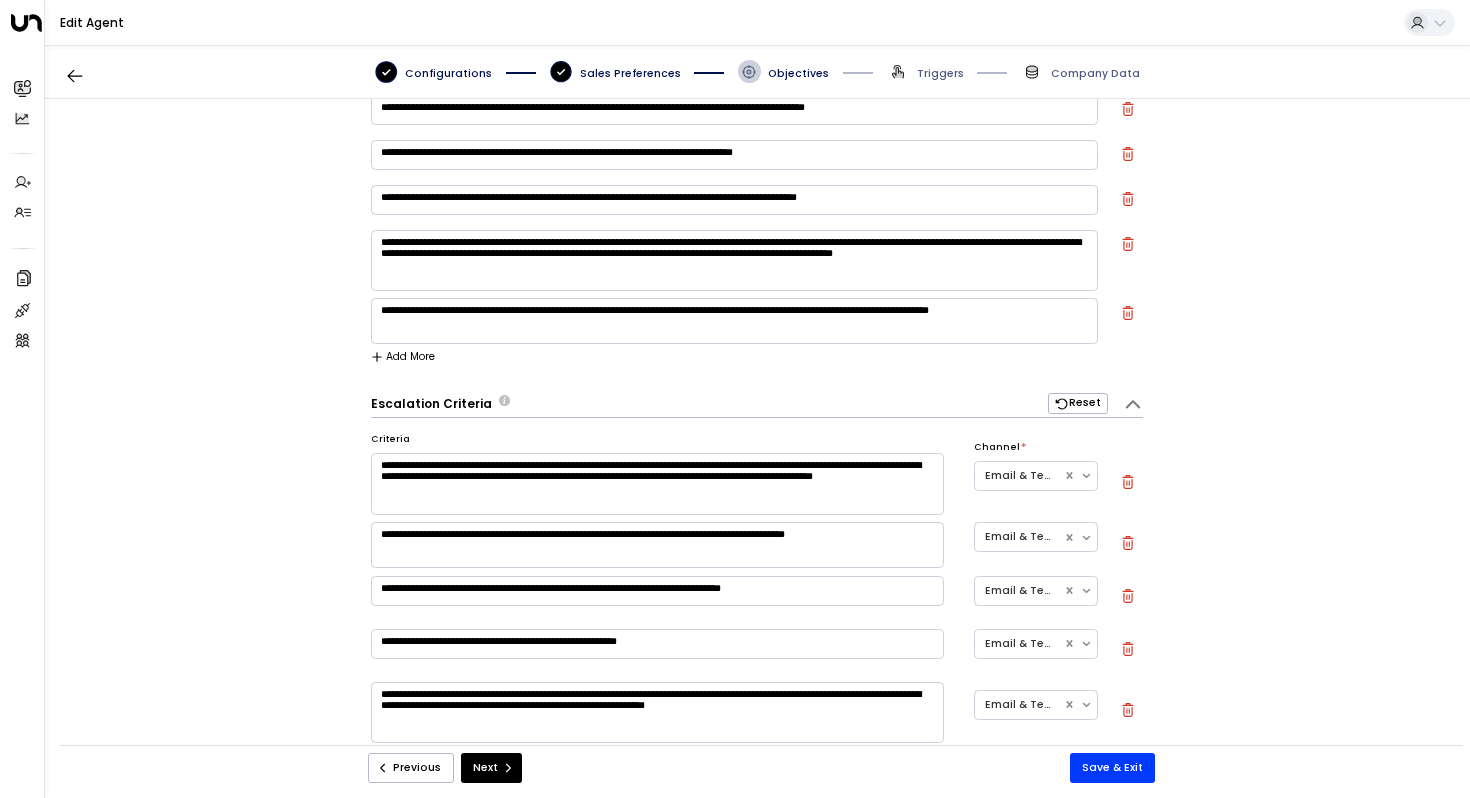 click on "**********" at bounding box center [734, 320] 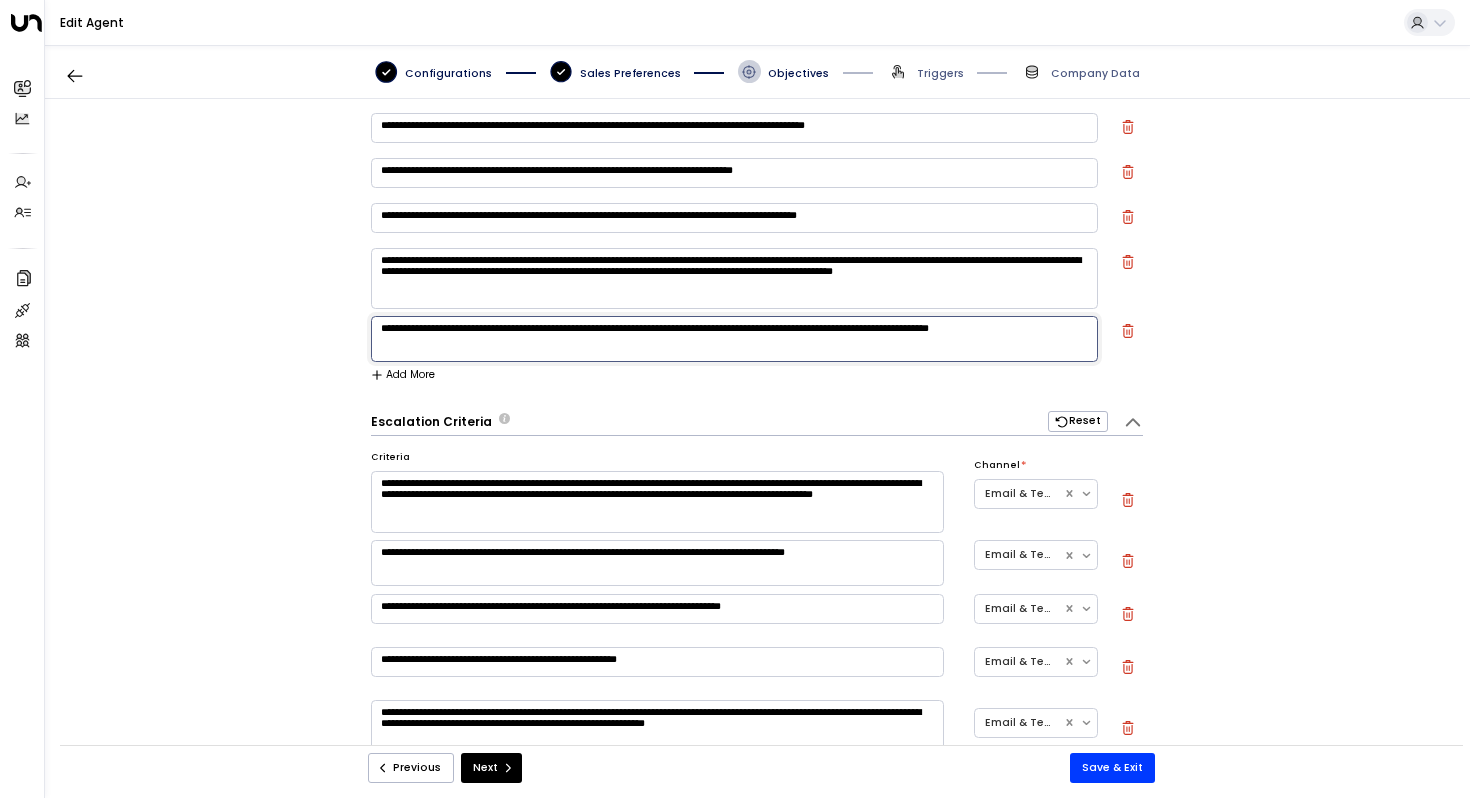 scroll, scrollTop: 272, scrollLeft: 0, axis: vertical 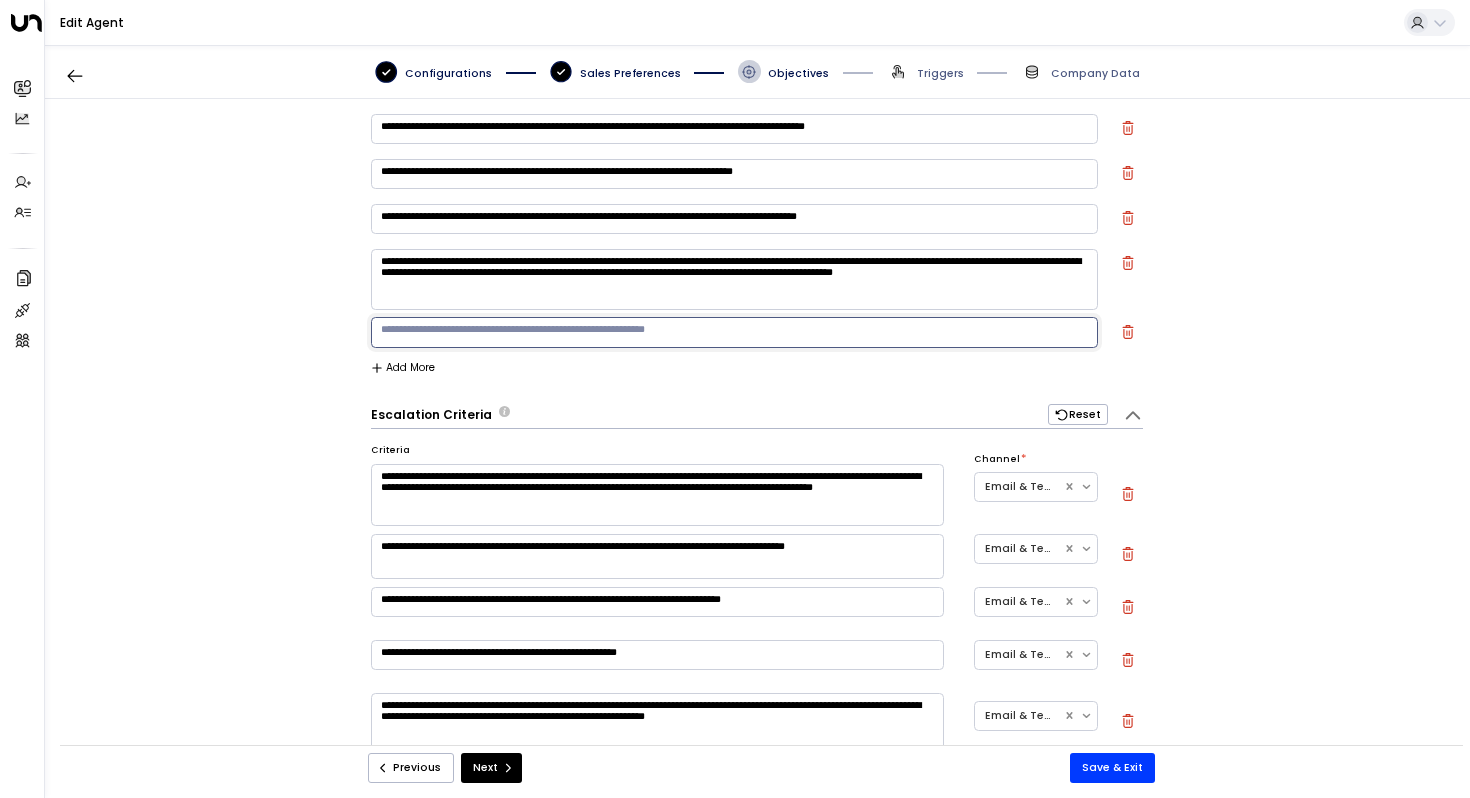 click on "* ​" at bounding box center [757, 336] 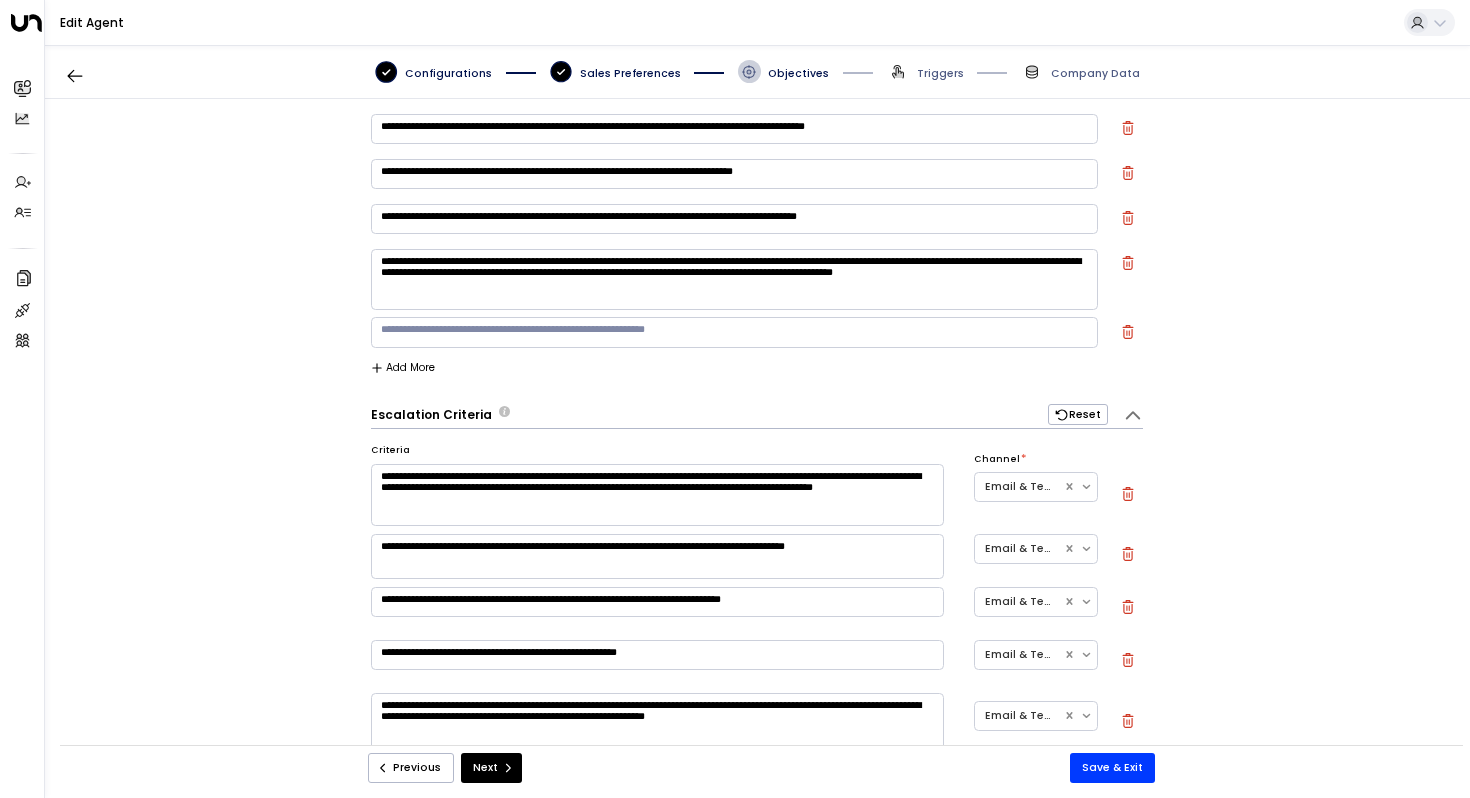 click at bounding box center (734, 332) 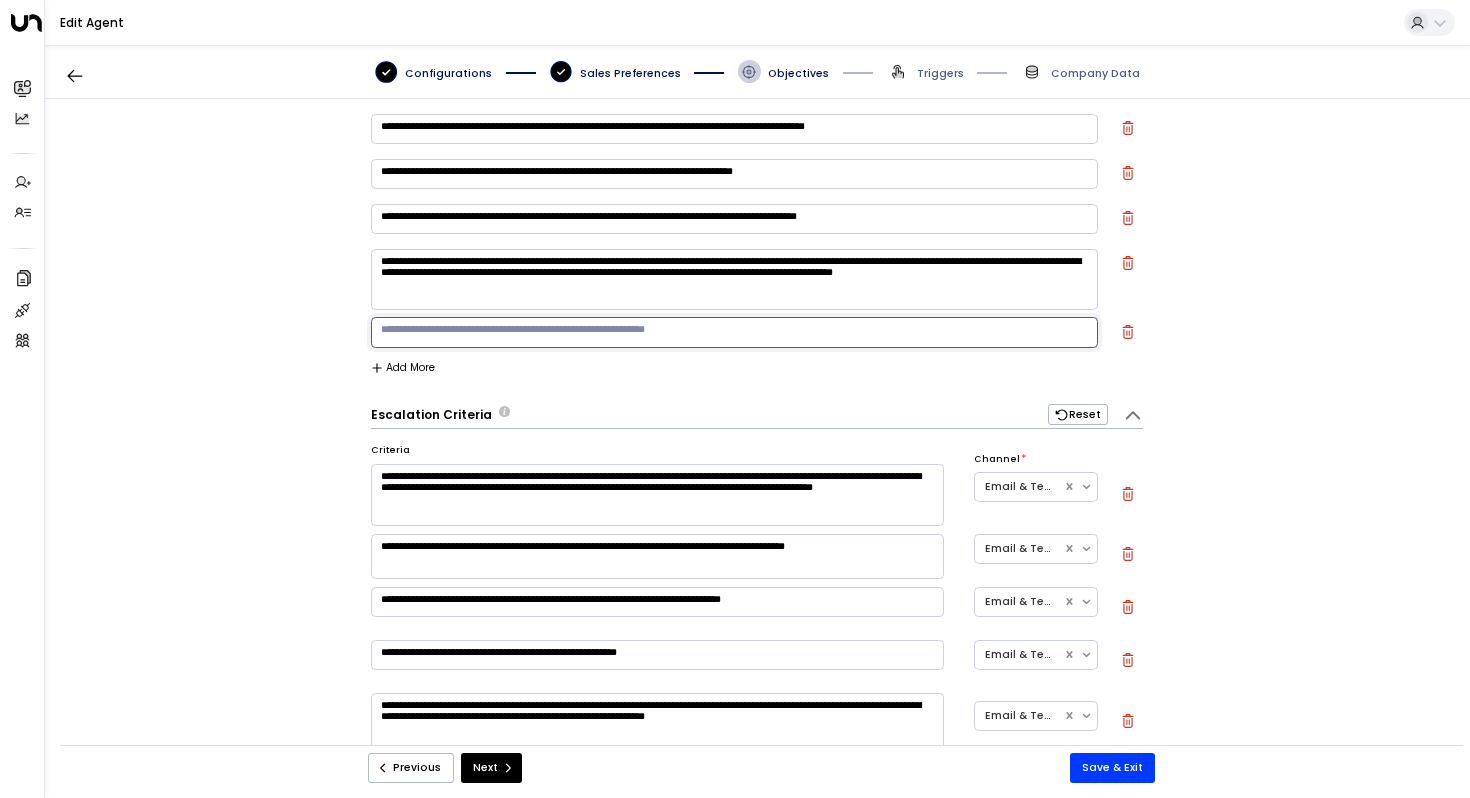paste on "**********" 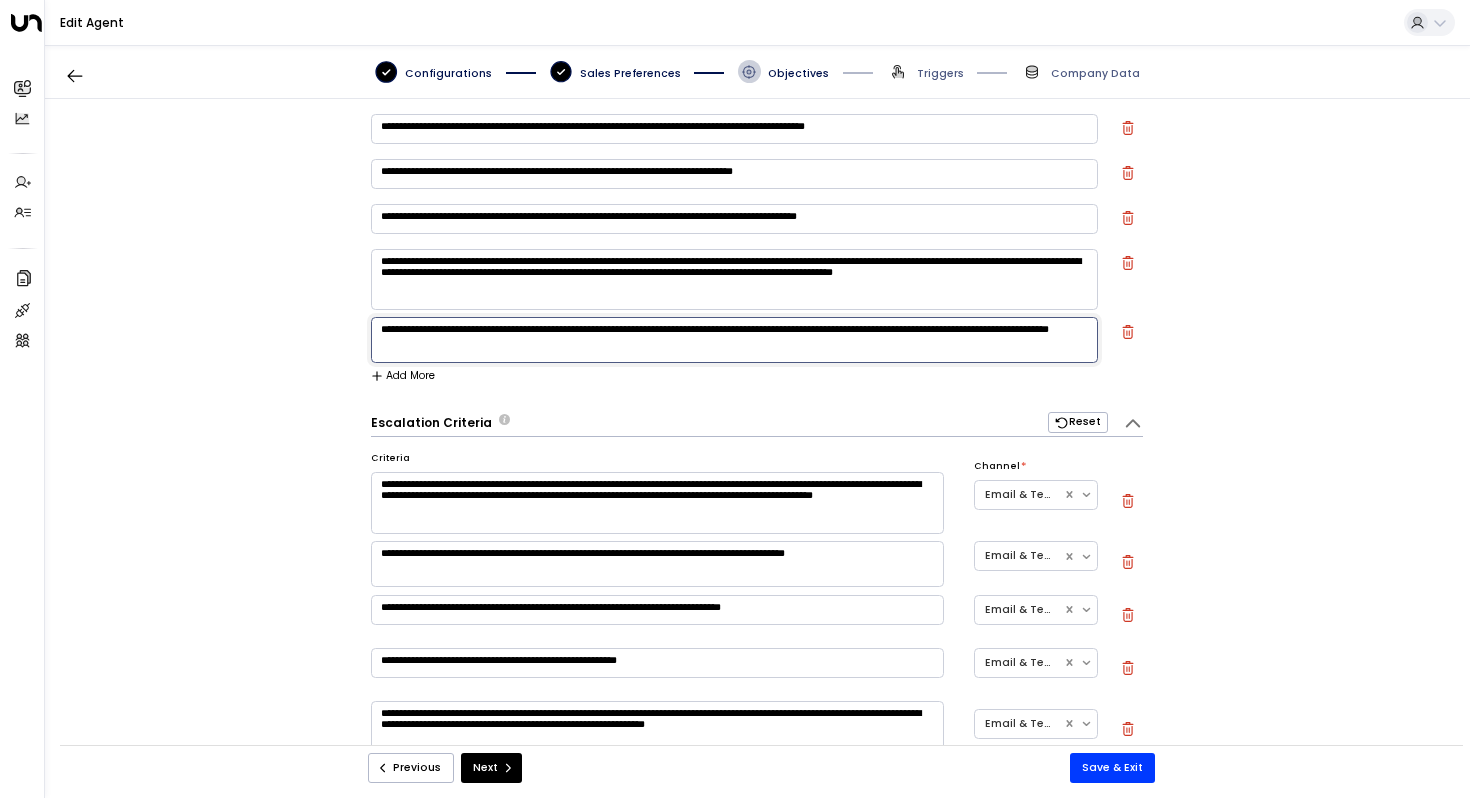 click on "**********" at bounding box center [734, 339] 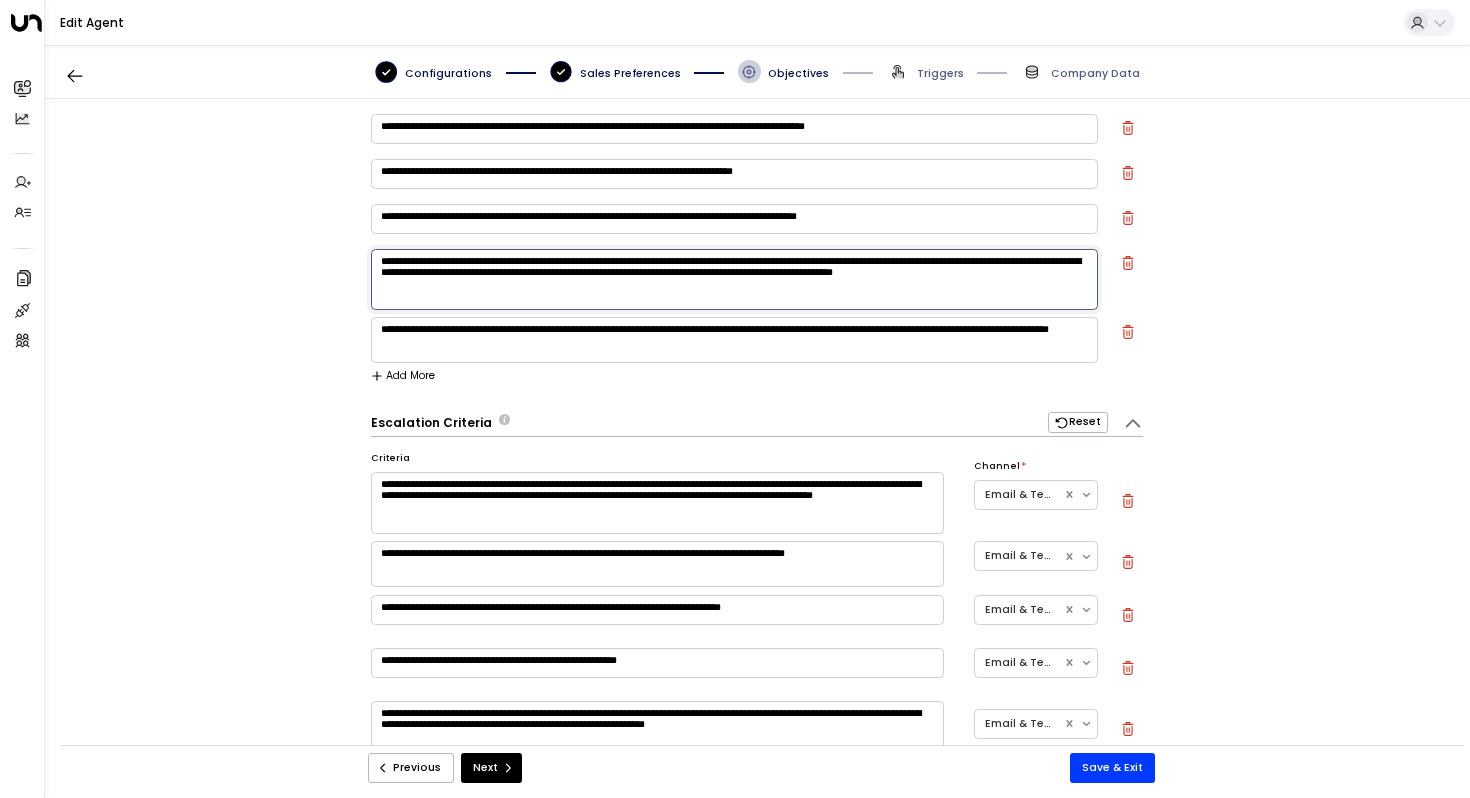 drag, startPoint x: 448, startPoint y: 264, endPoint x: 369, endPoint y: 264, distance: 79 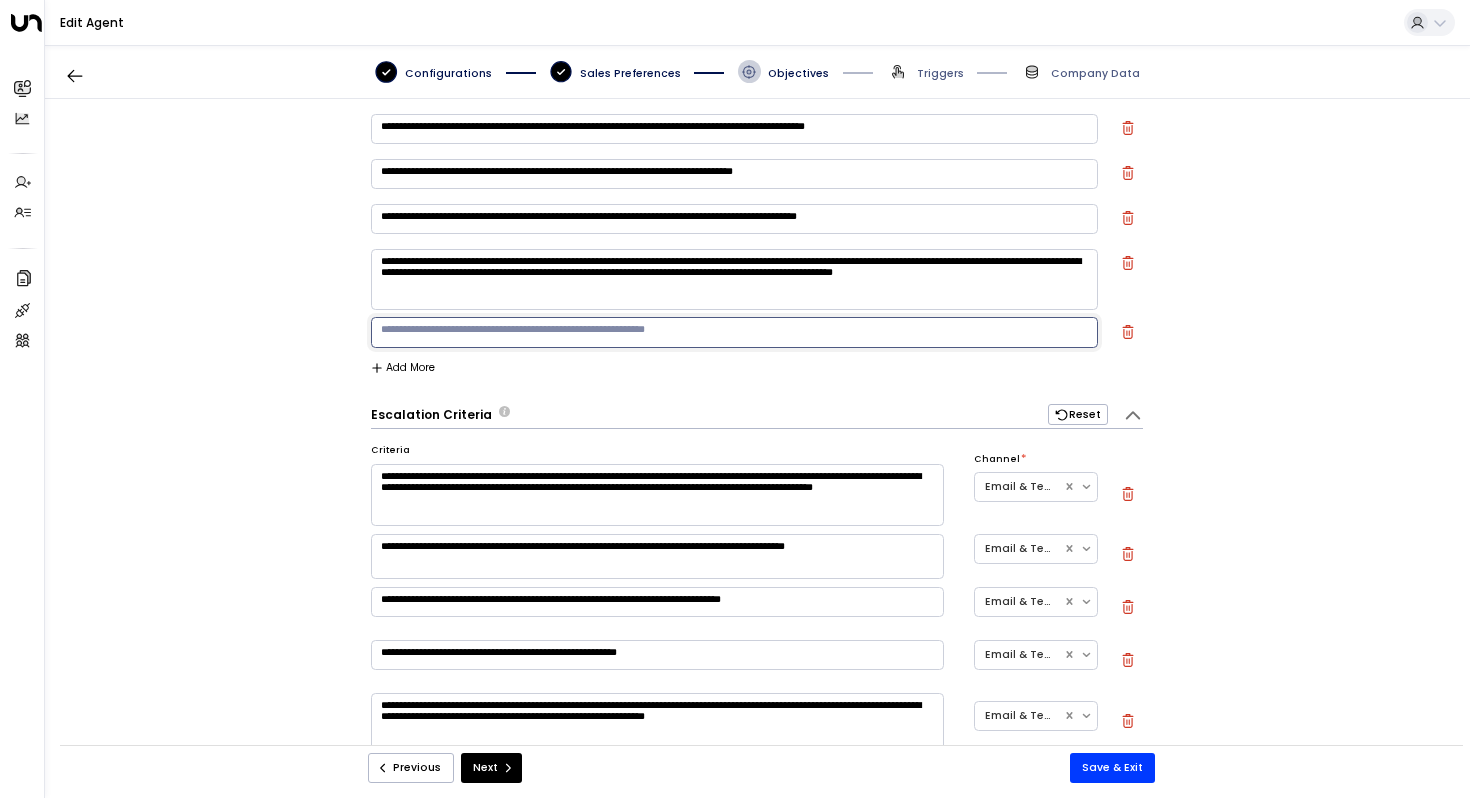 type 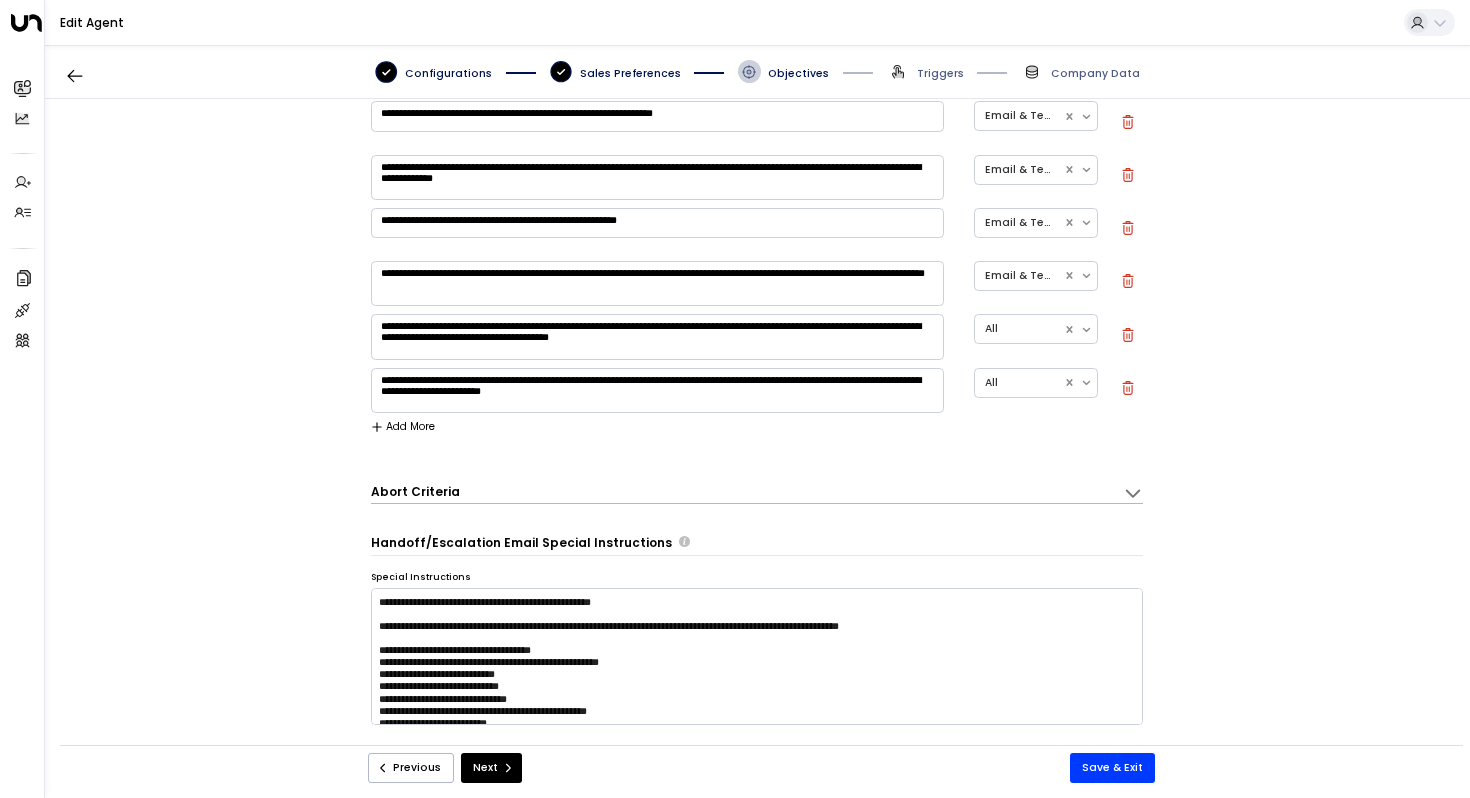 scroll, scrollTop: 1452, scrollLeft: 0, axis: vertical 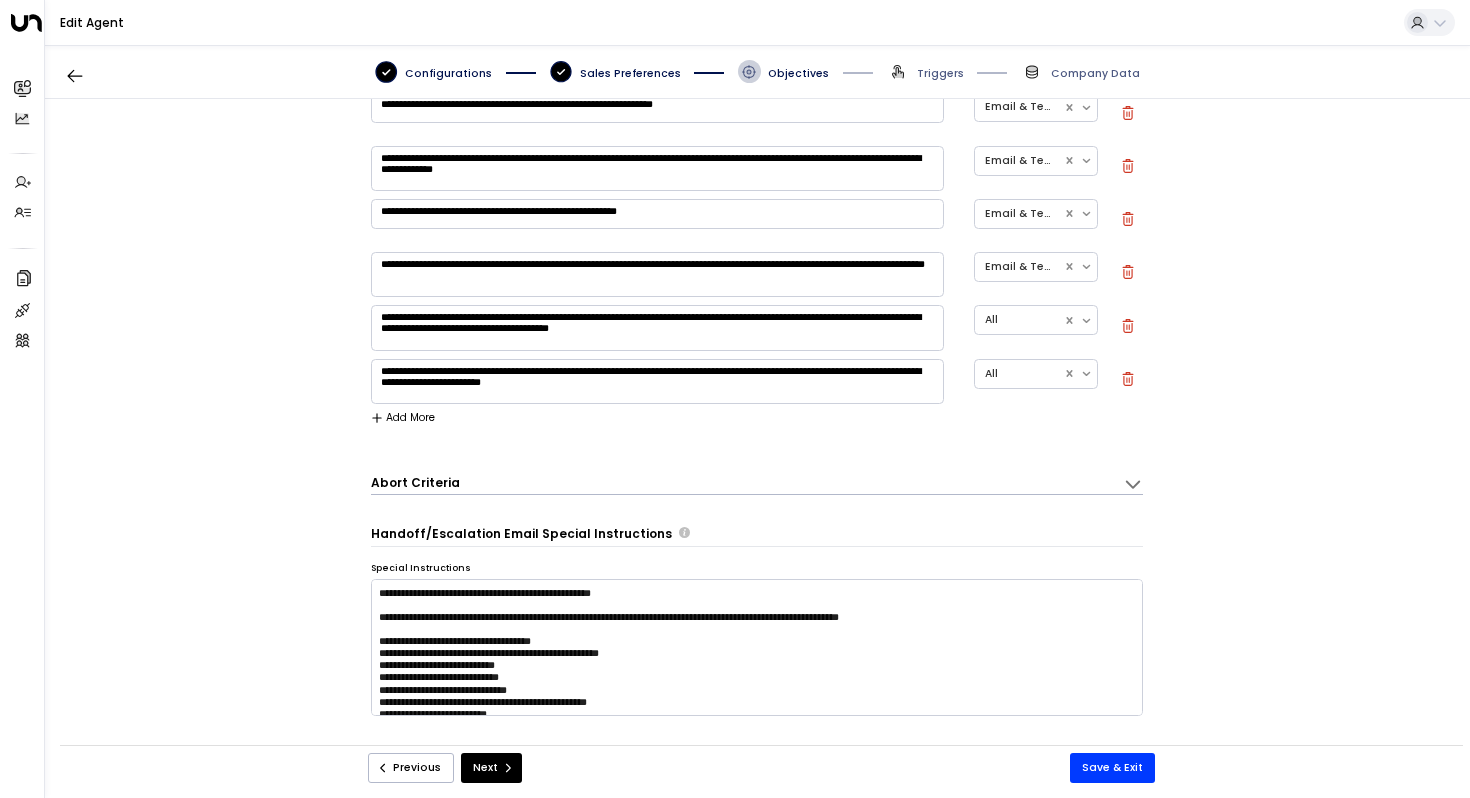 click on "Add More" at bounding box center [403, 418] 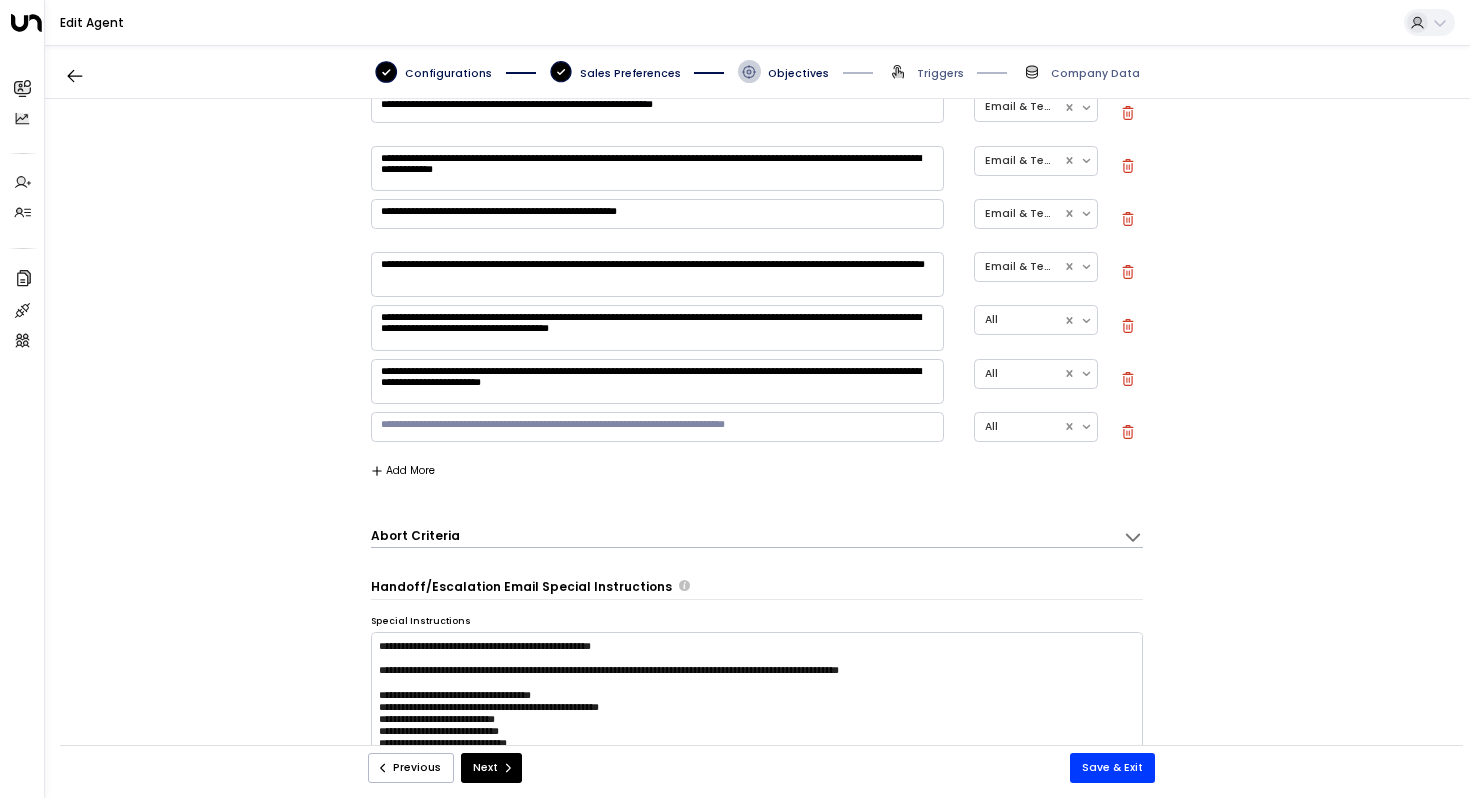 click at bounding box center (657, 427) 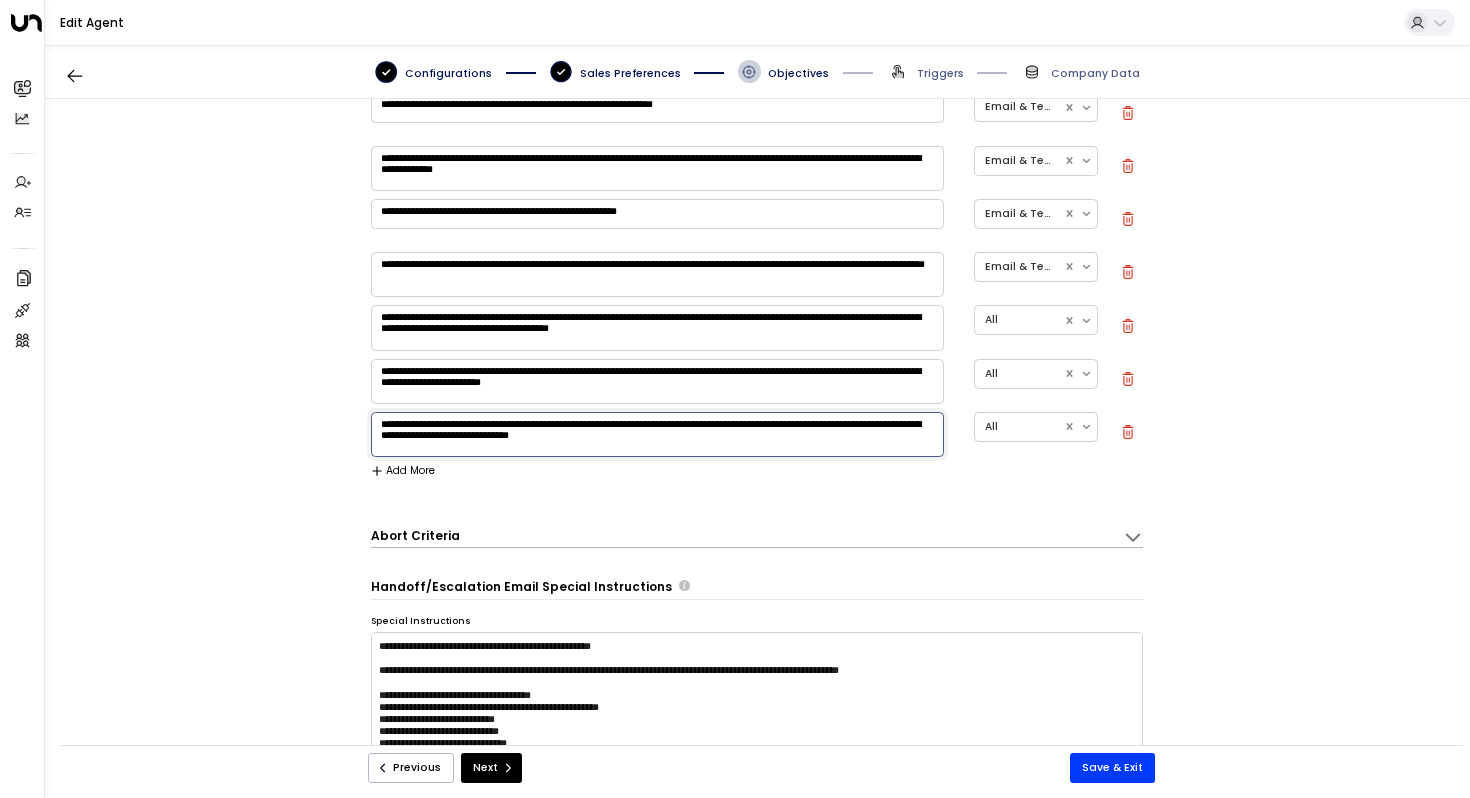 type on "**********" 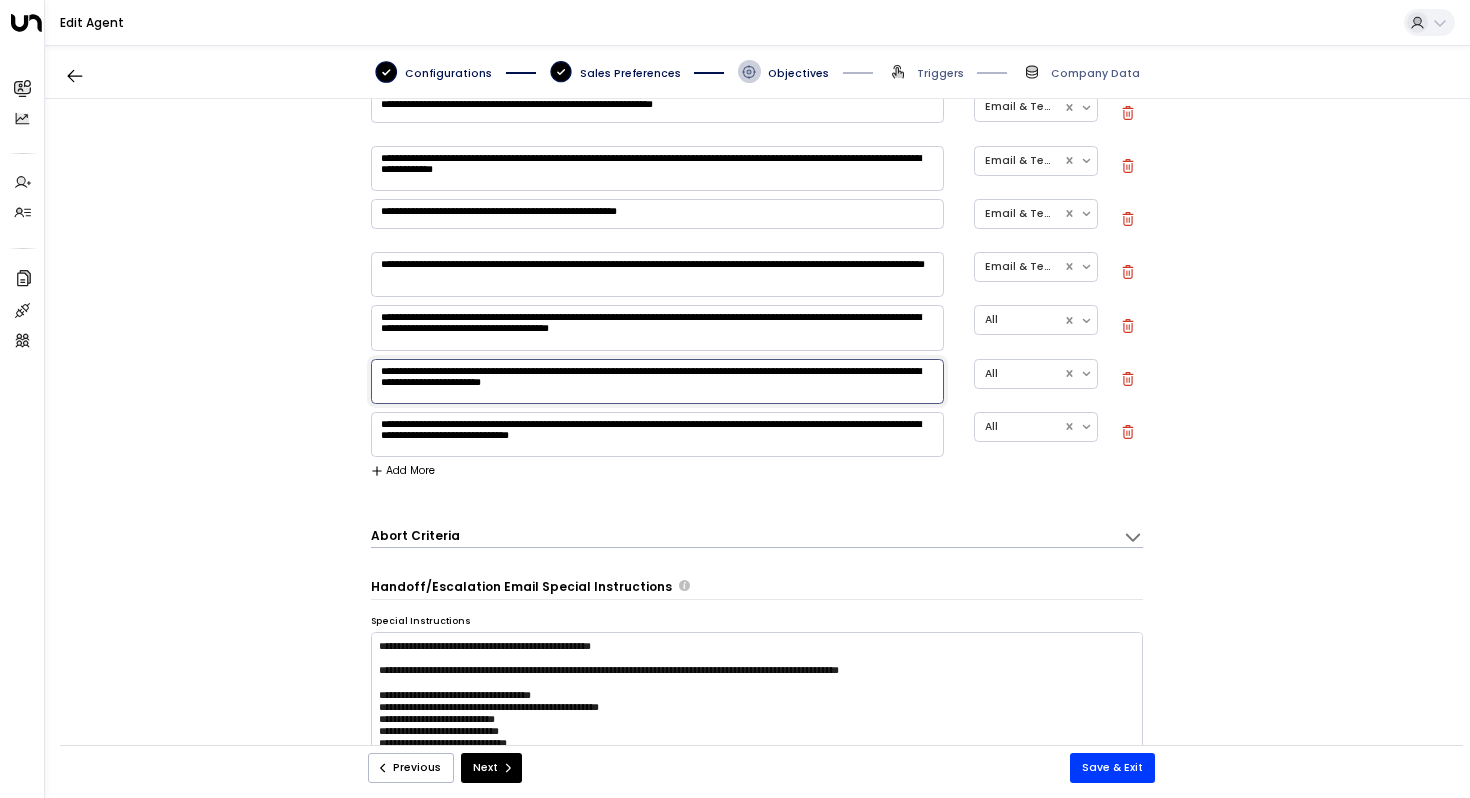 drag, startPoint x: 437, startPoint y: 376, endPoint x: 349, endPoint y: 367, distance: 88.45903 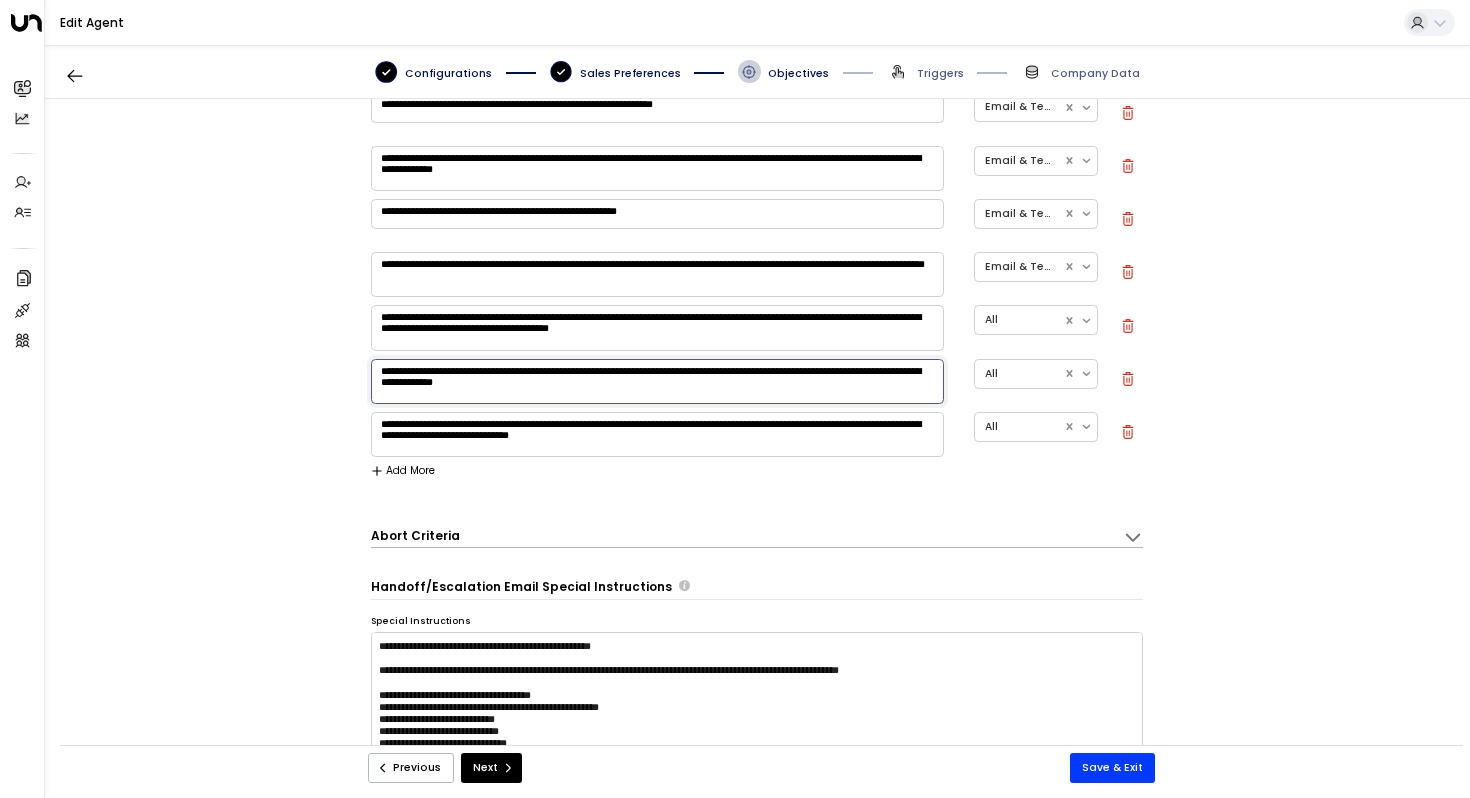 type on "**********" 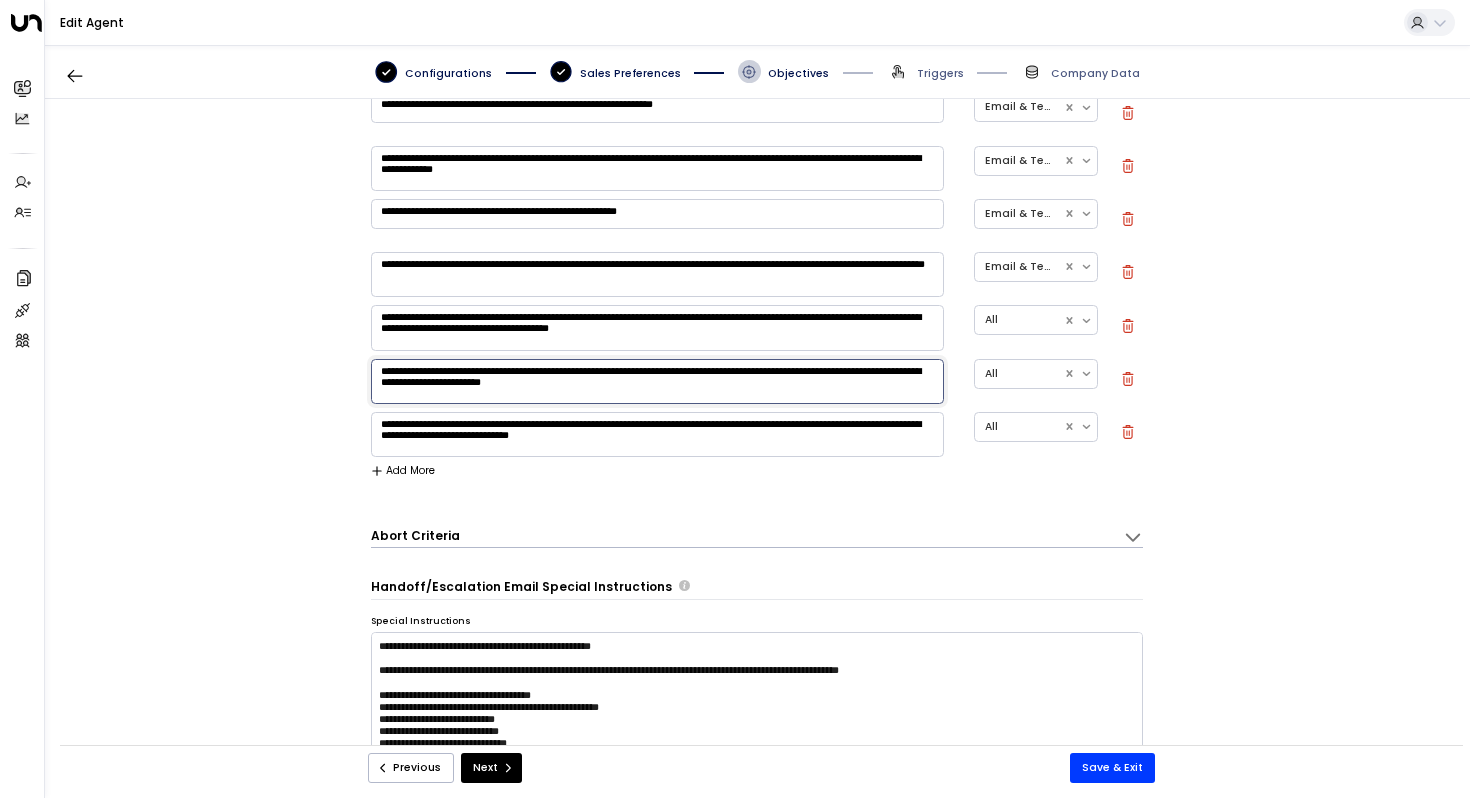 click on "**********" at bounding box center (657, 434) 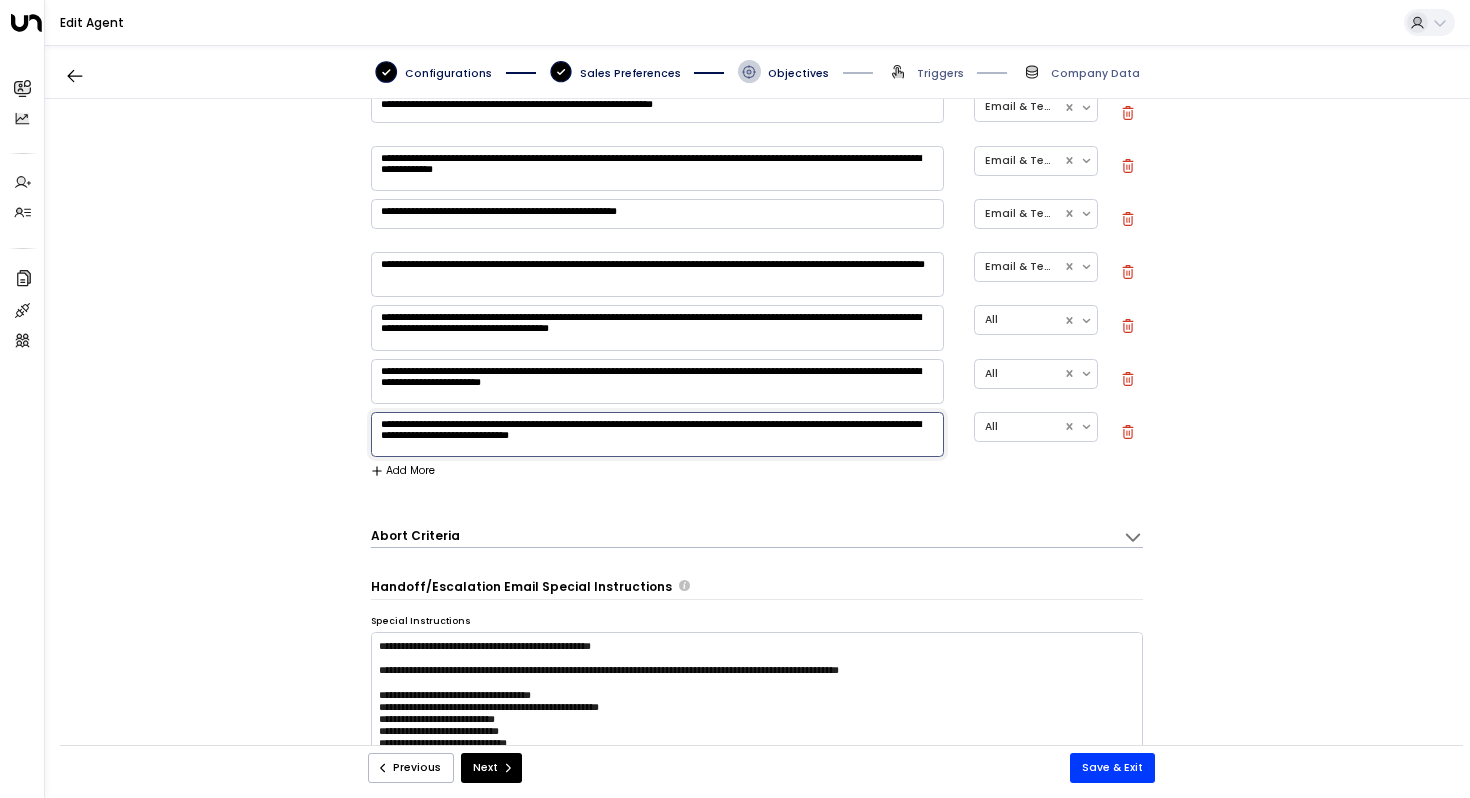 paste on "**********" 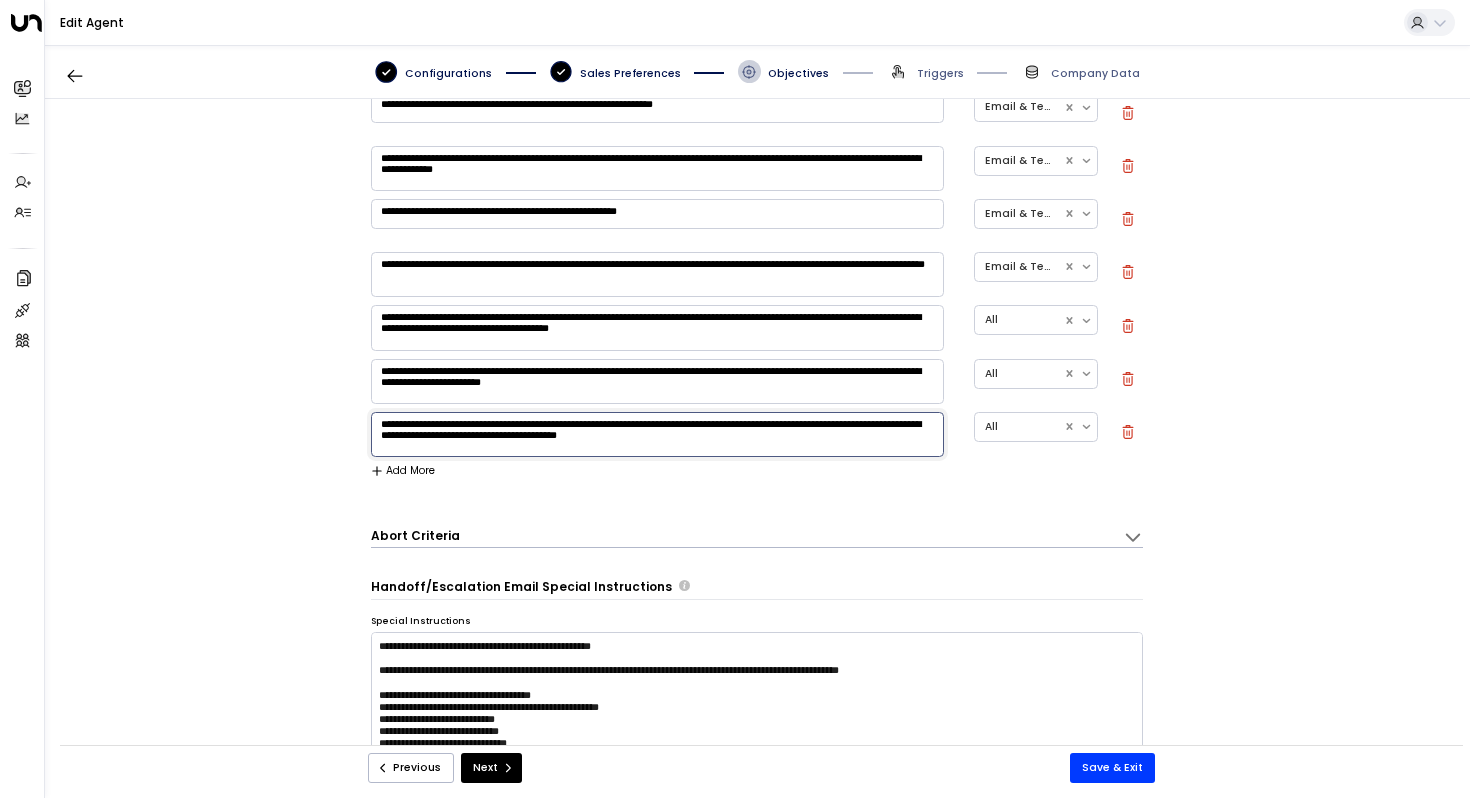 scroll, scrollTop: 1474, scrollLeft: 0, axis: vertical 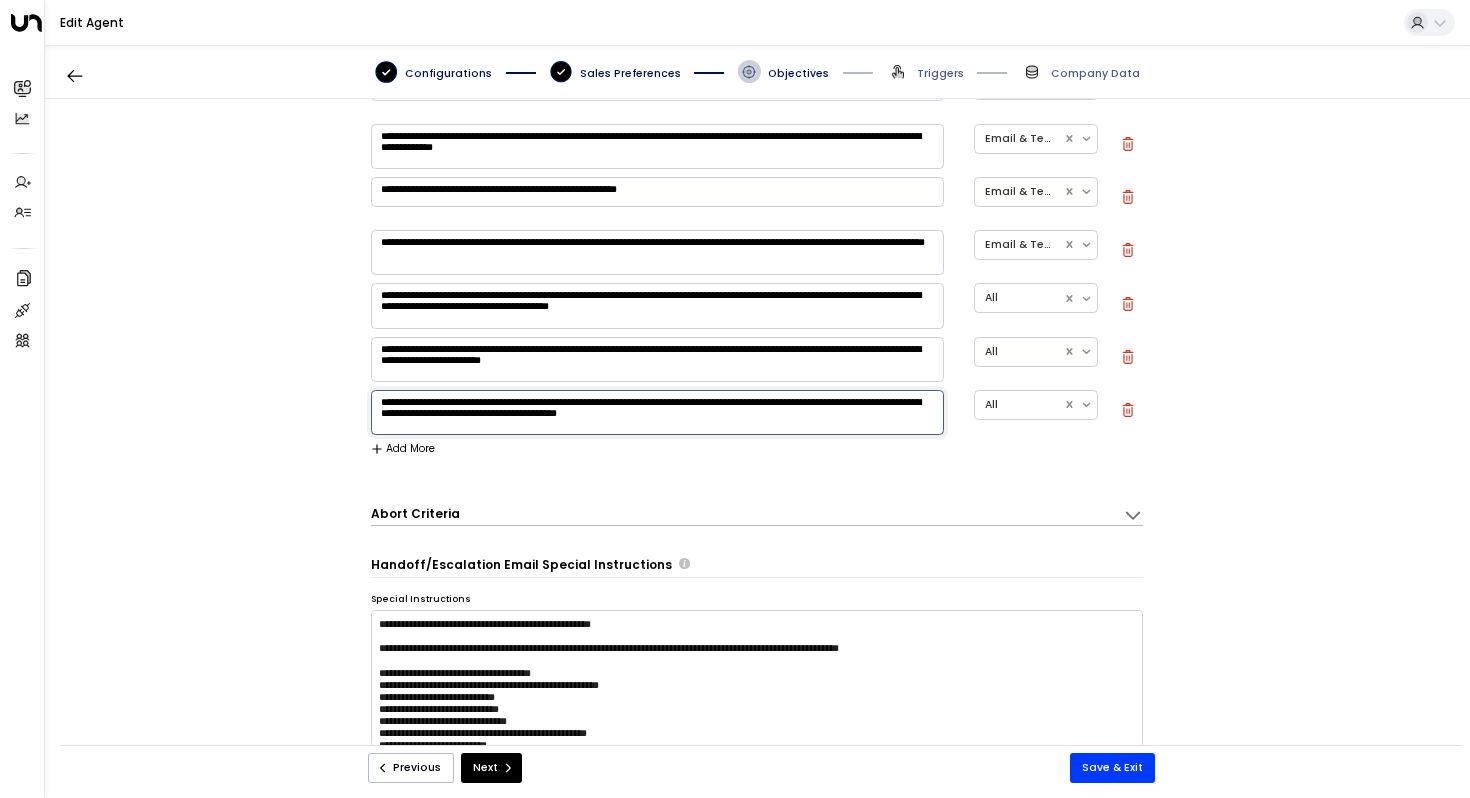 click on "**********" at bounding box center (657, 412) 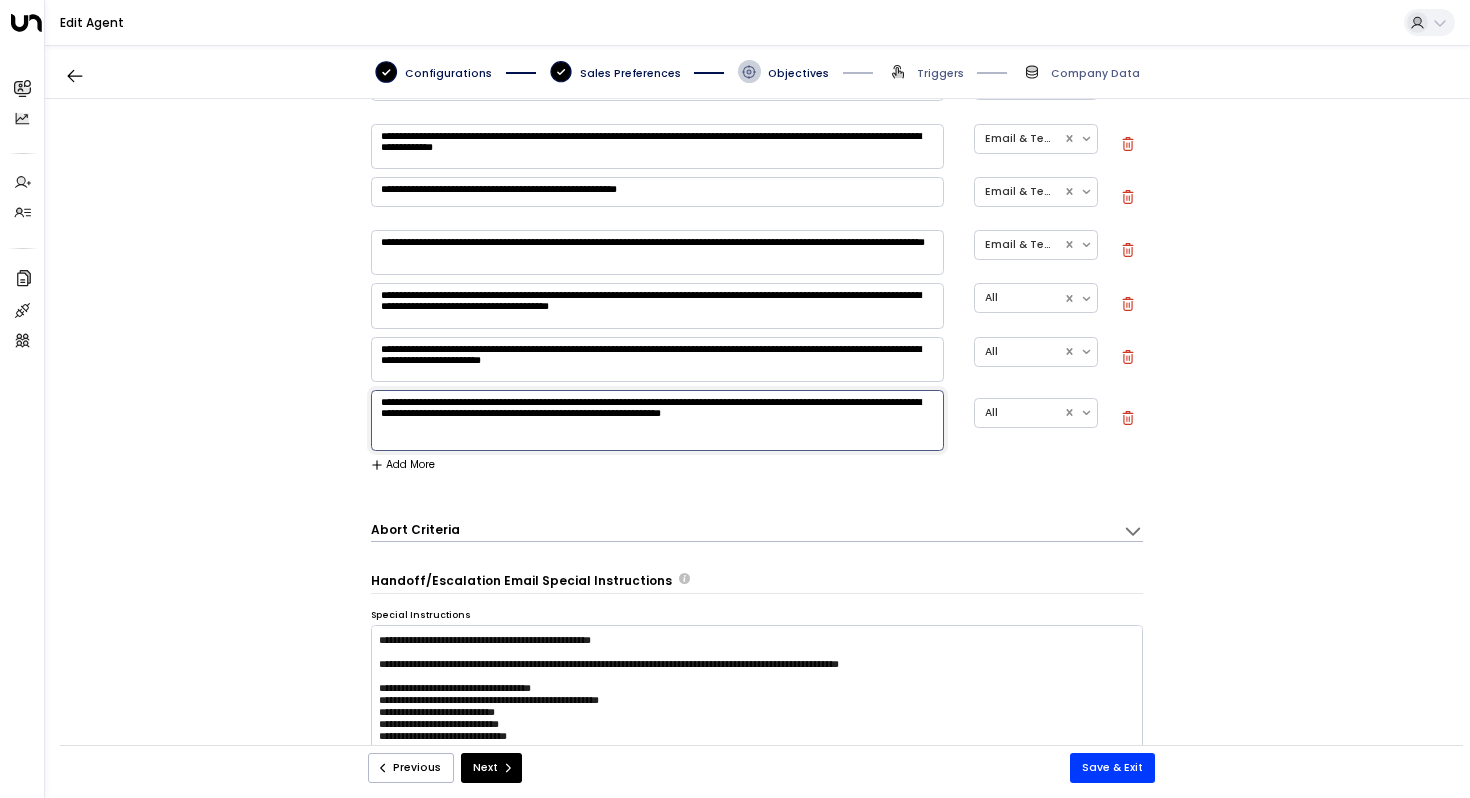 drag, startPoint x: 708, startPoint y: 426, endPoint x: 838, endPoint y: 425, distance: 130.00385 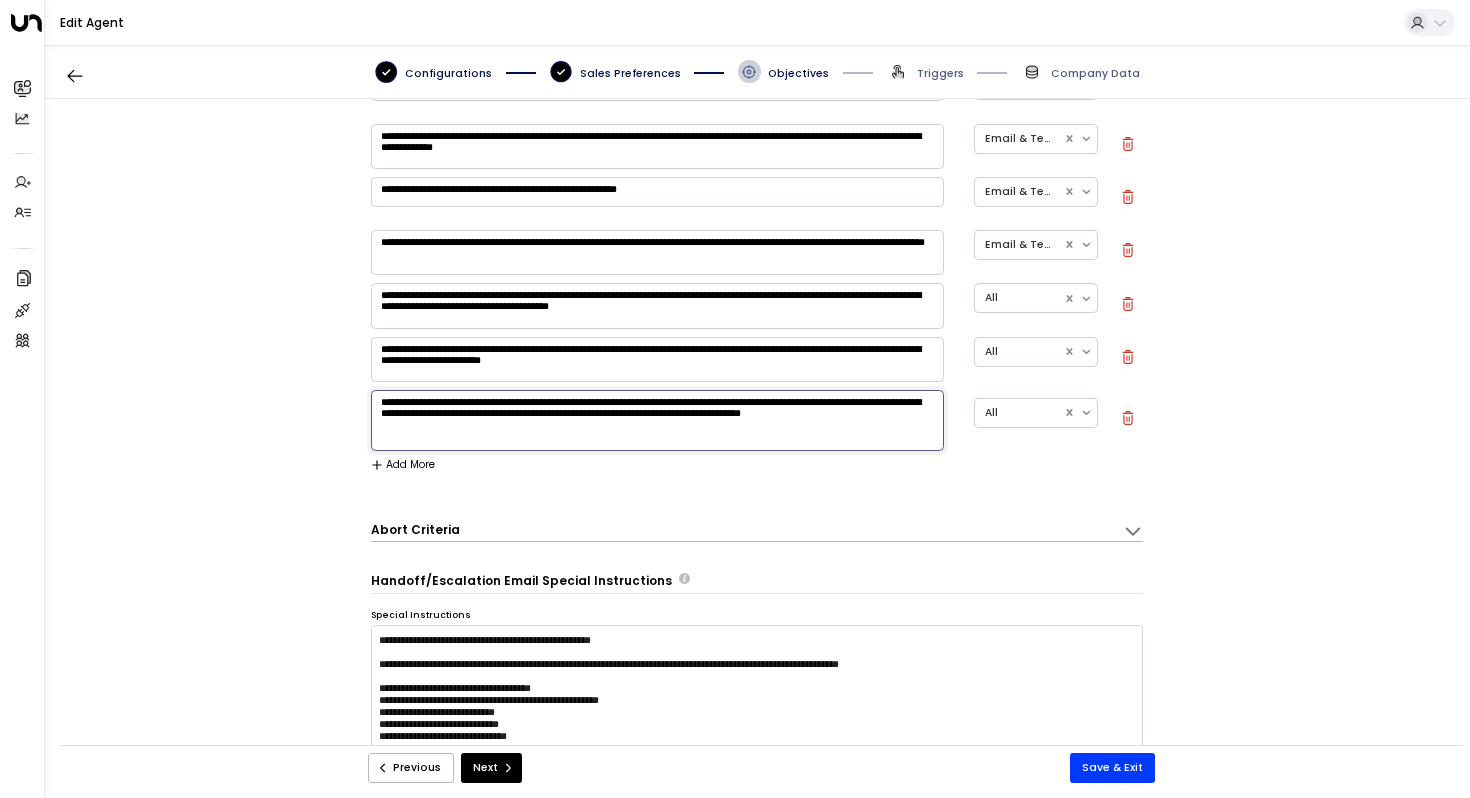 drag, startPoint x: 474, startPoint y: 439, endPoint x: 447, endPoint y: 440, distance: 27.018513 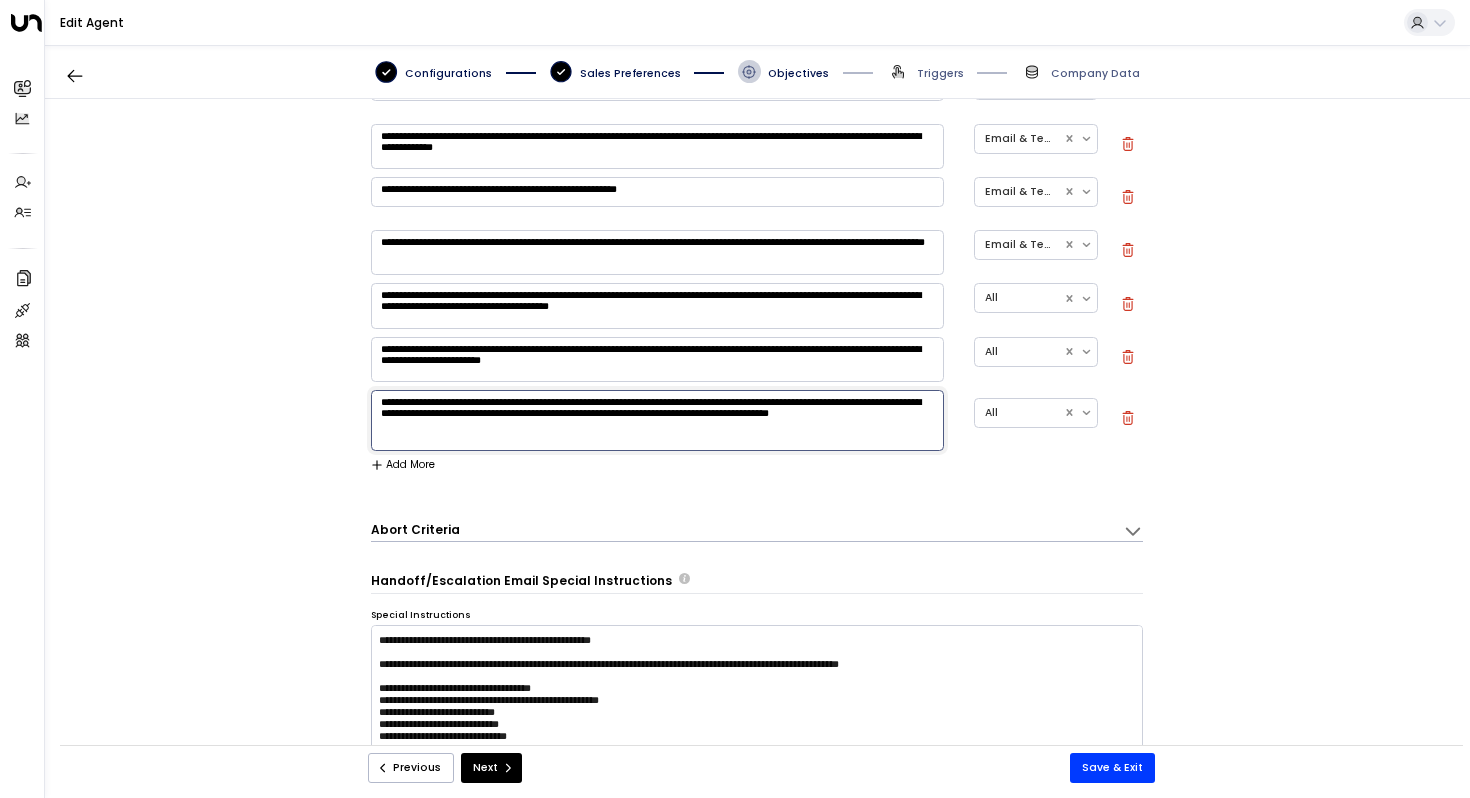 click on "**********" at bounding box center (657, 420) 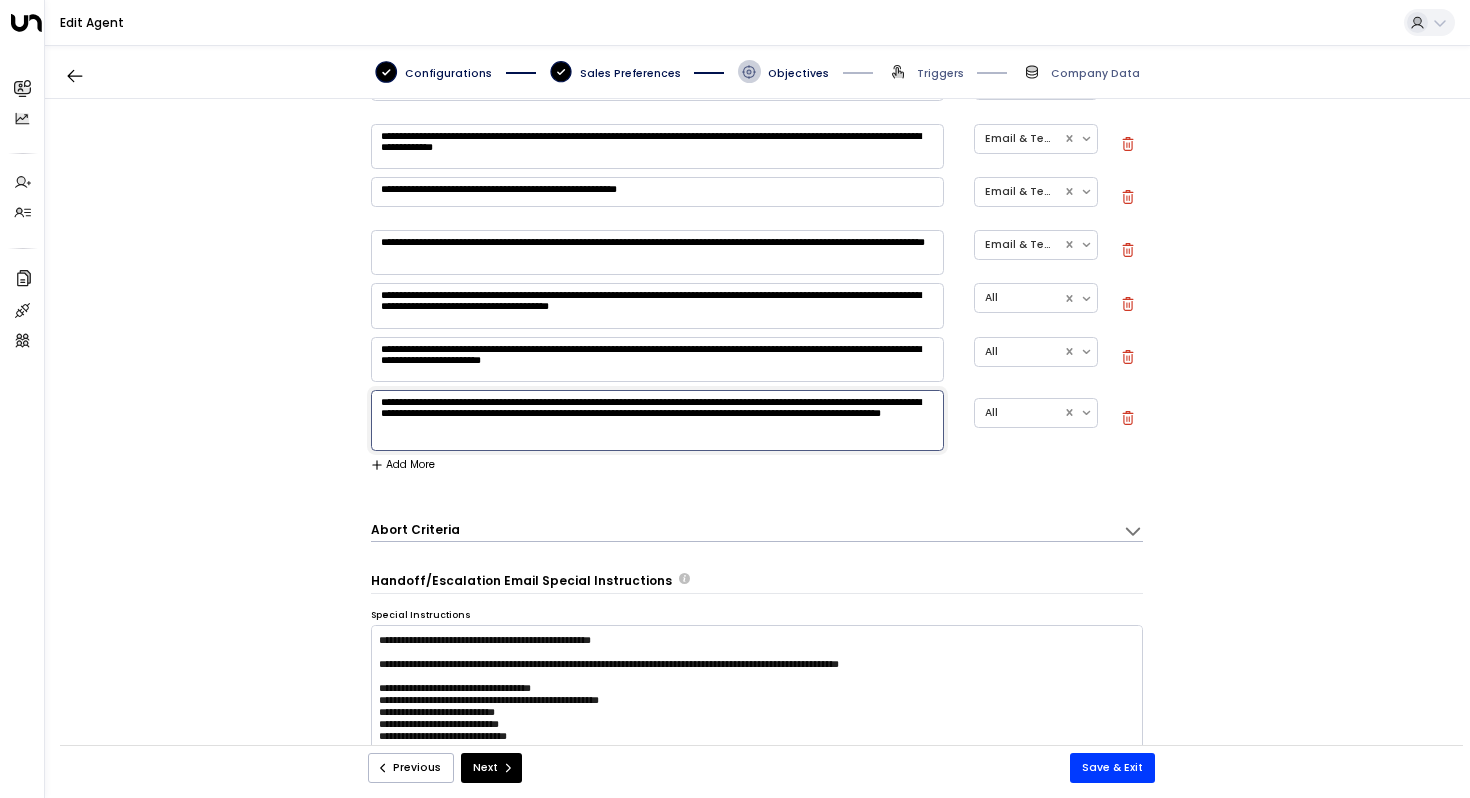 type on "**********" 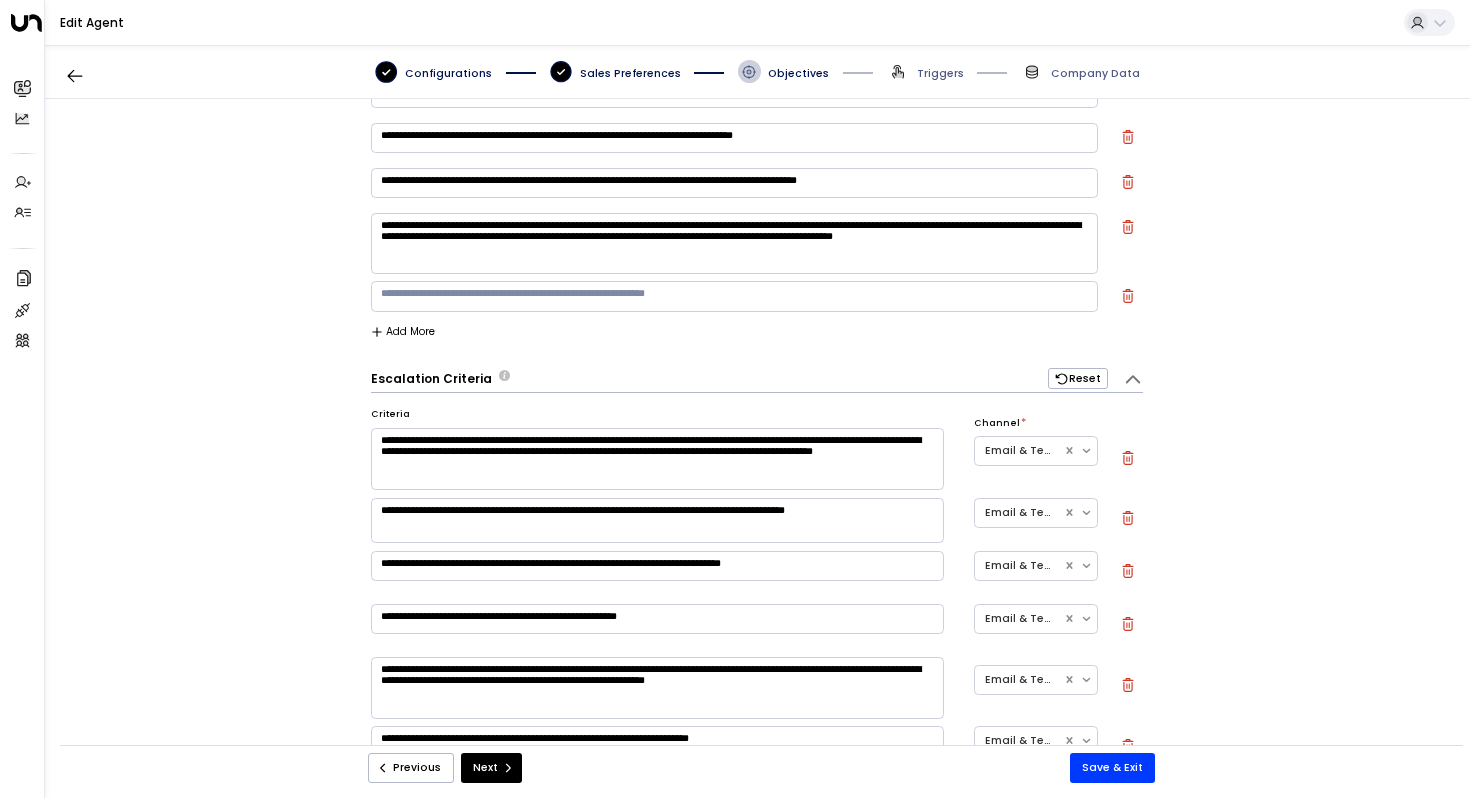 scroll, scrollTop: 277, scrollLeft: 0, axis: vertical 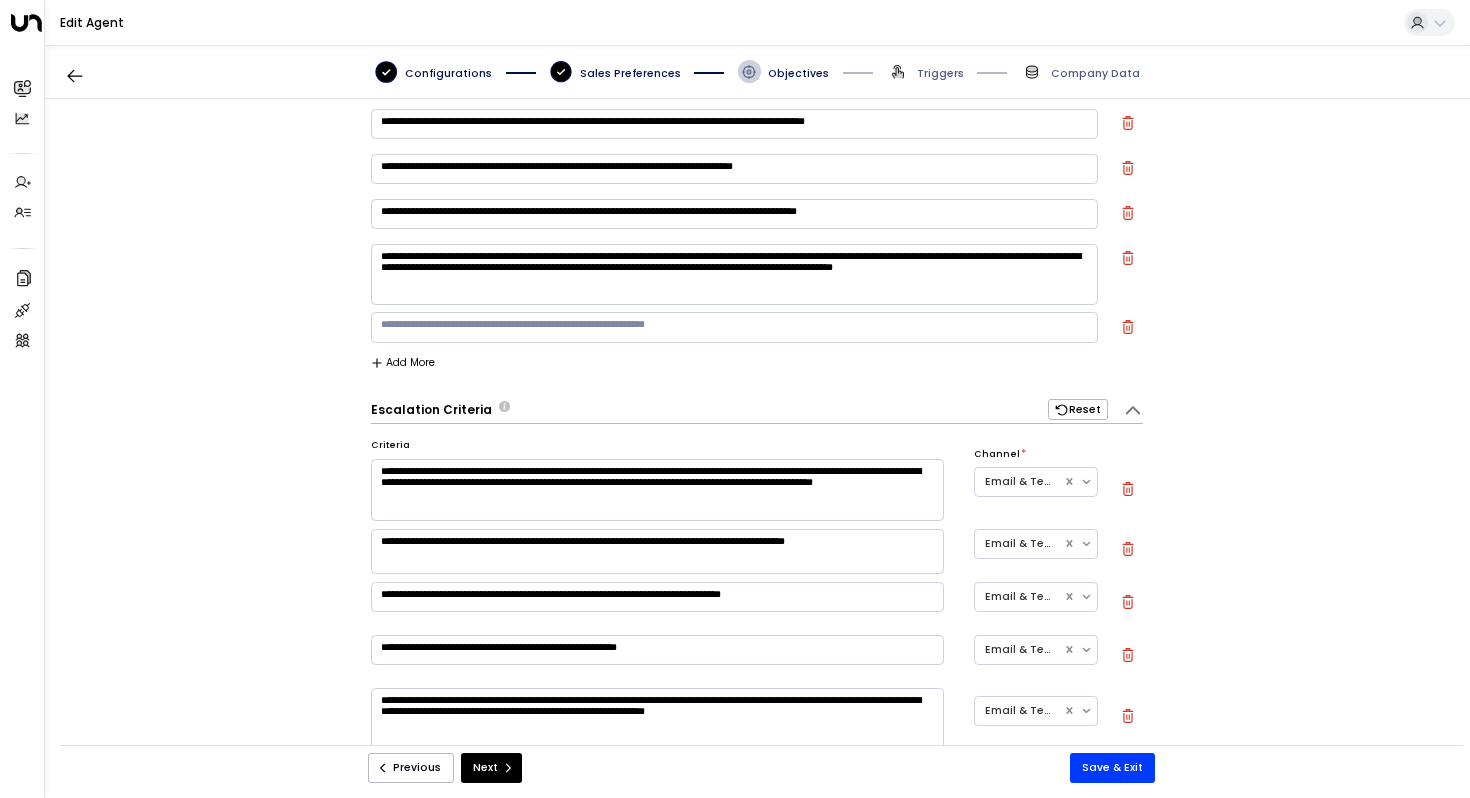 click on "**********" at bounding box center (734, 274) 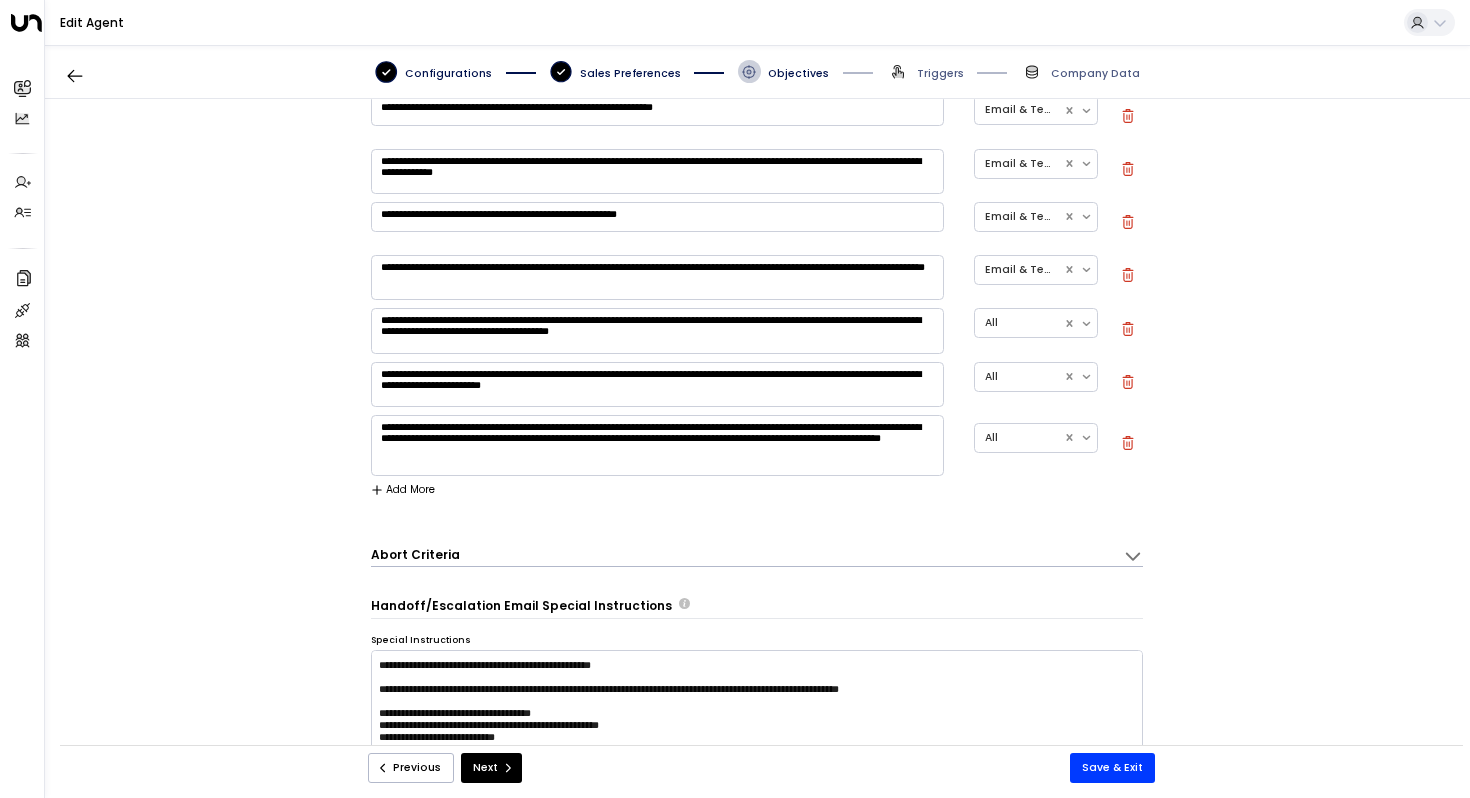scroll, scrollTop: 1547, scrollLeft: 0, axis: vertical 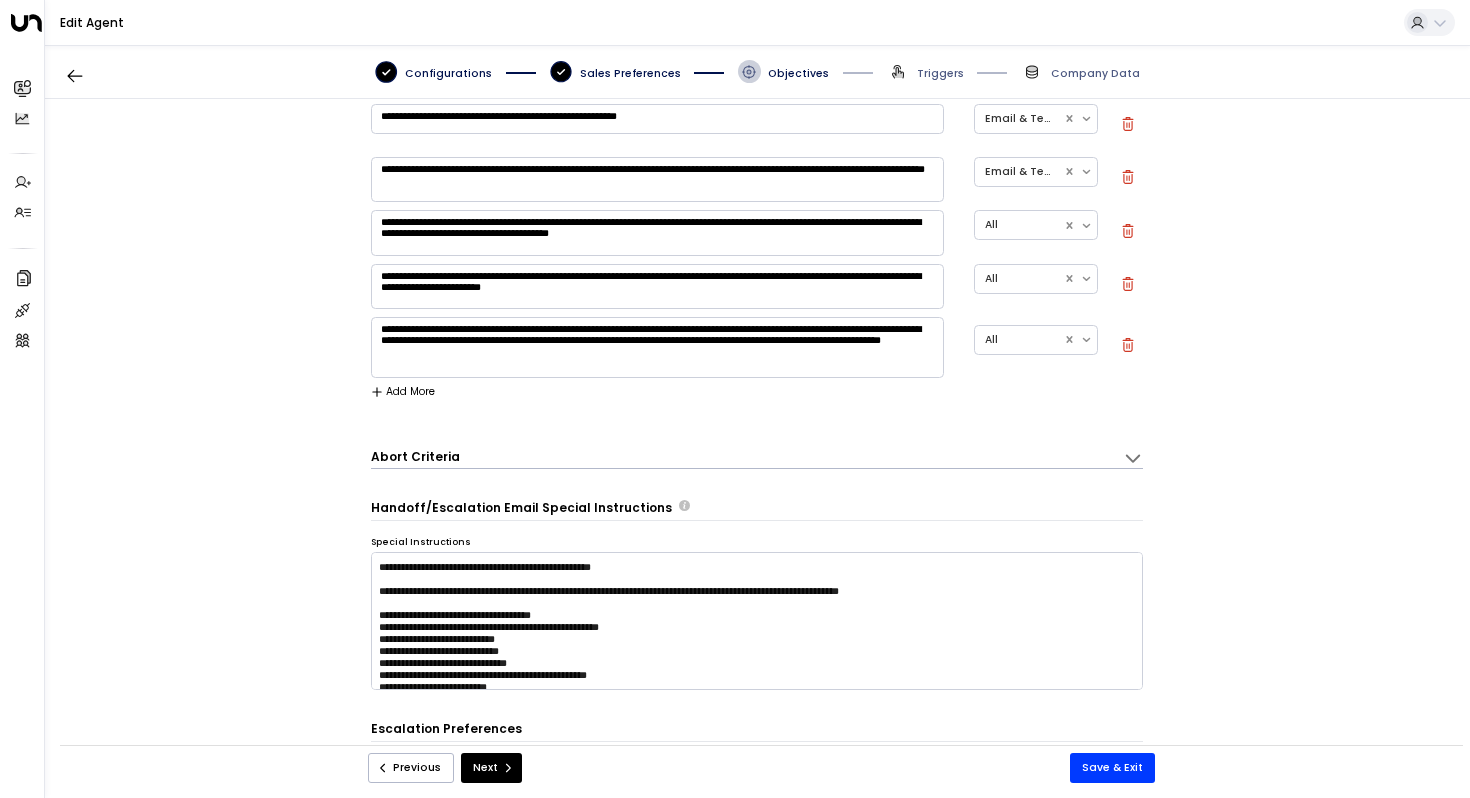 click on "Add More" at bounding box center (403, 392) 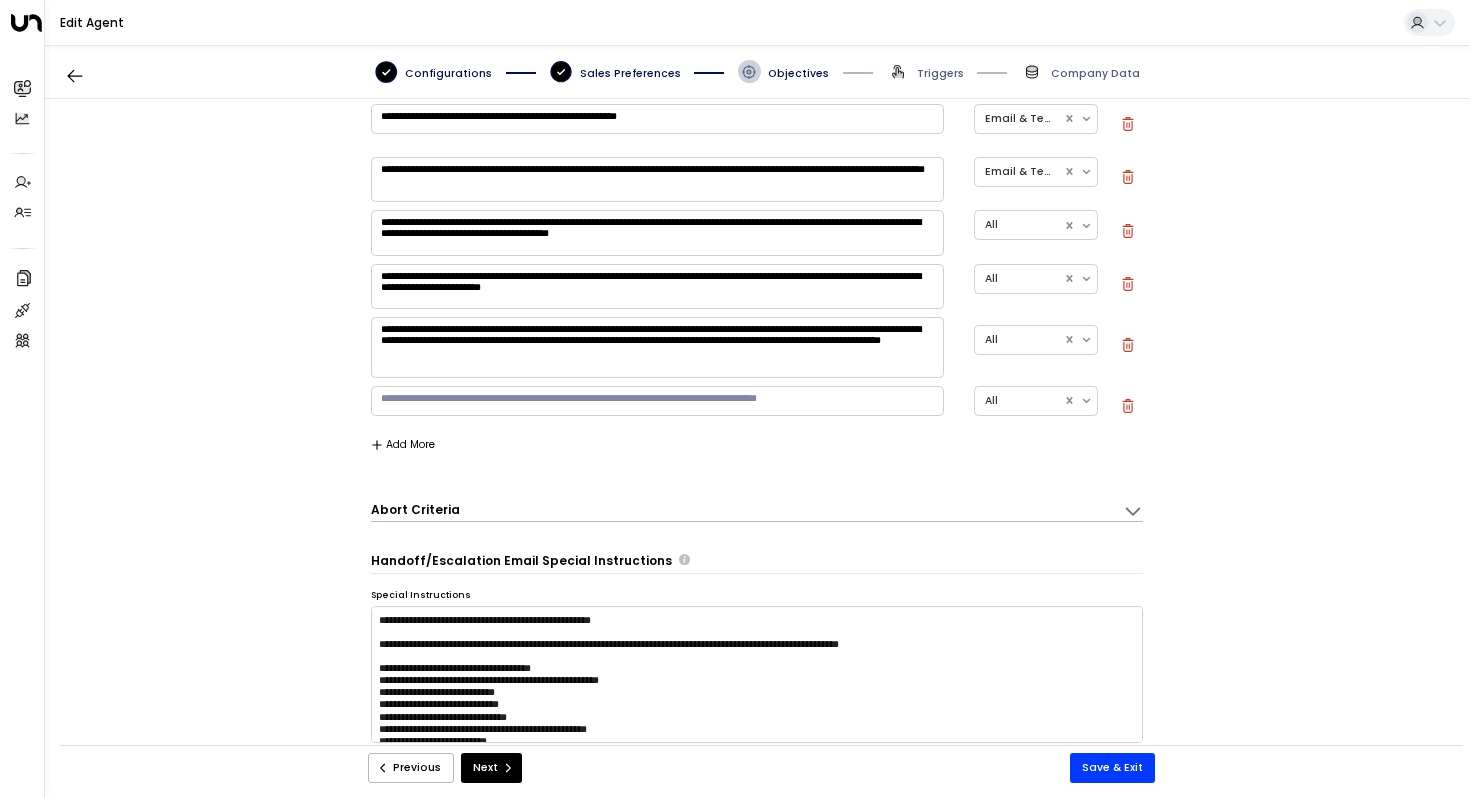 click at bounding box center [657, 401] 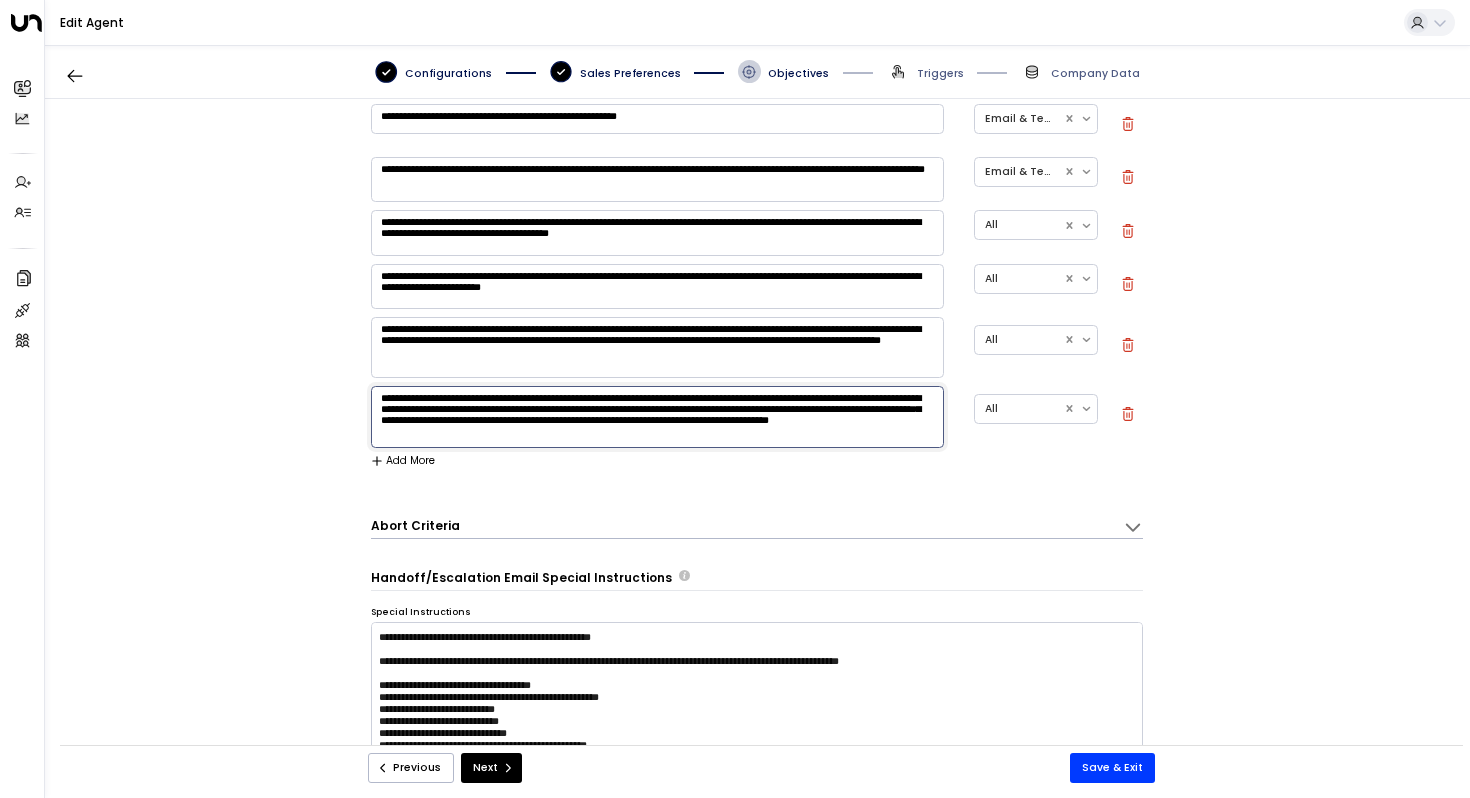 scroll, scrollTop: 14, scrollLeft: 0, axis: vertical 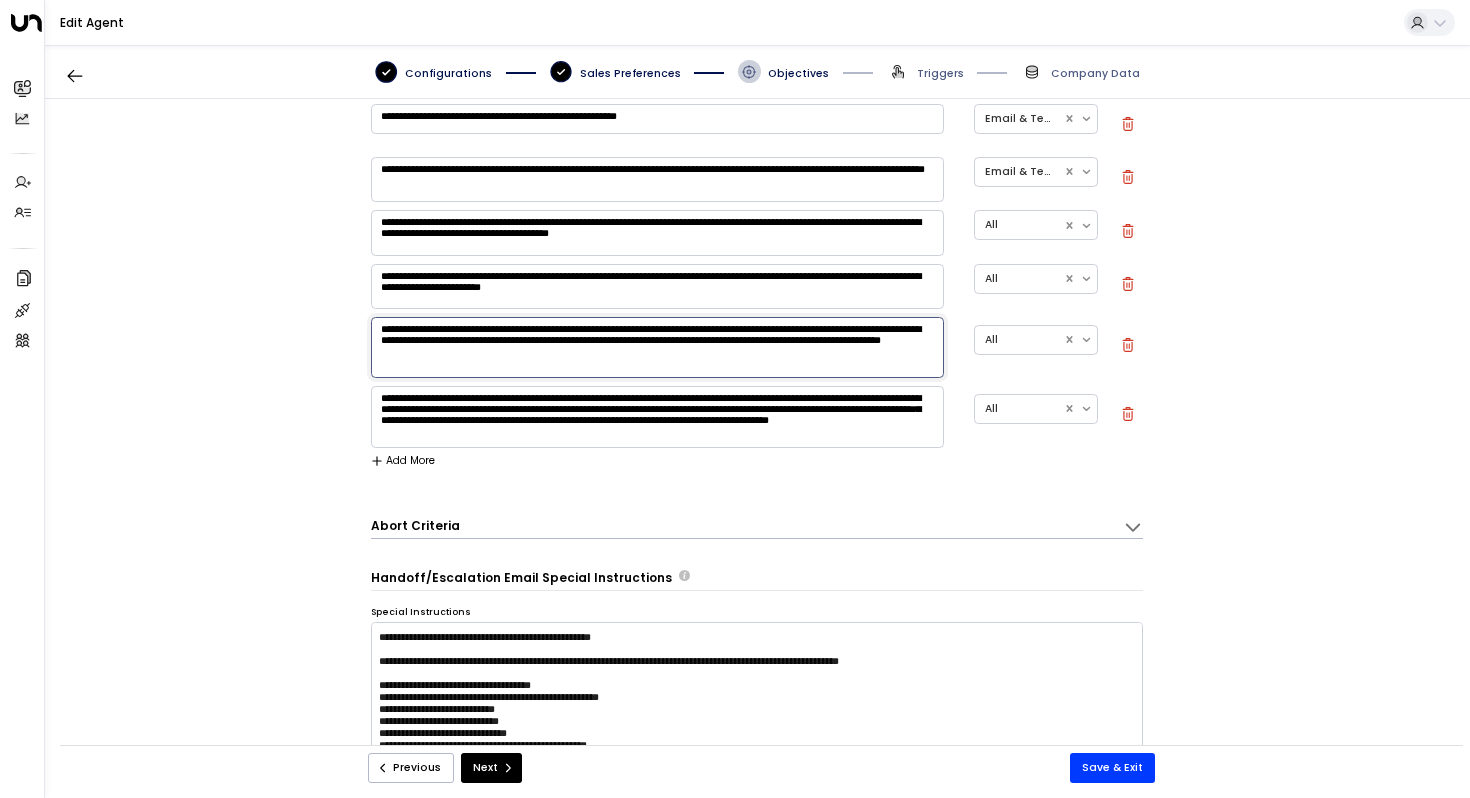 drag, startPoint x: 436, startPoint y: 334, endPoint x: 359, endPoint y: 331, distance: 77.05842 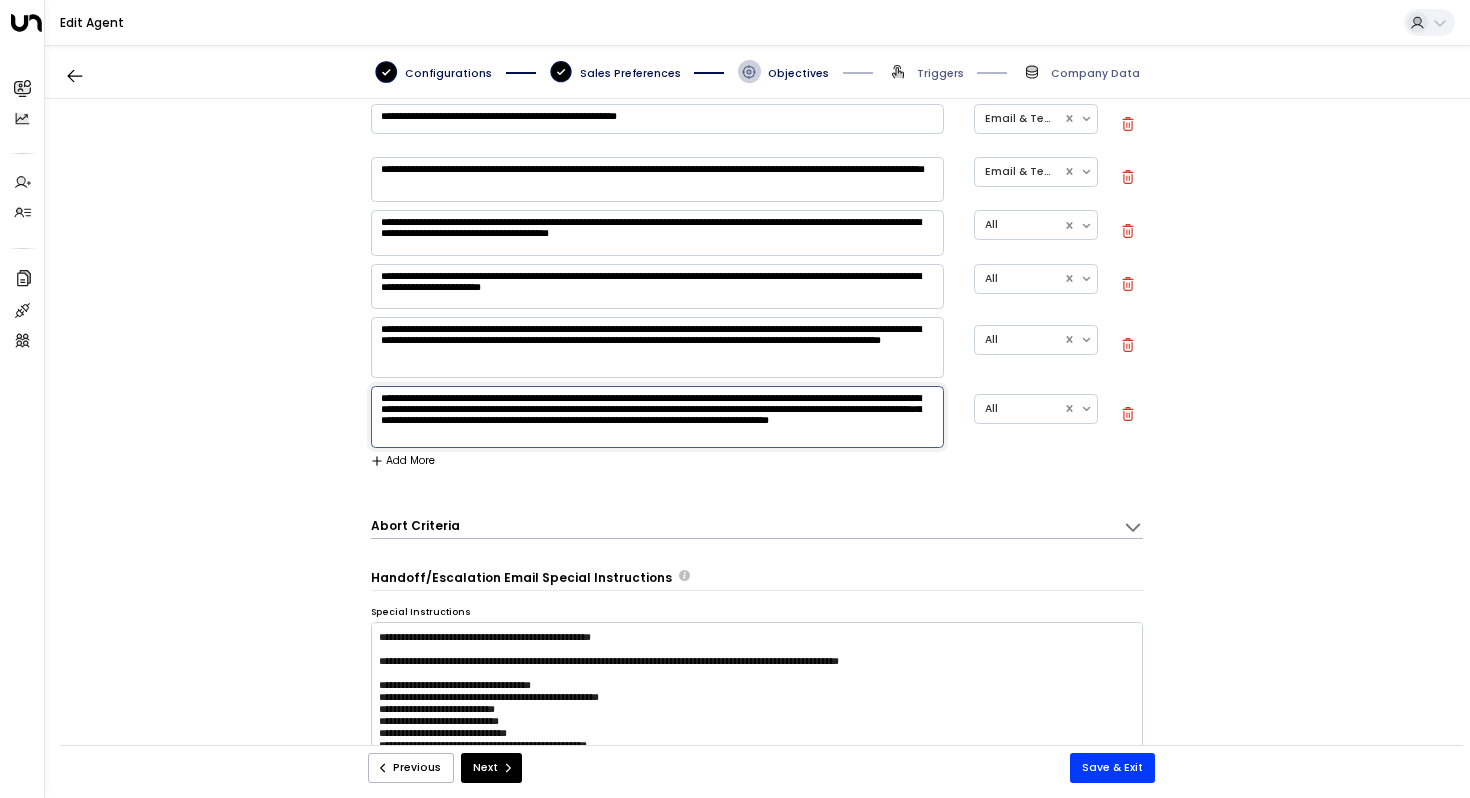 scroll, scrollTop: 0, scrollLeft: 0, axis: both 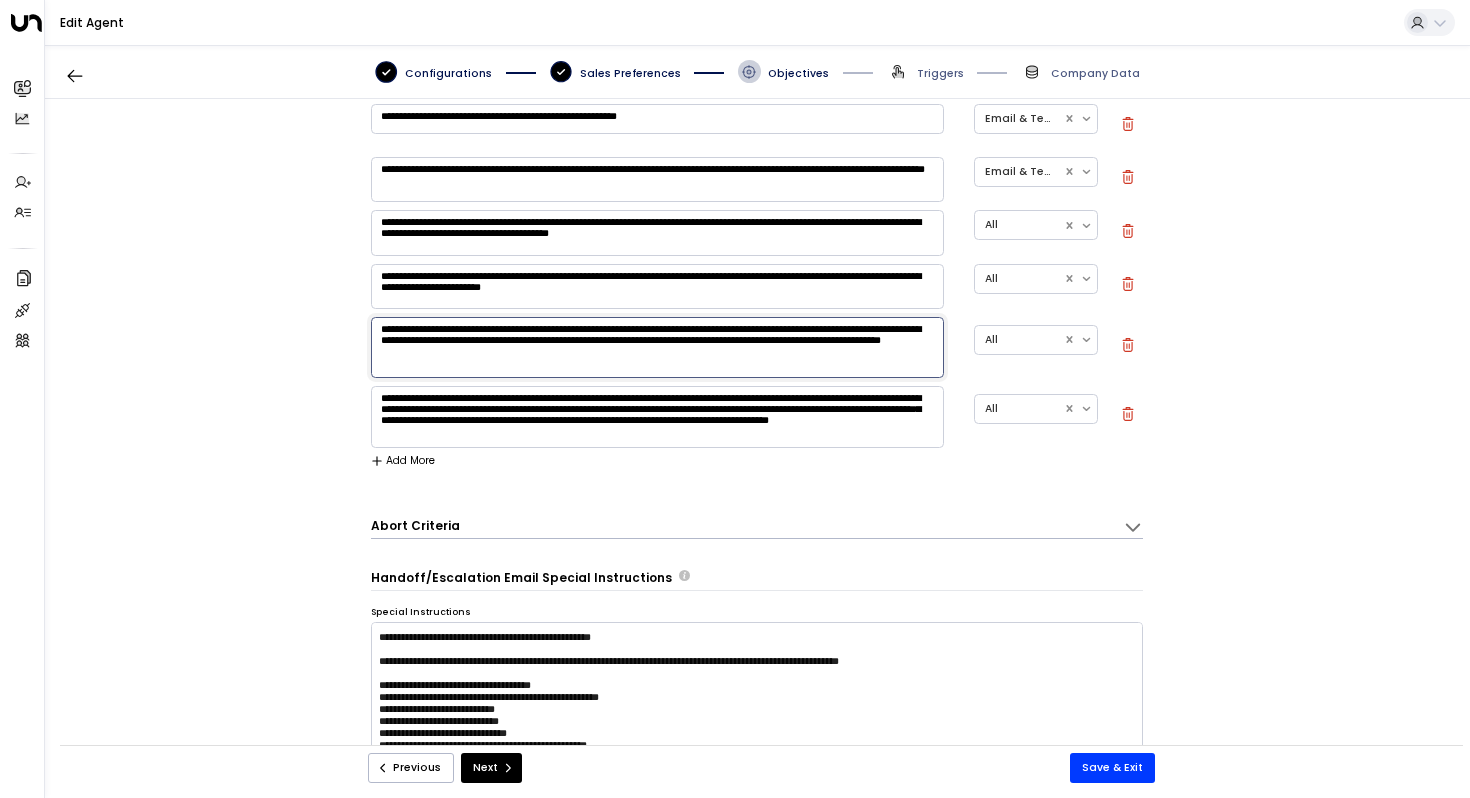 drag, startPoint x: 437, startPoint y: 334, endPoint x: 336, endPoint y: 332, distance: 101.0198 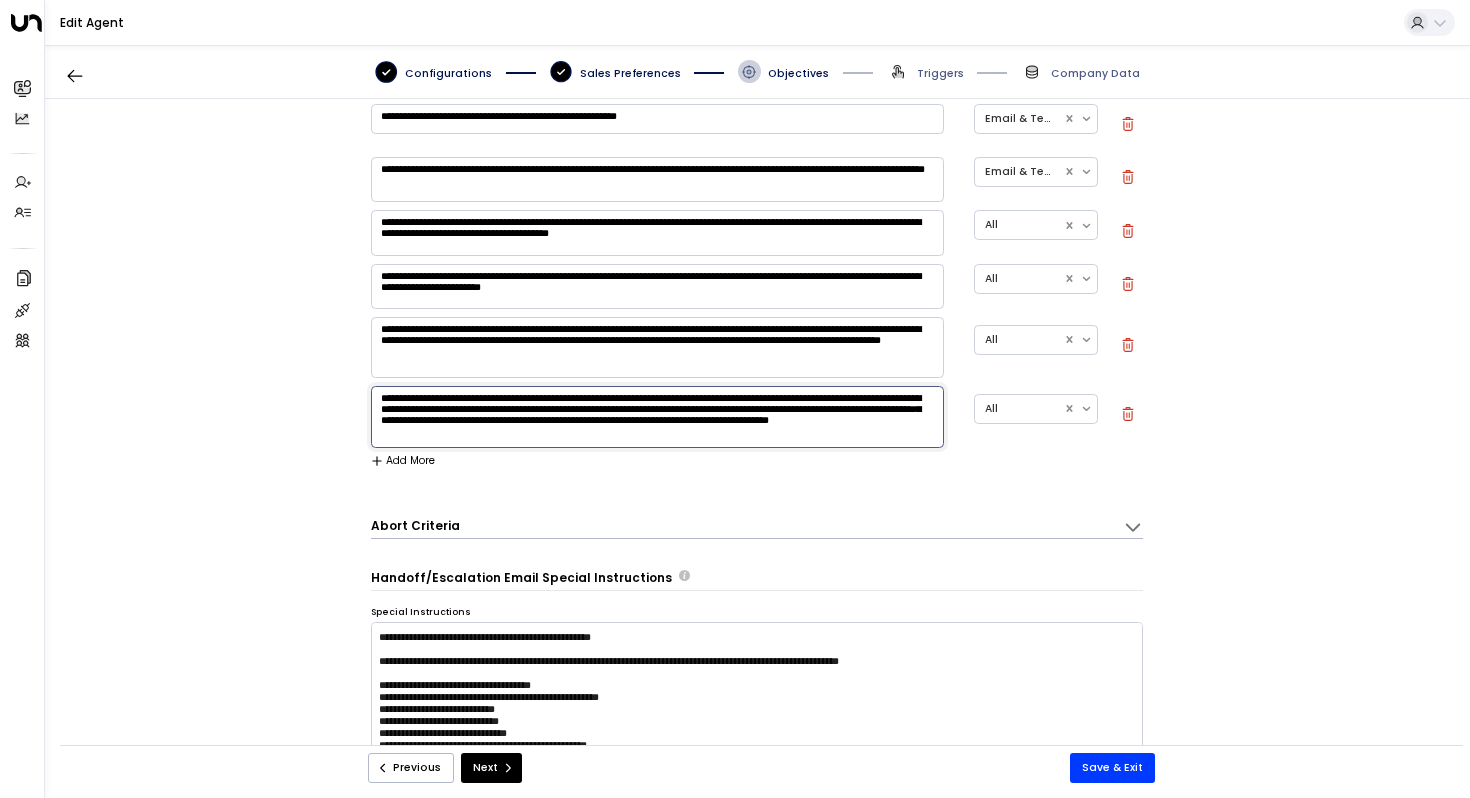 scroll, scrollTop: 0, scrollLeft: 0, axis: both 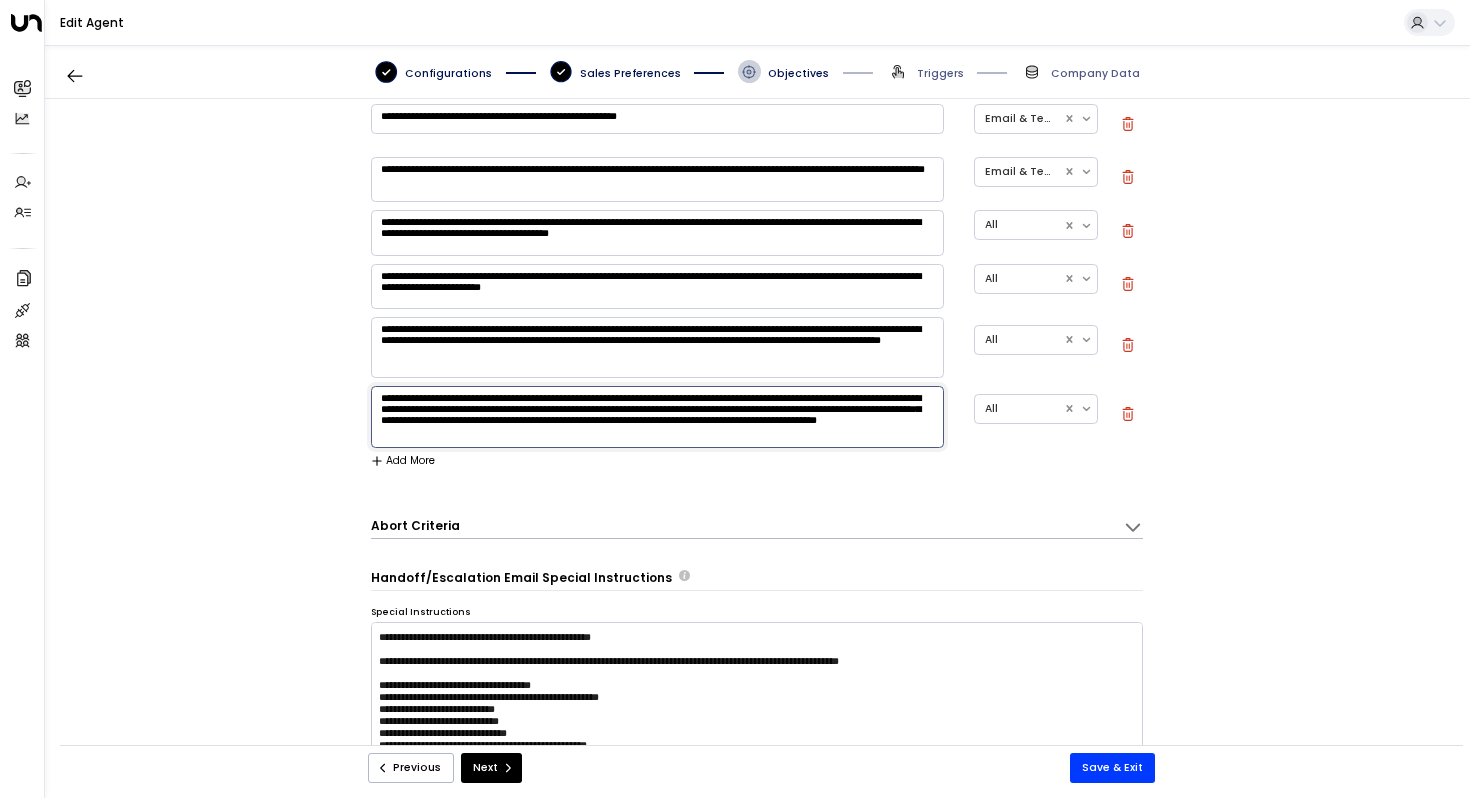 type on "**********" 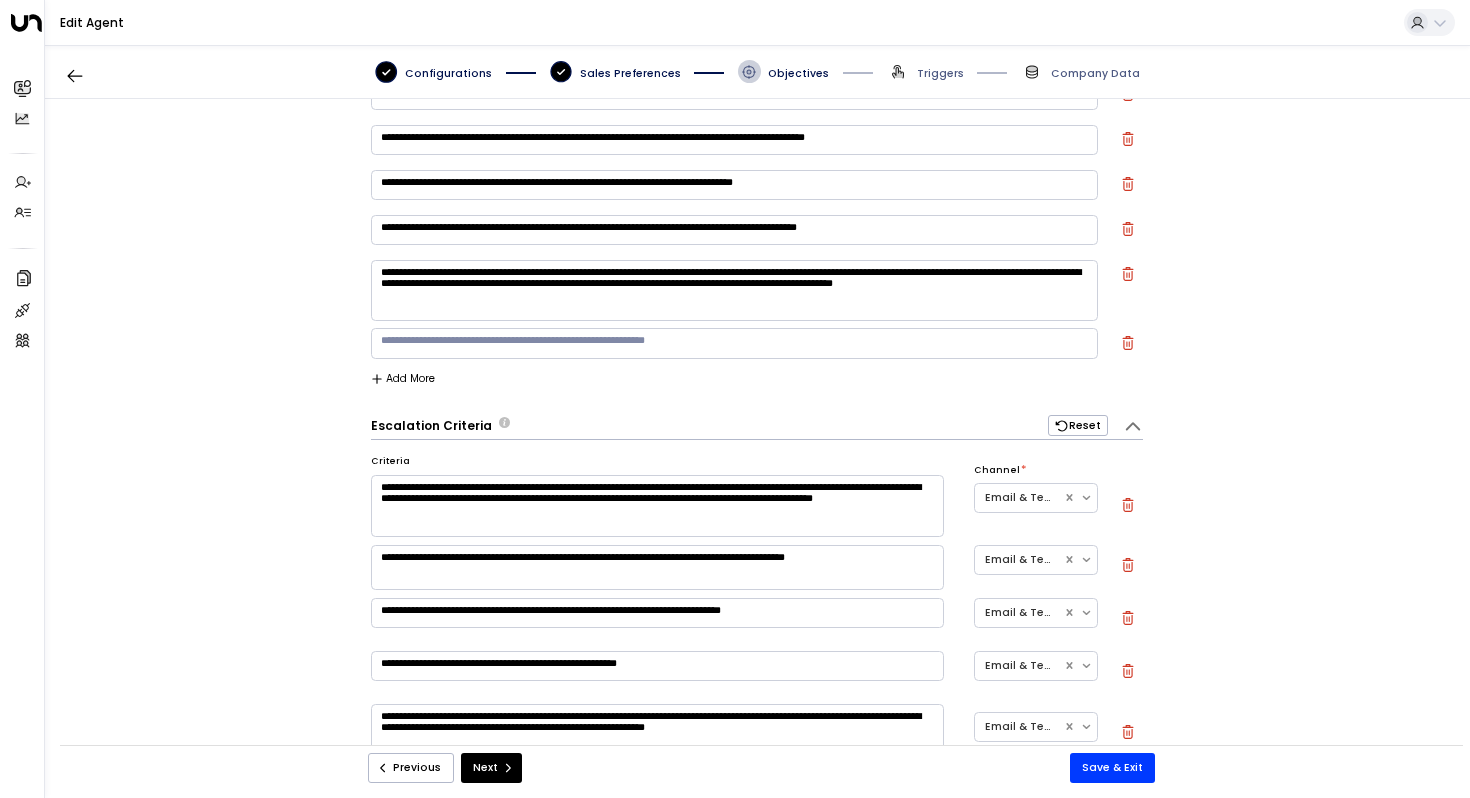 scroll, scrollTop: 260, scrollLeft: 0, axis: vertical 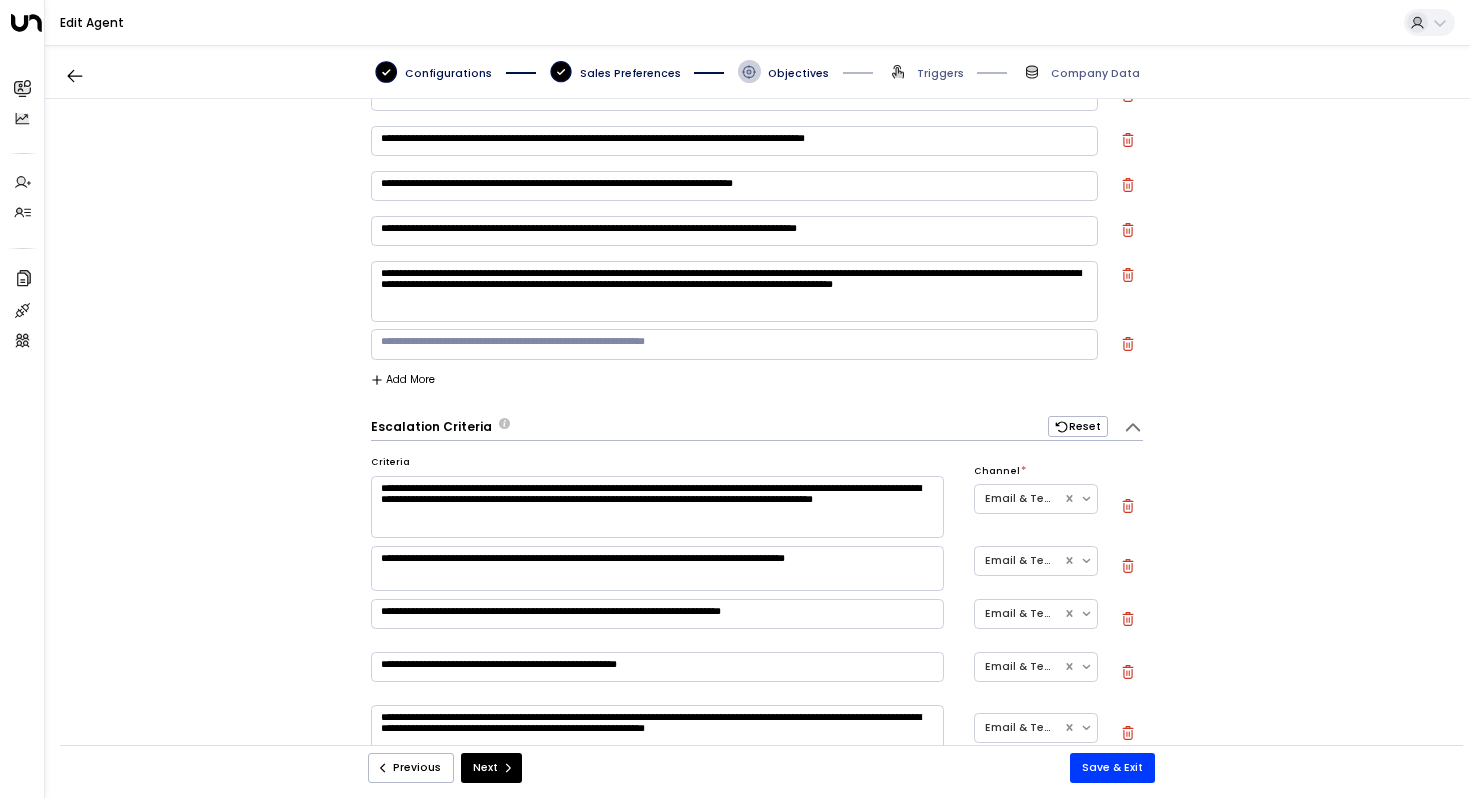 click 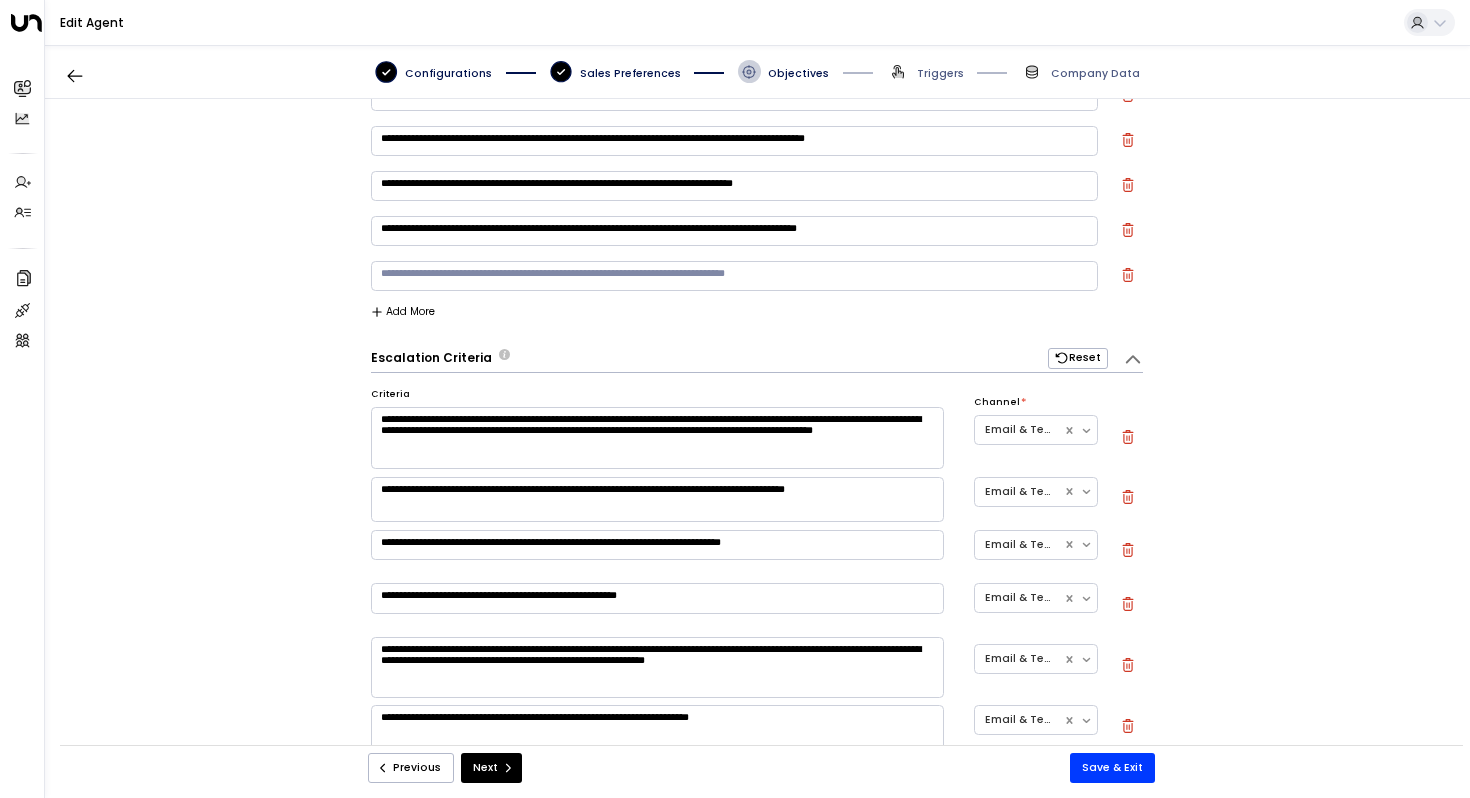 click on "**********" at bounding box center [734, 231] 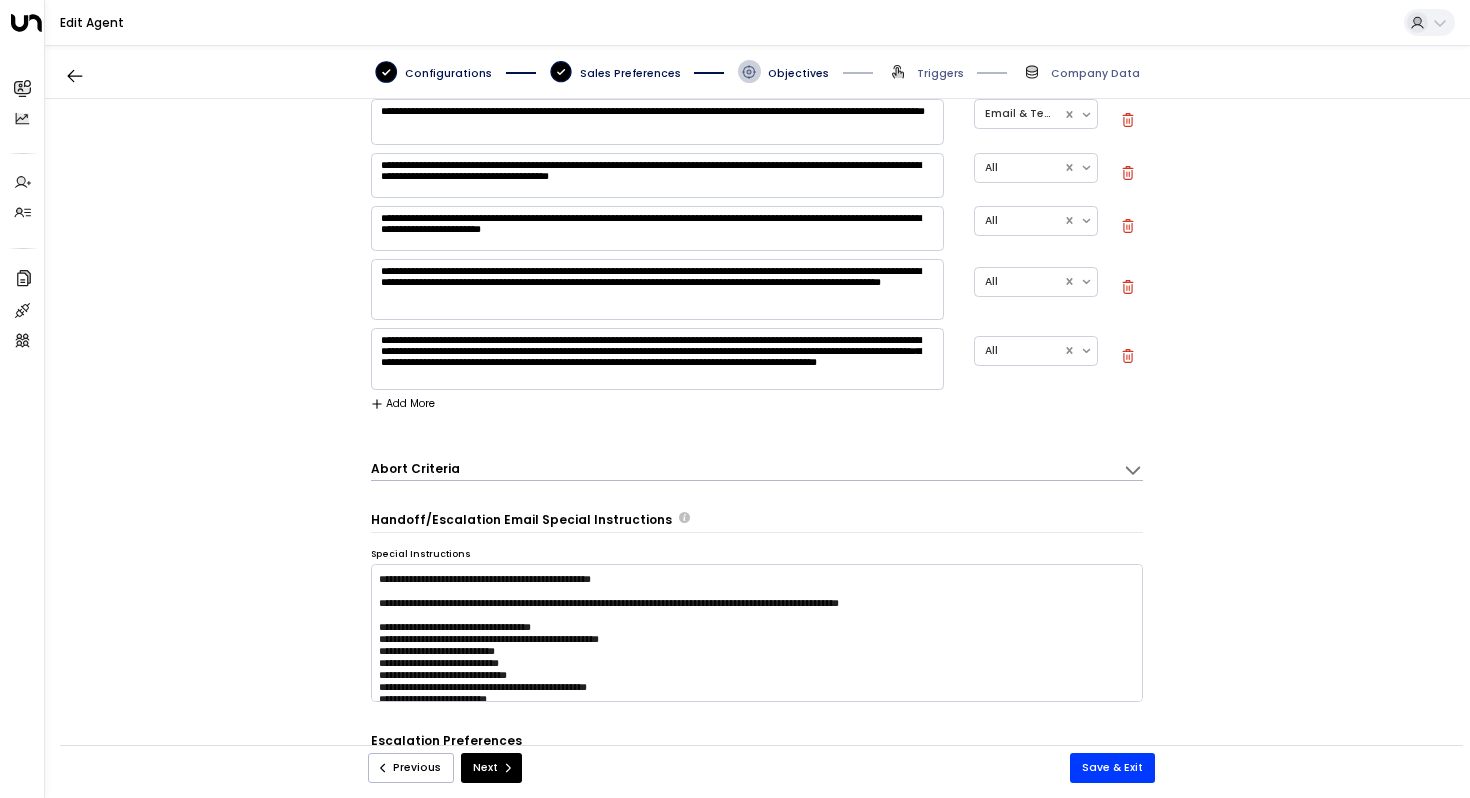 scroll, scrollTop: 1548, scrollLeft: 0, axis: vertical 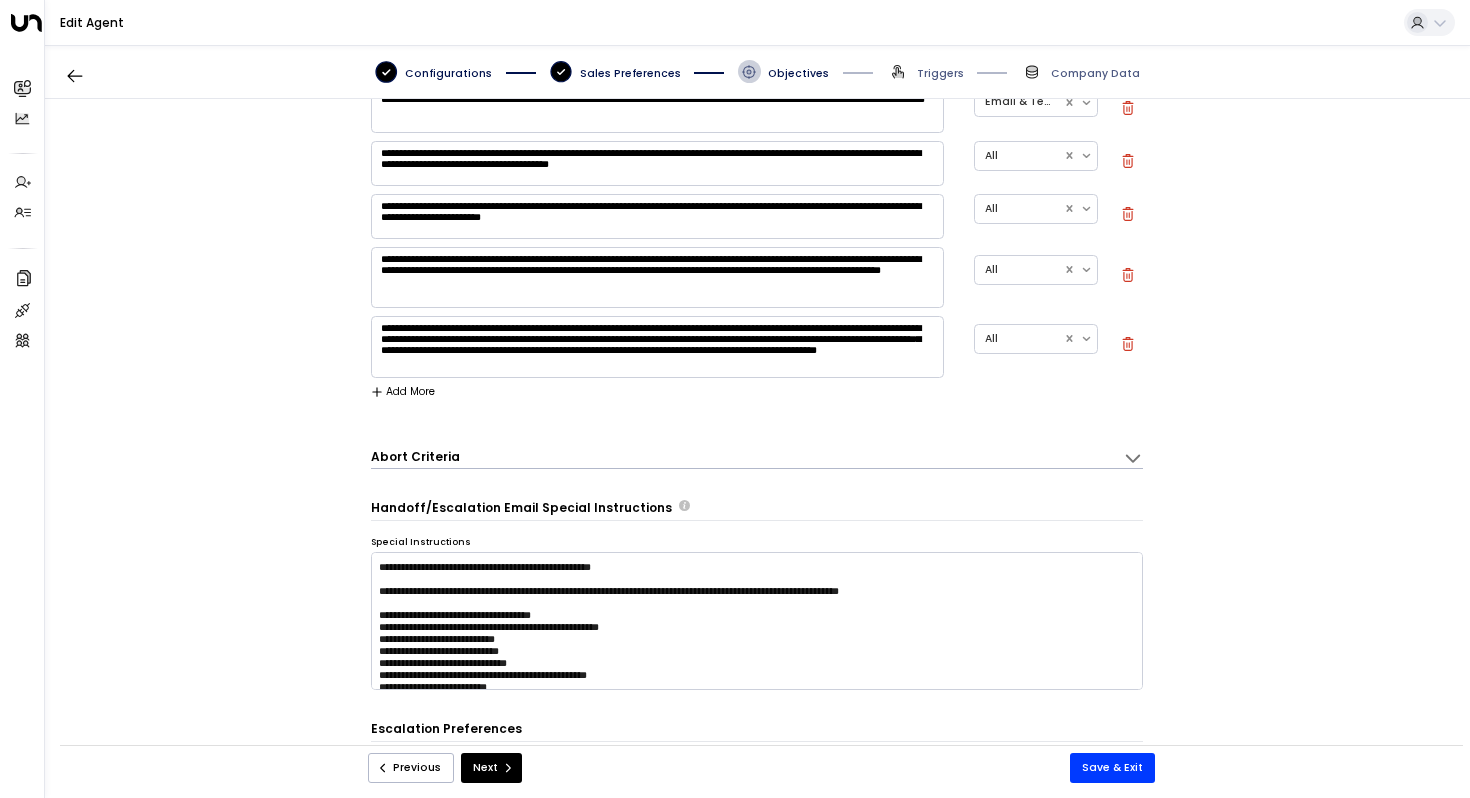 click on "Add More" at bounding box center (403, 392) 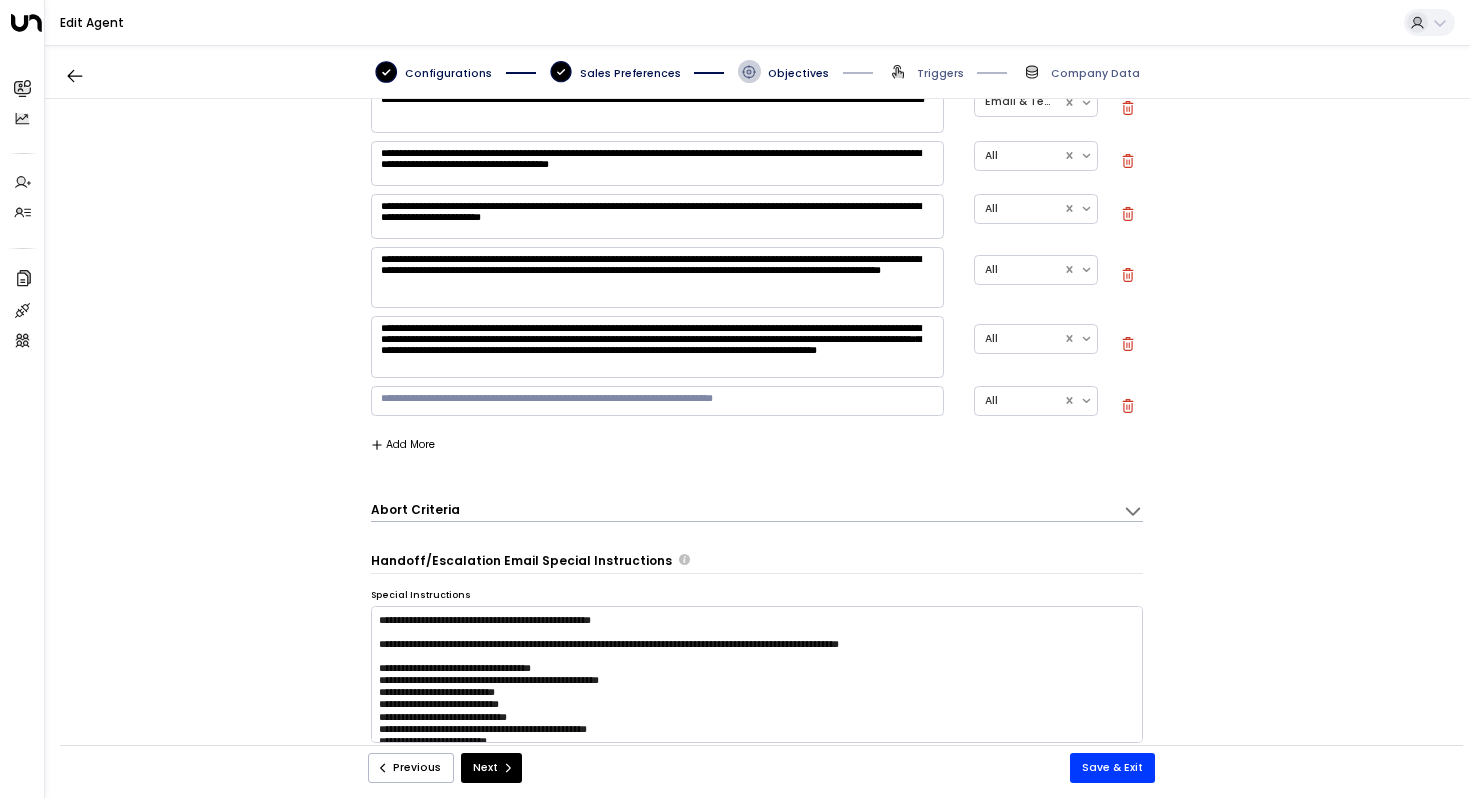 click at bounding box center (657, 401) 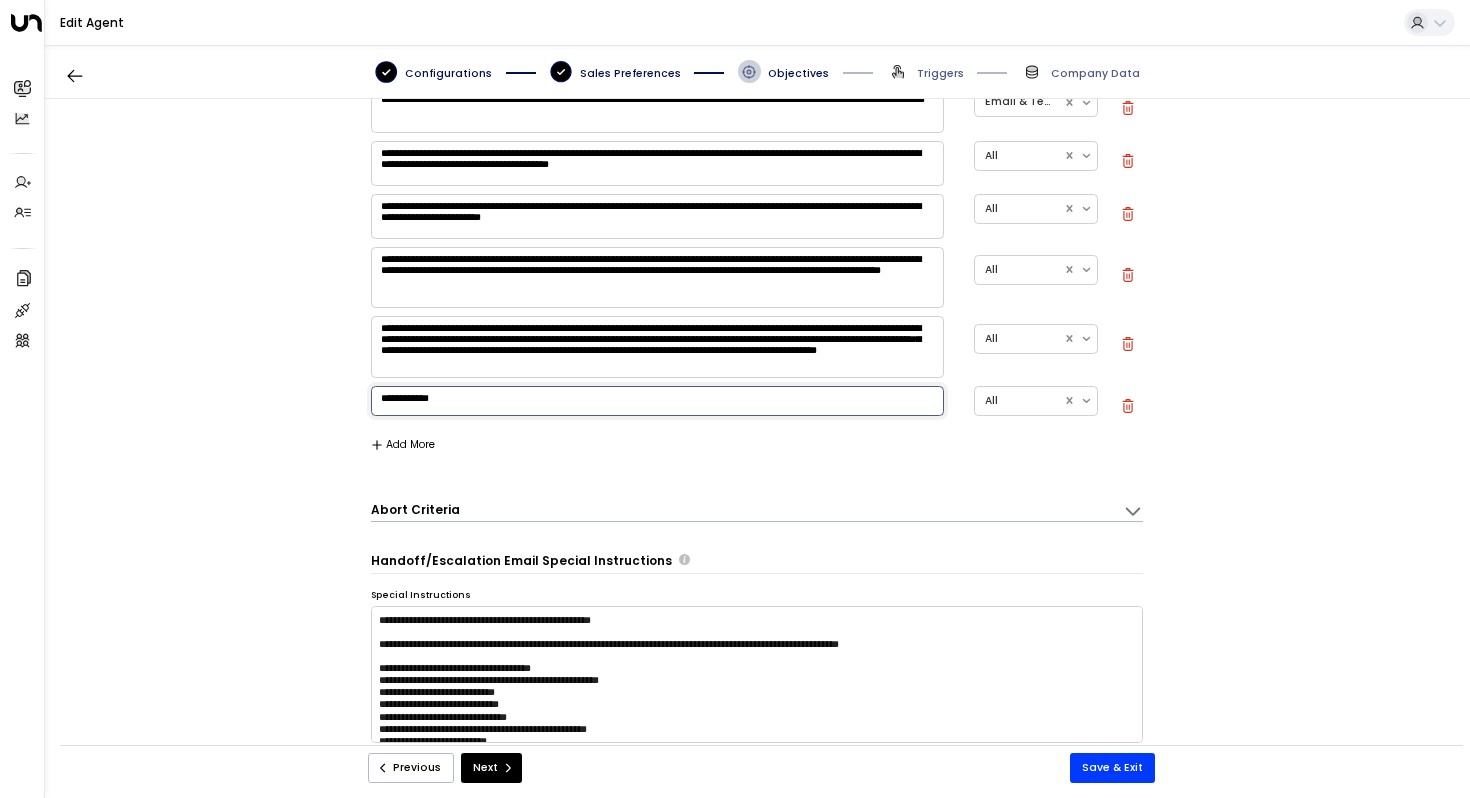 paste on "**********" 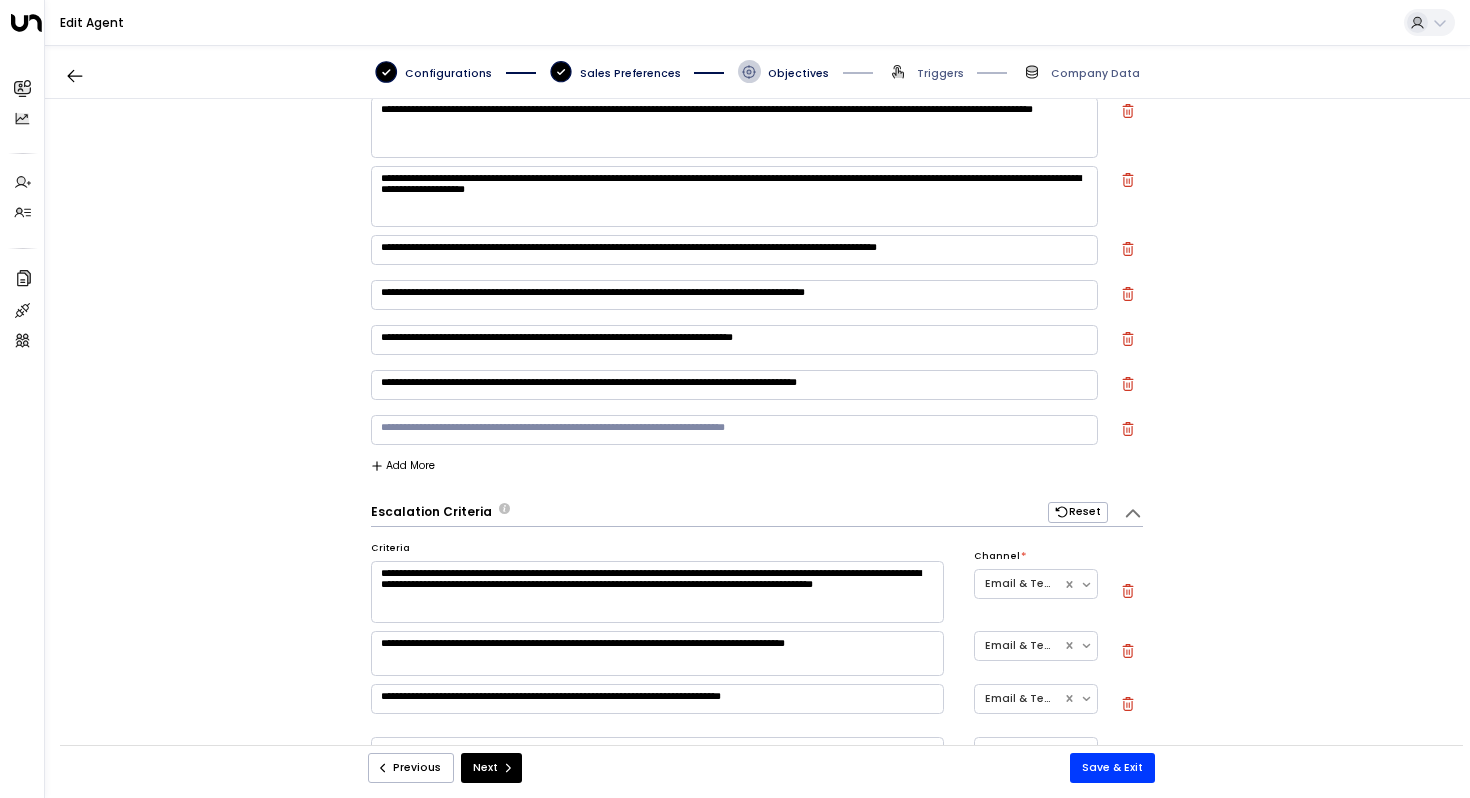 scroll, scrollTop: 103, scrollLeft: 0, axis: vertical 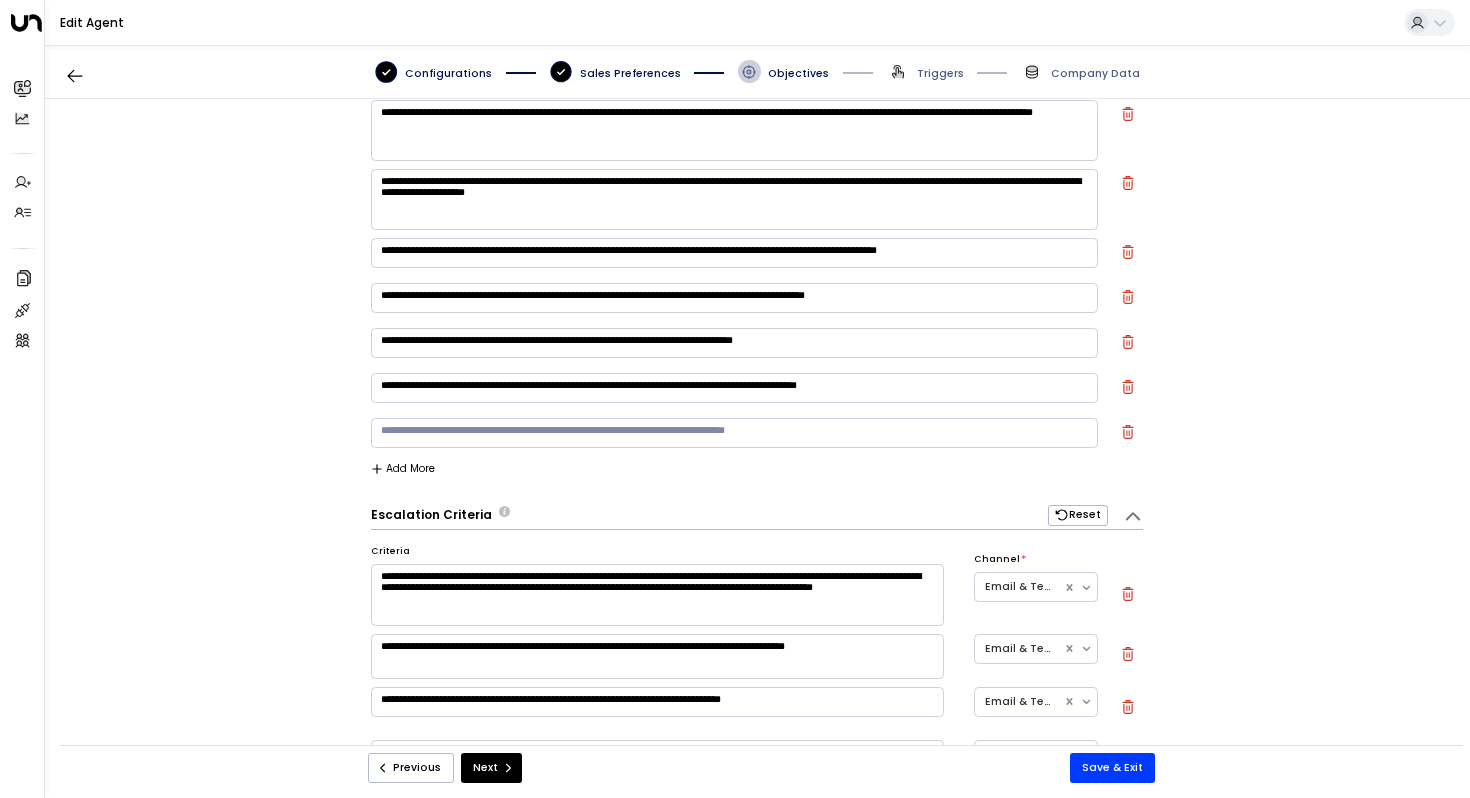 type on "**********" 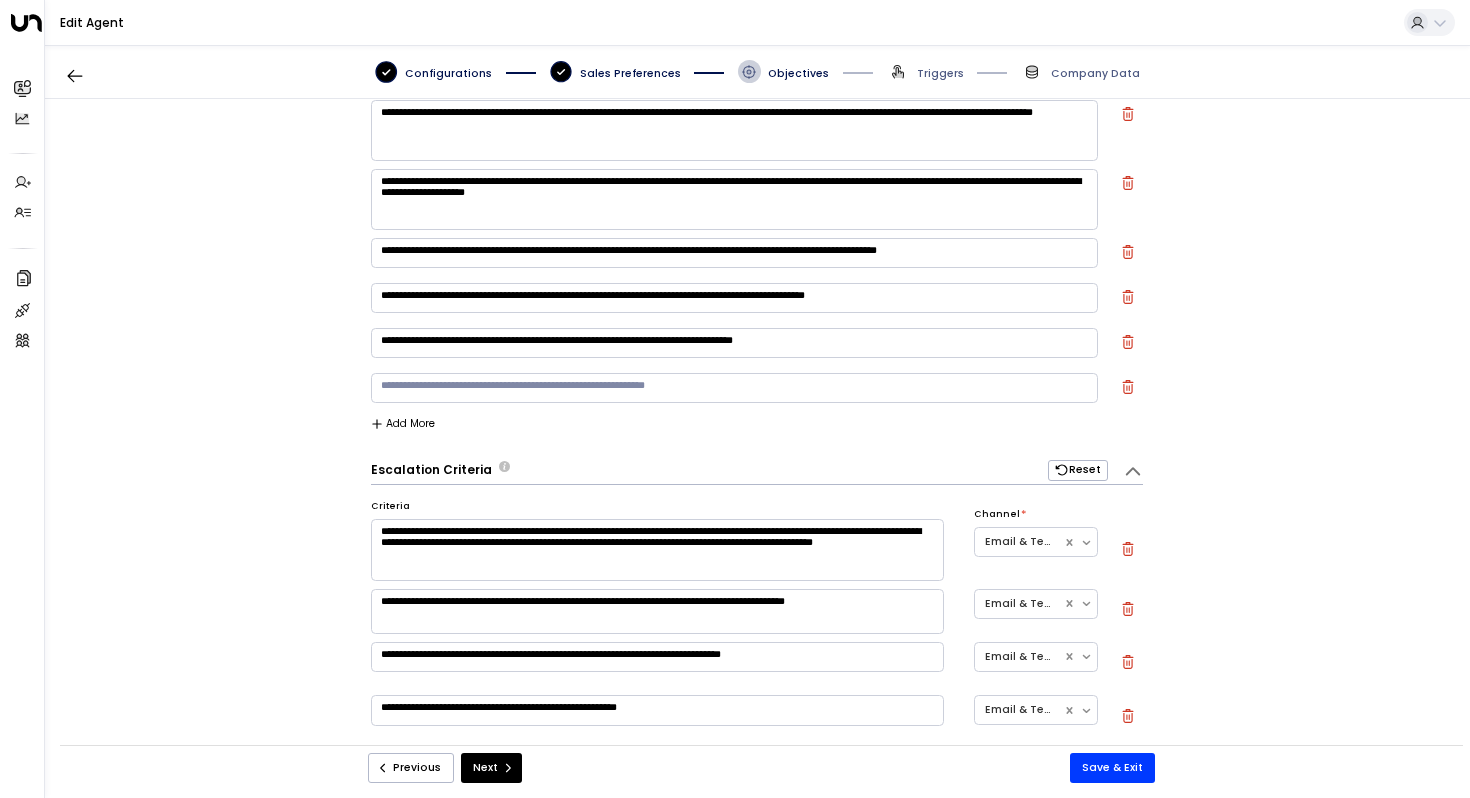 click 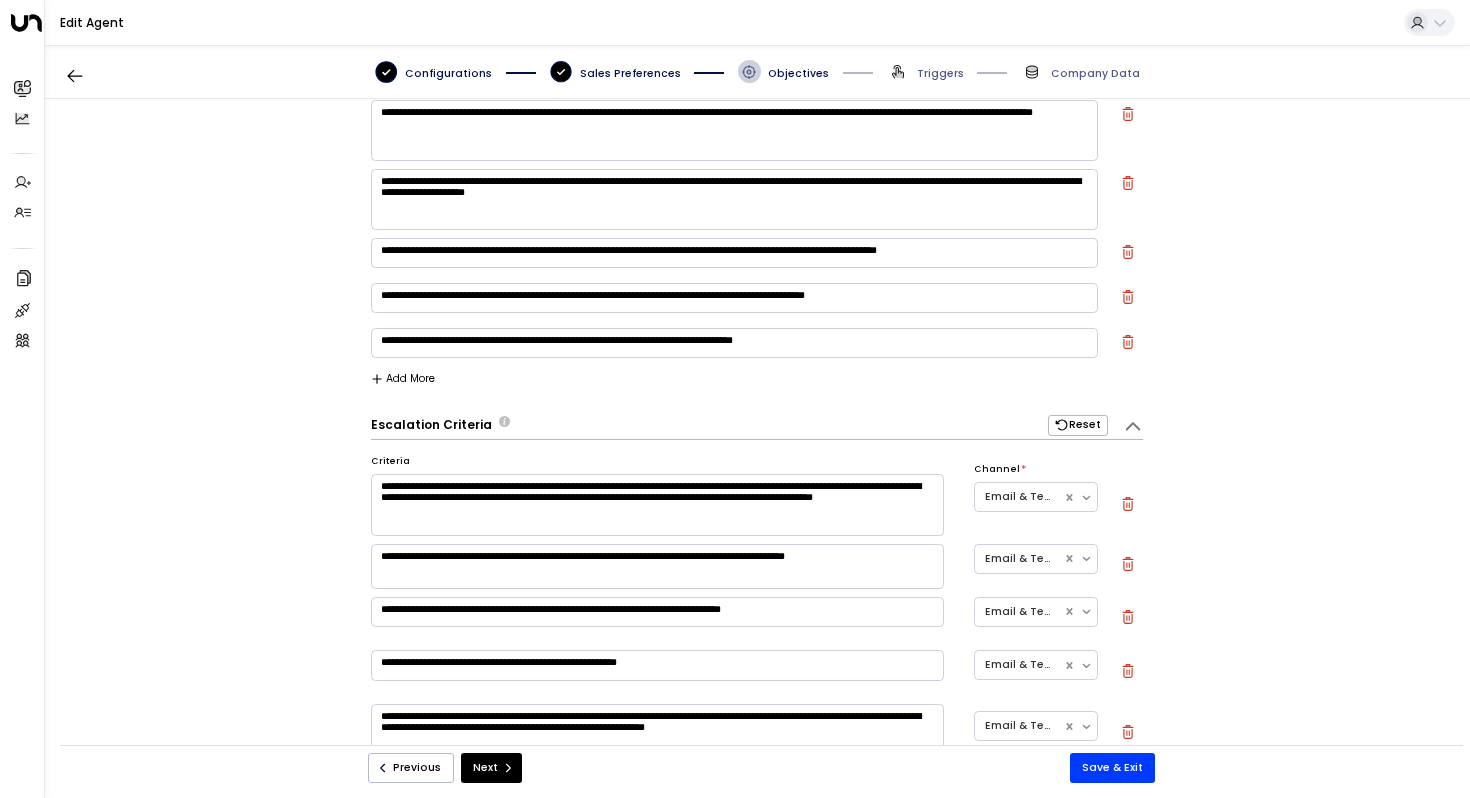 click on "**********" at bounding box center [734, 343] 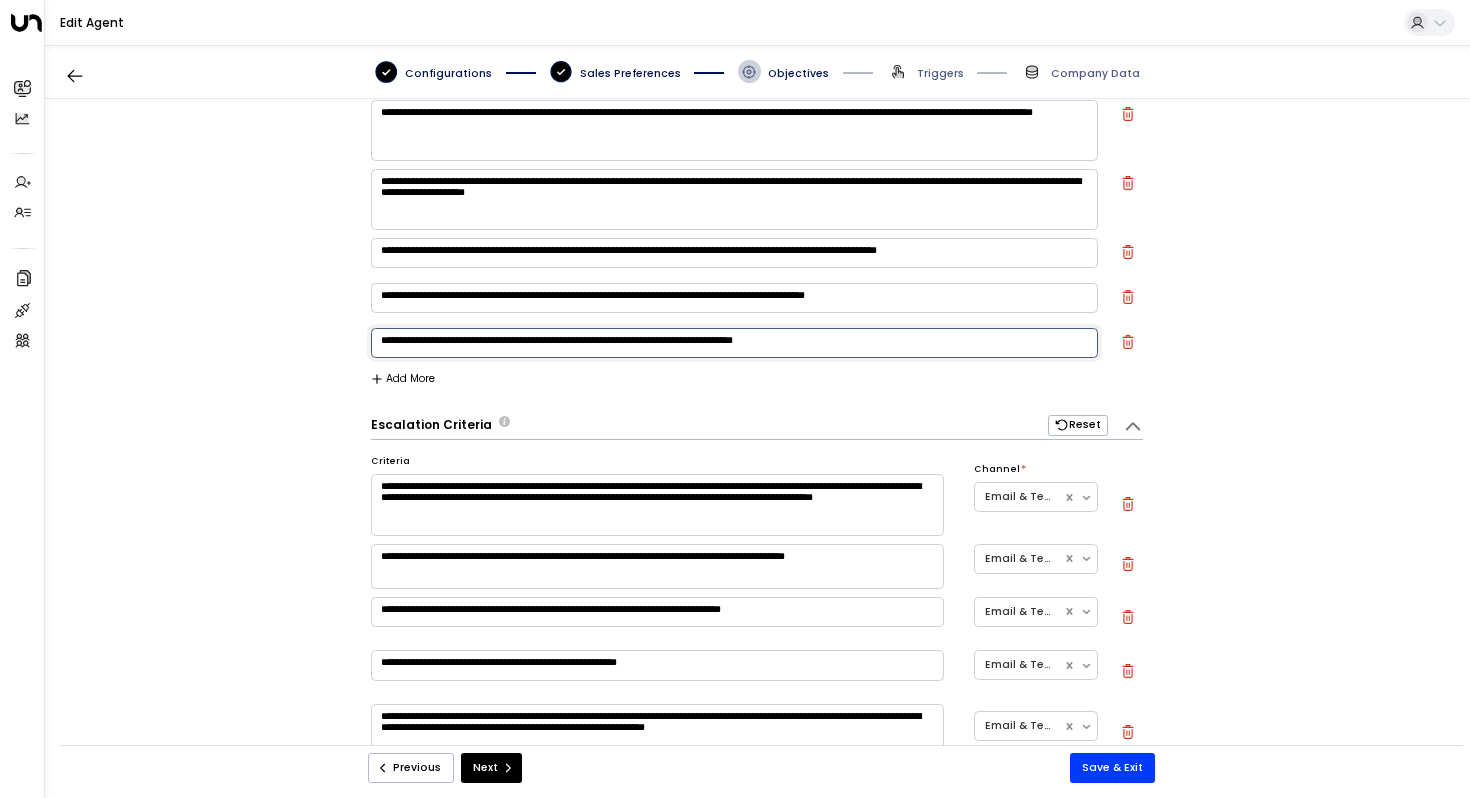 click on "**********" at bounding box center (734, 343) 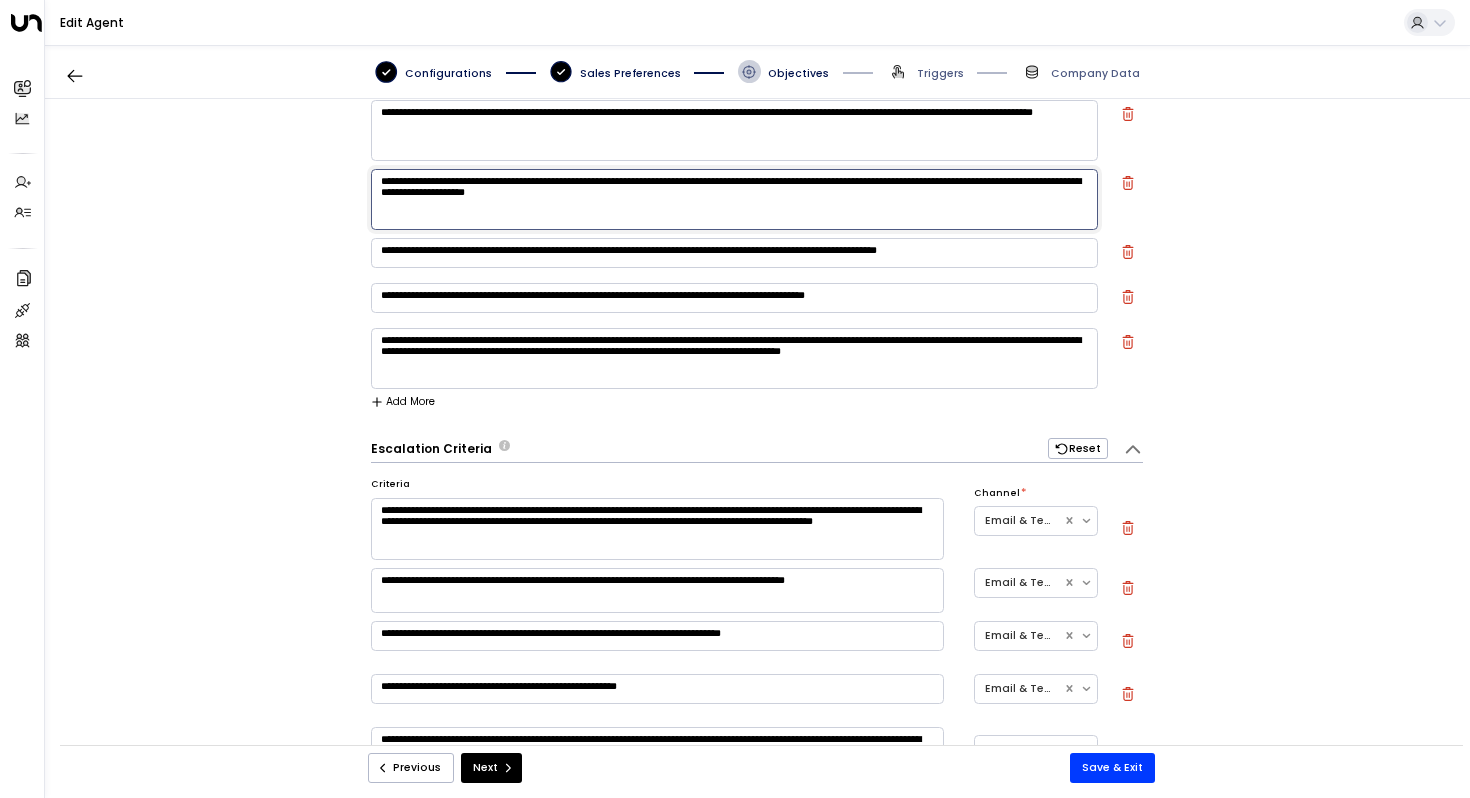 drag, startPoint x: 448, startPoint y: 191, endPoint x: 357, endPoint y: 186, distance: 91.13726 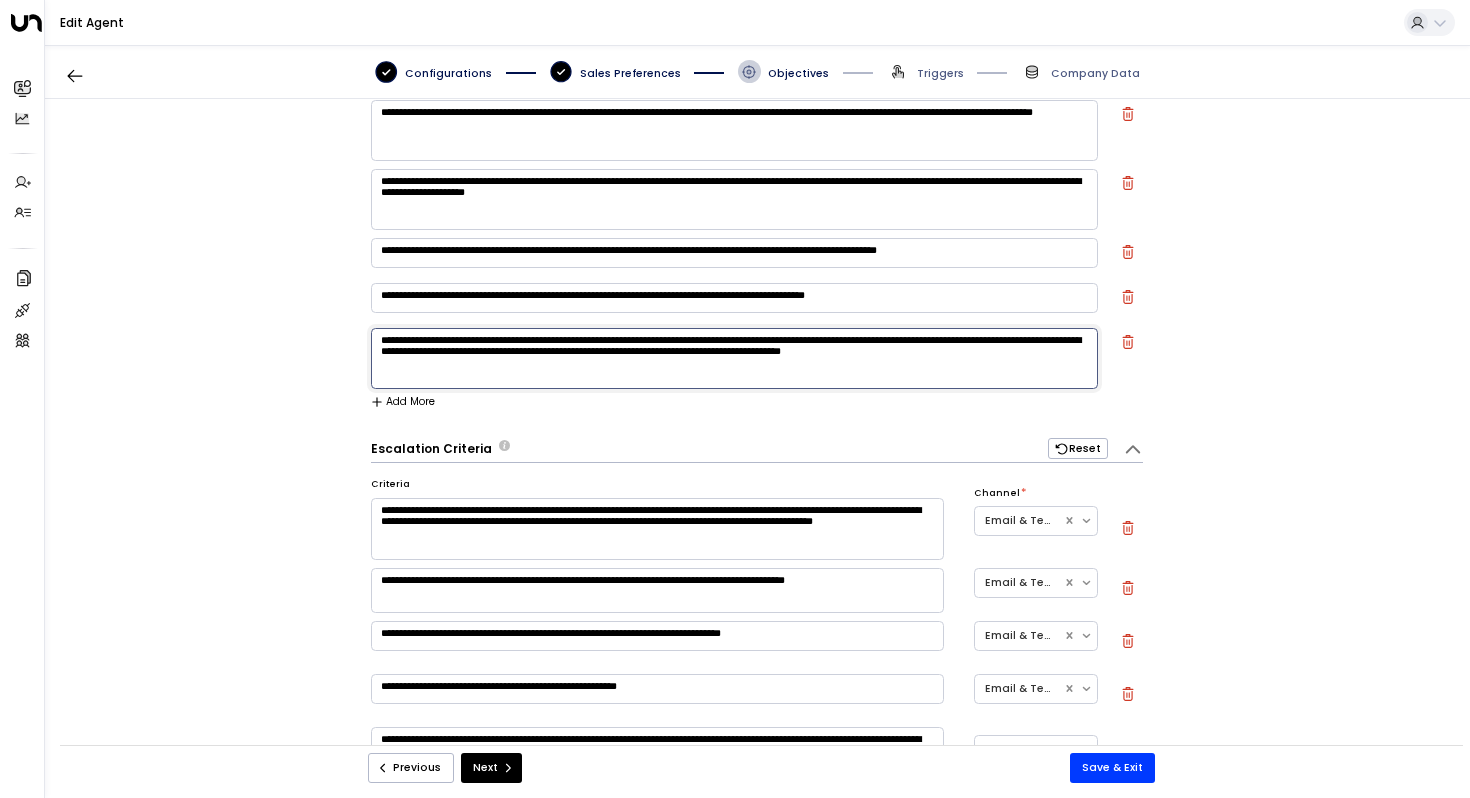 click on "**********" at bounding box center [734, 358] 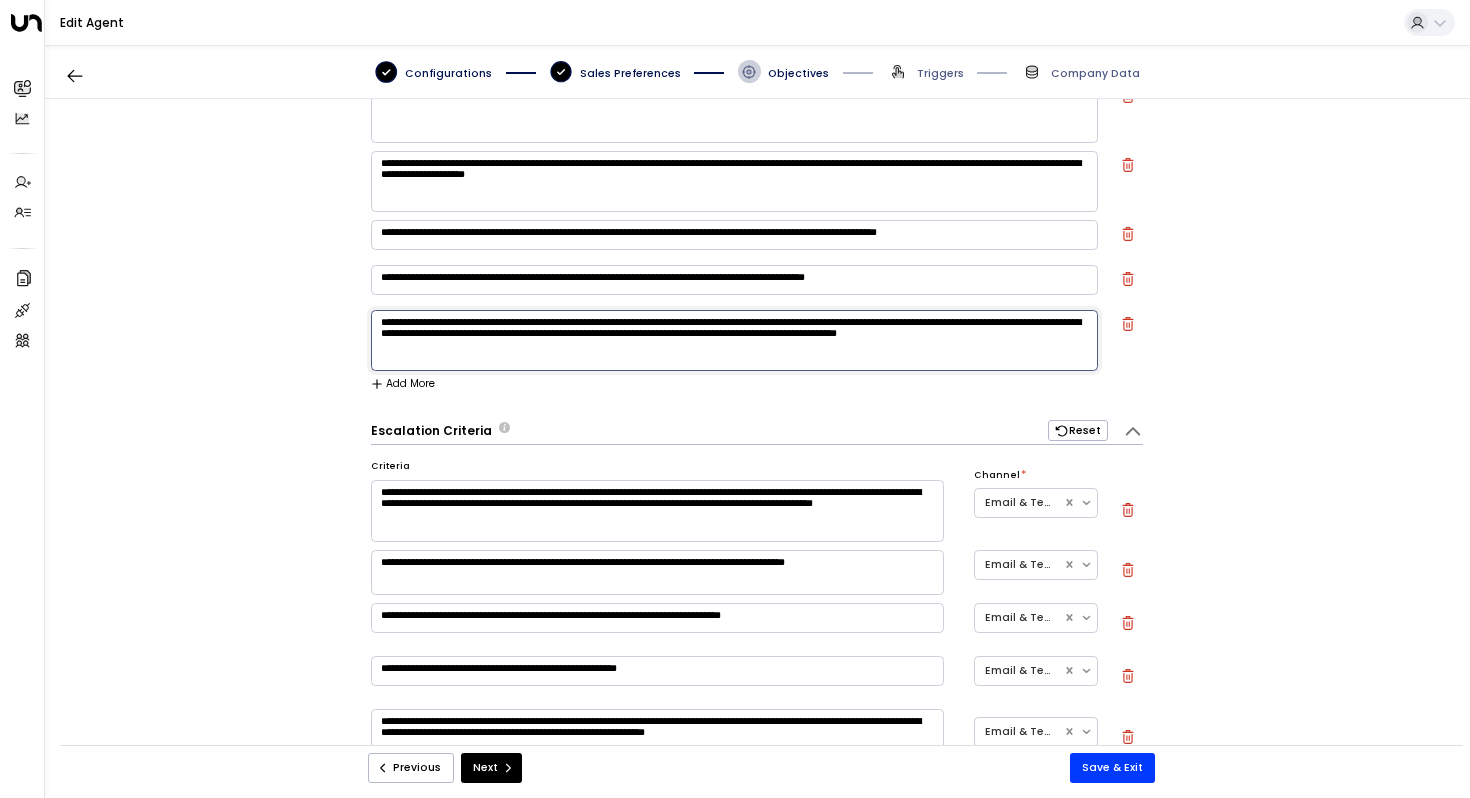 scroll, scrollTop: 122, scrollLeft: 0, axis: vertical 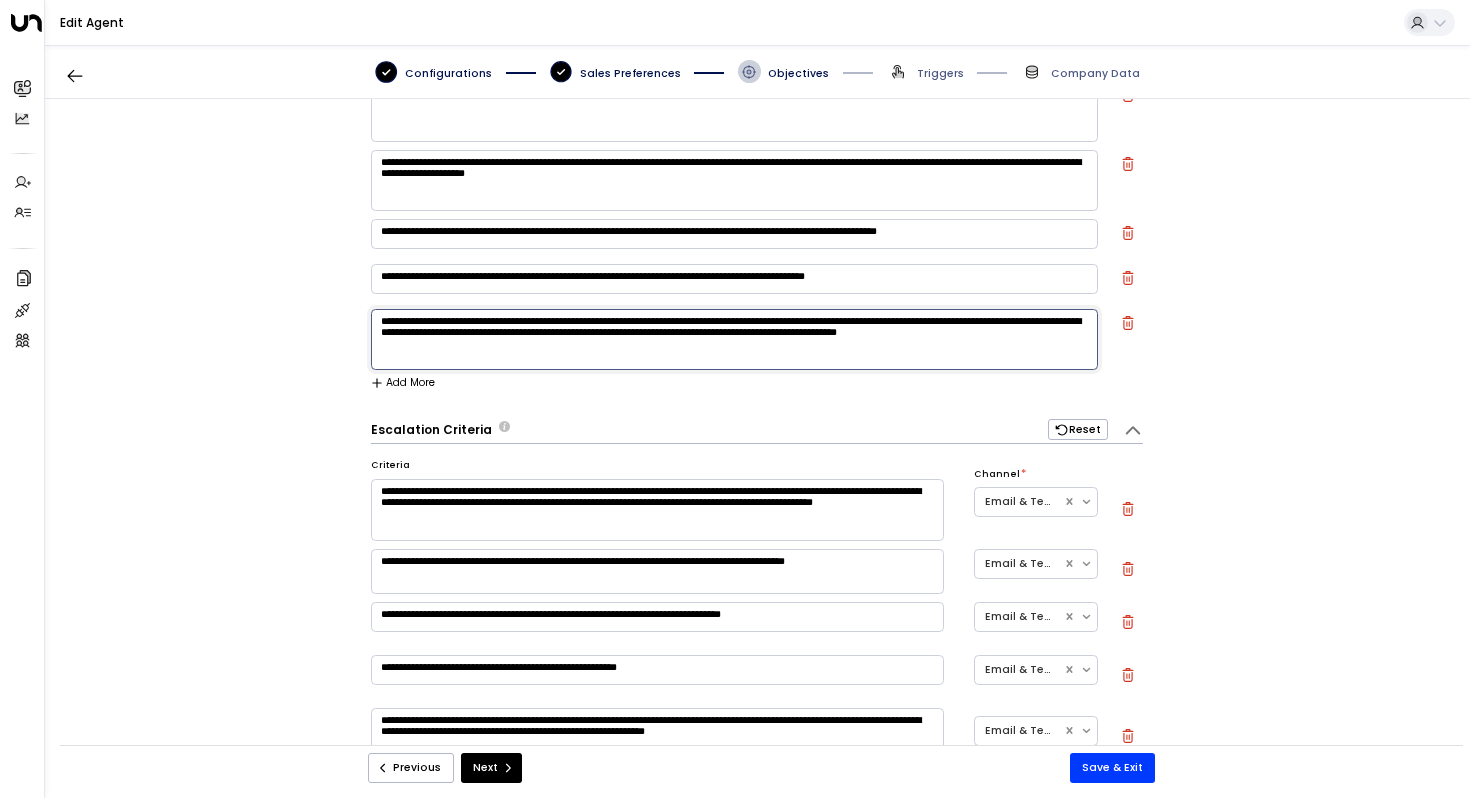 drag, startPoint x: 382, startPoint y: 339, endPoint x: 1005, endPoint y: 324, distance: 623.18054 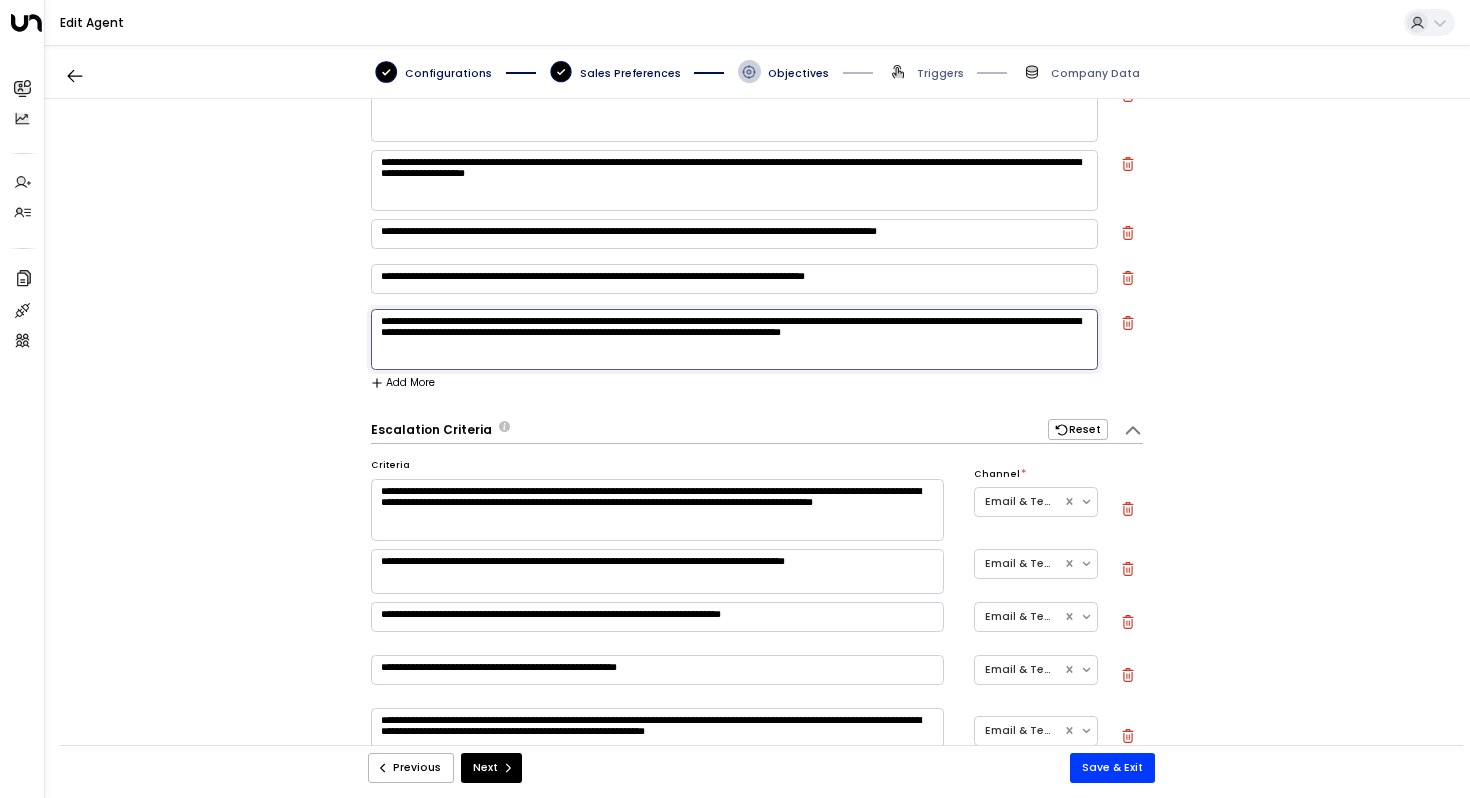 click on "**********" at bounding box center (734, 339) 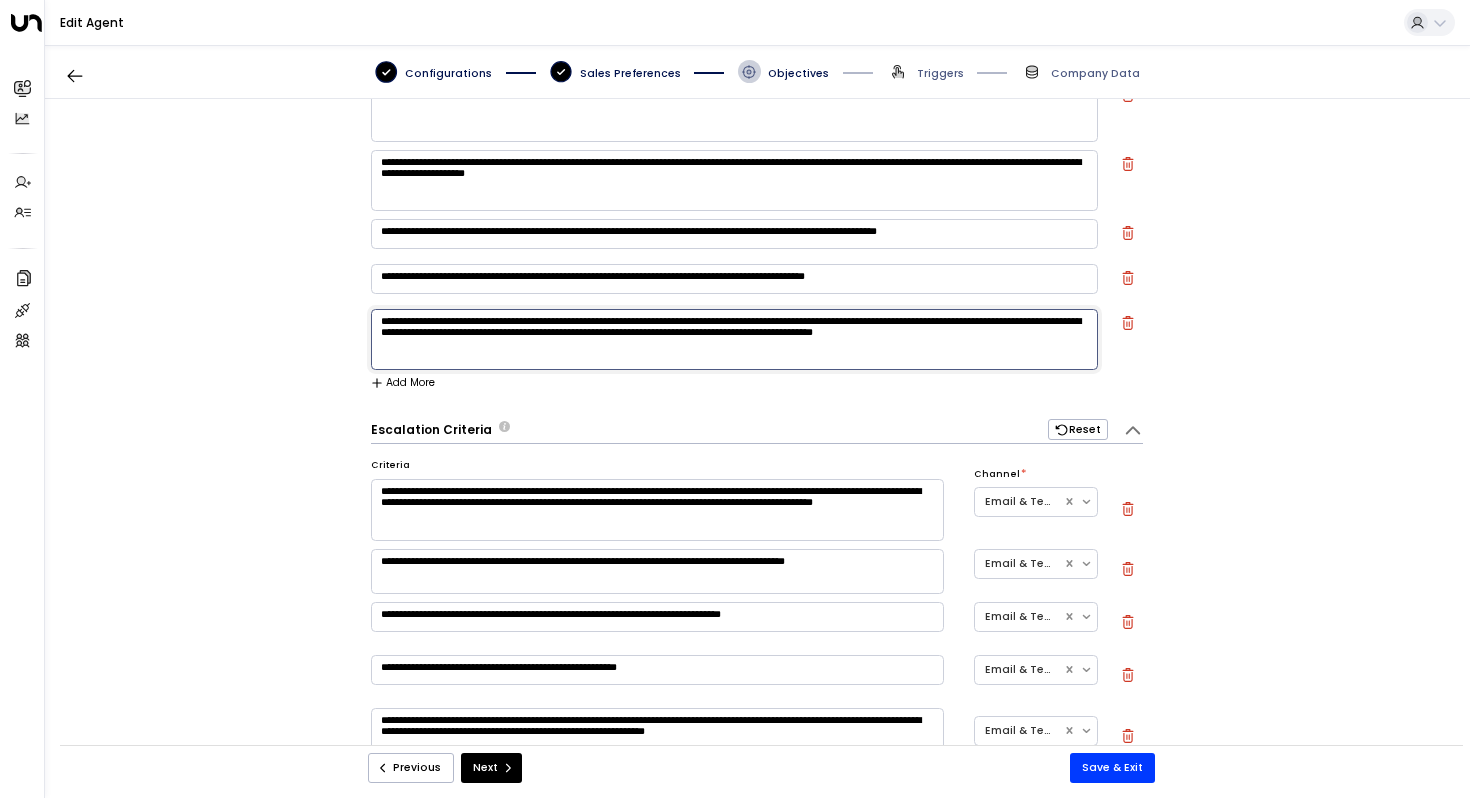 drag, startPoint x: 442, startPoint y: 354, endPoint x: 381, endPoint y: 354, distance: 61 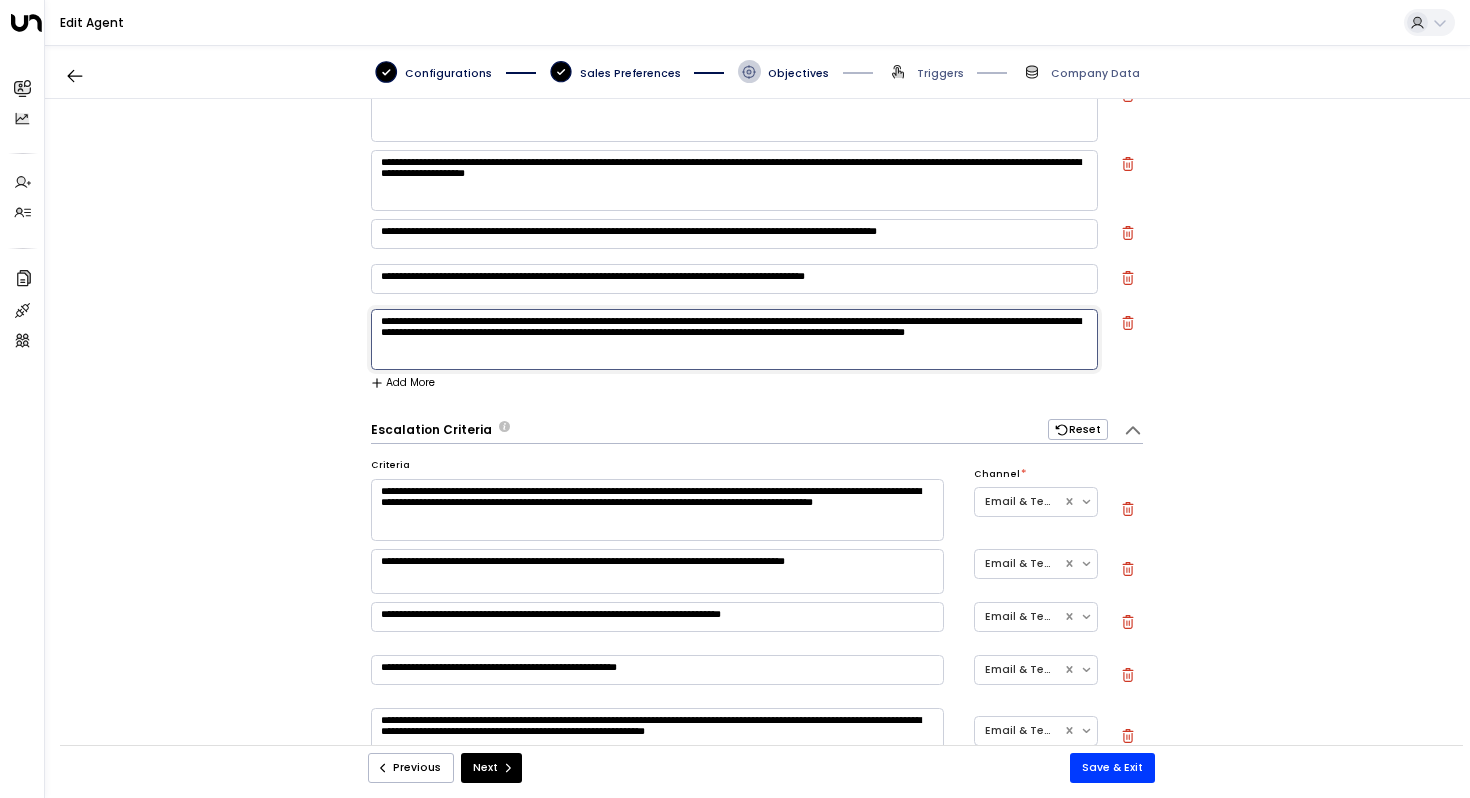 click on "**********" at bounding box center [734, 339] 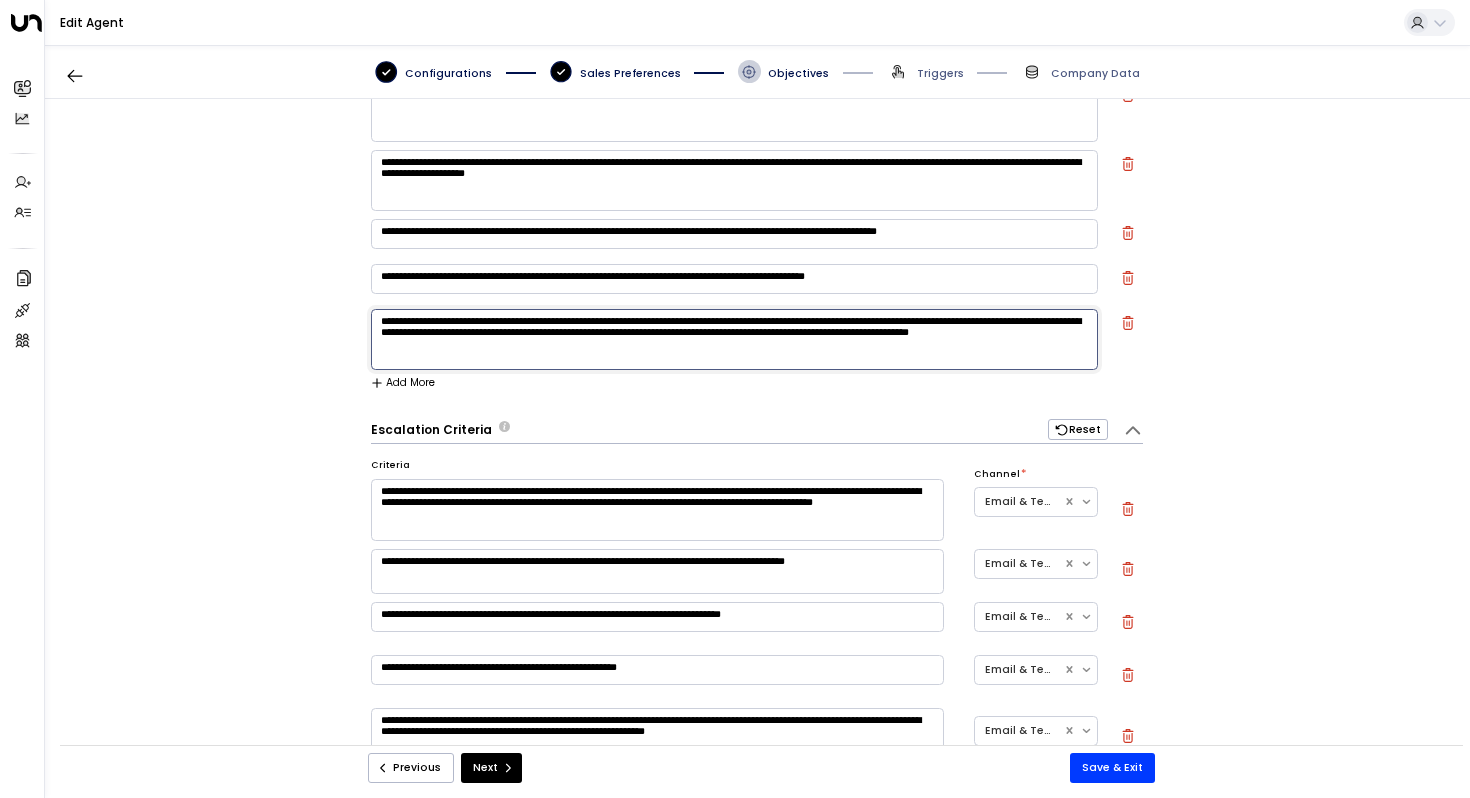 drag, startPoint x: 1065, startPoint y: 334, endPoint x: 1031, endPoint y: 334, distance: 34 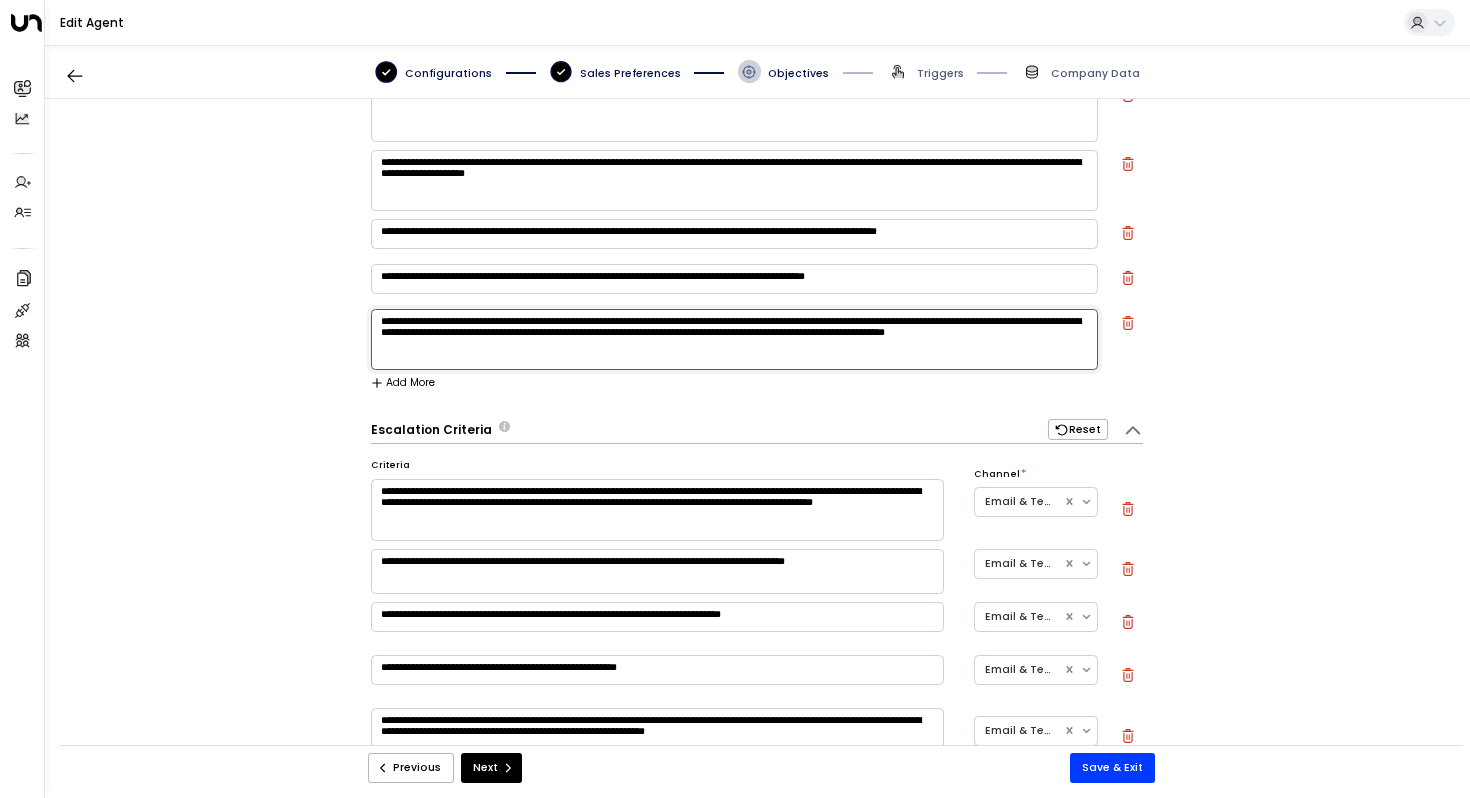click on "**********" at bounding box center (734, 339) 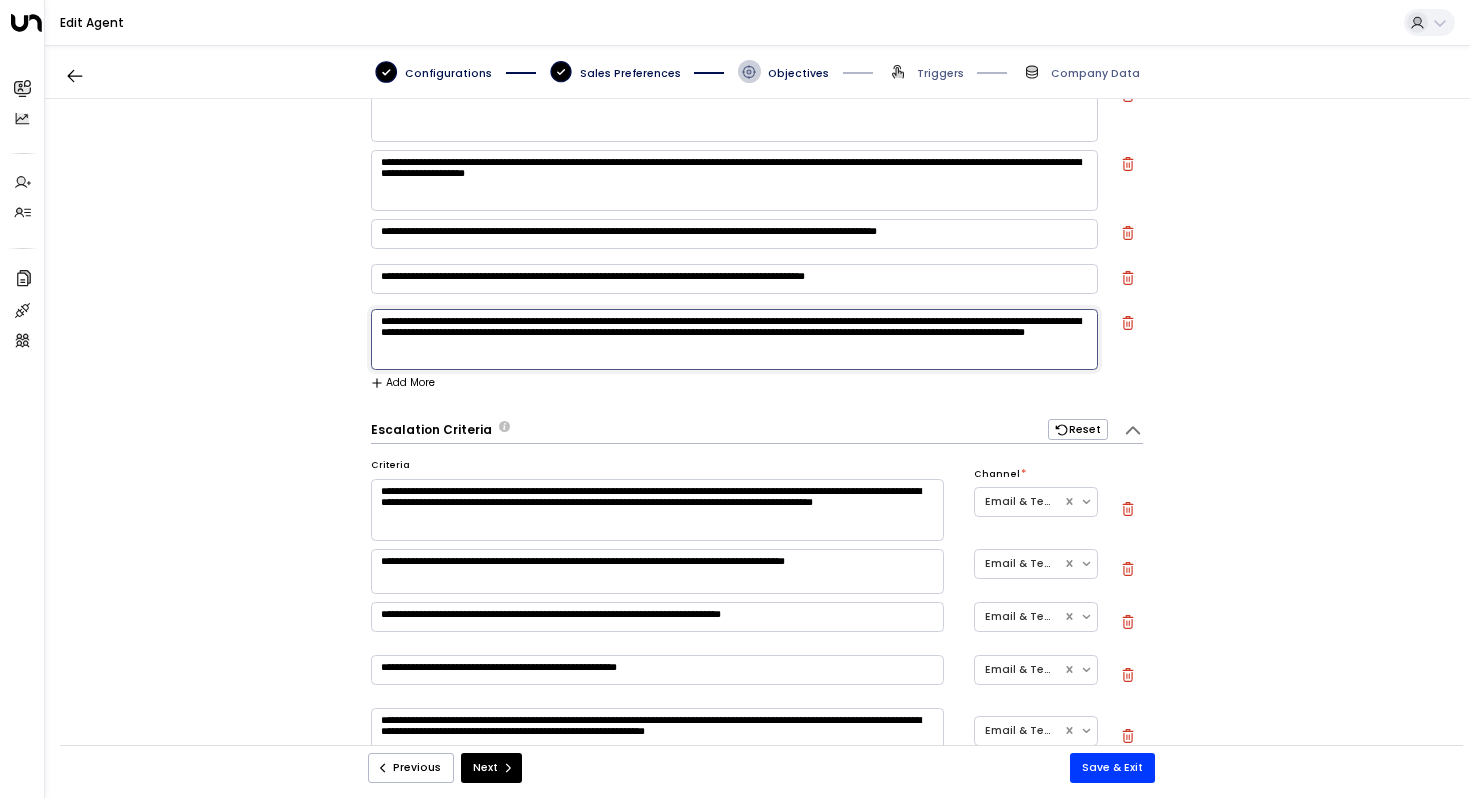 click on "**********" at bounding box center [734, 339] 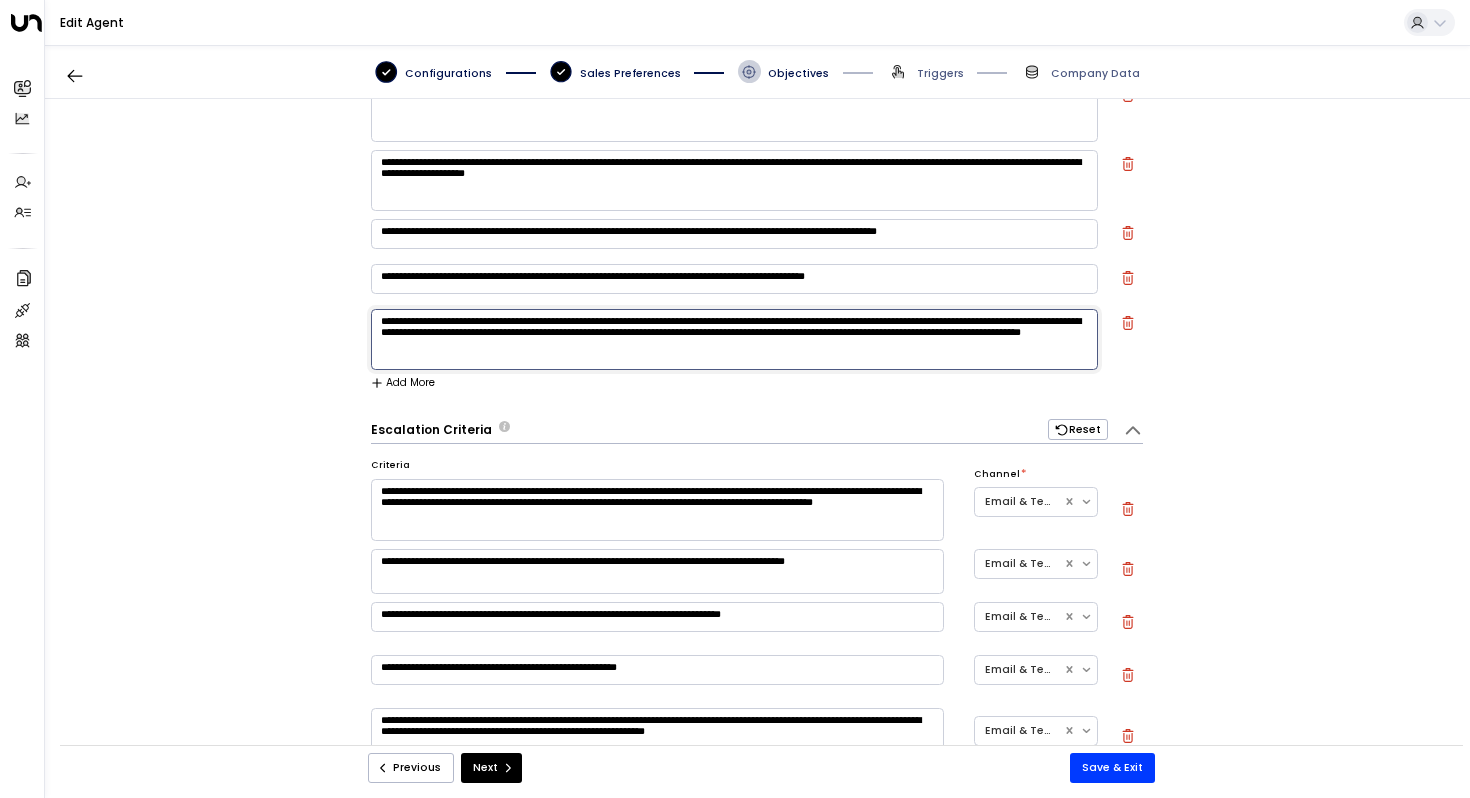 type on "**********" 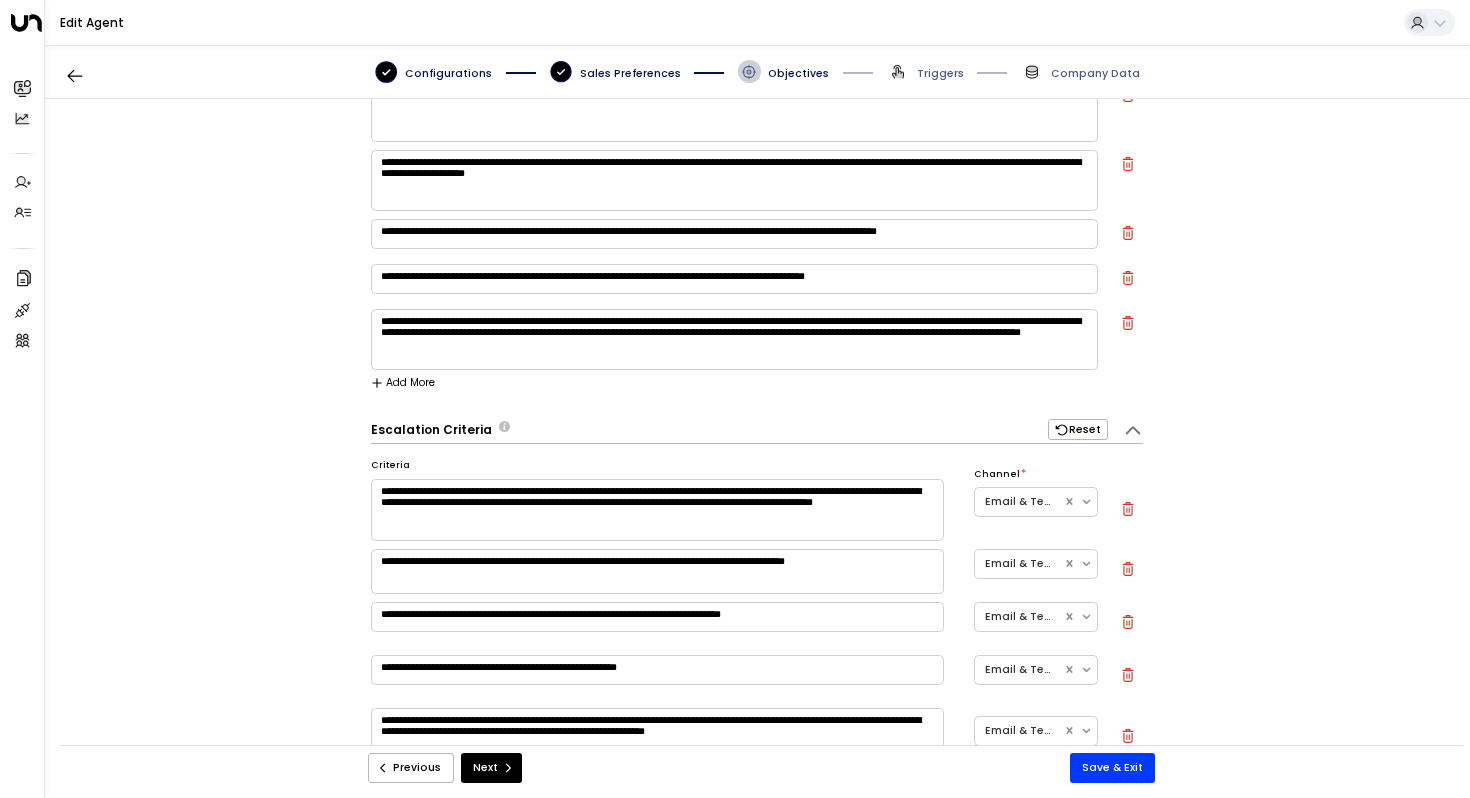 click on "**********" at bounding box center [735, 283] 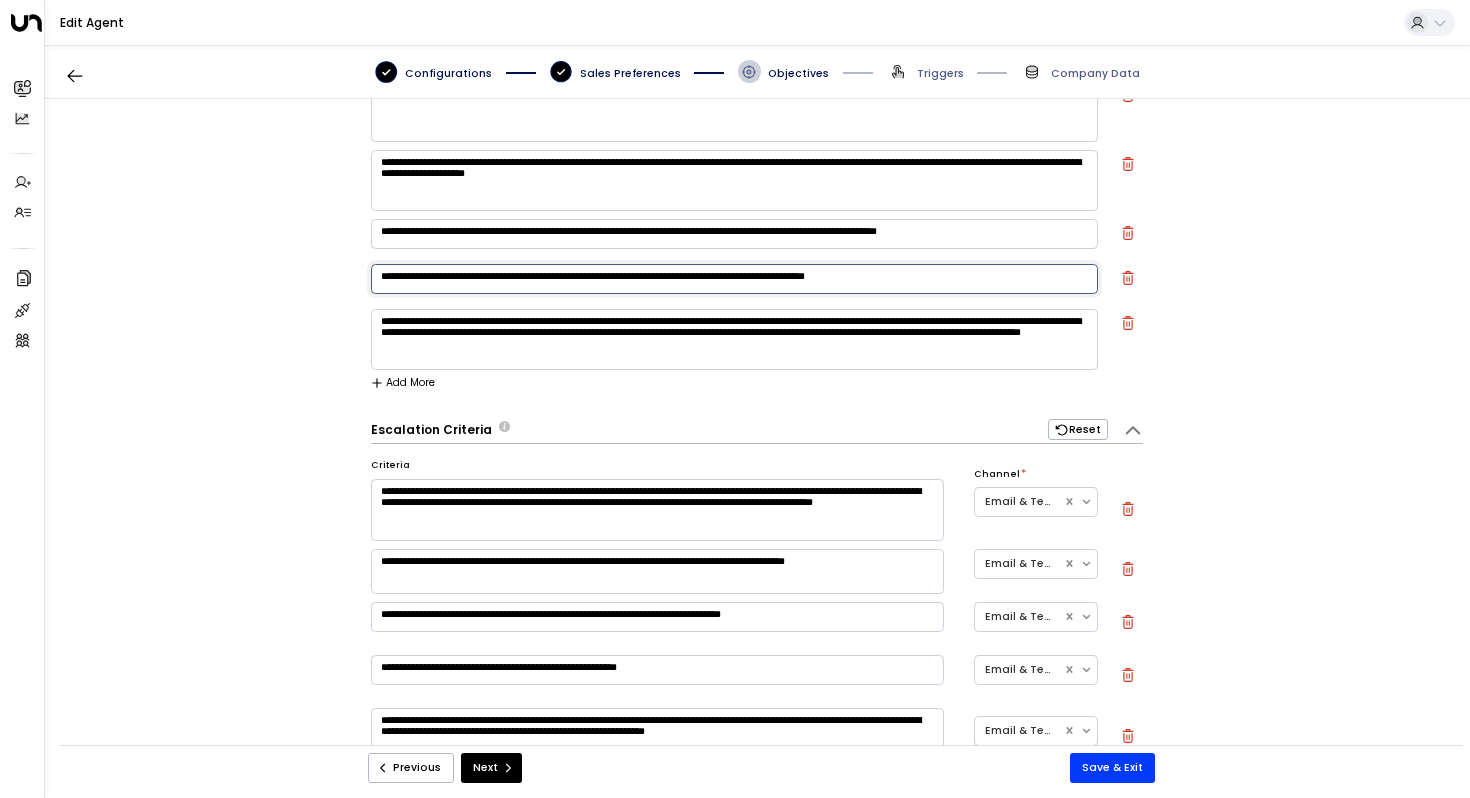 paste on "**********" 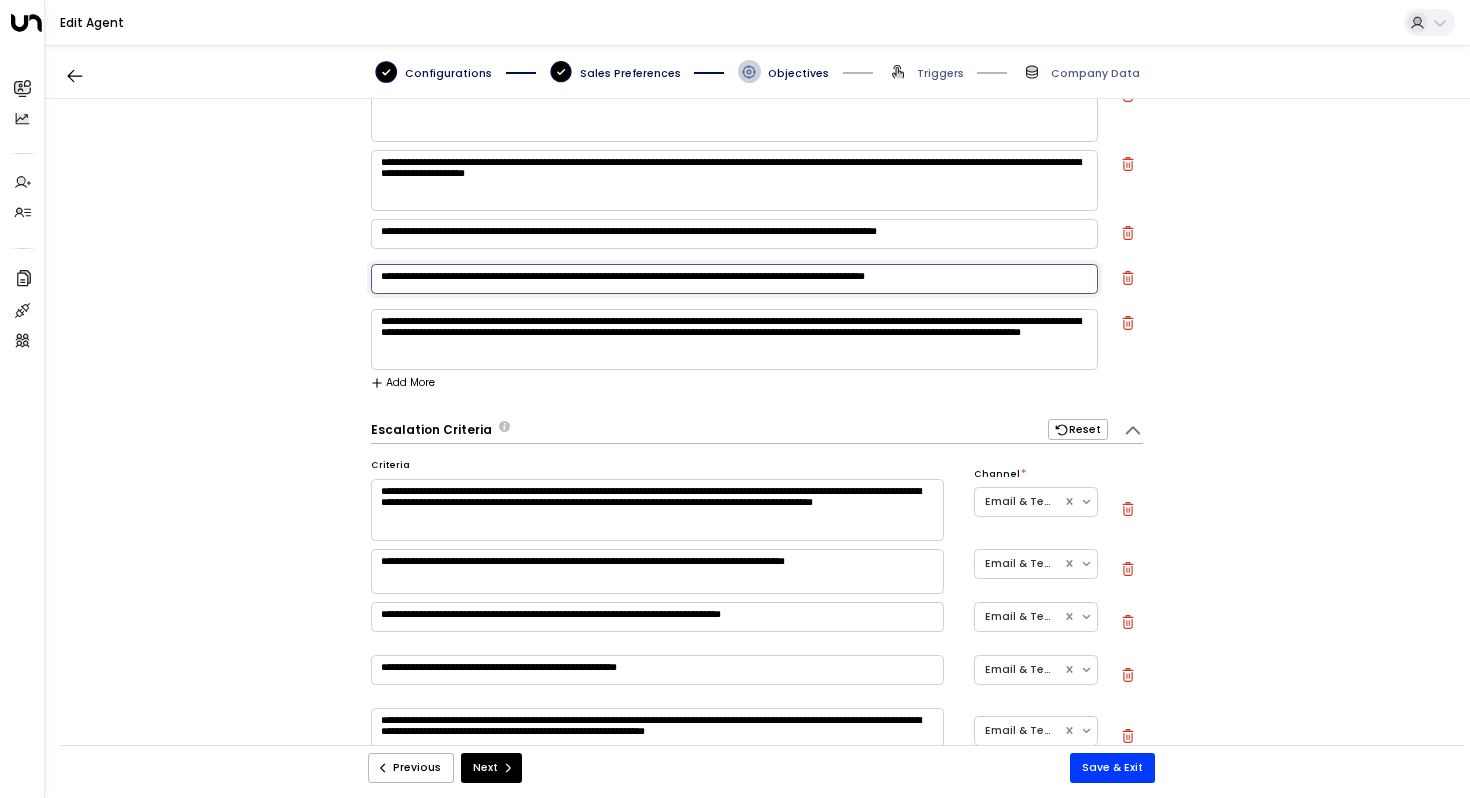 drag, startPoint x: 453, startPoint y: 279, endPoint x: 398, endPoint y: 279, distance: 55 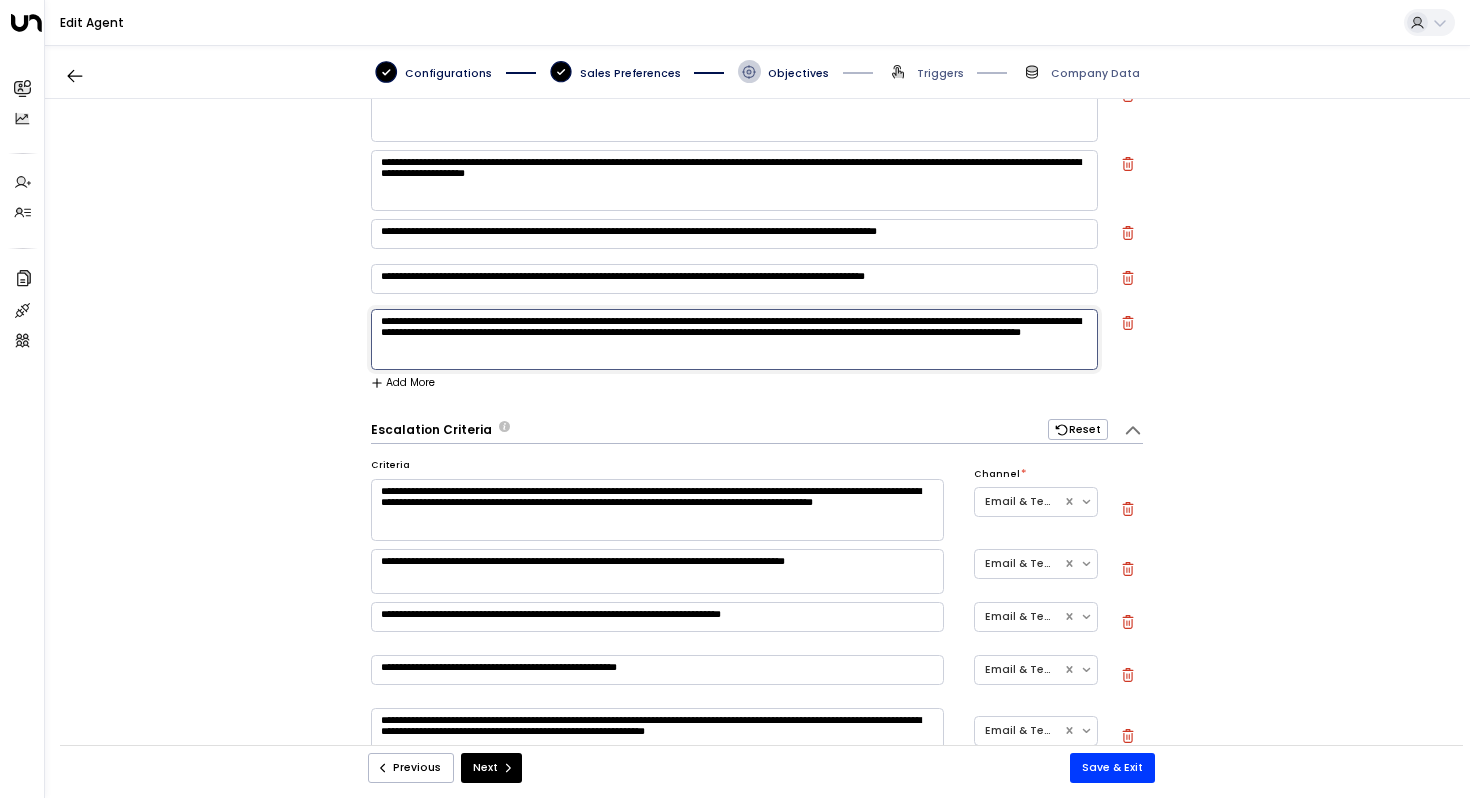 drag, startPoint x: 448, startPoint y: 321, endPoint x: 329, endPoint y: 321, distance: 119 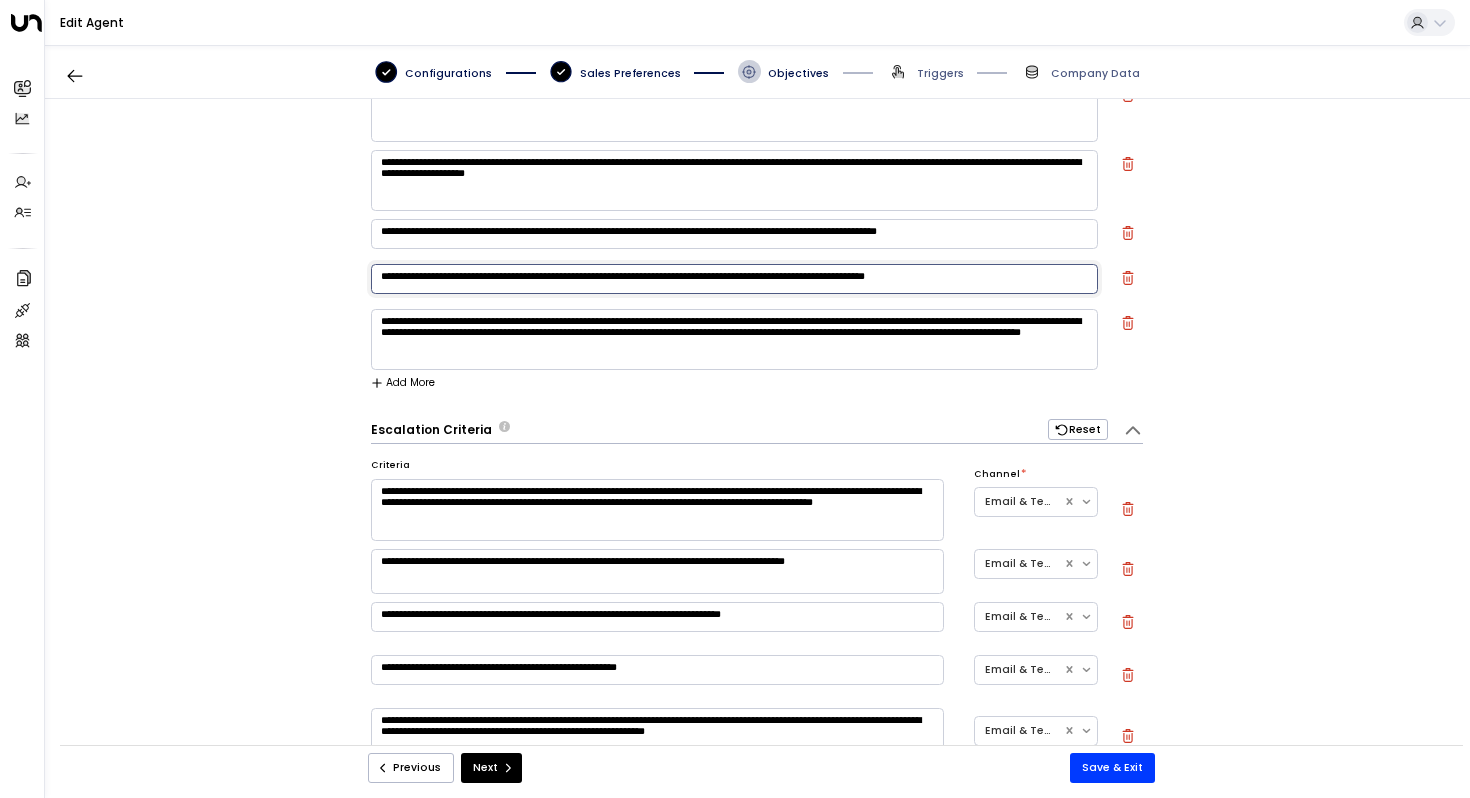 paste on "**********" 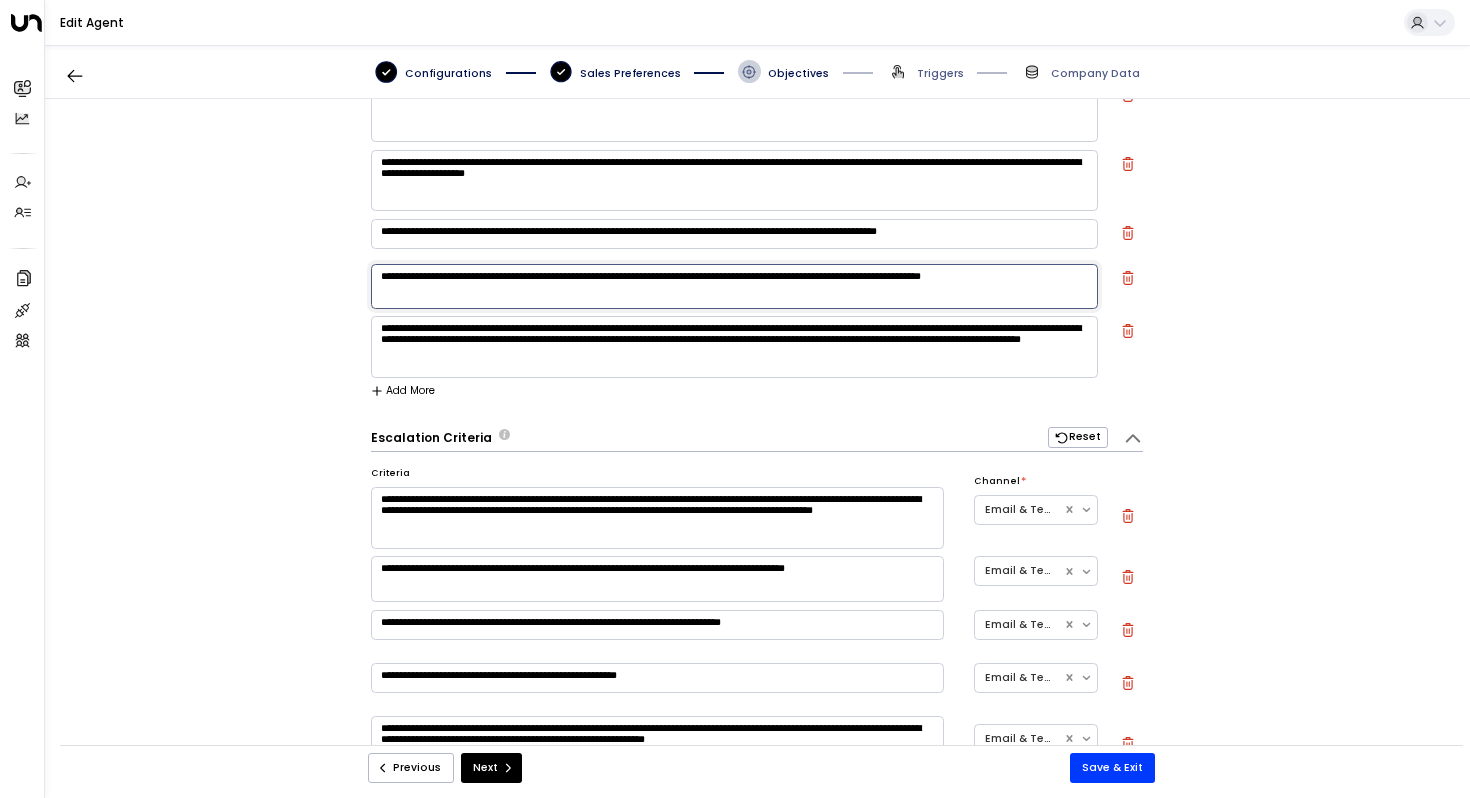 type on "**********" 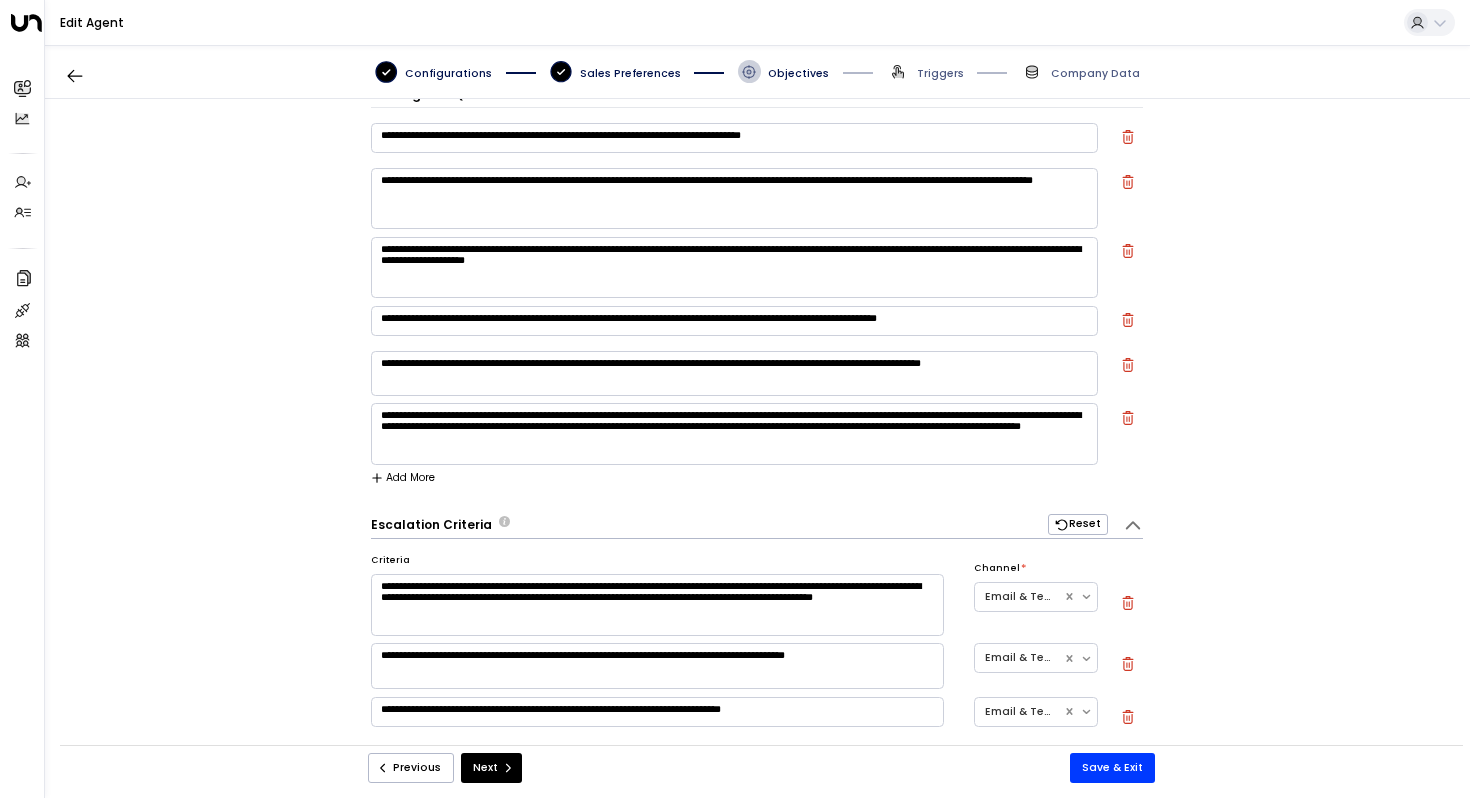 scroll, scrollTop: 0, scrollLeft: 0, axis: both 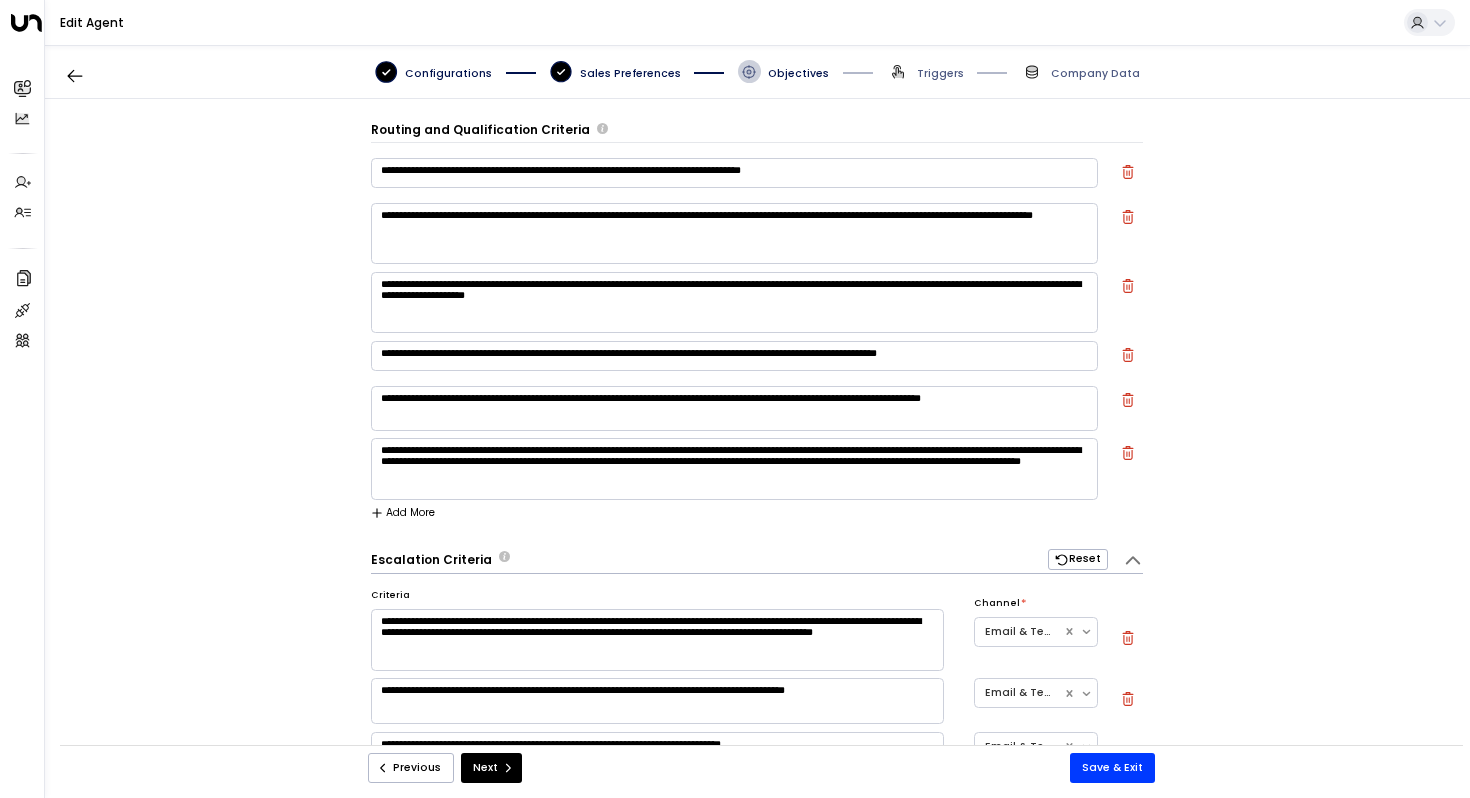 click on "**********" at bounding box center (734, 356) 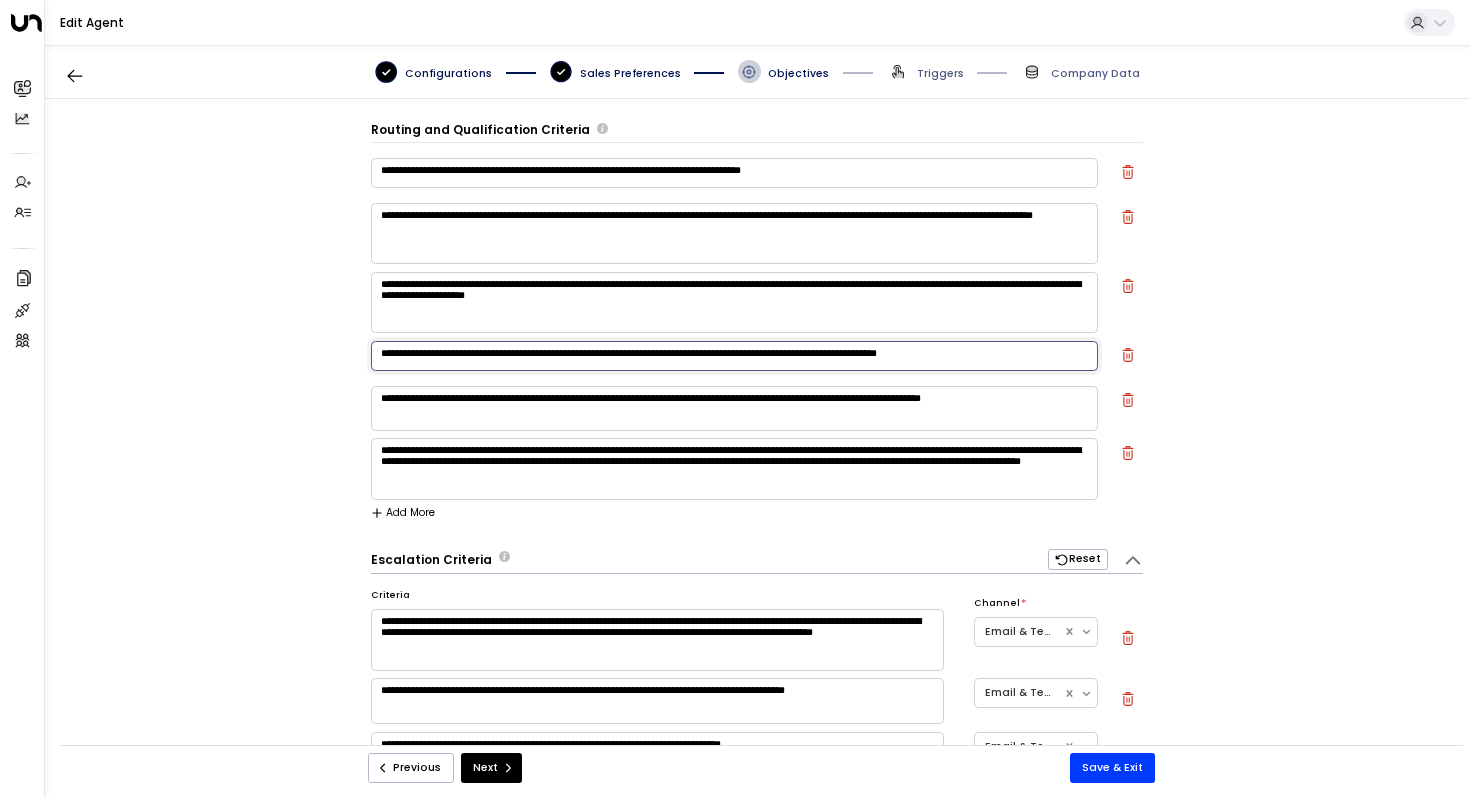 paste on "**********" 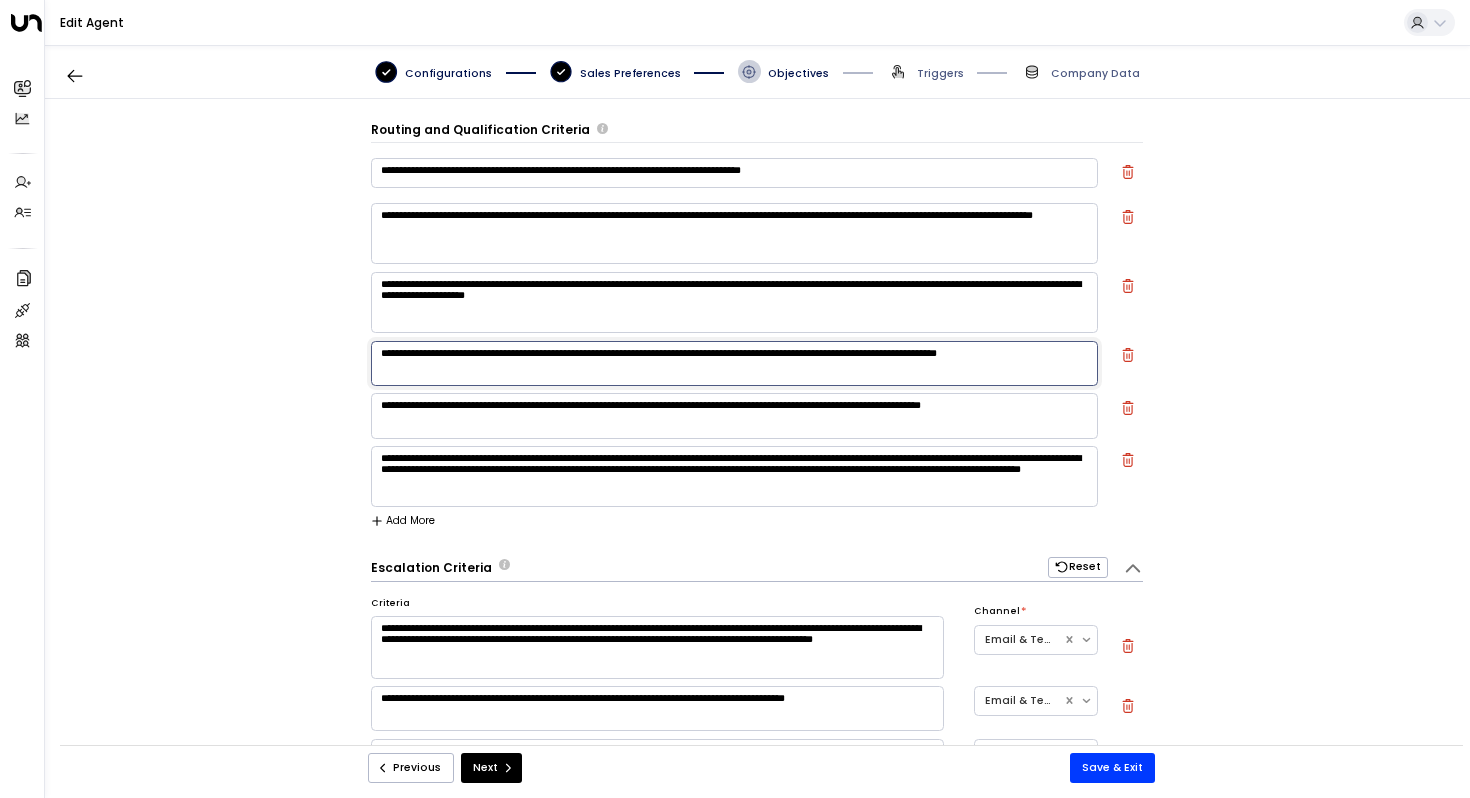 click on "**********" at bounding box center [734, 363] 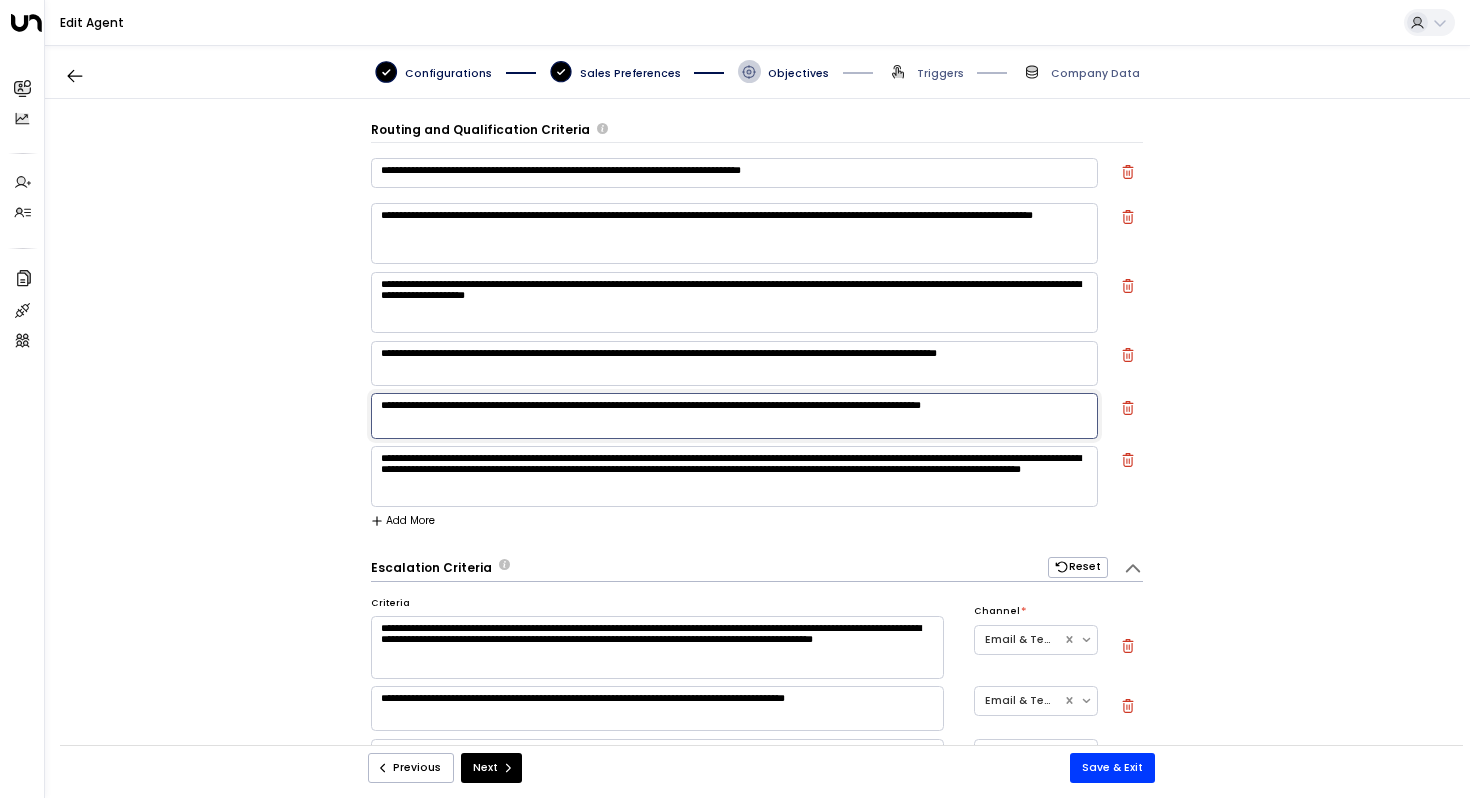 drag, startPoint x: 449, startPoint y: 413, endPoint x: 364, endPoint y: 413, distance: 85 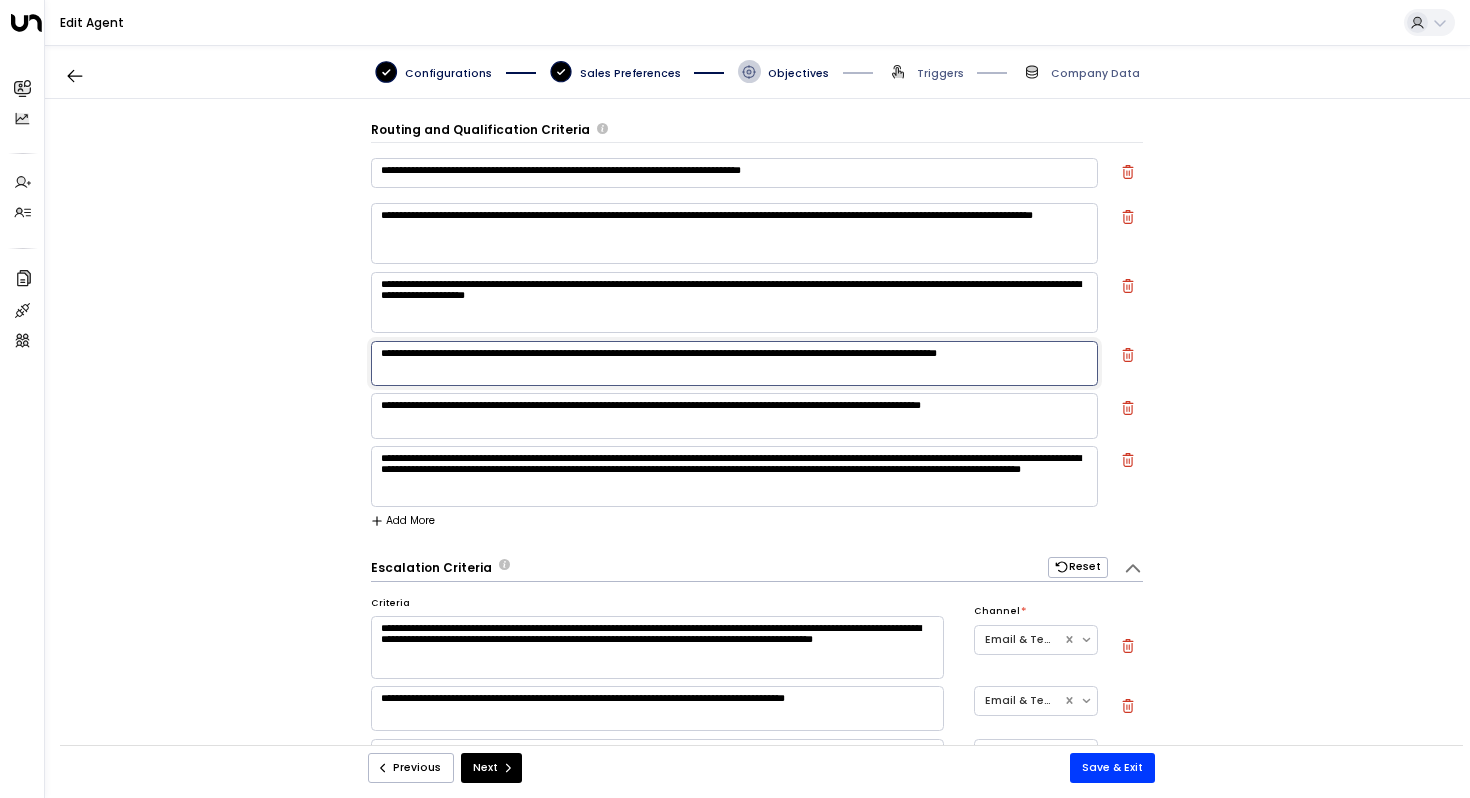 paste on "**********" 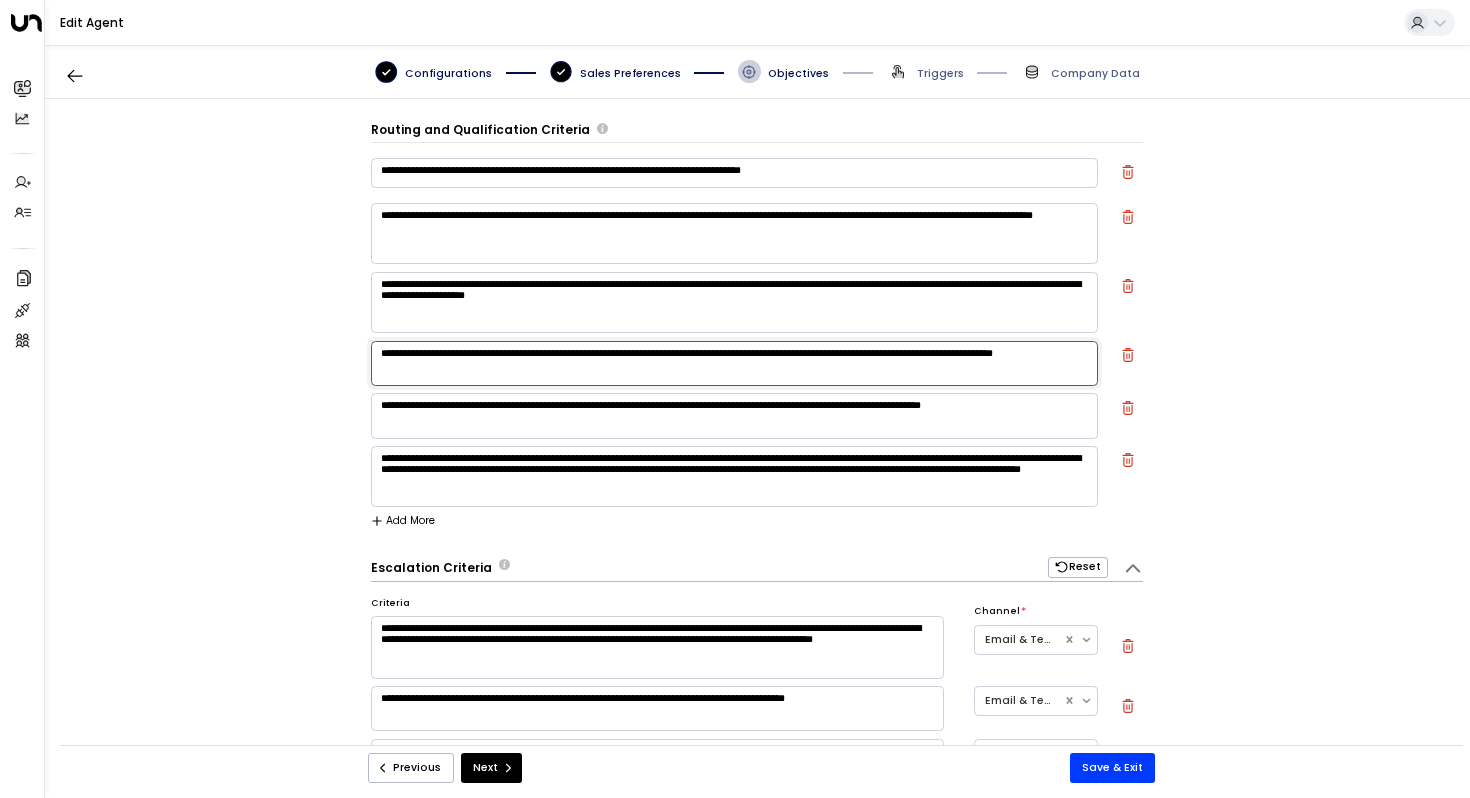 type on "**********" 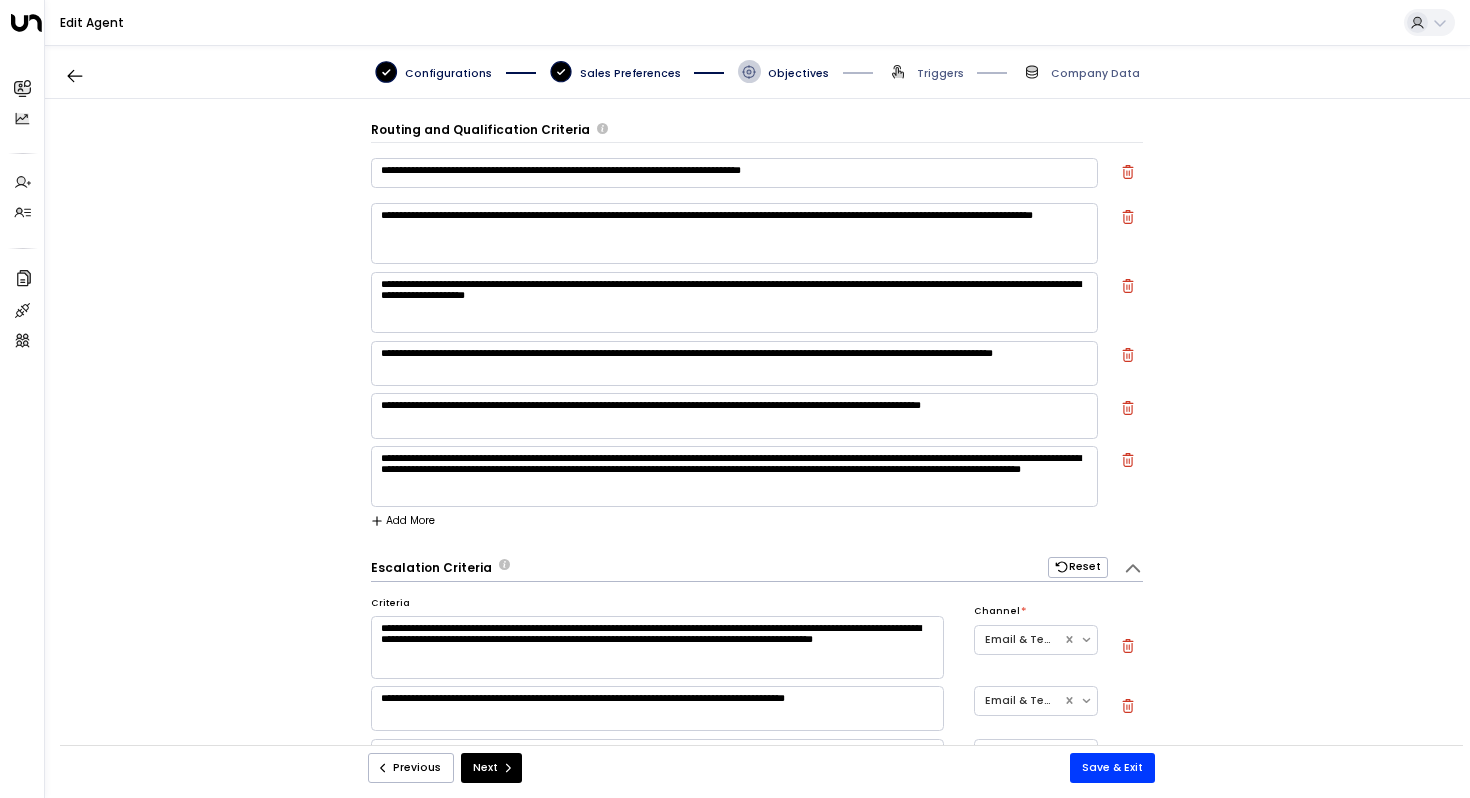 click on "**********" at bounding box center [734, 302] 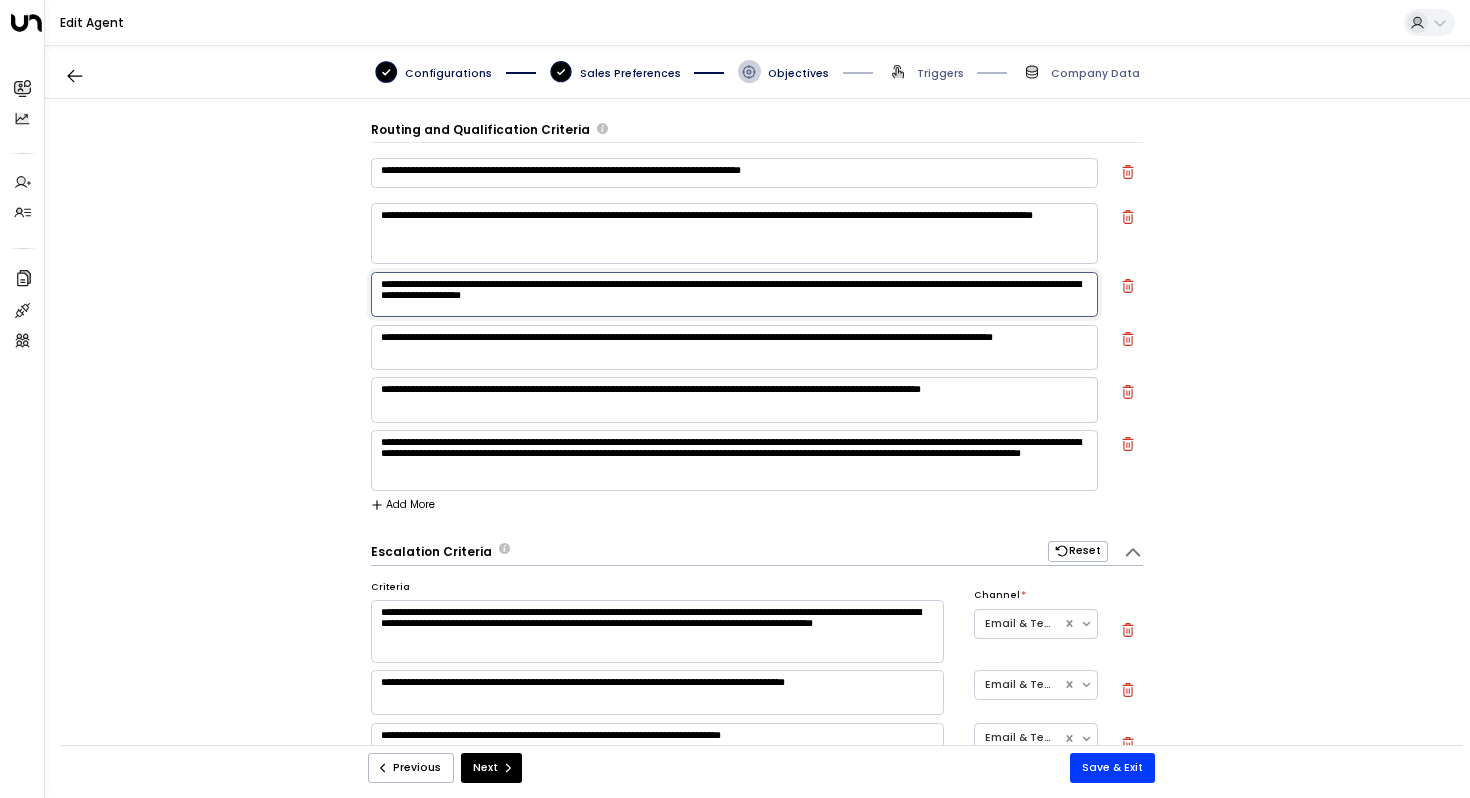 click on "**********" at bounding box center (734, 294) 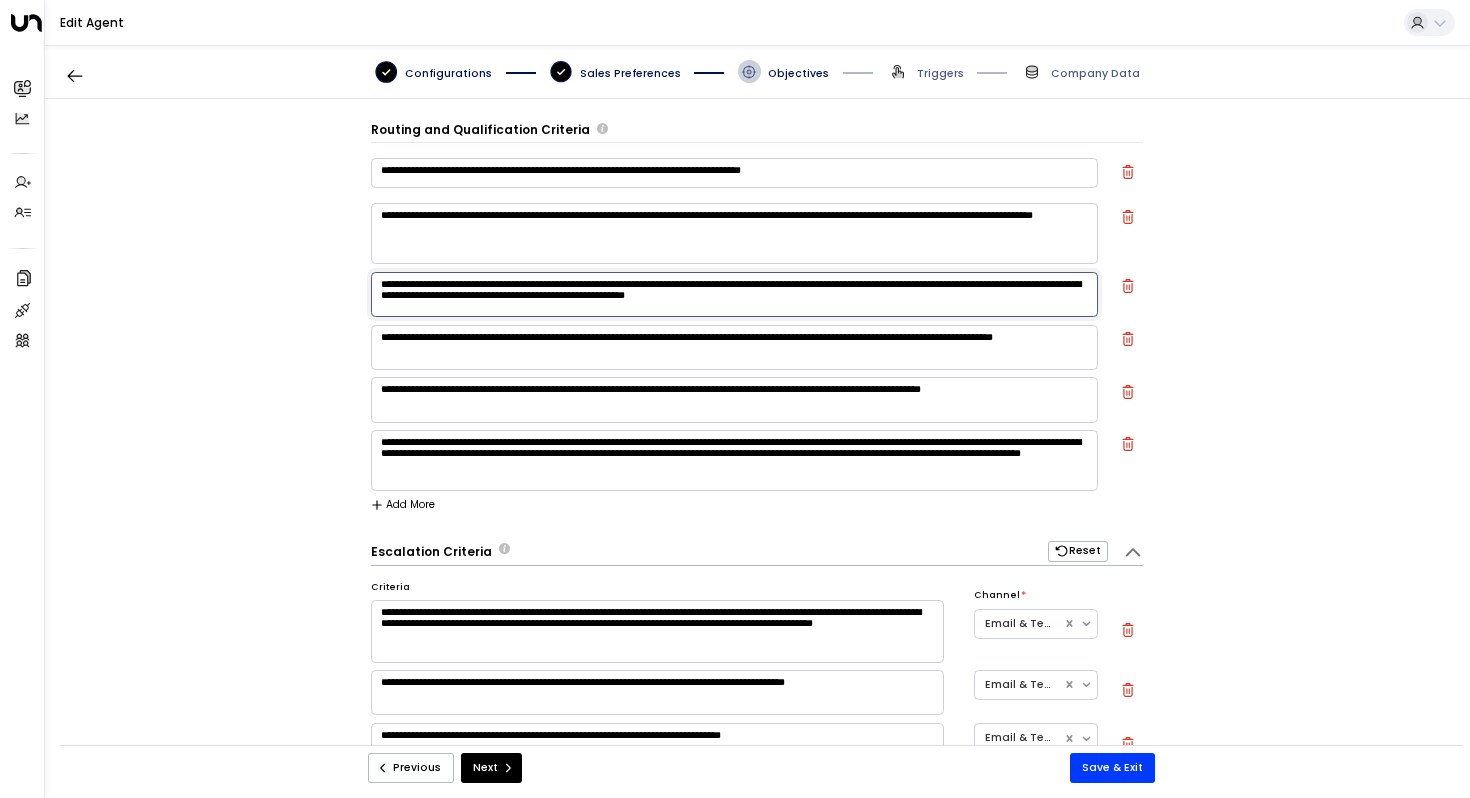 drag, startPoint x: 512, startPoint y: 302, endPoint x: 443, endPoint y: 304, distance: 69.02898 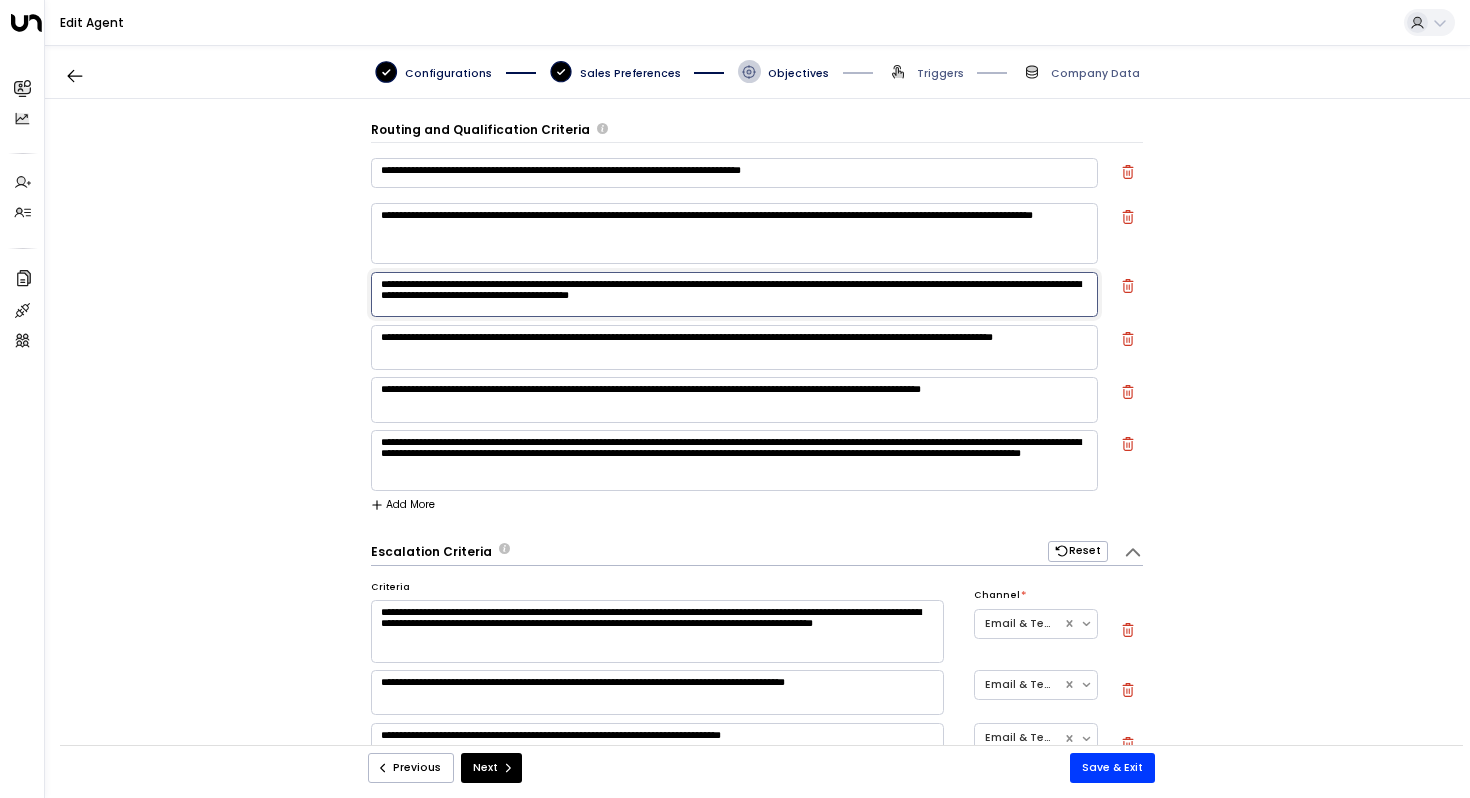 type on "**********" 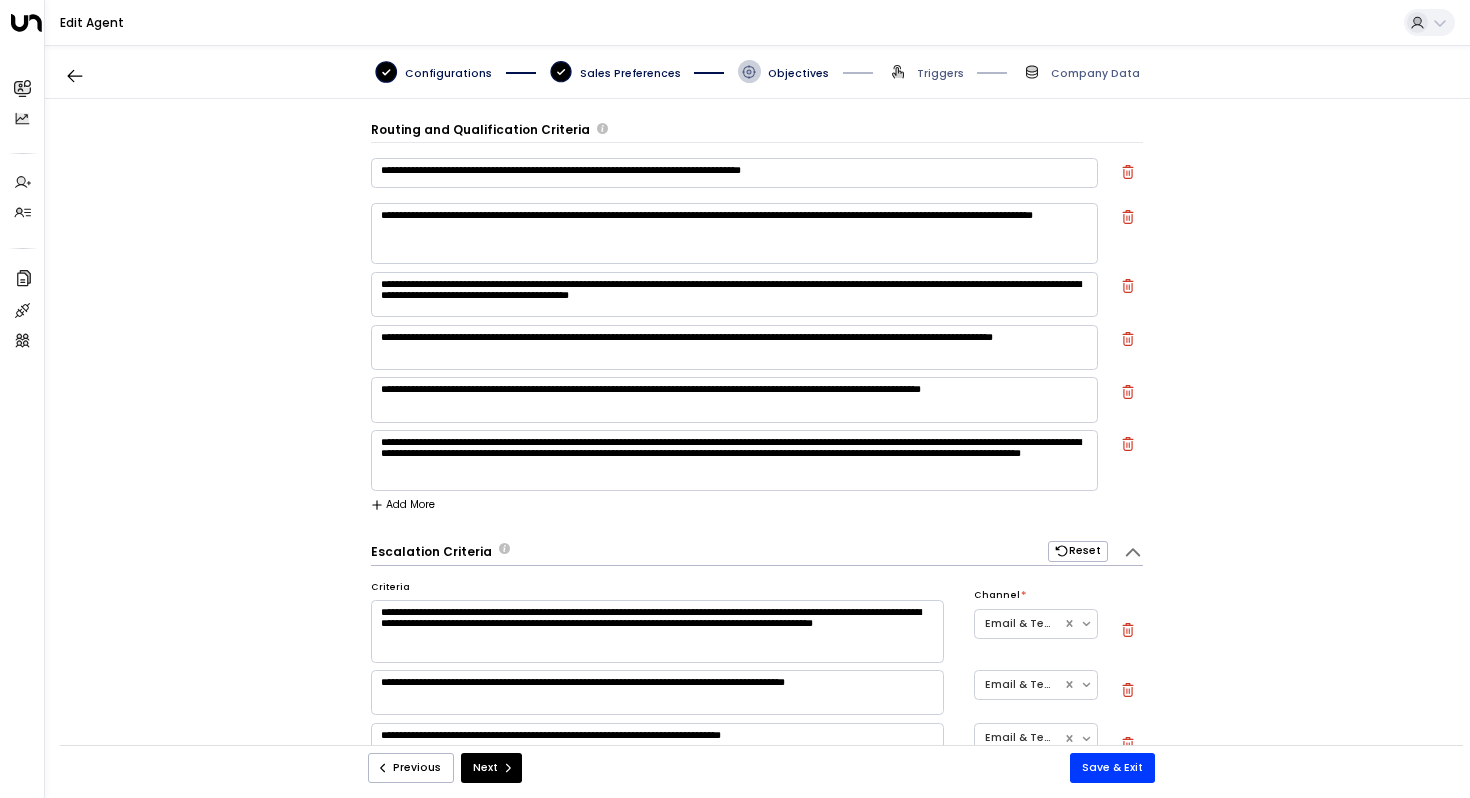 click on "**********" at bounding box center [734, 233] 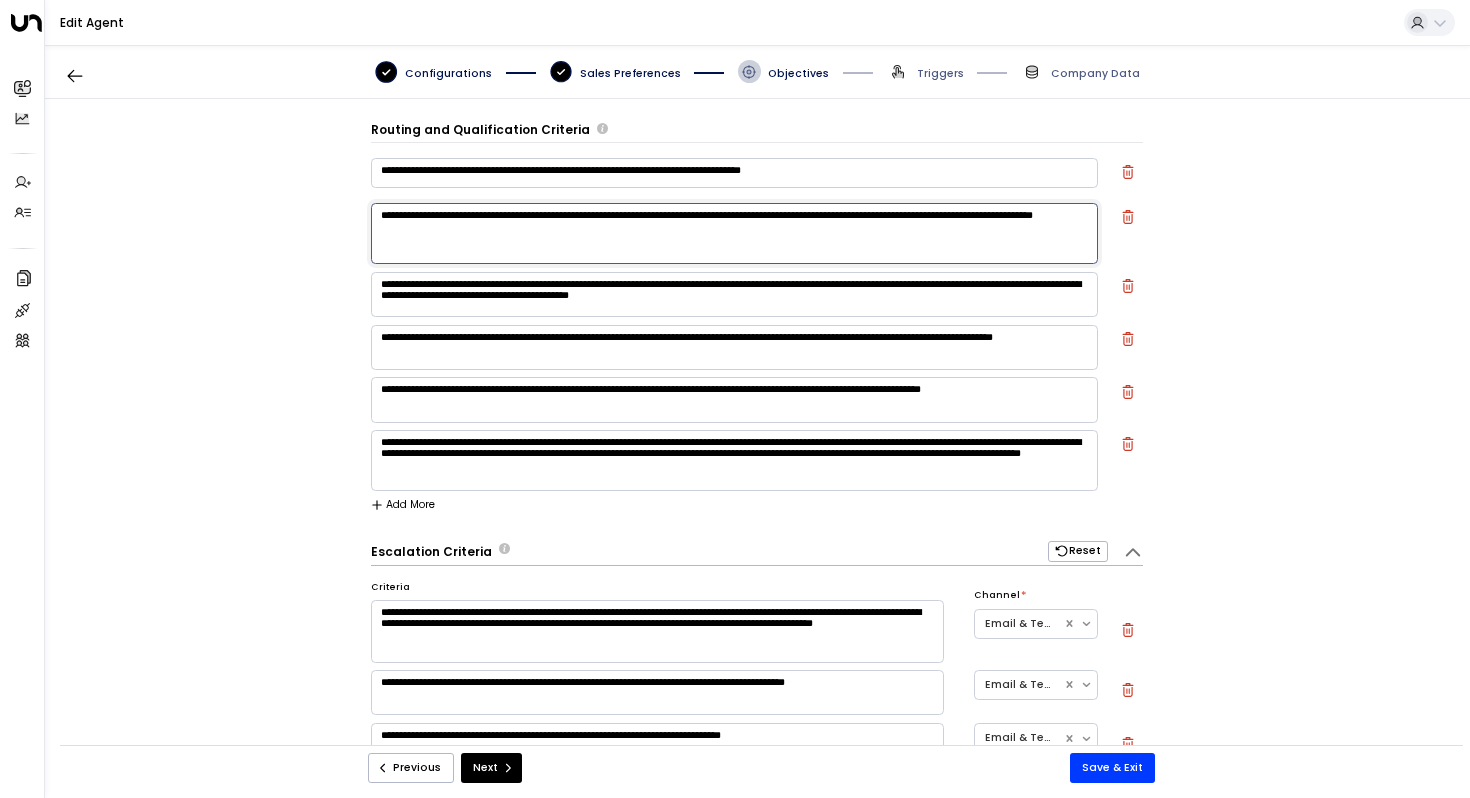 click on "**********" at bounding box center (757, 430) 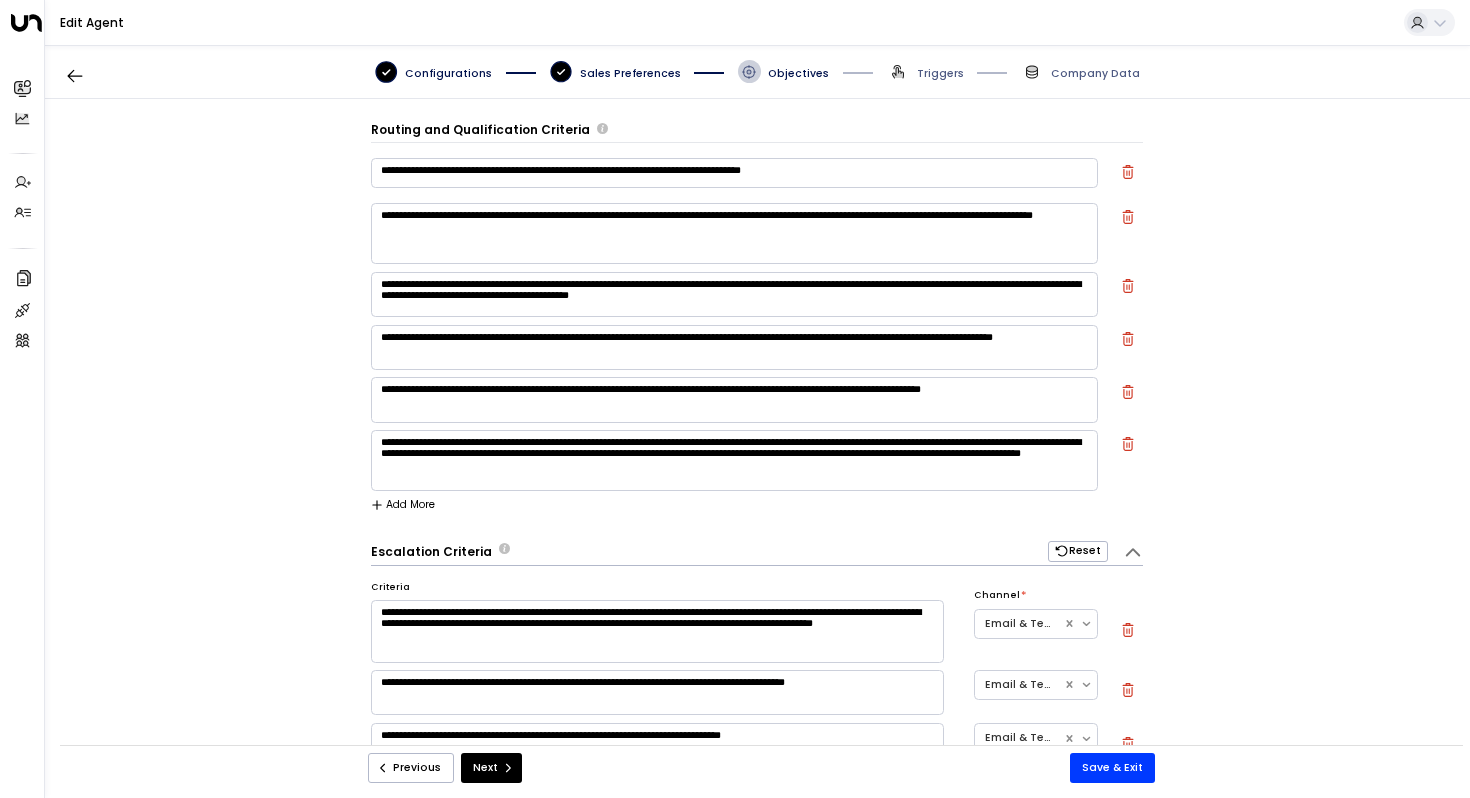 click on "**********" at bounding box center [734, 173] 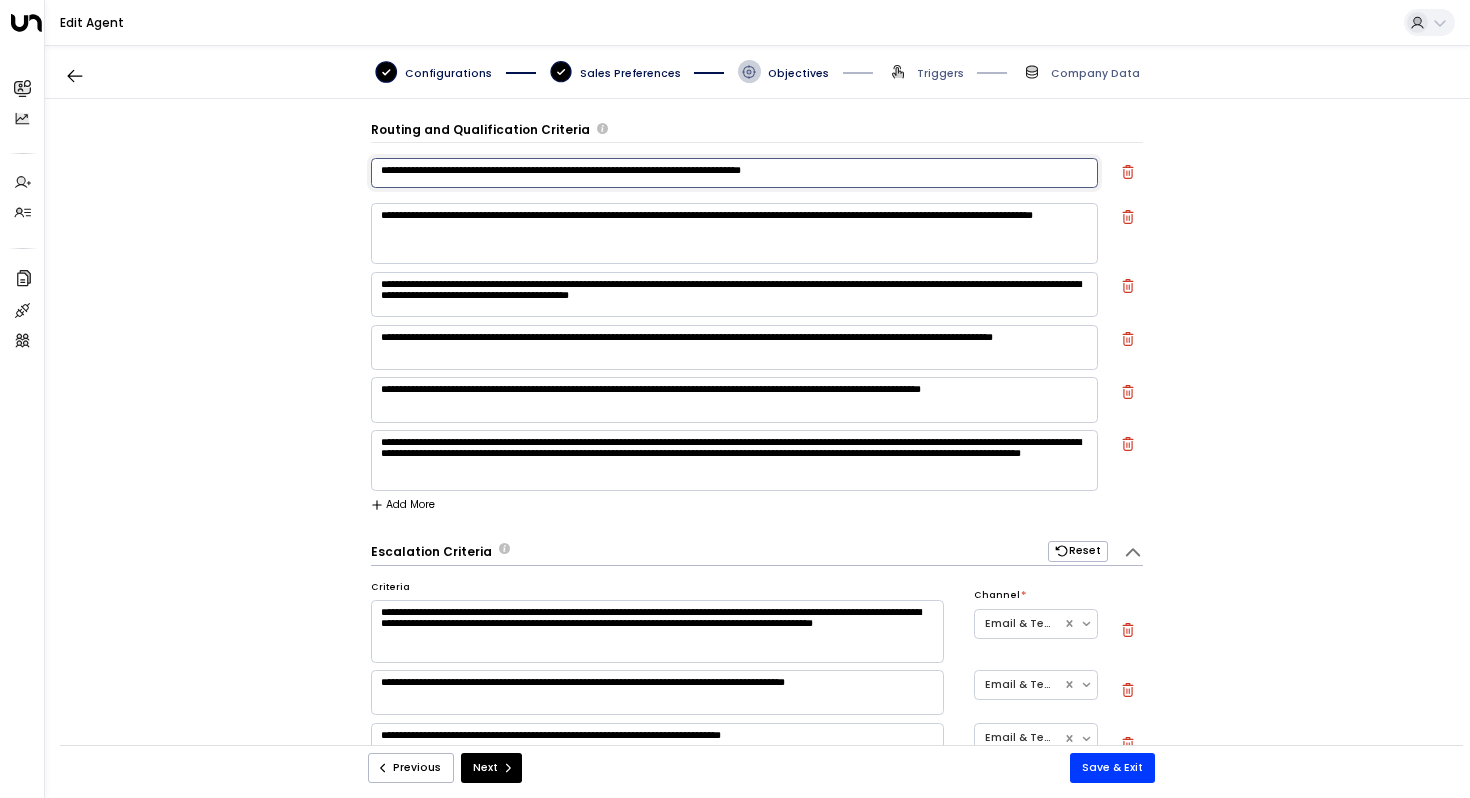 click on "**********" at bounding box center (734, 173) 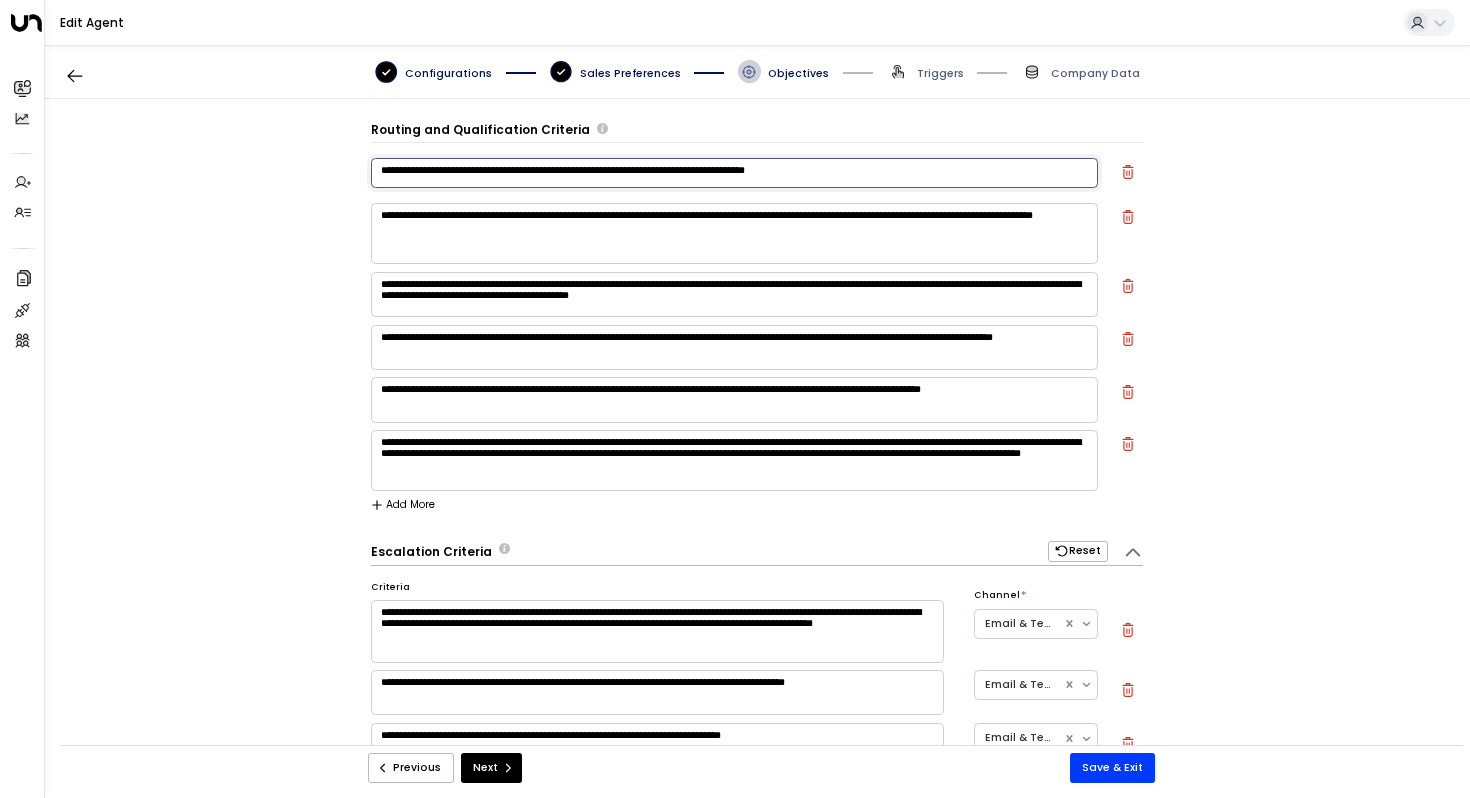 paste on "**********" 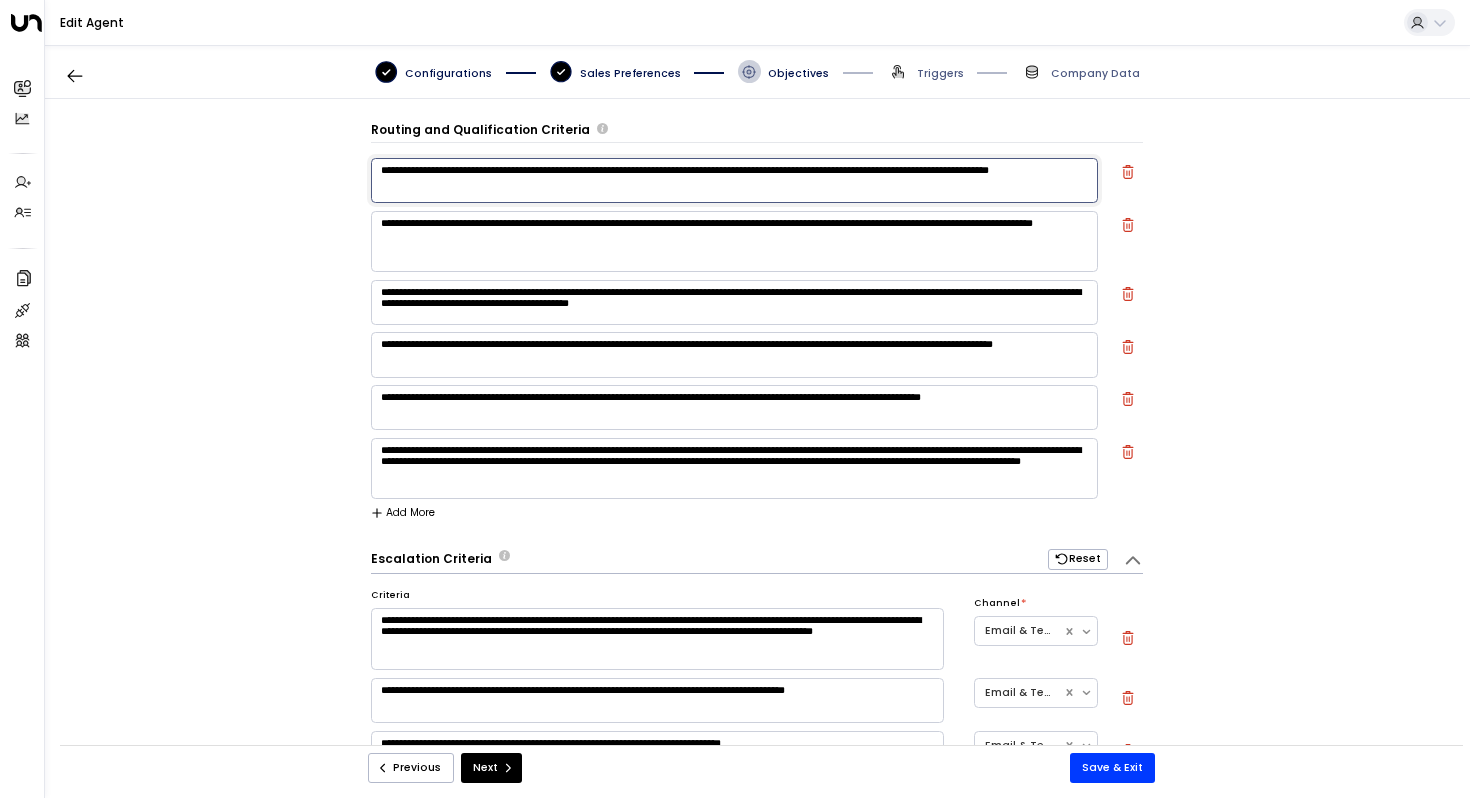 click on "**********" at bounding box center [734, 180] 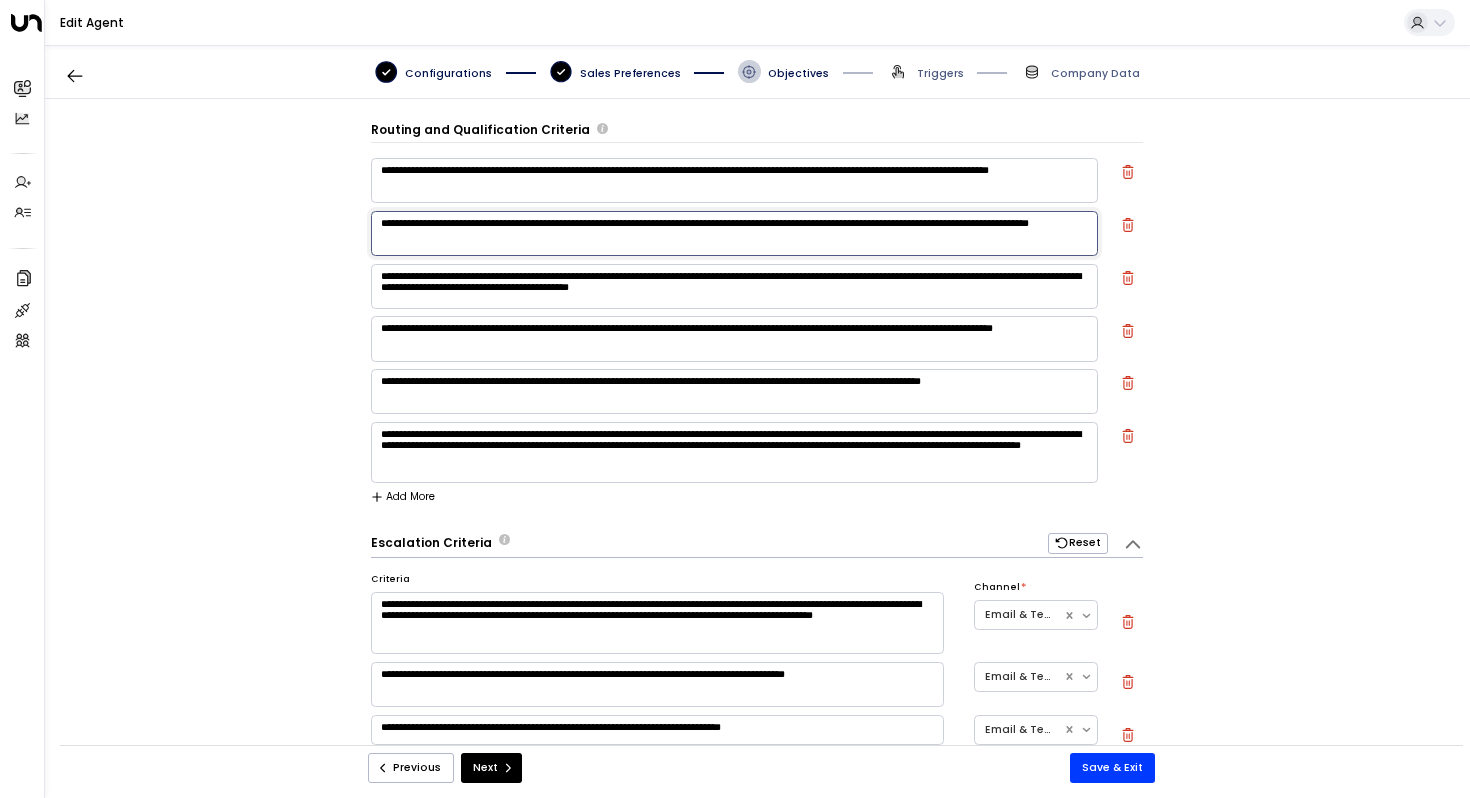 type on "**********" 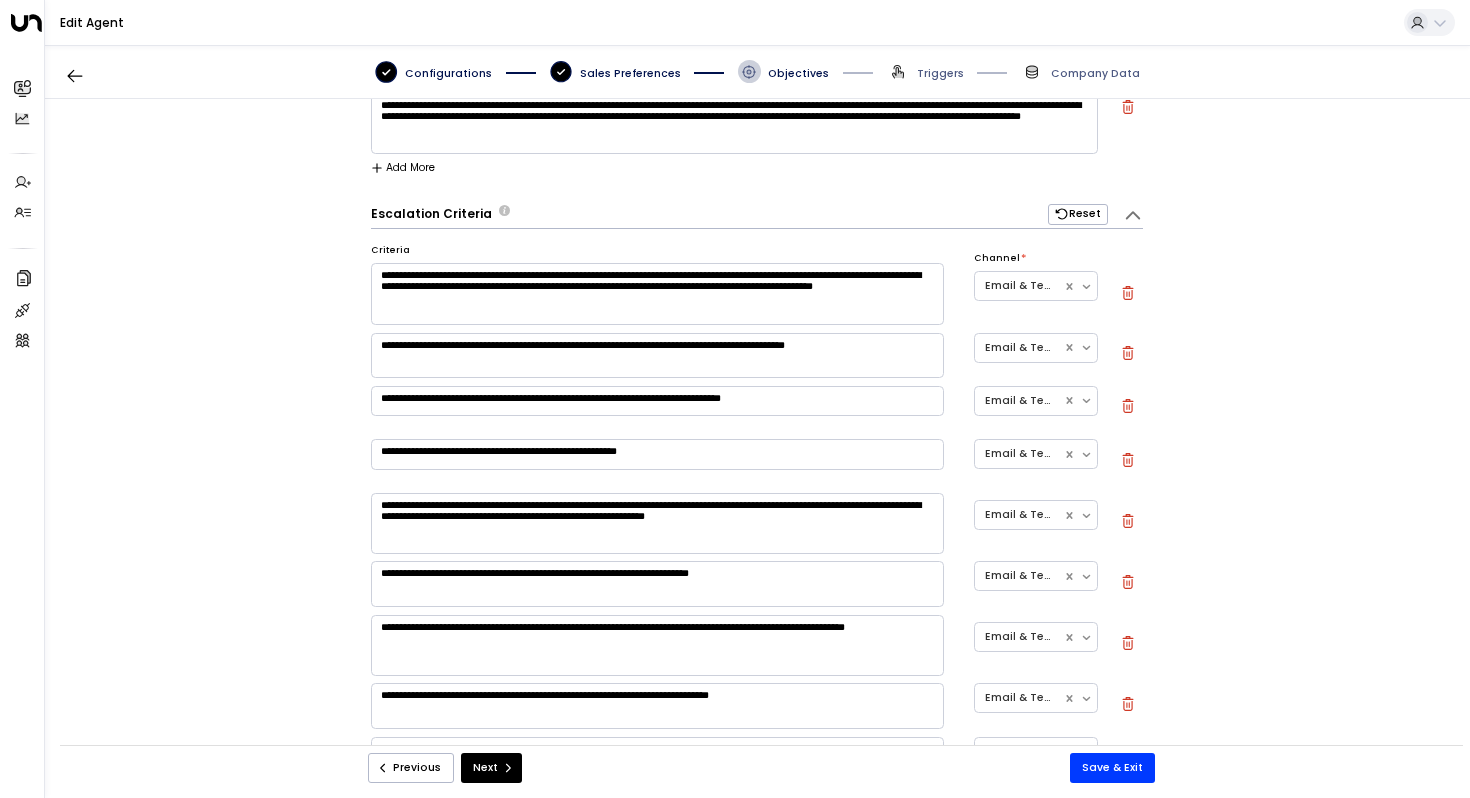 scroll, scrollTop: 343, scrollLeft: 0, axis: vertical 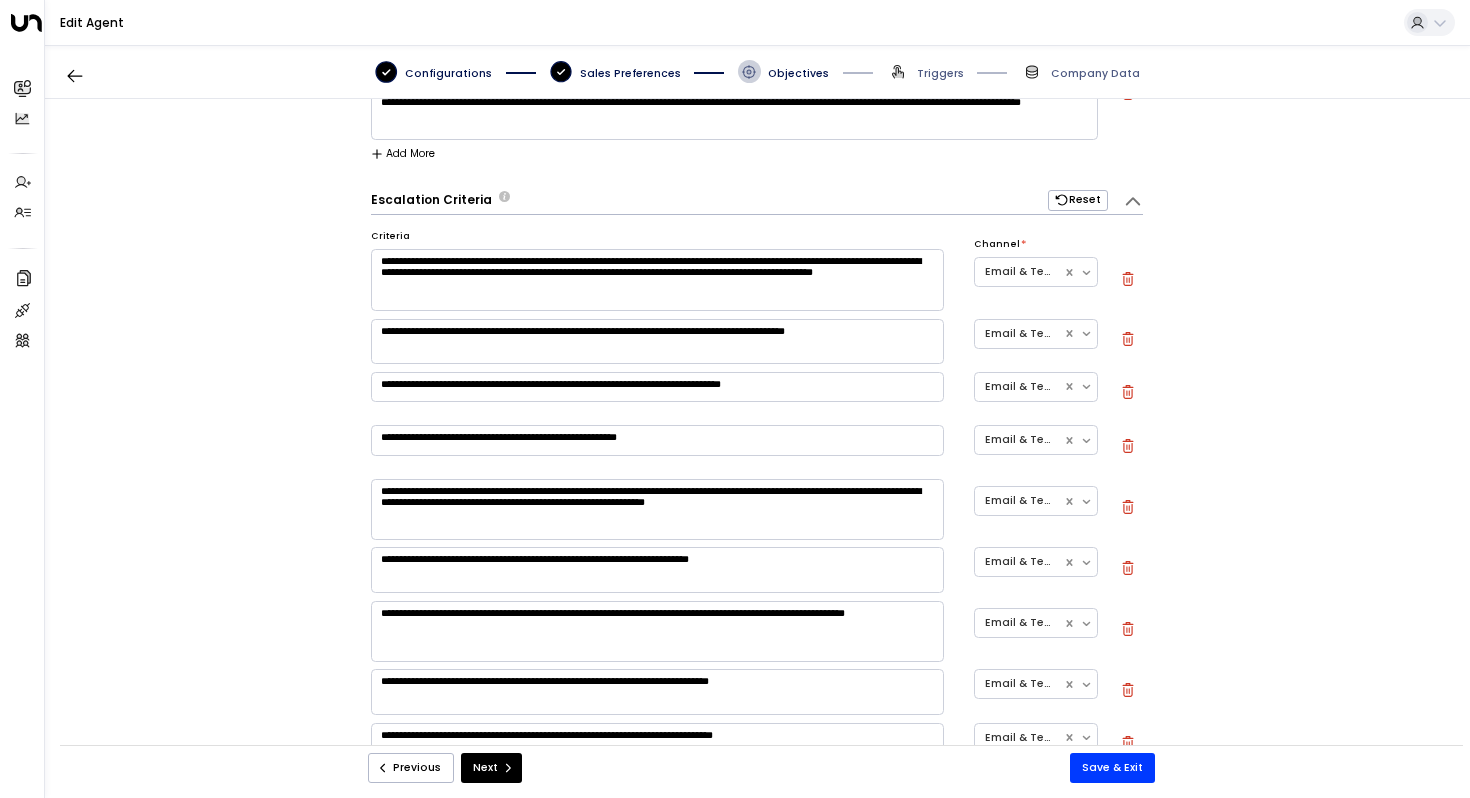 click on "**********" at bounding box center [657, 280] 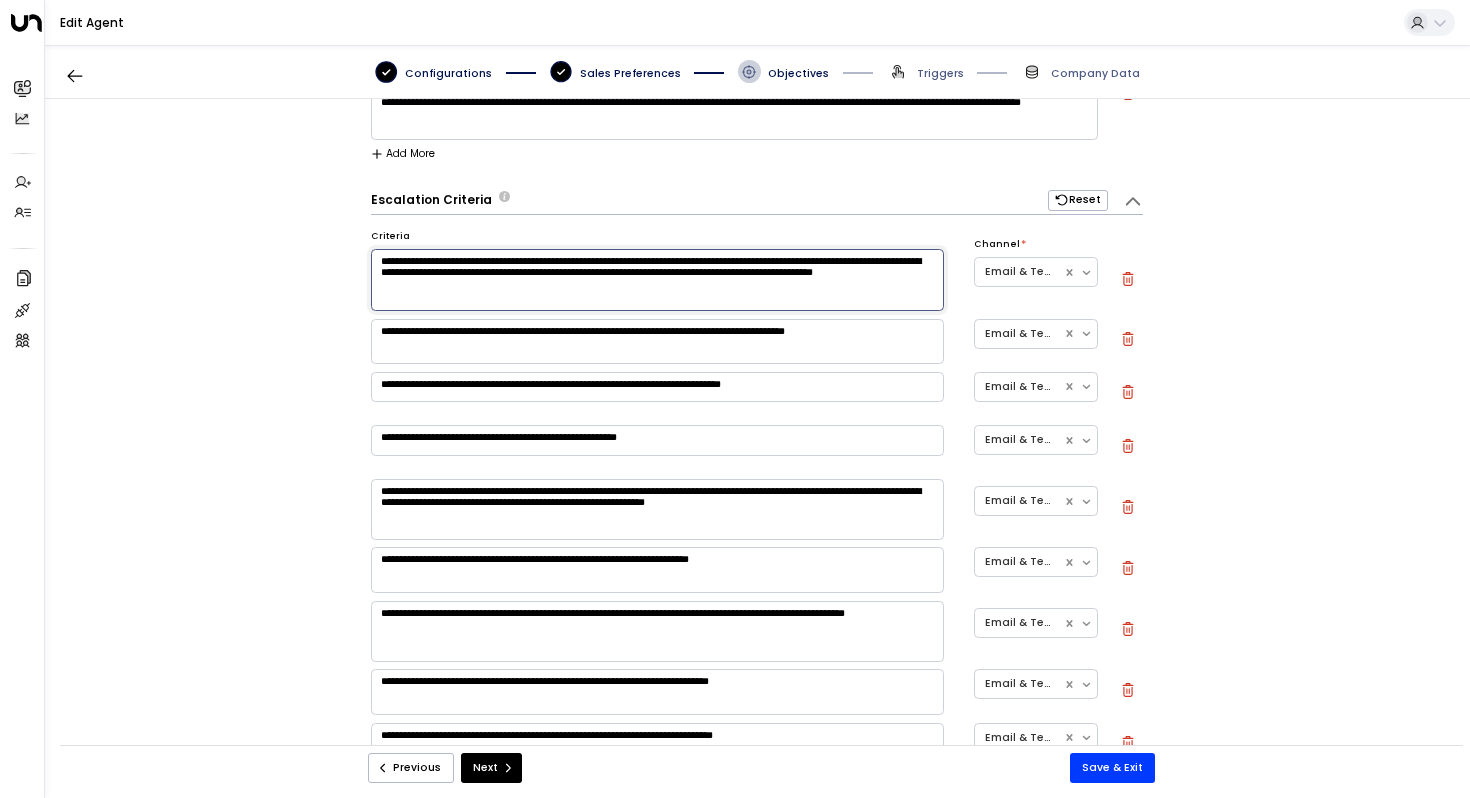 click on "**********" at bounding box center (757, 430) 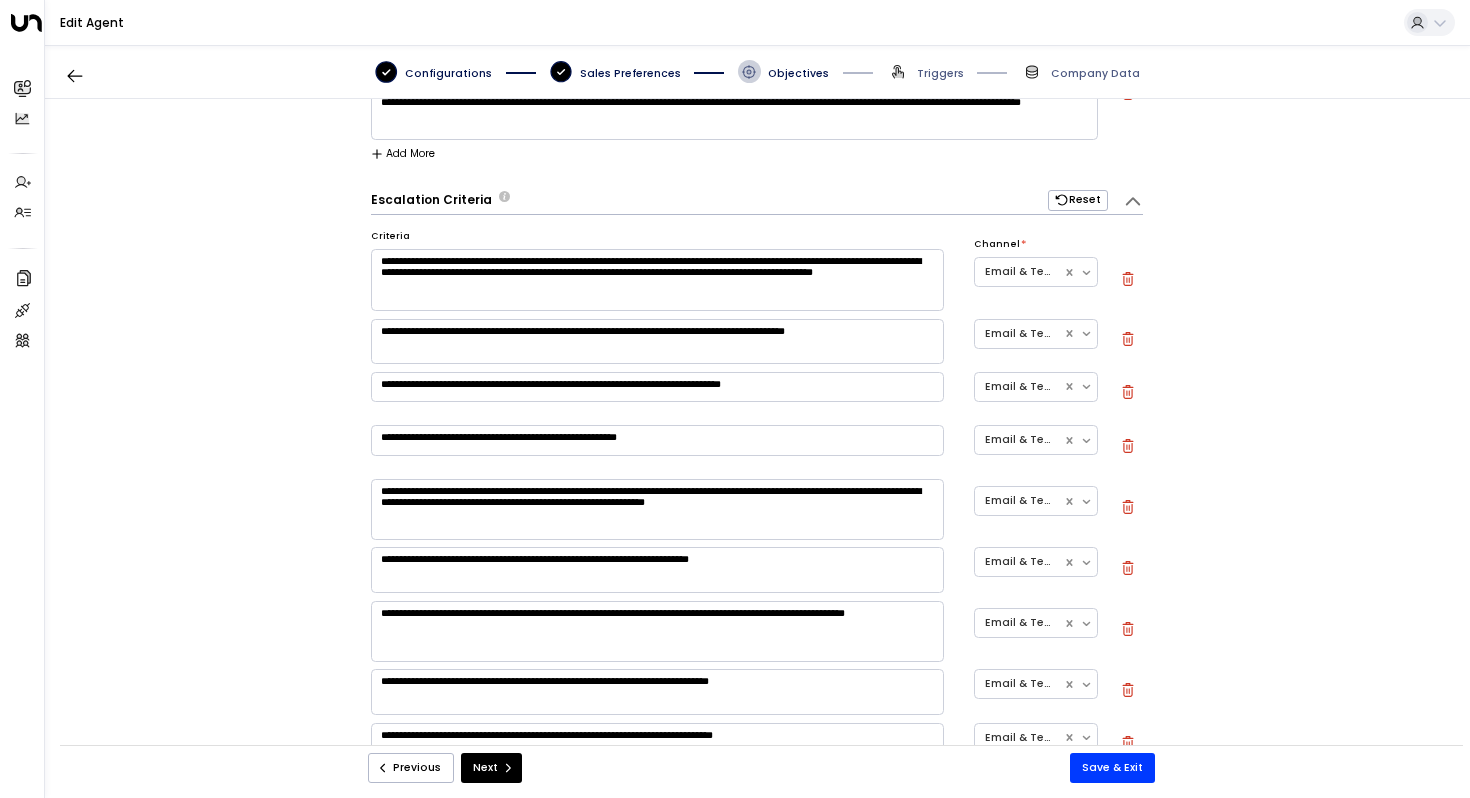 click on "**********" at bounding box center [657, 341] 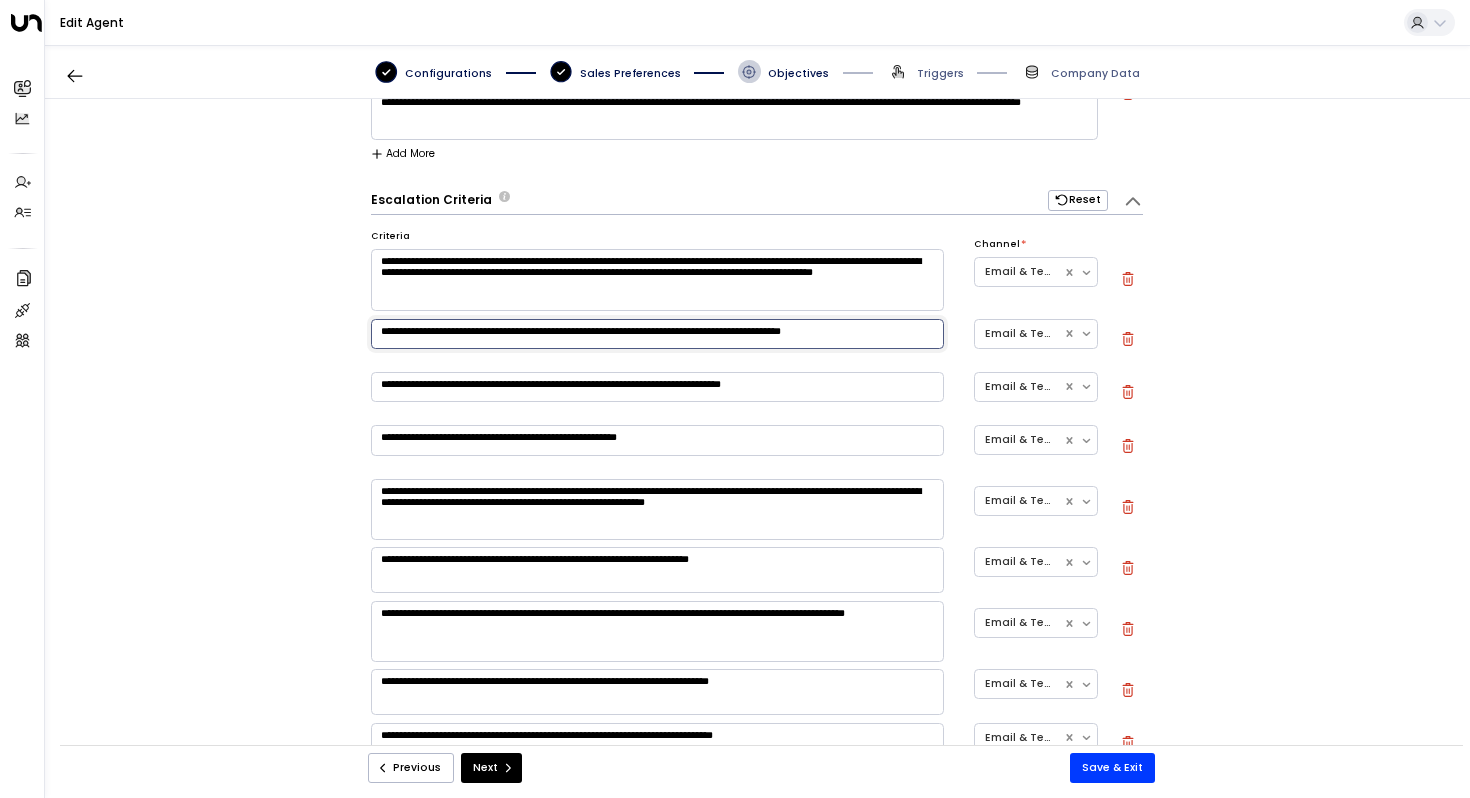 click on "**********" at bounding box center (657, 334) 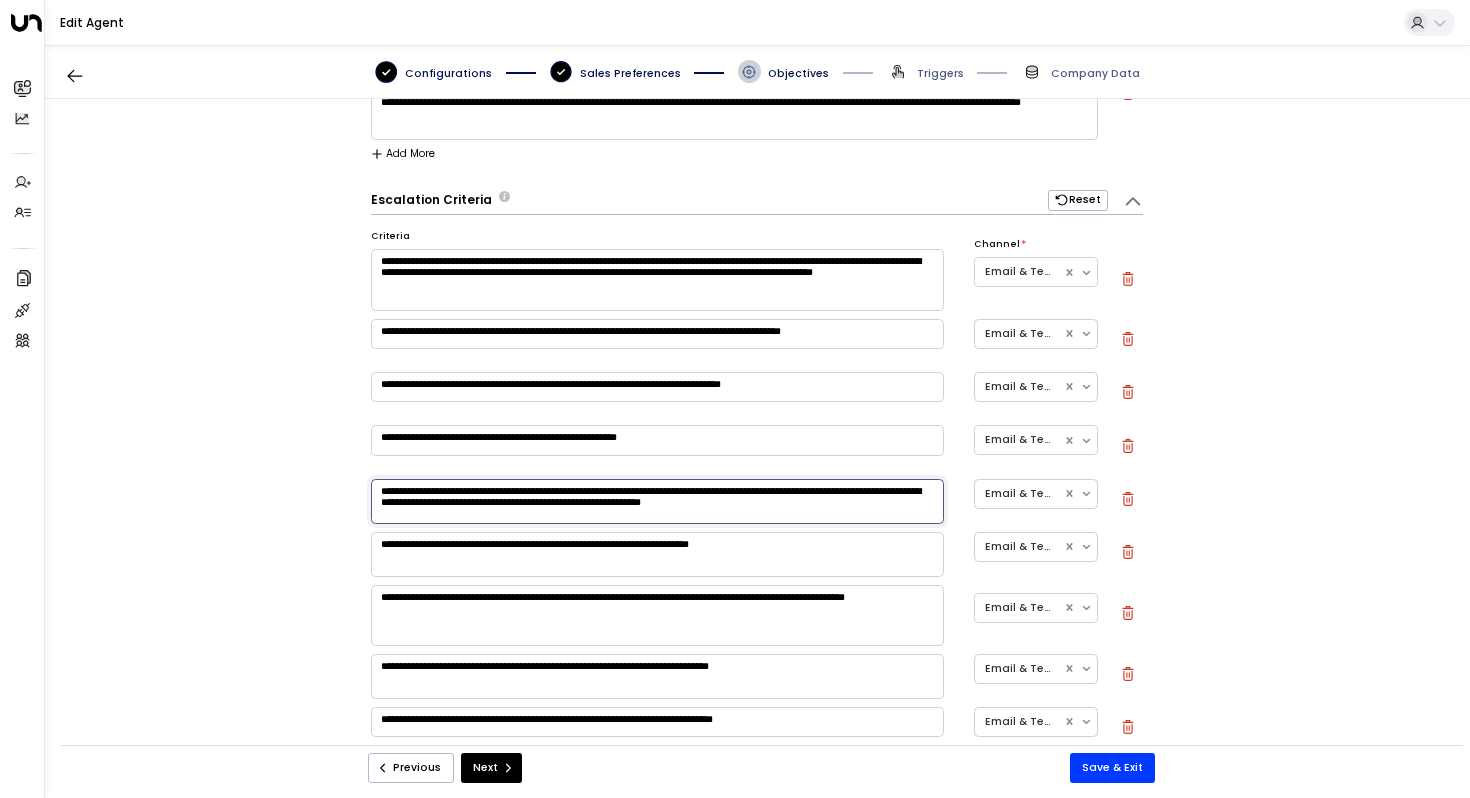 type on "**********" 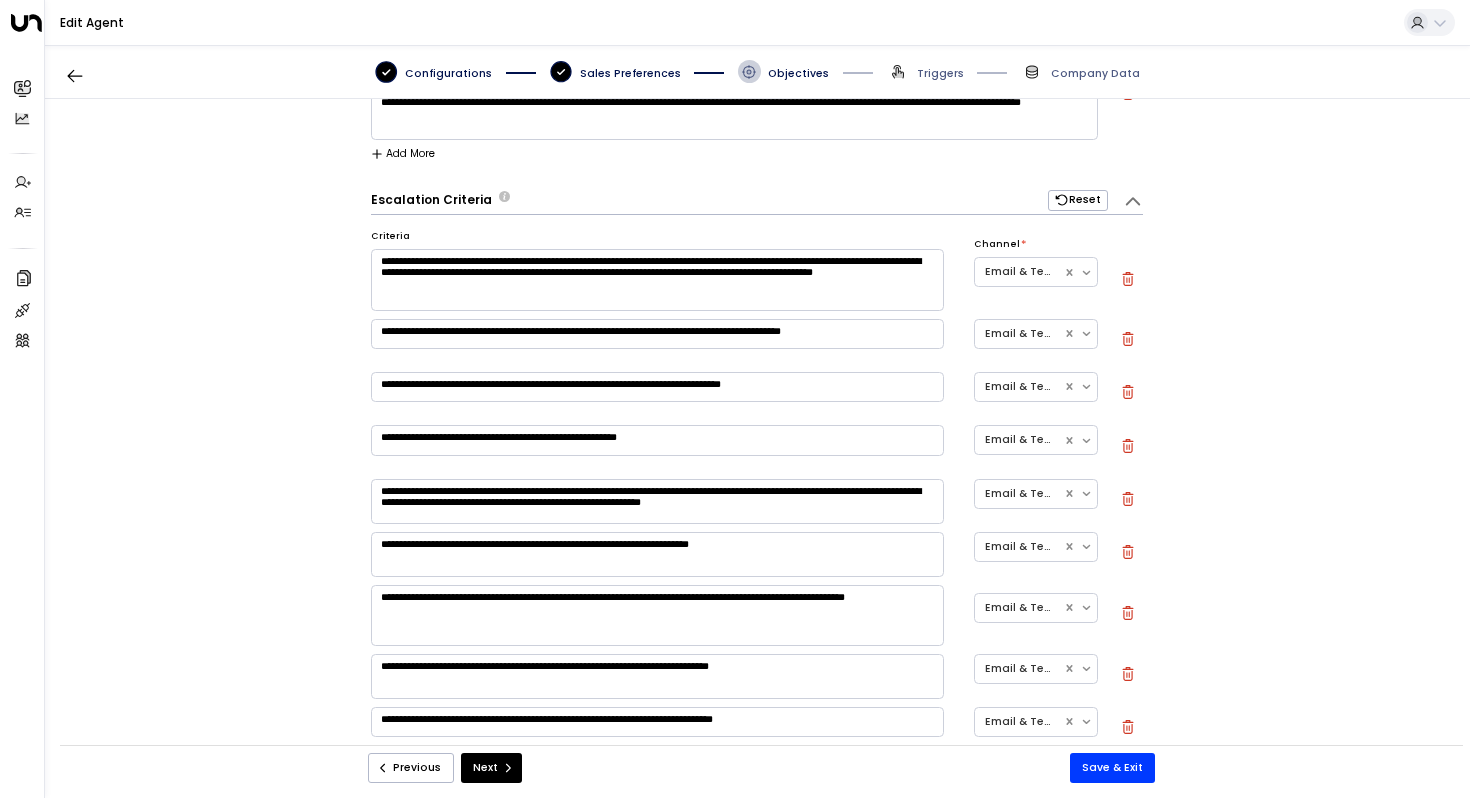 click on "**********" at bounding box center (657, 280) 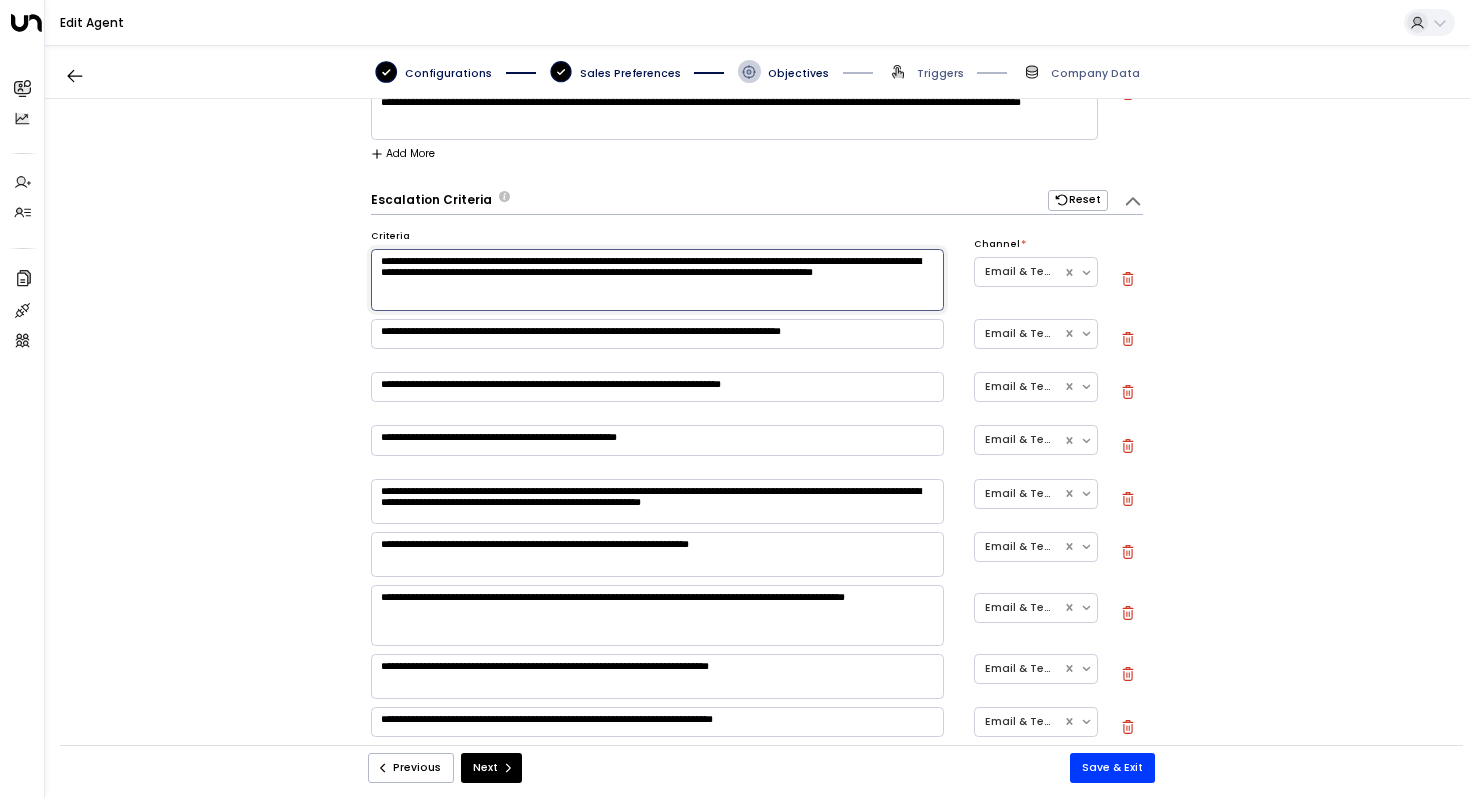 click on "**********" at bounding box center [657, 334] 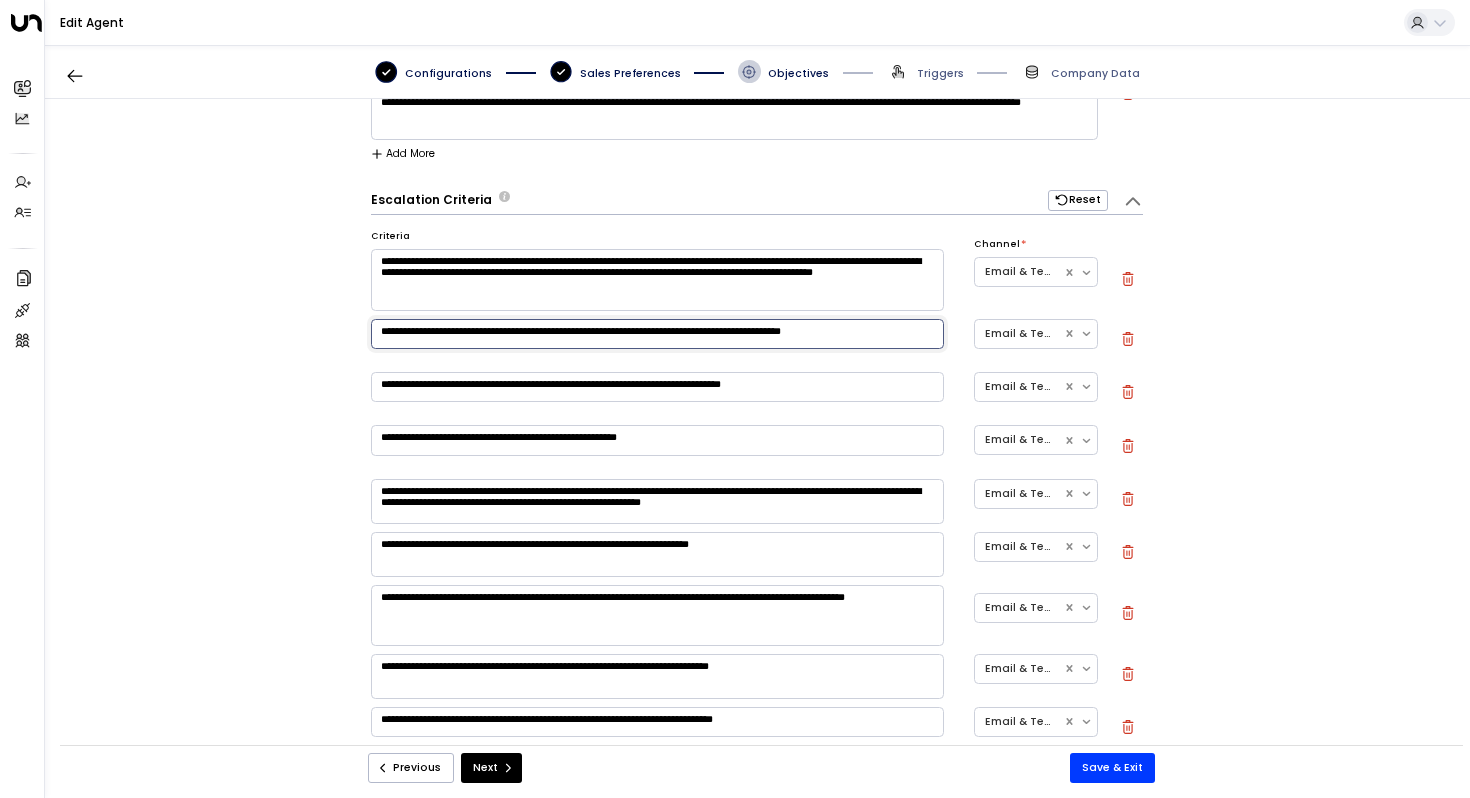 scroll, scrollTop: 404, scrollLeft: 0, axis: vertical 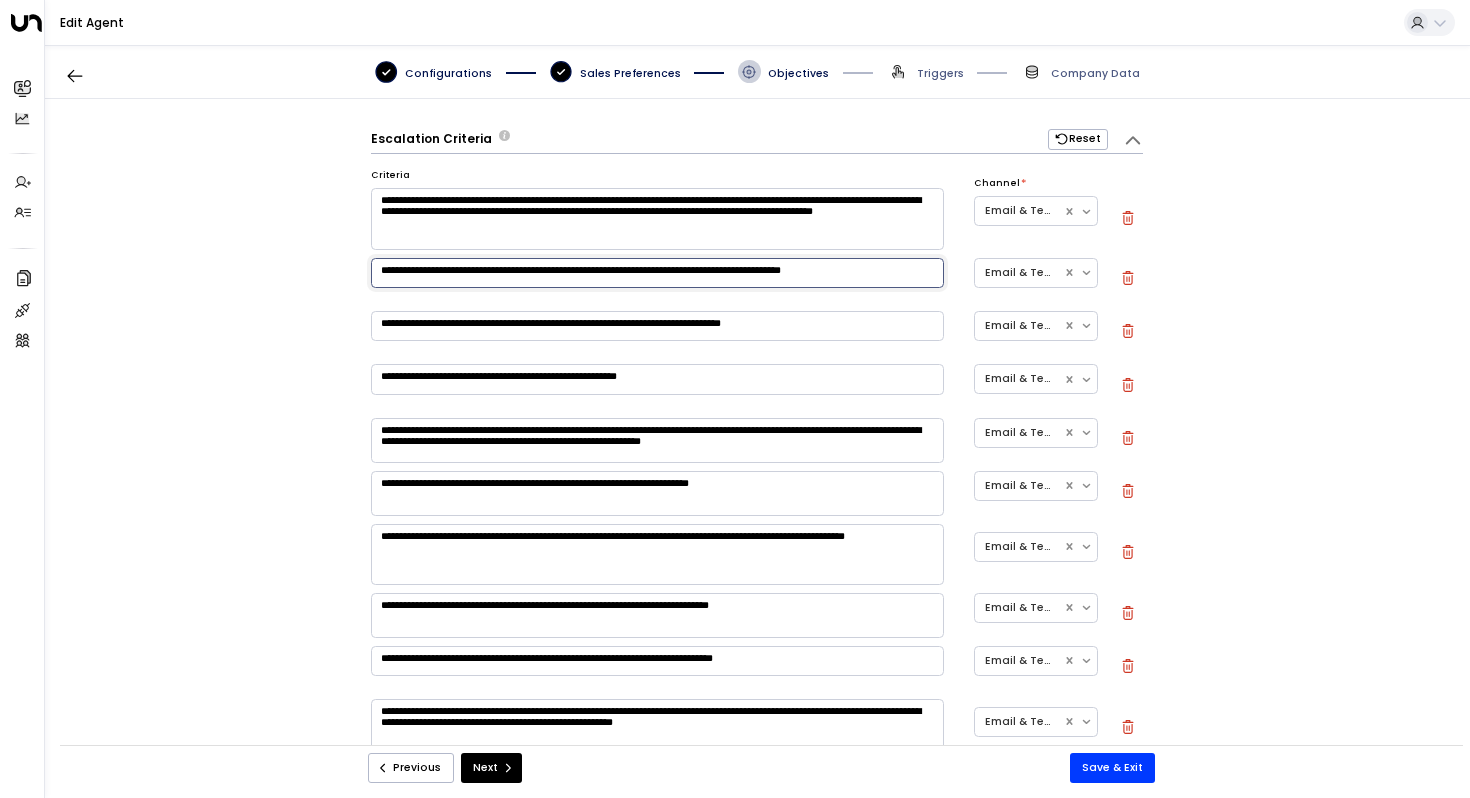 click on "**********" at bounding box center (657, 326) 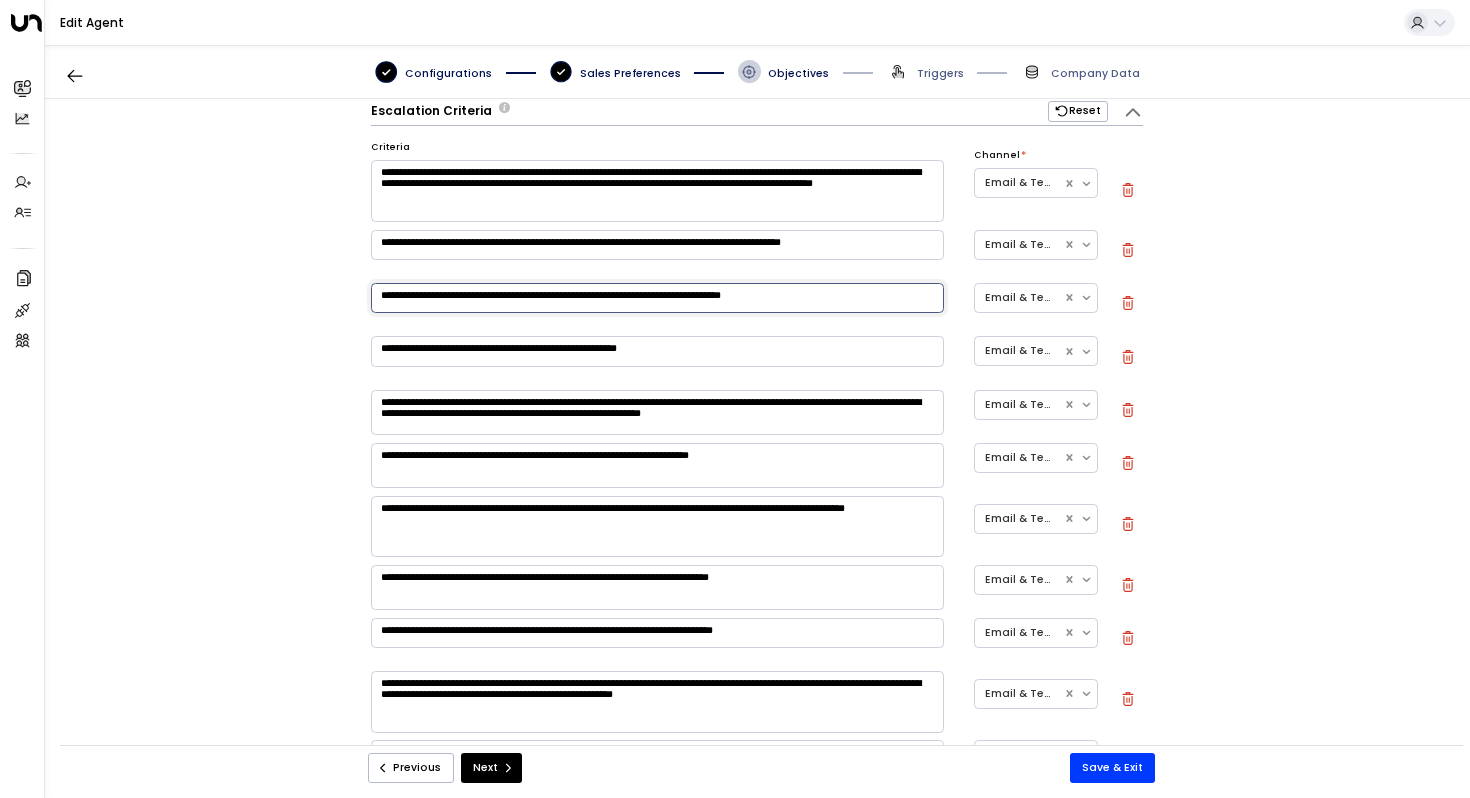 scroll, scrollTop: 435, scrollLeft: 0, axis: vertical 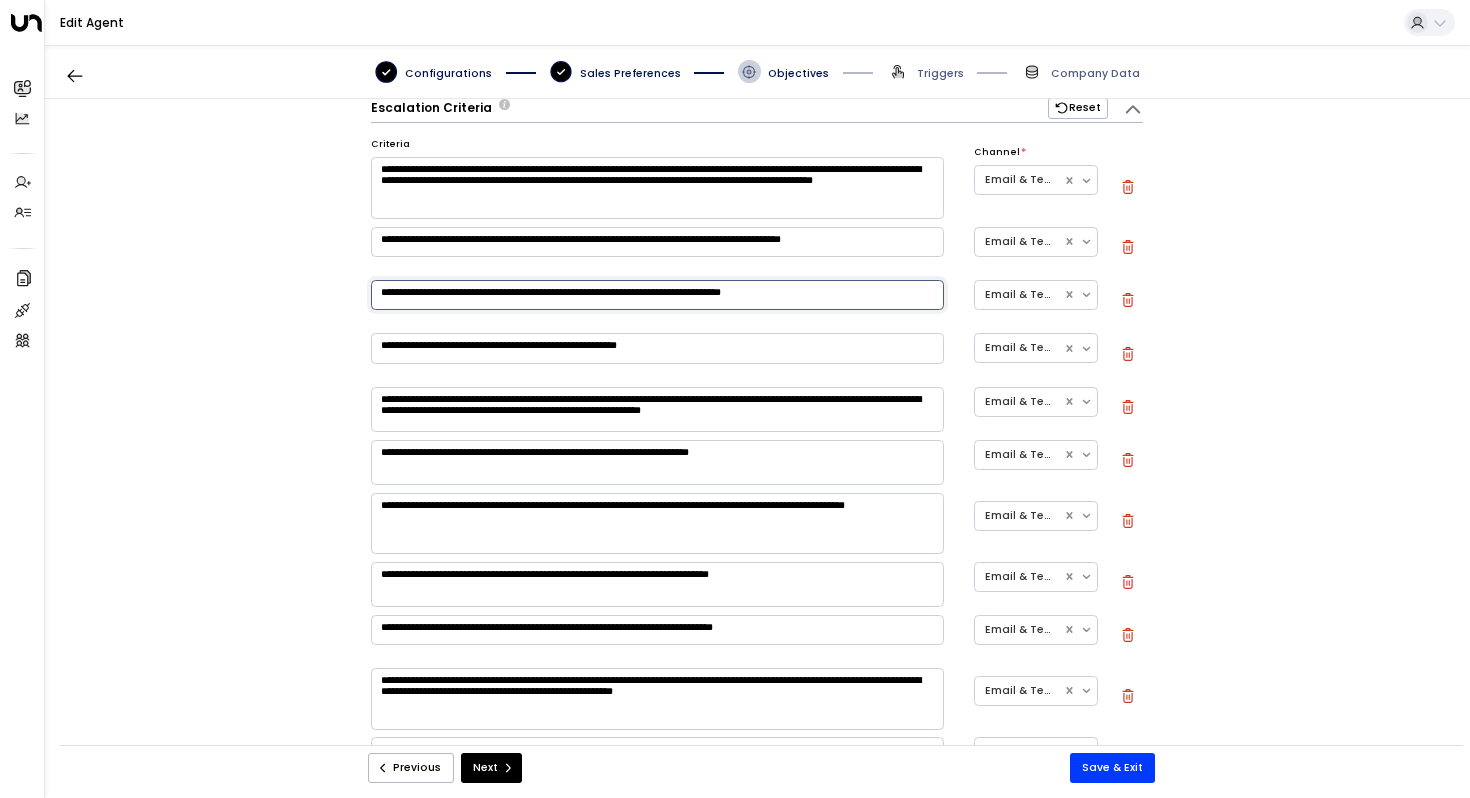click on "**********" at bounding box center (657, 348) 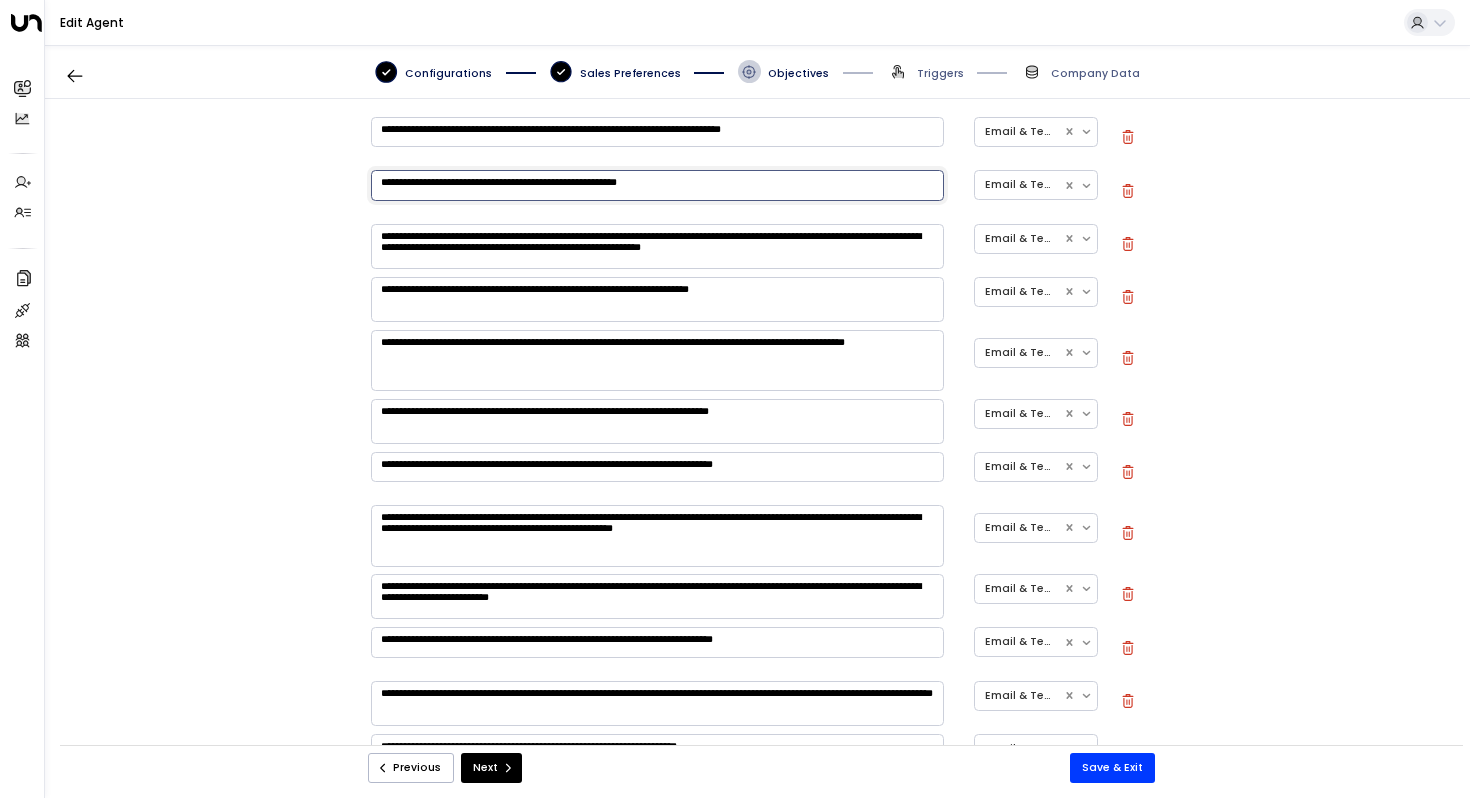 scroll, scrollTop: 601, scrollLeft: 0, axis: vertical 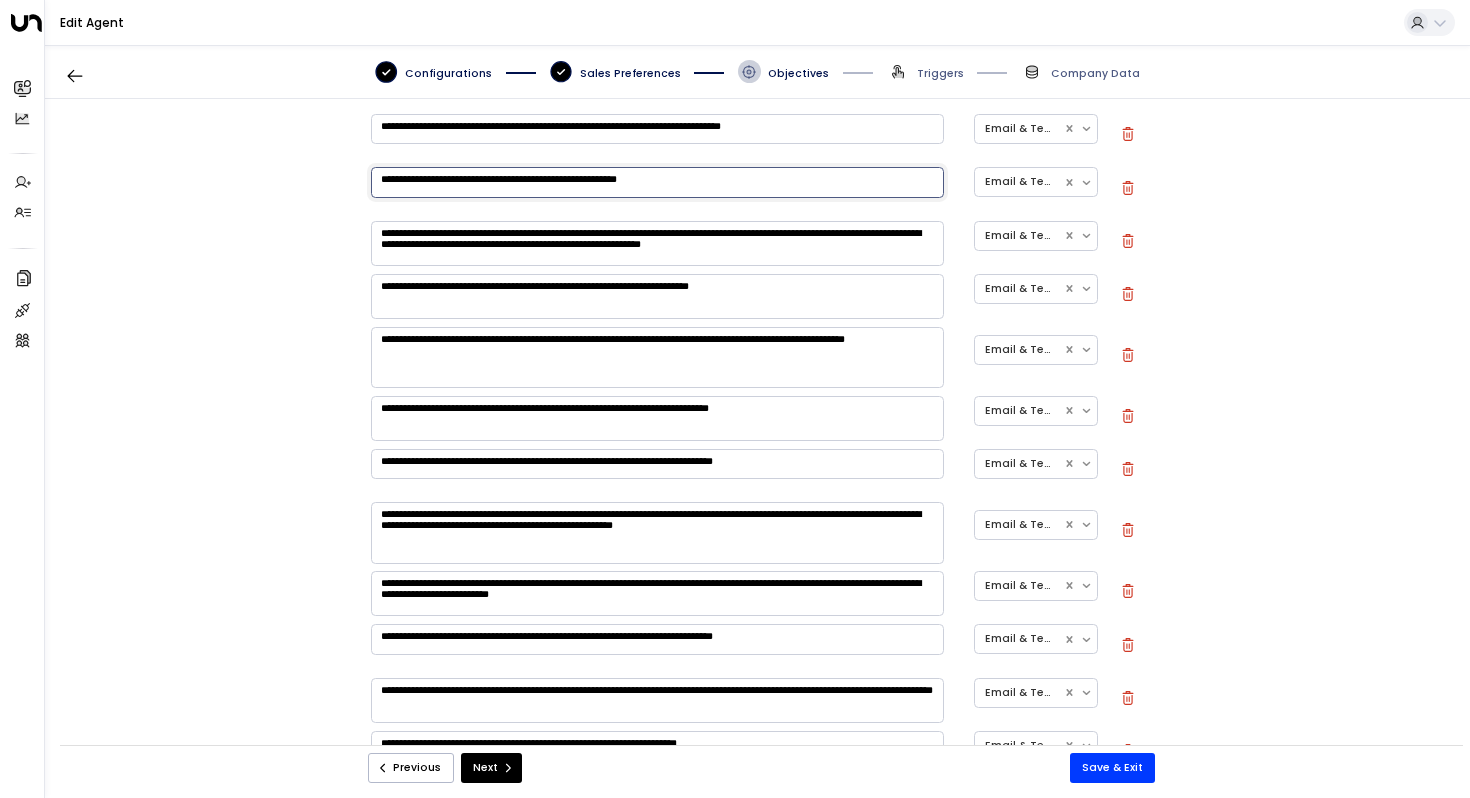 click on "**********" at bounding box center [657, 243] 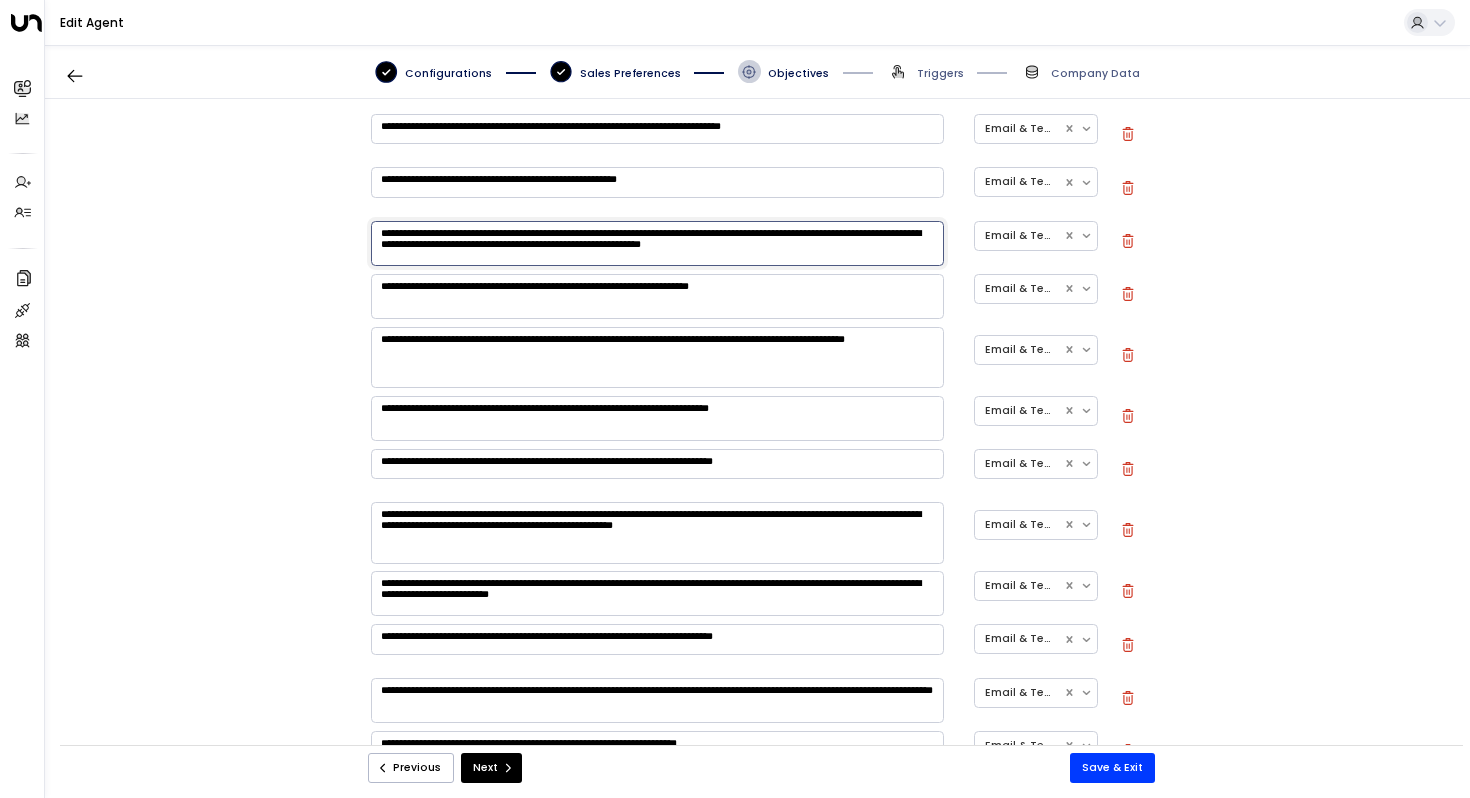 click on "**********" at bounding box center [757, 430] 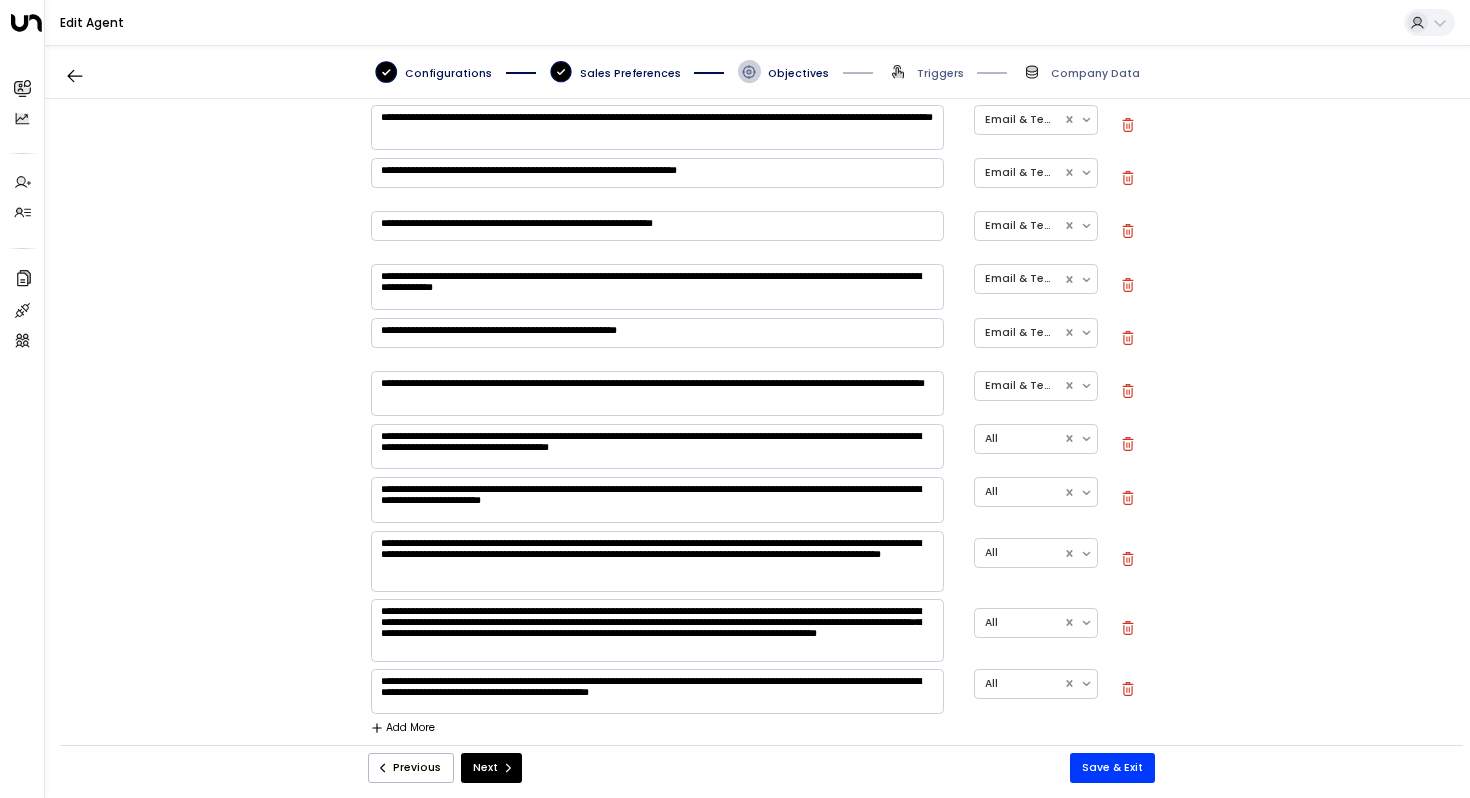 scroll, scrollTop: 1181, scrollLeft: 0, axis: vertical 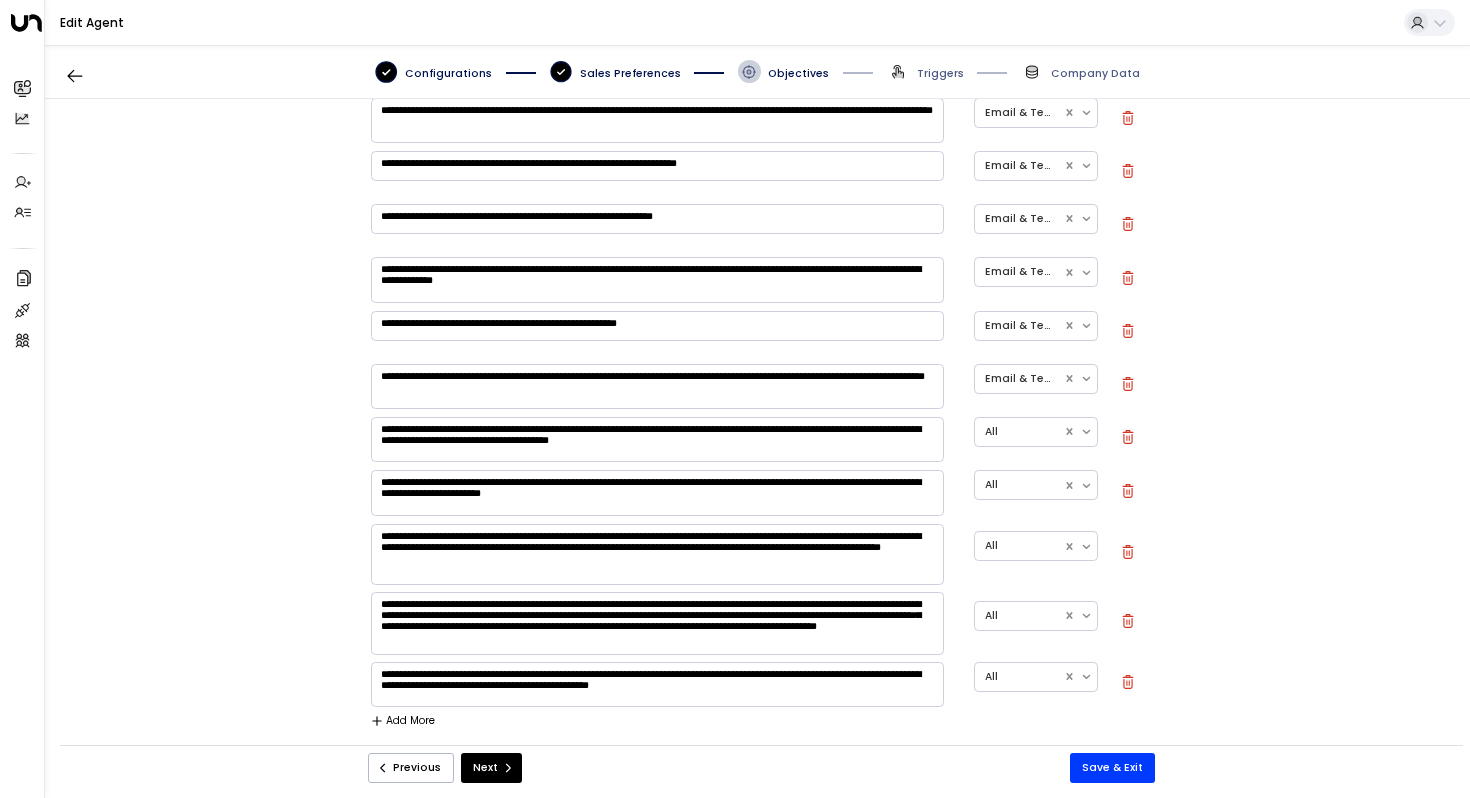 click on "**********" at bounding box center [657, 326] 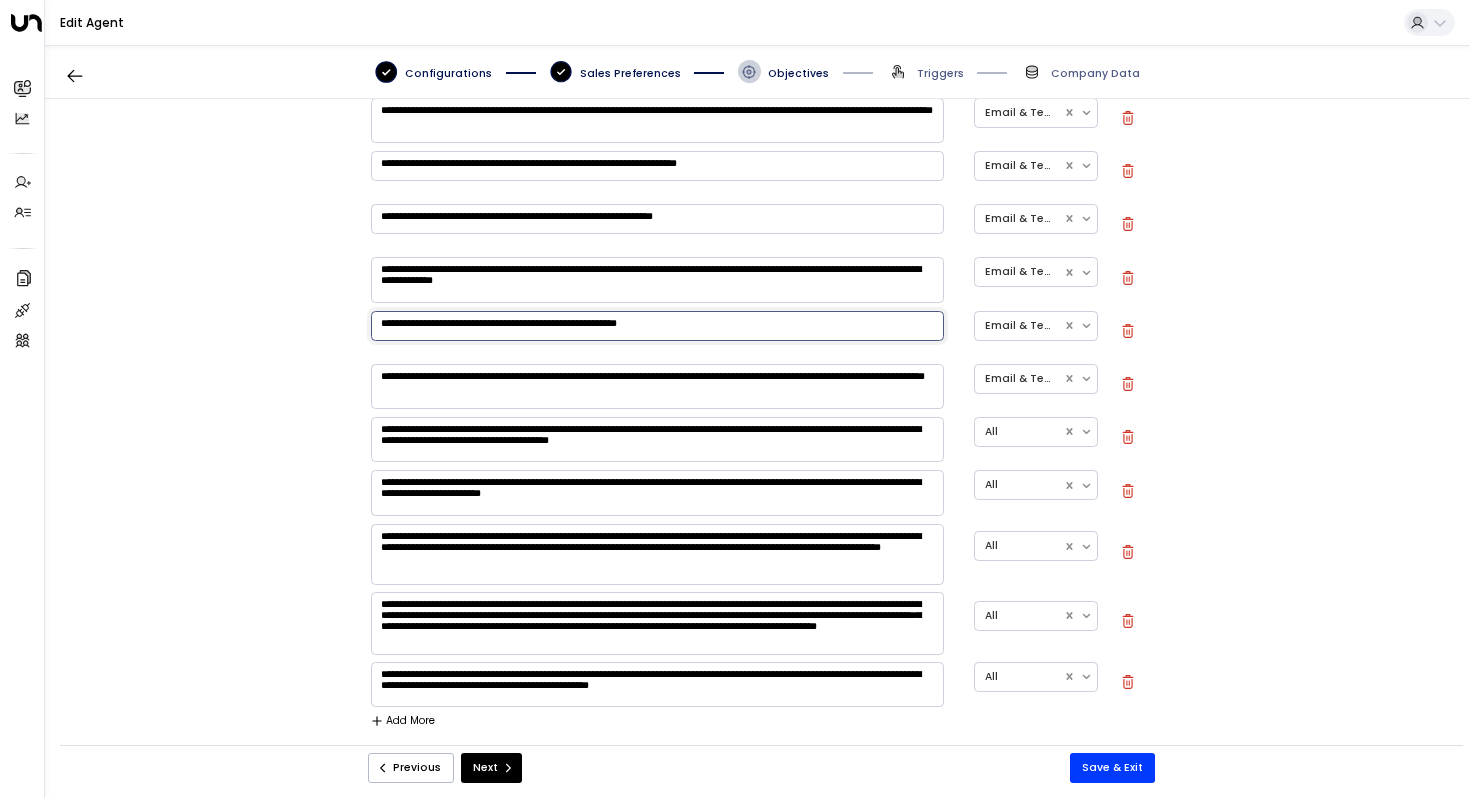 paste on "**********" 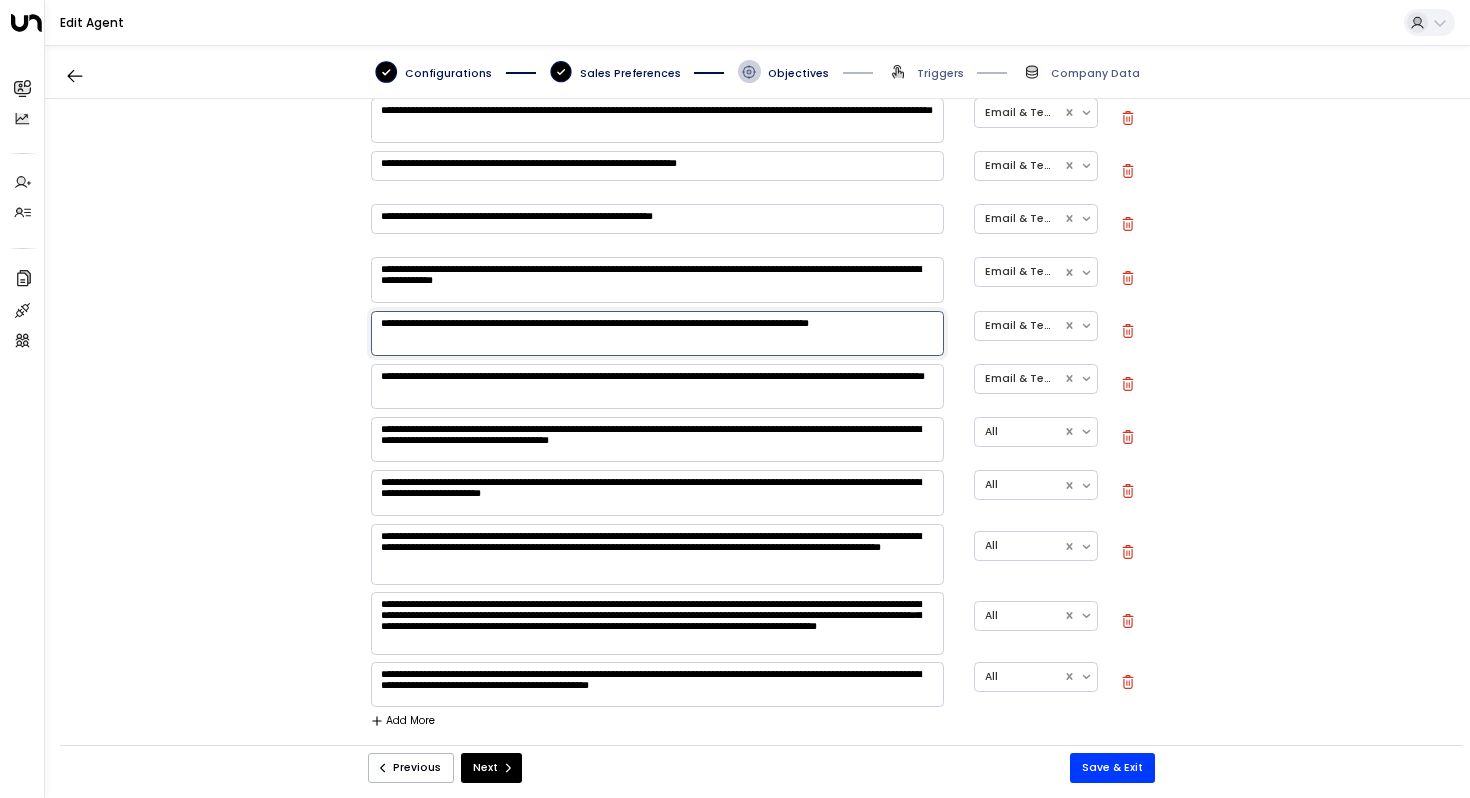 click on "**********" at bounding box center [757, 430] 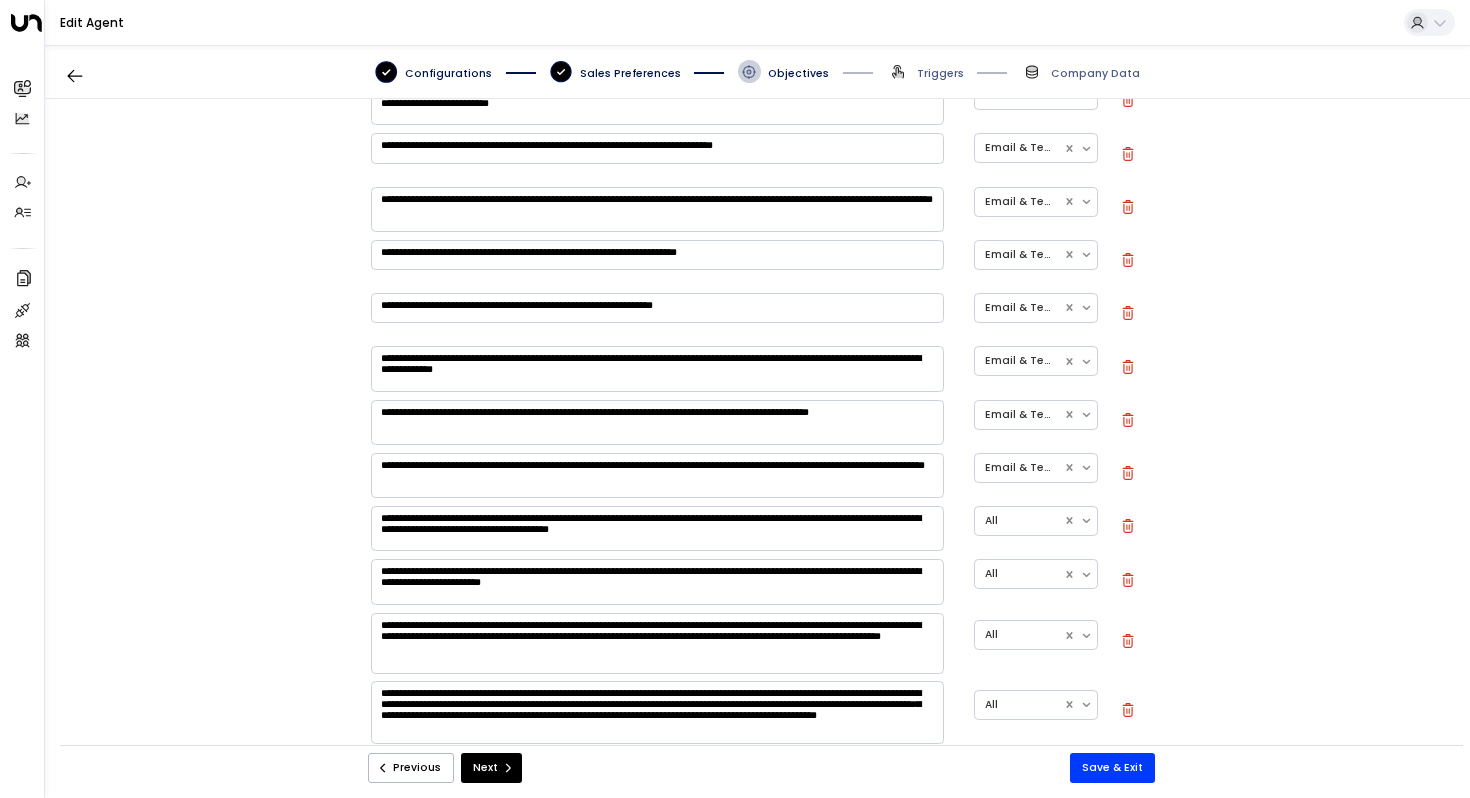 scroll, scrollTop: 1078, scrollLeft: 0, axis: vertical 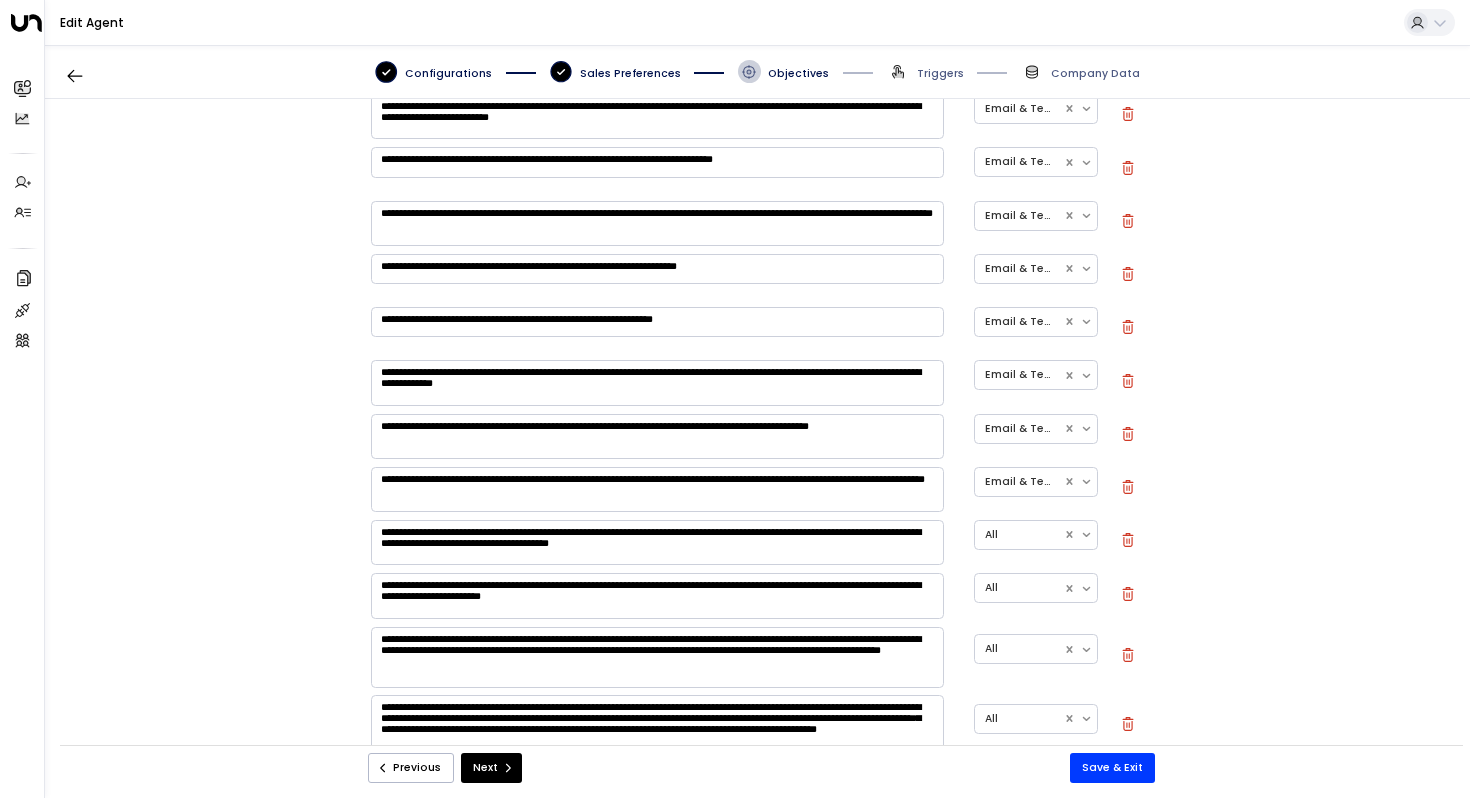 click on "**********" at bounding box center [657, 436] 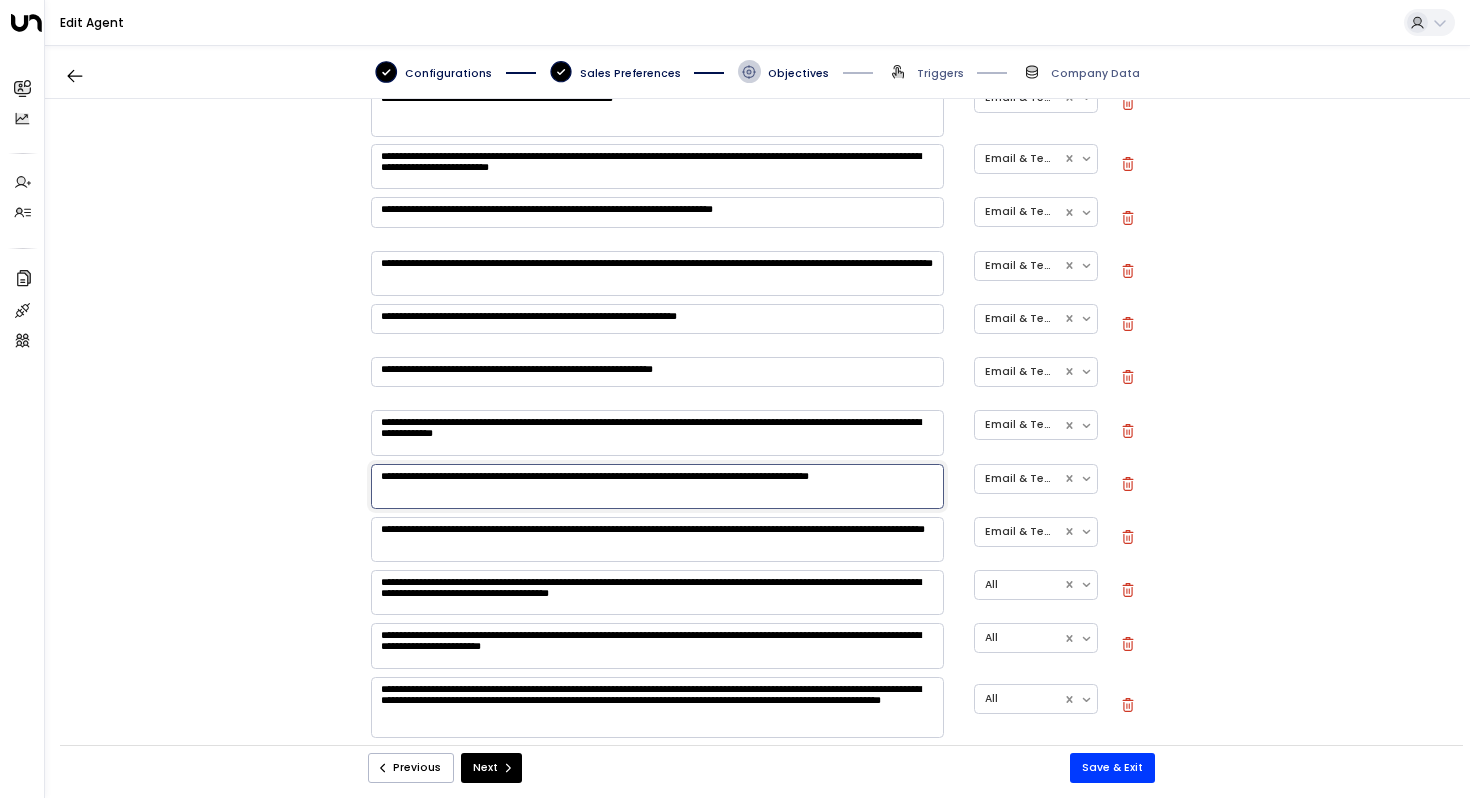 scroll, scrollTop: 1016, scrollLeft: 0, axis: vertical 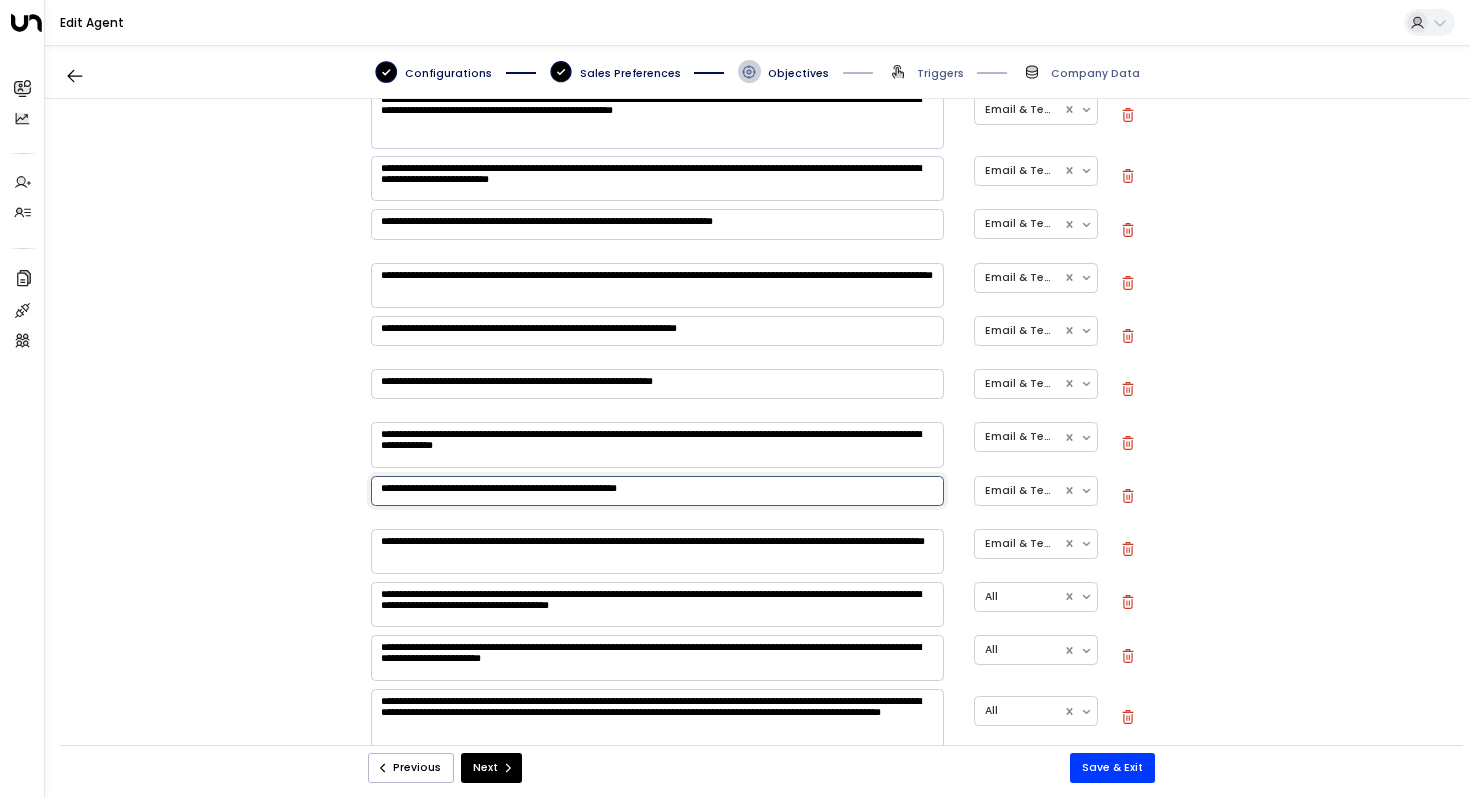 click on "**********" at bounding box center (657, 491) 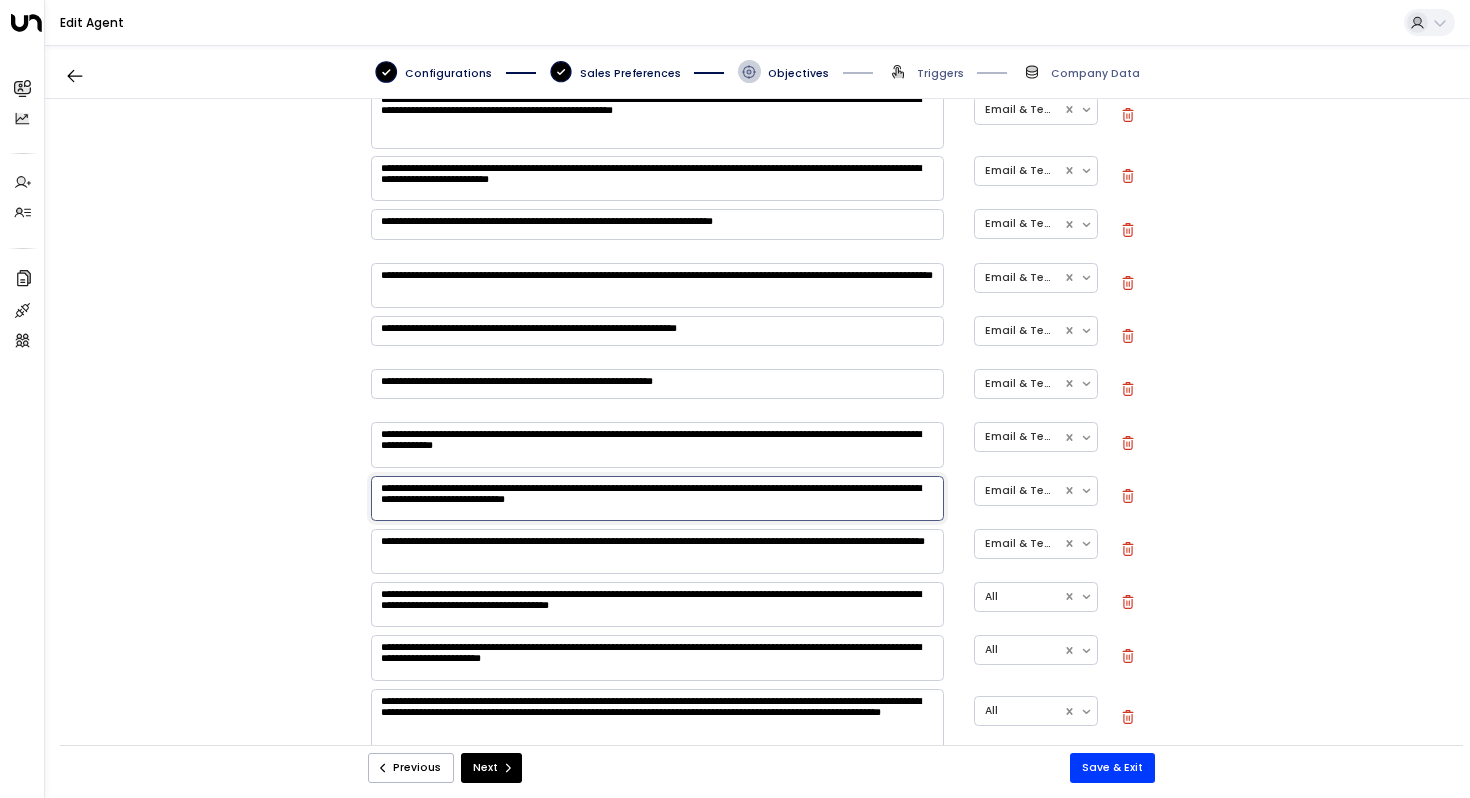 click on "**********" at bounding box center (657, 498) 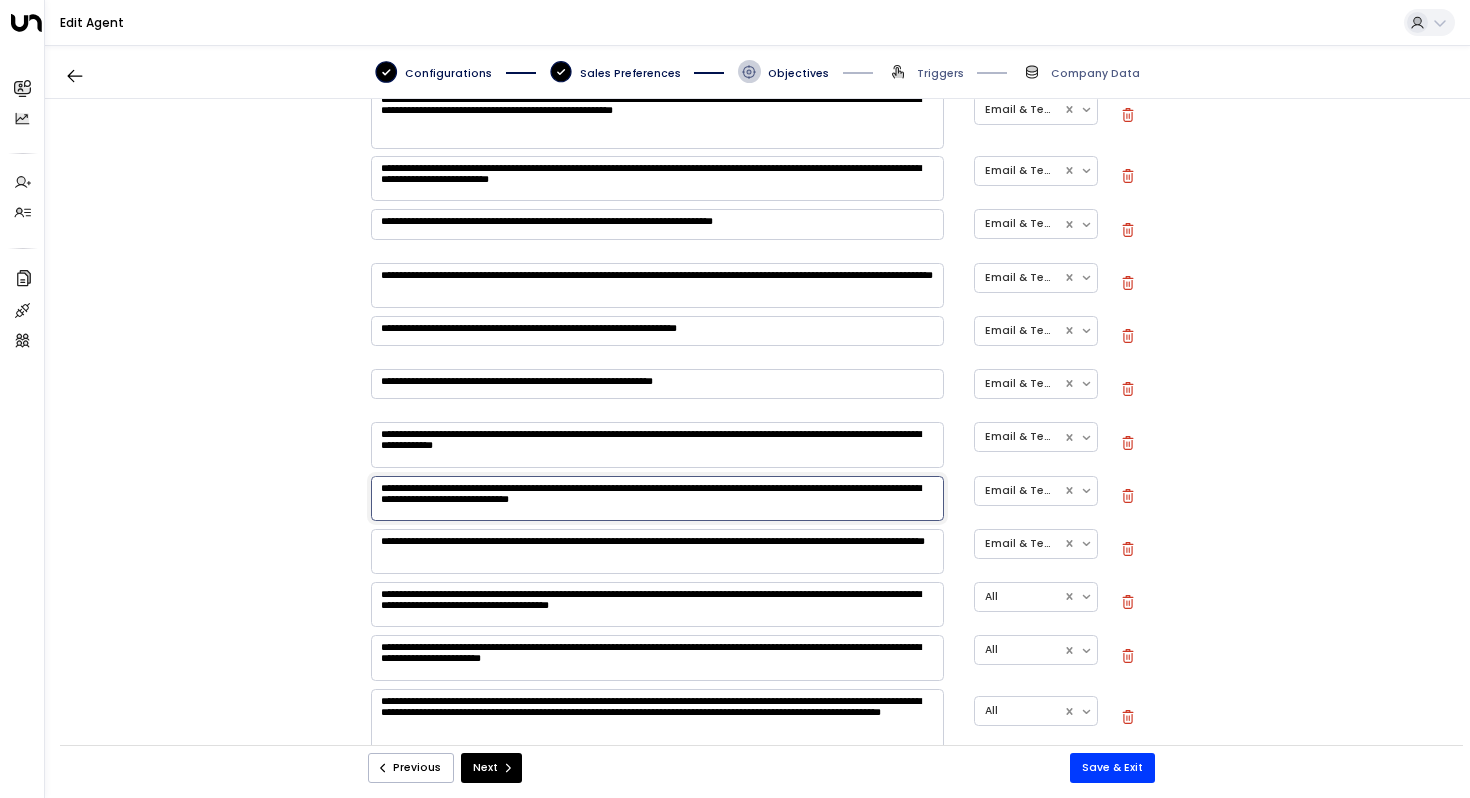 type on "**********" 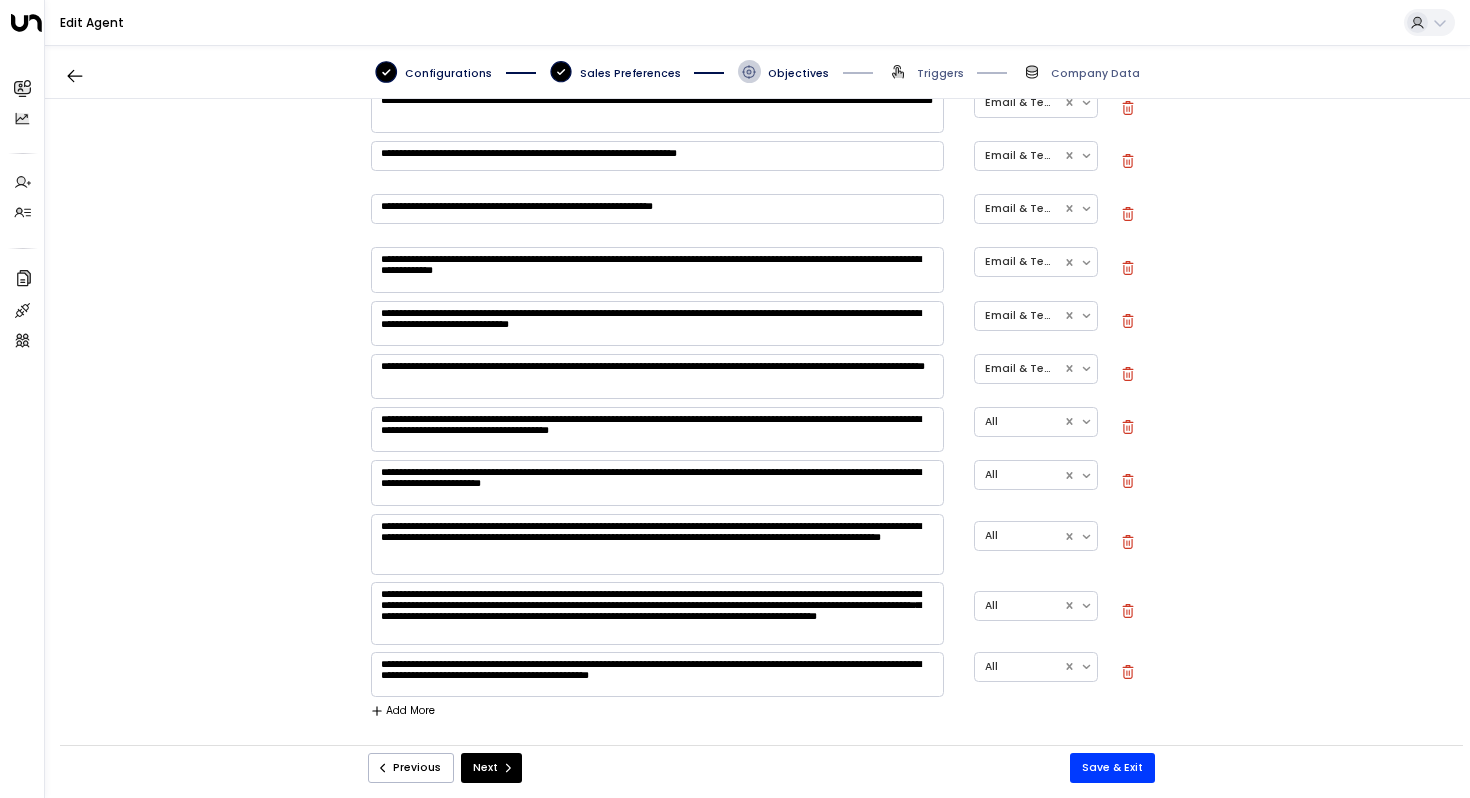 scroll, scrollTop: 1217, scrollLeft: 0, axis: vertical 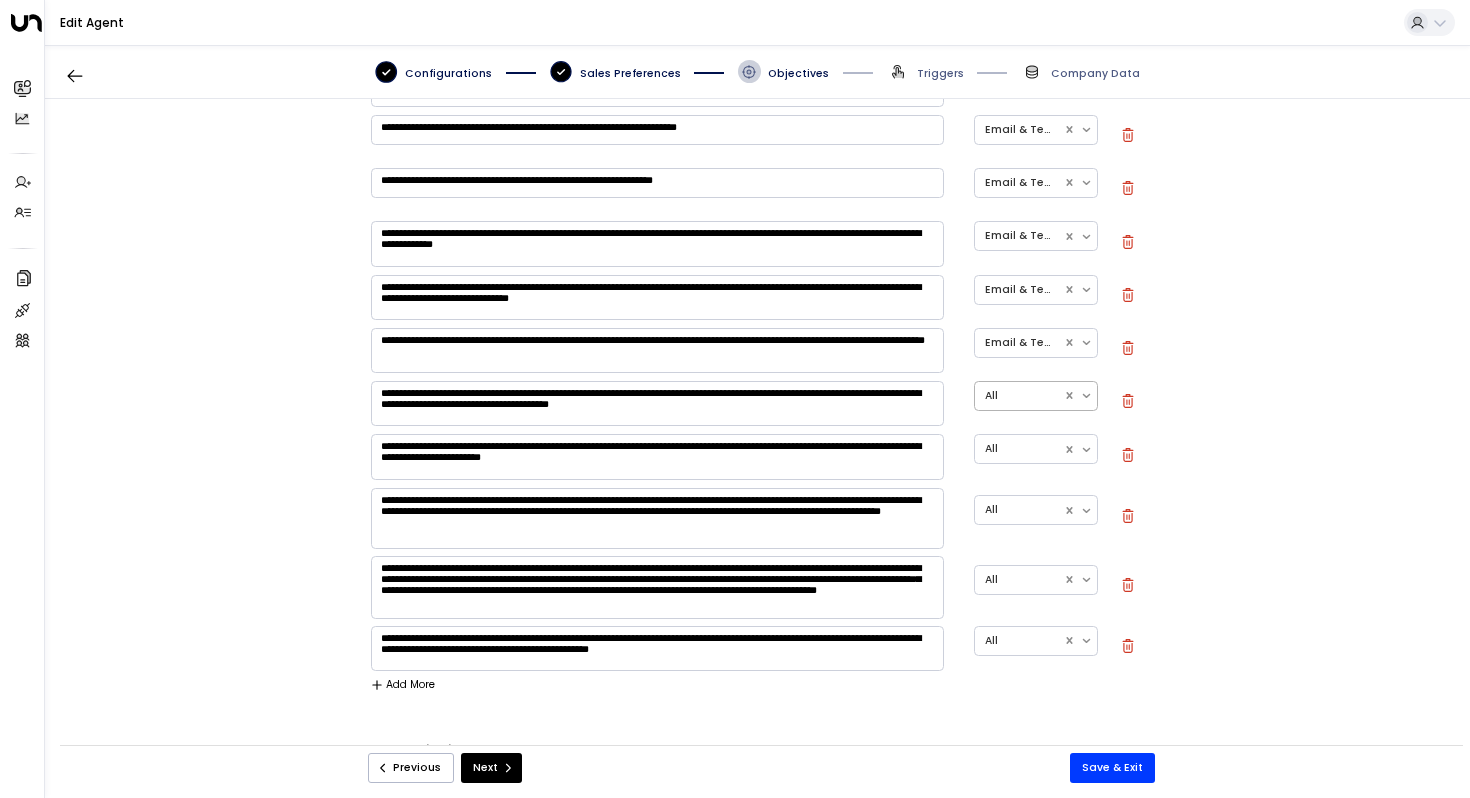click at bounding box center (1019, 396) 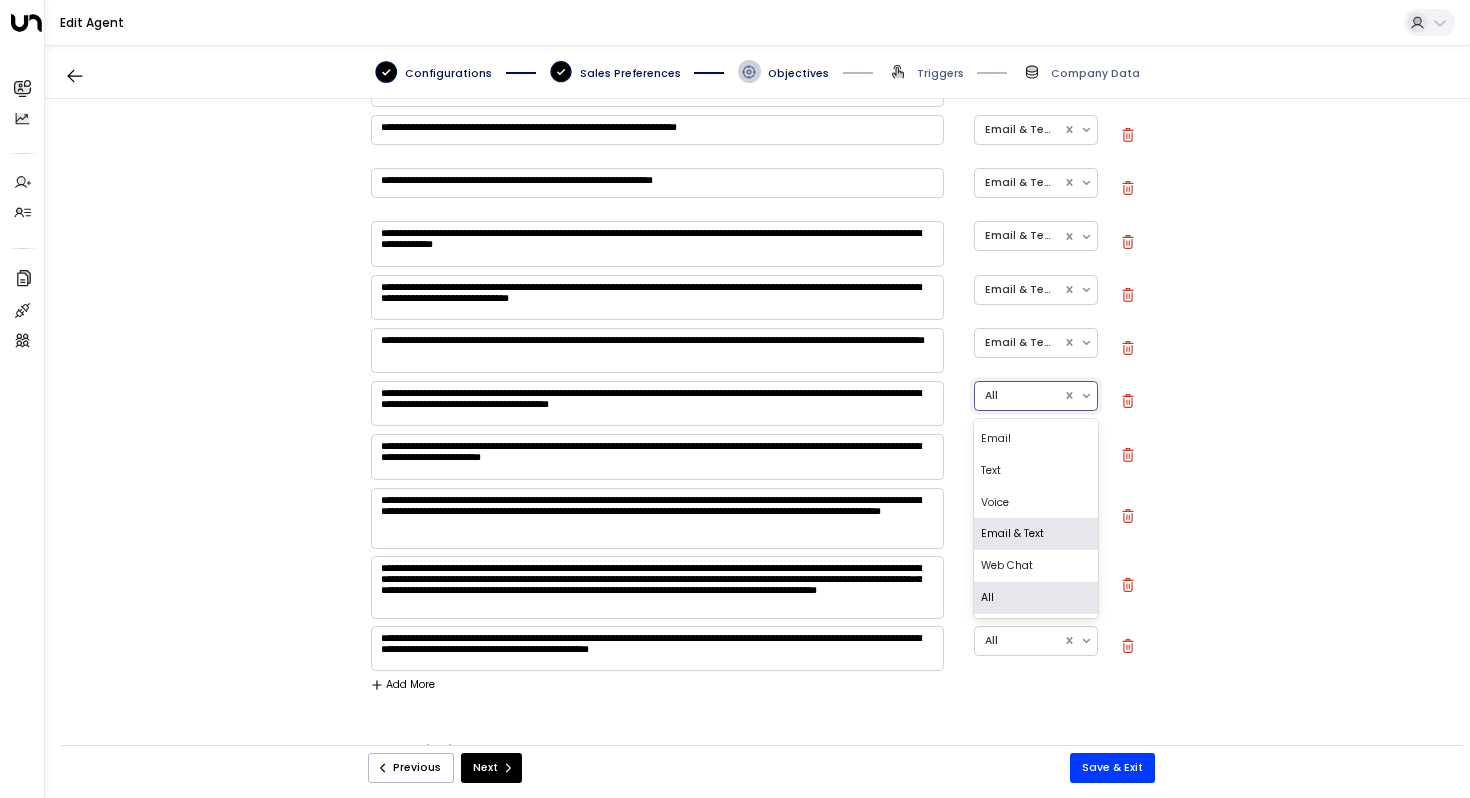 click on "Email & Text" at bounding box center [1036, 534] 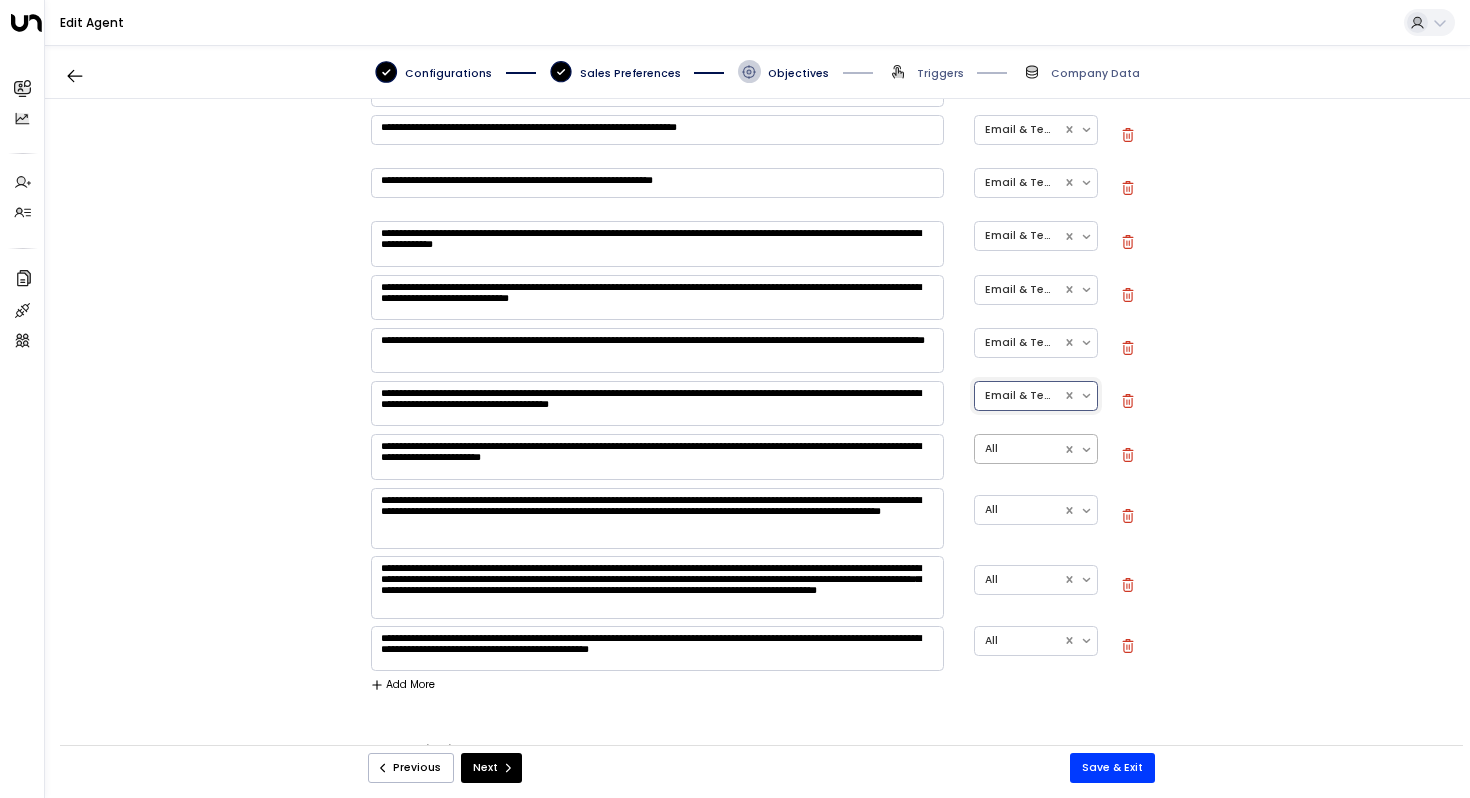 click at bounding box center (1019, 449) 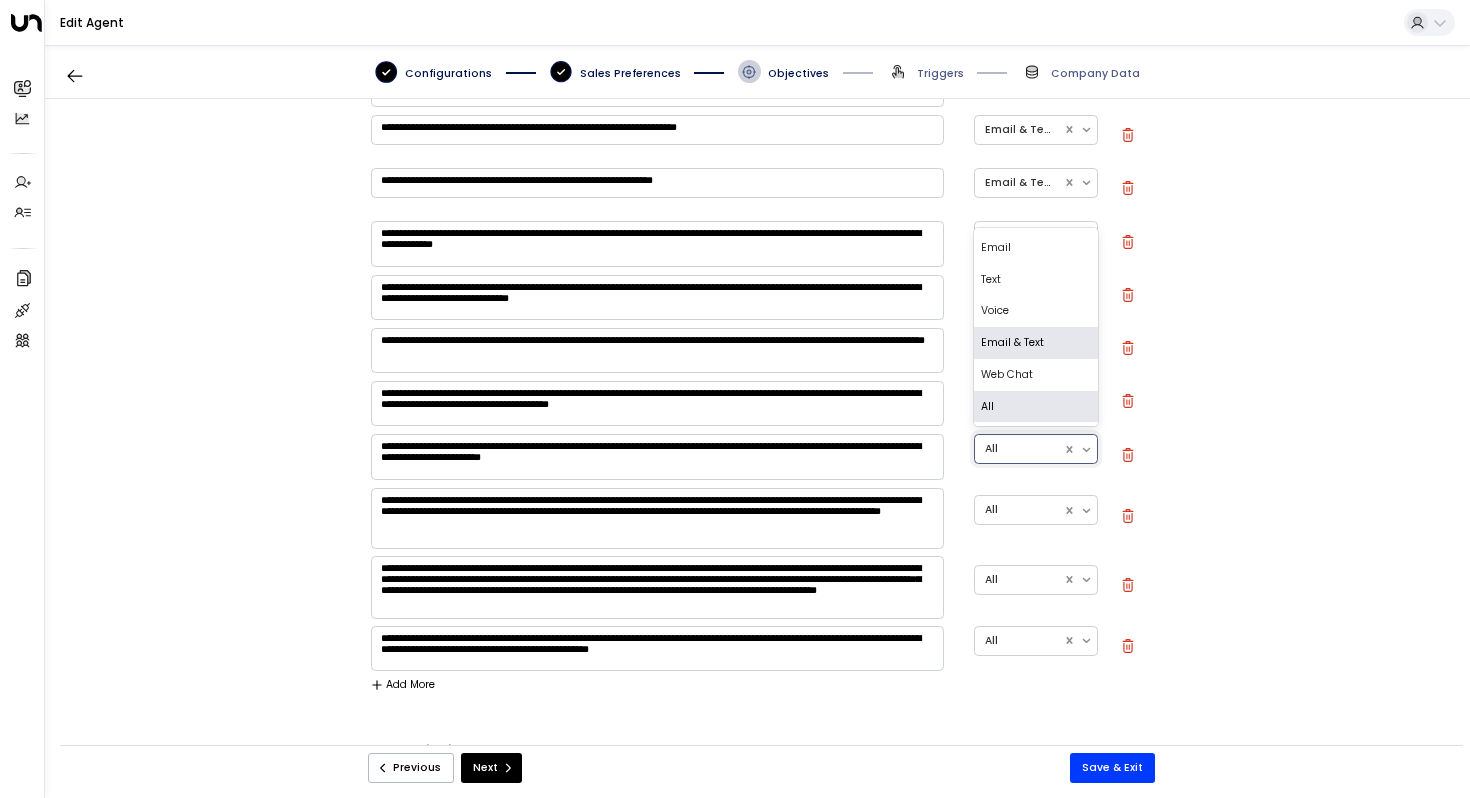 click on "Email & Text" at bounding box center [1036, 343] 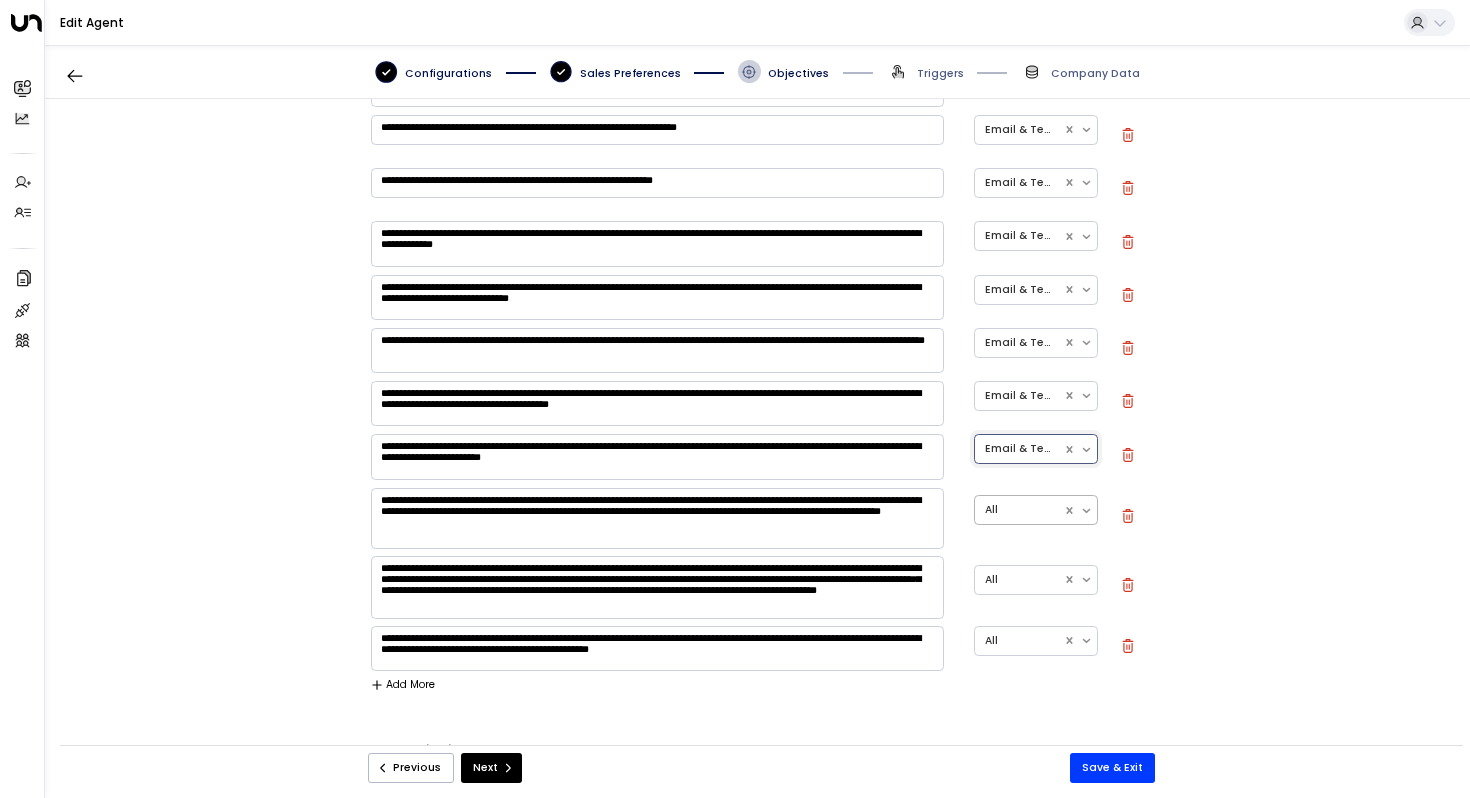 click at bounding box center [1019, 510] 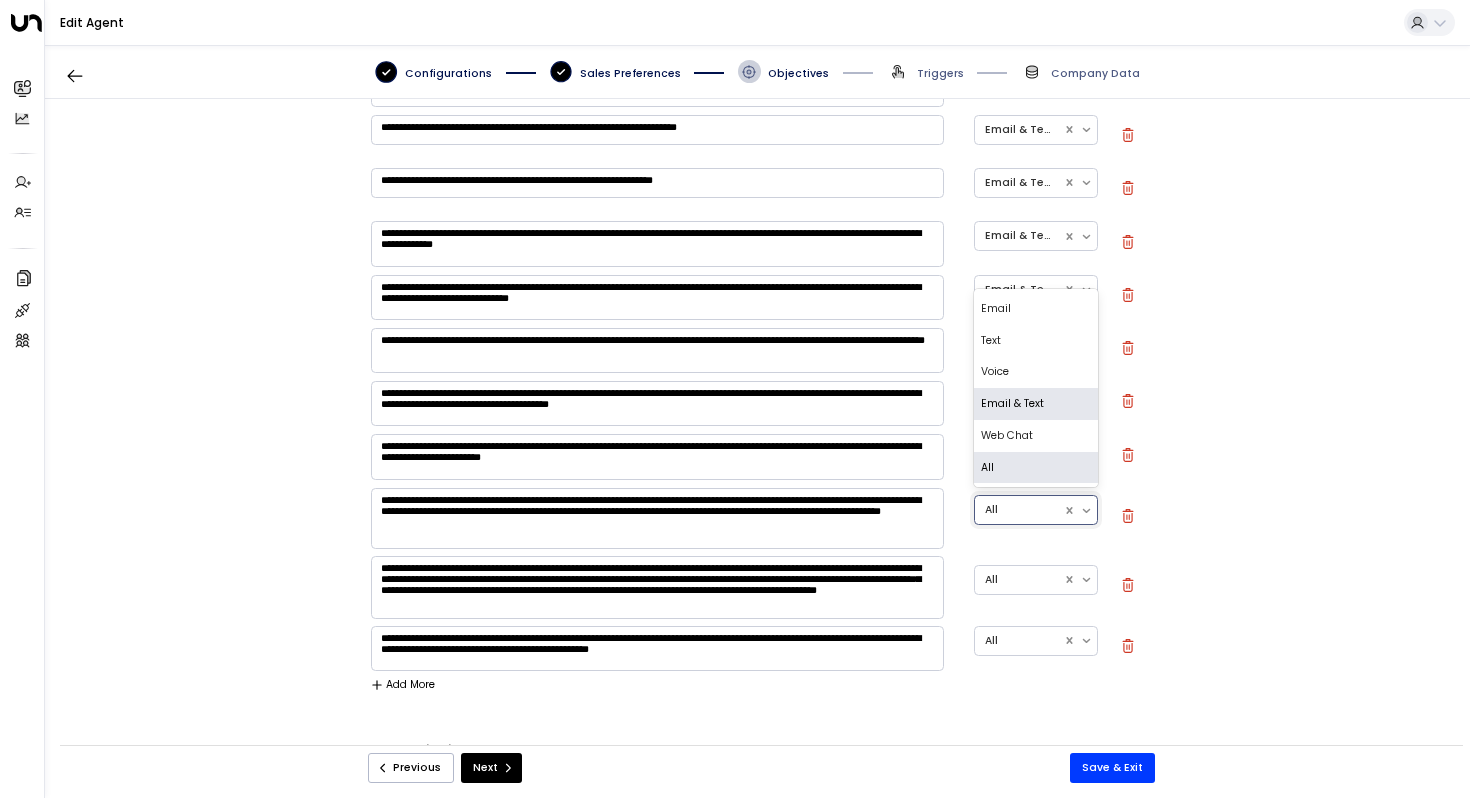 click on "Email & Text" at bounding box center [1036, 404] 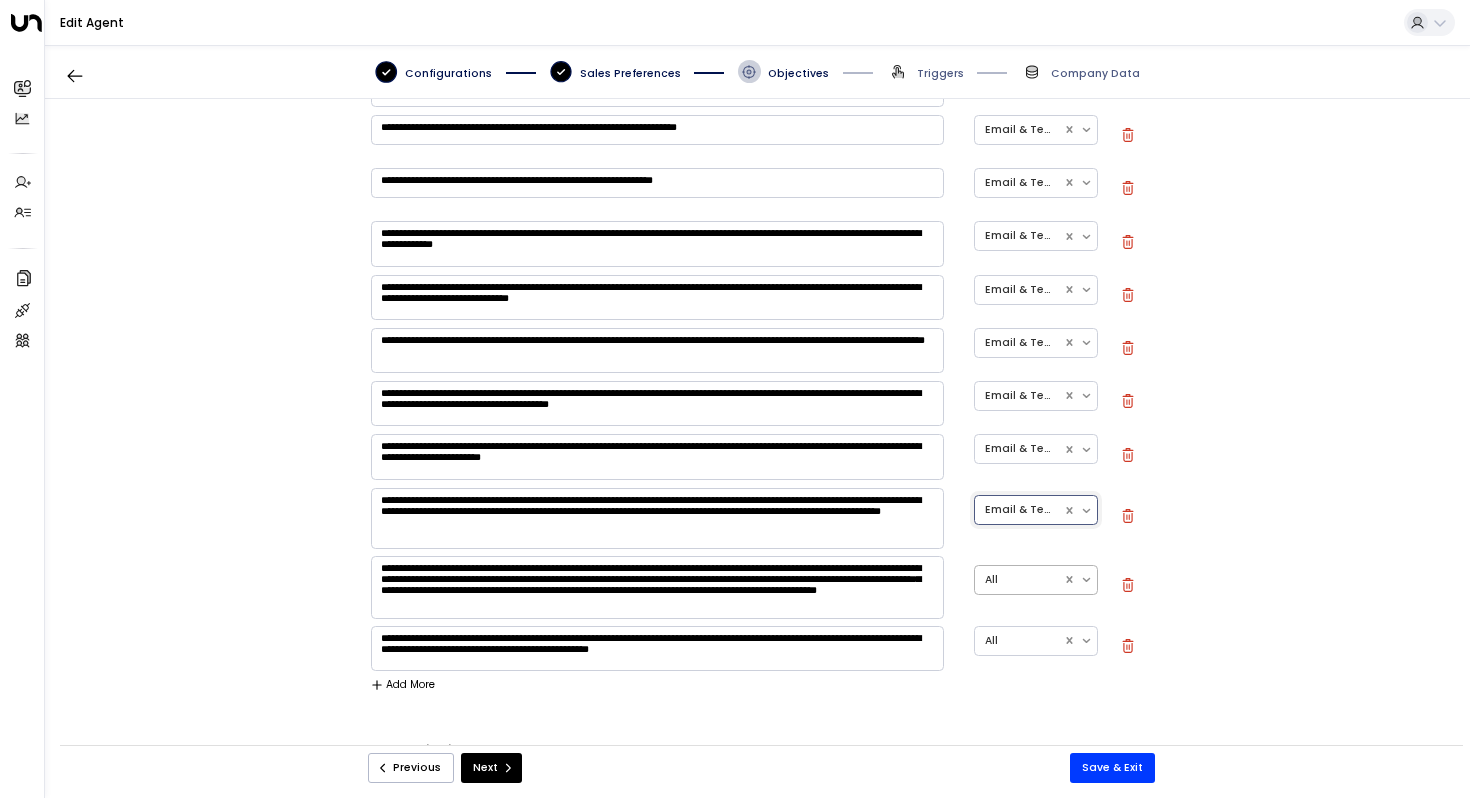 click at bounding box center (1019, 580) 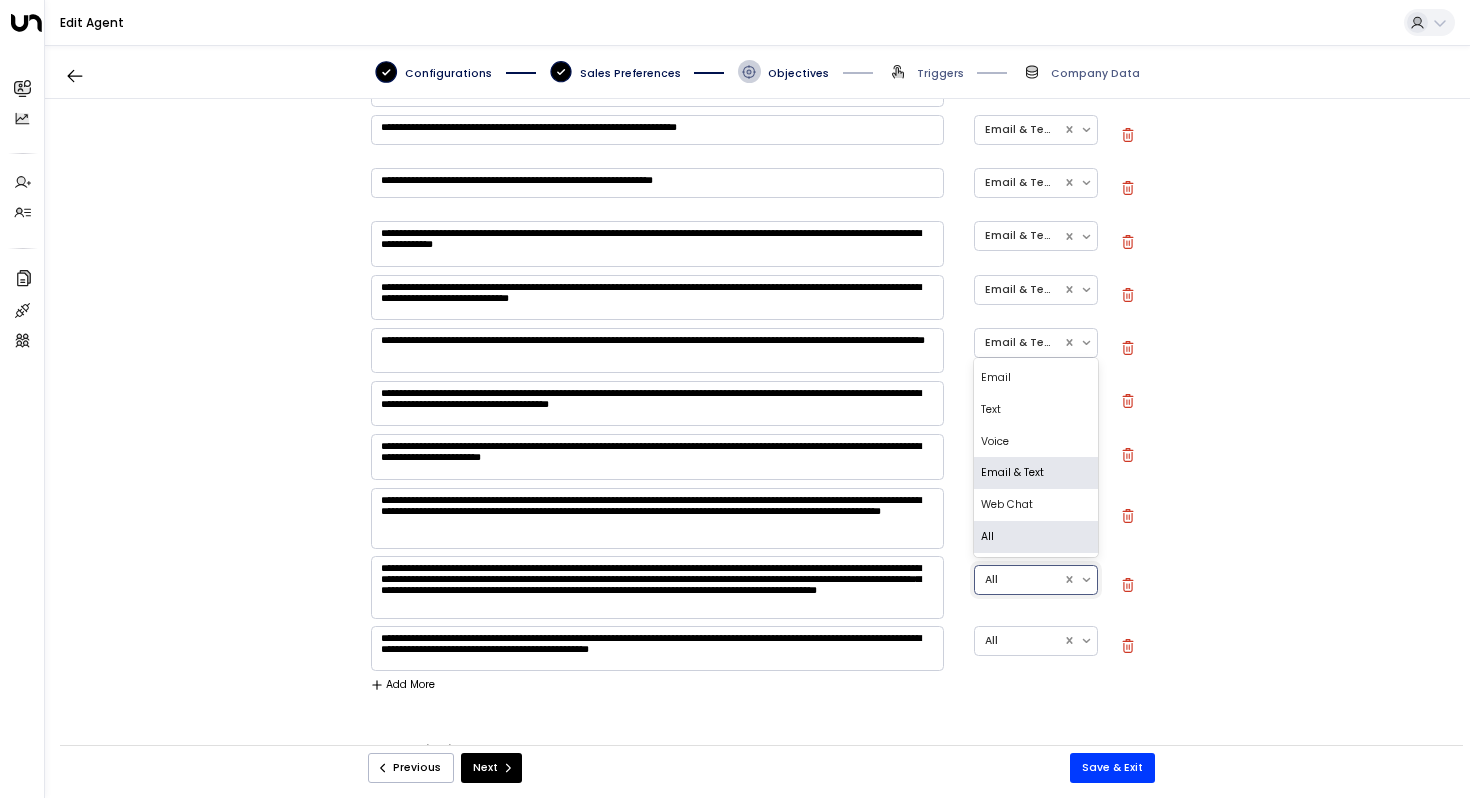 click on "Email & Text" at bounding box center [1036, 473] 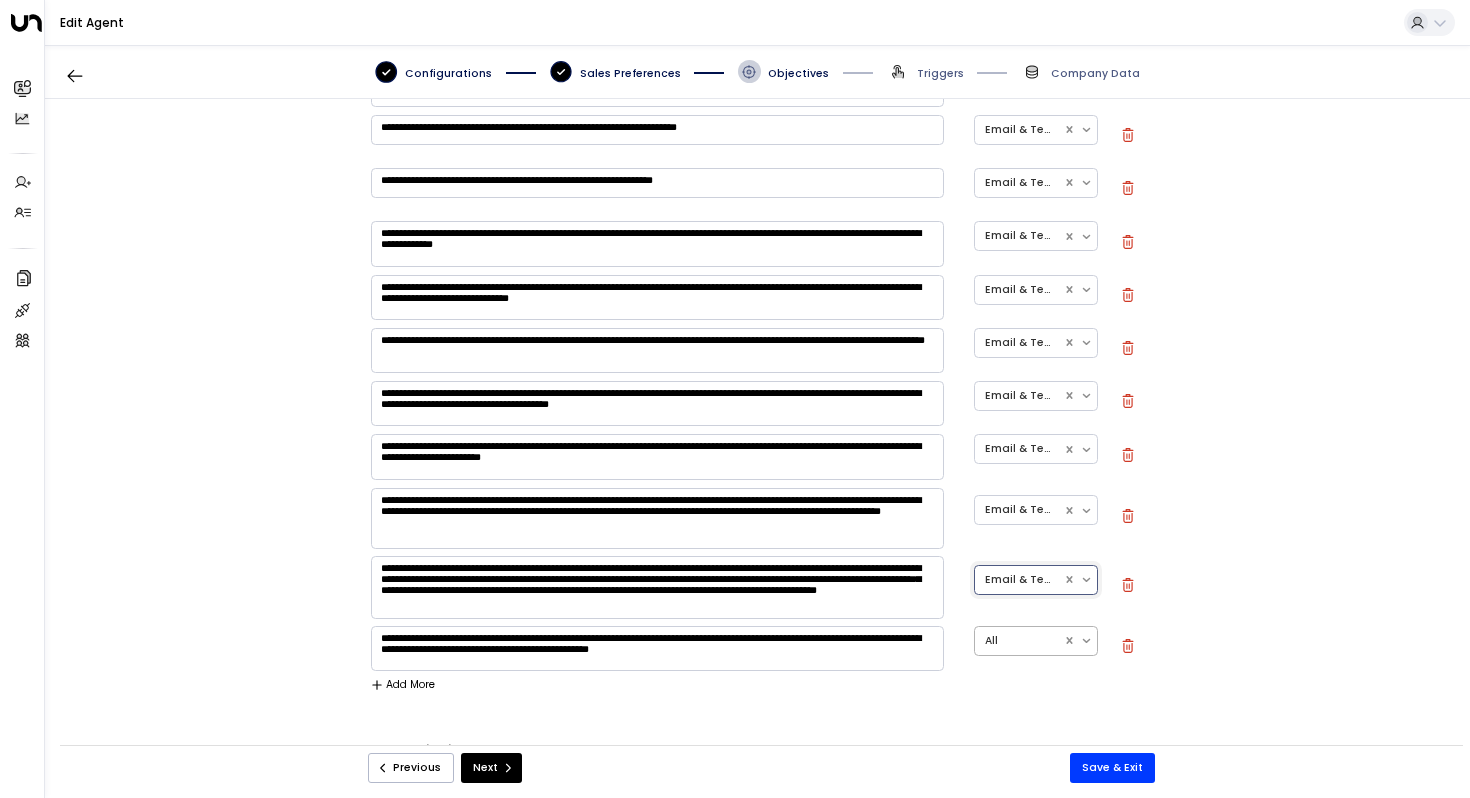 click at bounding box center [1019, 641] 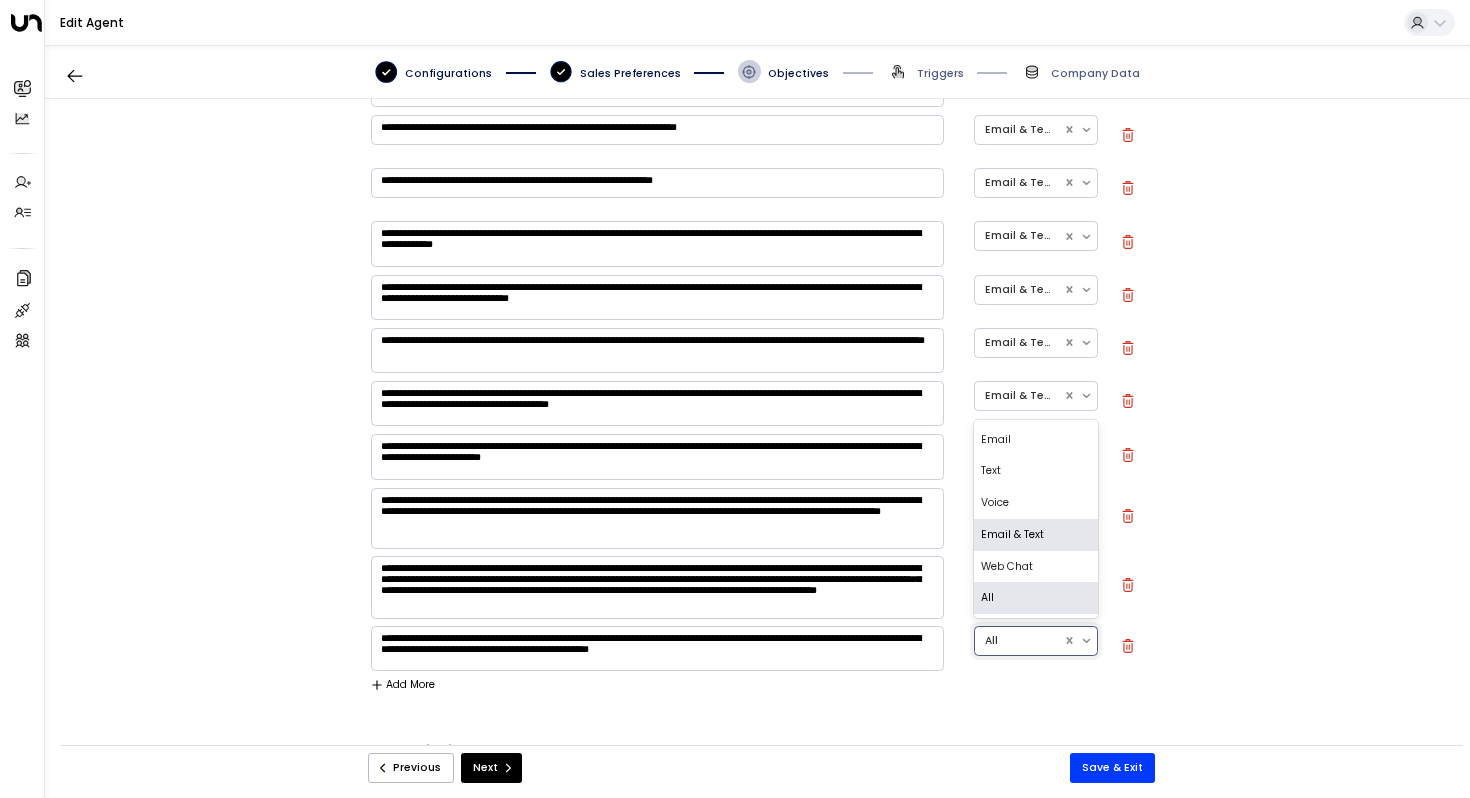 click on "Email & Text" at bounding box center [1036, 535] 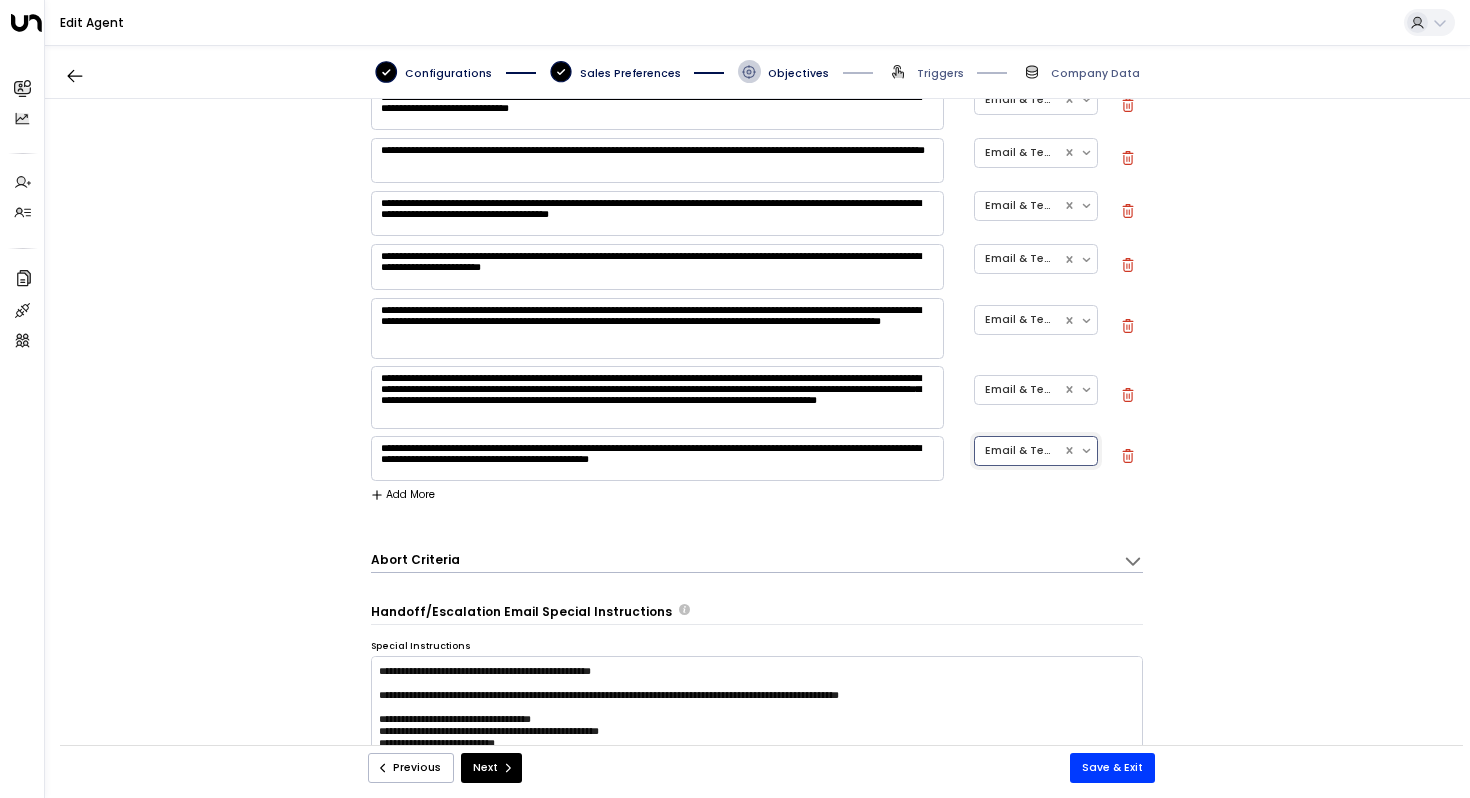scroll, scrollTop: 1420, scrollLeft: 0, axis: vertical 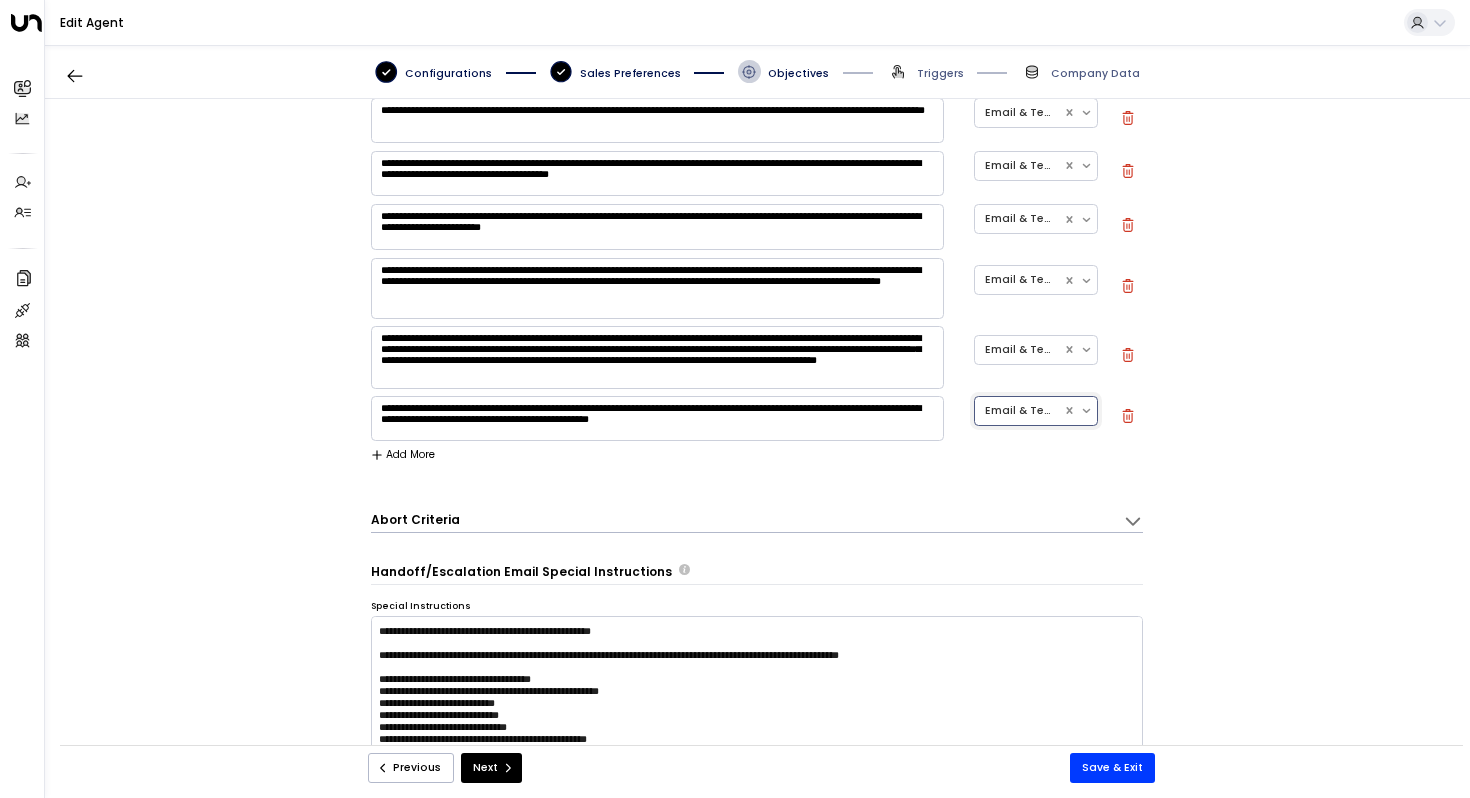 click on "**********" at bounding box center [757, 430] 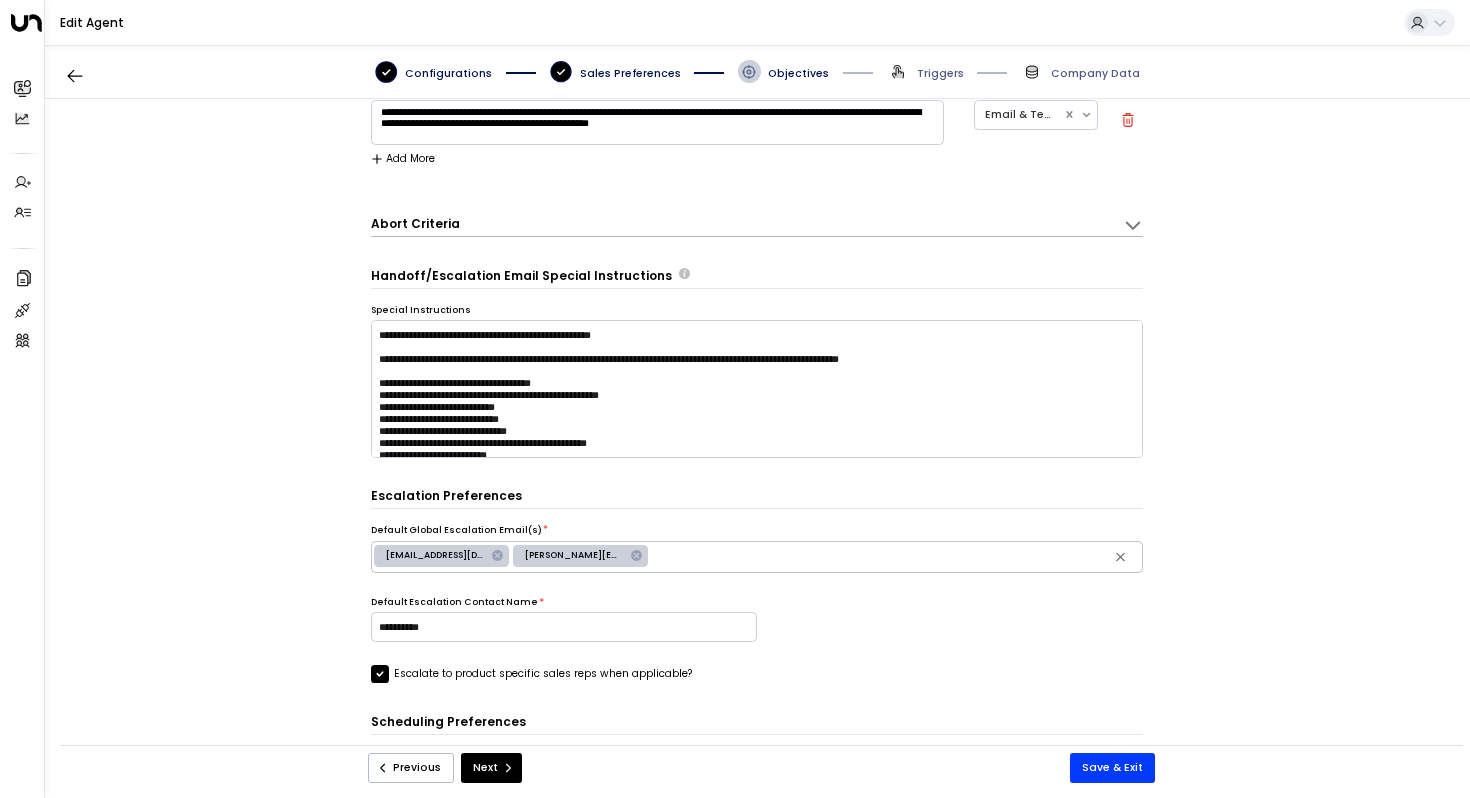 scroll, scrollTop: 1744, scrollLeft: 0, axis: vertical 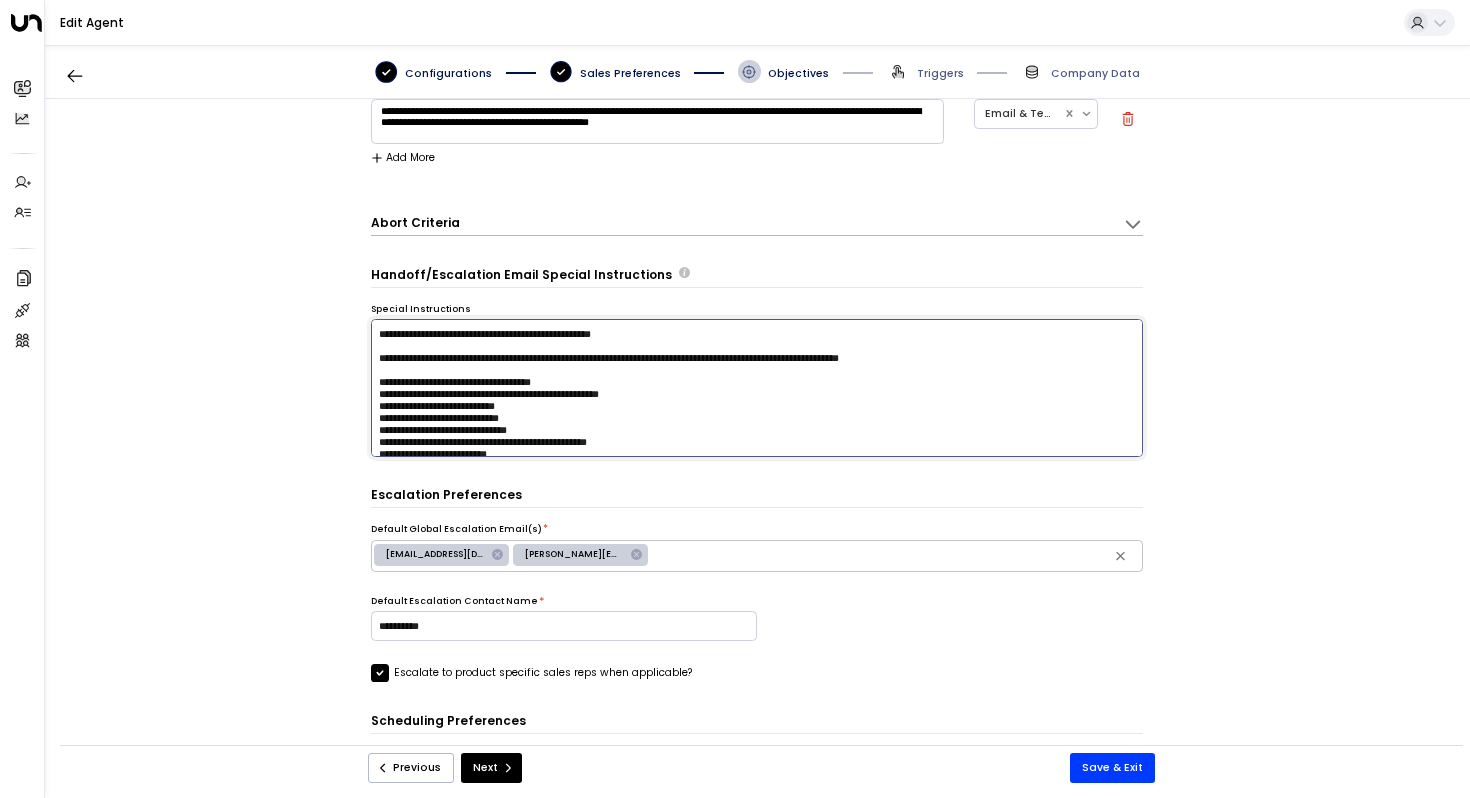 click on "**********" at bounding box center (757, 388) 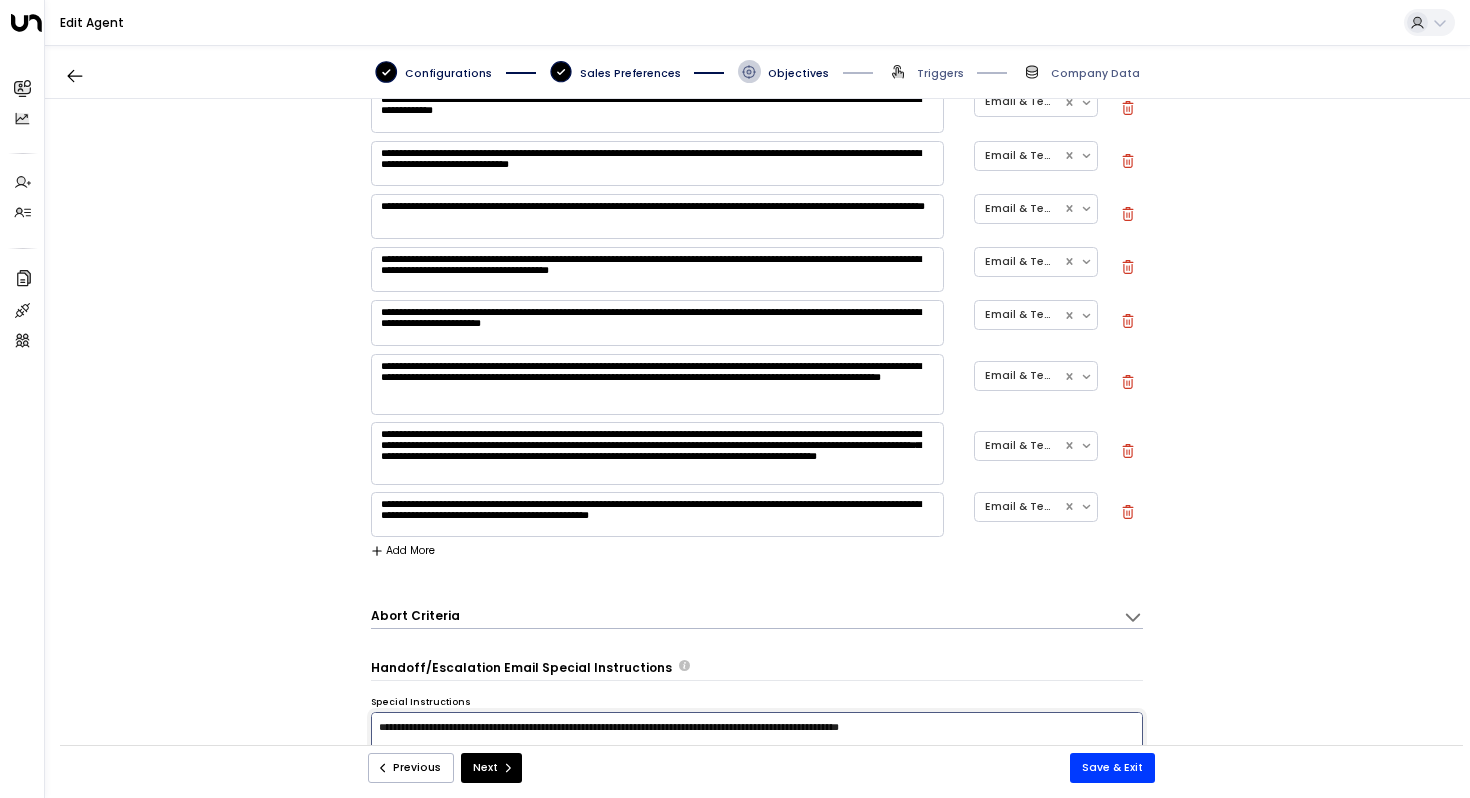 scroll, scrollTop: 1371, scrollLeft: 0, axis: vertical 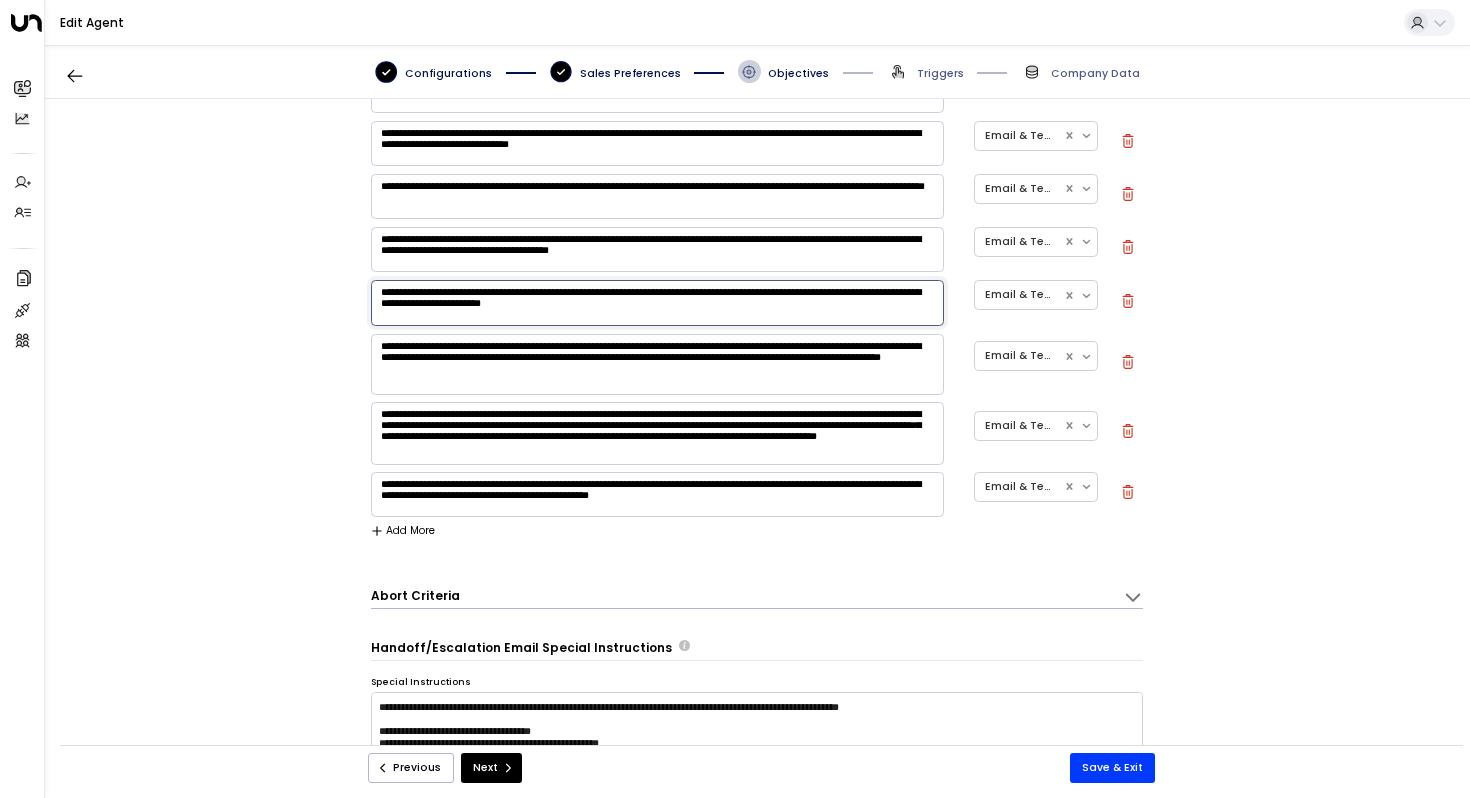 drag, startPoint x: 424, startPoint y: 312, endPoint x: 802, endPoint y: 344, distance: 379.35208 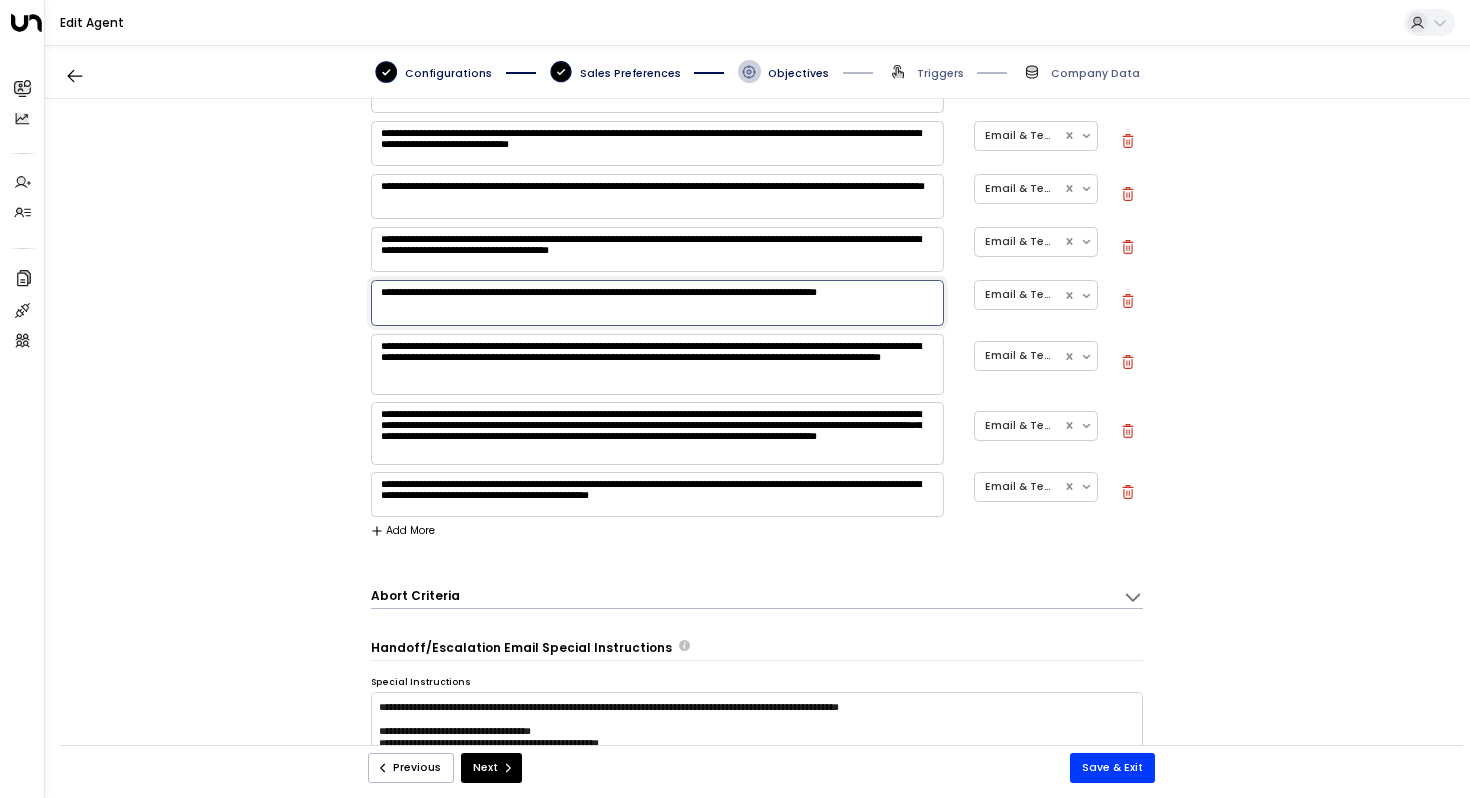scroll, scrollTop: 1391, scrollLeft: 0, axis: vertical 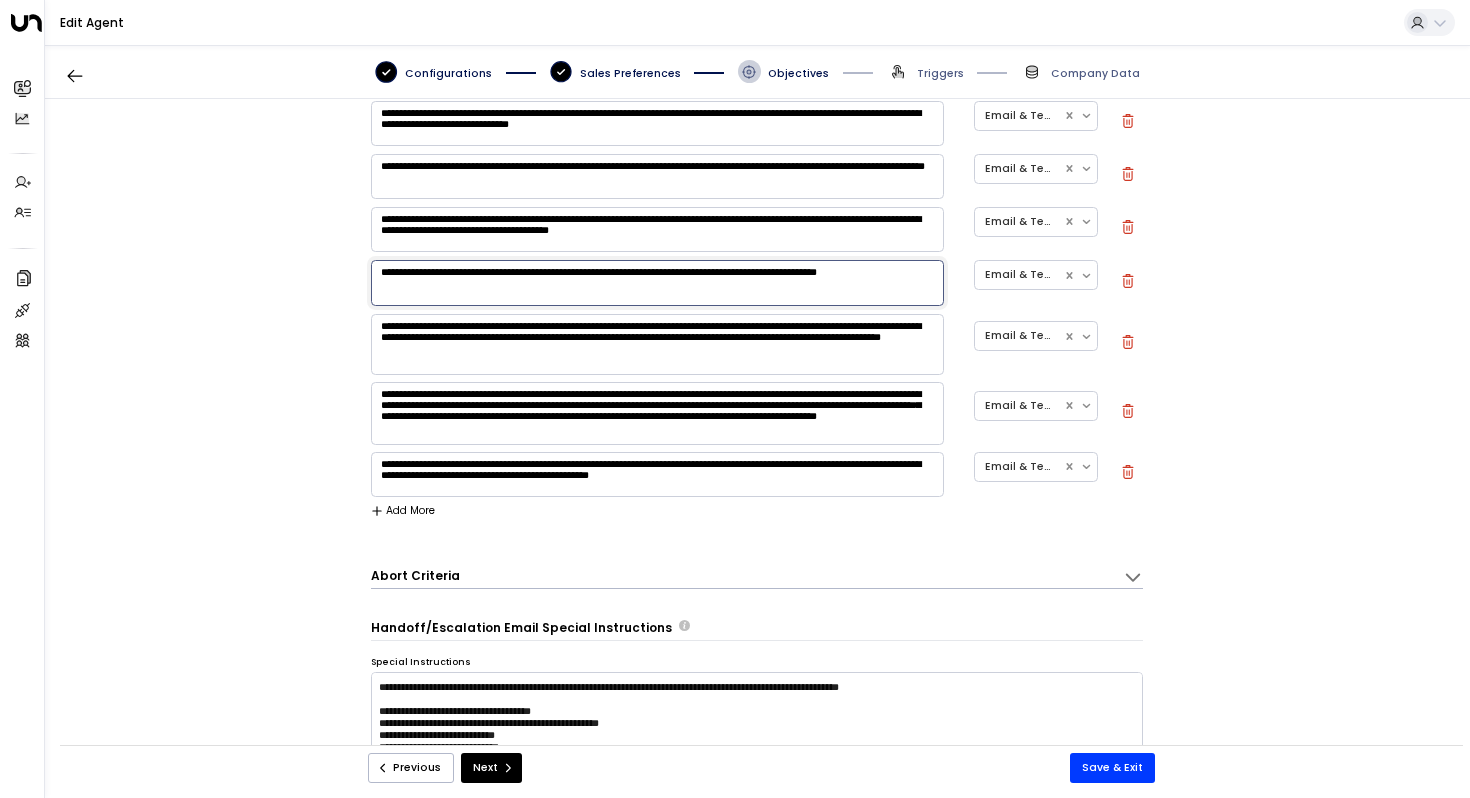 type on "**********" 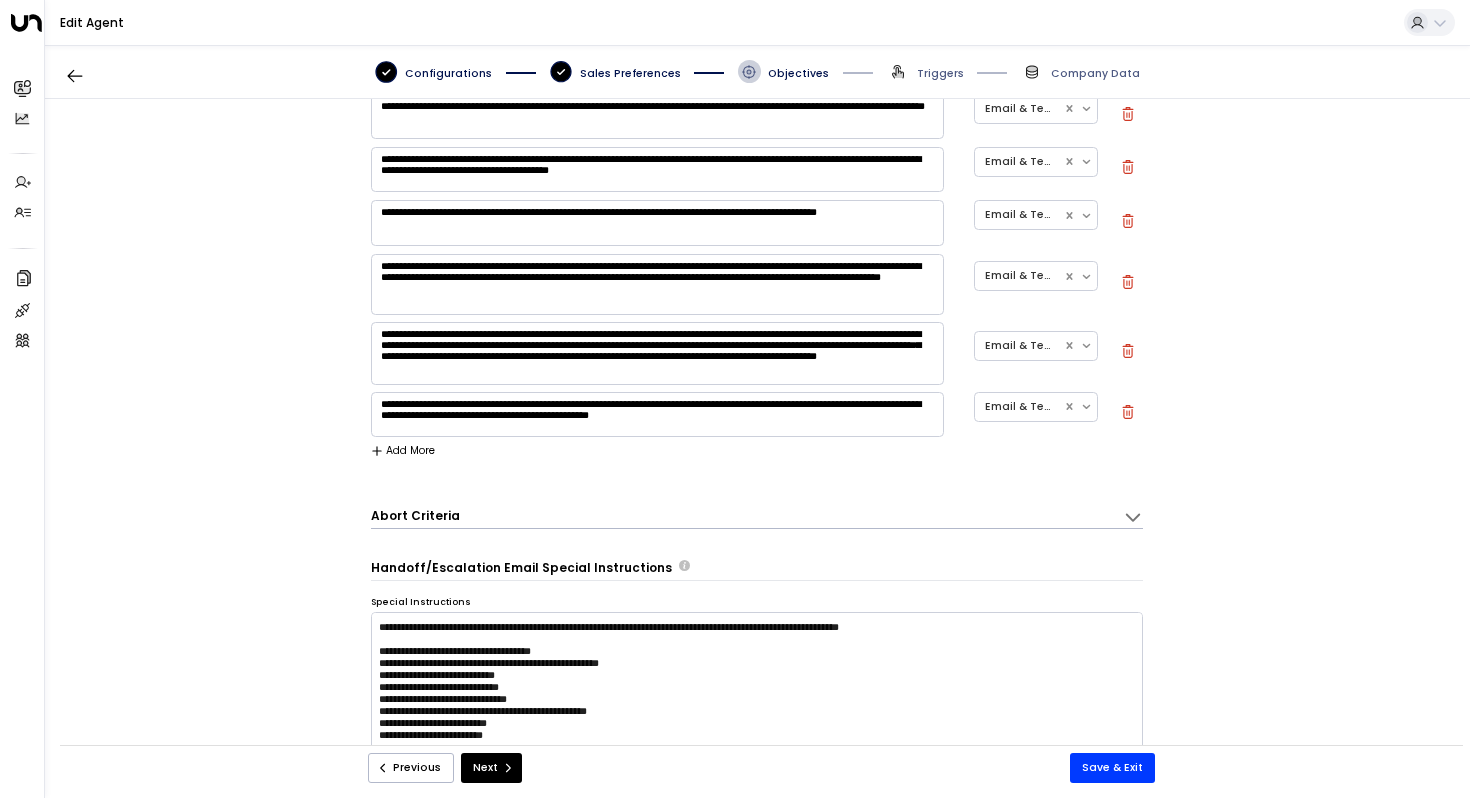 scroll, scrollTop: 1463, scrollLeft: 0, axis: vertical 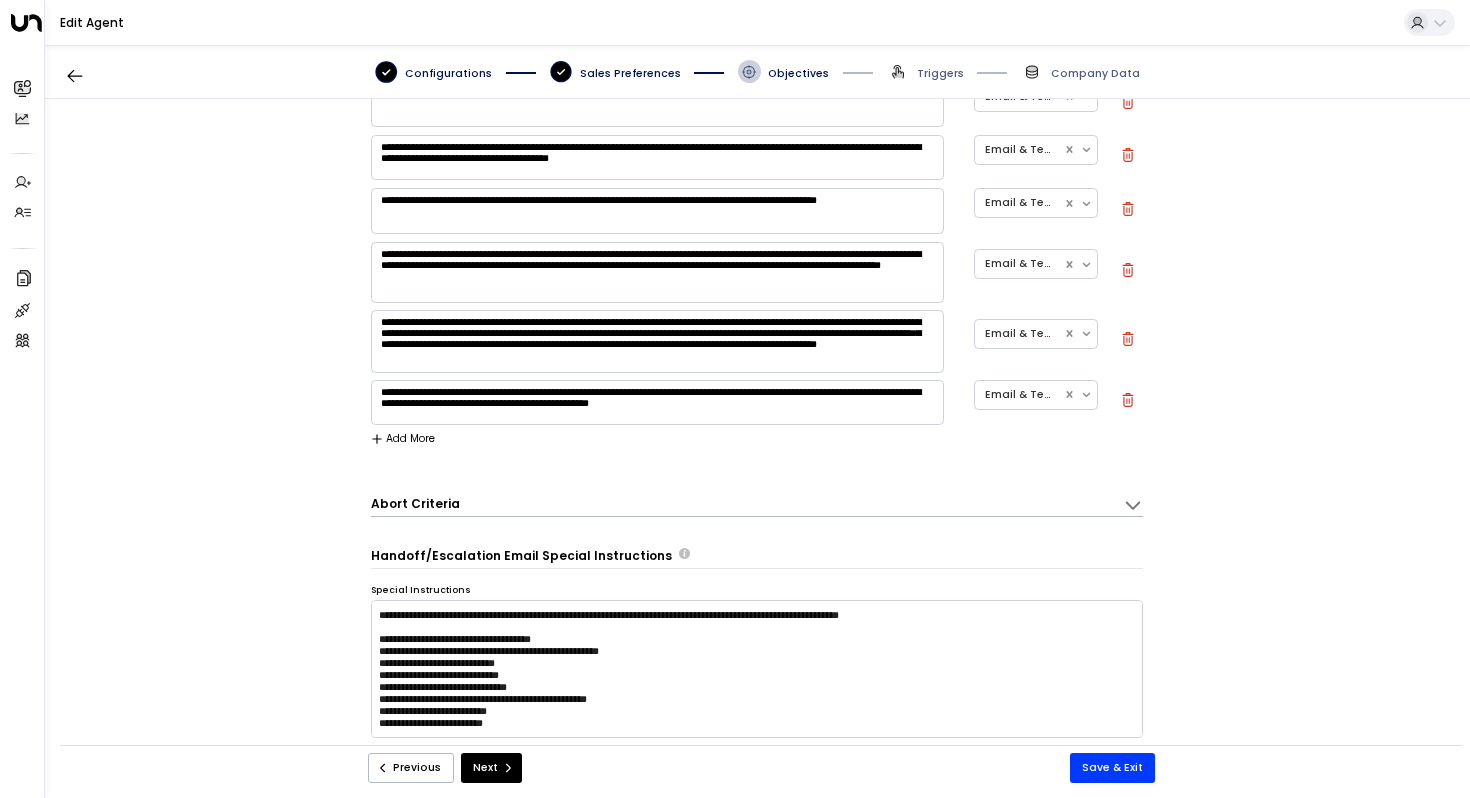 click on "**********" at bounding box center [757, 430] 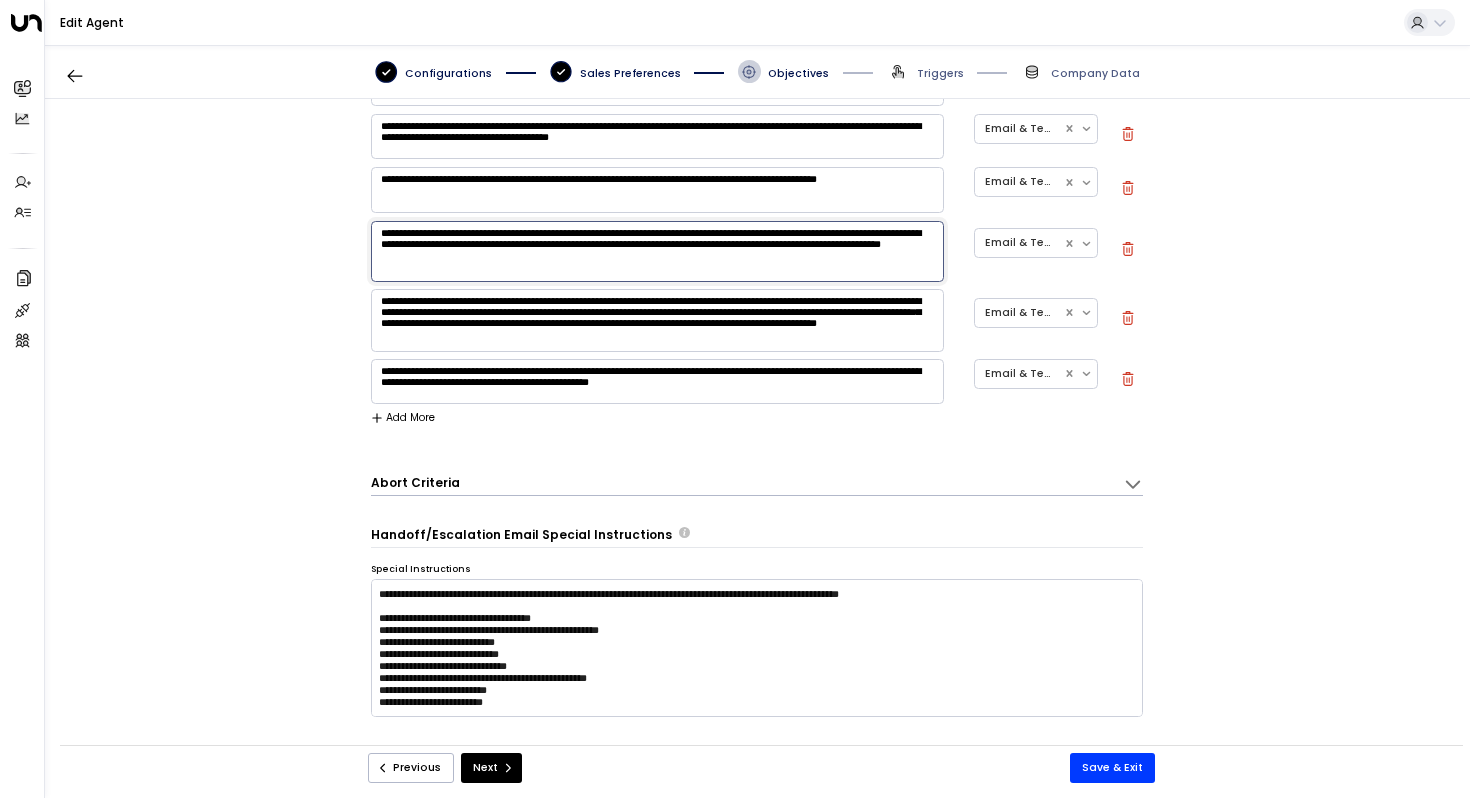 drag, startPoint x: 610, startPoint y: 251, endPoint x: 862, endPoint y: 292, distance: 255.31354 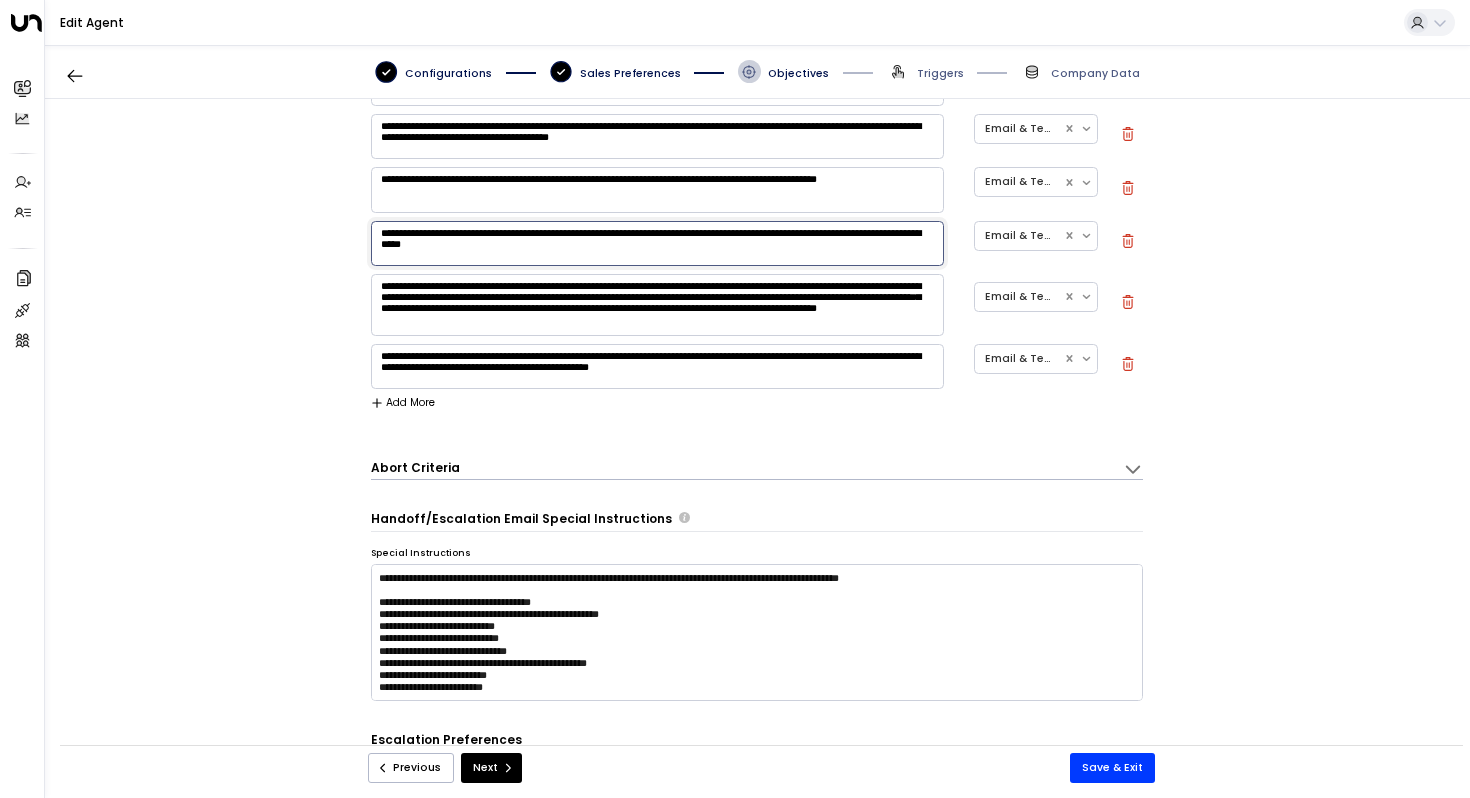 type on "**********" 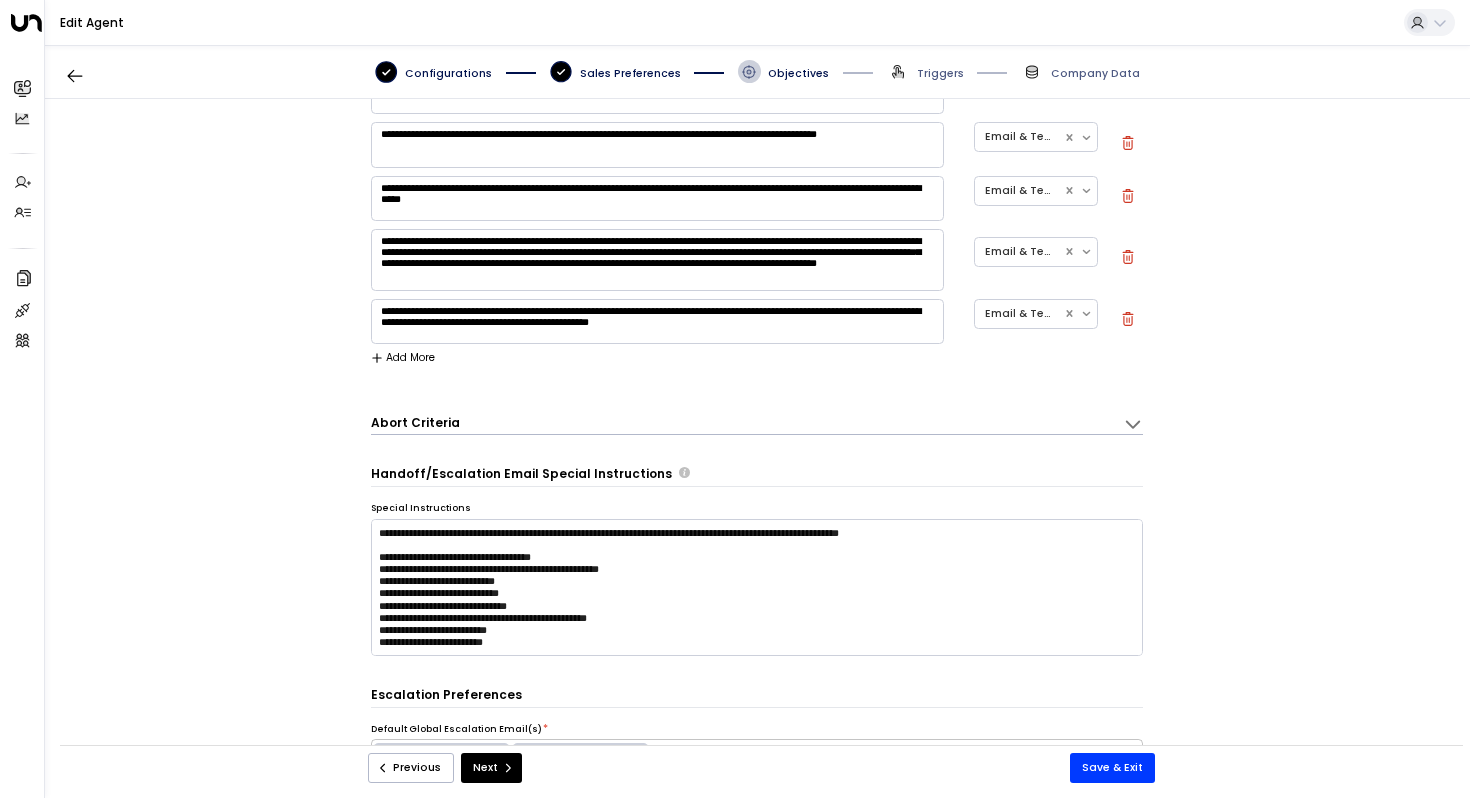 scroll, scrollTop: 1539, scrollLeft: 0, axis: vertical 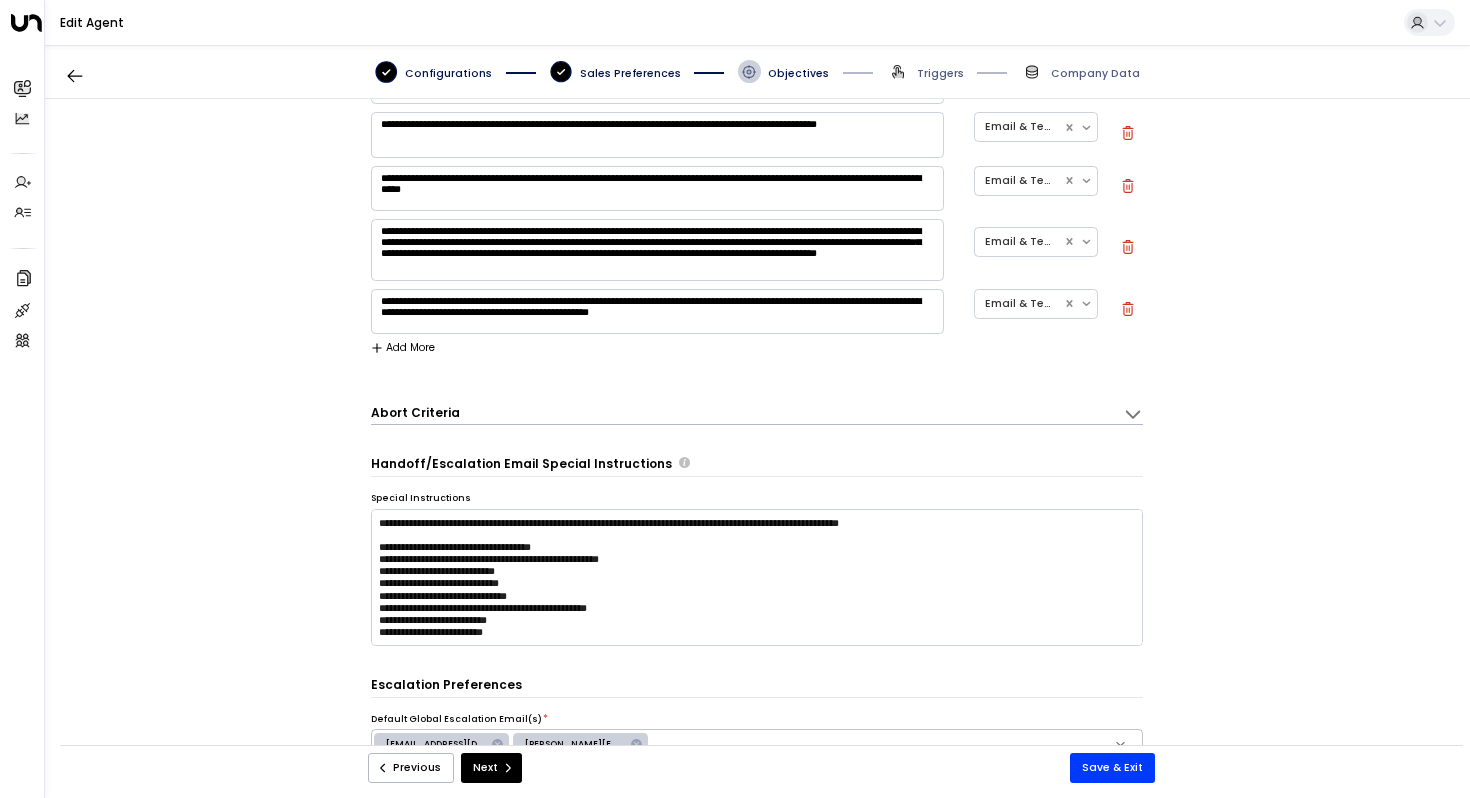 click on "**********" at bounding box center (757, 430) 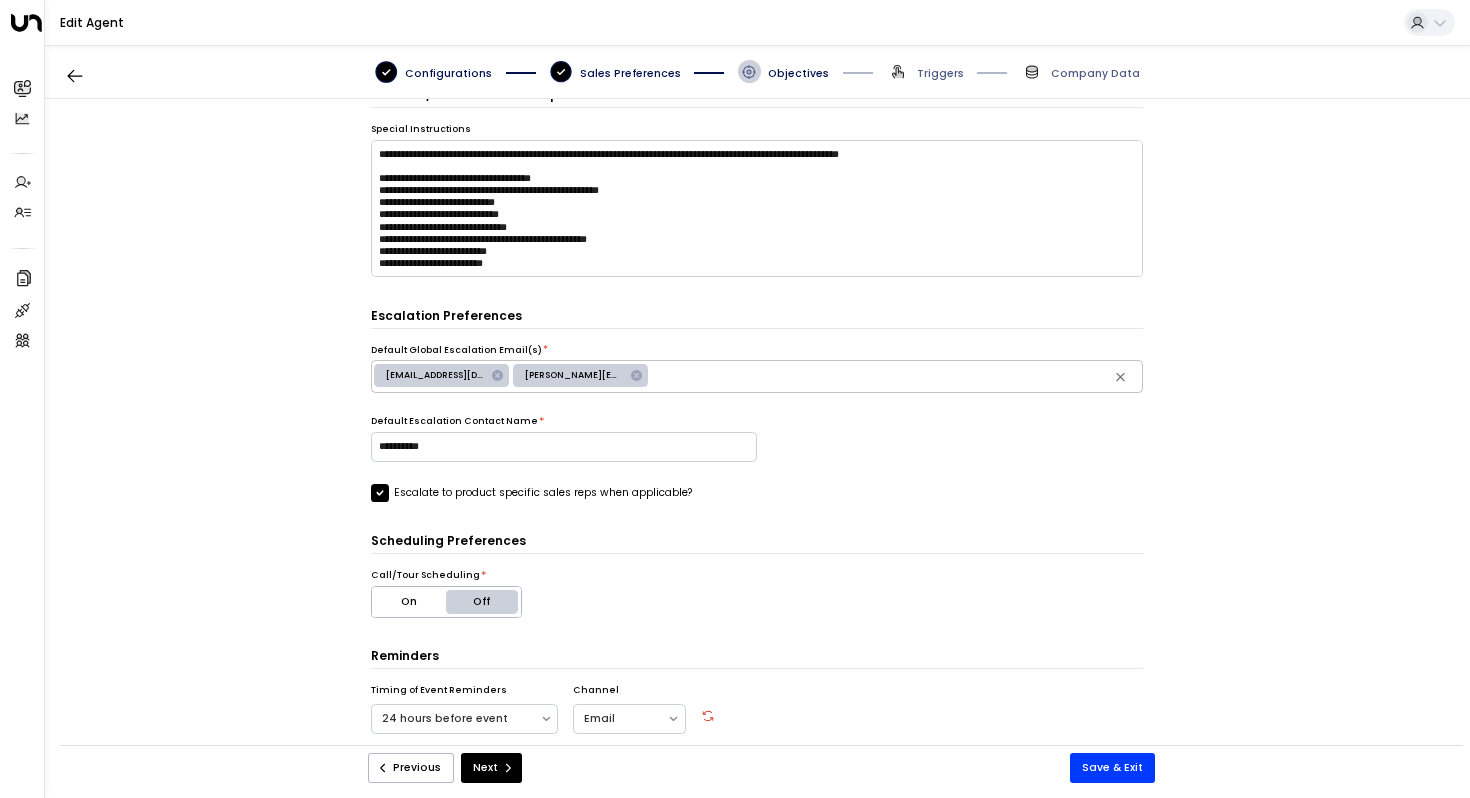 scroll, scrollTop: 1942, scrollLeft: 0, axis: vertical 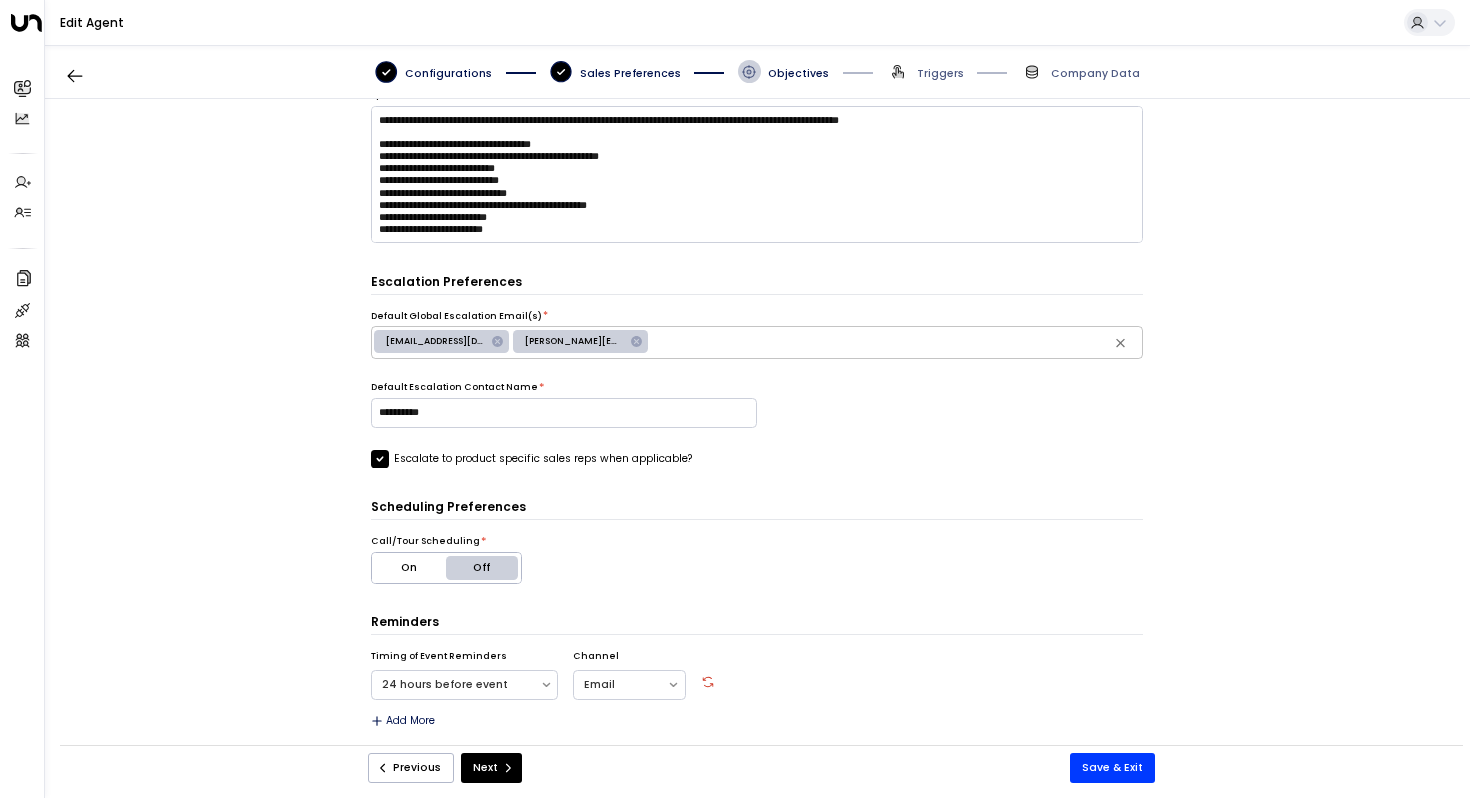 click on "Off" at bounding box center [483, 568] 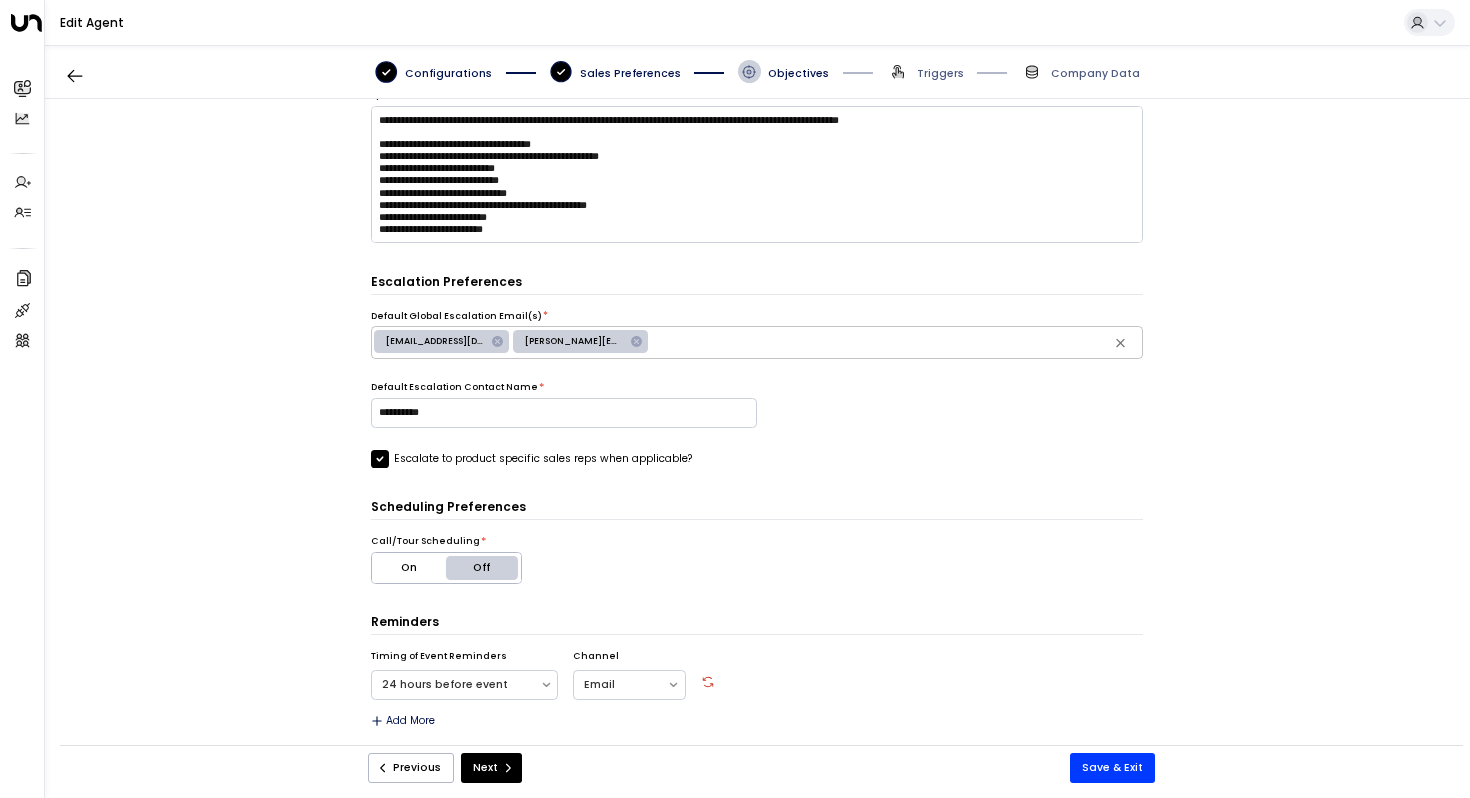 click on "On" at bounding box center [409, 568] 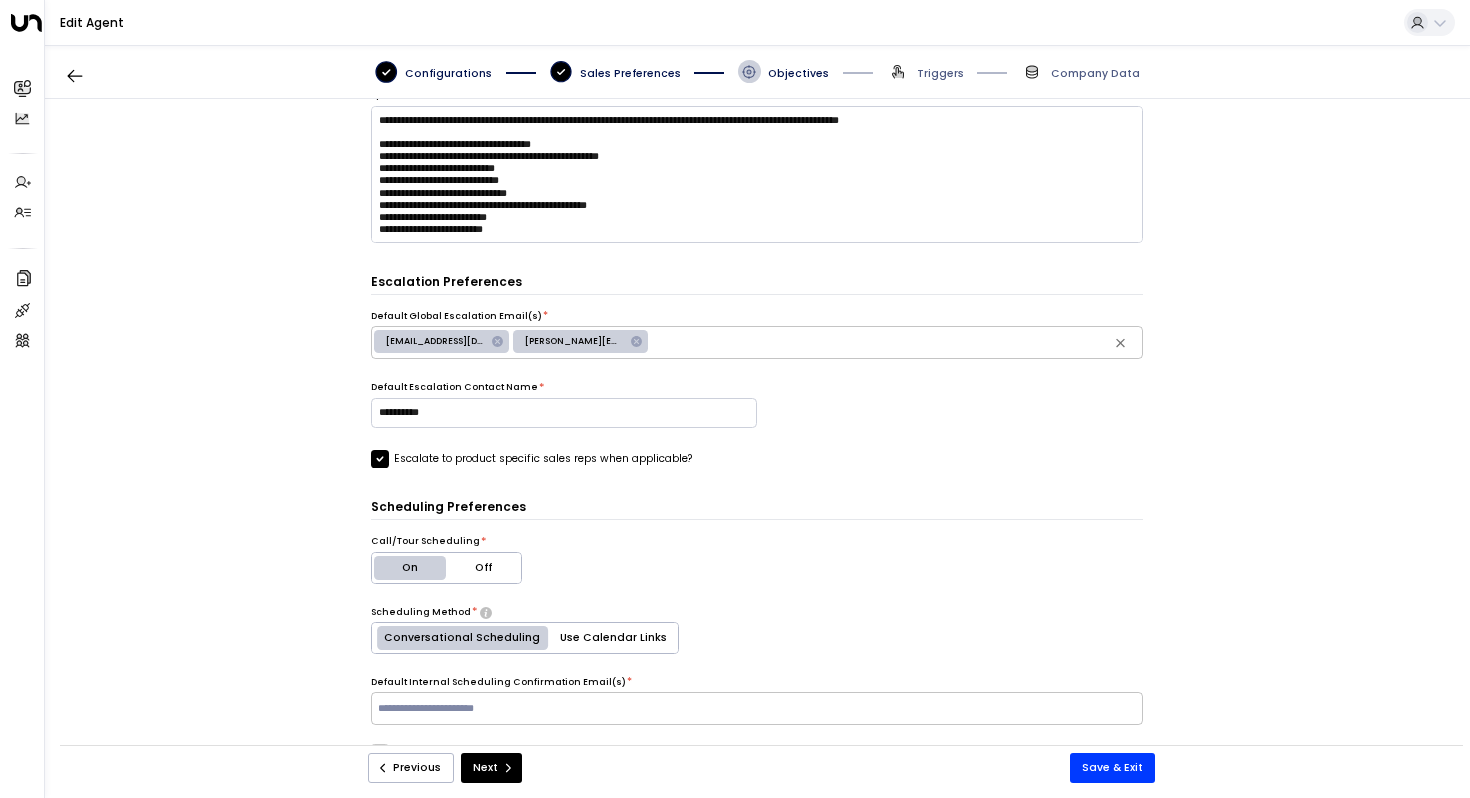 click on "Off" at bounding box center [483, 568] 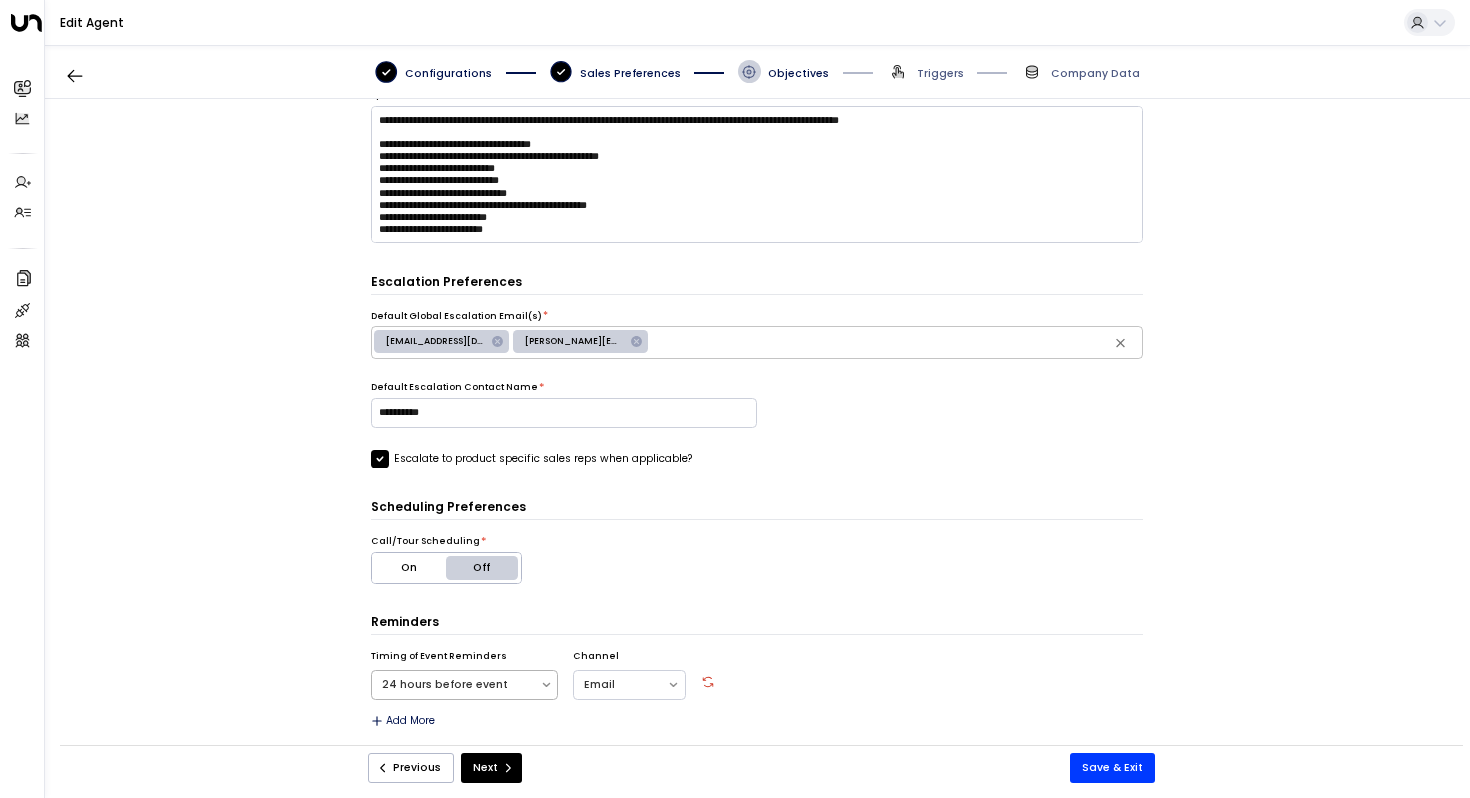 click at bounding box center (456, 685) 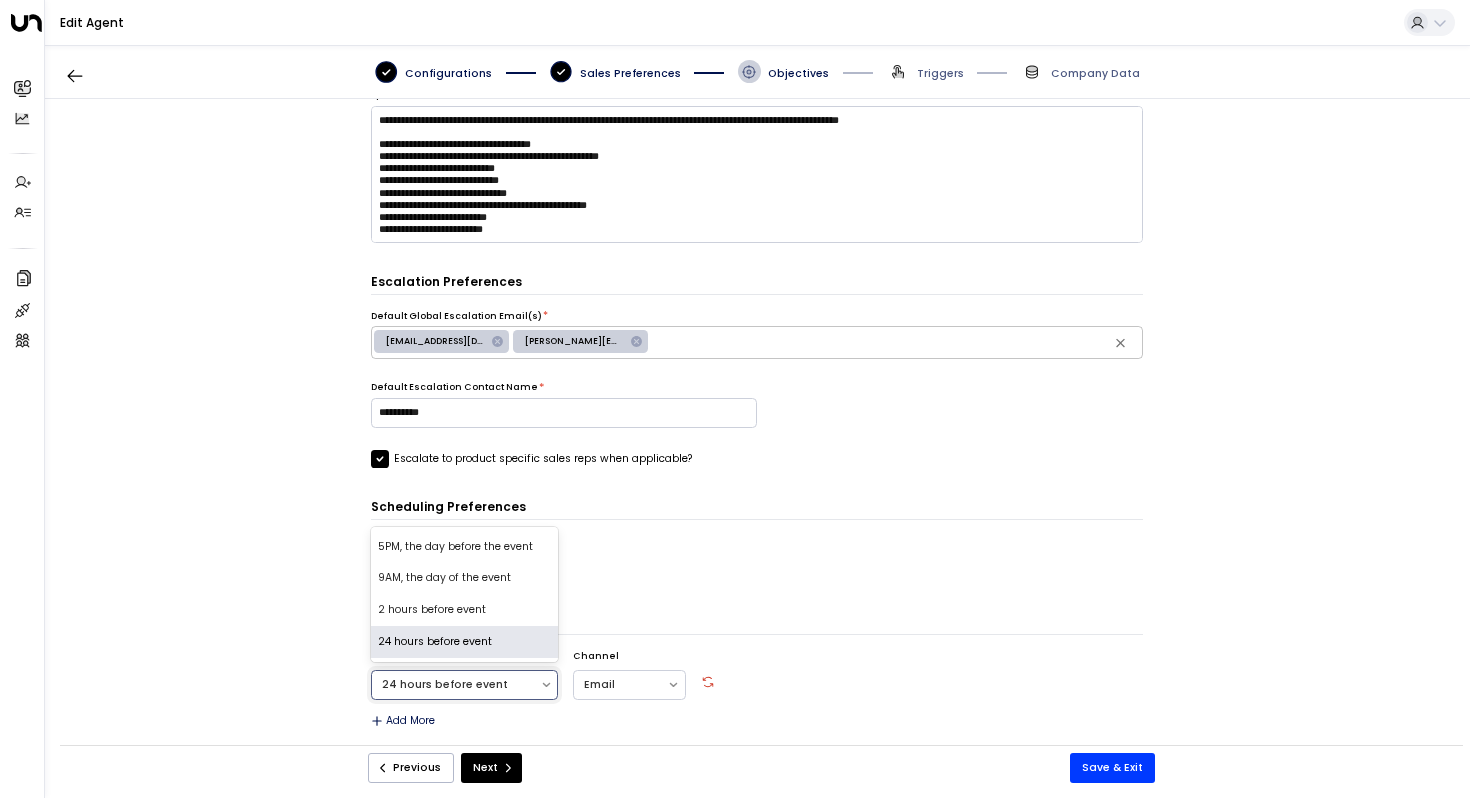 click on "**********" at bounding box center [757, 430] 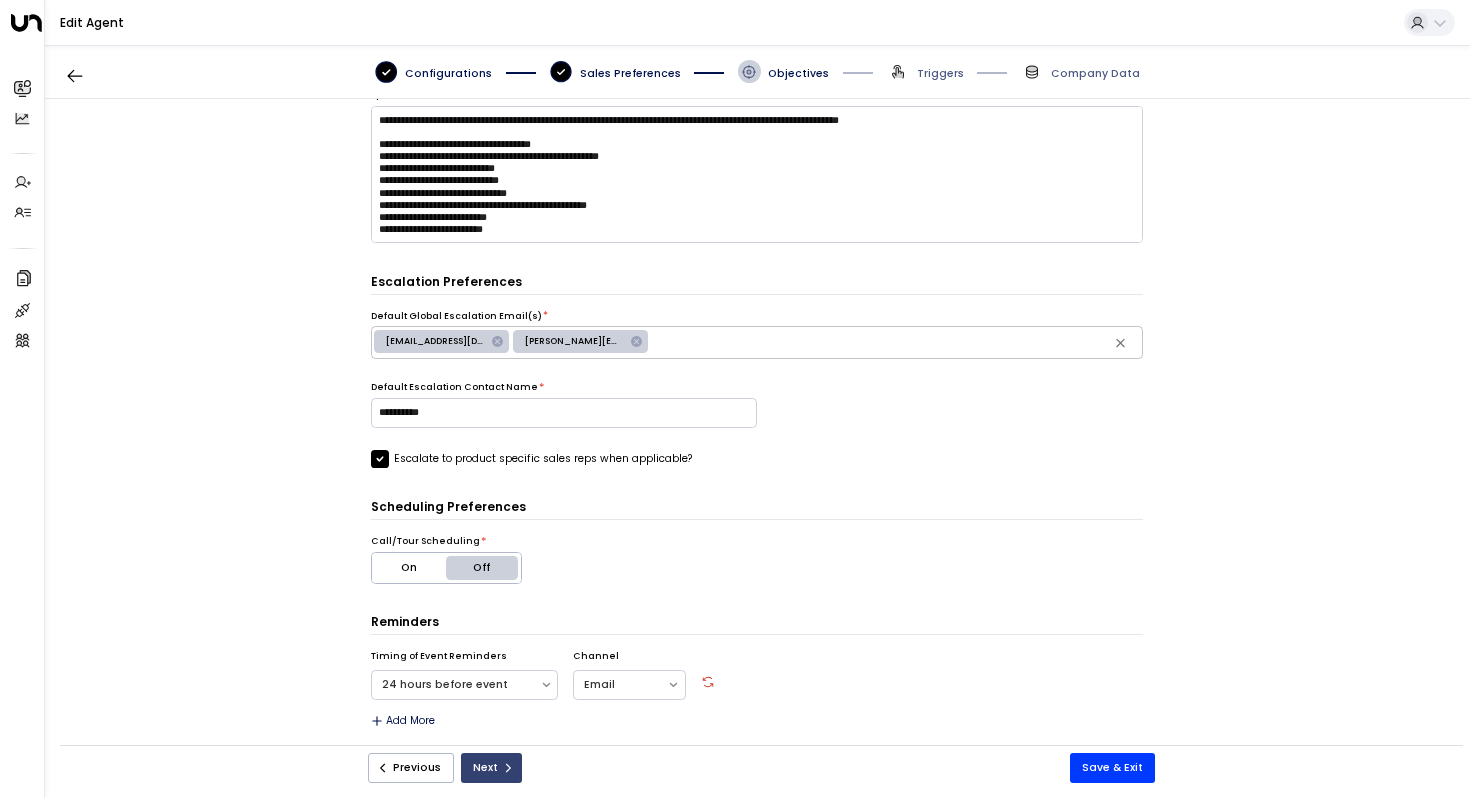 click on "Next" at bounding box center [491, 768] 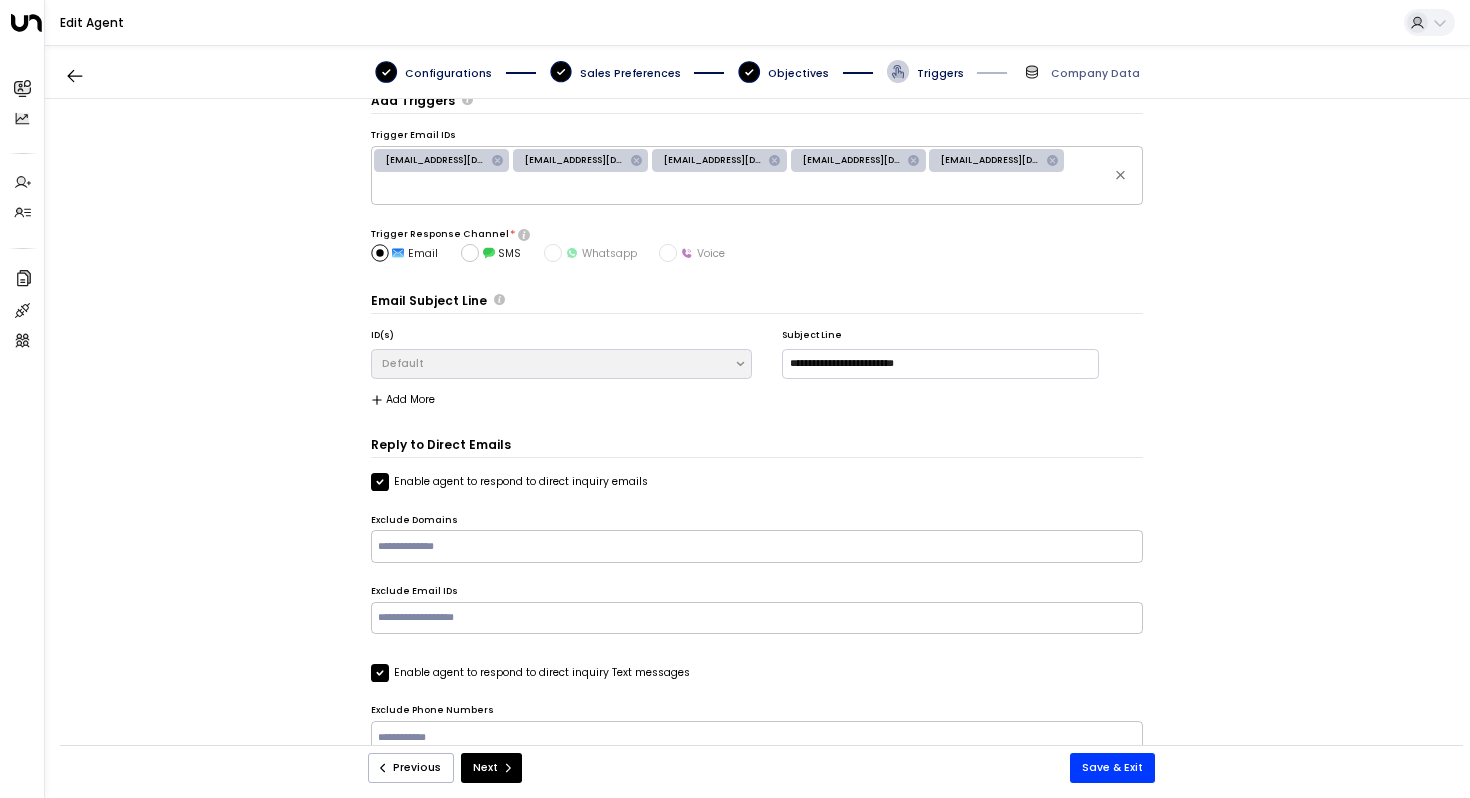 scroll, scrollTop: 0, scrollLeft: 0, axis: both 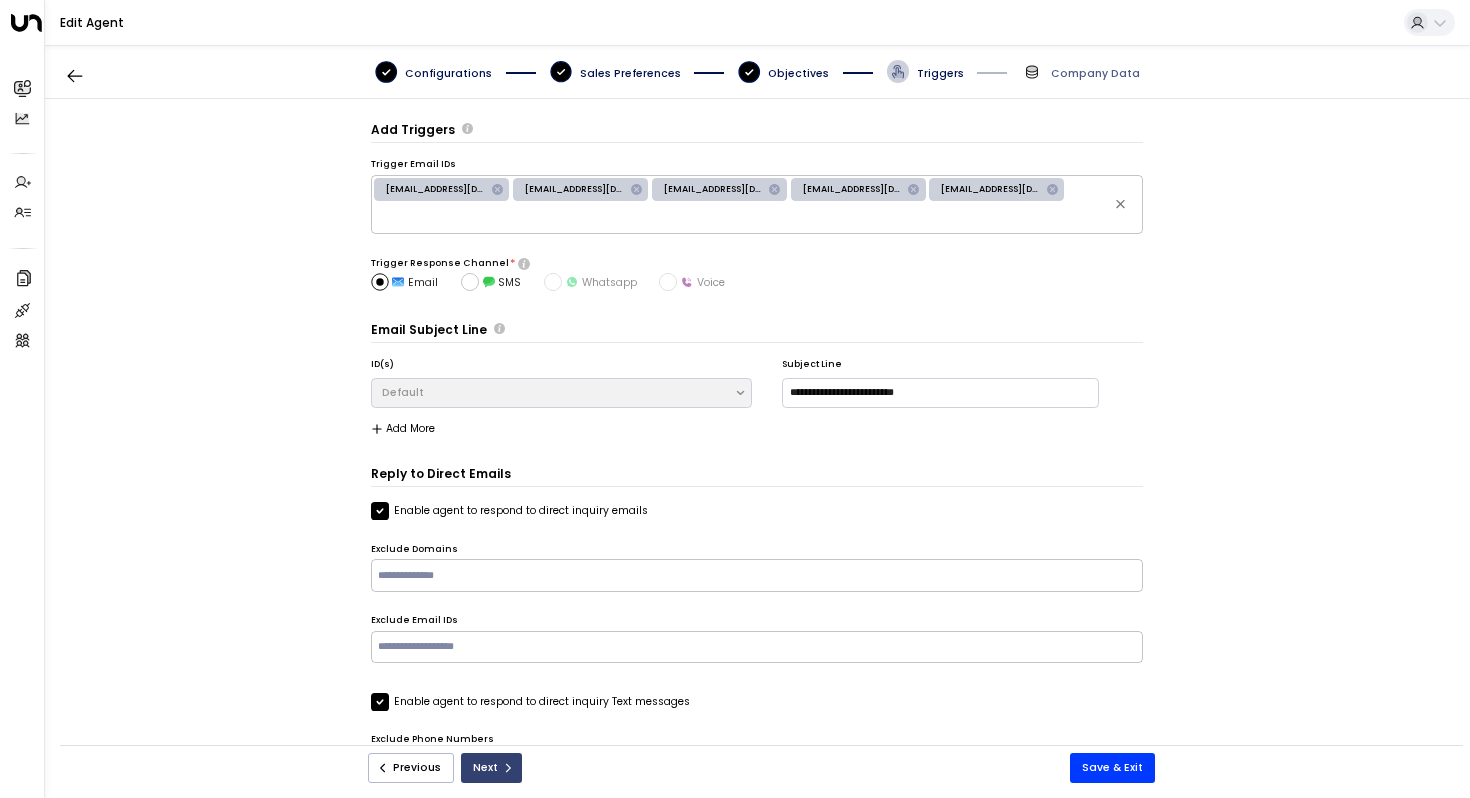 click on "Next" at bounding box center [491, 768] 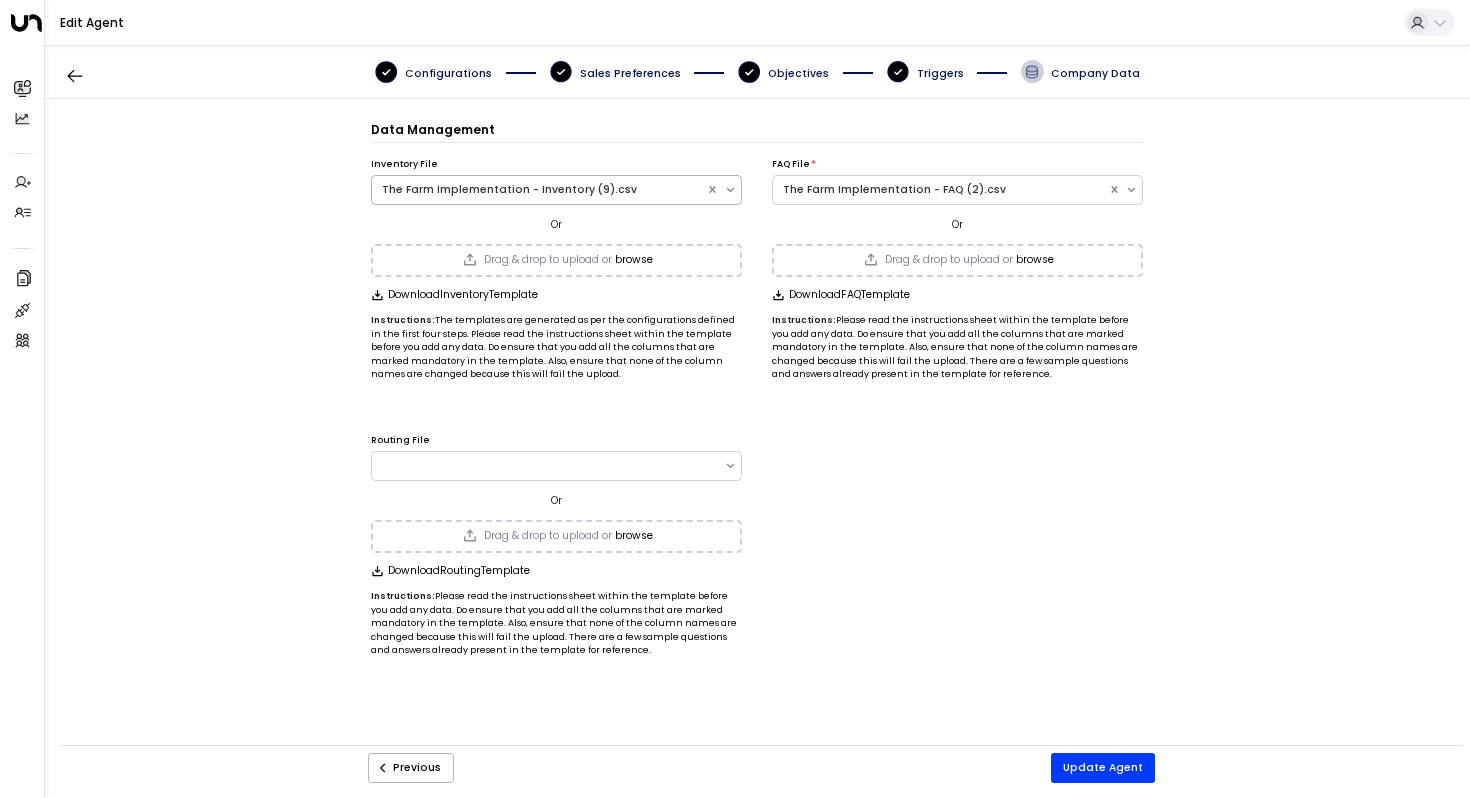 click on "The Farm Implementation - Inventory (9).csv" at bounding box center (539, 190) 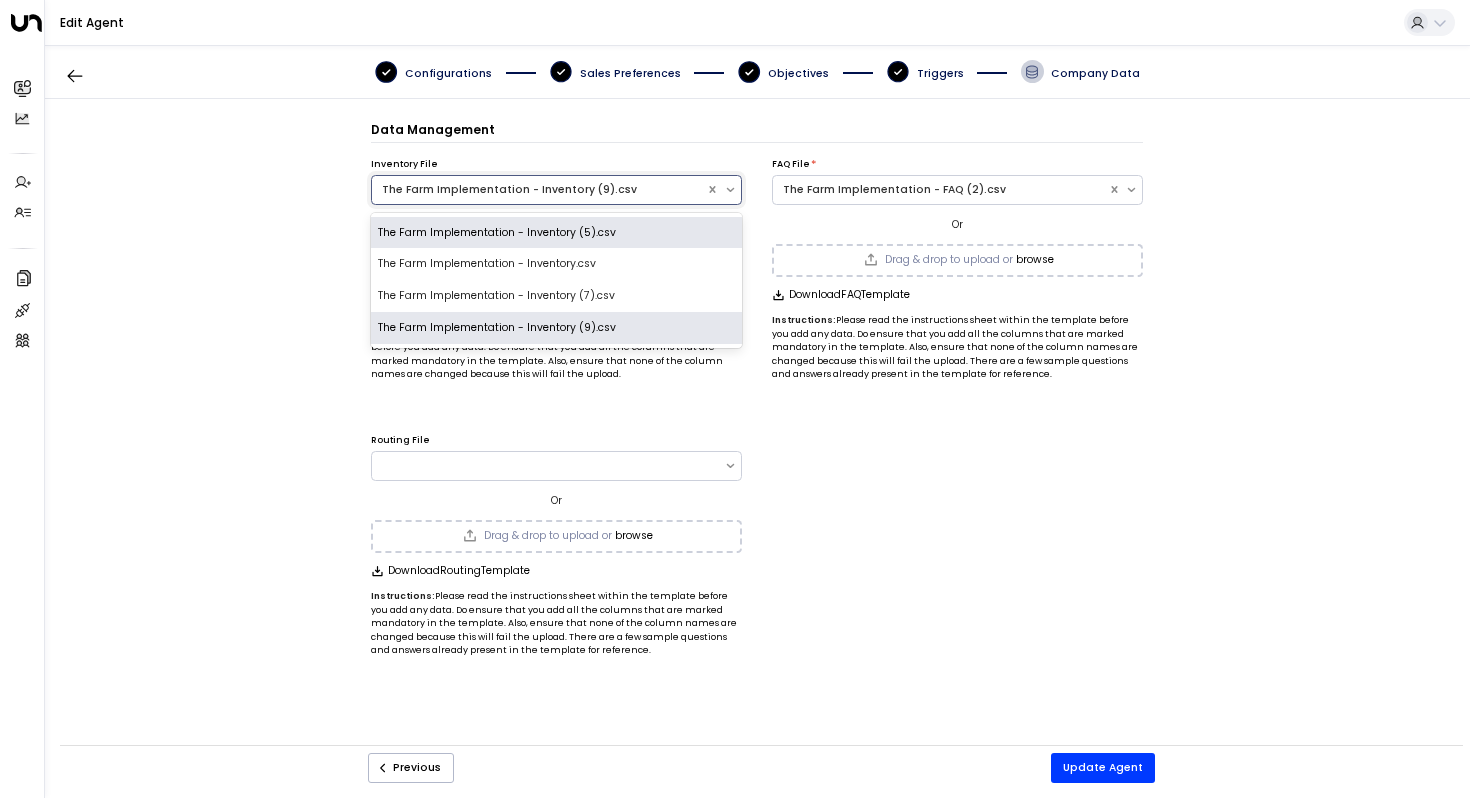click on "Data Management Inventory File   The Farm Implementation - Inventory (5).csv, 1 of 4. 4 results available. Use Up and Down to choose options, press Enter to select the currently focused option, press Escape to exit the menu, press Tab to select the option and exit the menu. The Farm Implementation - Inventory (9).csv The Farm Implementation - Inventory (5).csv The Farm Implementation - Inventory.csv The Farm Implementation - Inventory (7).csv The Farm Implementation - Inventory (9).csv Or Drag & drop to upload or  browse   Download  Inventory  Template Instructions:  The templates are generated as per the configurations defined in the first four steps. Please read the instructions sheet within the template before you add any data. Do ensure that you add all the columns that are marked mandatory in the template. Also, ensure that none of the column names are changed because this will fail the upload. FAQ File   * The Farm Implementation - FAQ (2).csv Or Drag & drop to upload or  browse   Download  FAQ   Or" at bounding box center [757, 430] 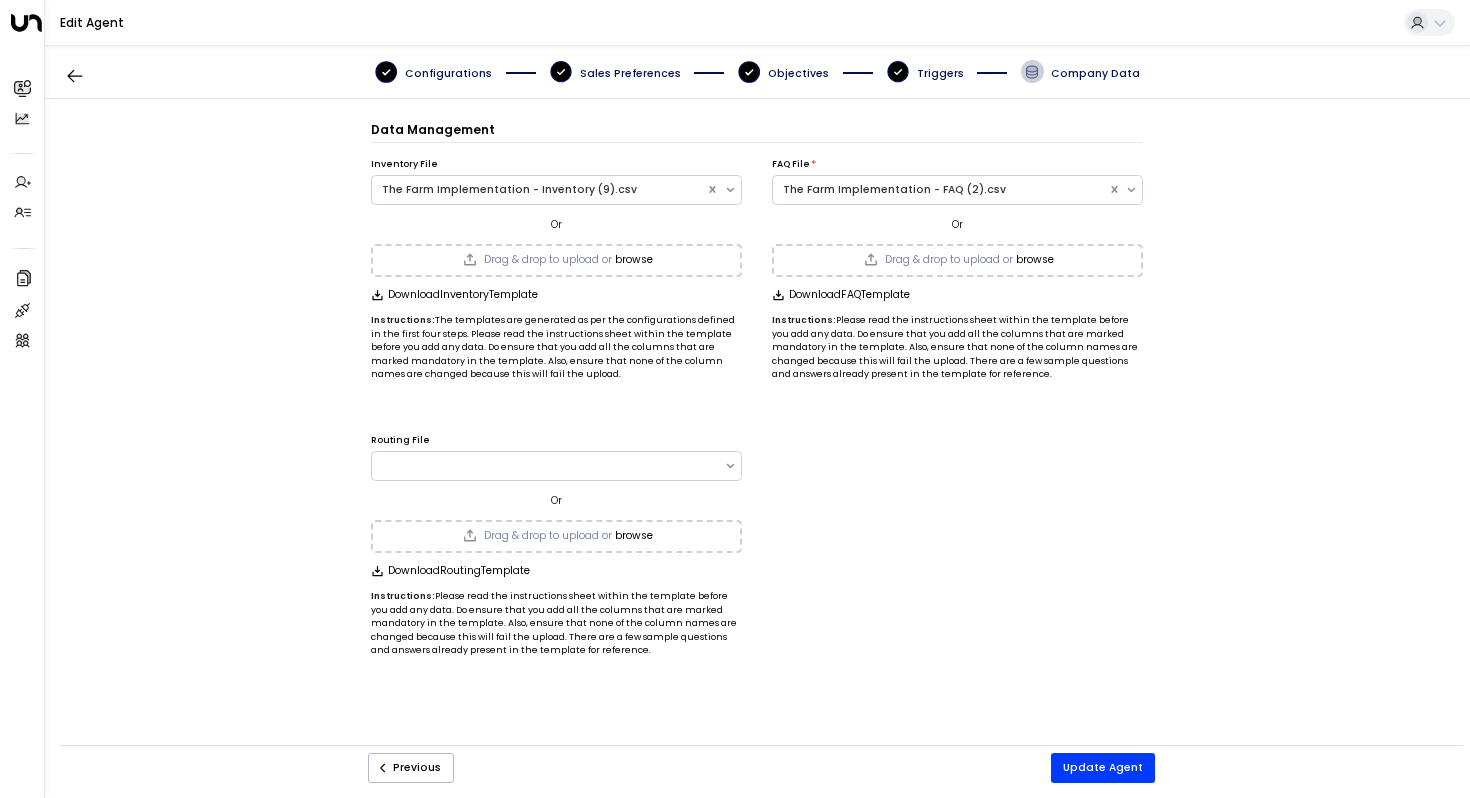 click on "browse" at bounding box center (634, 260) 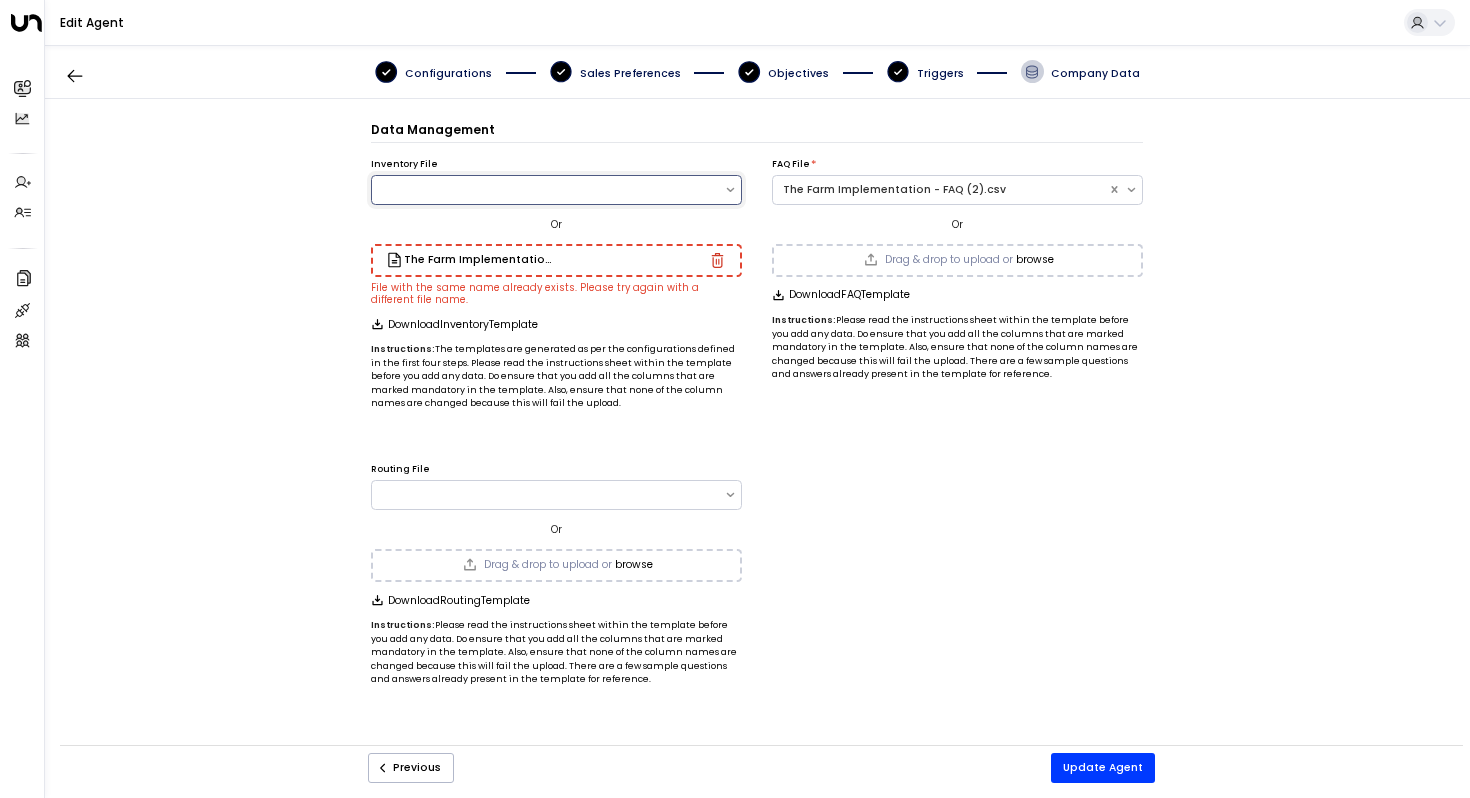 click on "Data Management Inventory File   Or   The Farm Implementation - Inventory.csv File with the same name already exists. Please try again with a different file name.   Download  Inventory  Template Instructions:  The templates are generated as per the configurations defined in the first four steps. Please read the instructions sheet within the template before you add any data. Do ensure that you add all the columns that are marked mandatory in the template. Also, ensure that none of the column names are changed because this will fail the upload. FAQ File   * The Farm Implementation - FAQ (2).csv Or Drag & drop to upload or  browse   Download  FAQ  Template Instructions:  Please read the instructions sheet within the template before you add any data. Do ensure that you add all the columns that are marked mandatory in the template. Also, ensure that none of the column names are changed because this will fail the upload. There are a few sample questions and answers already present in the template for reference." at bounding box center (757, 430) 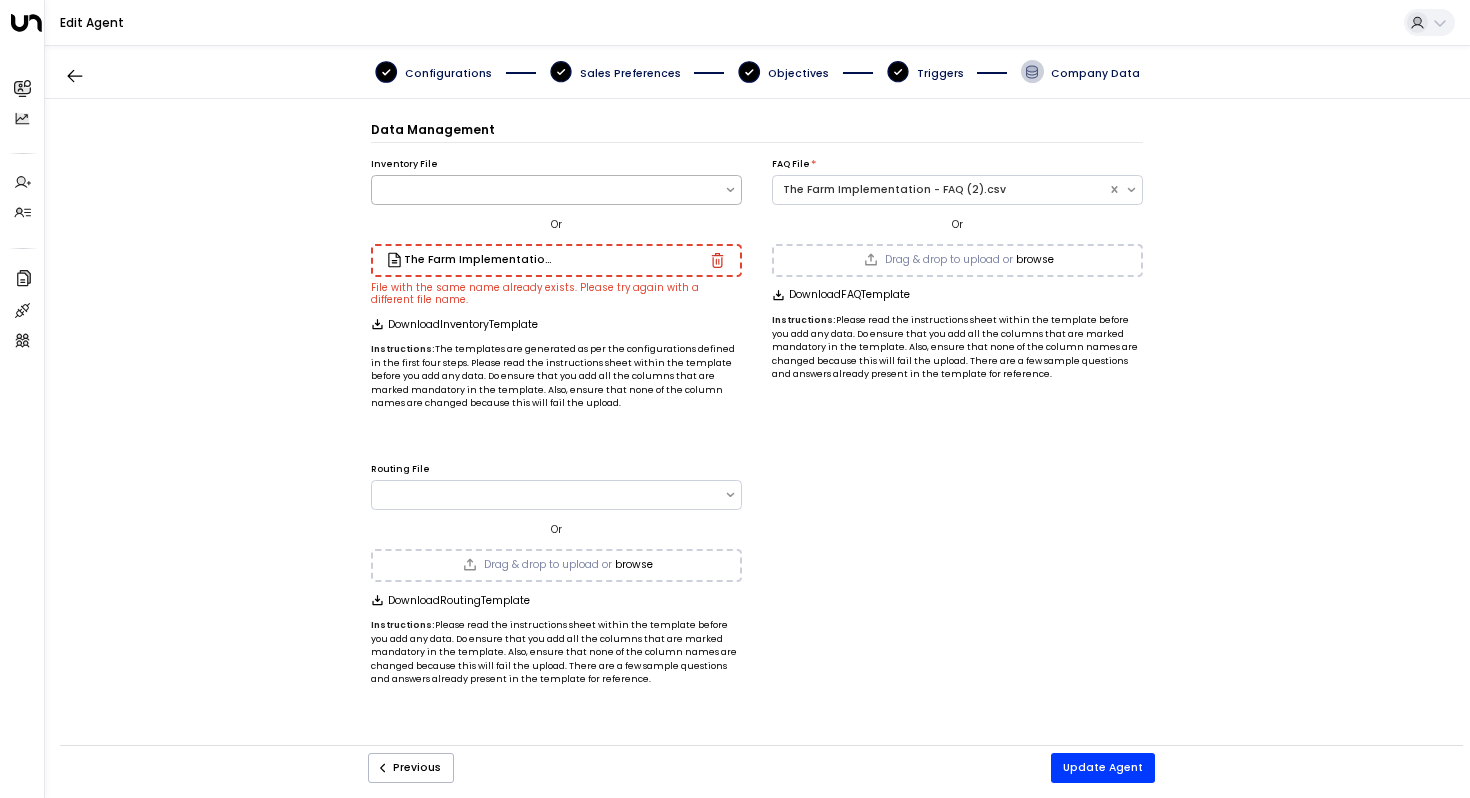 click at bounding box center [548, 189] 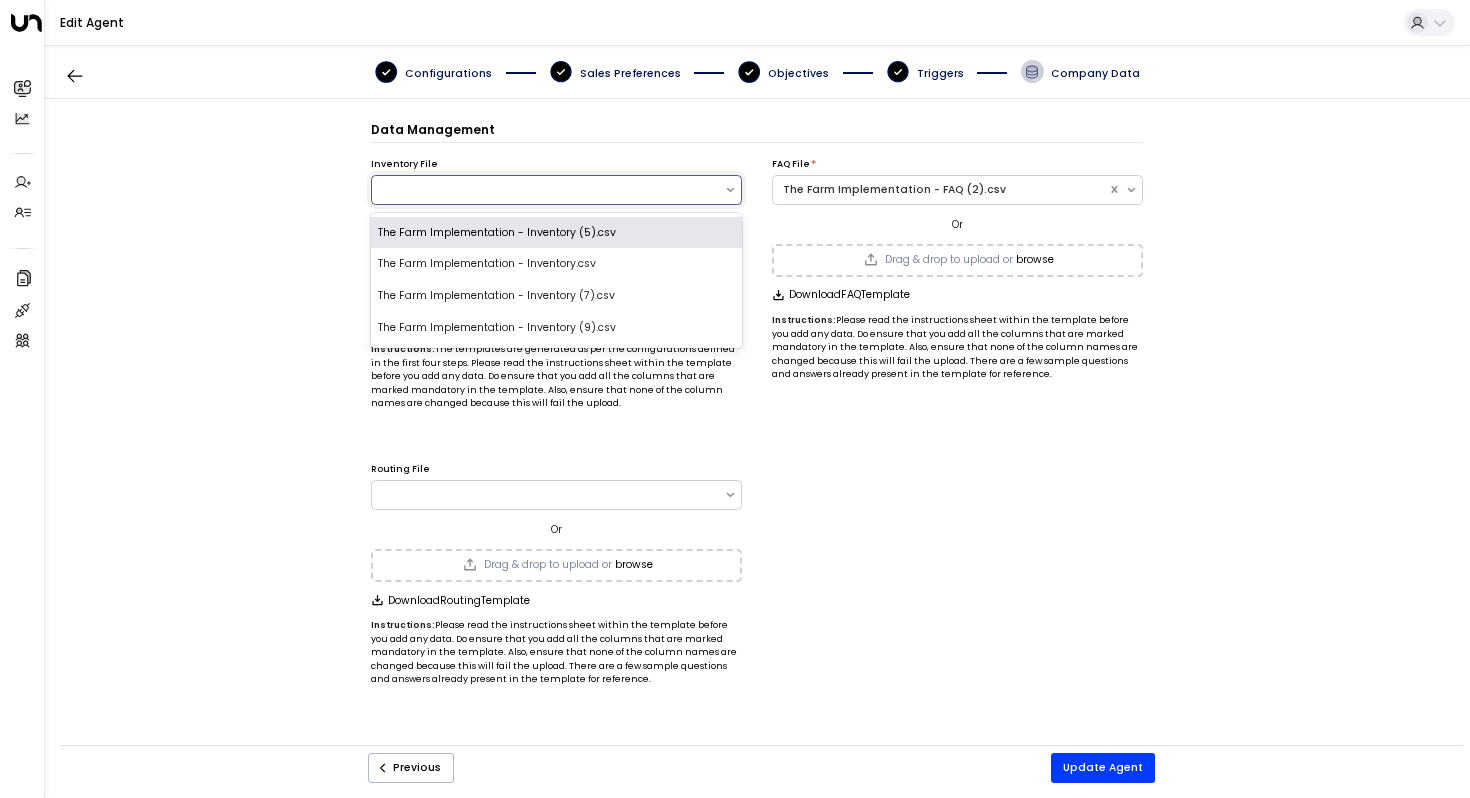 click on "Data Management Inventory File   The Farm Implementation - Inventory (5).csv, 1 of 4. 4 results available. Use Up and Down to choose options, press Enter to select the currently focused option, press Escape to exit the menu, press Tab to select the option and exit the menu. The Farm Implementation - Inventory (5).csv The Farm Implementation - Inventory.csv The Farm Implementation - Inventory (7).csv The Farm Implementation - Inventory (9).csv Or   The Farm Implementation - Inventory.csv File with the same name already exists. Please try again with a different file name.   Download  Inventory  Template Instructions:  The templates are generated as per the configurations defined in the first four steps. Please read the instructions sheet within the template before you add any data. Do ensure that you add all the columns that are marked mandatory in the template. Also, ensure that none of the column names are changed because this will fail the upload. FAQ File   * The Farm Implementation - FAQ (2).csv Or browse" at bounding box center [757, 430] 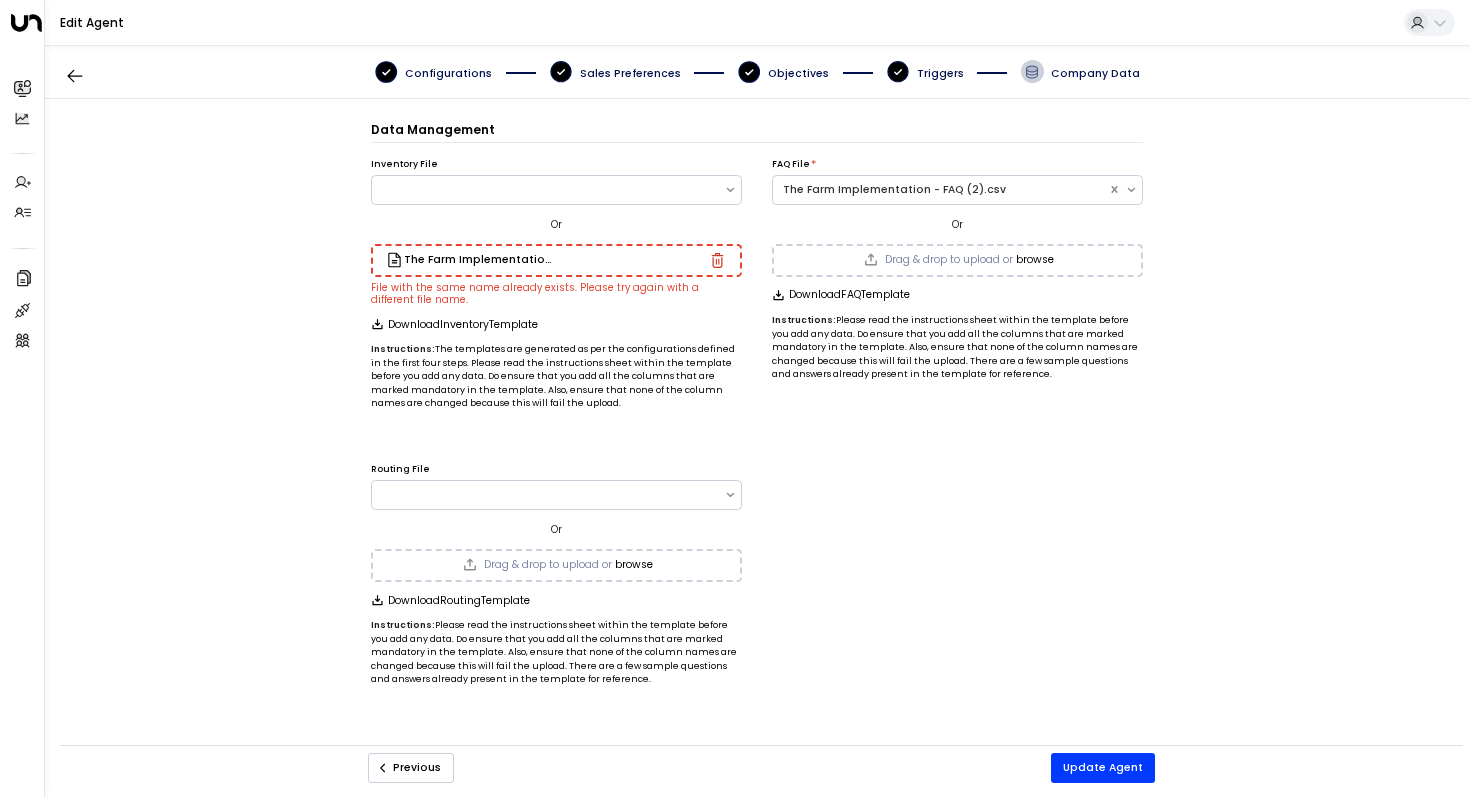 click on "Previous" at bounding box center (411, 768) 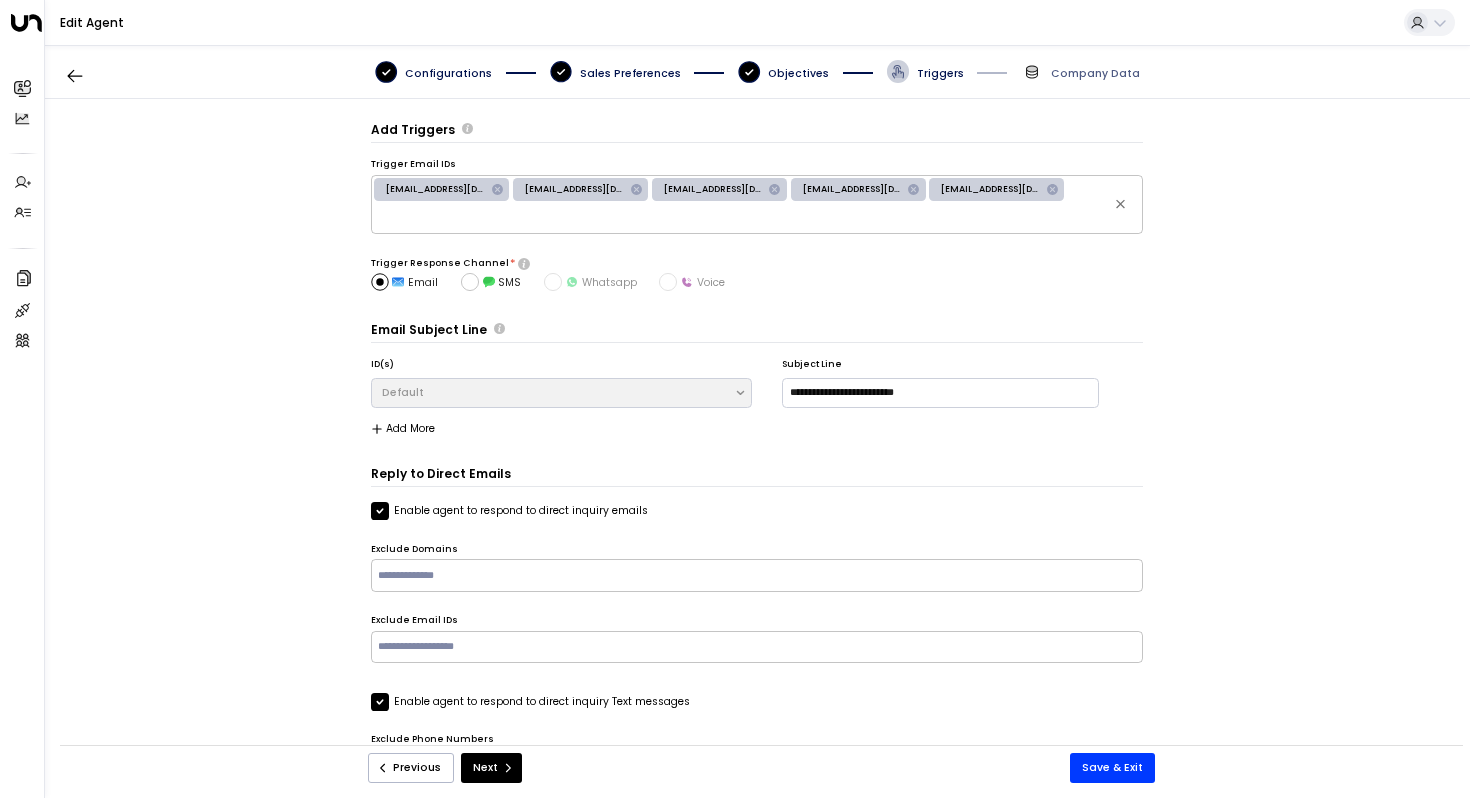 scroll, scrollTop: 22, scrollLeft: 0, axis: vertical 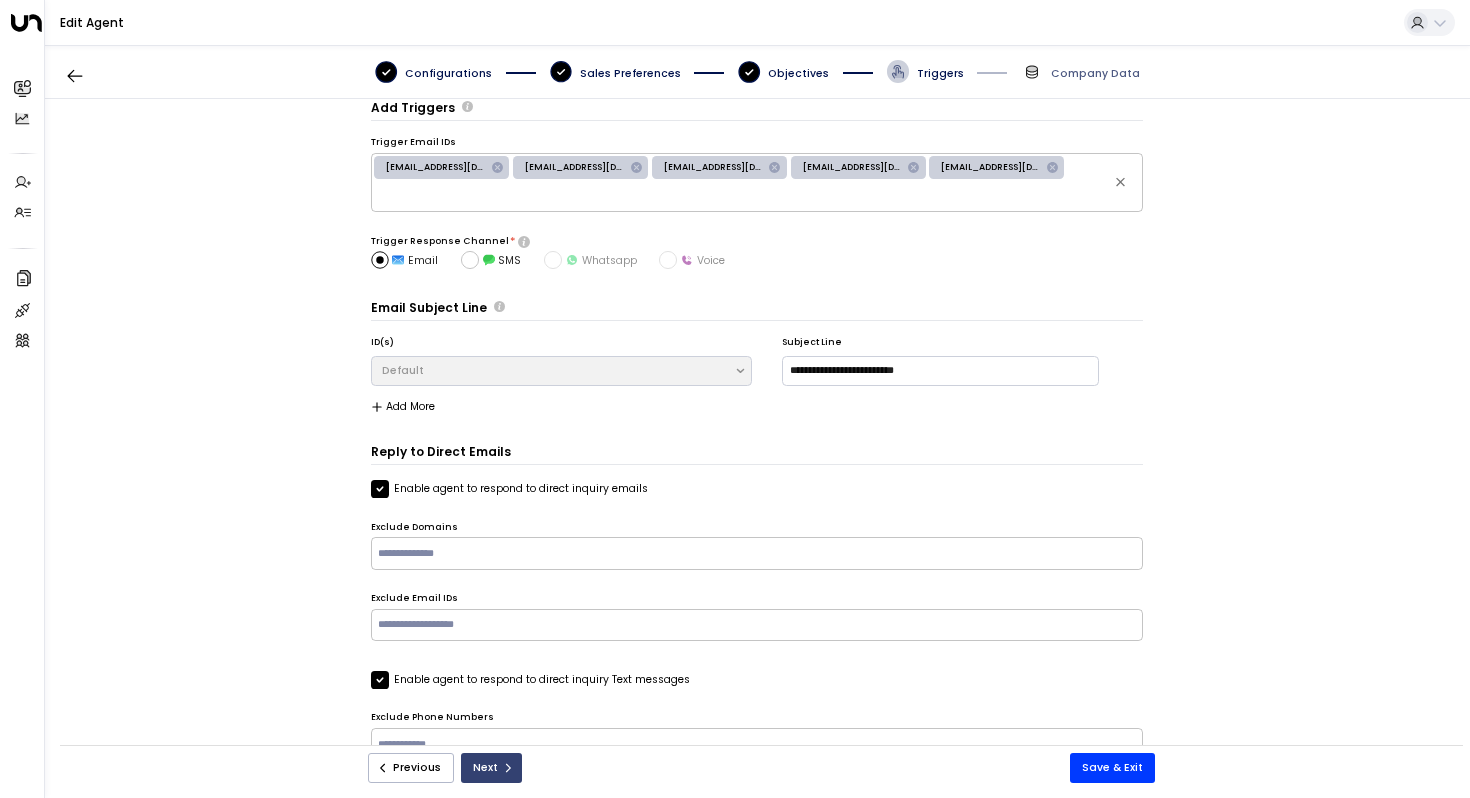 click on "Next" at bounding box center (491, 768) 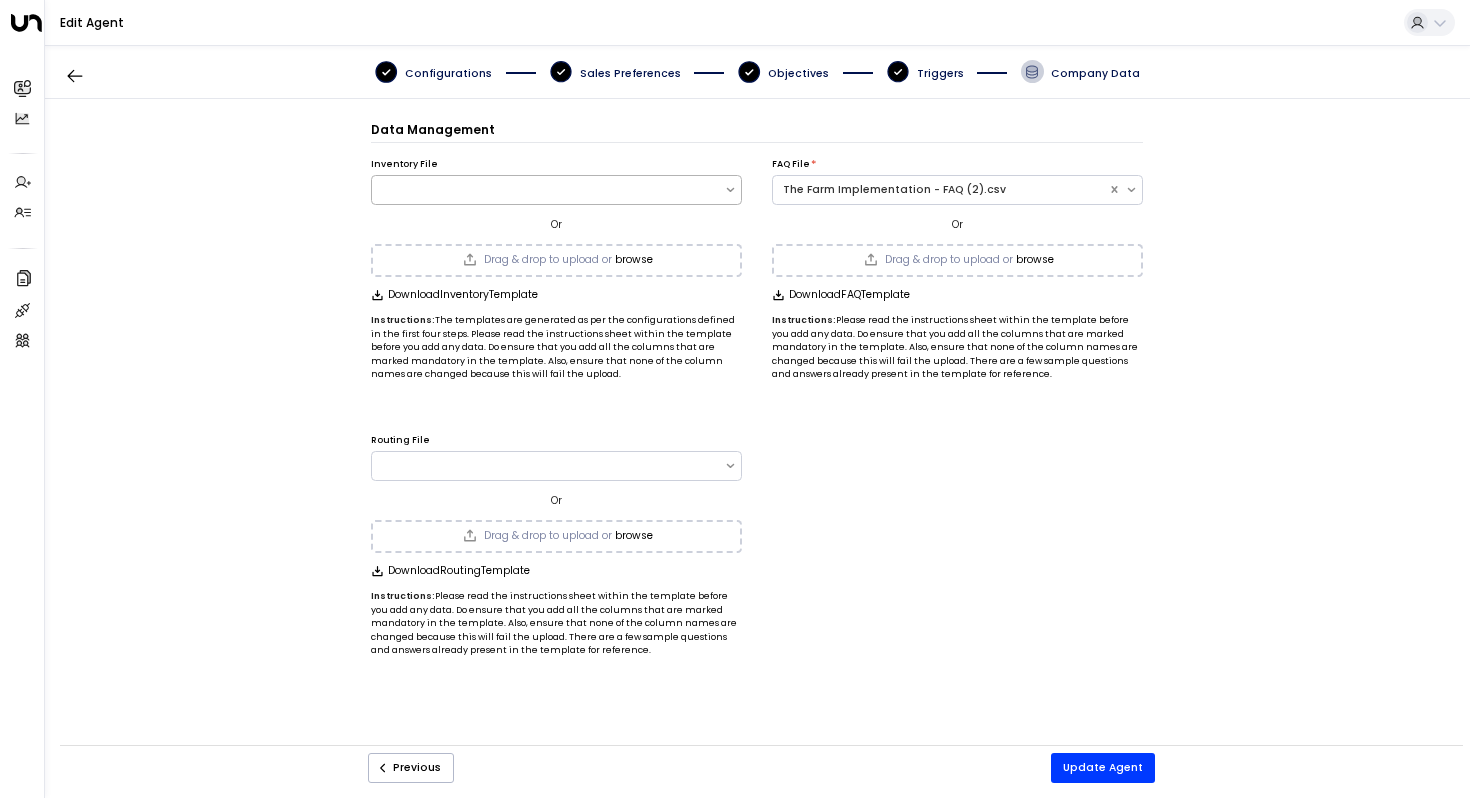 click at bounding box center (548, 189) 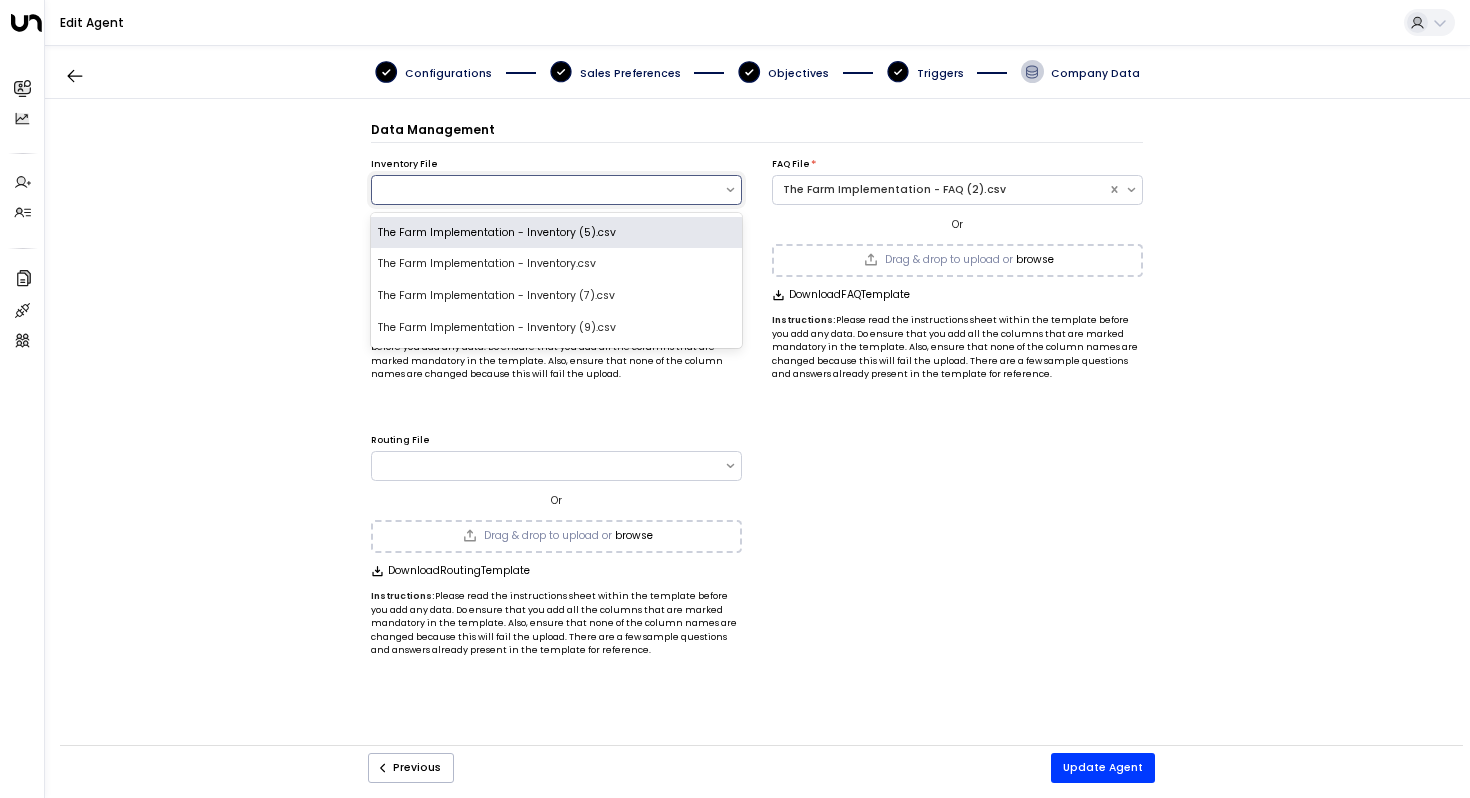 click on "Data Management Inventory File   The Farm Implementation - Inventory (5).csv, 1 of 4. 4 results available. Use Up and Down to choose options, press Enter to select the currently focused option, press Escape to exit the menu, press Tab to select the option and exit the menu. The Farm Implementation - Inventory (5).csv The Farm Implementation - Inventory.csv The Farm Implementation - Inventory (7).csv The Farm Implementation - Inventory (9).csv Or Drag & drop to upload or  browse   Download  Inventory  Template Instructions:  The templates are generated as per the configurations defined in the first four steps. Please read the instructions sheet within the template before you add any data. Do ensure that you add all the columns that are marked mandatory in the template. Also, ensure that none of the column names are changed because this will fail the upload. FAQ File   * The Farm Implementation - FAQ (2).csv Or Drag & drop to upload or  browse   Download  FAQ  Template Instructions:  Routing File   Or browse" at bounding box center [757, 430] 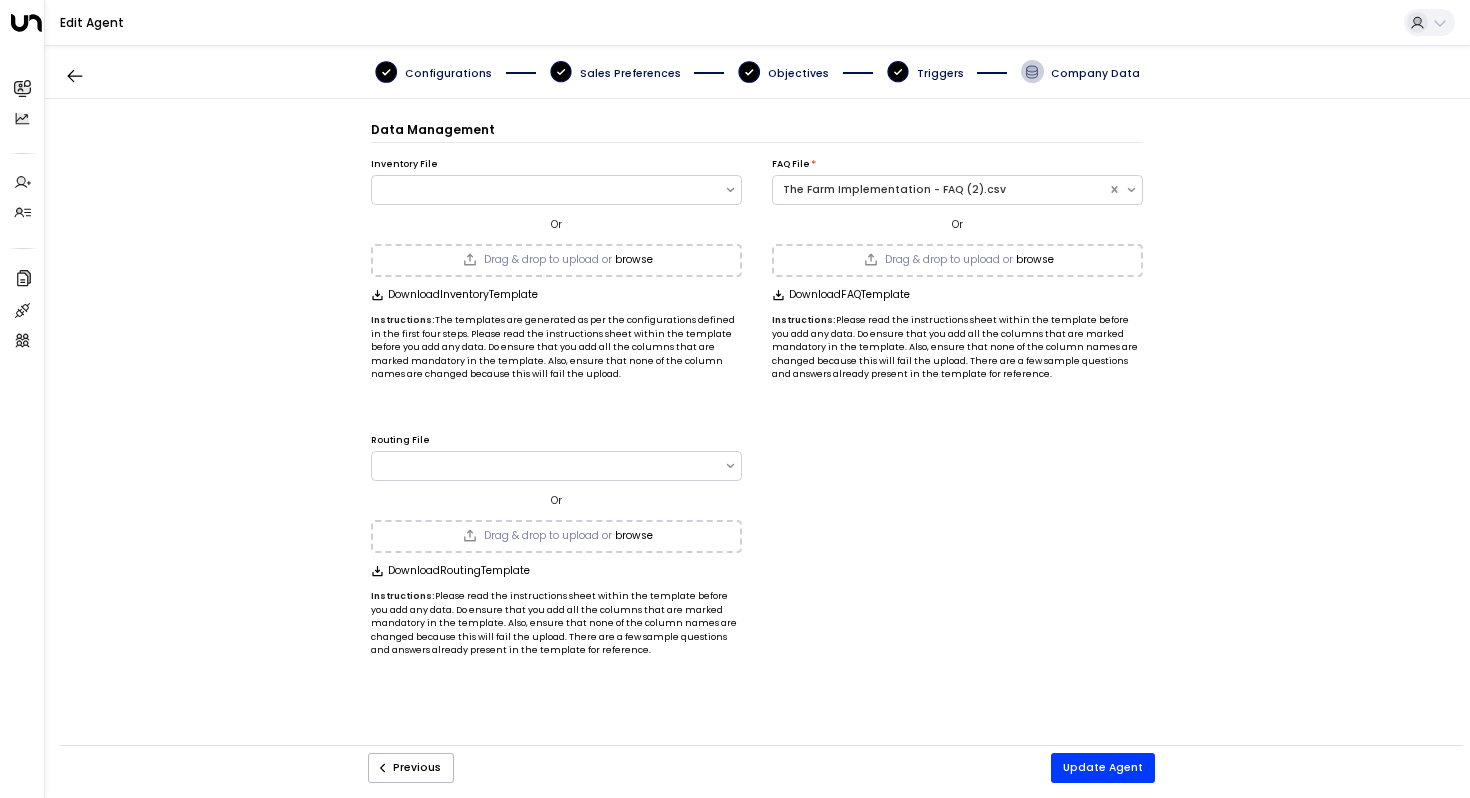 click on "Drag & drop to upload or" at bounding box center [548, 260] 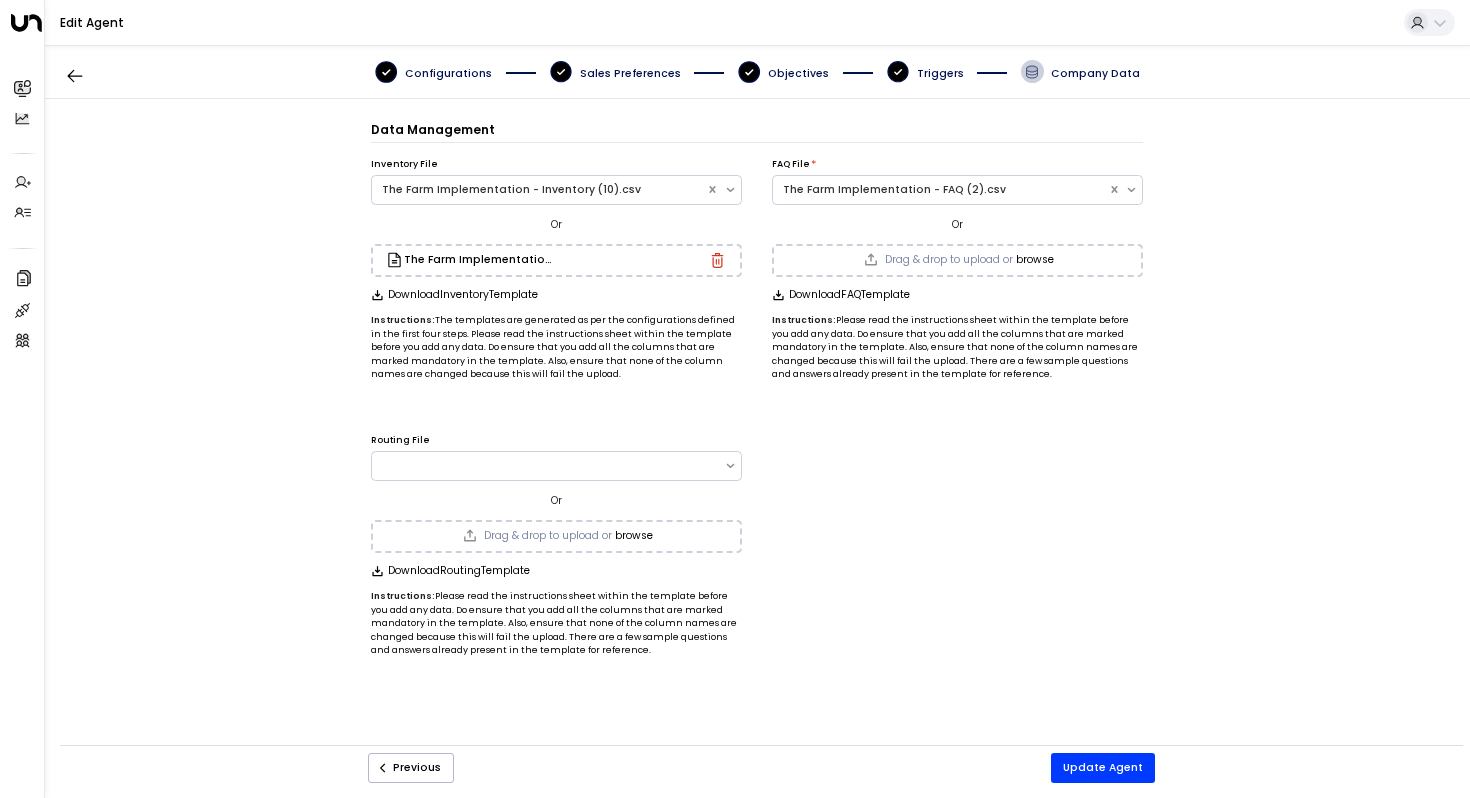 click on "Data Management Inventory File   The Farm Implementation - Inventory (10).csv Or   The Farm Implementation - Inventory (10).csv   Download  Inventory  Template Instructions:  The templates are generated as per the configurations defined in the first four steps. Please read the instructions sheet within the template before you add any data. Do ensure that you add all the columns that are marked mandatory in the template. Also, ensure that none of the column names are changed because this will fail the upload. FAQ File   * The Farm Implementation - FAQ (2).csv Or Drag & drop to upload or  browse   Download  FAQ  Template Instructions:  Please read the instructions sheet within the template before you add any data. Do ensure that you add all the columns that are marked mandatory in the template. Also, ensure that none of the column names are changed because this will fail the upload. There are a few sample questions and answers already present in the template for reference. Routing File   Or browse   Download" at bounding box center [757, 430] 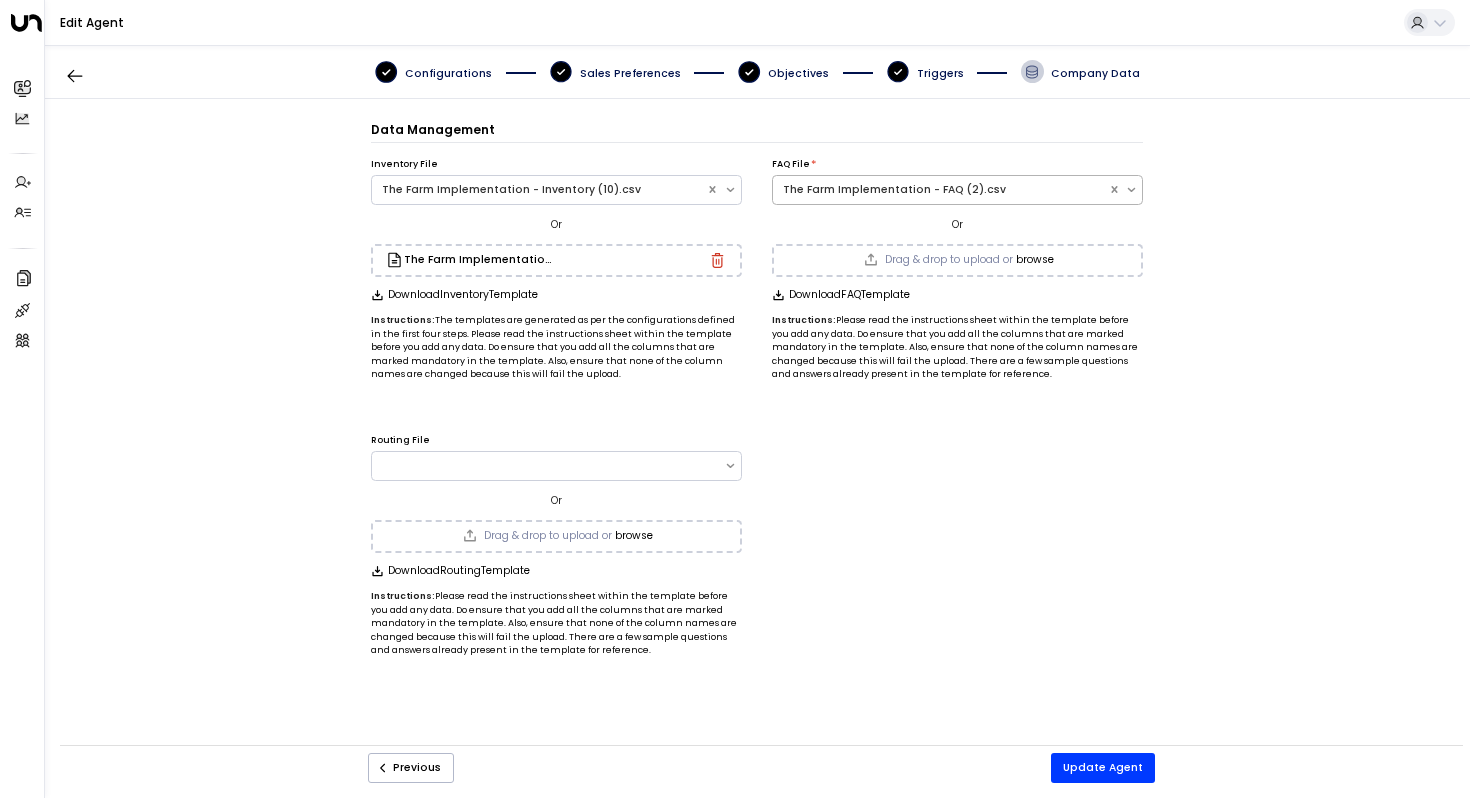 click on "The Farm Implementation - FAQ (2).csv" at bounding box center (940, 190) 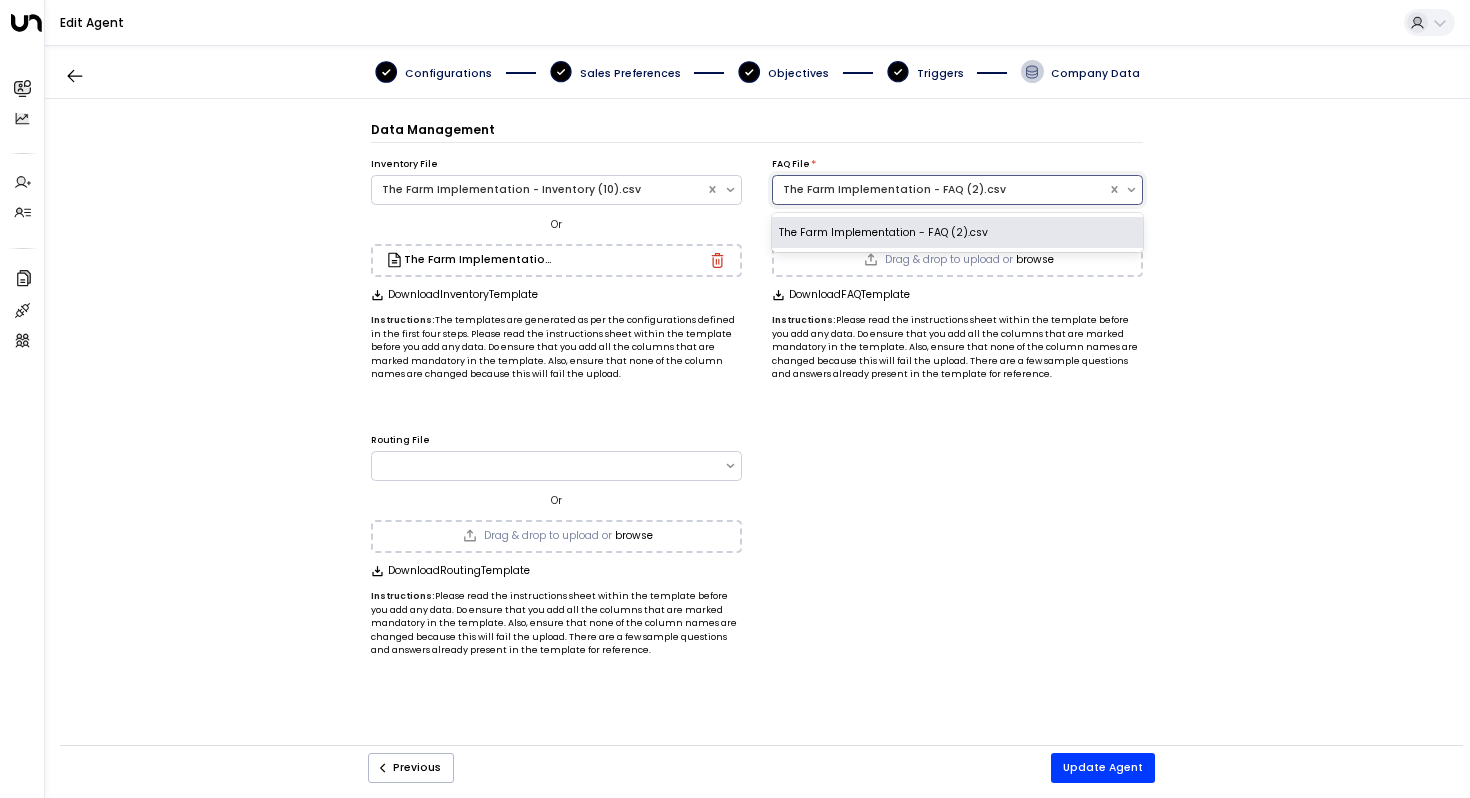 click on "The Farm Implementation - FAQ (2).csv" at bounding box center [940, 190] 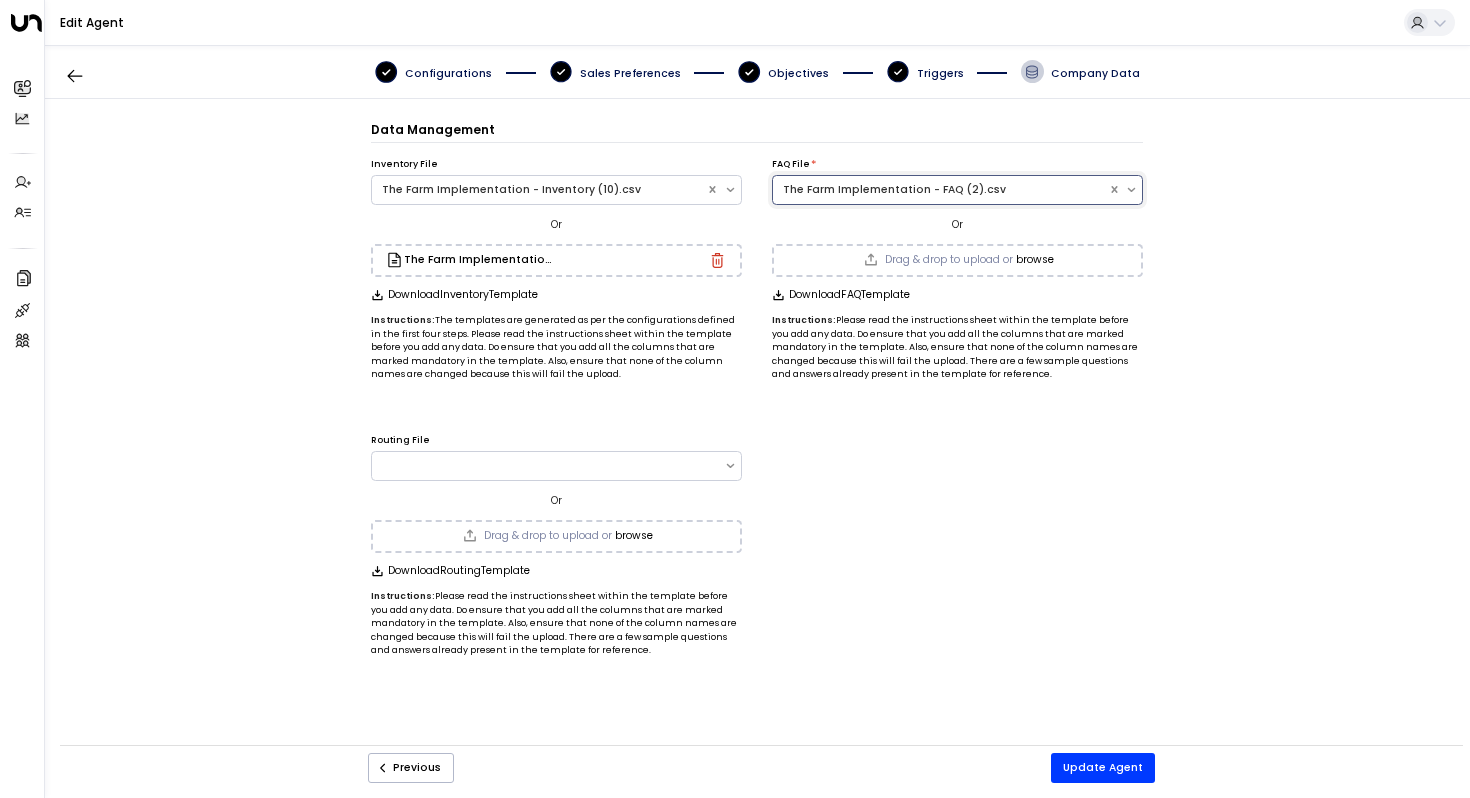click on "Drag & drop to upload or" at bounding box center [949, 260] 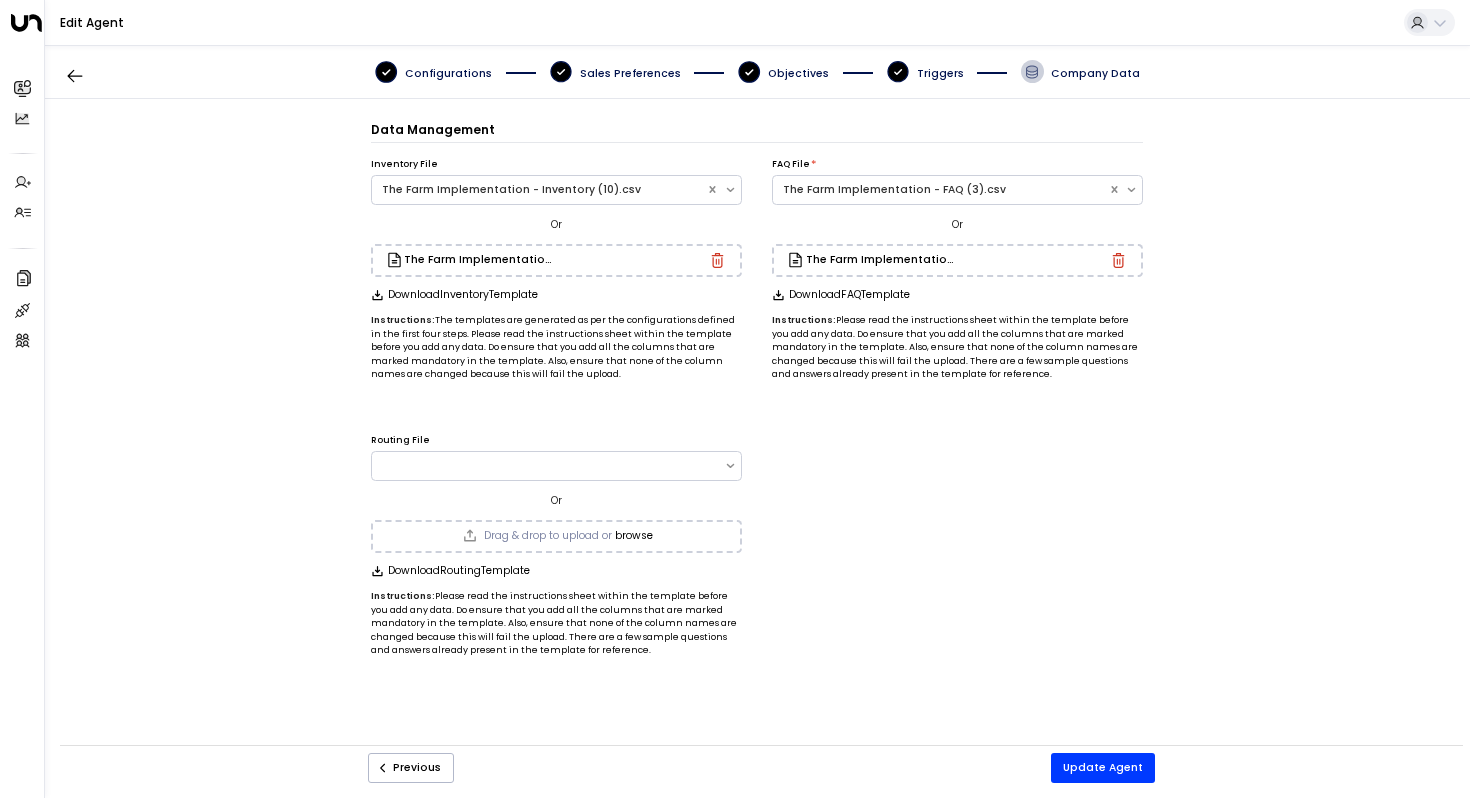 click on "Routing File   Or Drag & drop to upload or  browse   Download  Routing  Template Instructions:  Please read the instructions sheet within the template before you add any data. Do ensure that you add all the columns that are marked mandatory in the template. Also, ensure that none of the column names are changed because this will fail the upload. There are a few sample questions and answers already present in the template for reference." at bounding box center [757, 538] 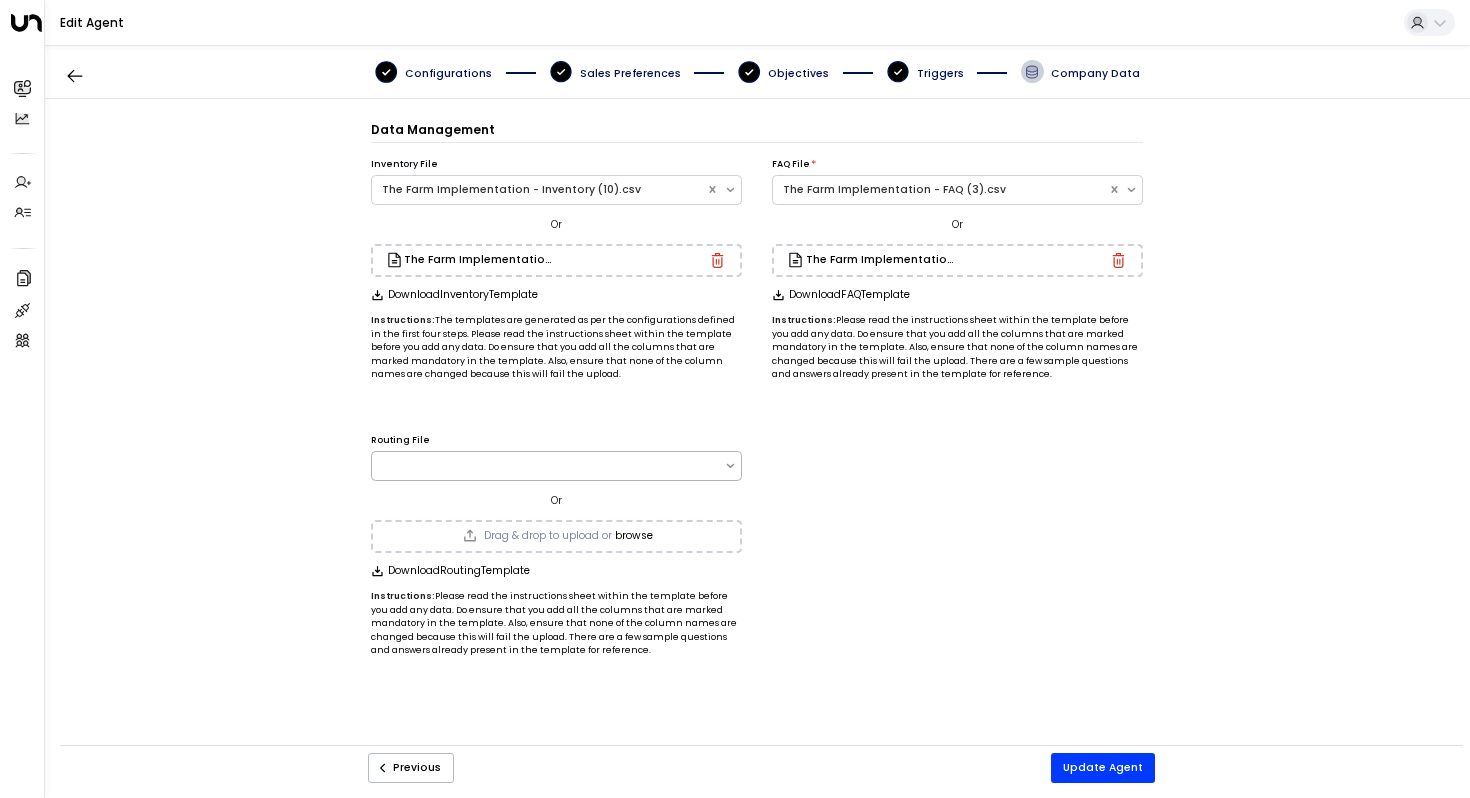 click at bounding box center (548, 465) 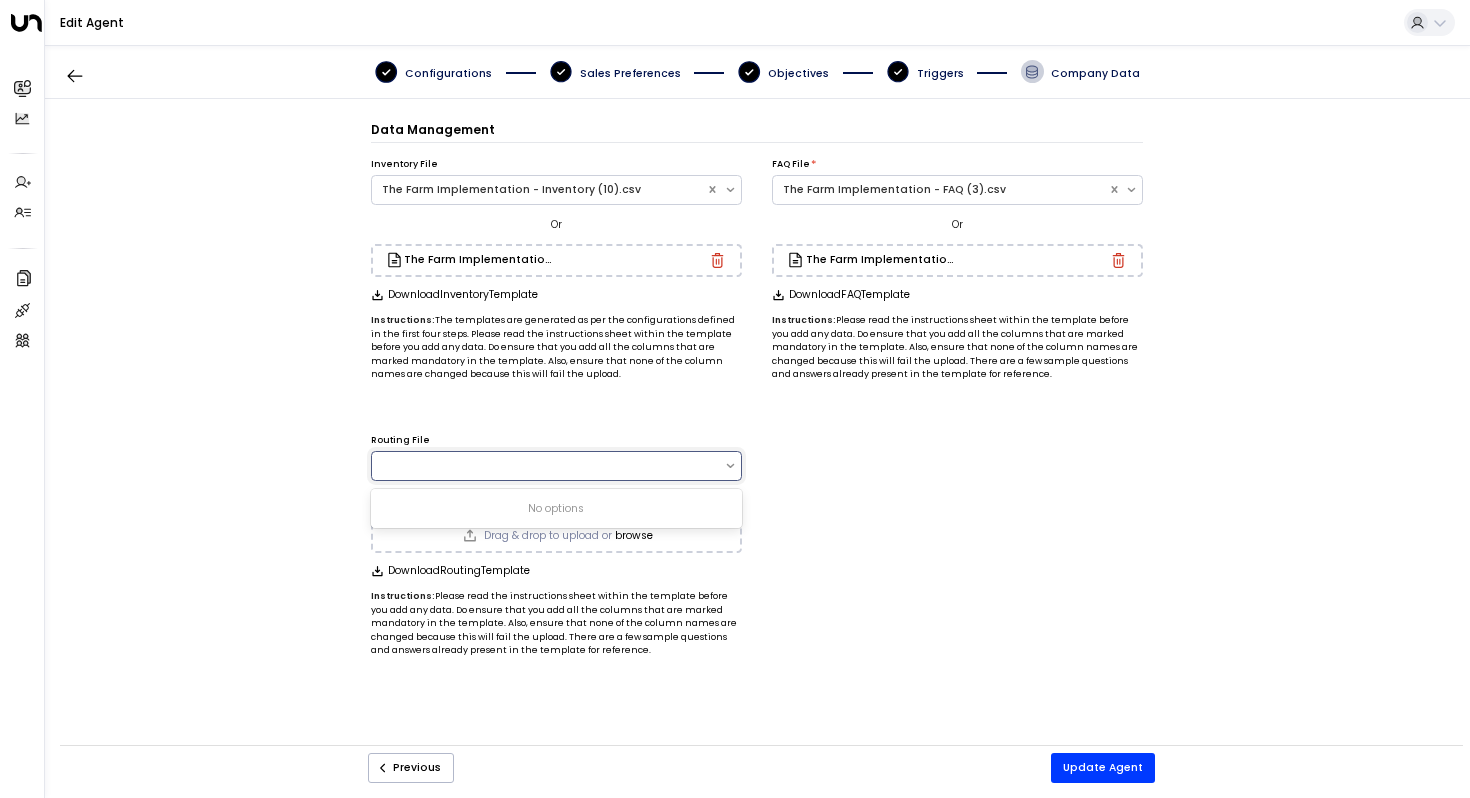 click on "Data Management Inventory File   The Farm Implementation - Inventory (10).csv Or   The Farm Implementation - Inventory (10).csv   Download  Inventory  Template Instructions:  The templates are generated as per the configurations defined in the first four steps. Please read the instructions sheet within the template before you add any data. Do ensure that you add all the columns that are marked mandatory in the template. Also, ensure that none of the column names are changed because this will fail the upload. FAQ File   * The Farm Implementation - FAQ (3).csv Or   The Farm Implementation - FAQ (3).csv   Download  FAQ  Template Instructions:  Please read the instructions sheet within the template before you add any data. Do ensure that you add all the columns that are marked mandatory in the template. Also, ensure that none of the column names are changed because this will fail the upload. There are a few sample questions and answers already present in the template for reference. Routing File   No options Or" at bounding box center (757, 430) 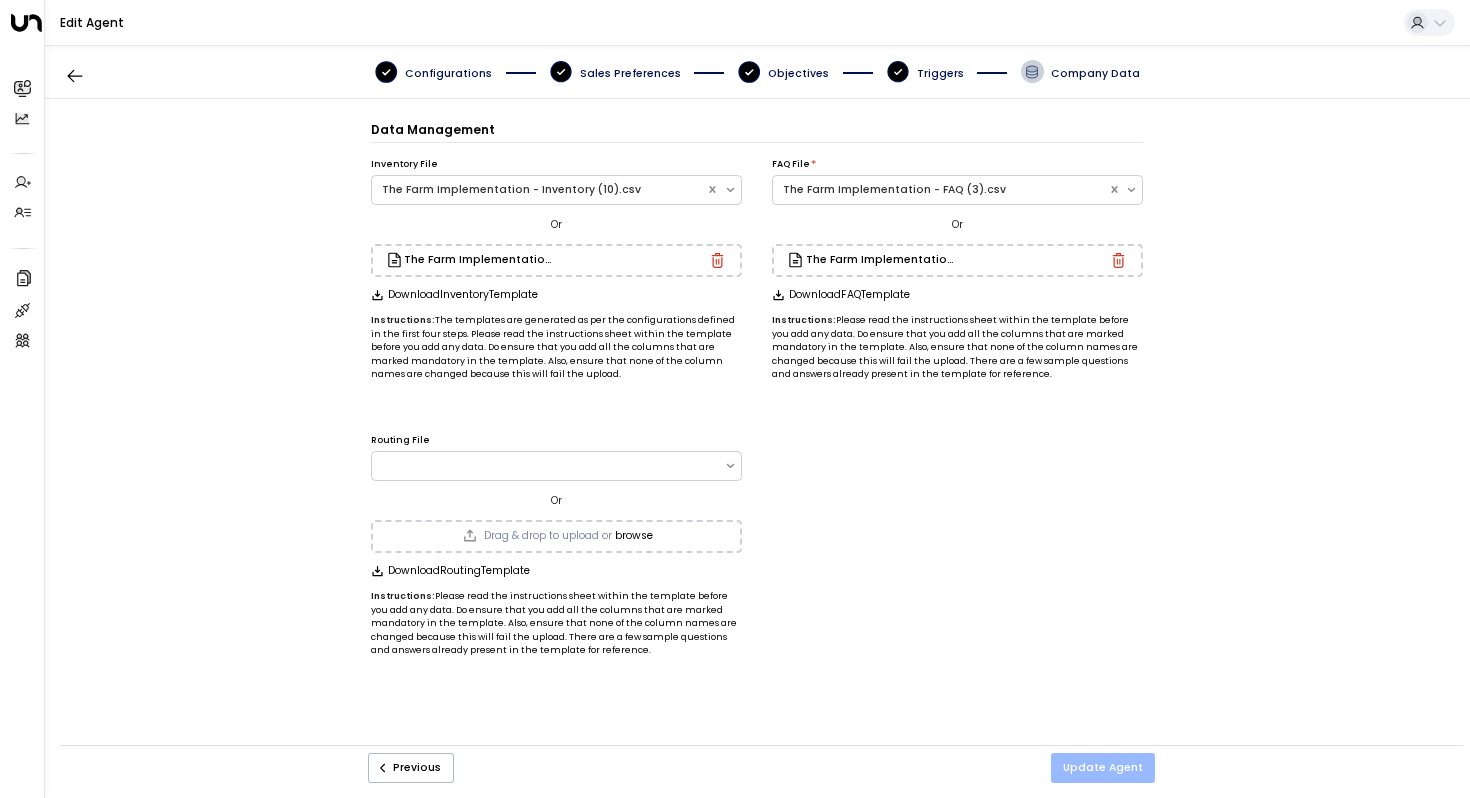 click on "Update Agent" at bounding box center (1103, 768) 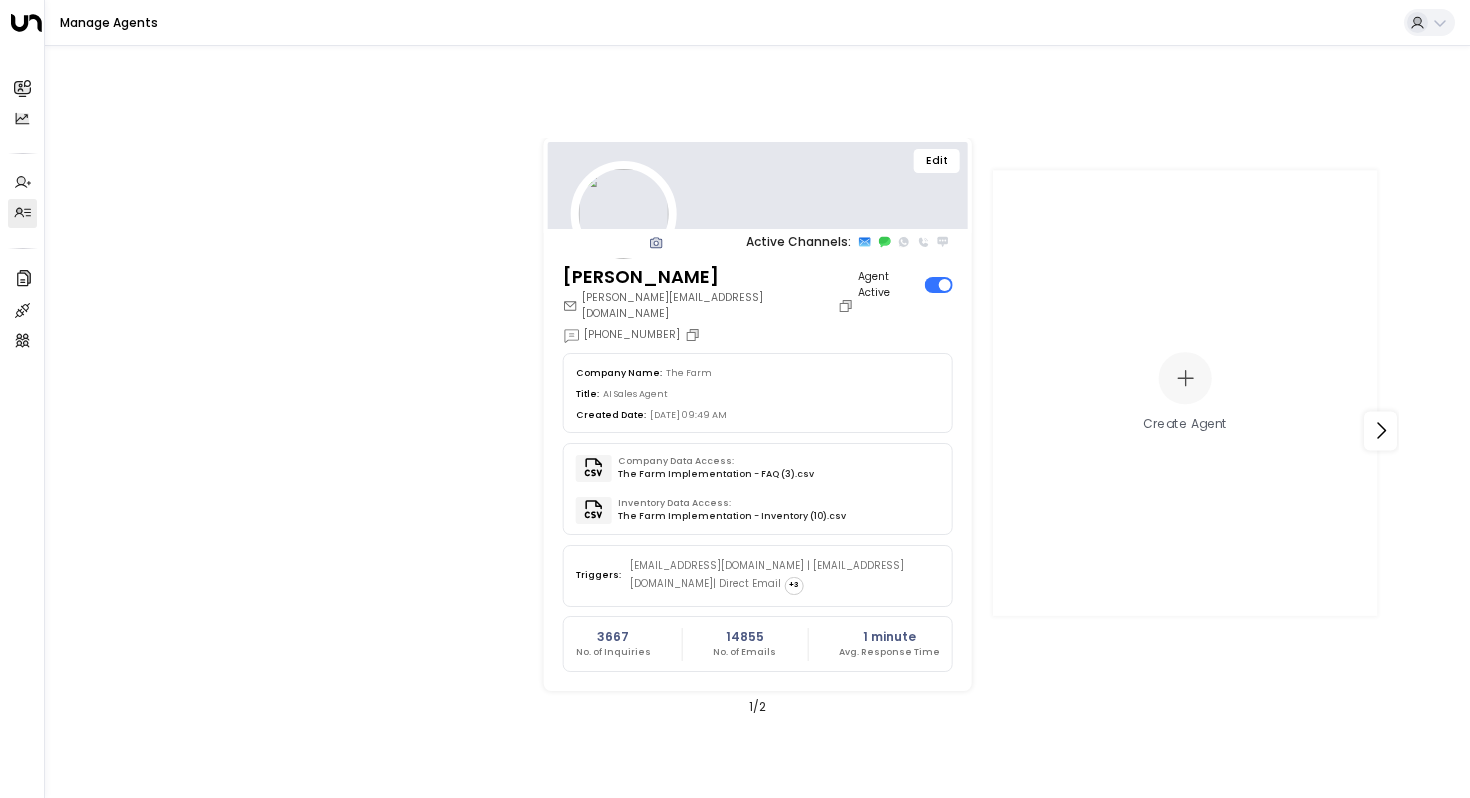 click on "Edit" at bounding box center (937, 161) 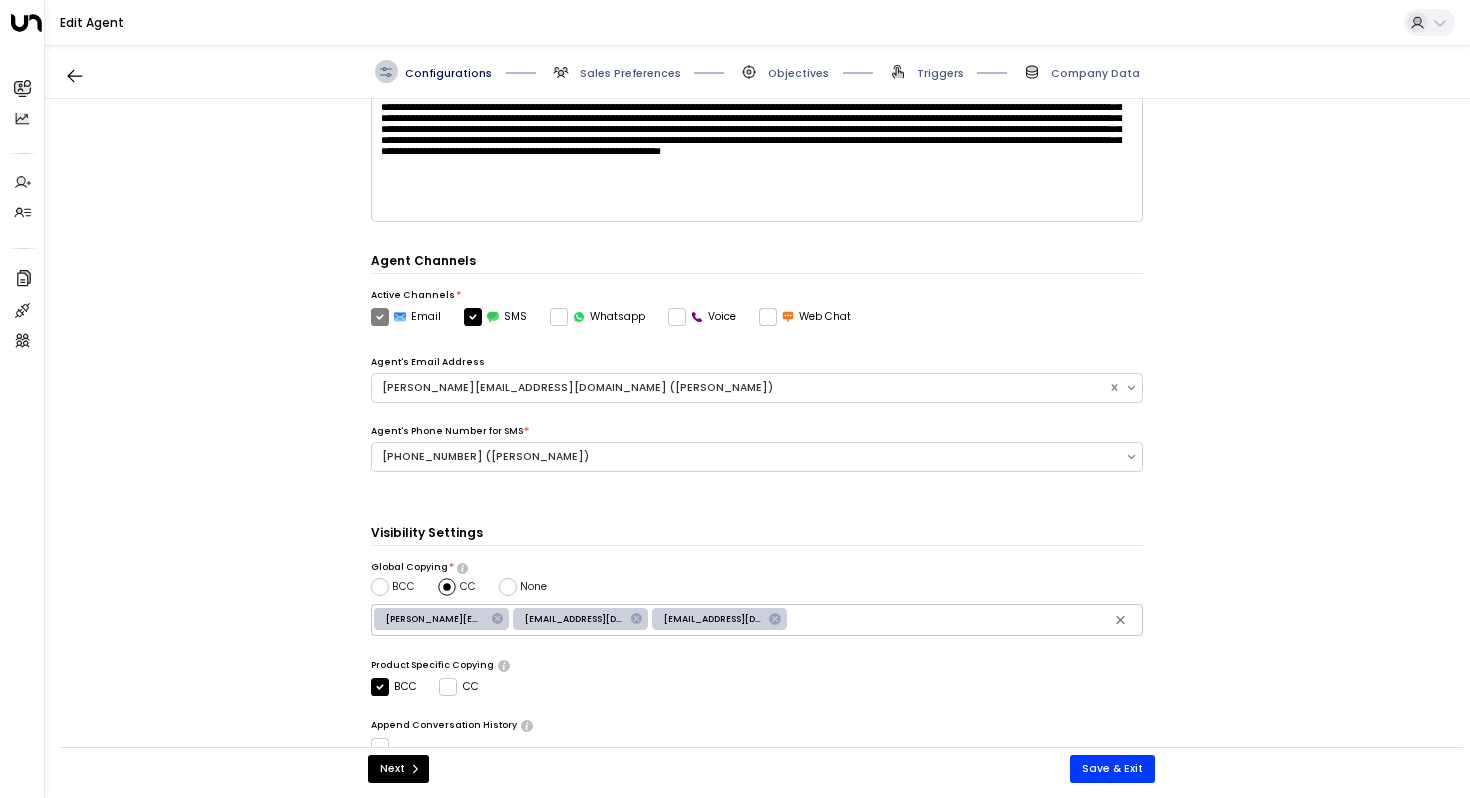 click on "Sales Preferences" at bounding box center [630, 73] 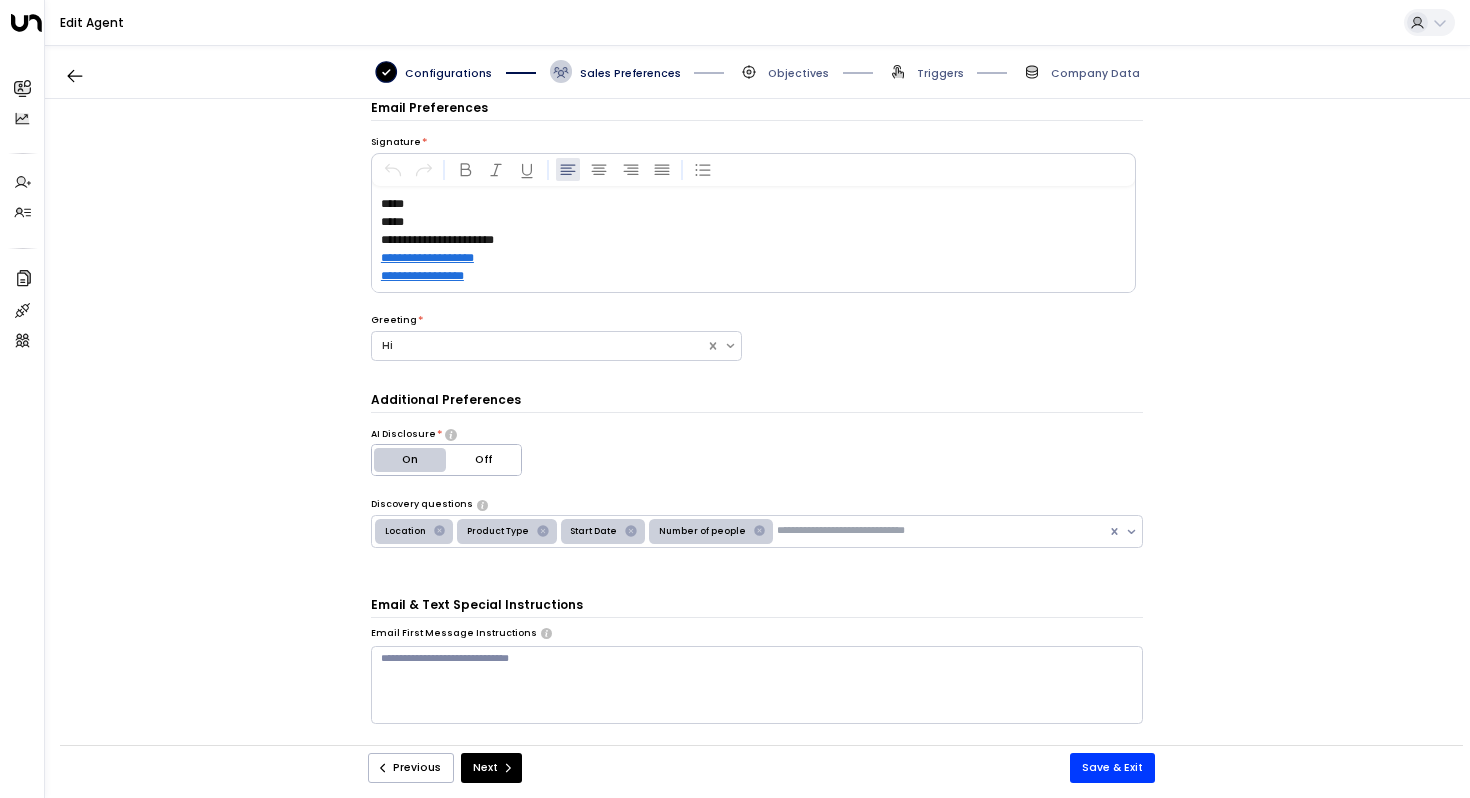 scroll, scrollTop: 467, scrollLeft: 0, axis: vertical 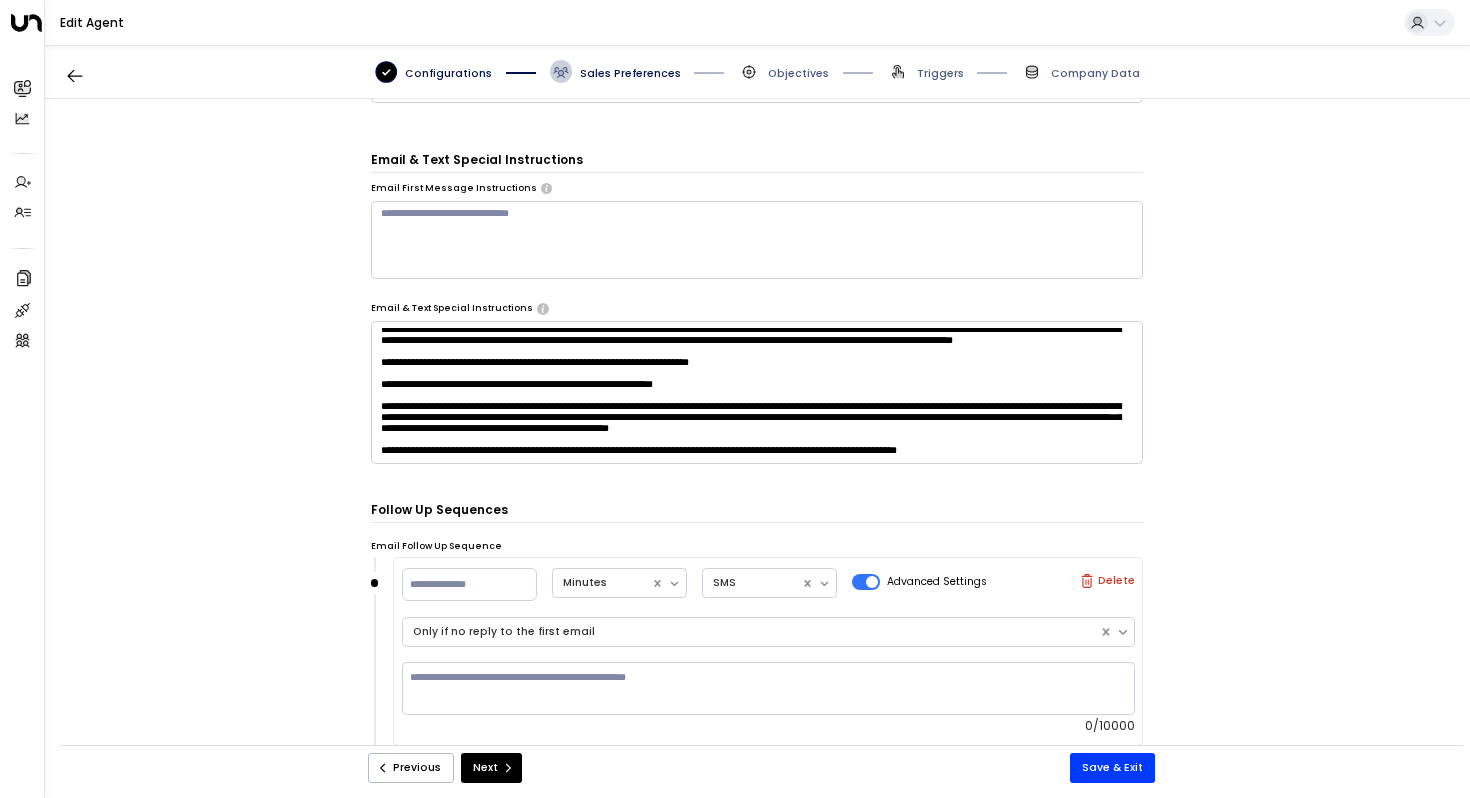 click at bounding box center [757, 392] 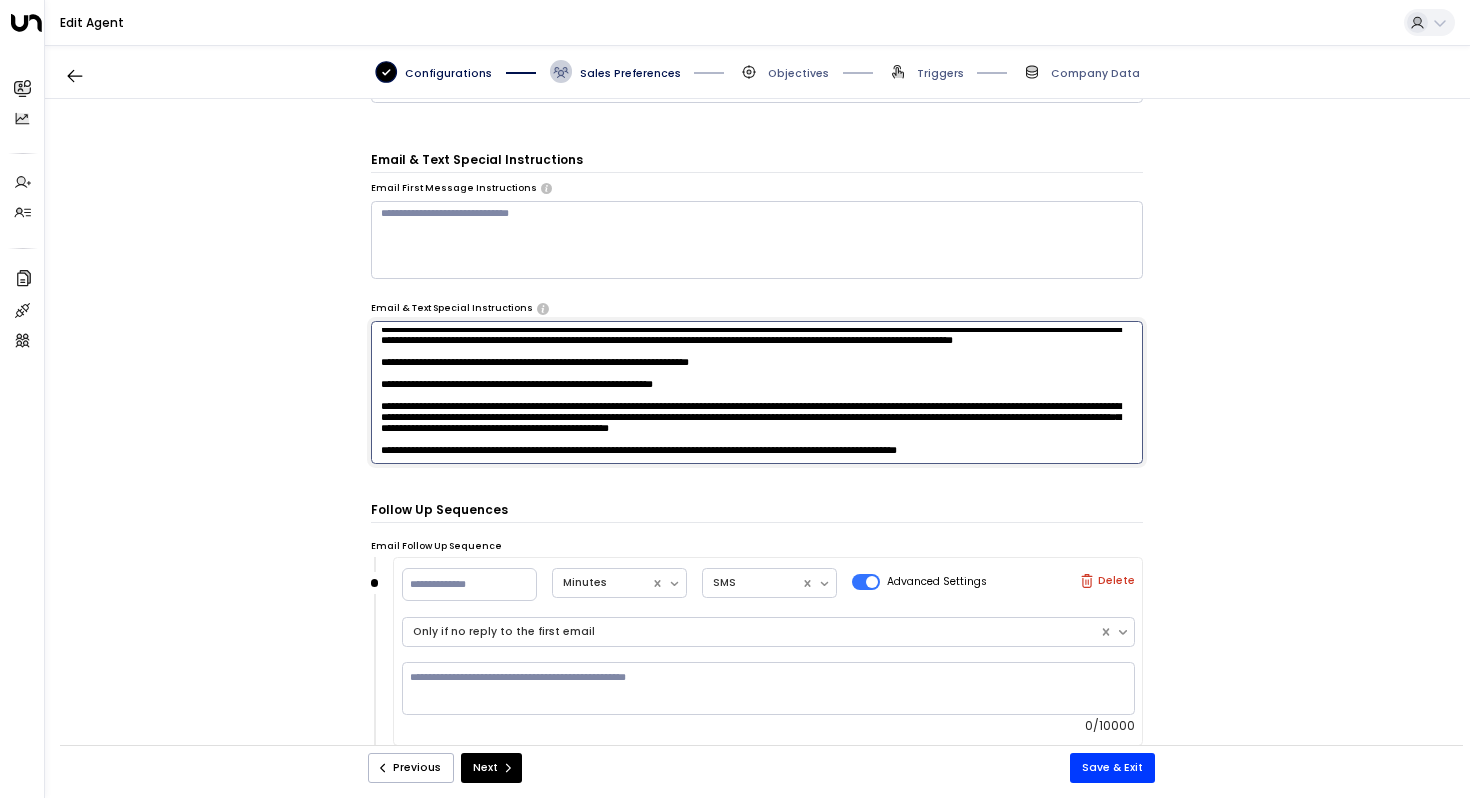 click on "**********" at bounding box center [757, 430] 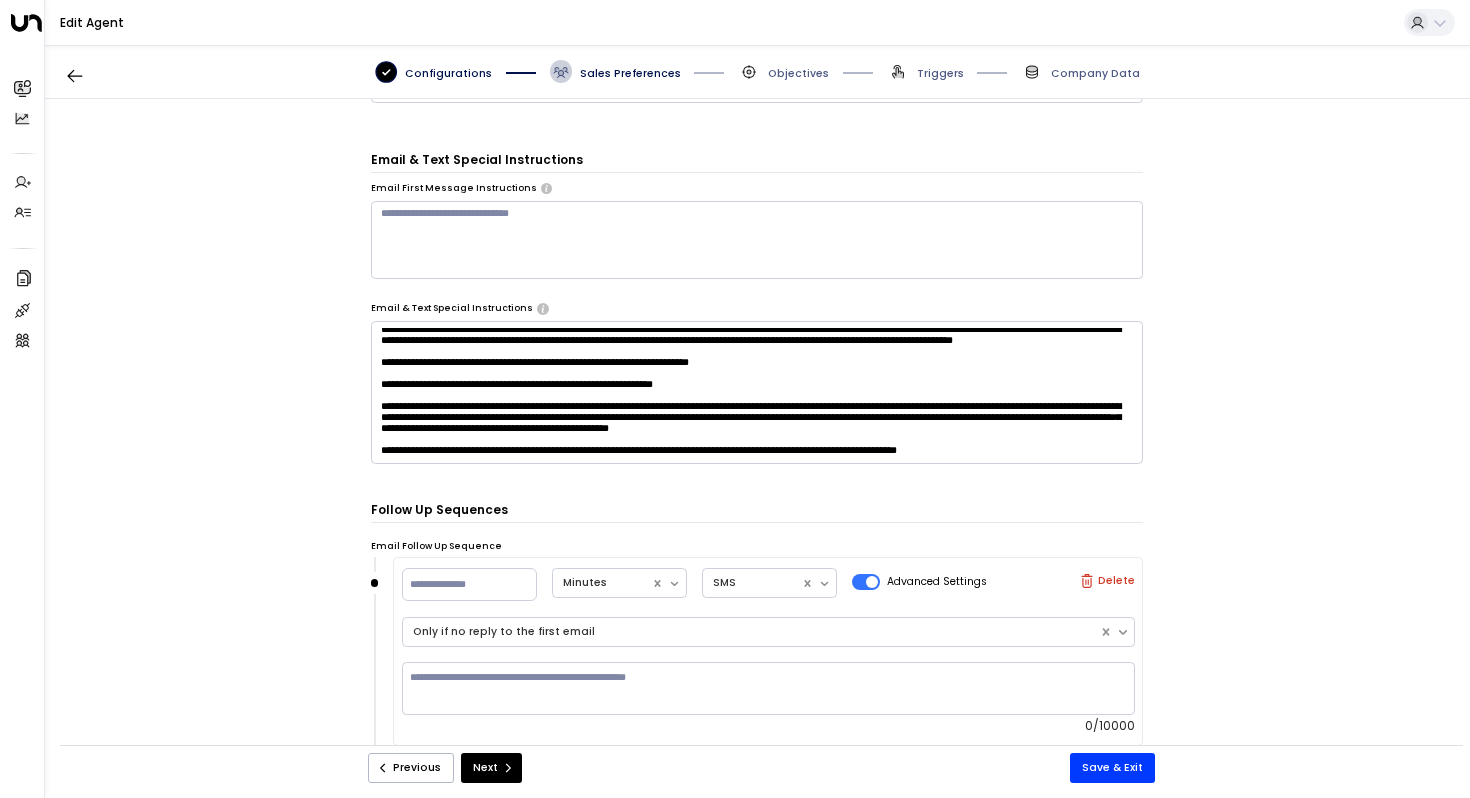 scroll, scrollTop: 0, scrollLeft: 0, axis: both 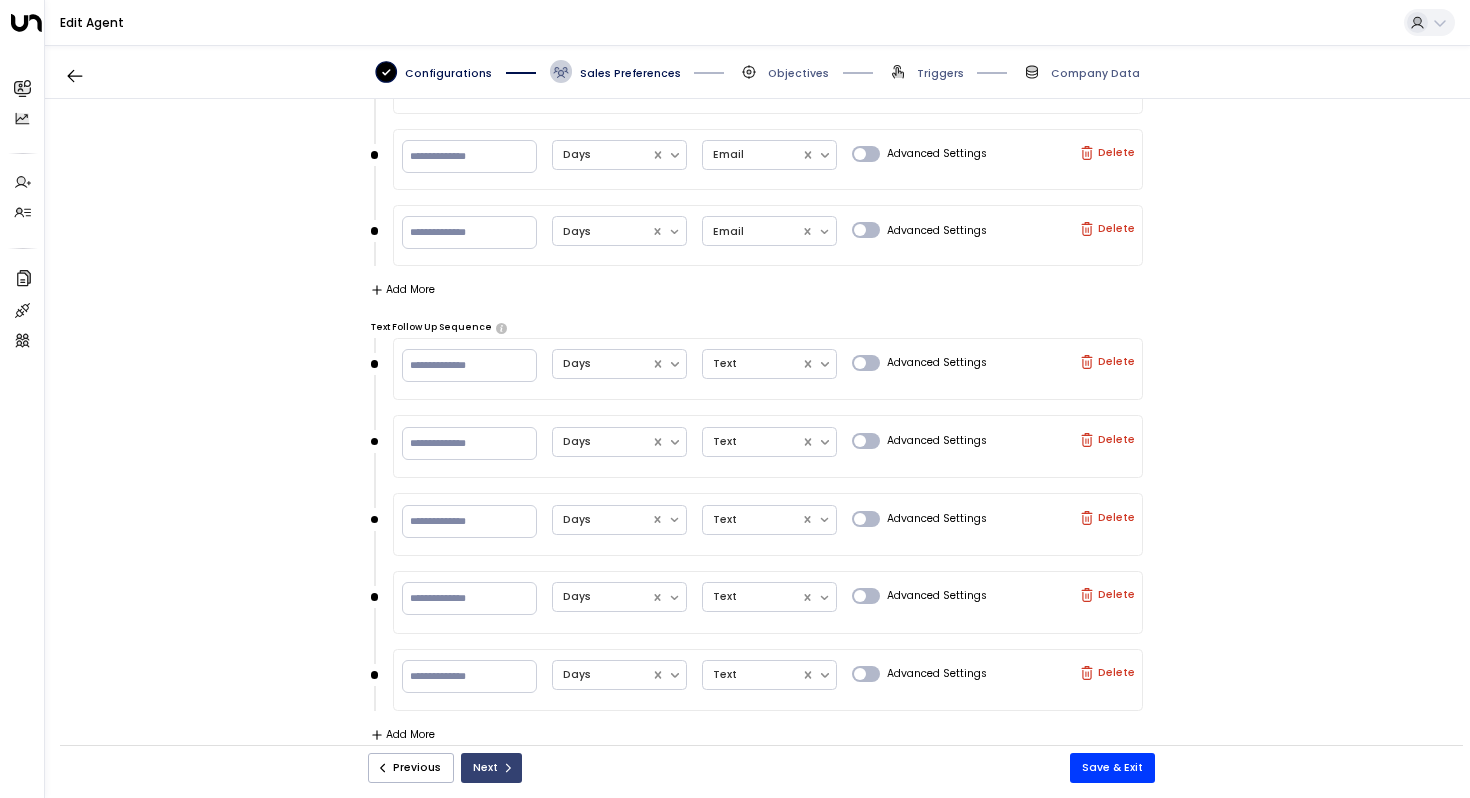 click on "Next" at bounding box center [491, 768] 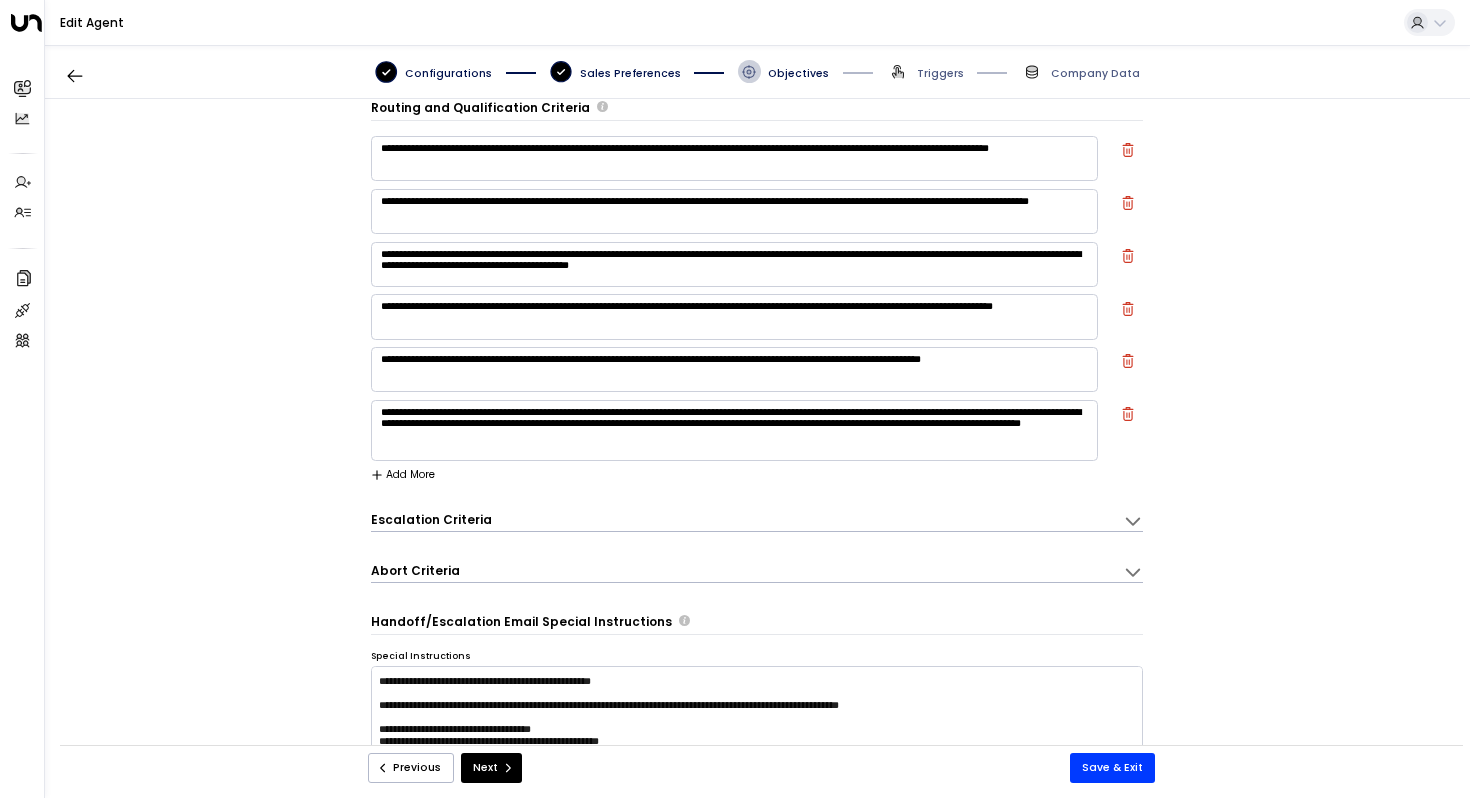 scroll, scrollTop: 0, scrollLeft: 0, axis: both 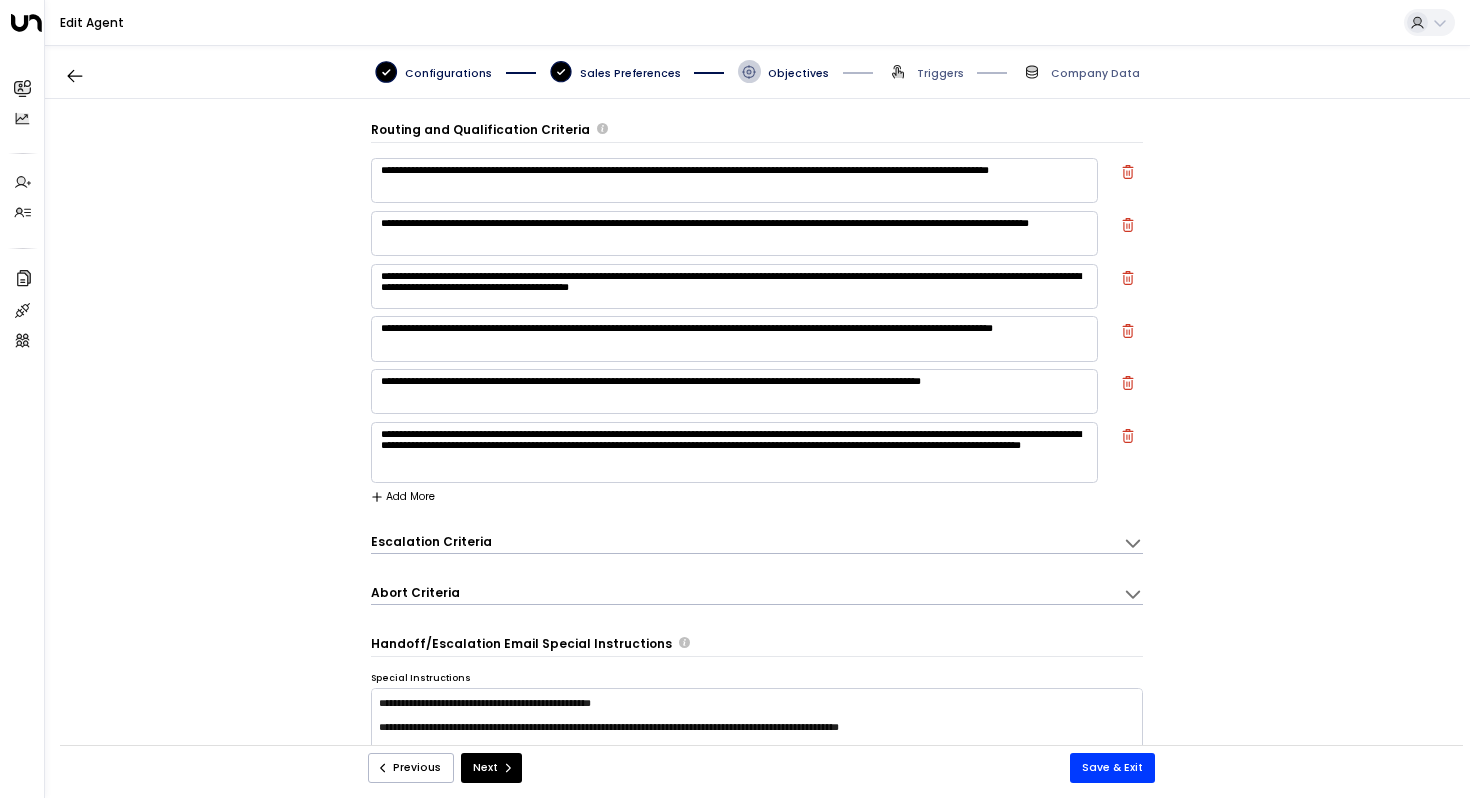 click on "**********" at bounding box center [734, 180] 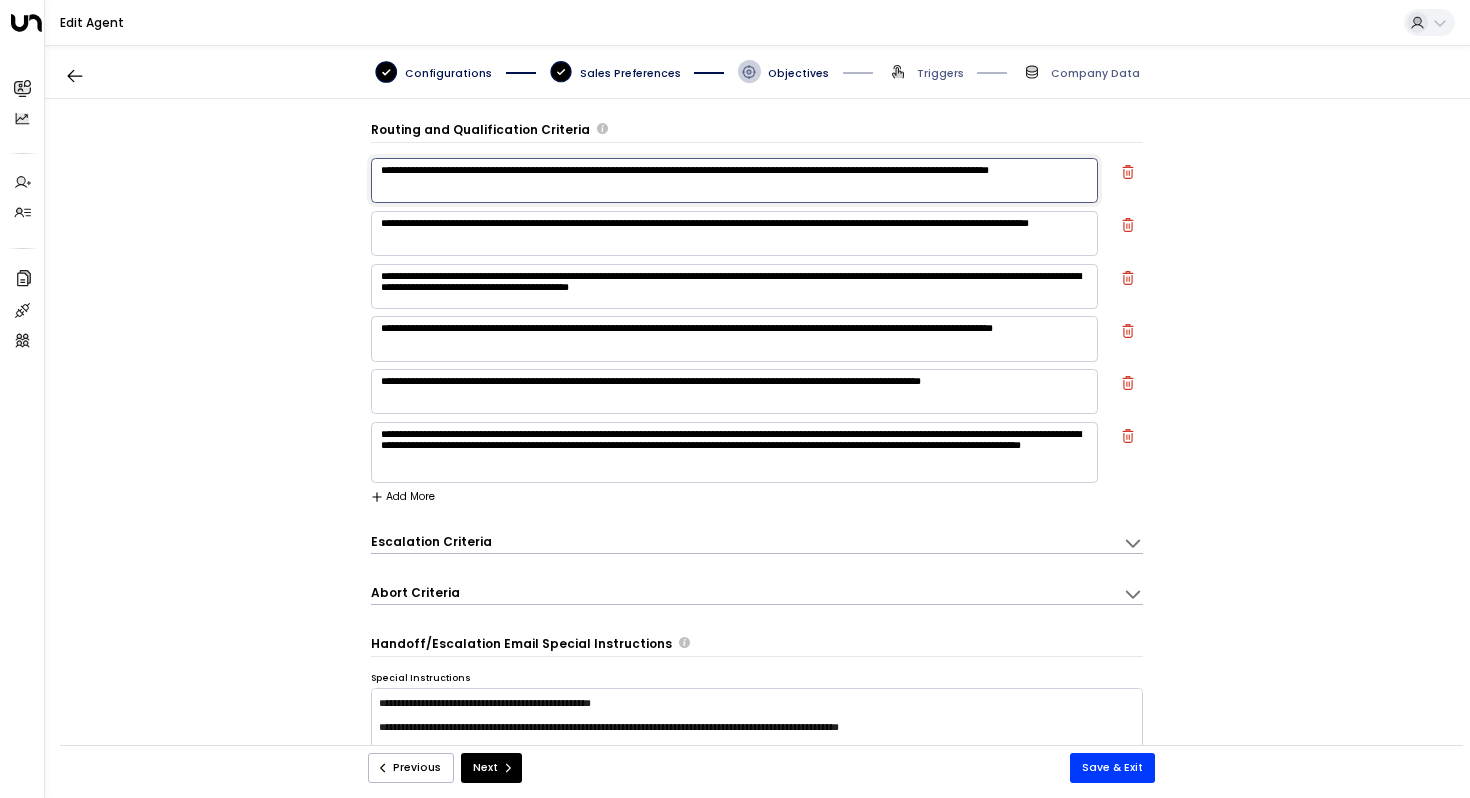 click on "**********" at bounding box center (734, 233) 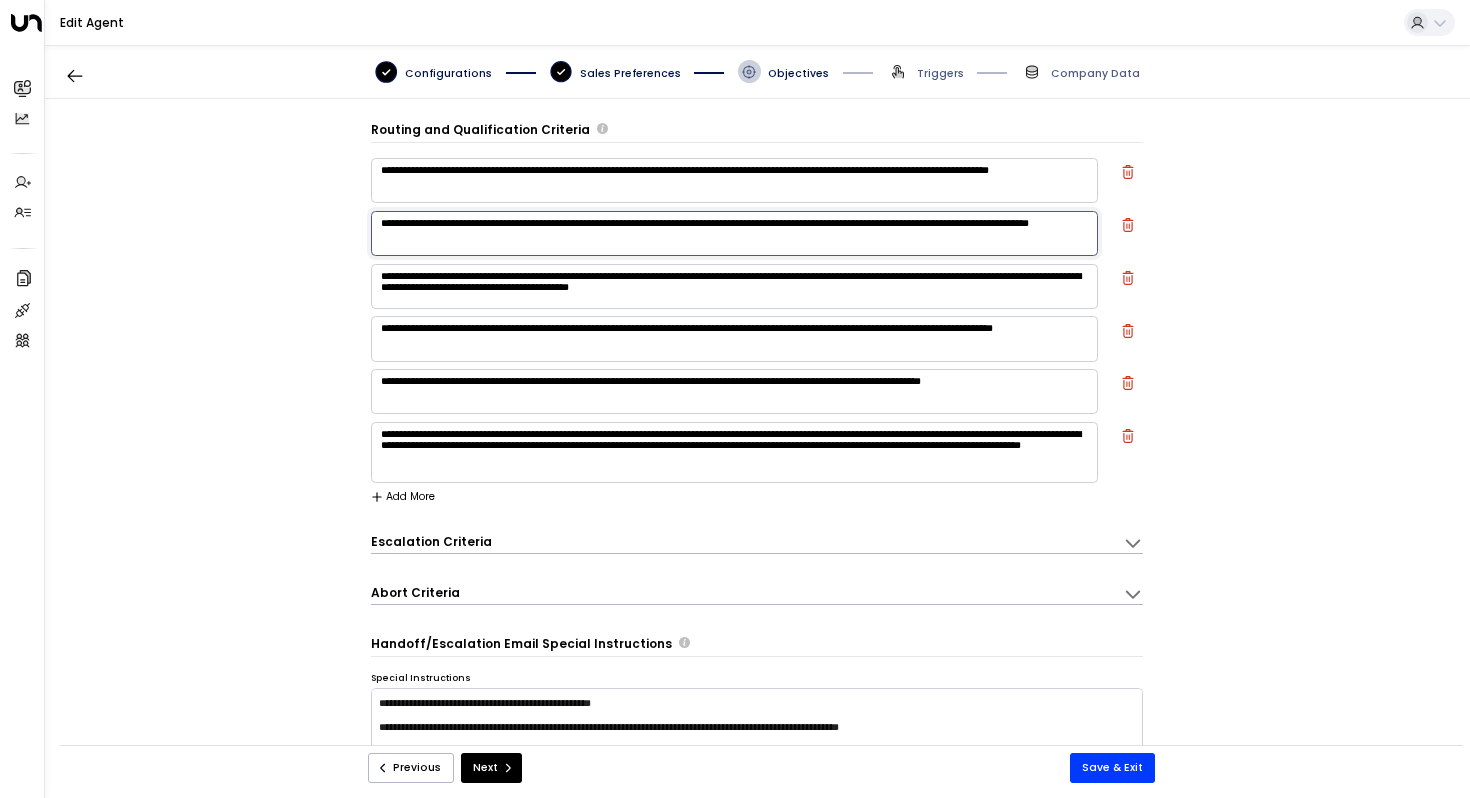 click on "**********" at bounding box center [734, 286] 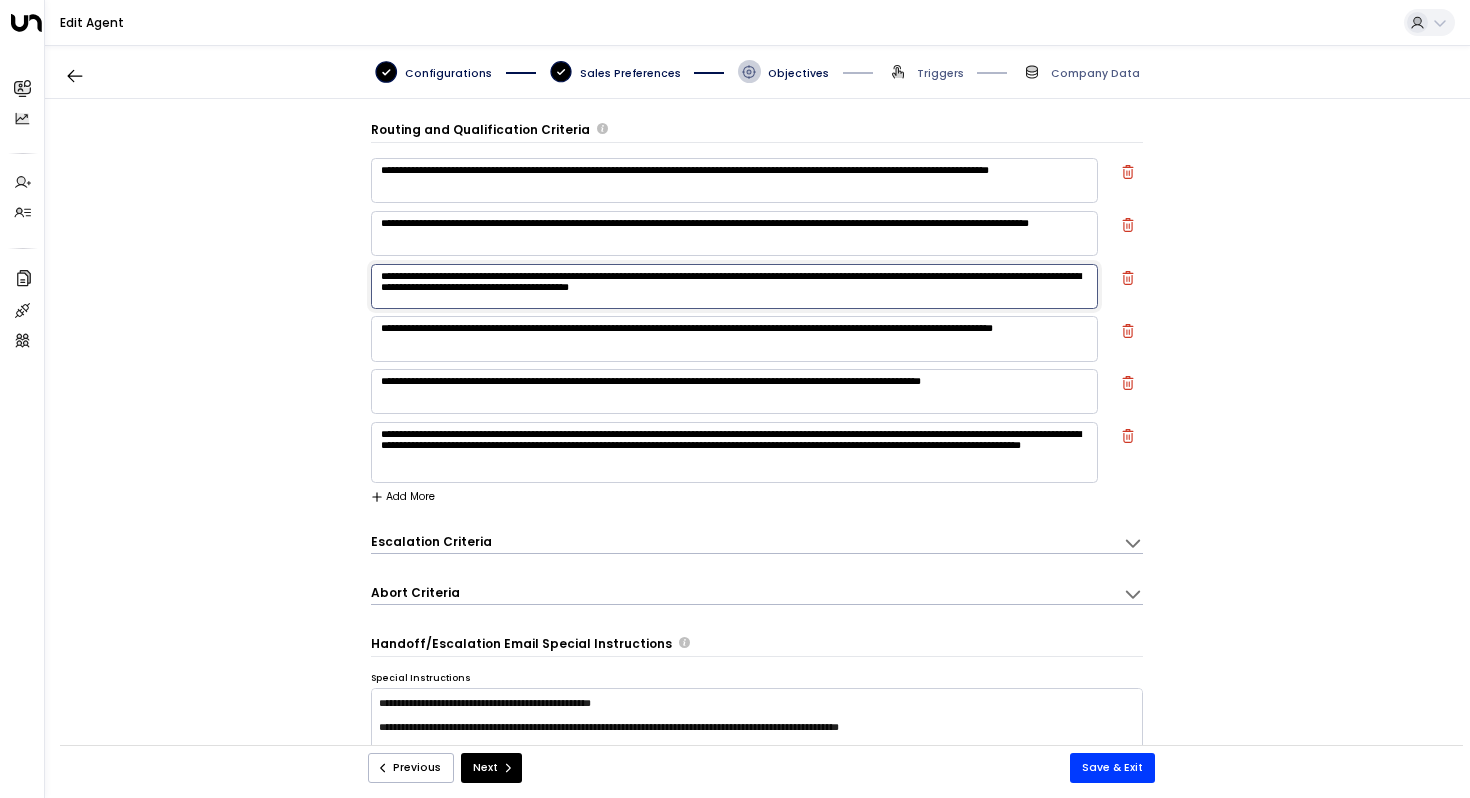 click on "**********" at bounding box center [734, 338] 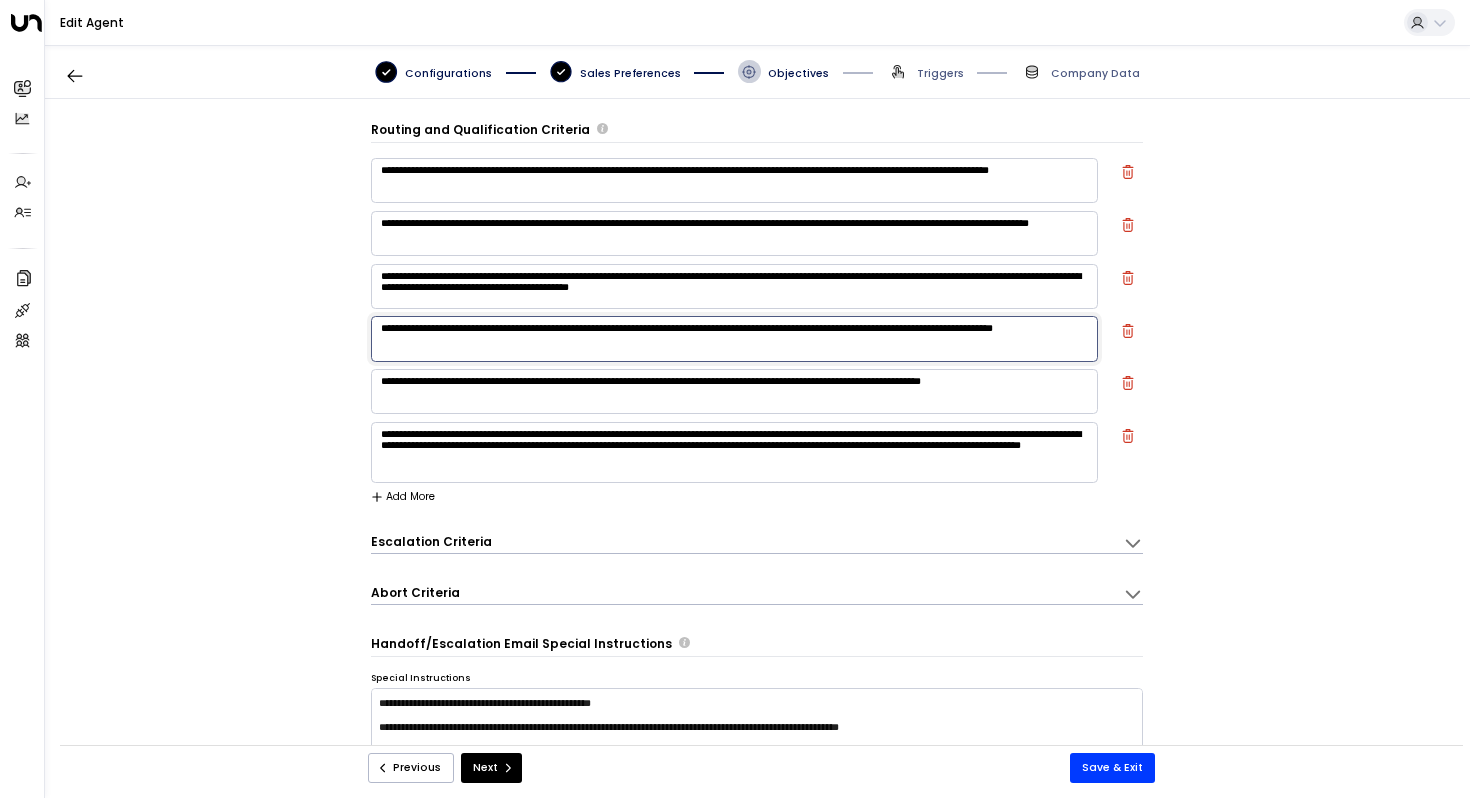 click on "**********" at bounding box center [734, 391] 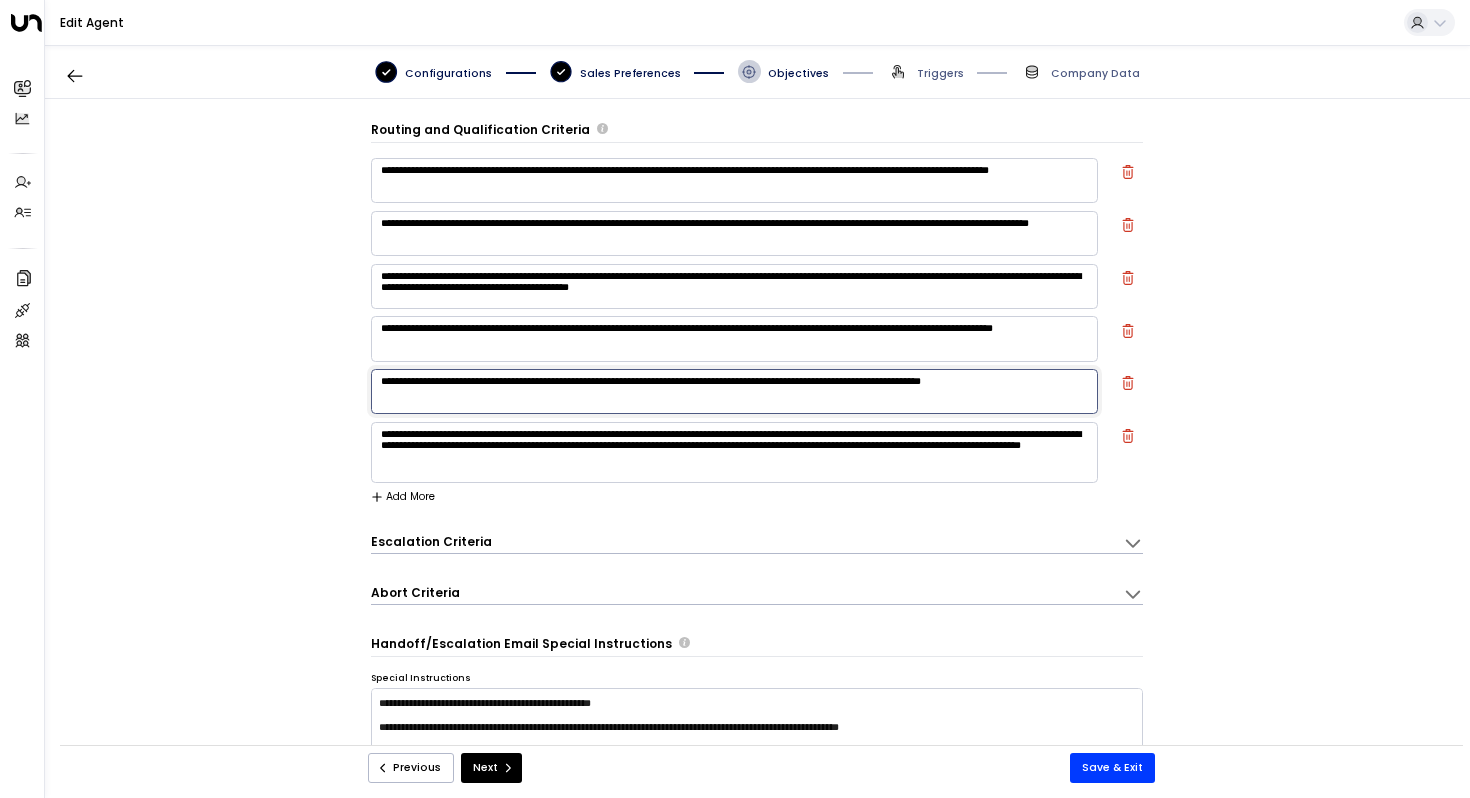 click on "**********" at bounding box center [734, 452] 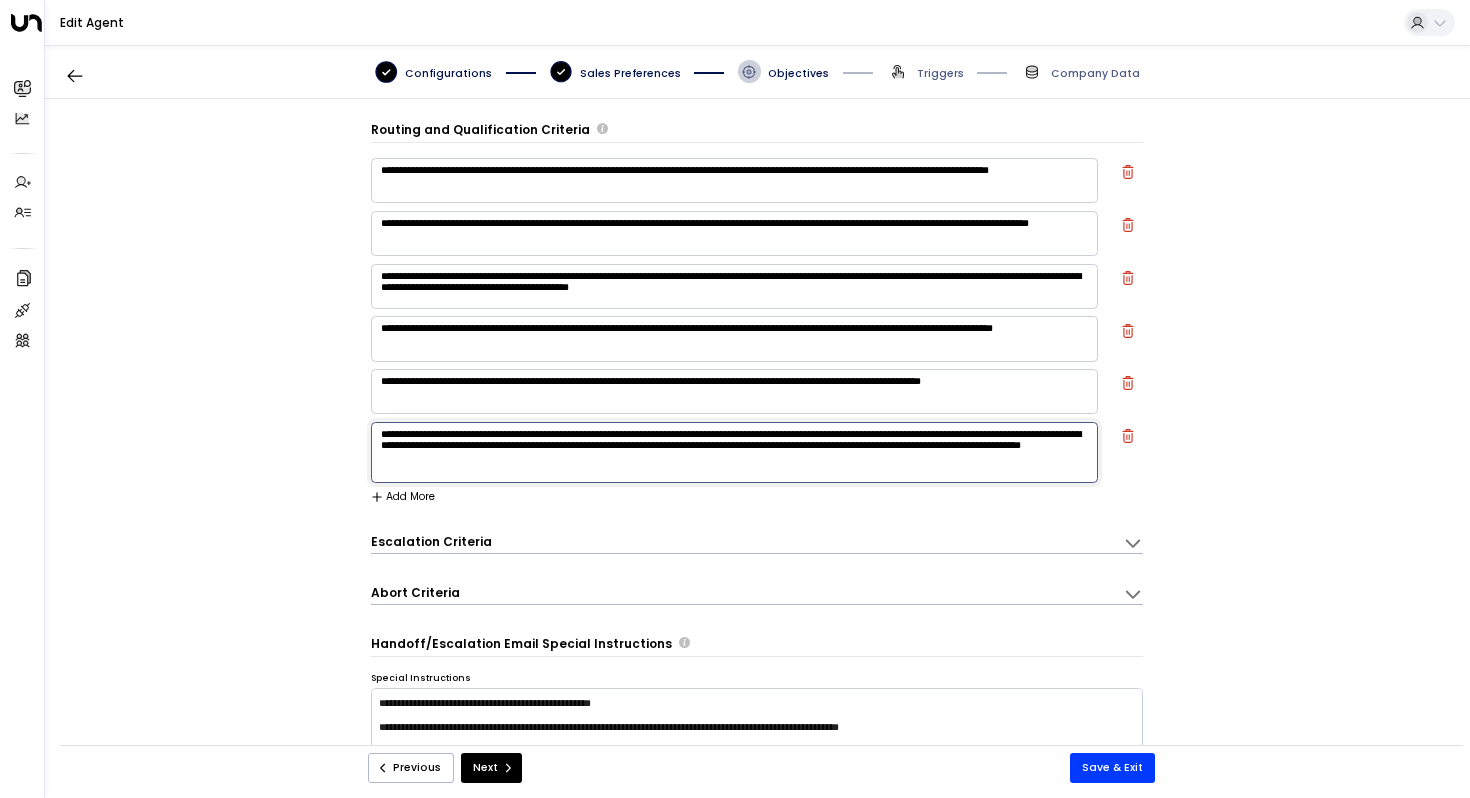click on "**********" at bounding box center [757, 430] 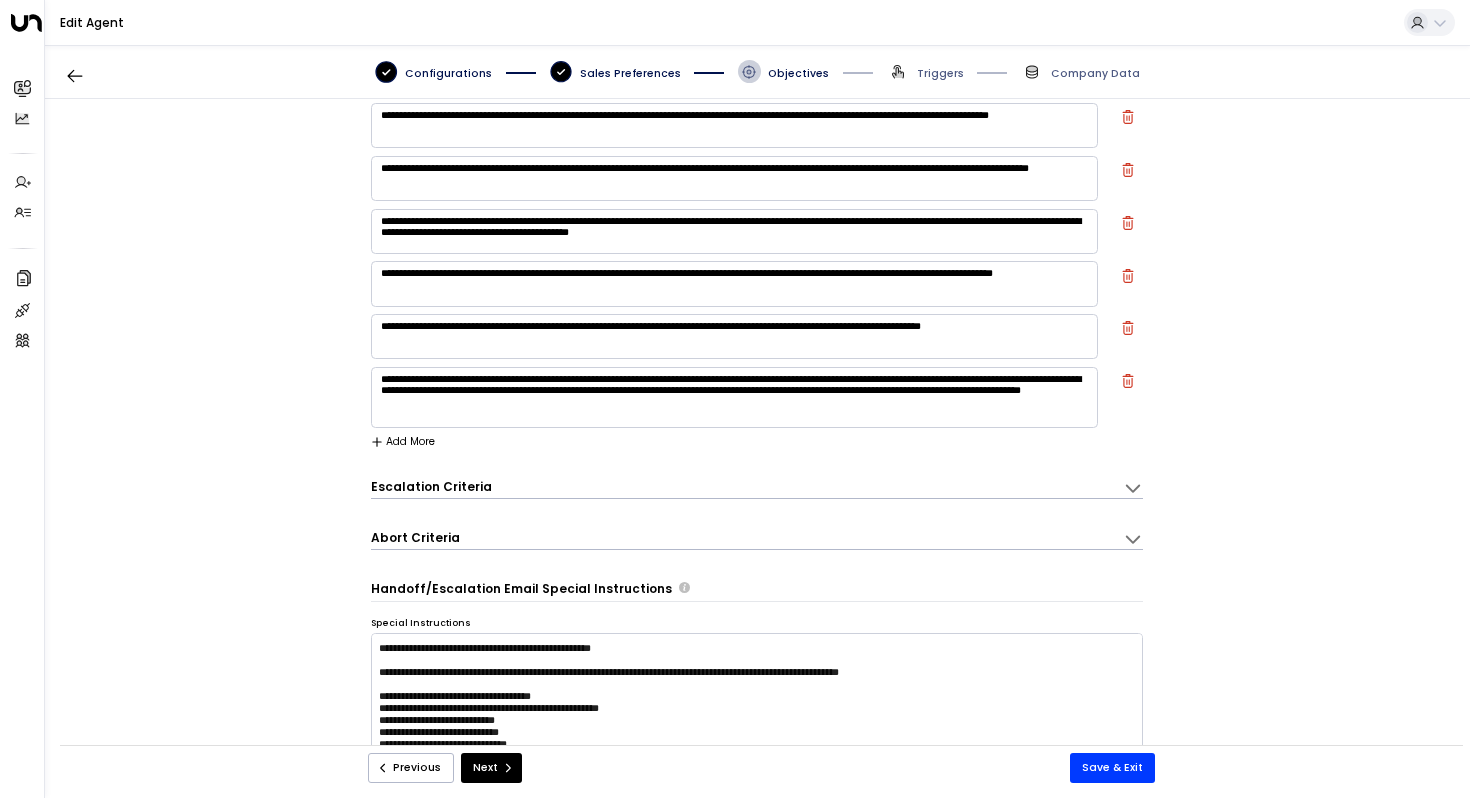 scroll, scrollTop: 137, scrollLeft: 0, axis: vertical 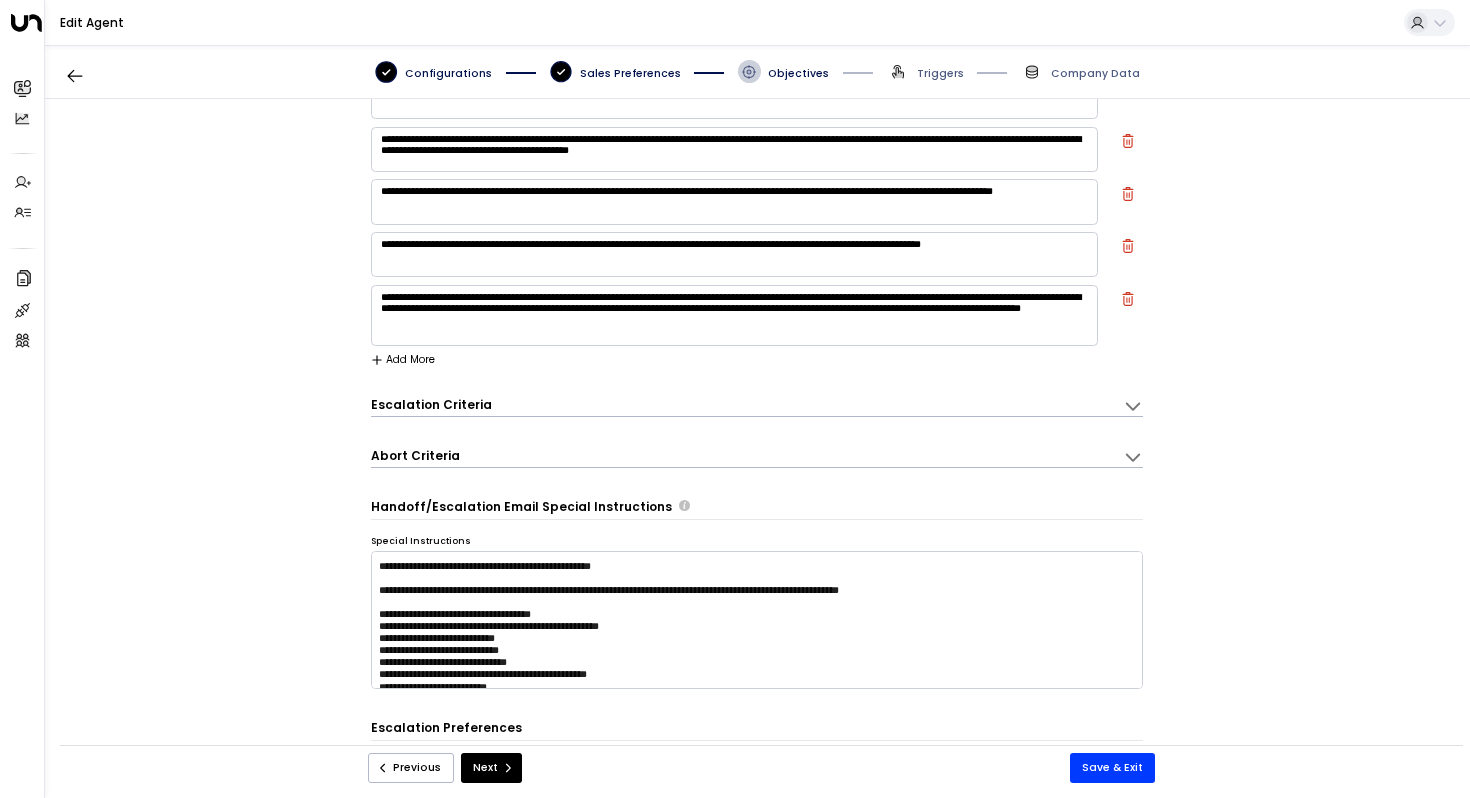 click on "Escalation Criteria" at bounding box center [431, 404] 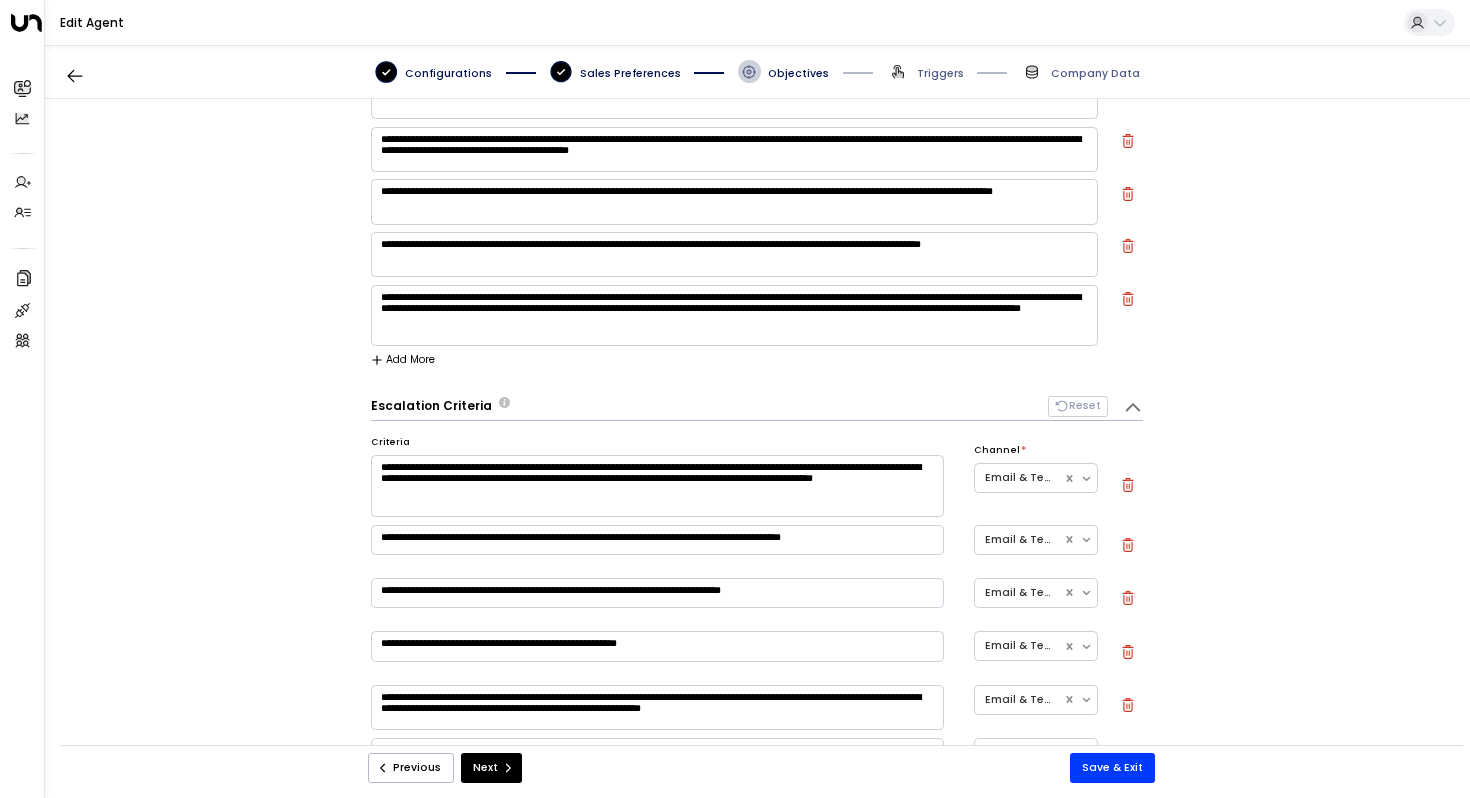 scroll, scrollTop: 14, scrollLeft: 0, axis: vertical 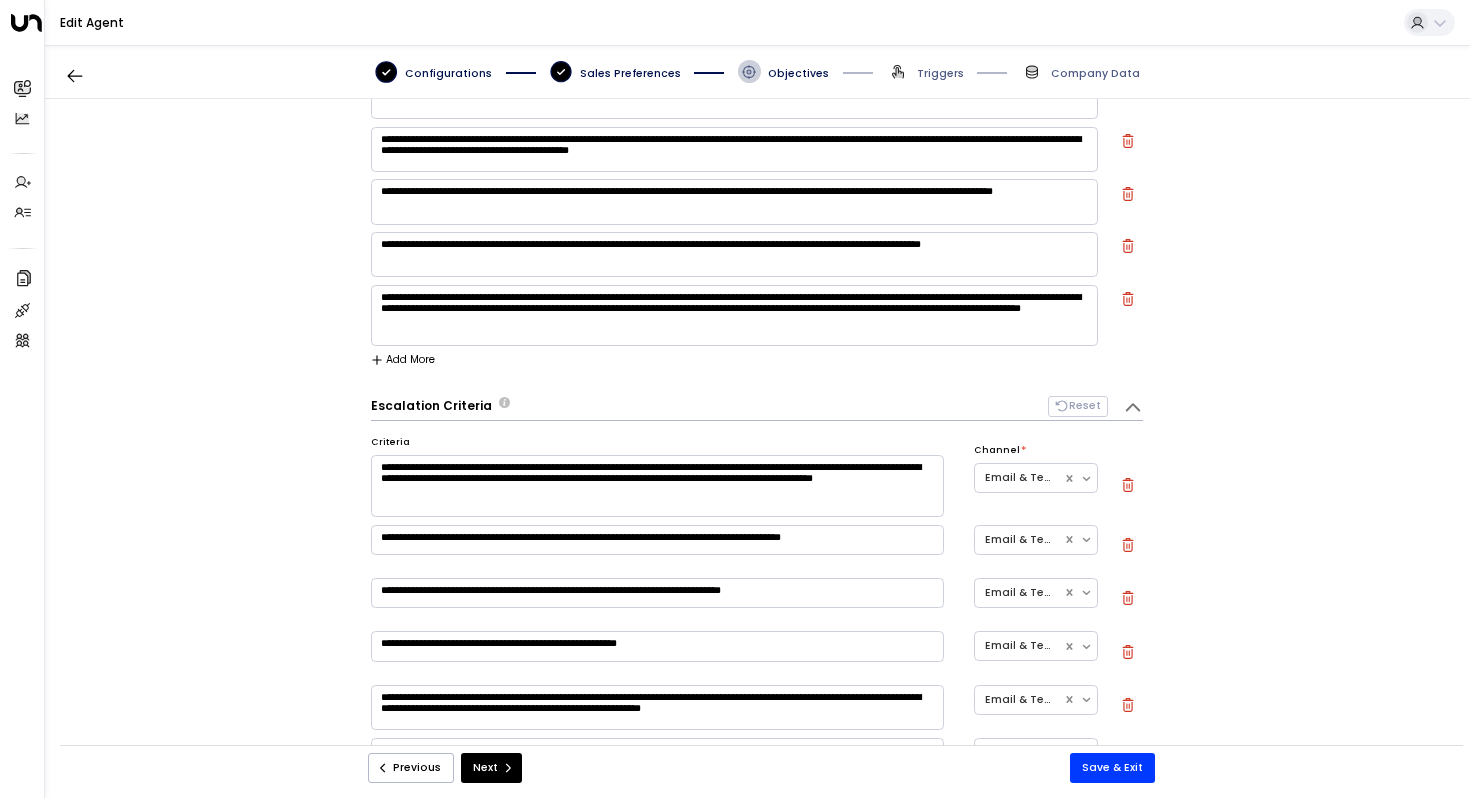 click on "**********" at bounding box center (657, 486) 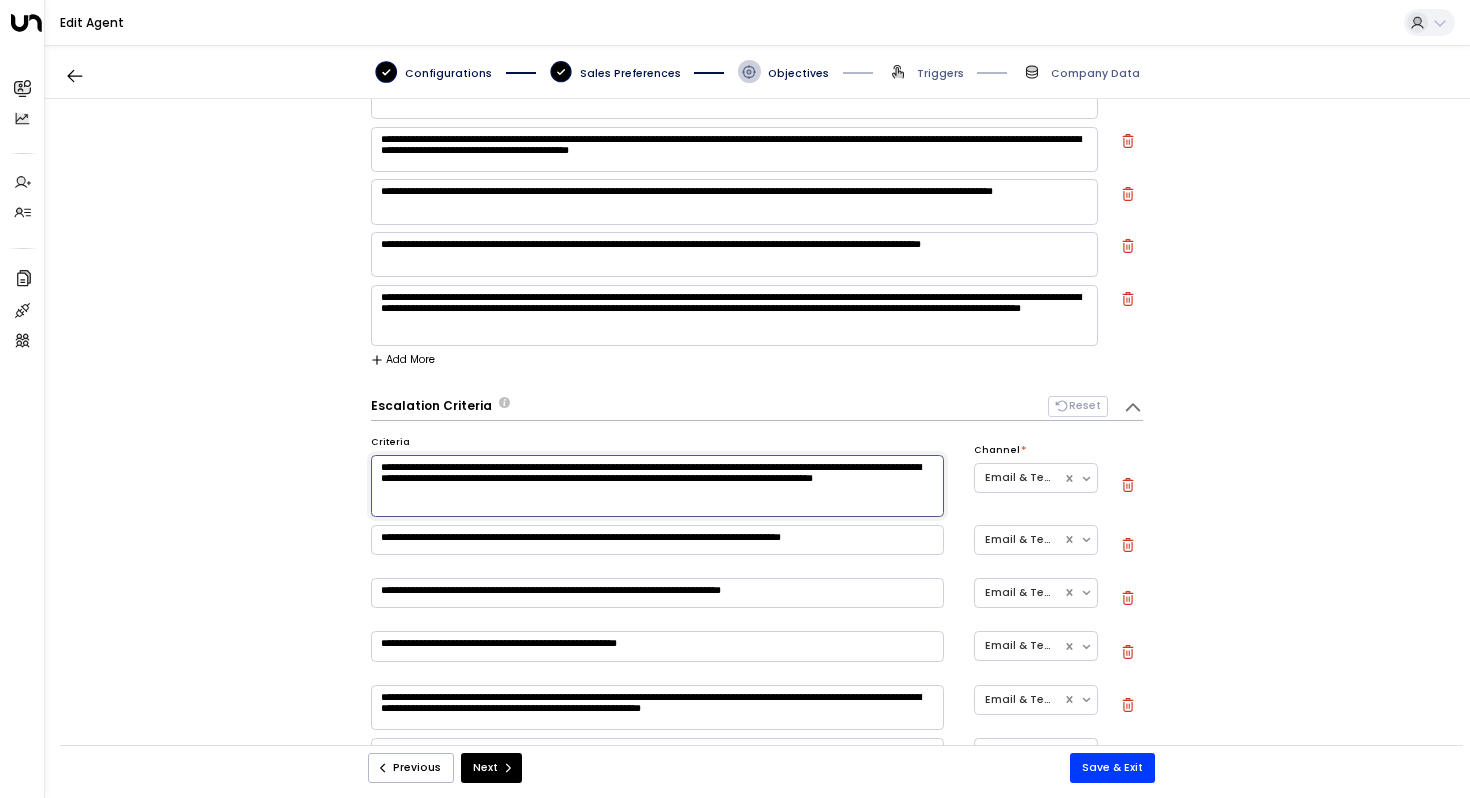 click on "**********" at bounding box center [757, 430] 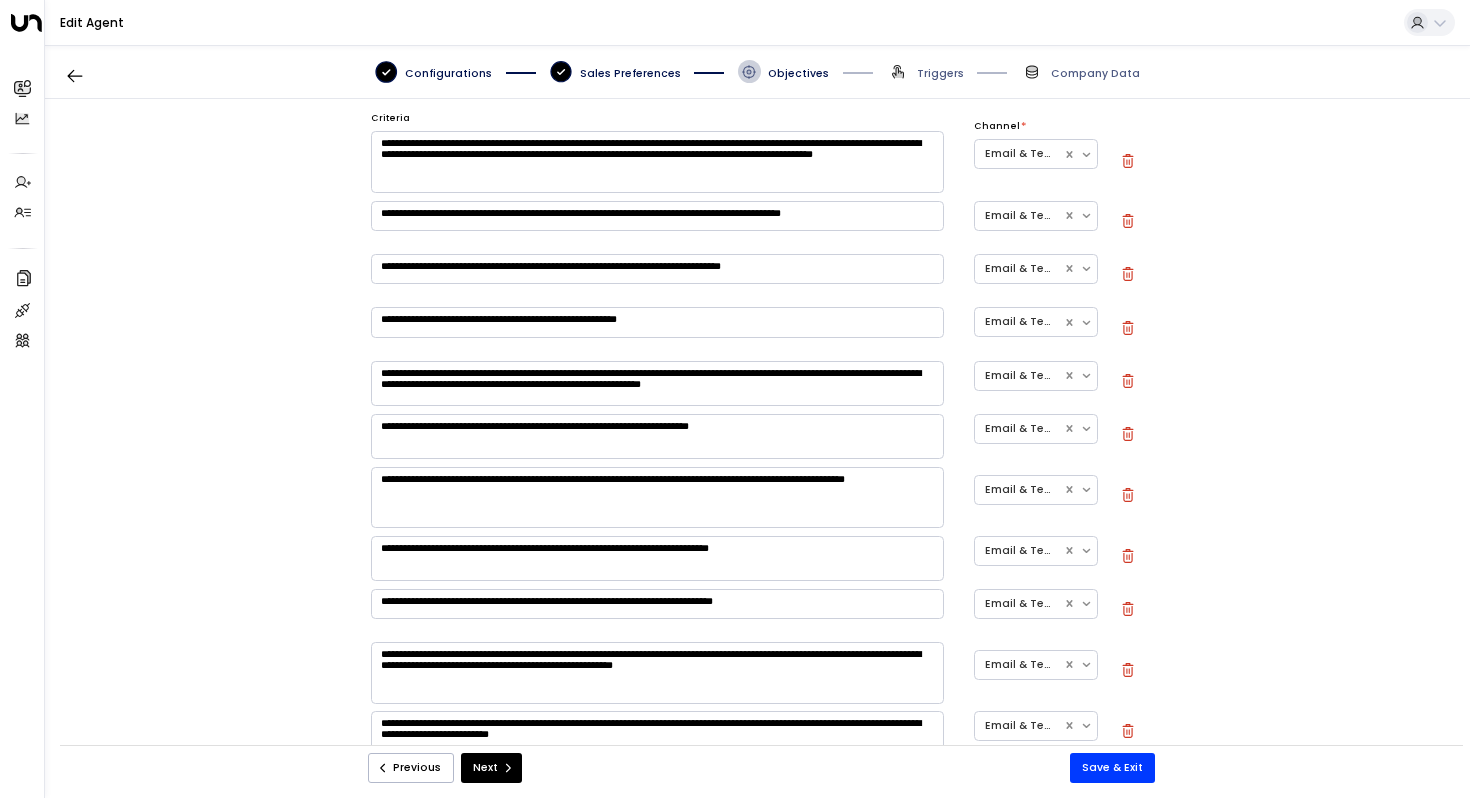scroll, scrollTop: 462, scrollLeft: 0, axis: vertical 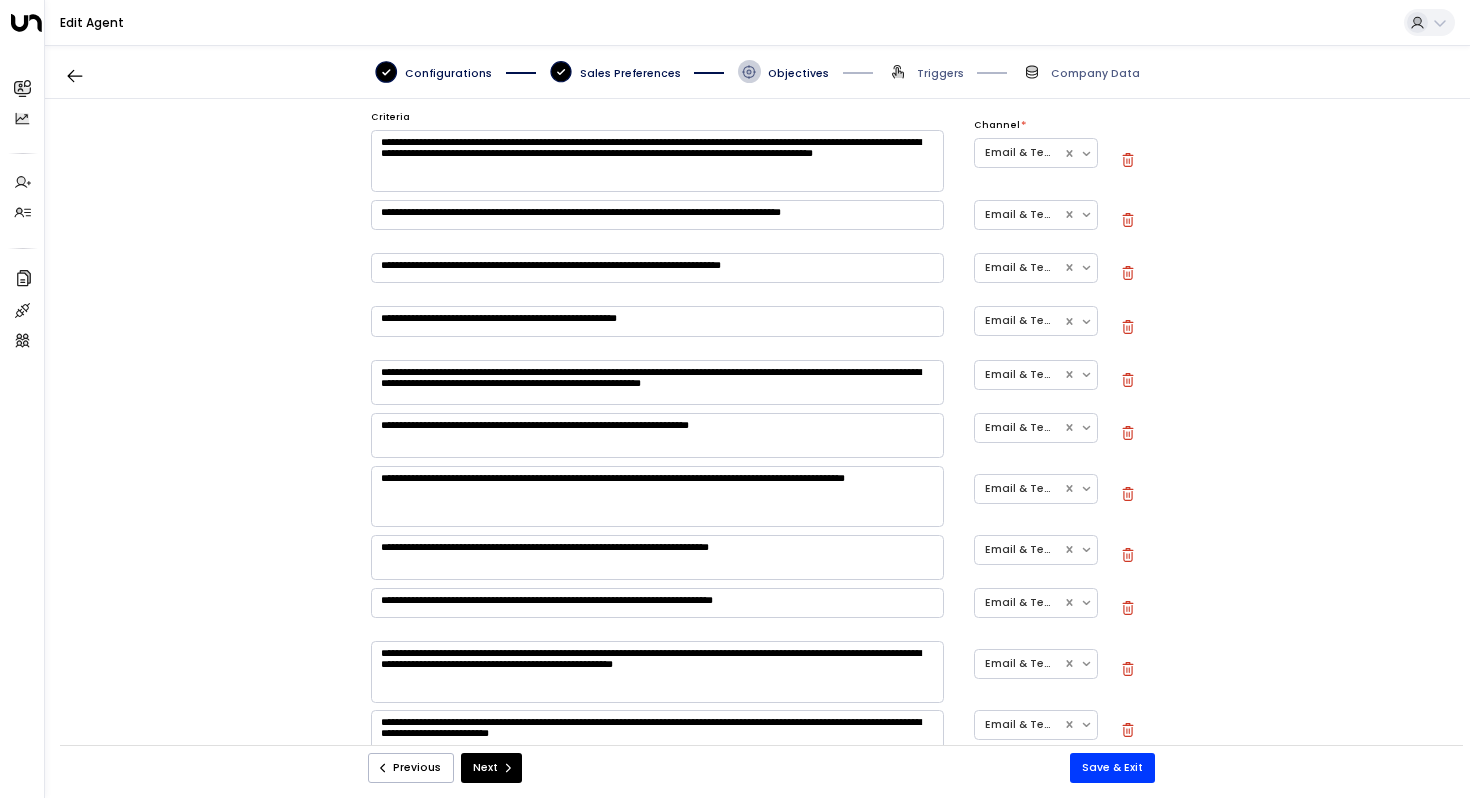 click on "**********" at bounding box center (657, 268) 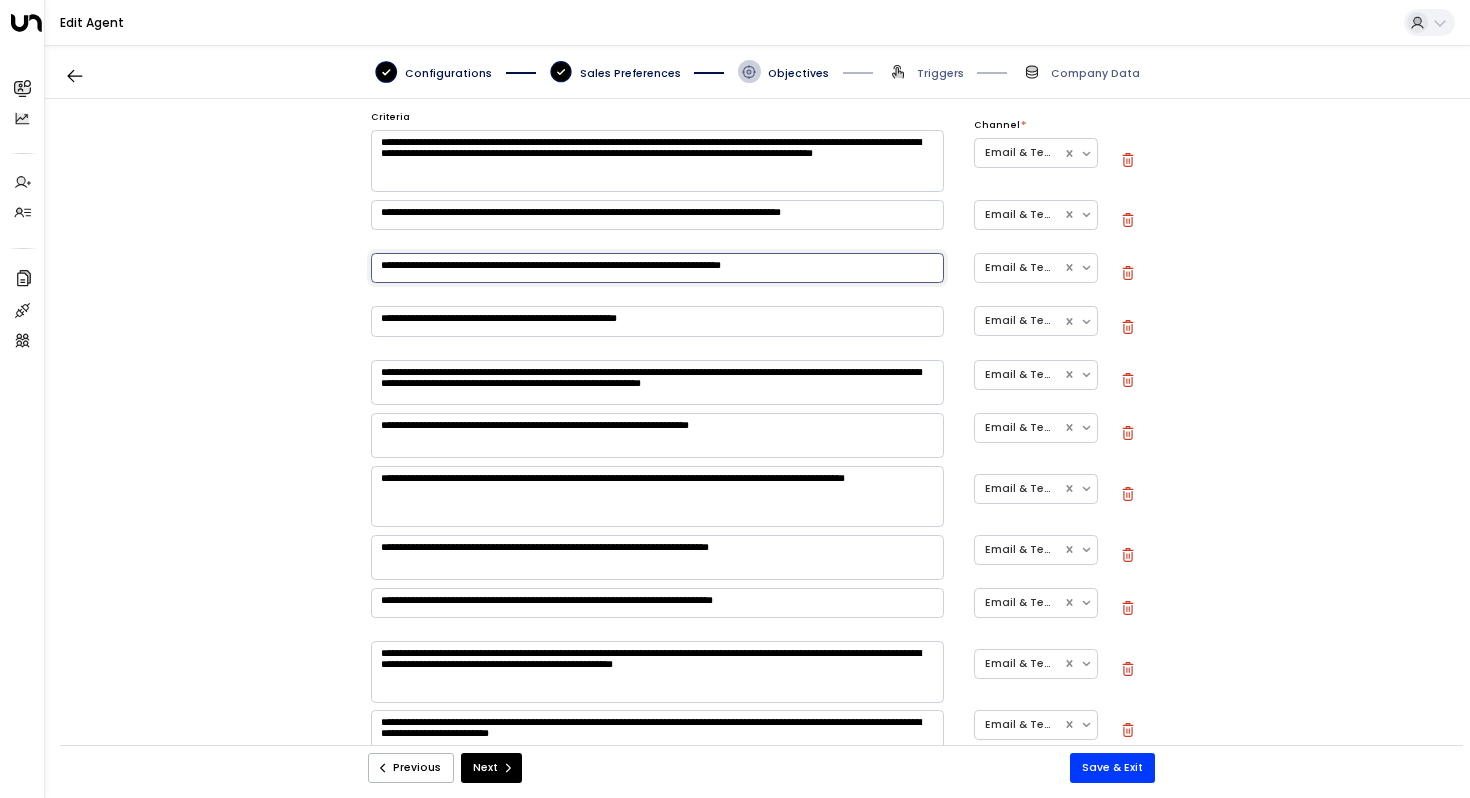 click on "**********" at bounding box center [757, 430] 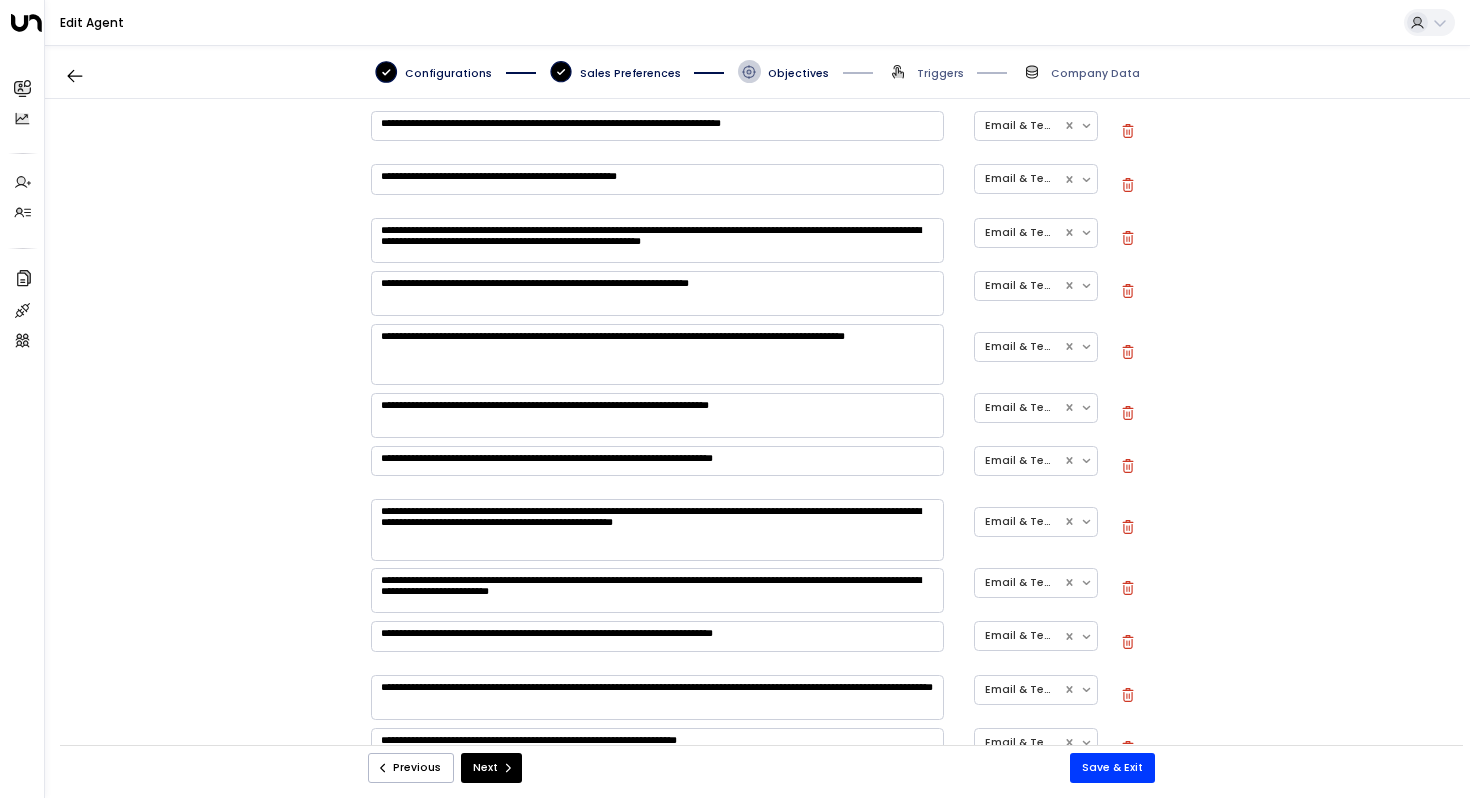 scroll, scrollTop: 606, scrollLeft: 0, axis: vertical 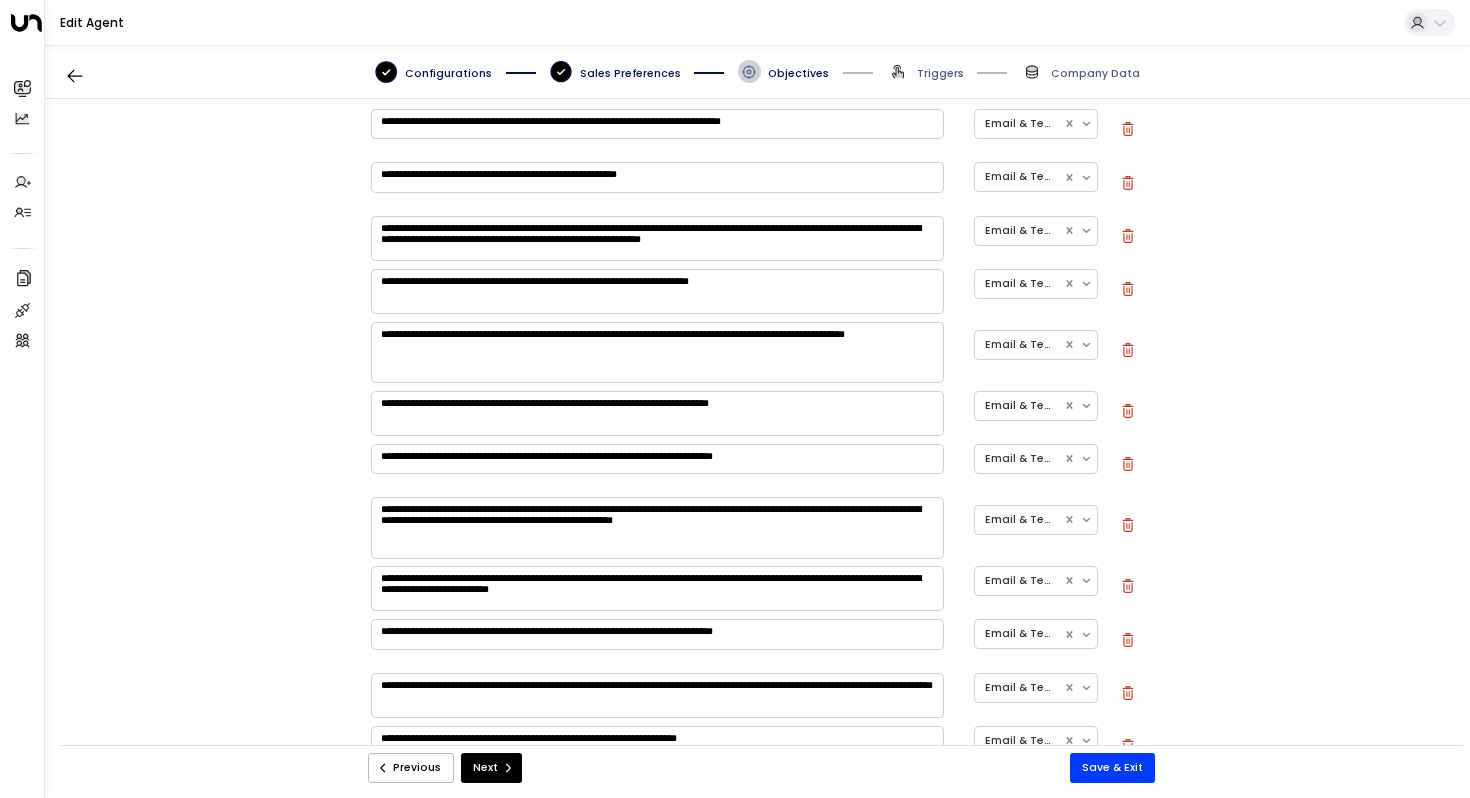 click on "**********" at bounding box center (657, 177) 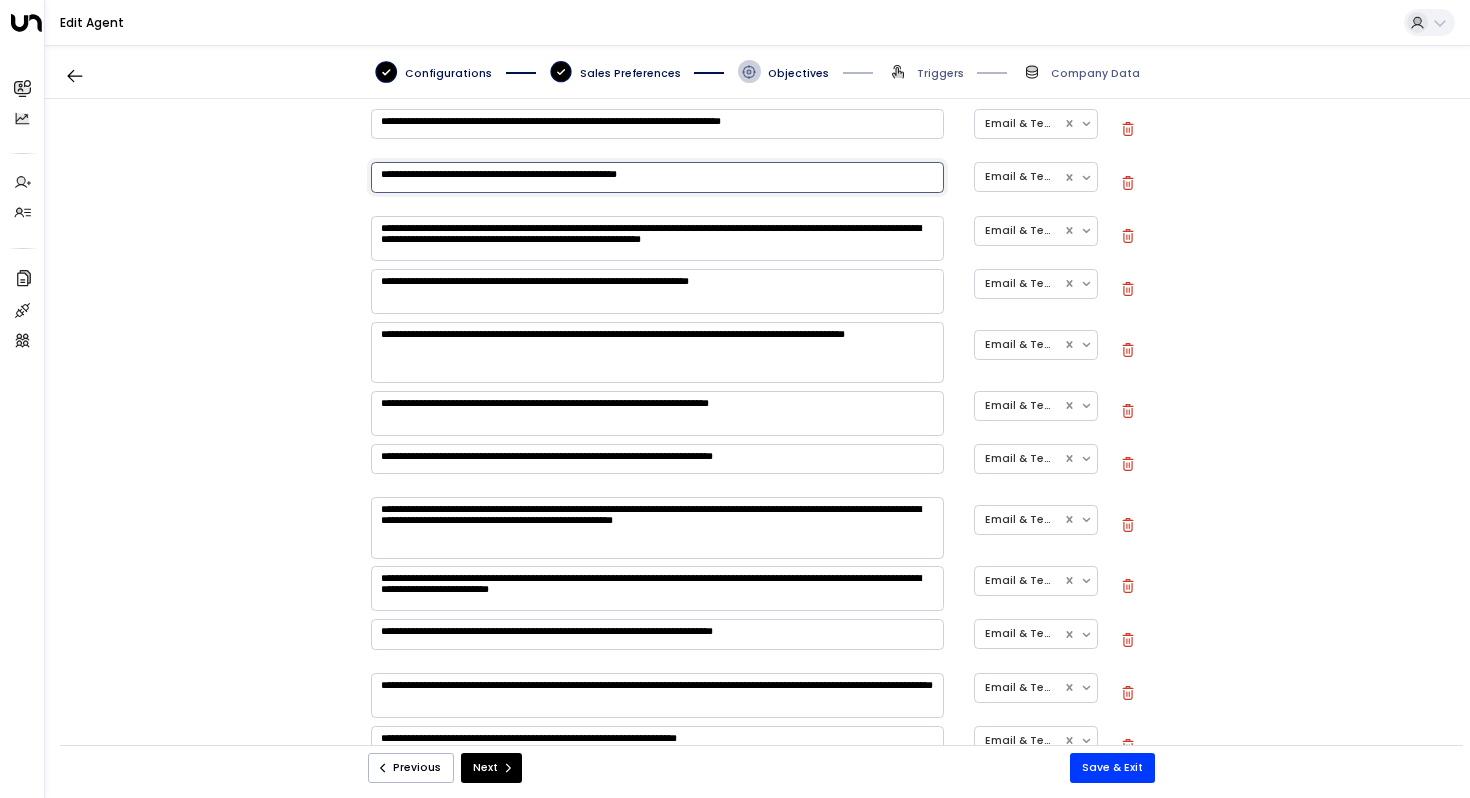 click on "**********" at bounding box center [657, 238] 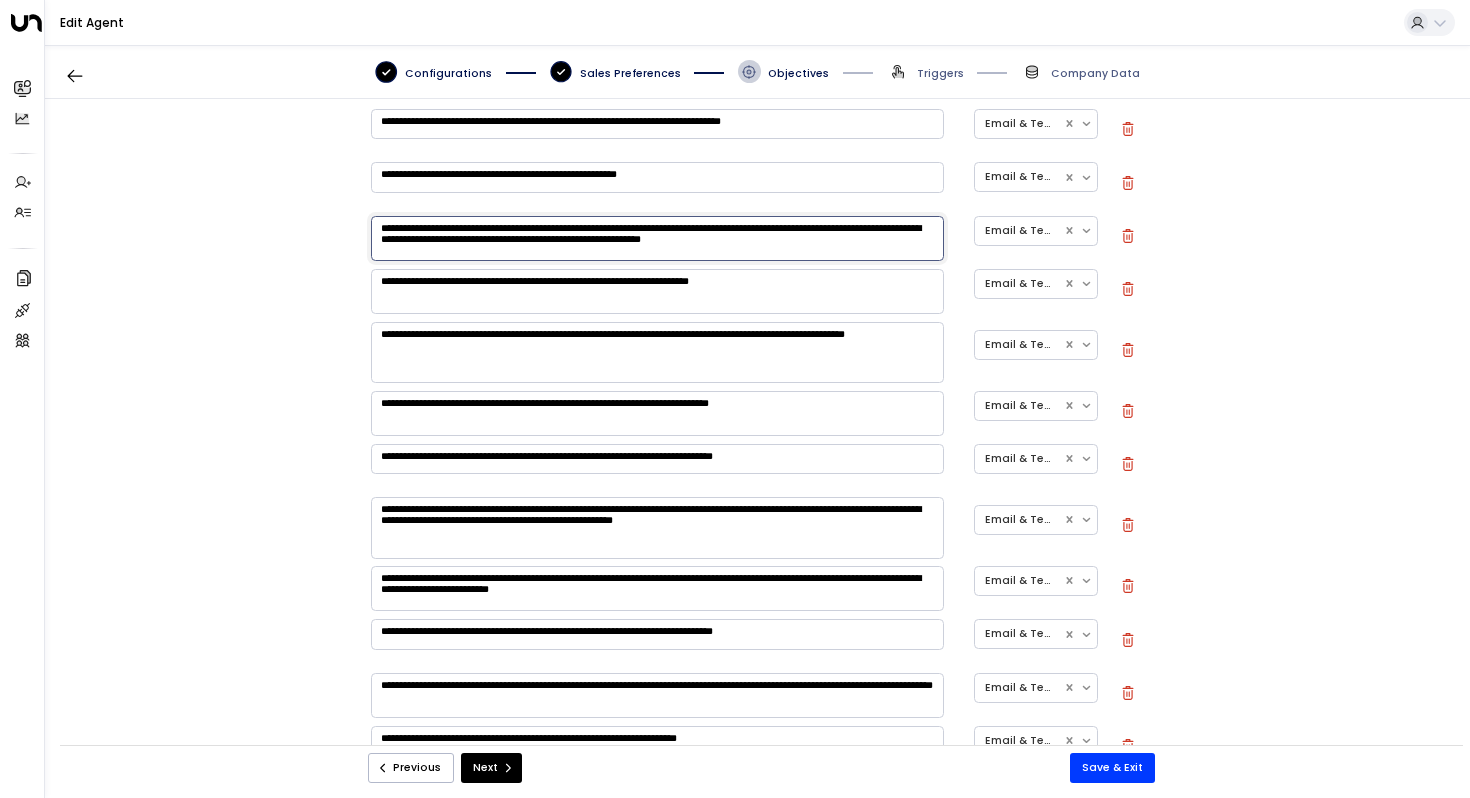 click on "**********" at bounding box center (657, 291) 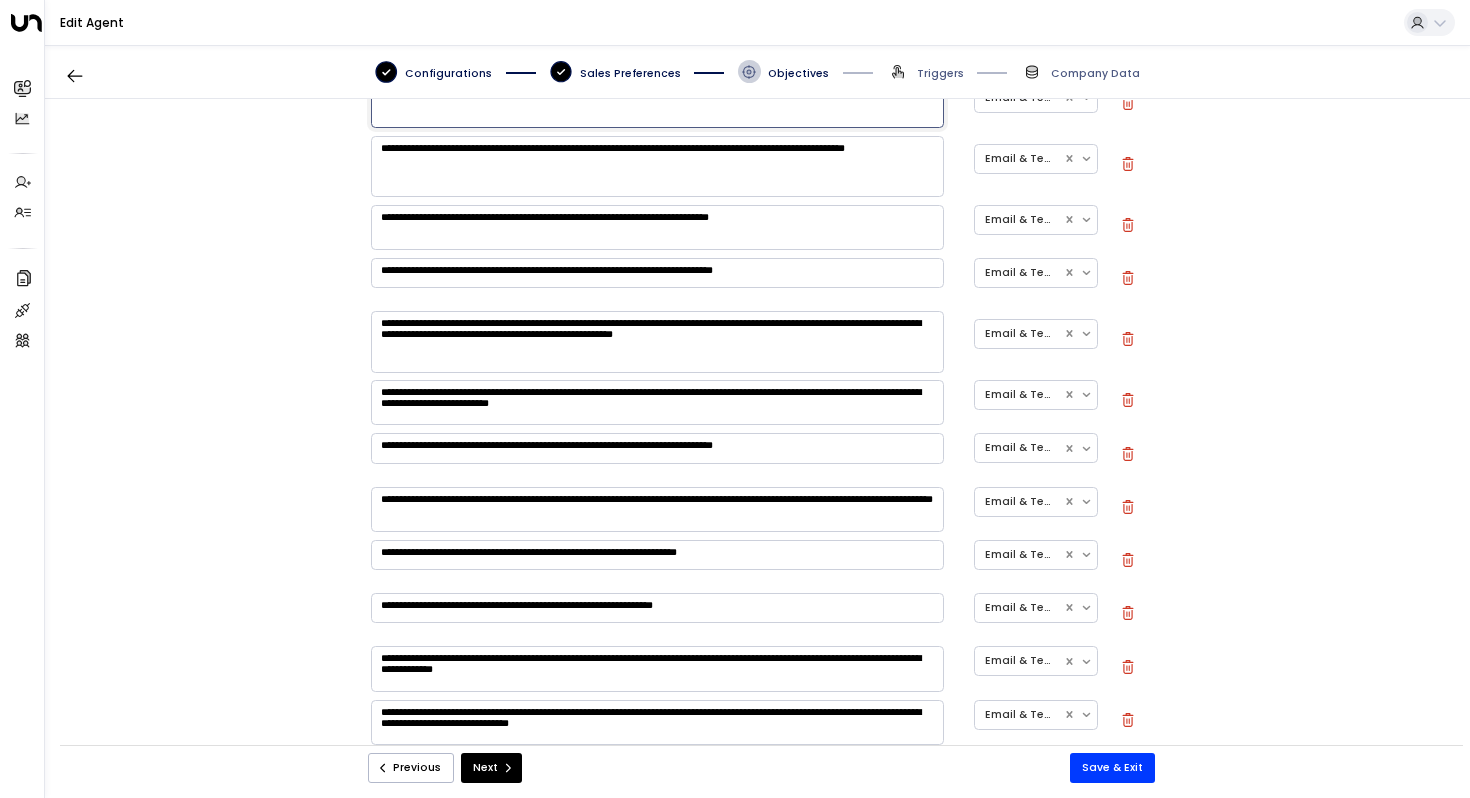 scroll, scrollTop: 795, scrollLeft: 0, axis: vertical 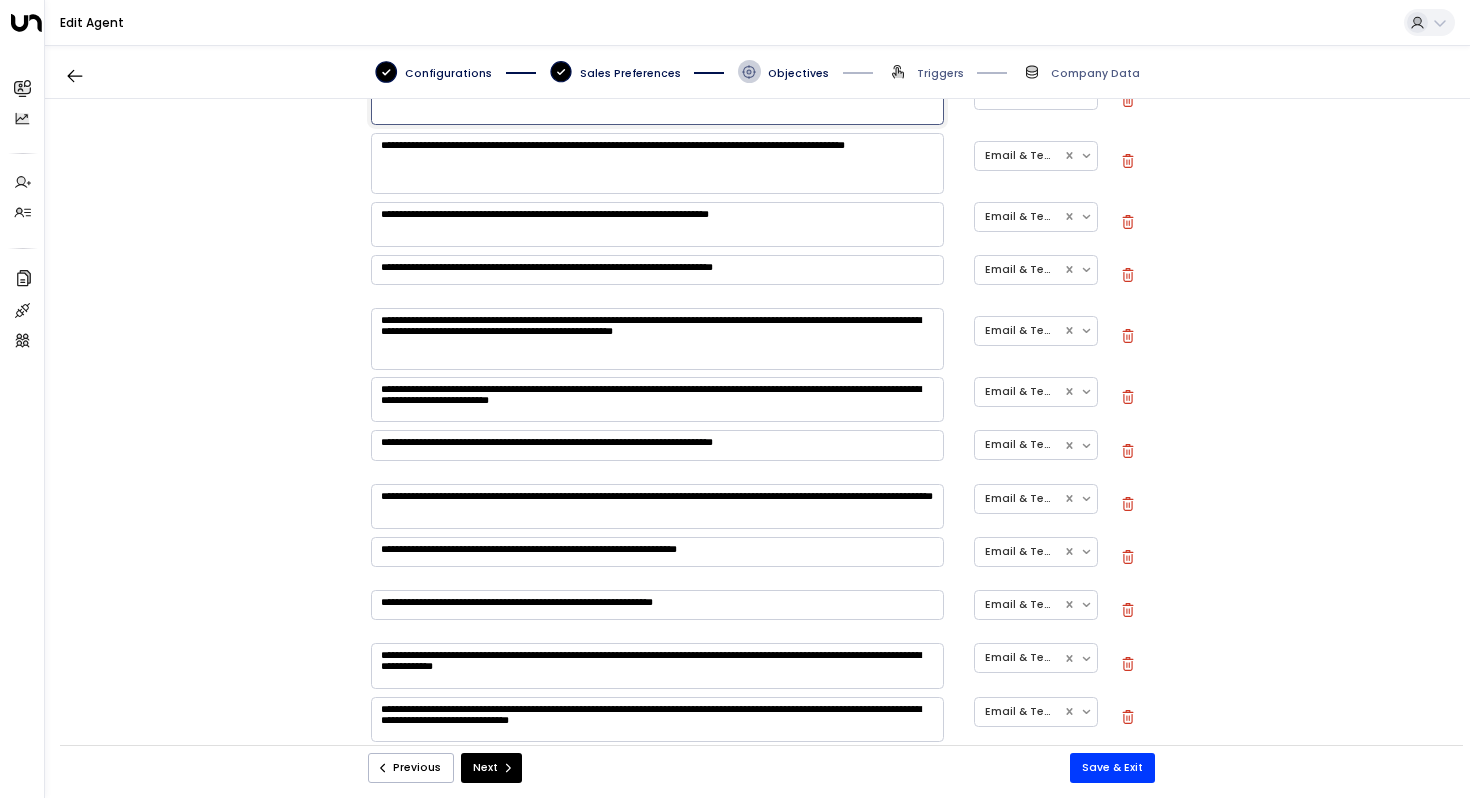 click on "**********" at bounding box center (657, 163) 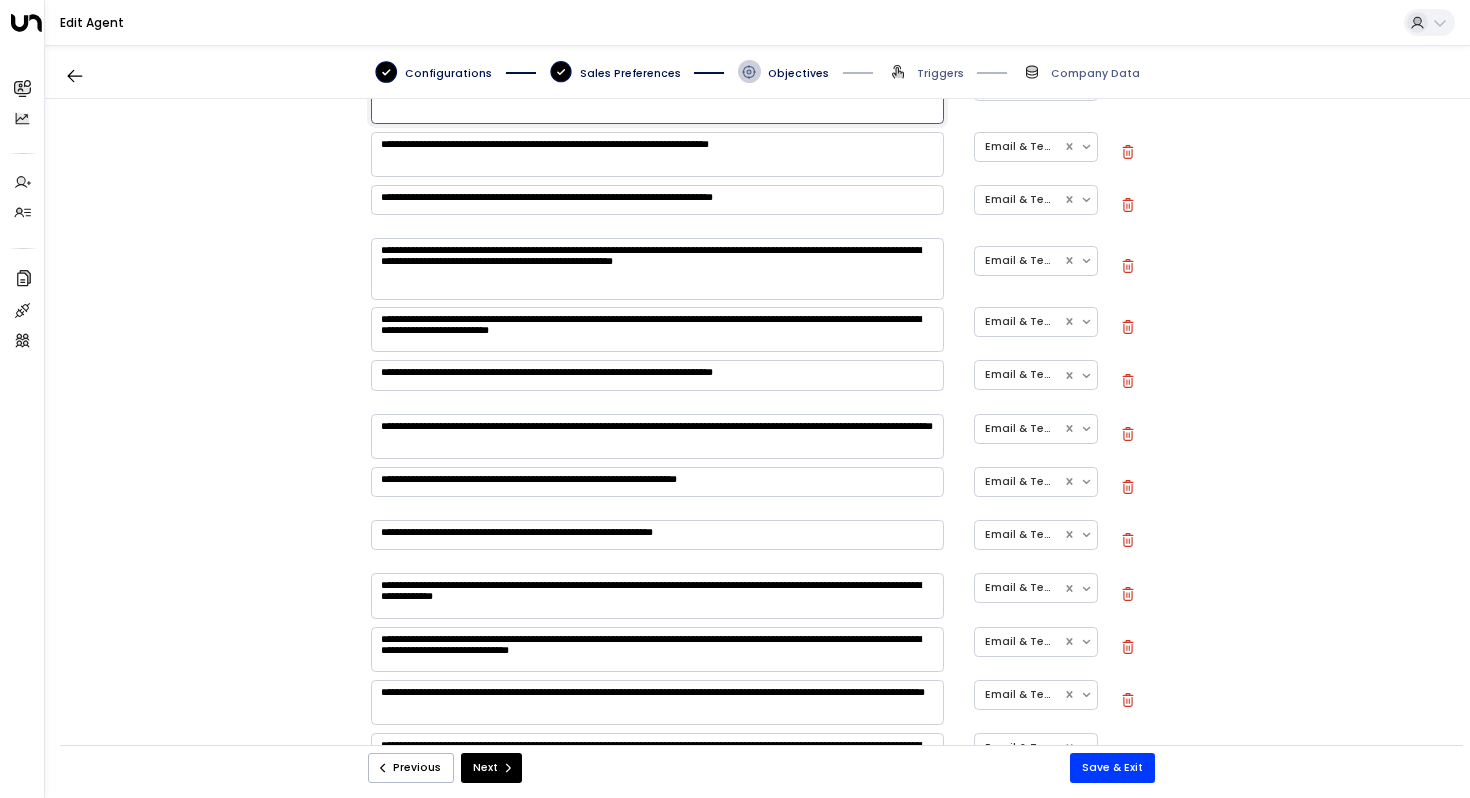 scroll, scrollTop: 886, scrollLeft: 0, axis: vertical 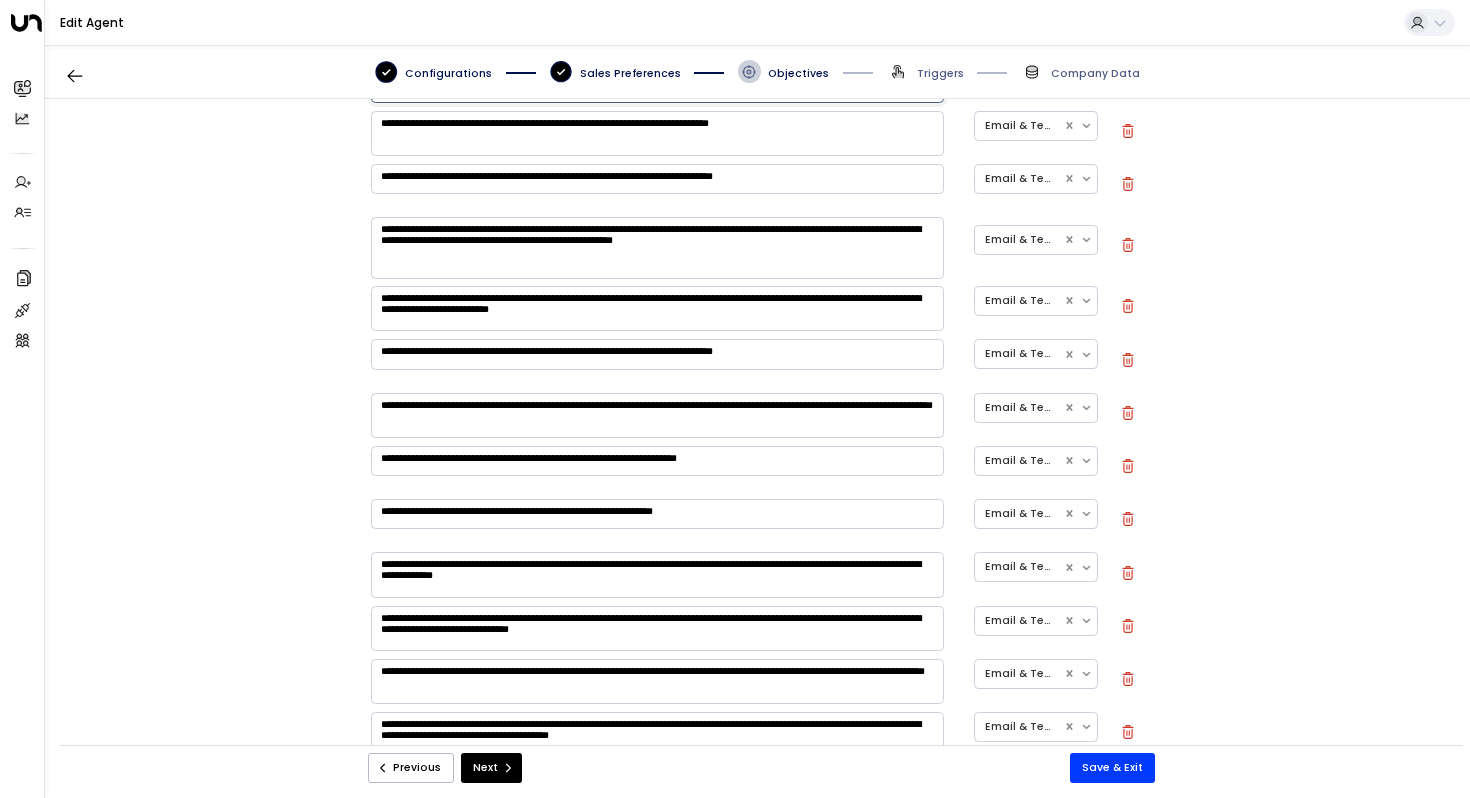 click on "**********" at bounding box center (657, 133) 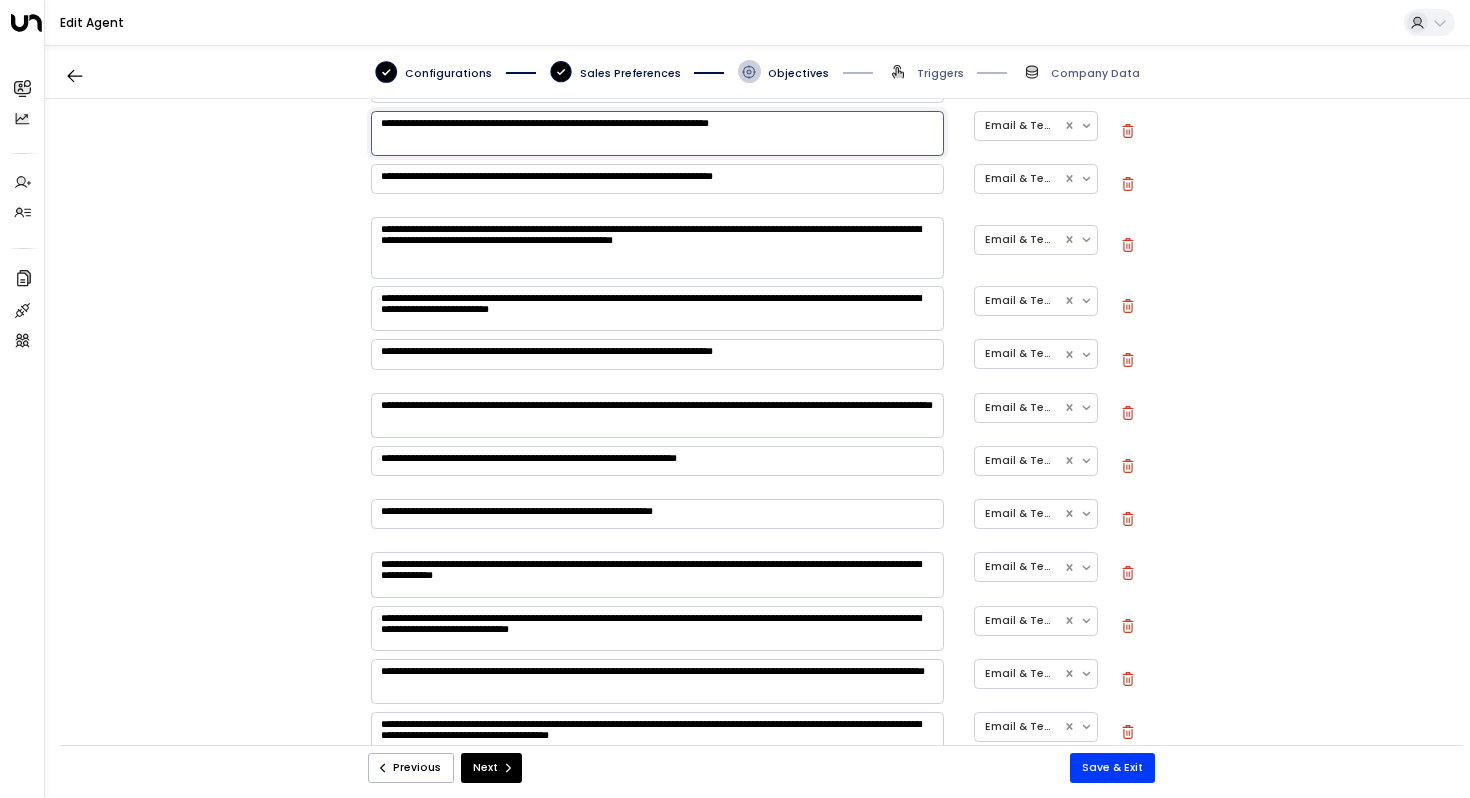 click on "**********" at bounding box center (657, 179) 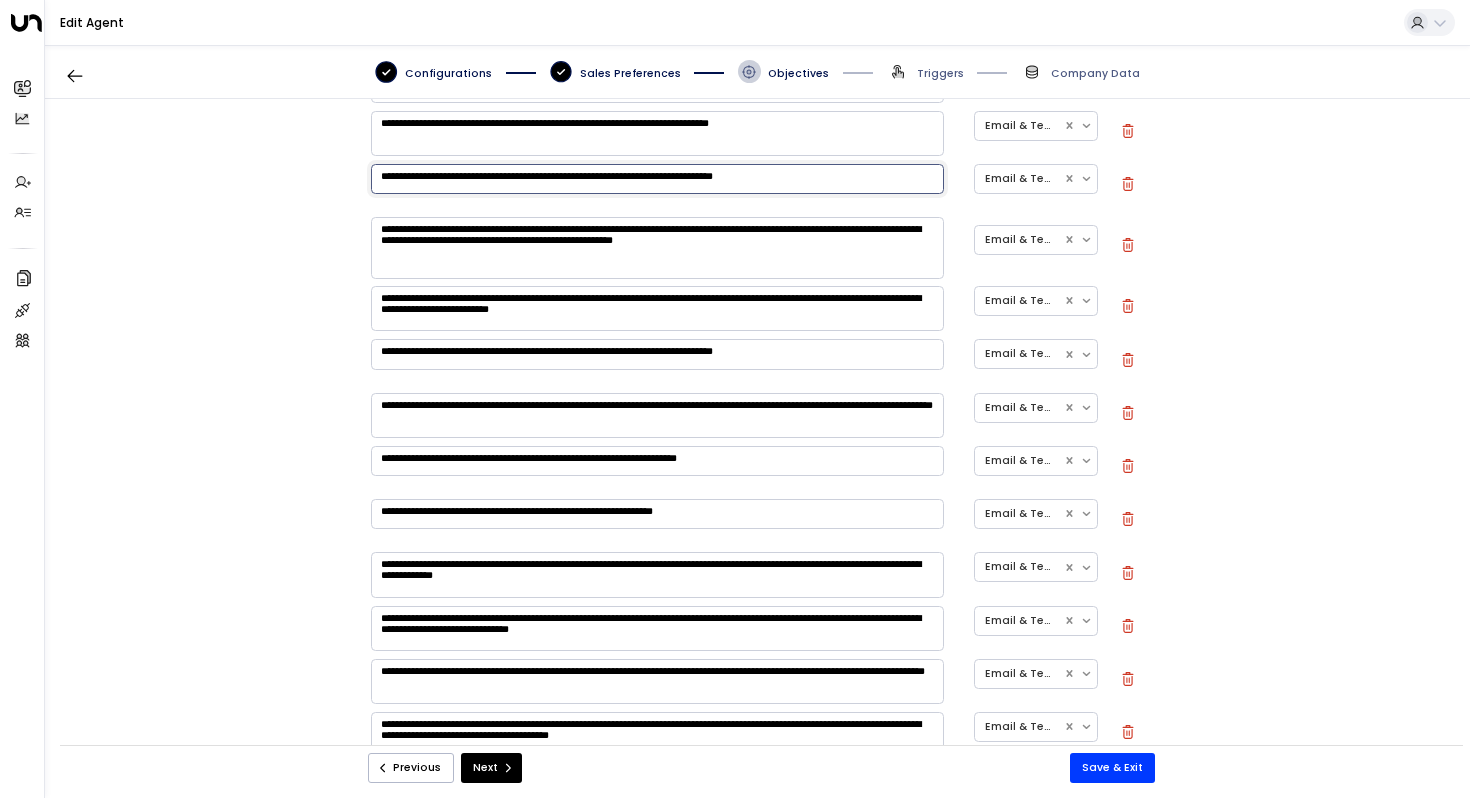 click on "**********" at bounding box center [657, 247] 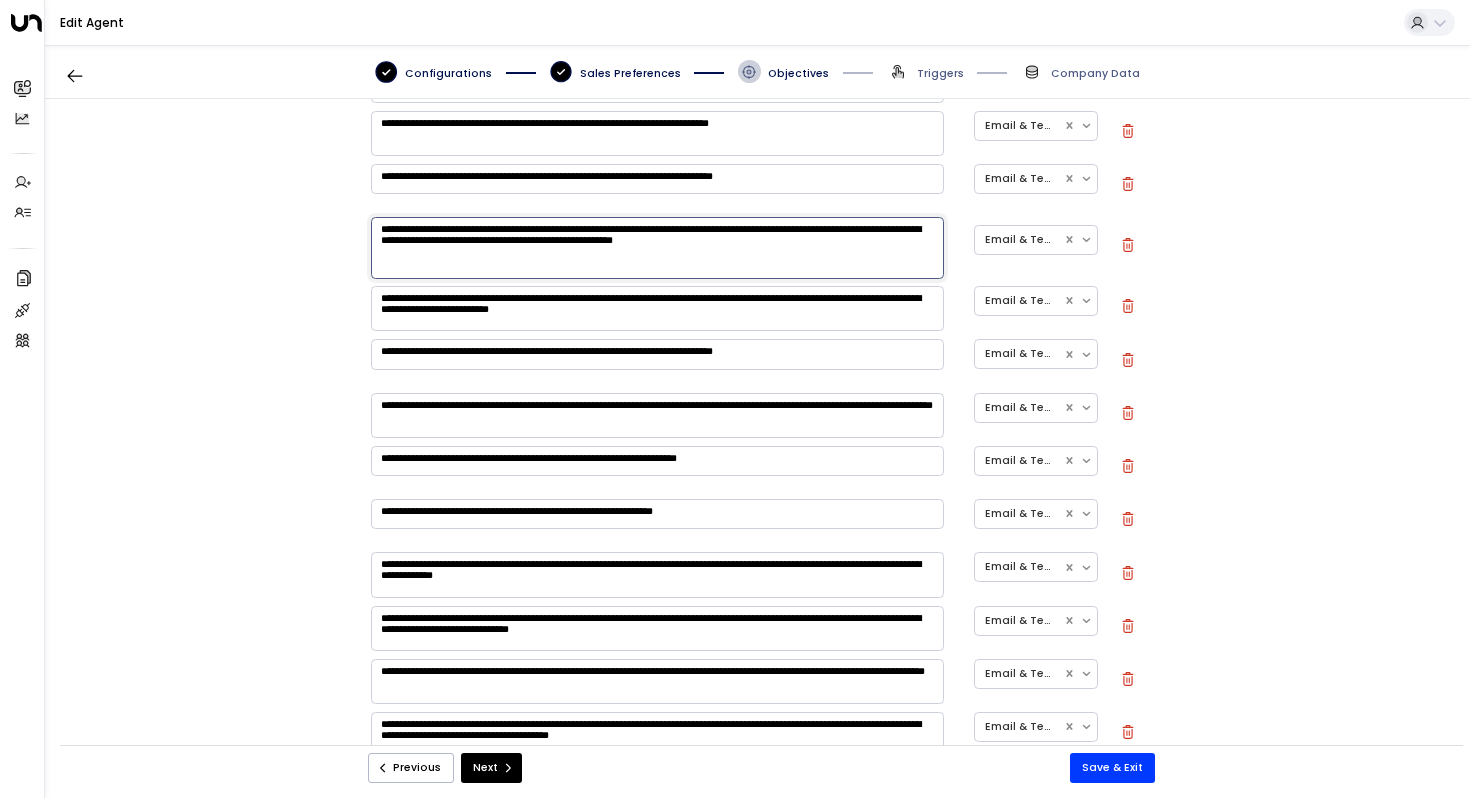 click on "**********" at bounding box center [657, 308] 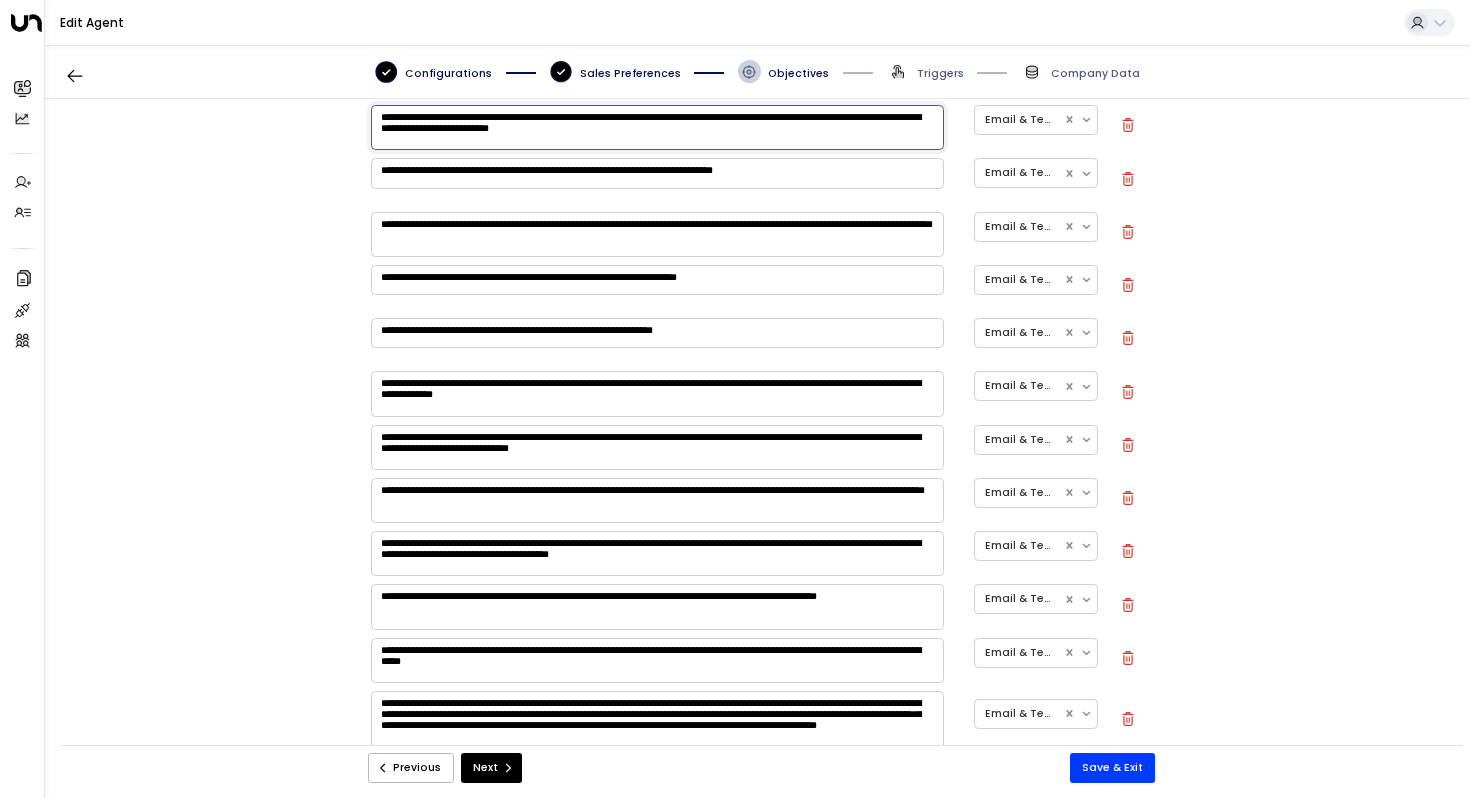 scroll, scrollTop: 1059, scrollLeft: 0, axis: vertical 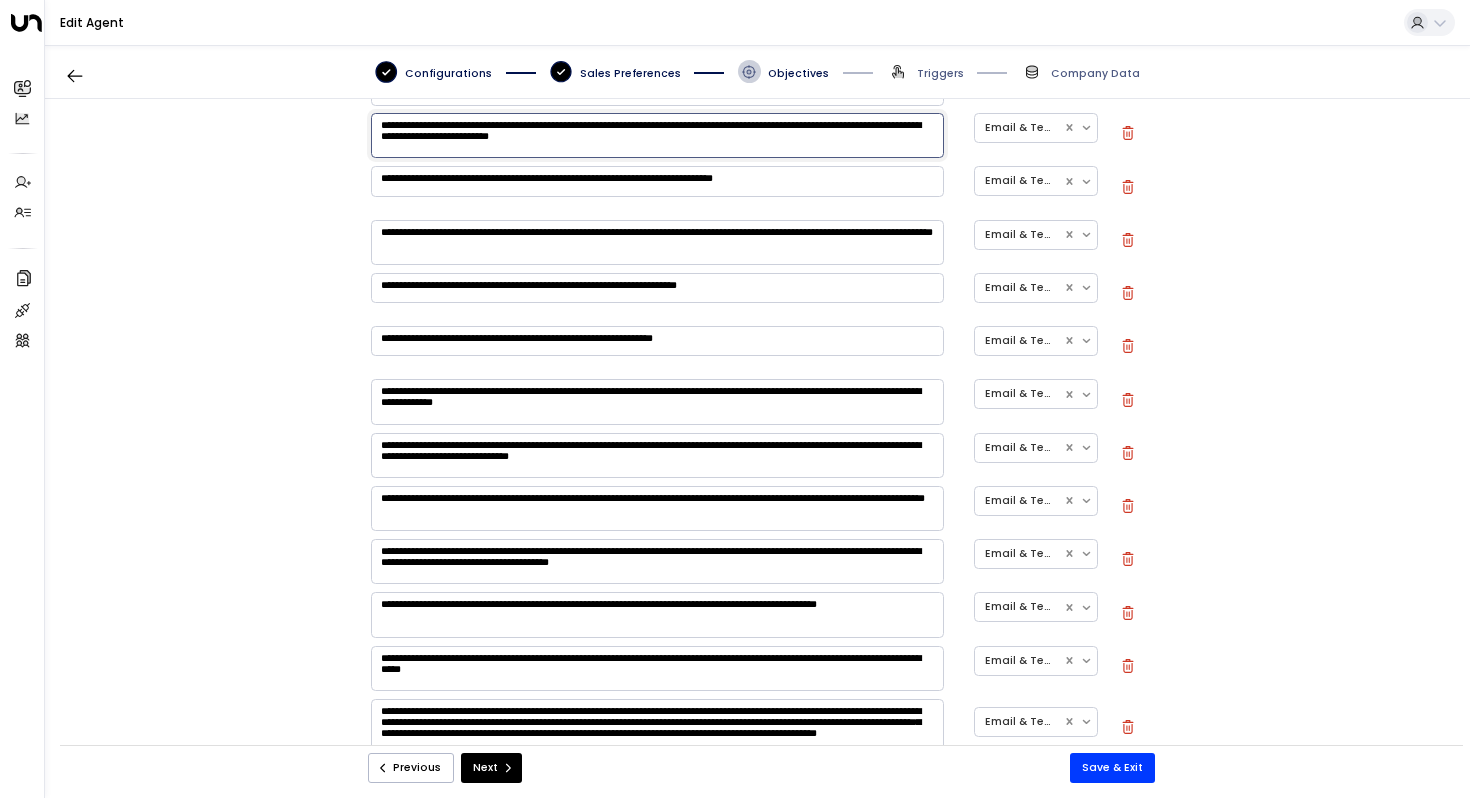 click on "**********" at bounding box center [657, 181] 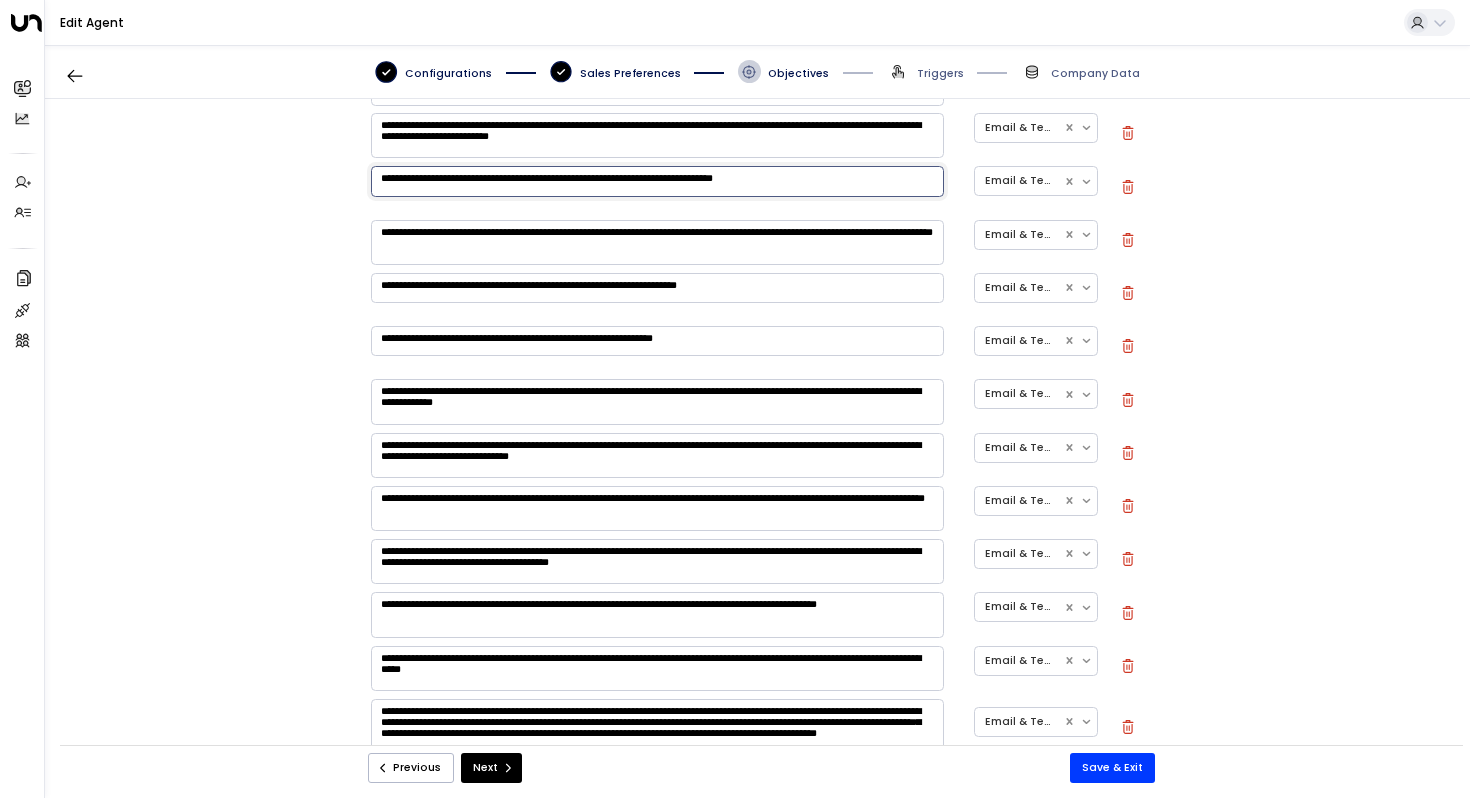 click on "**********" at bounding box center (657, 242) 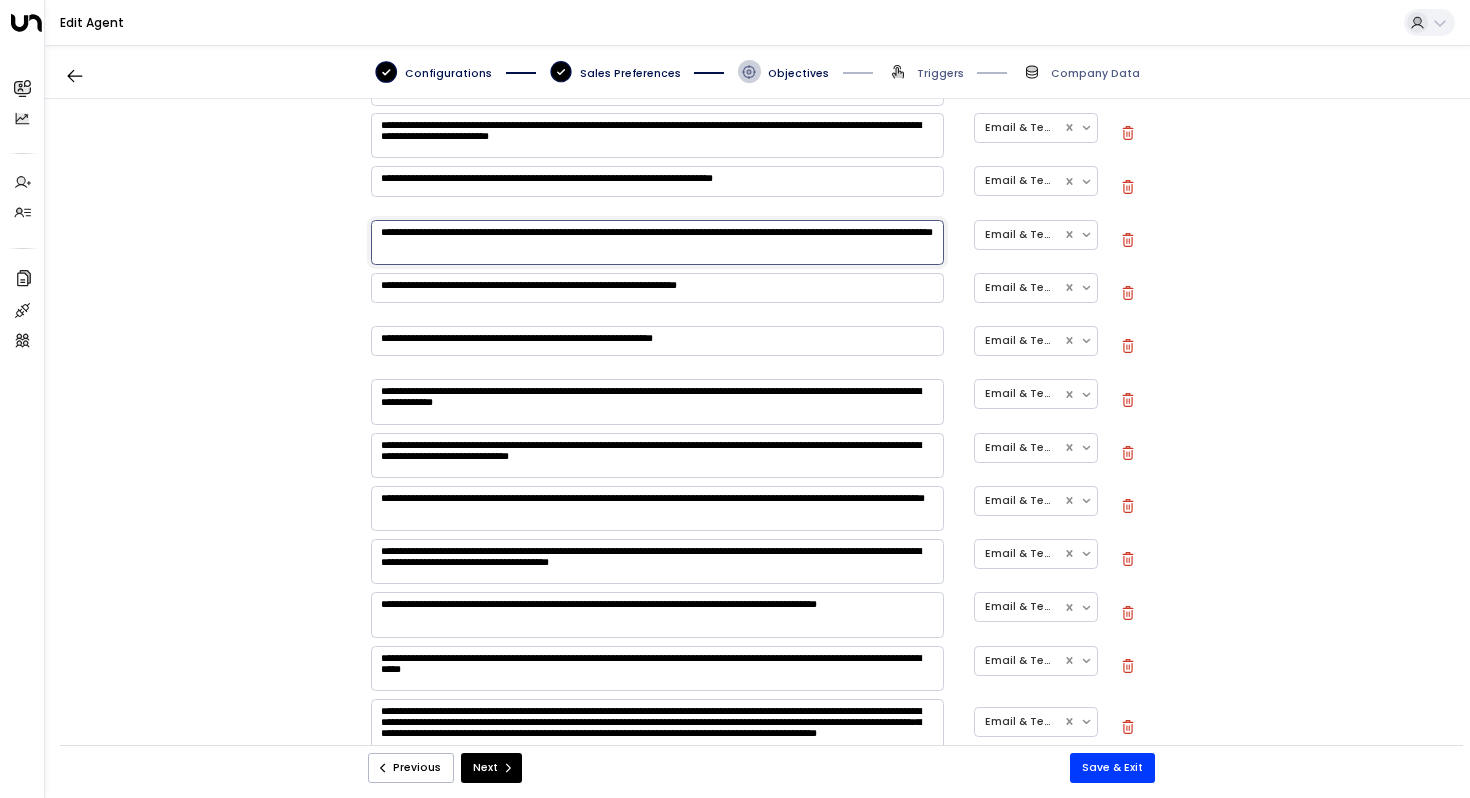 click on "**********" at bounding box center [657, 288] 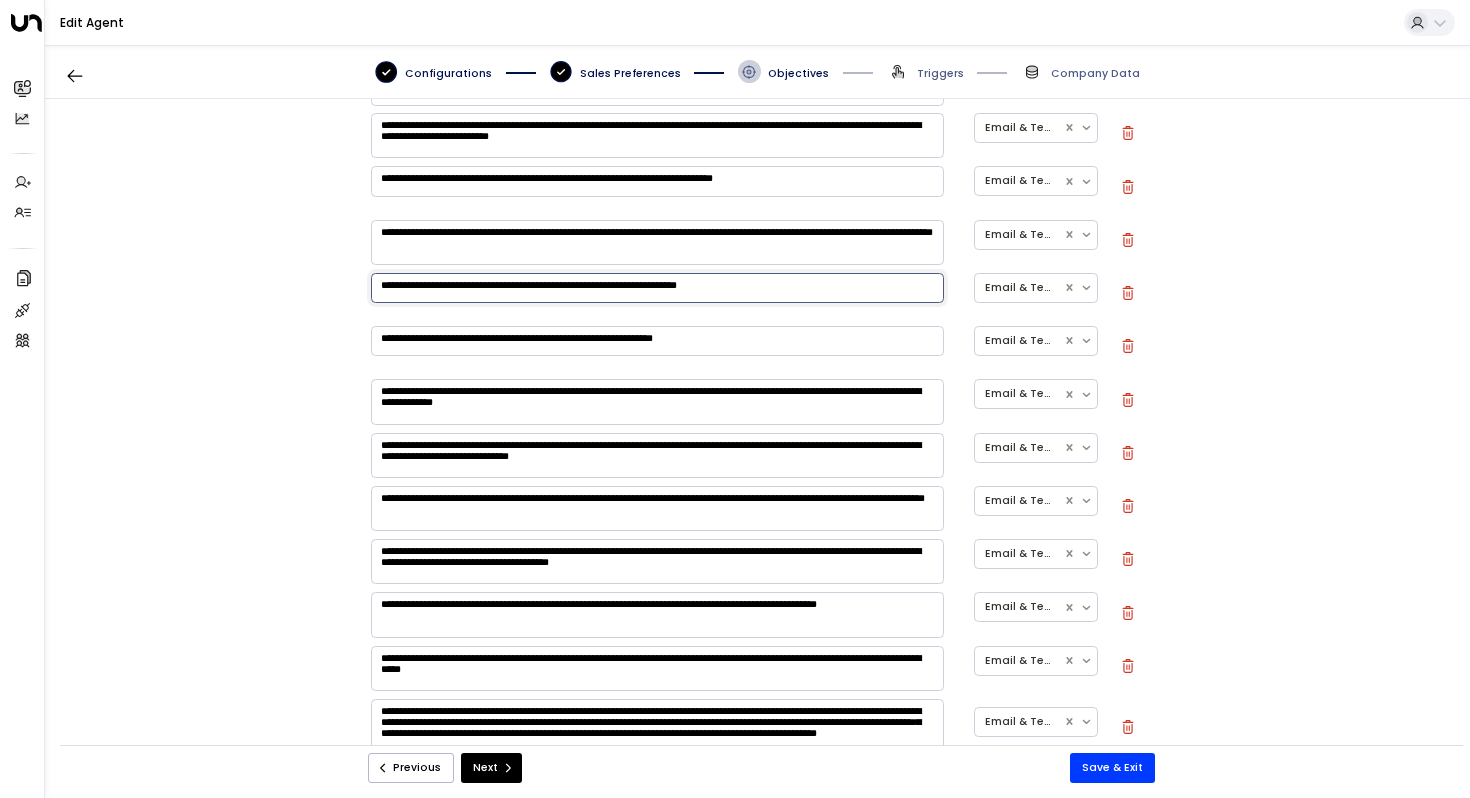 click on "**********" at bounding box center [657, 288] 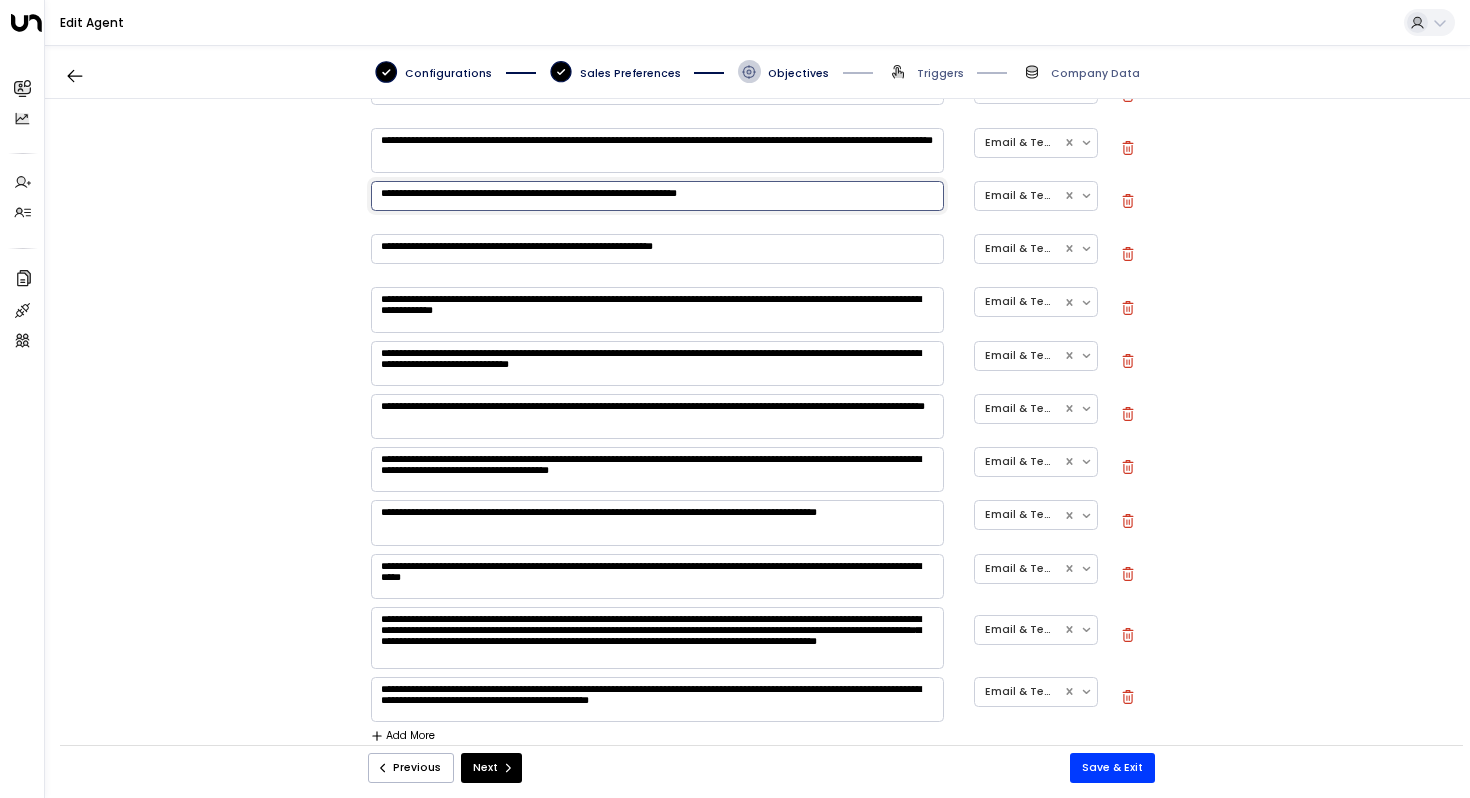 scroll, scrollTop: 1158, scrollLeft: 0, axis: vertical 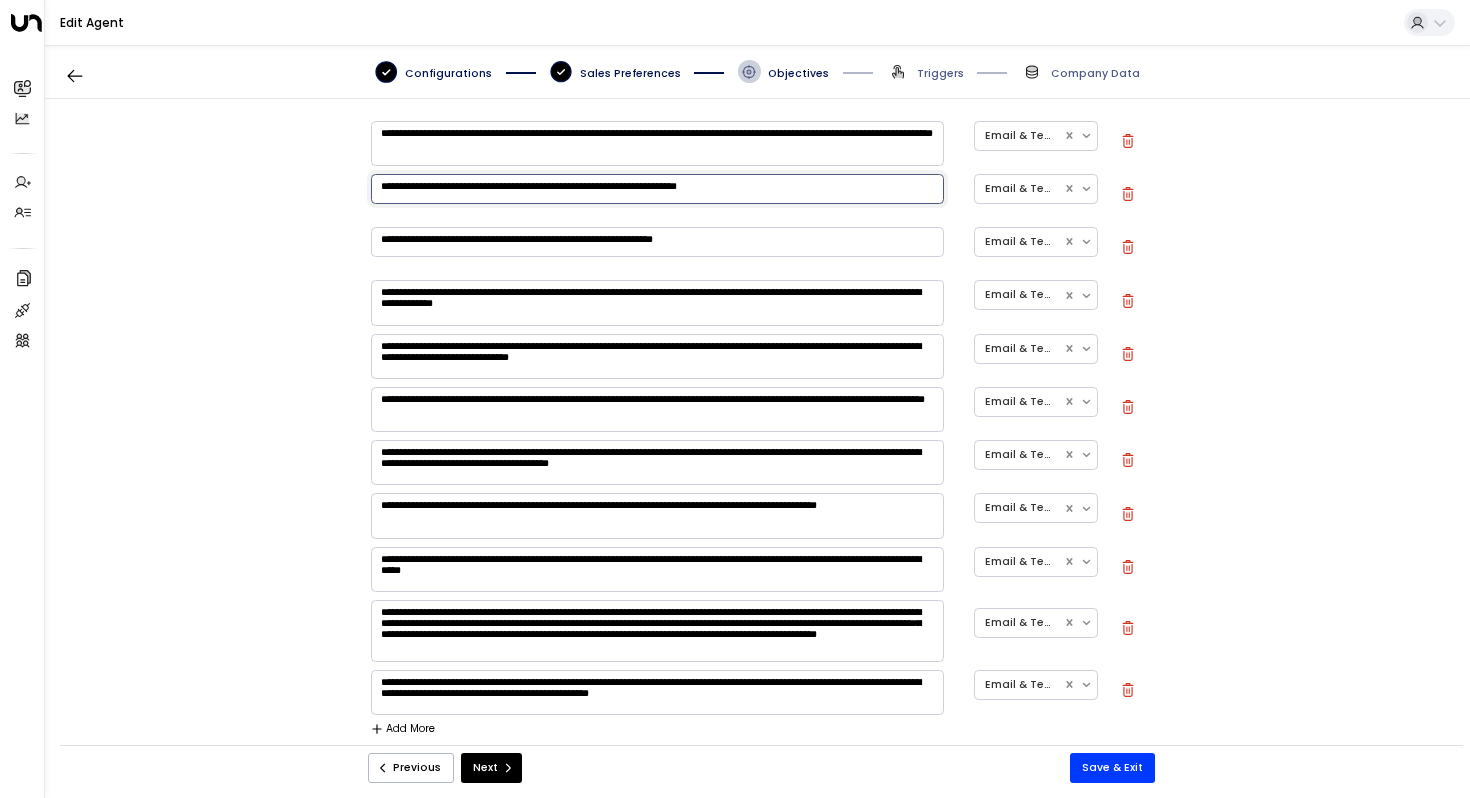 click on "**********" at bounding box center [657, 242] 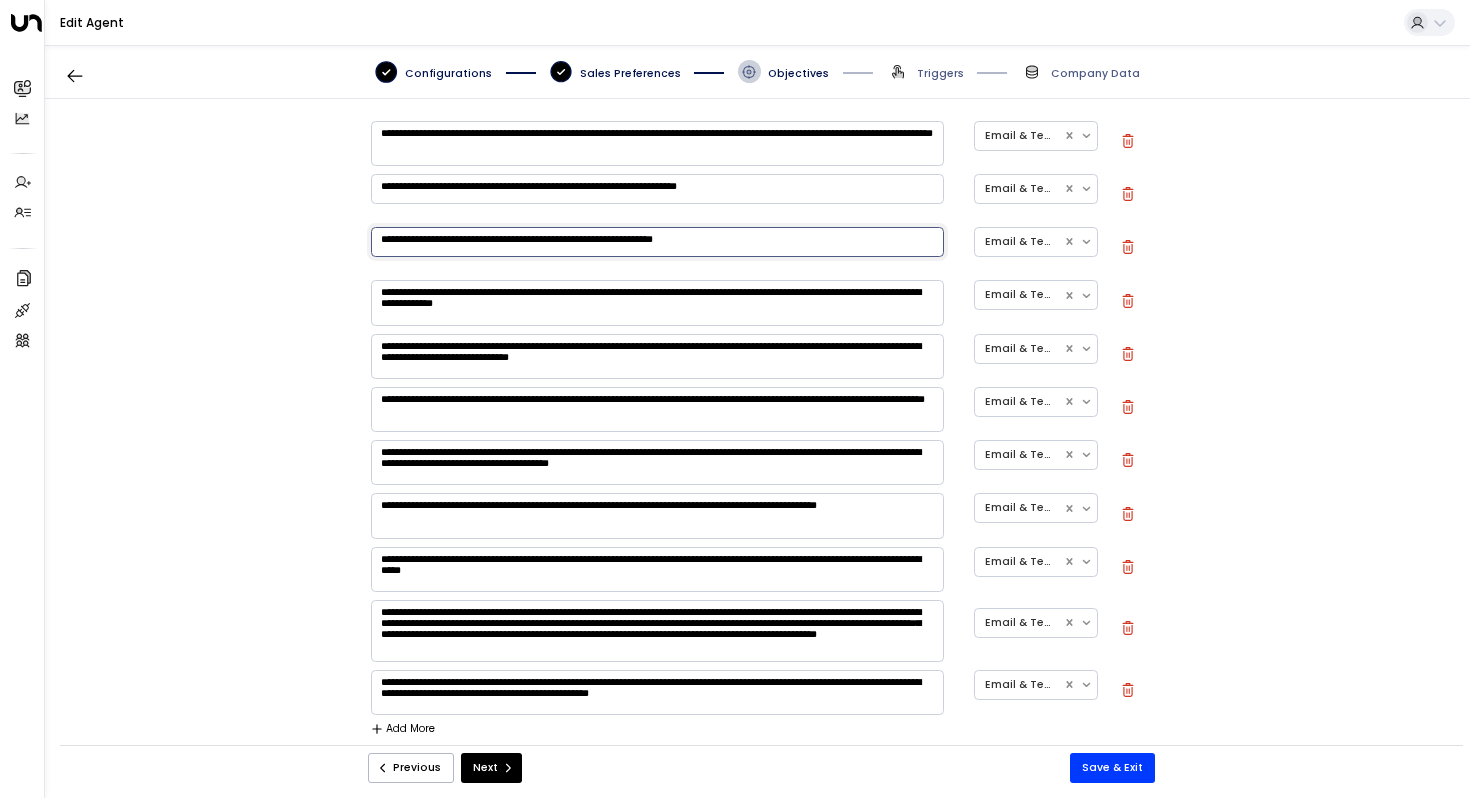 click on "**********" at bounding box center [657, 302] 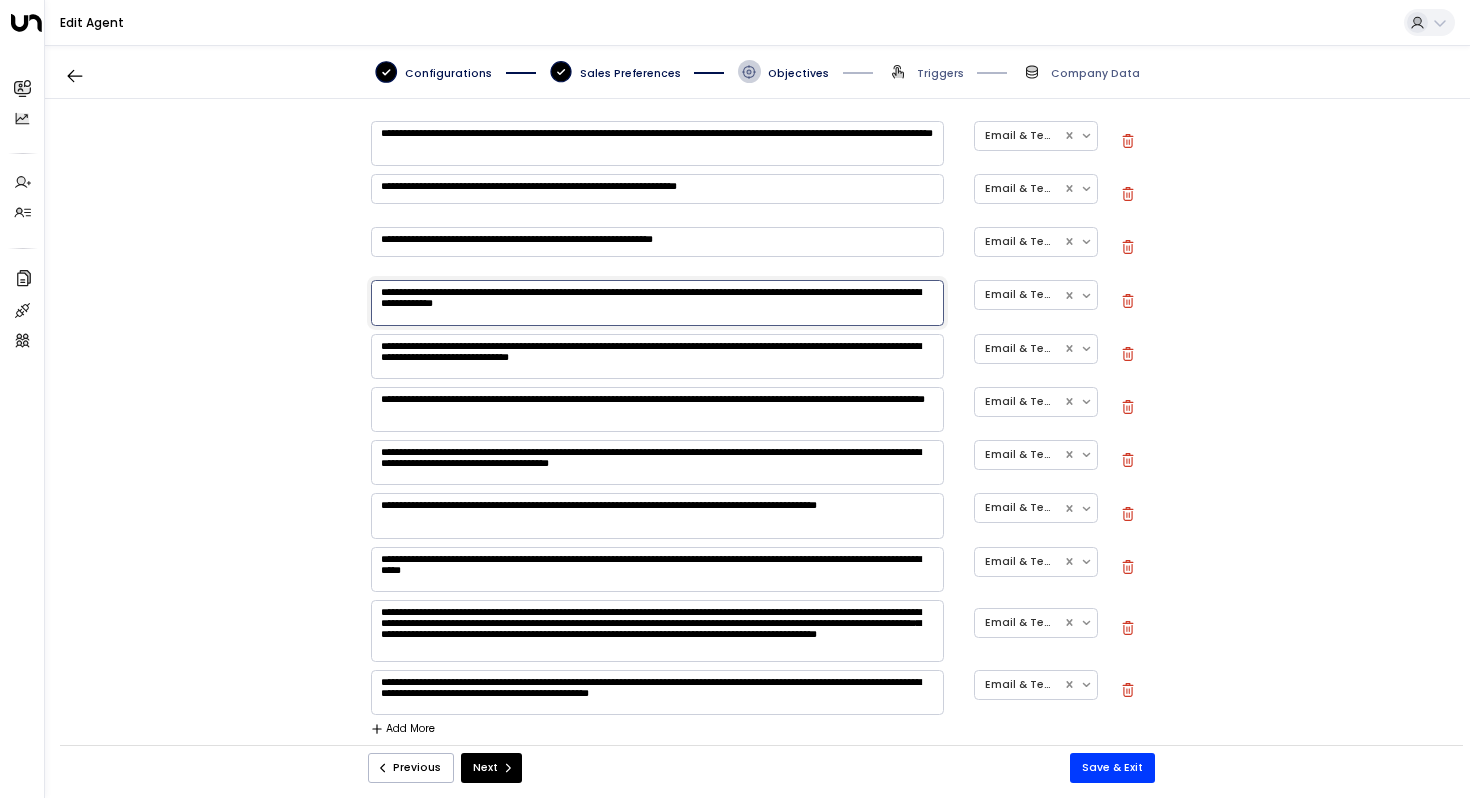 click on "**********" at bounding box center [657, 356] 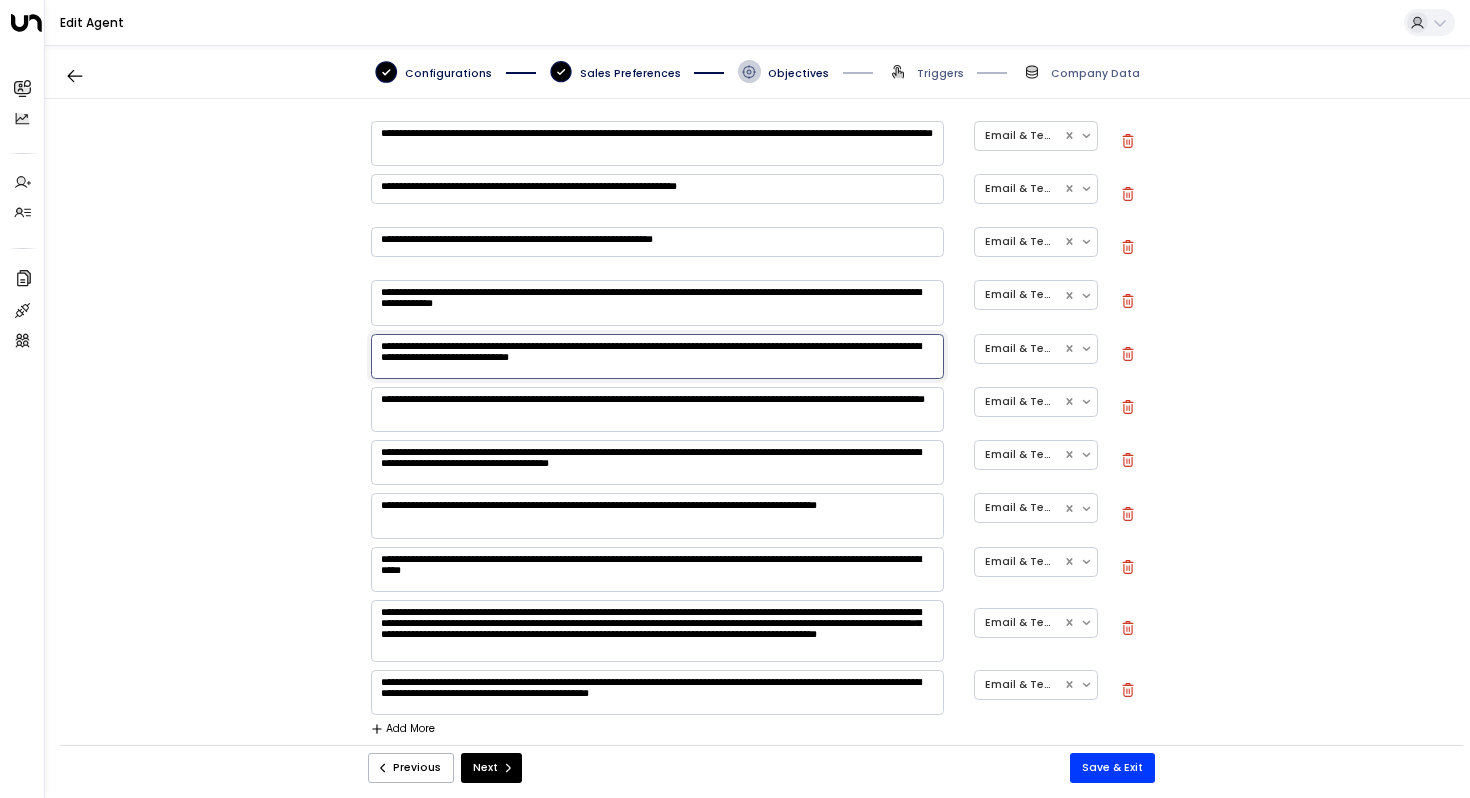 click on "**********" at bounding box center (657, 409) 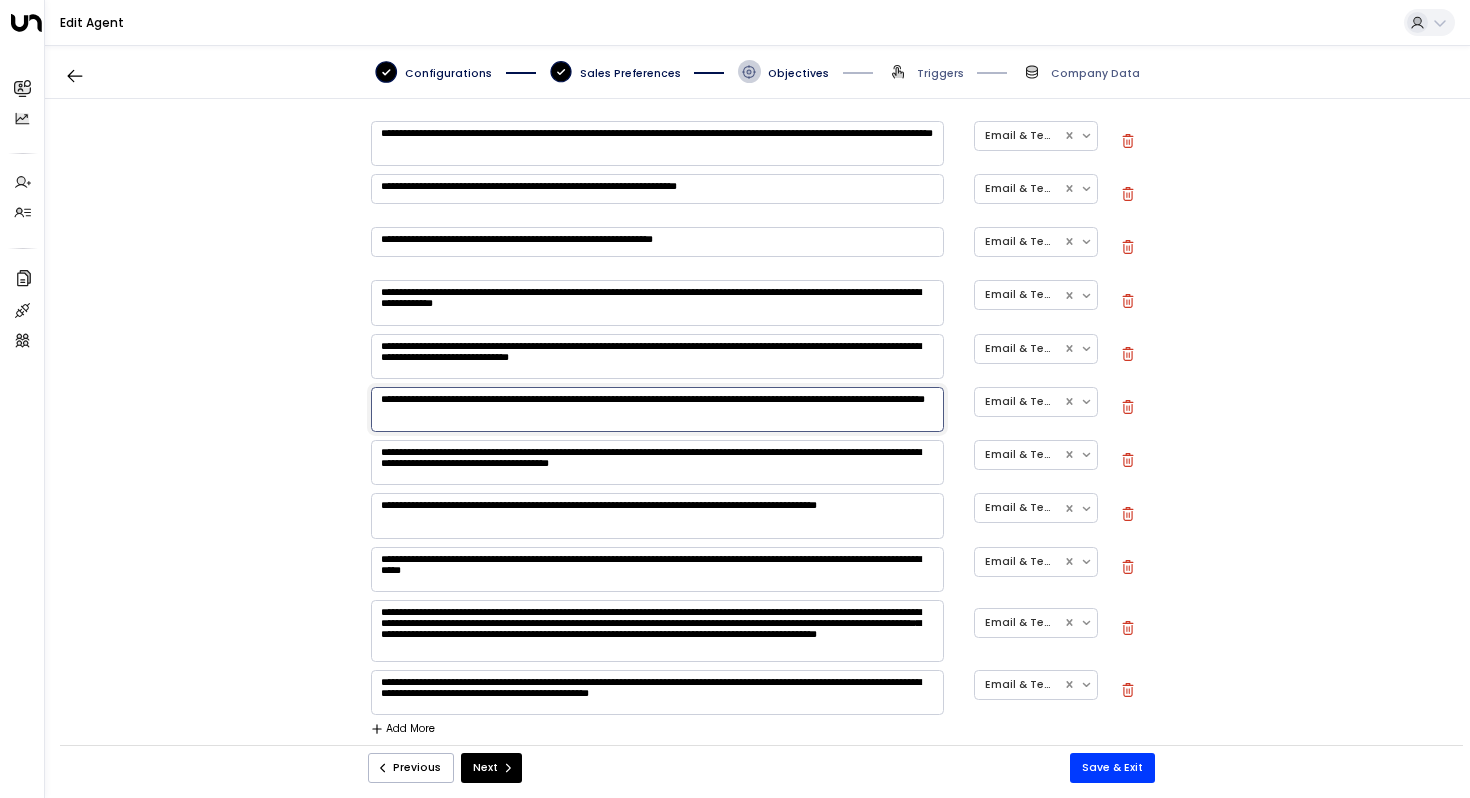 click on "**********" at bounding box center (657, 462) 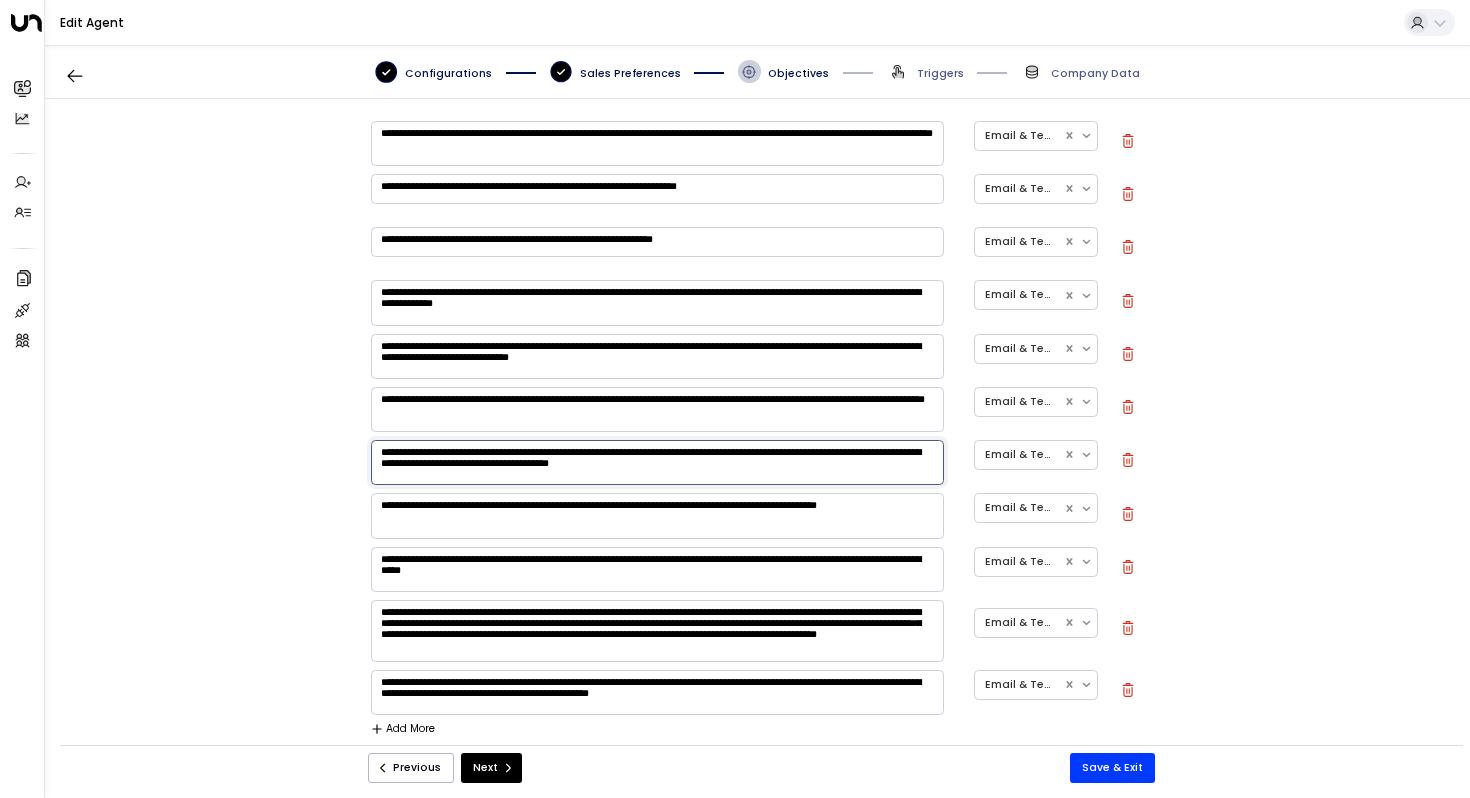 click on "**********" at bounding box center (657, 515) 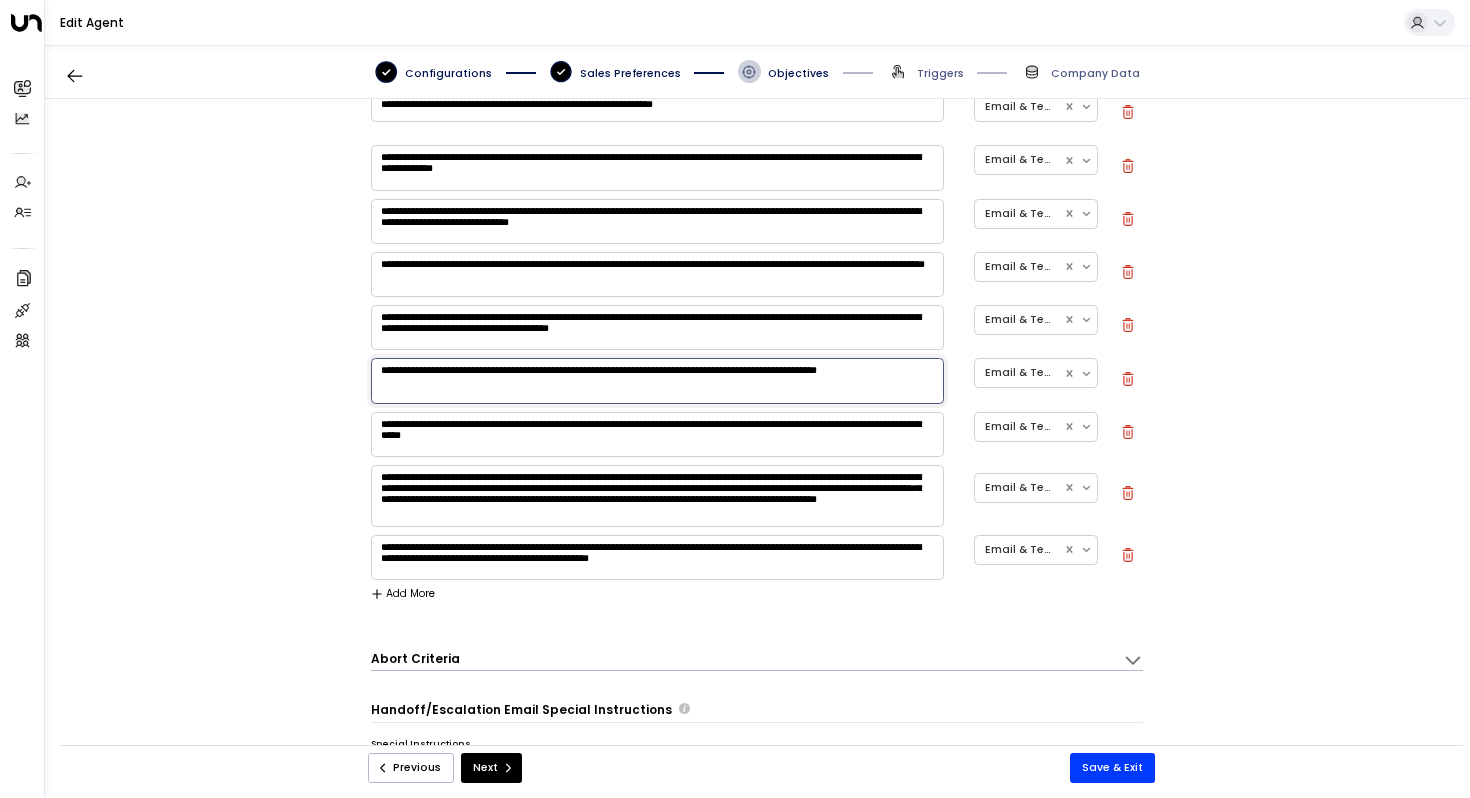 scroll, scrollTop: 1394, scrollLeft: 0, axis: vertical 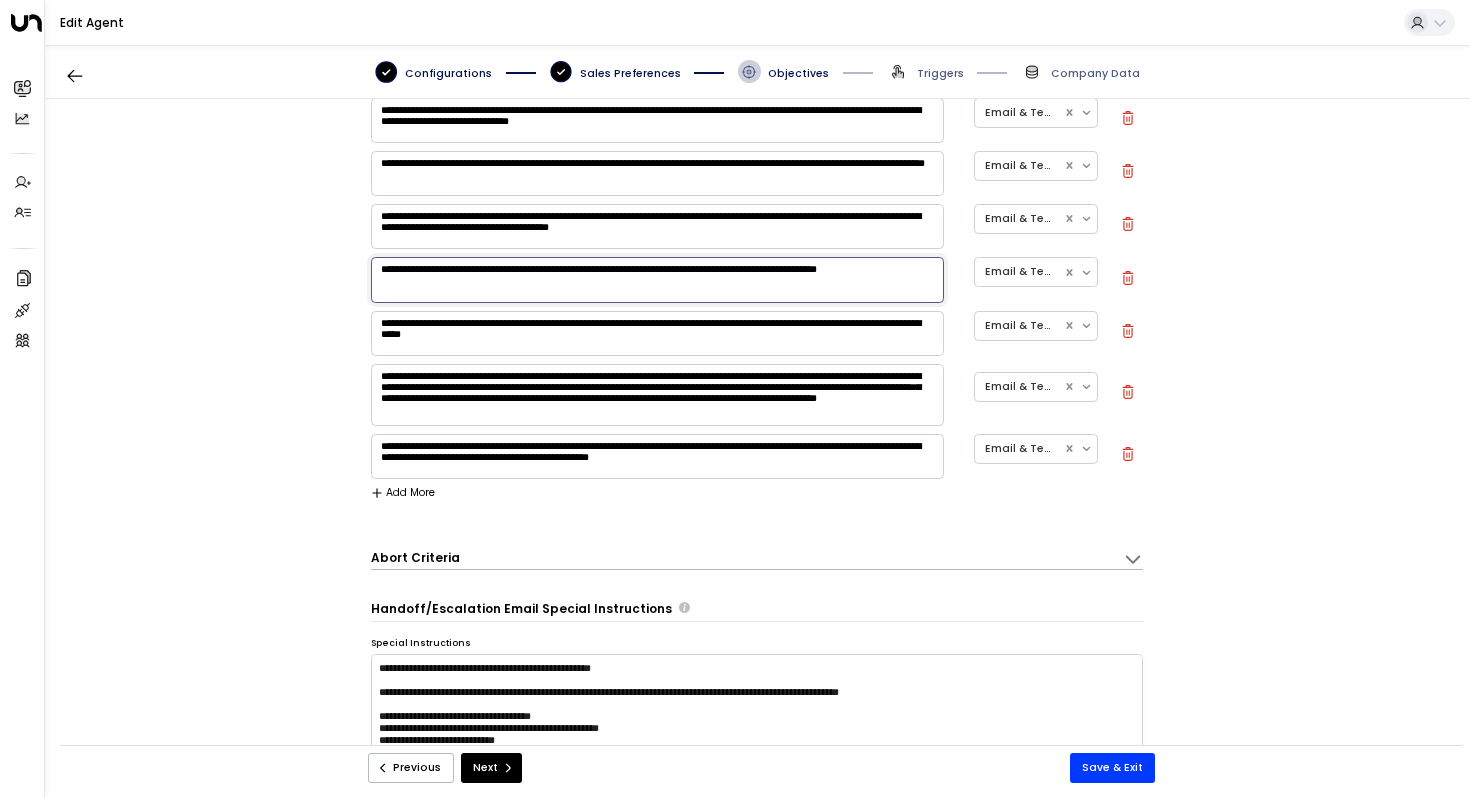 click on "**********" at bounding box center (657, 333) 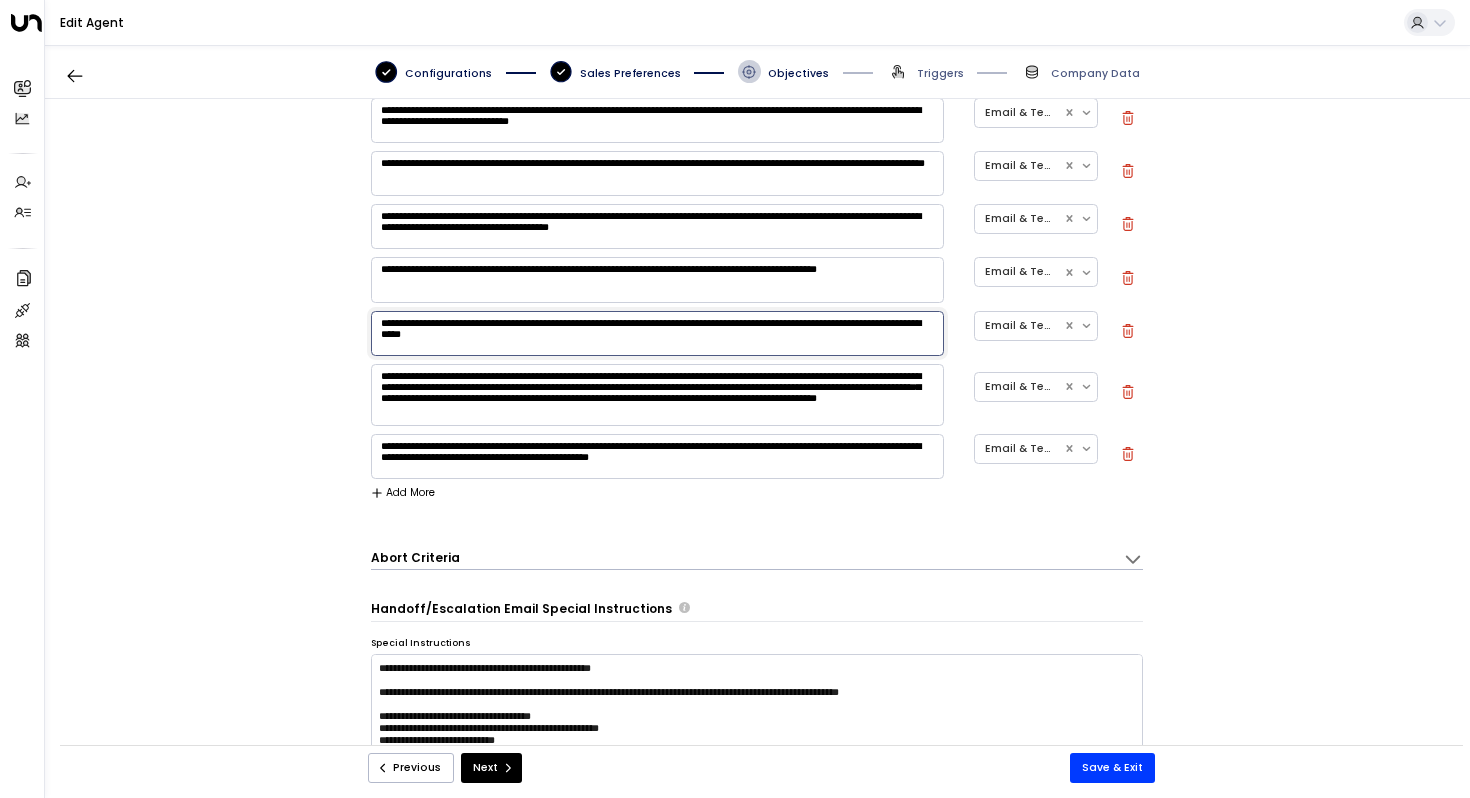 click on "**********" at bounding box center [657, 395] 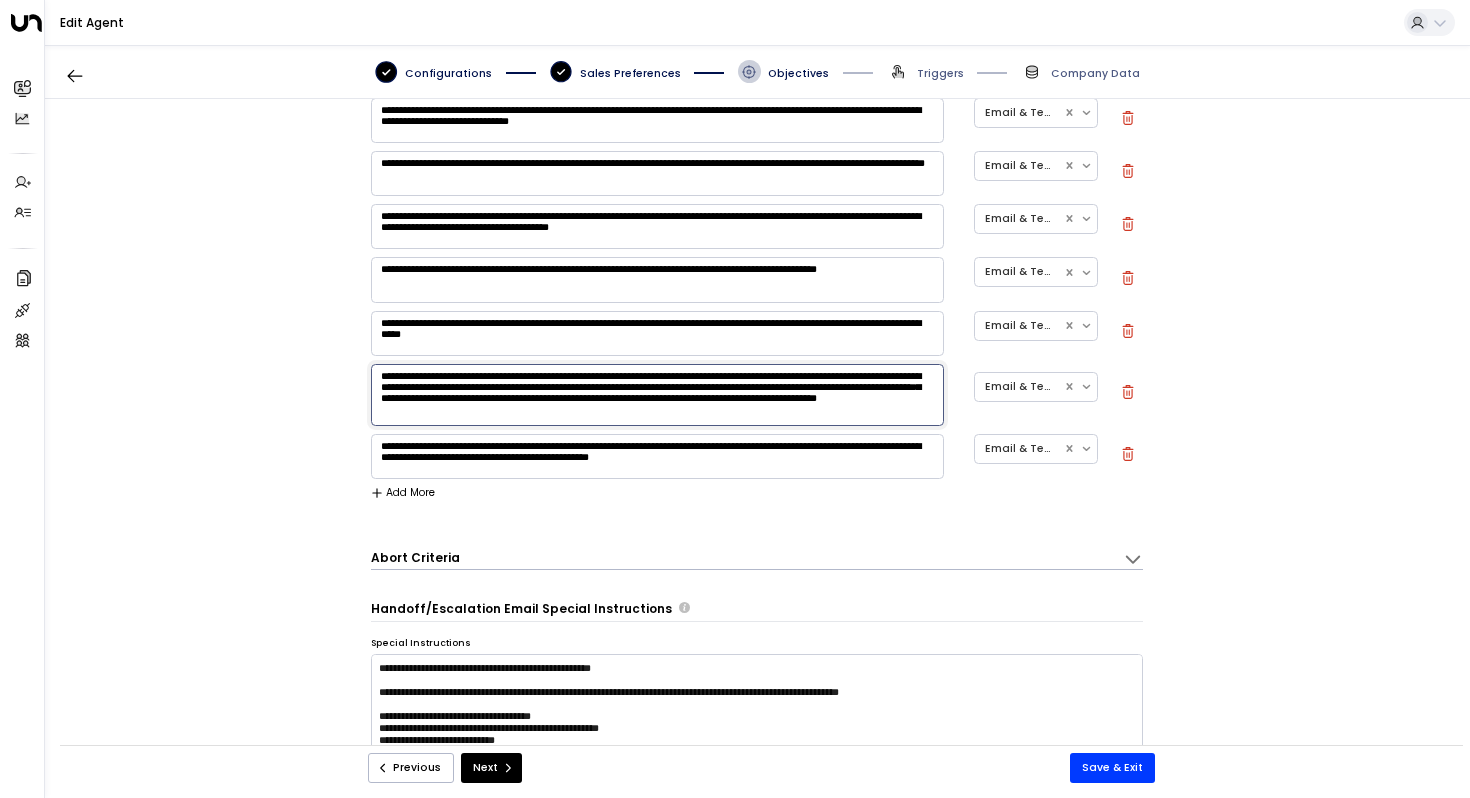 click on "**********" at bounding box center (657, 456) 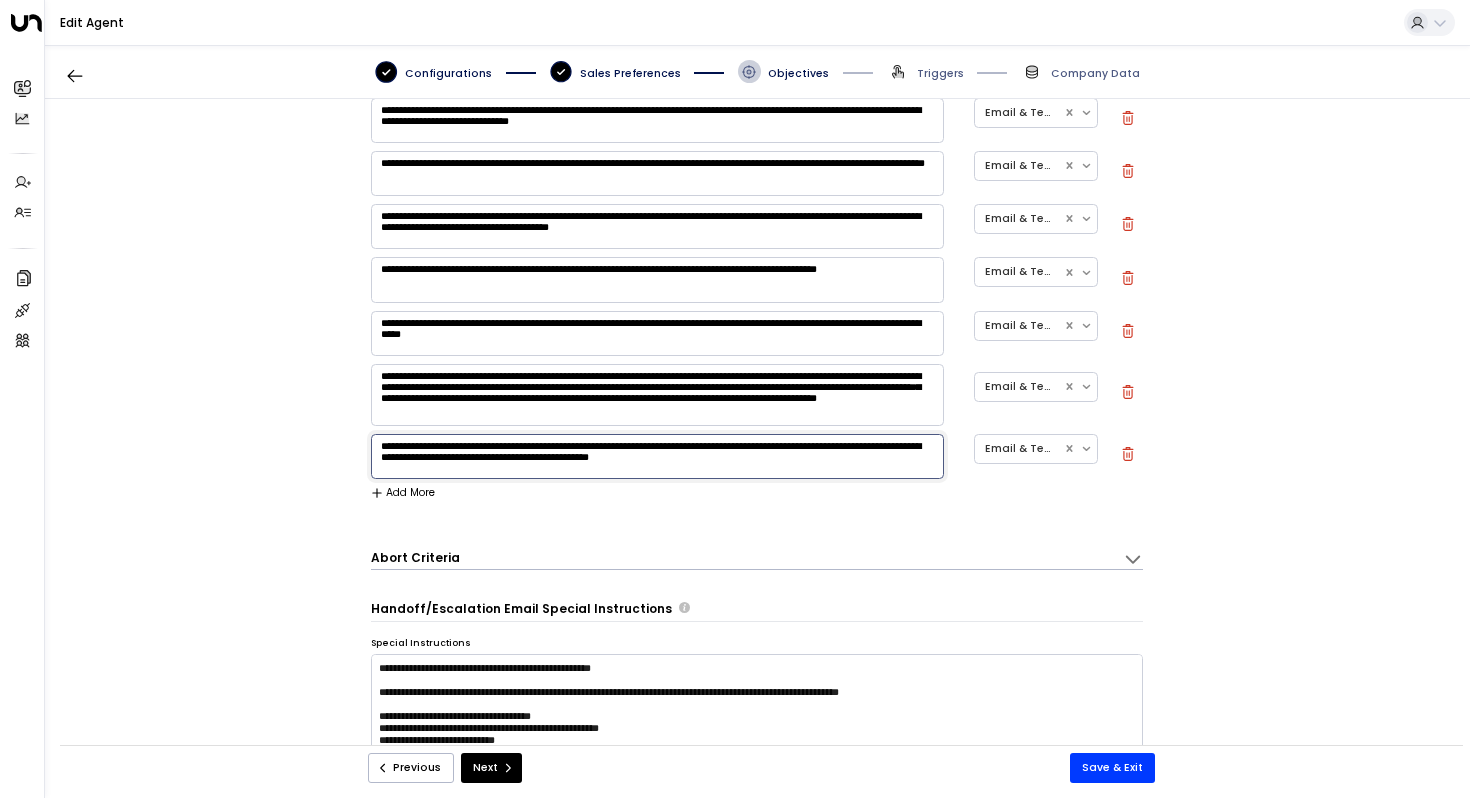 click on "**********" at bounding box center [757, 430] 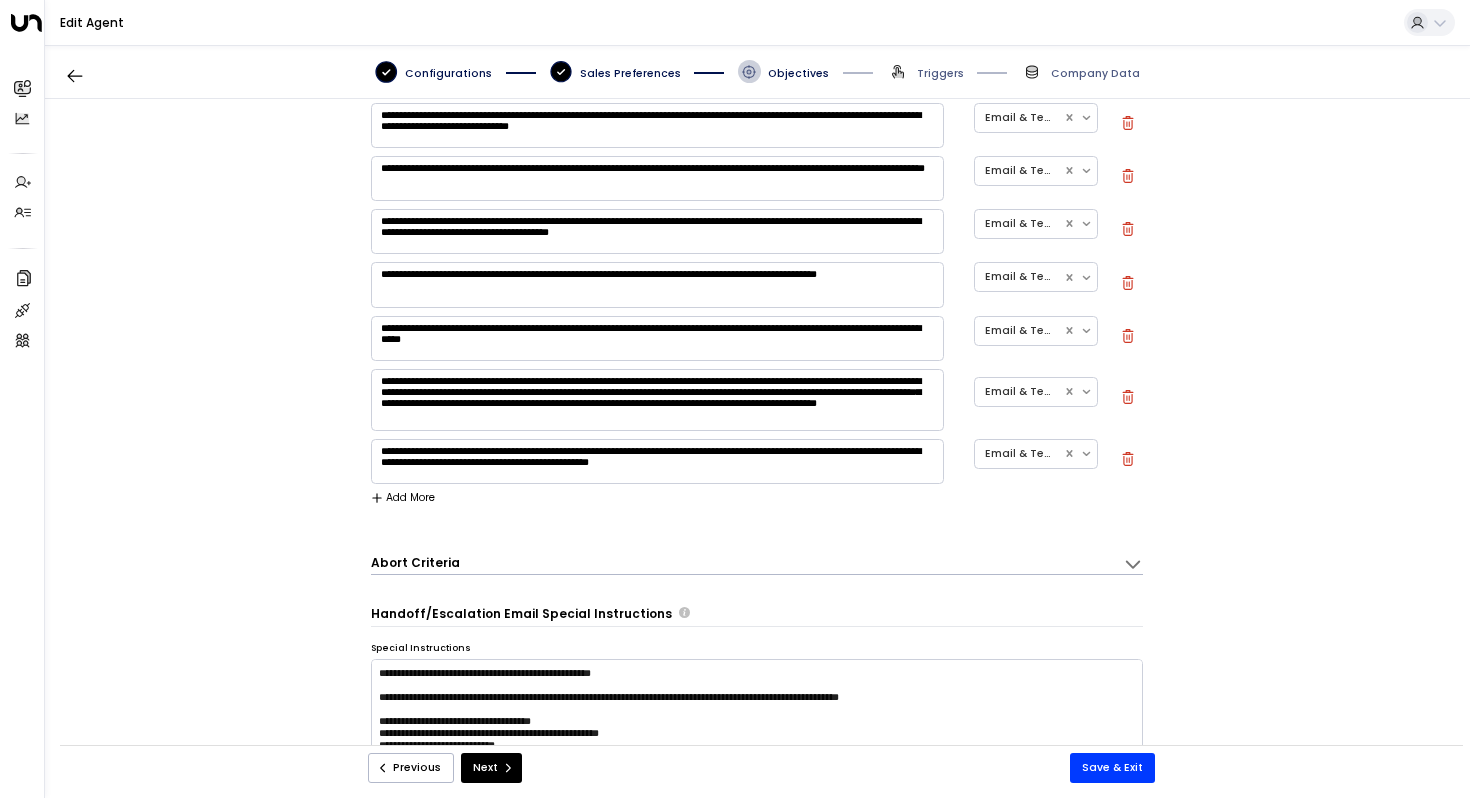 scroll, scrollTop: 1387, scrollLeft: 0, axis: vertical 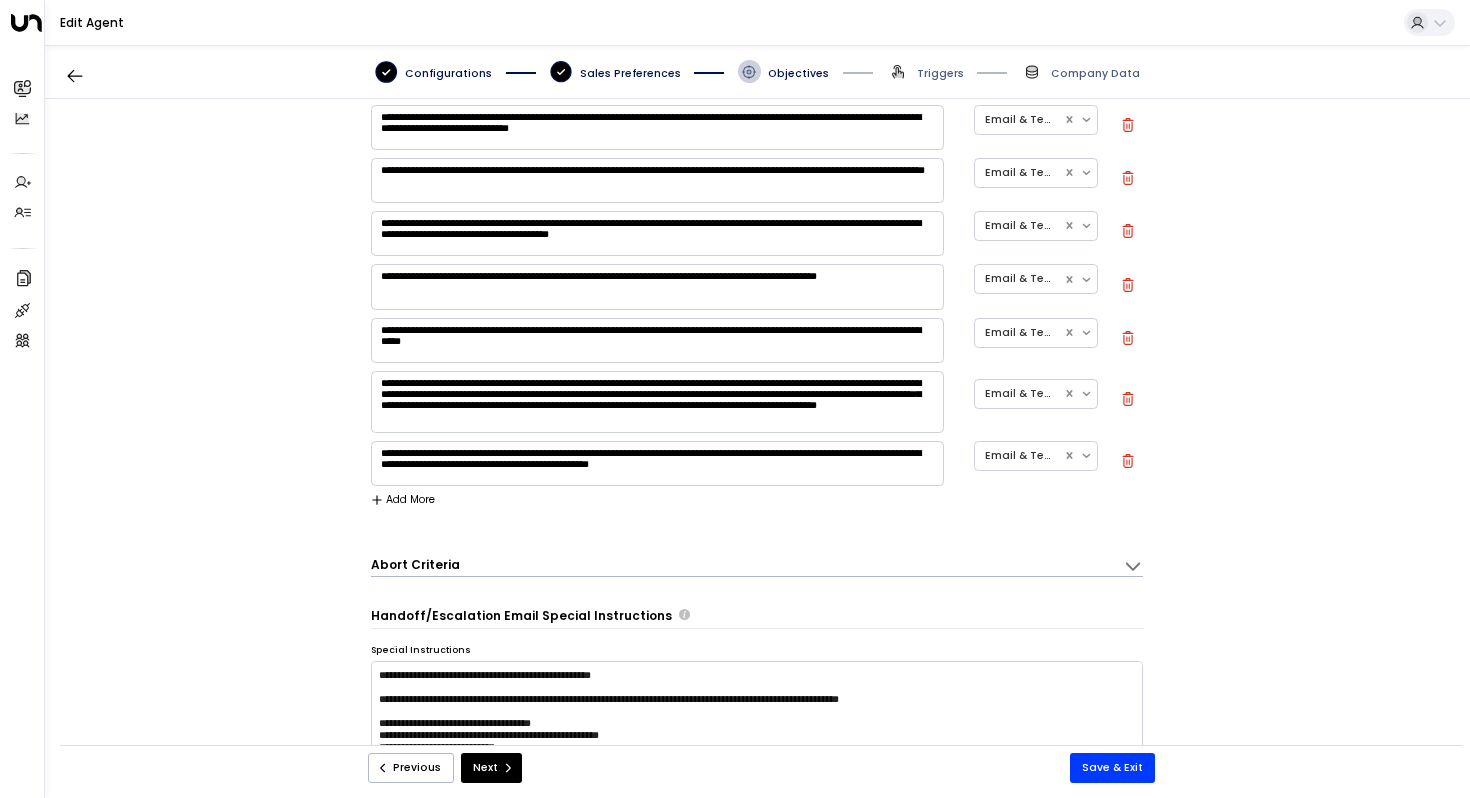 click 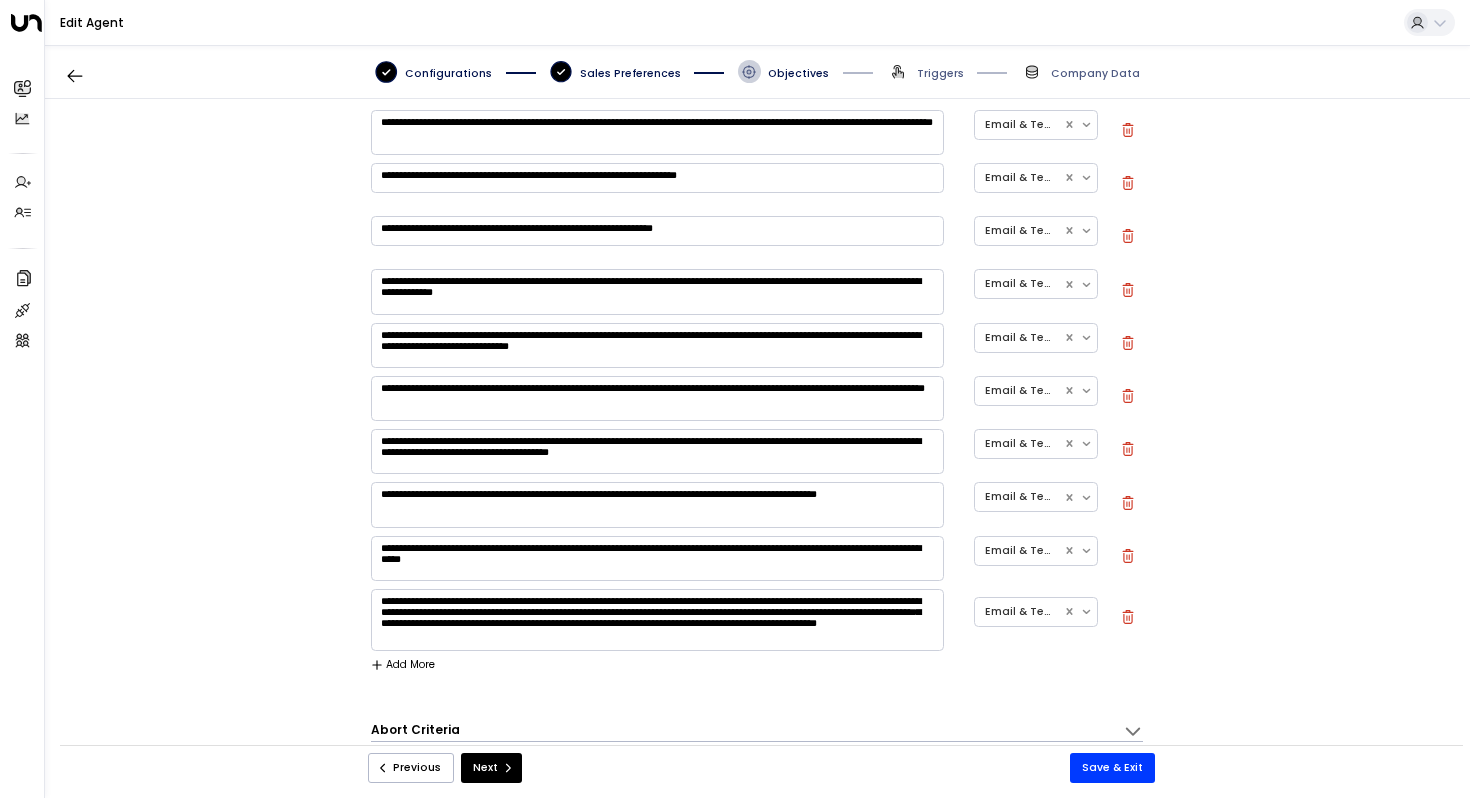 scroll, scrollTop: 1146, scrollLeft: 0, axis: vertical 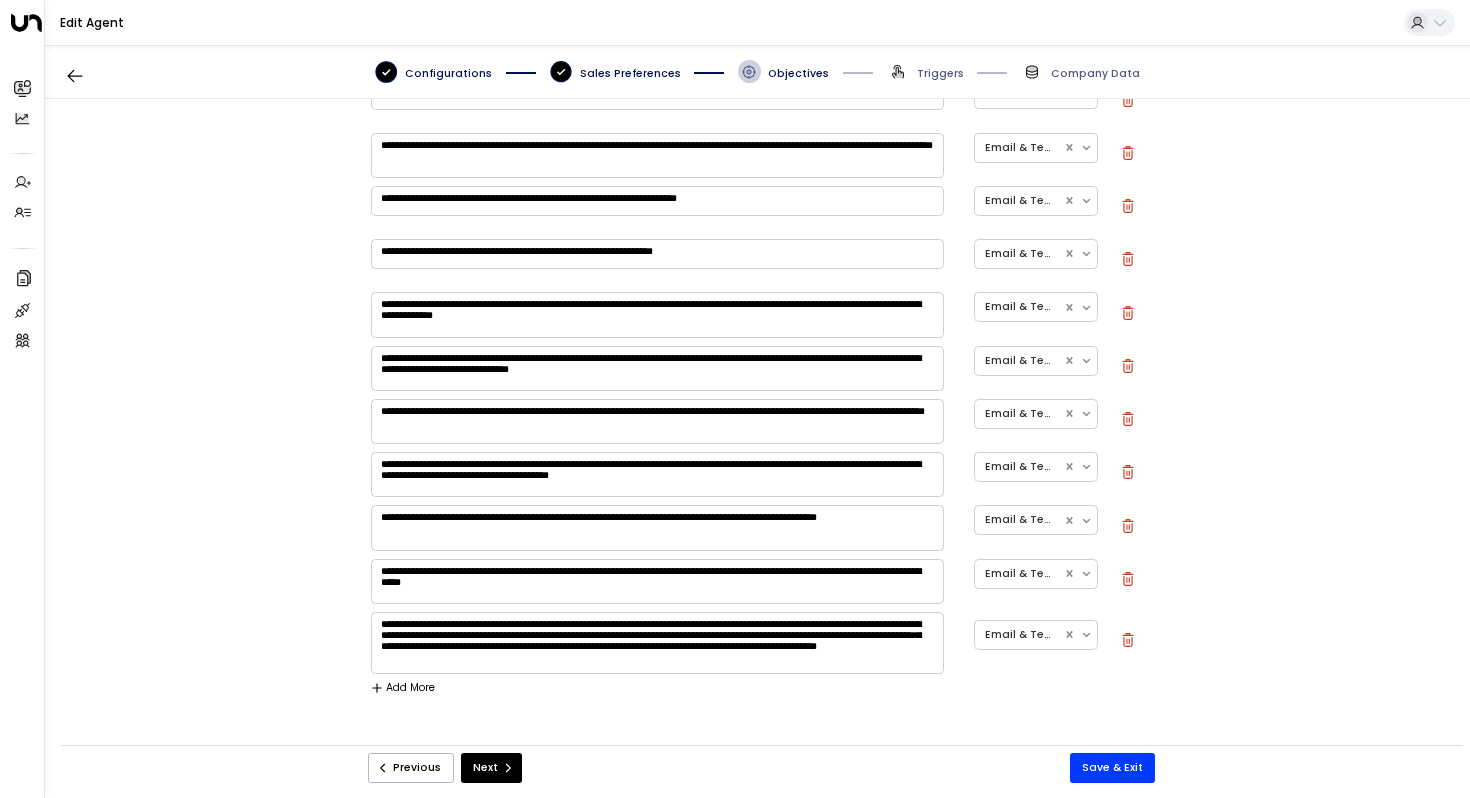 click on "**********" at bounding box center [657, 155] 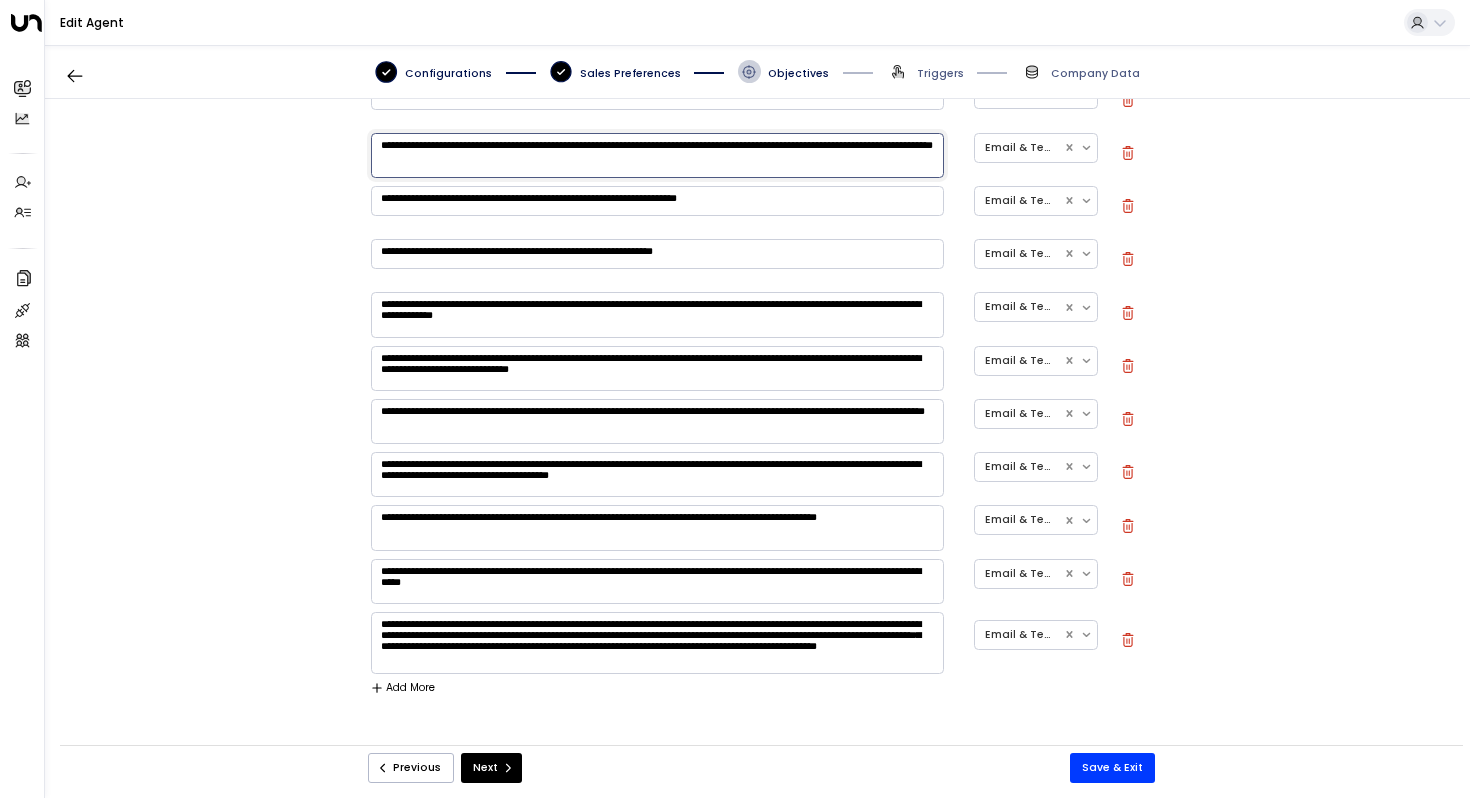 paste on "***" 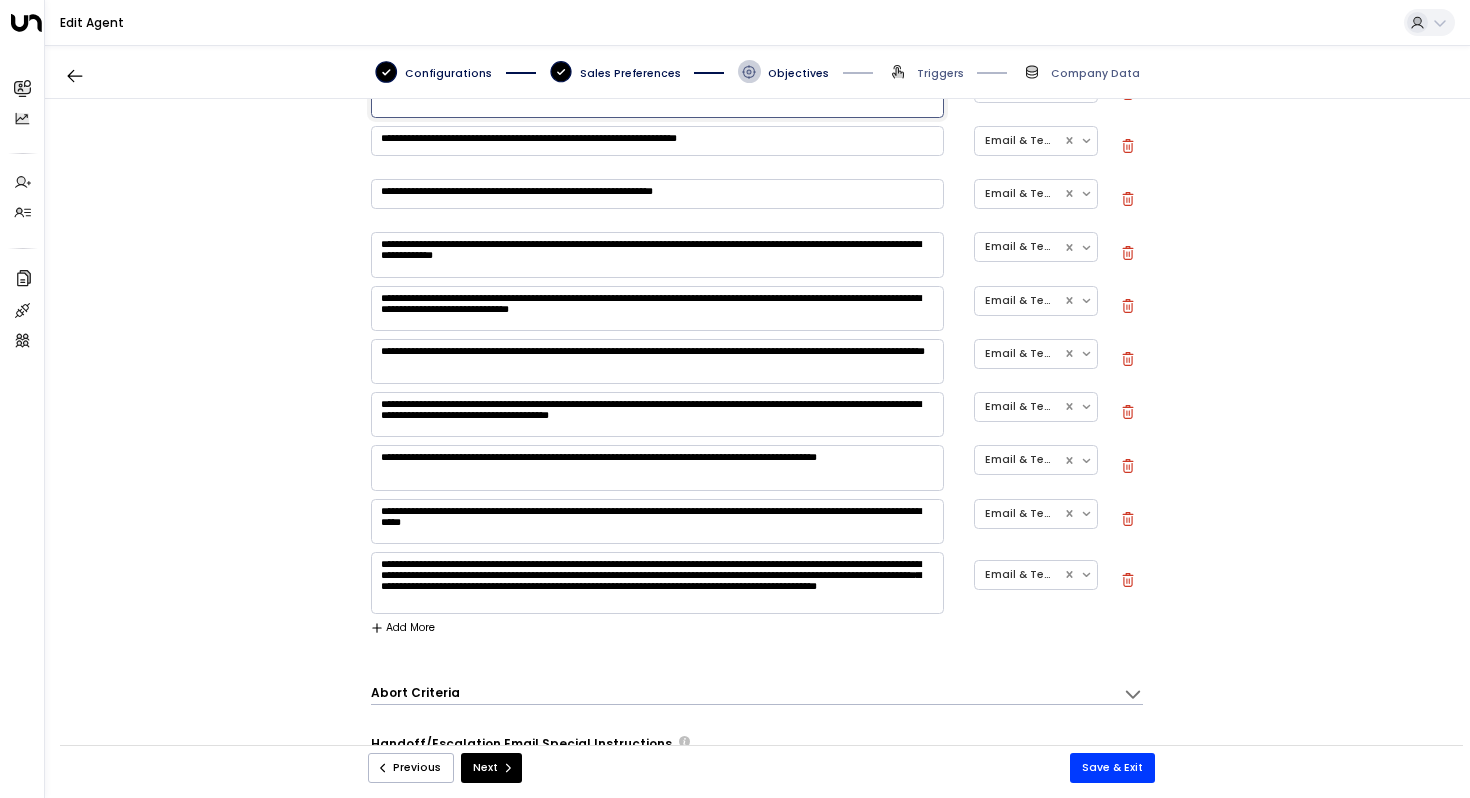 scroll, scrollTop: 1229, scrollLeft: 0, axis: vertical 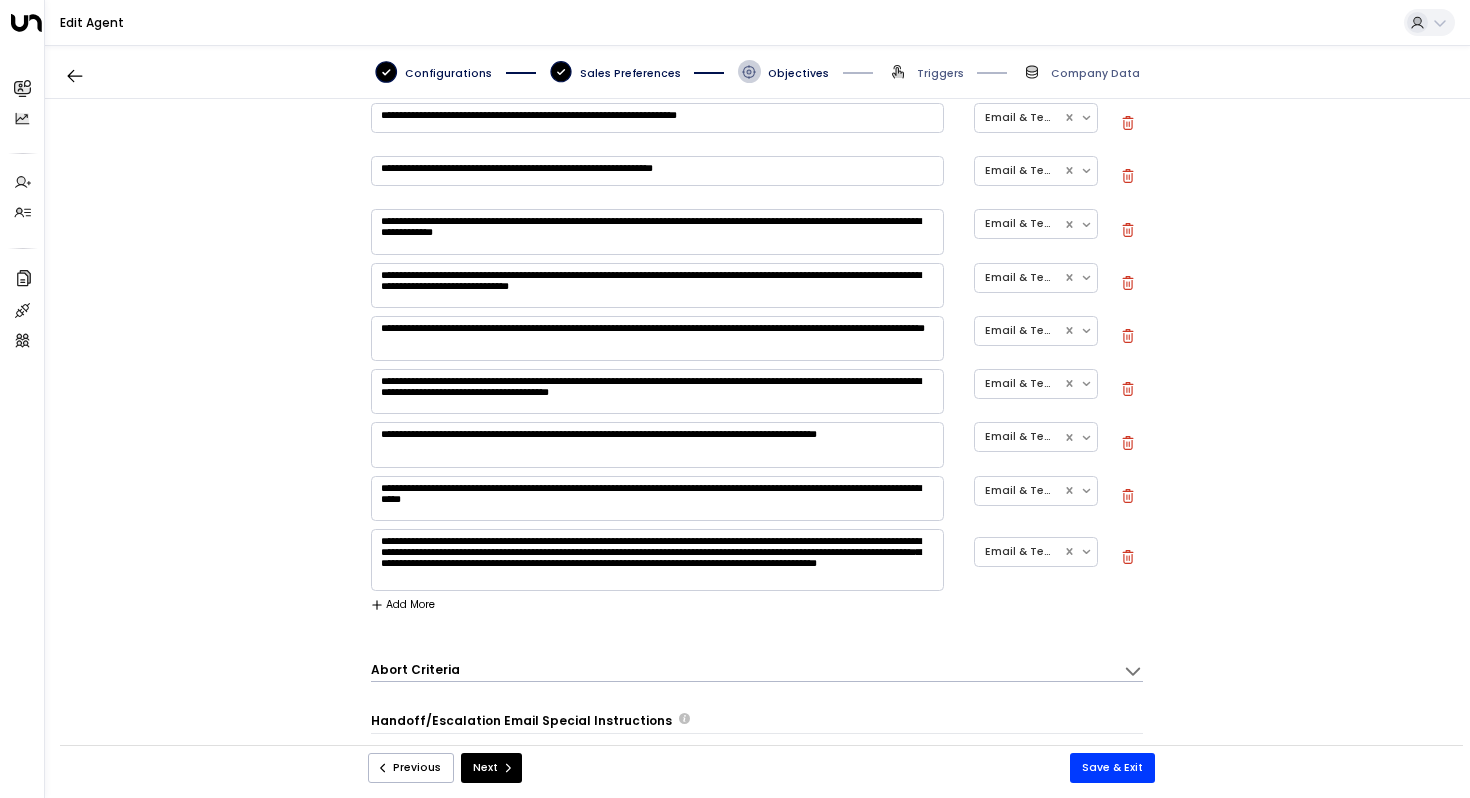 type on "**********" 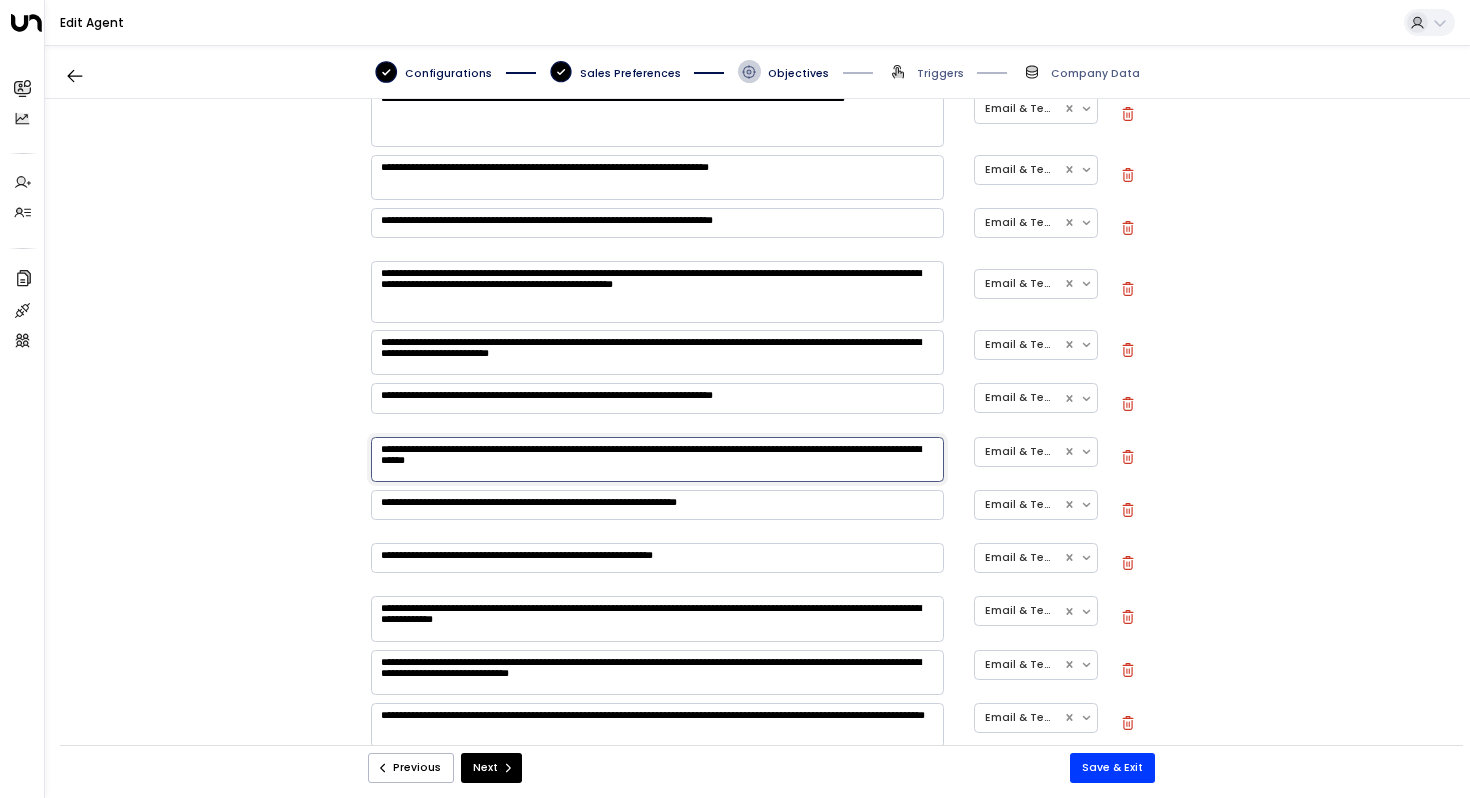 scroll, scrollTop: 838, scrollLeft: 0, axis: vertical 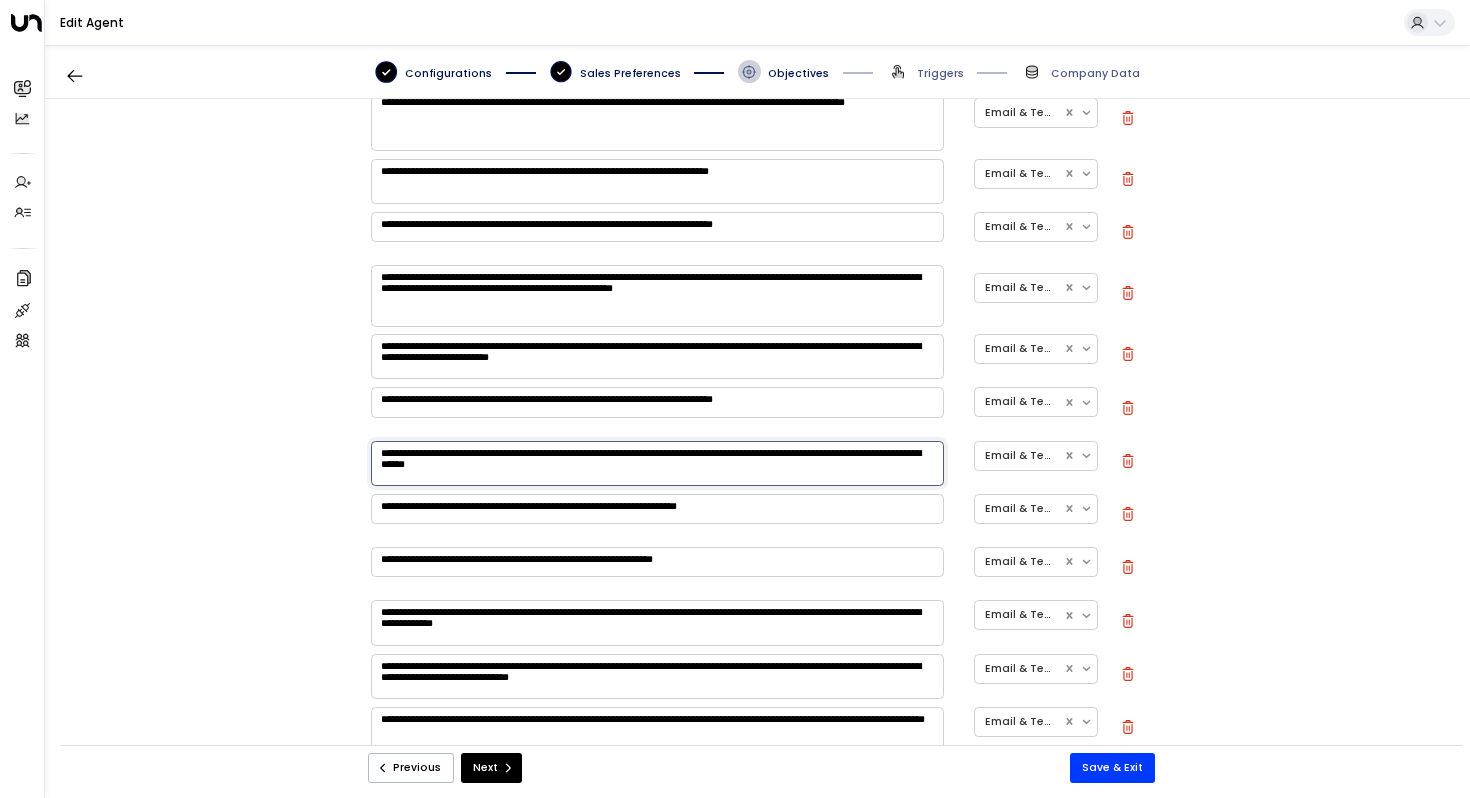 click on "**********" at bounding box center (657, 227) 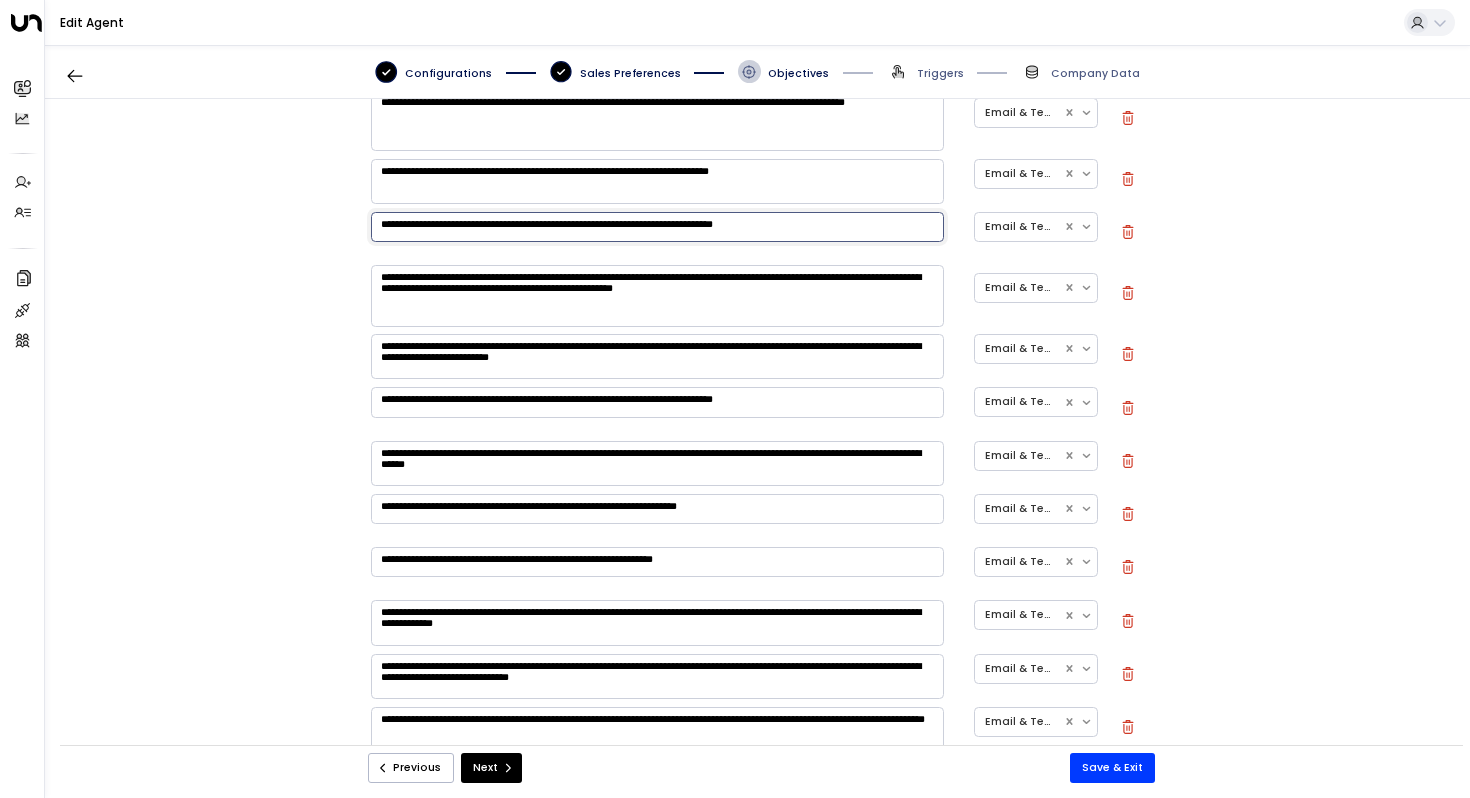 paste on "**********" 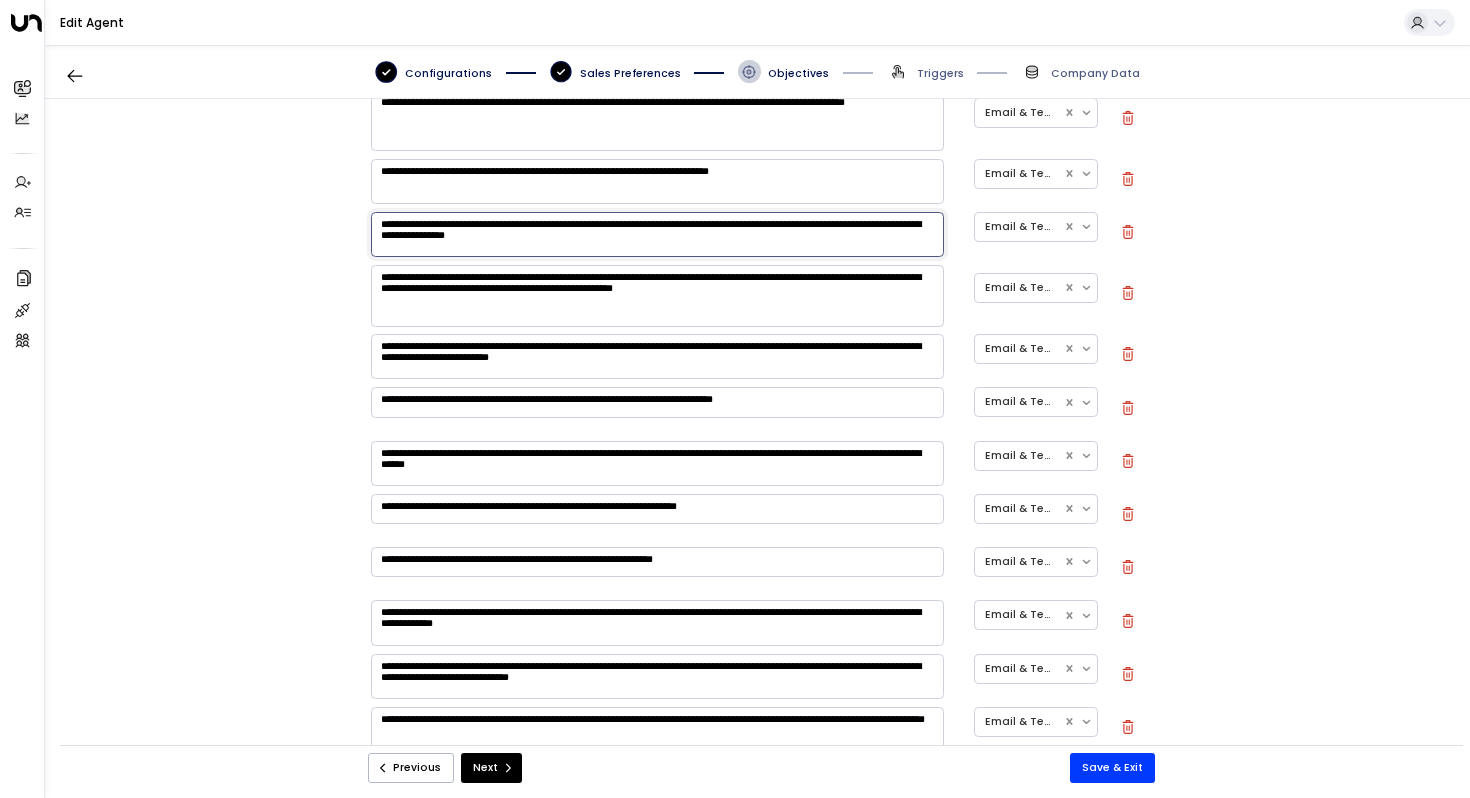 click on "**********" at bounding box center (757, 430) 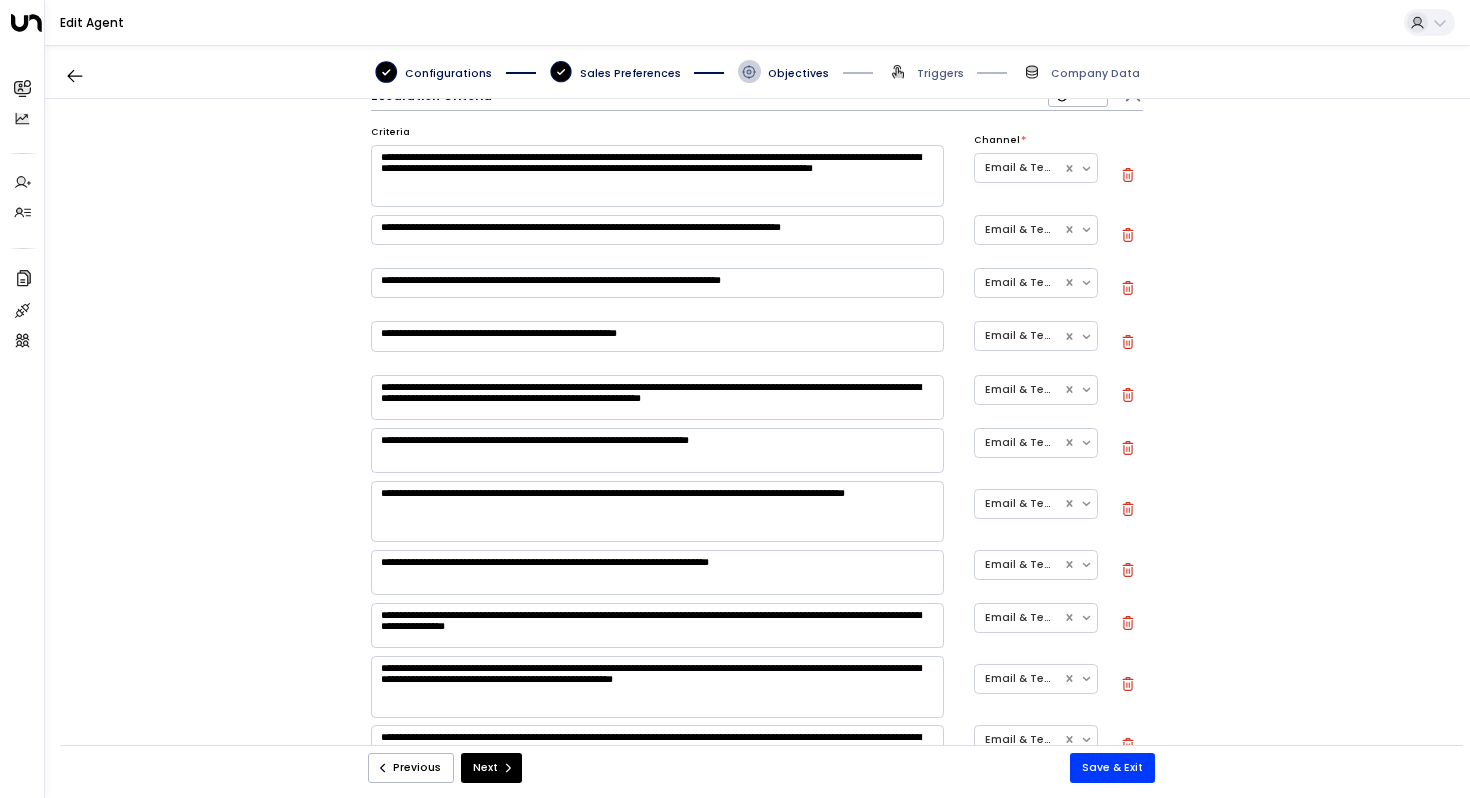 scroll, scrollTop: 388, scrollLeft: 0, axis: vertical 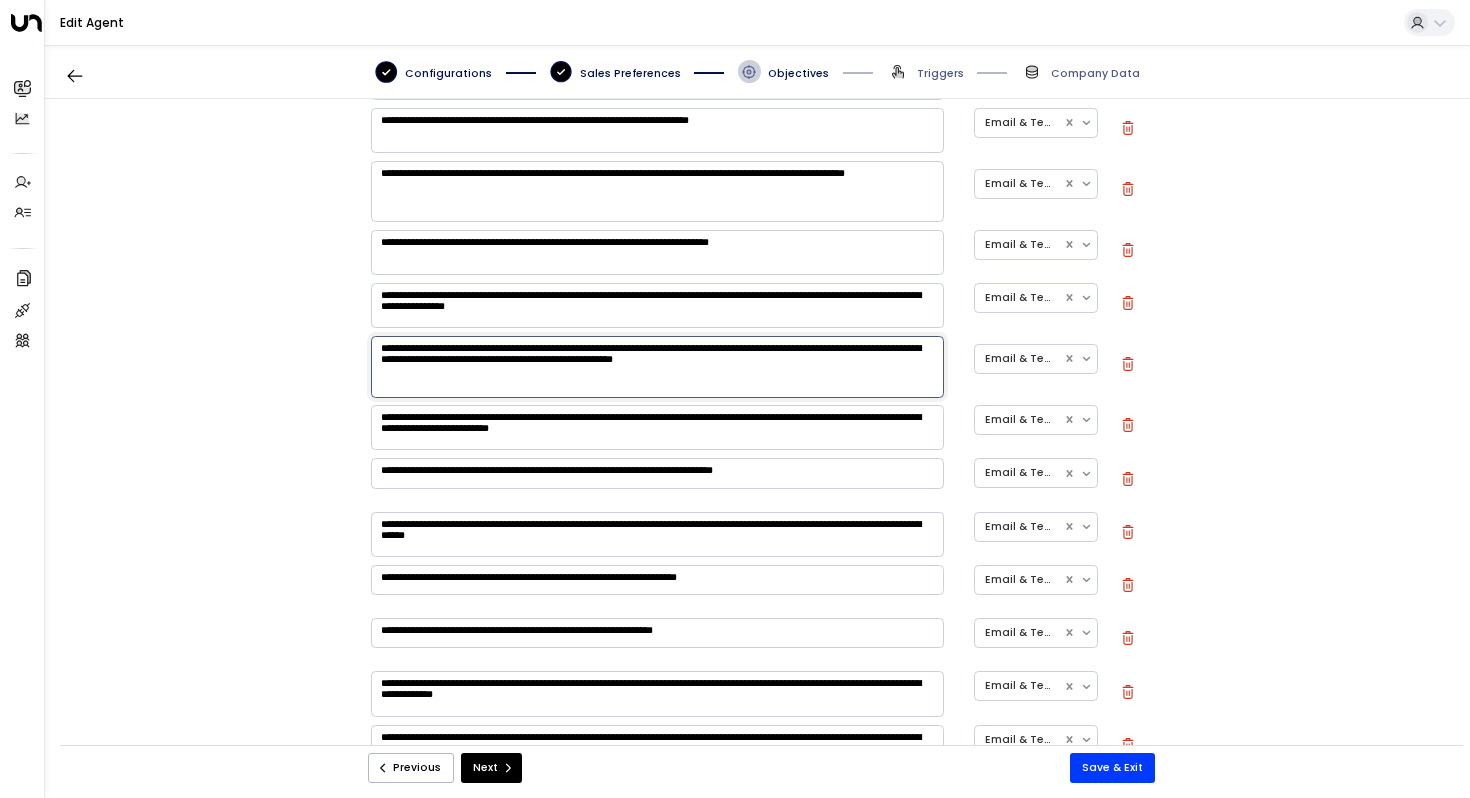 drag, startPoint x: 657, startPoint y: 353, endPoint x: 740, endPoint y: 348, distance: 83.15047 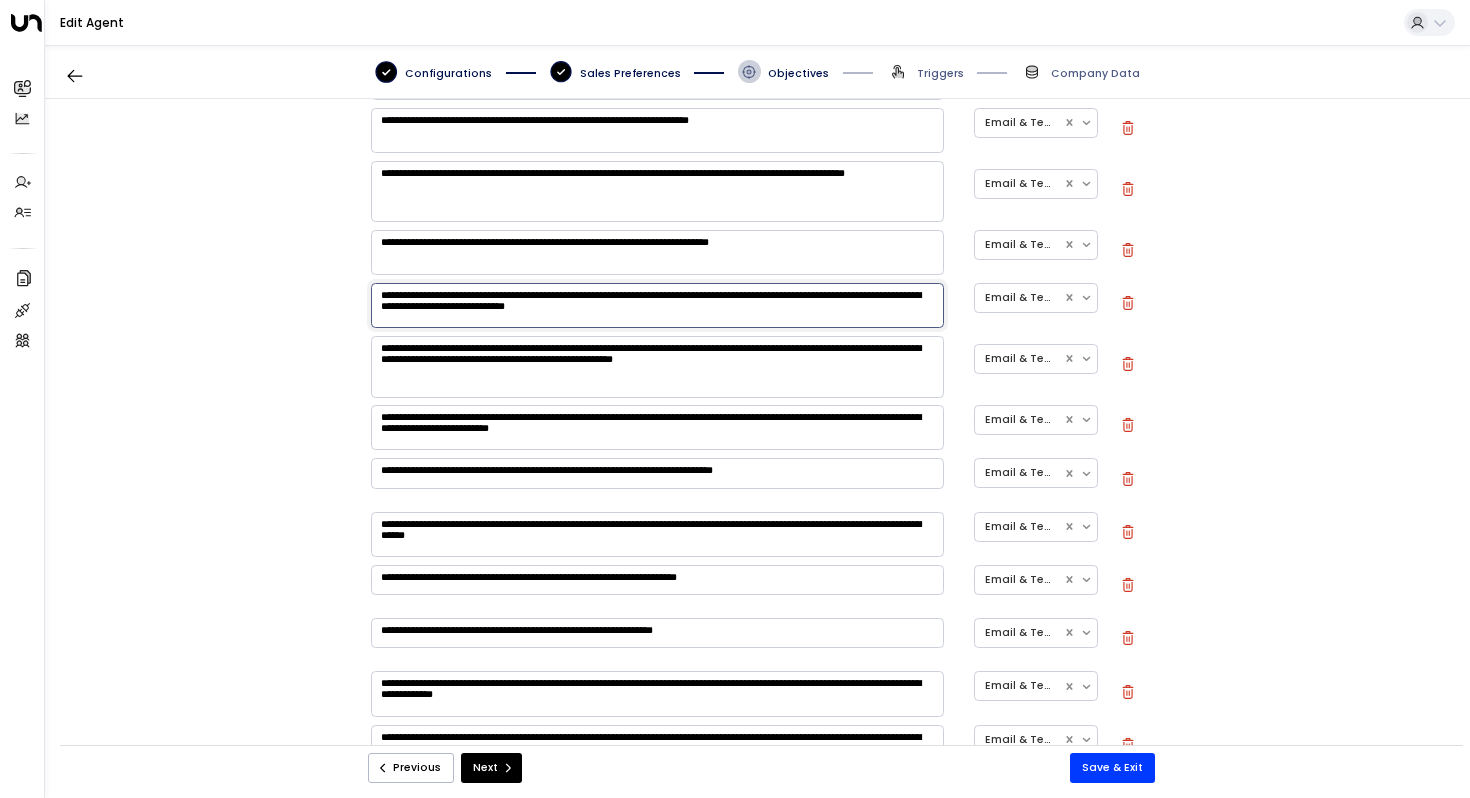 click on "**********" at bounding box center [657, 305] 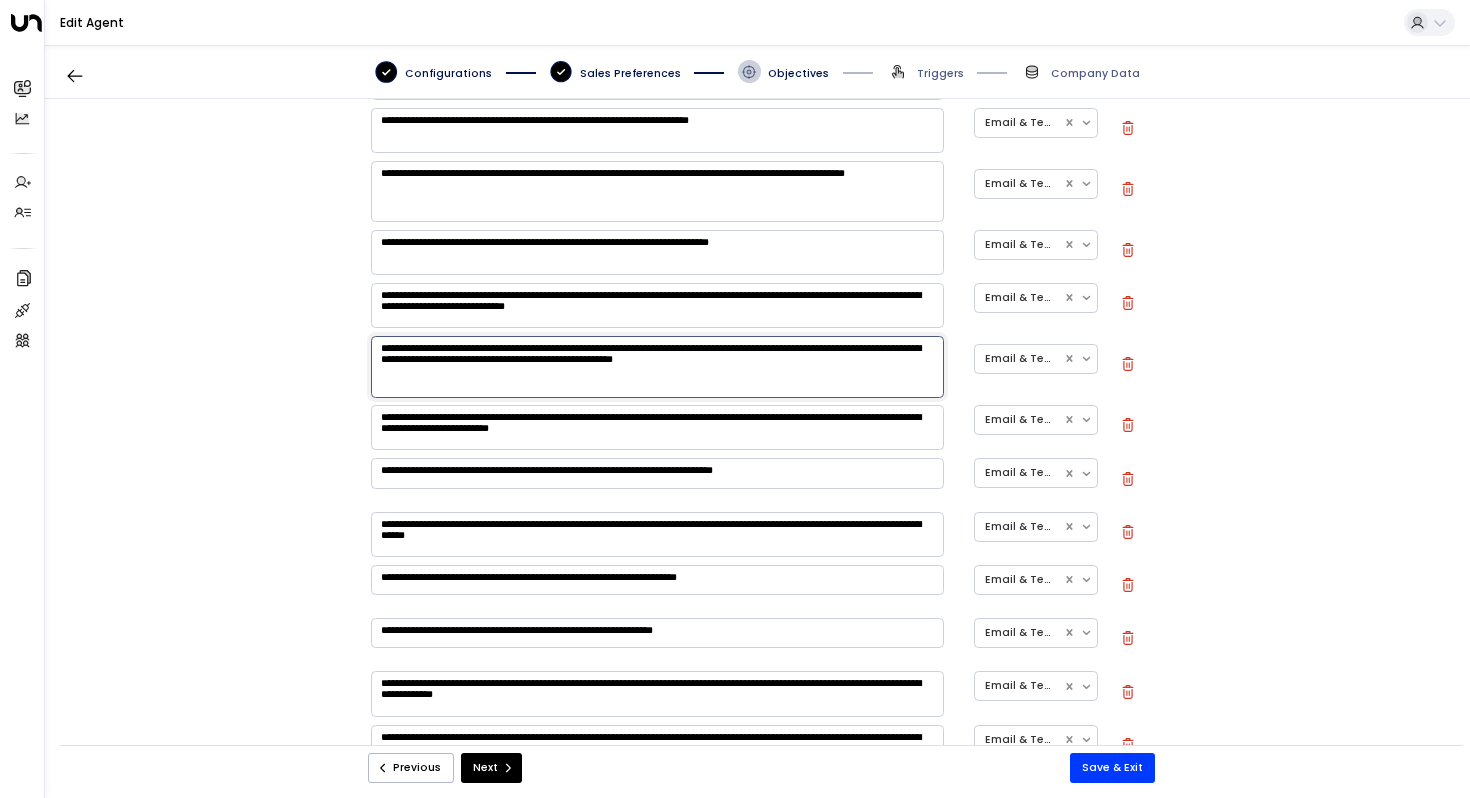 click at bounding box center [1128, 364] 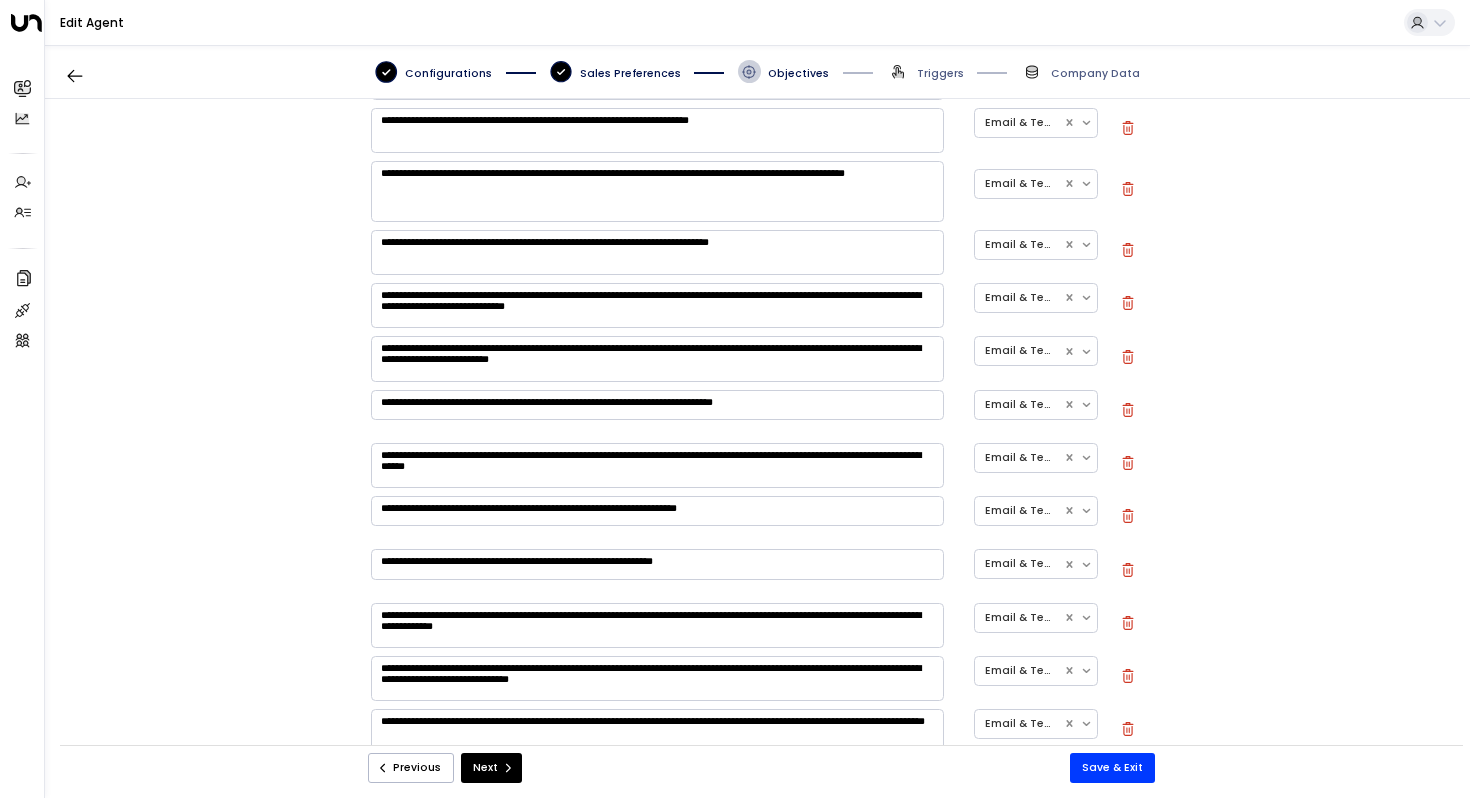 click on "**********" at bounding box center (757, 430) 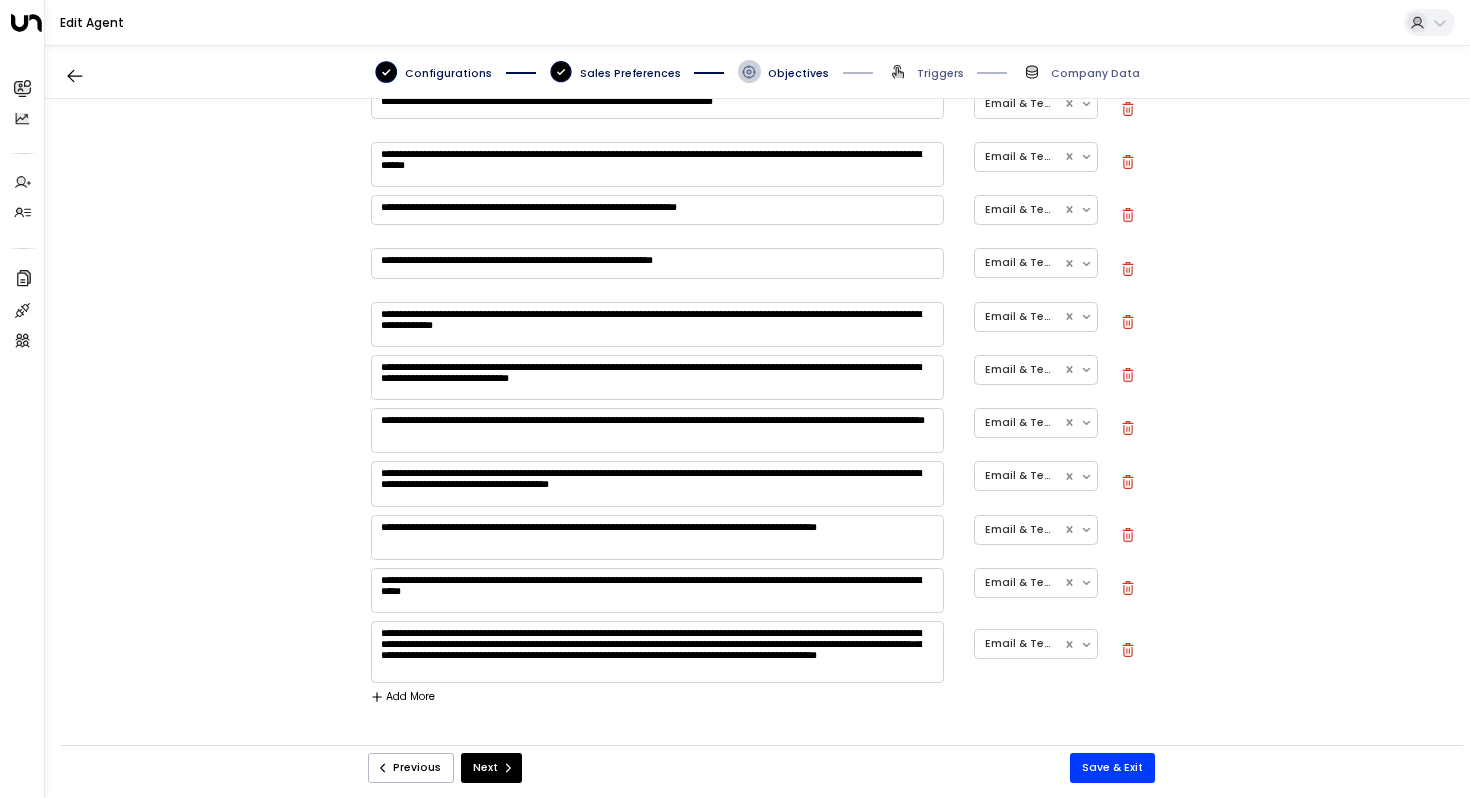 scroll, scrollTop: 1055, scrollLeft: 0, axis: vertical 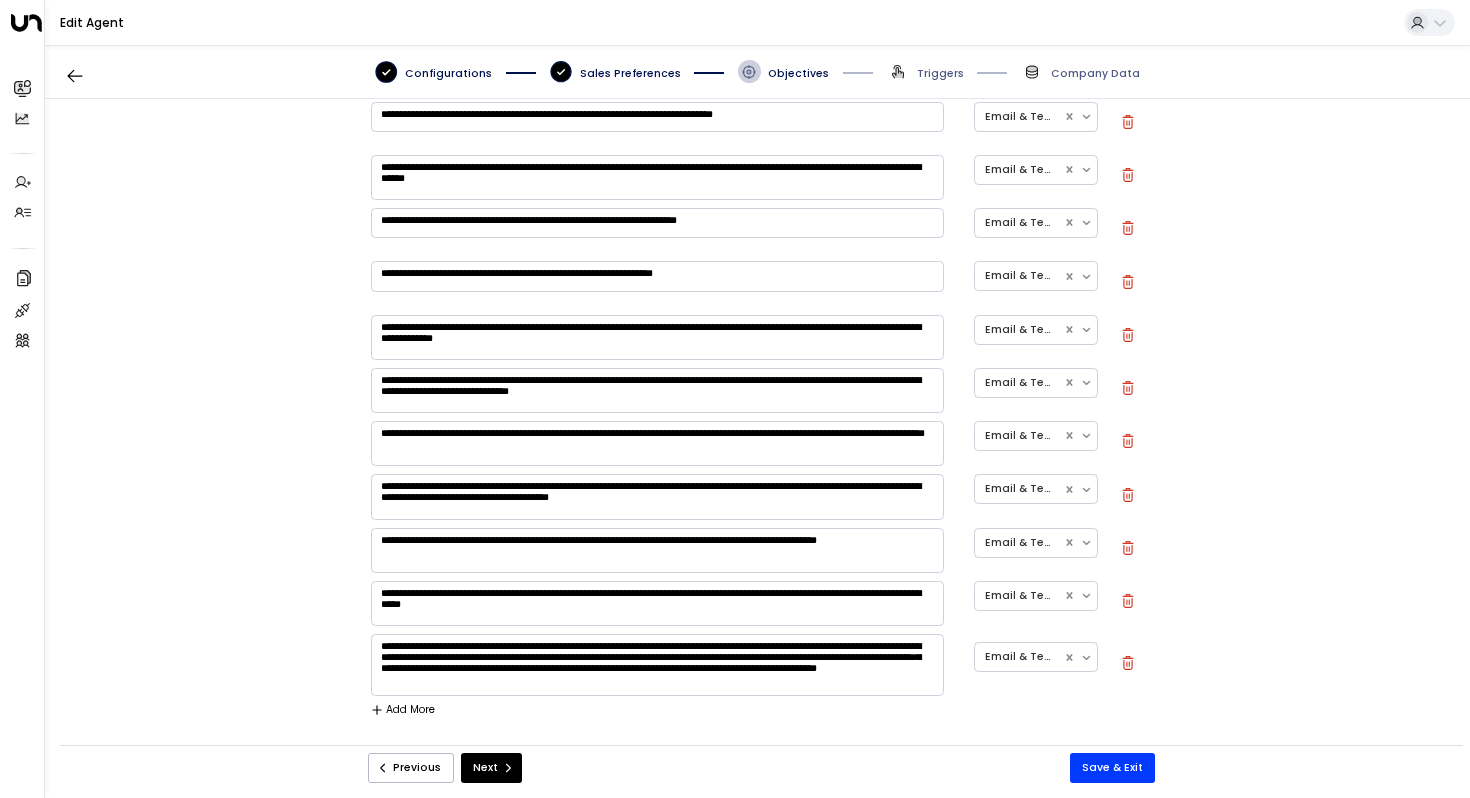 click on "**********" at bounding box center (657, 223) 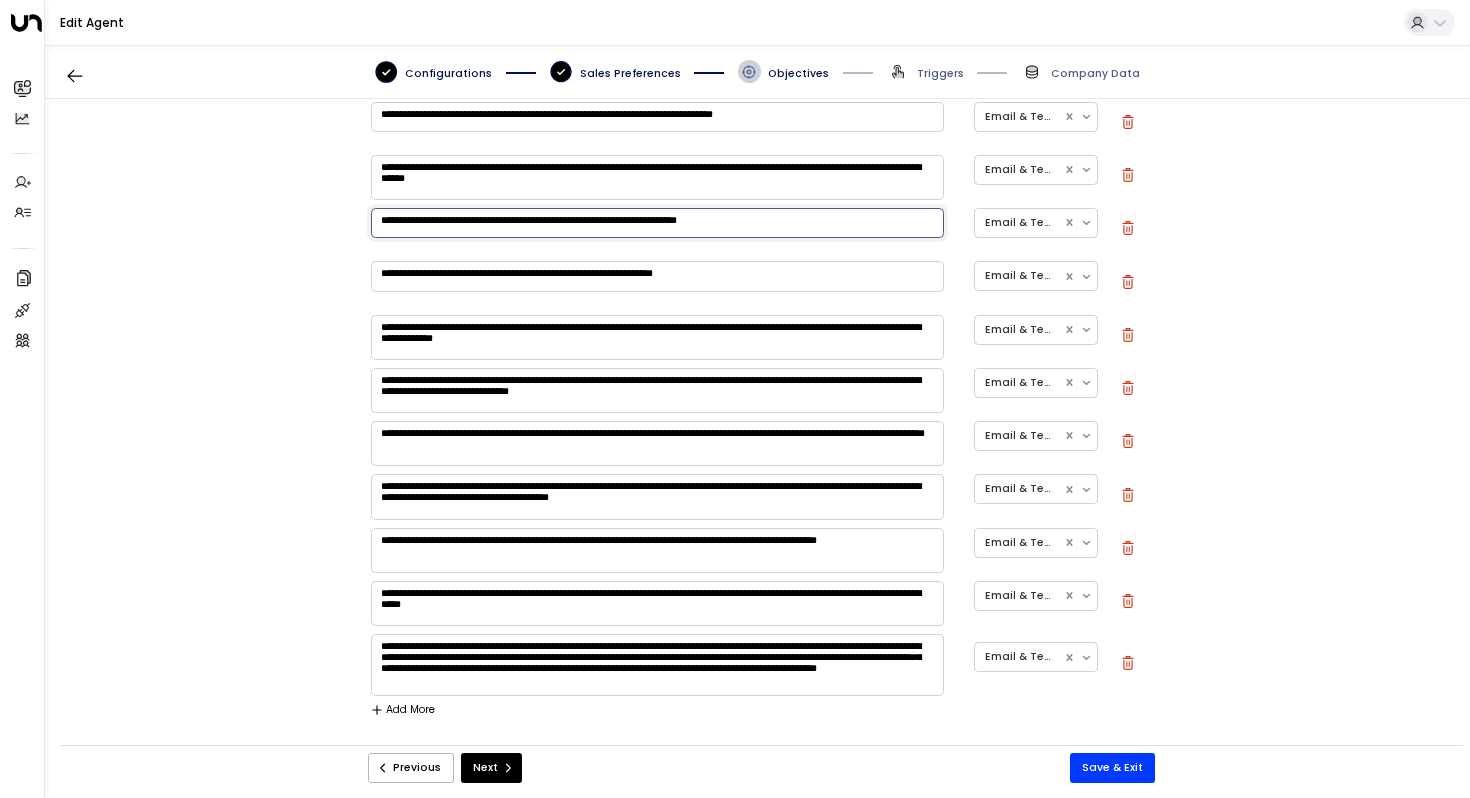 paste on "**********" 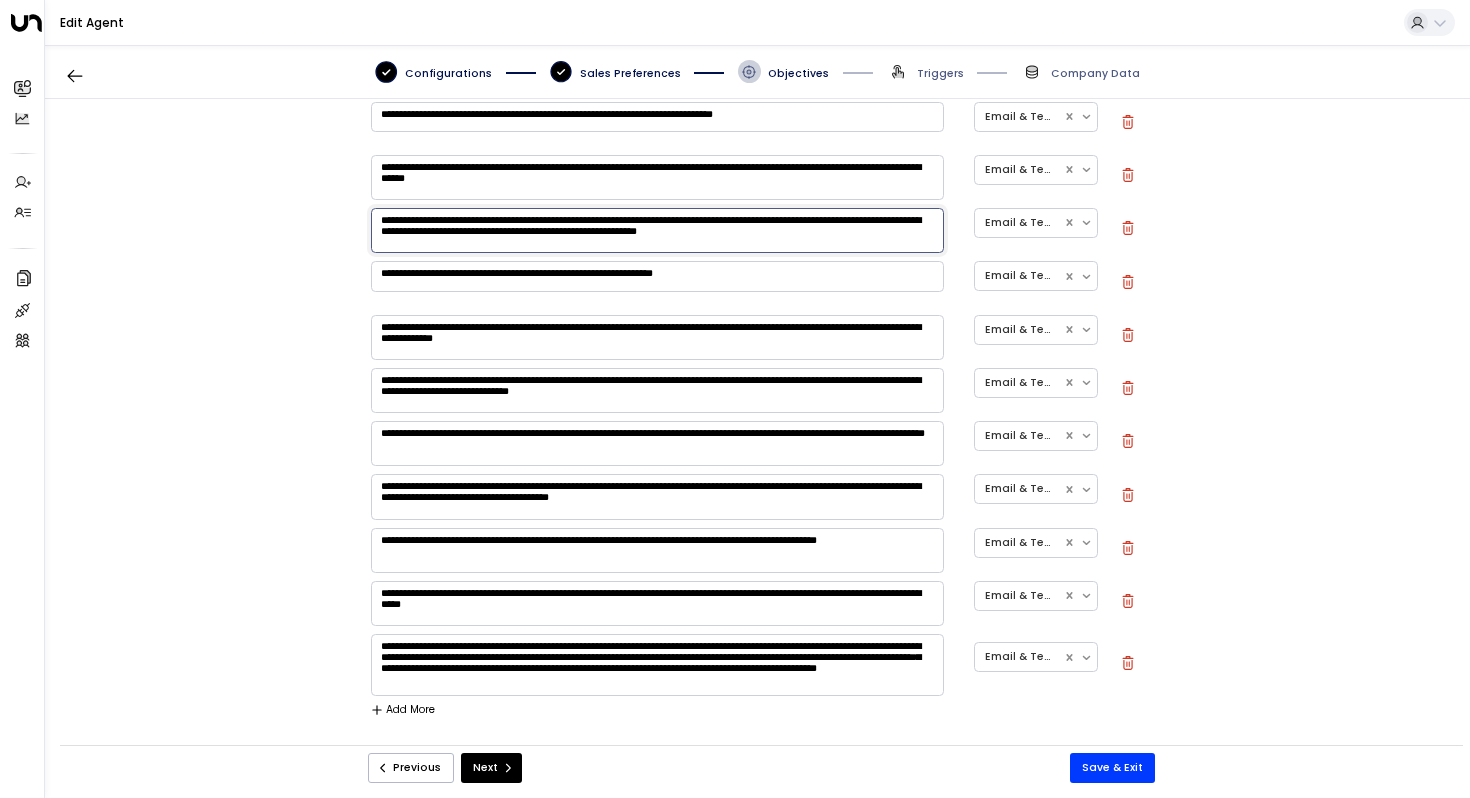 type on "**********" 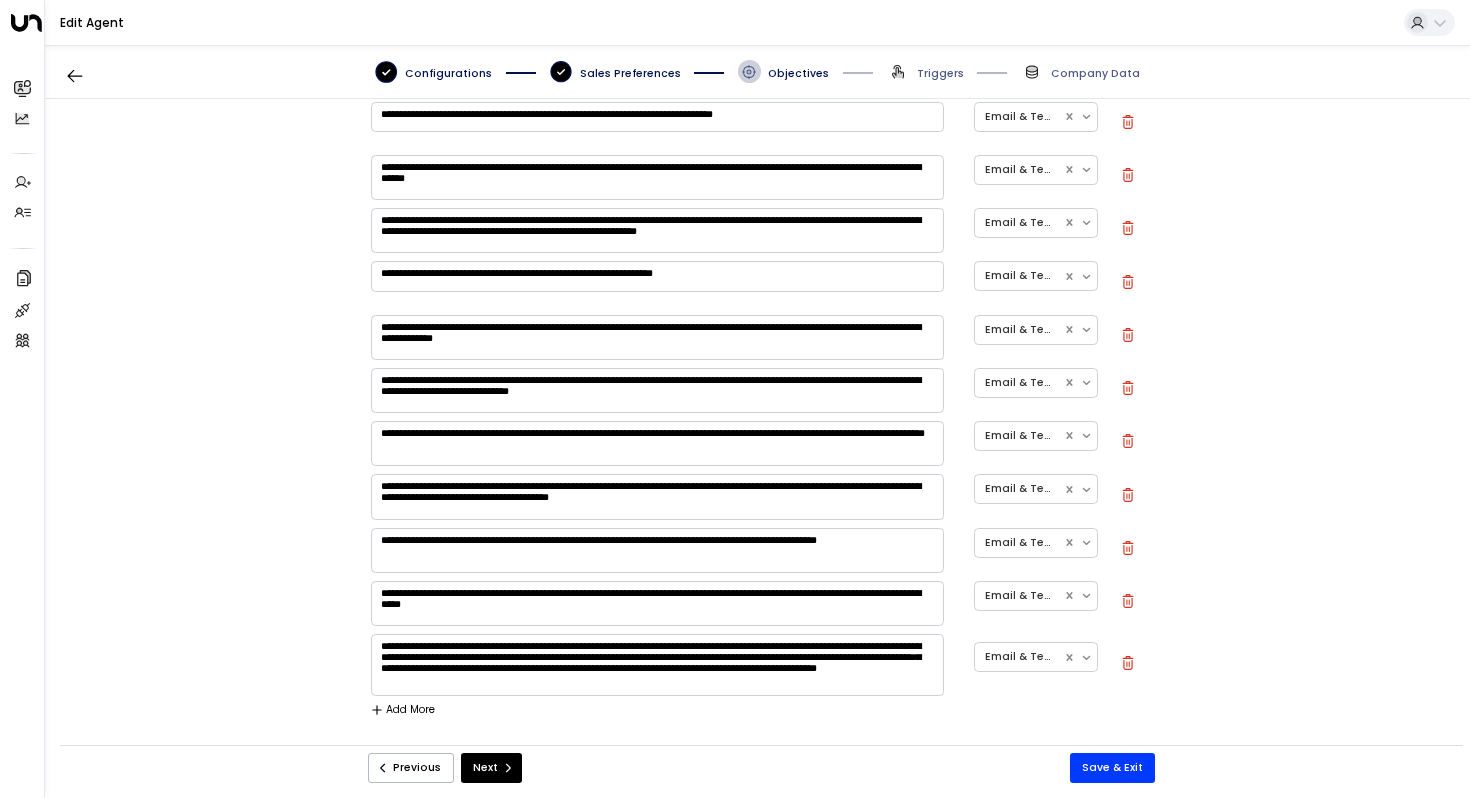 click 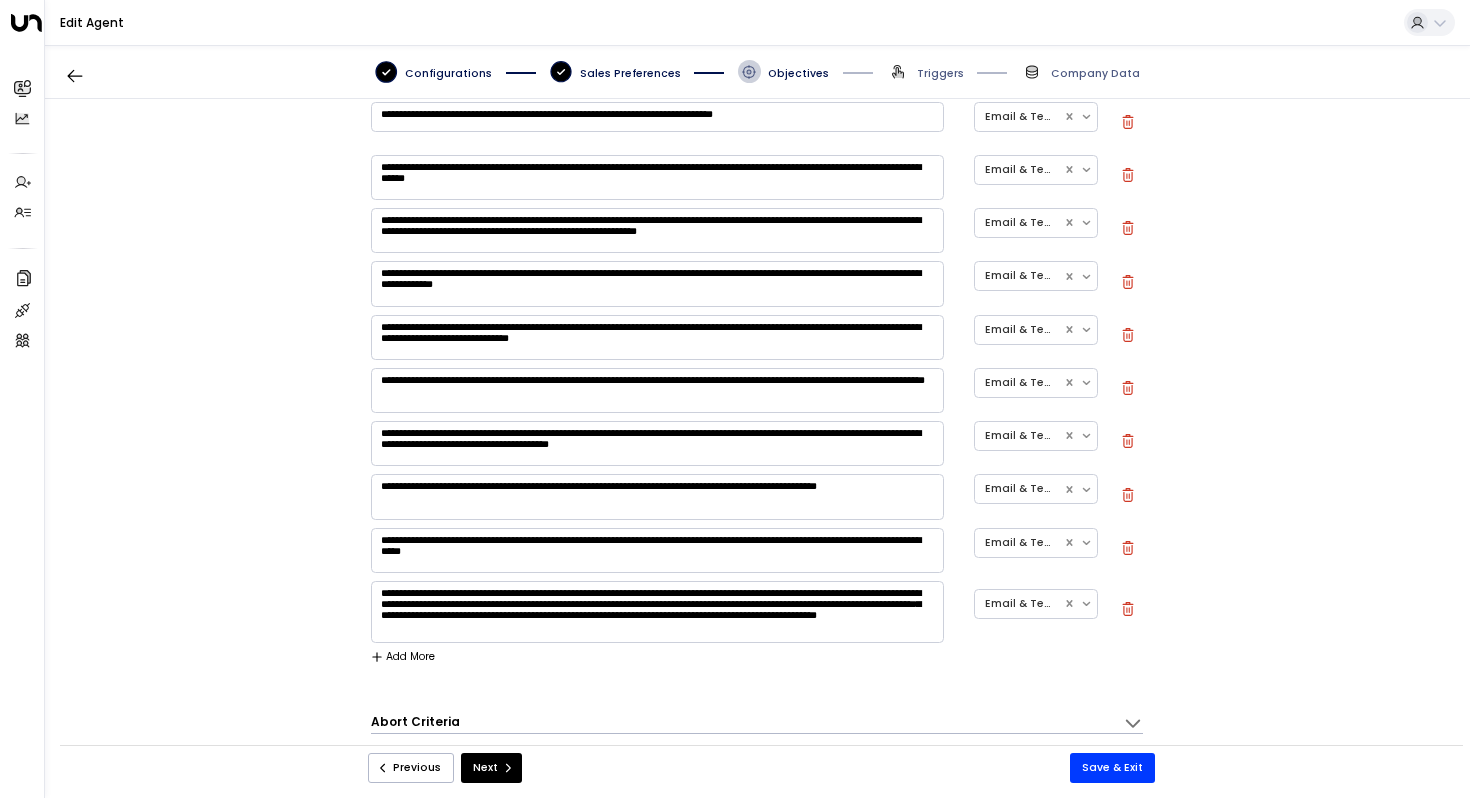 click on "**********" at bounding box center [657, 283] 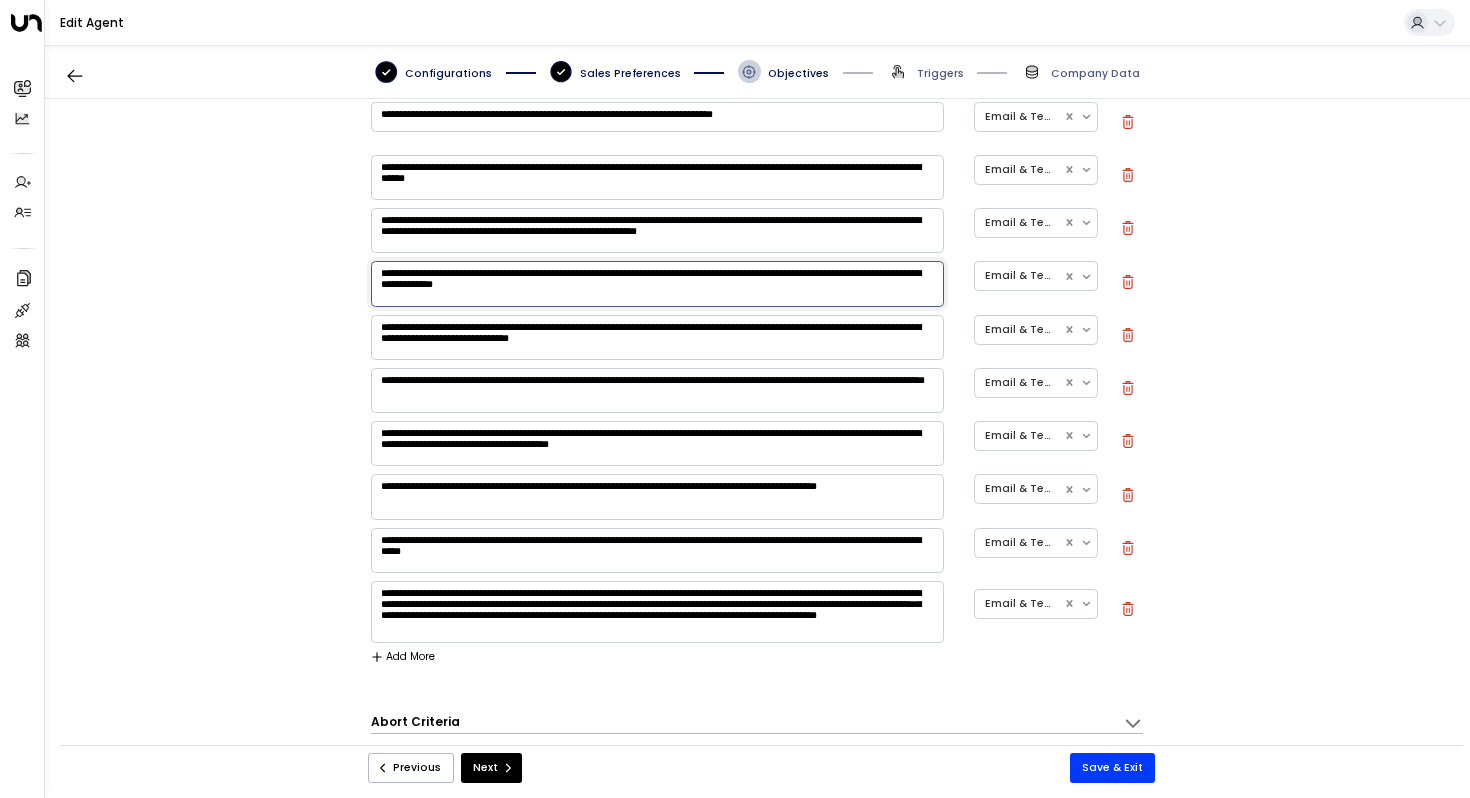click on "**********" at bounding box center [657, 390] 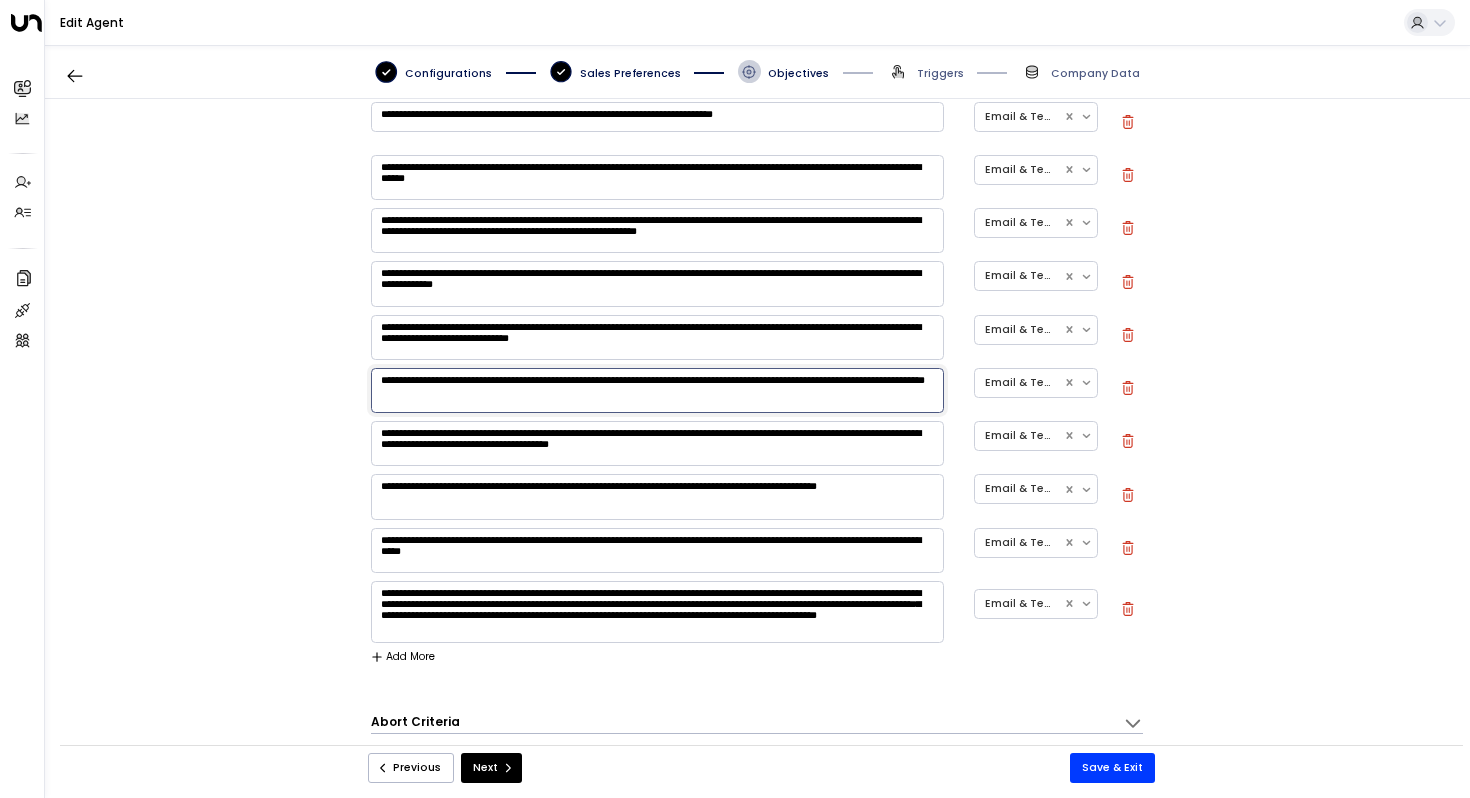 click on "**********" at bounding box center (657, 443) 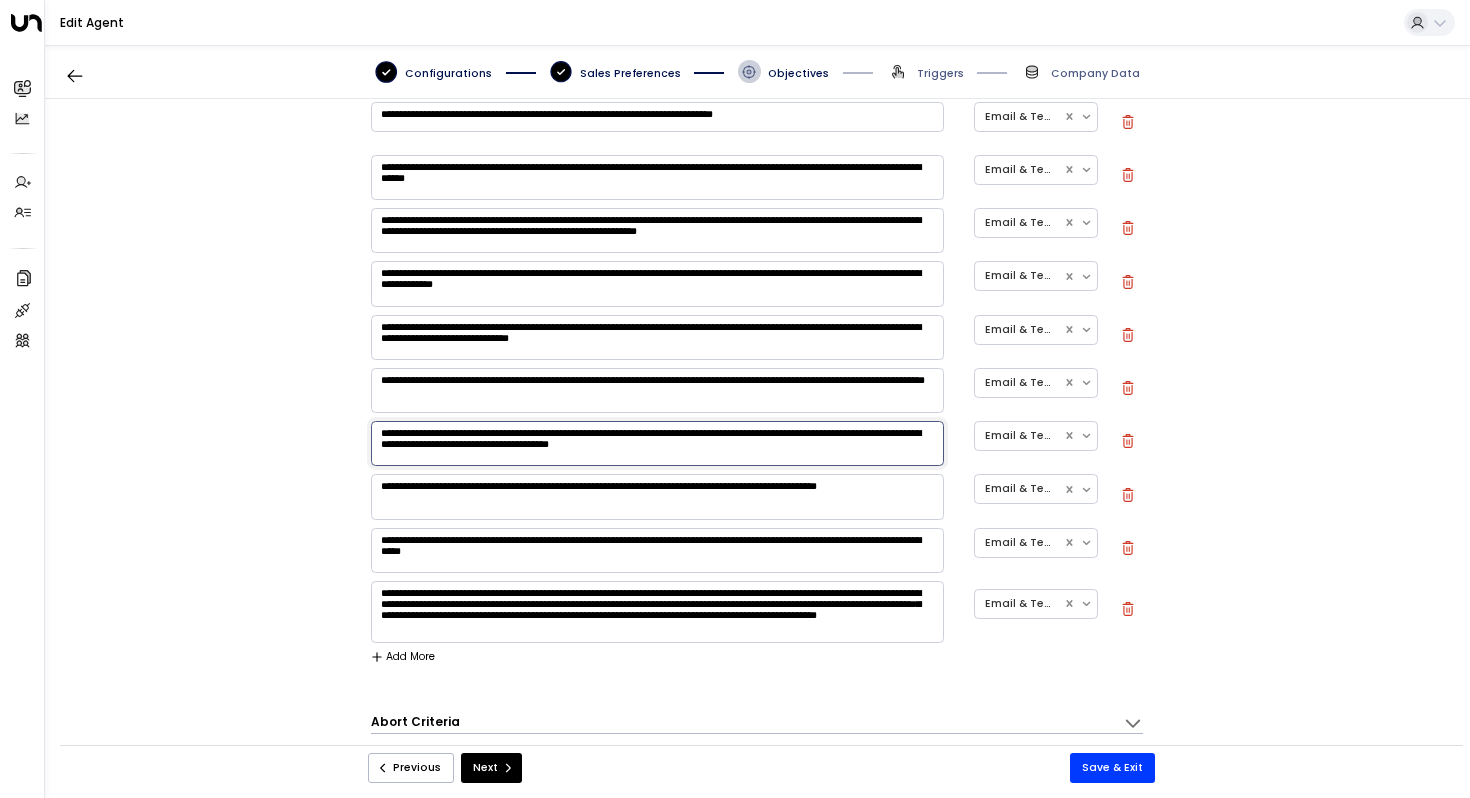 click on "**********" at bounding box center [657, 496] 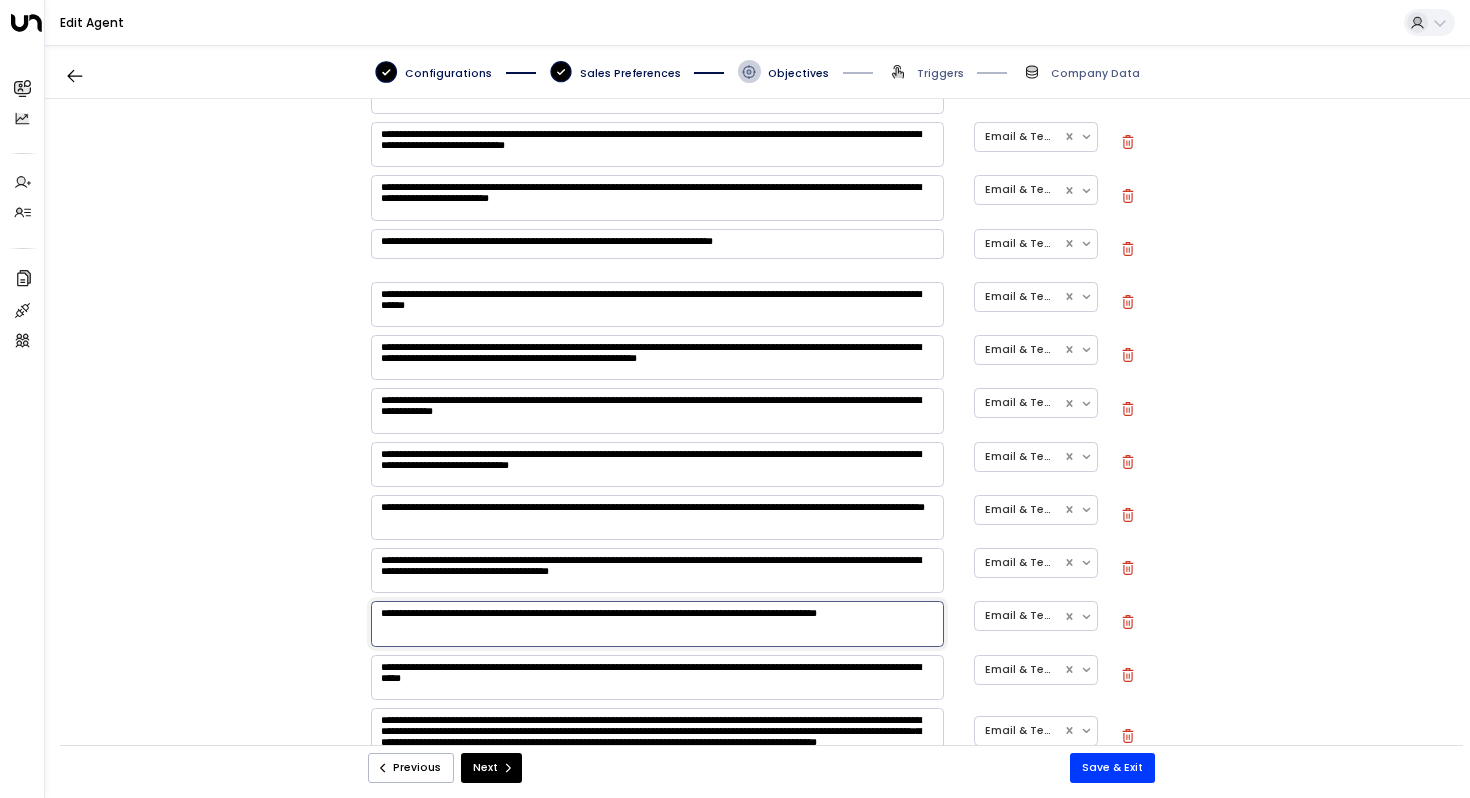 scroll, scrollTop: 923, scrollLeft: 0, axis: vertical 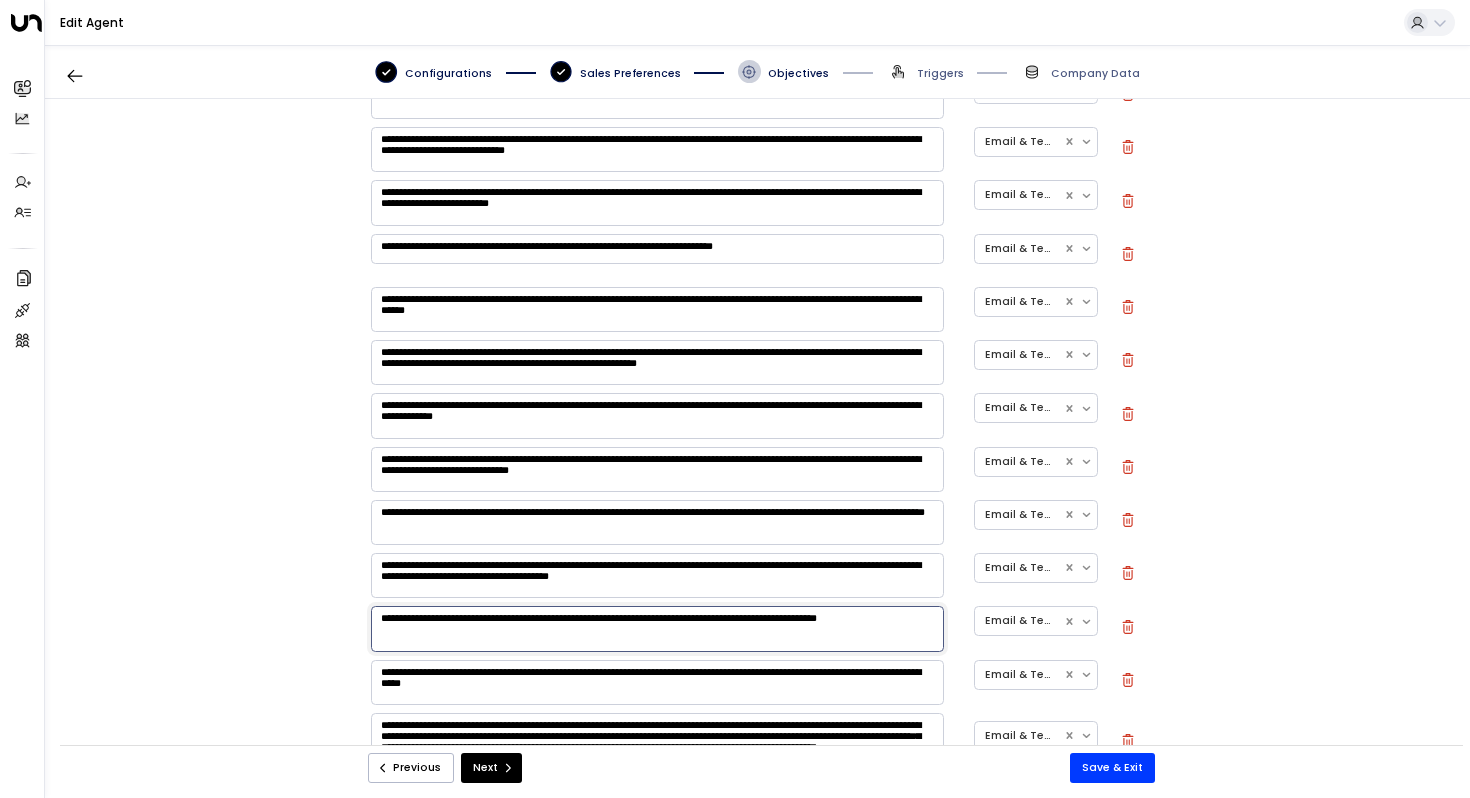 click 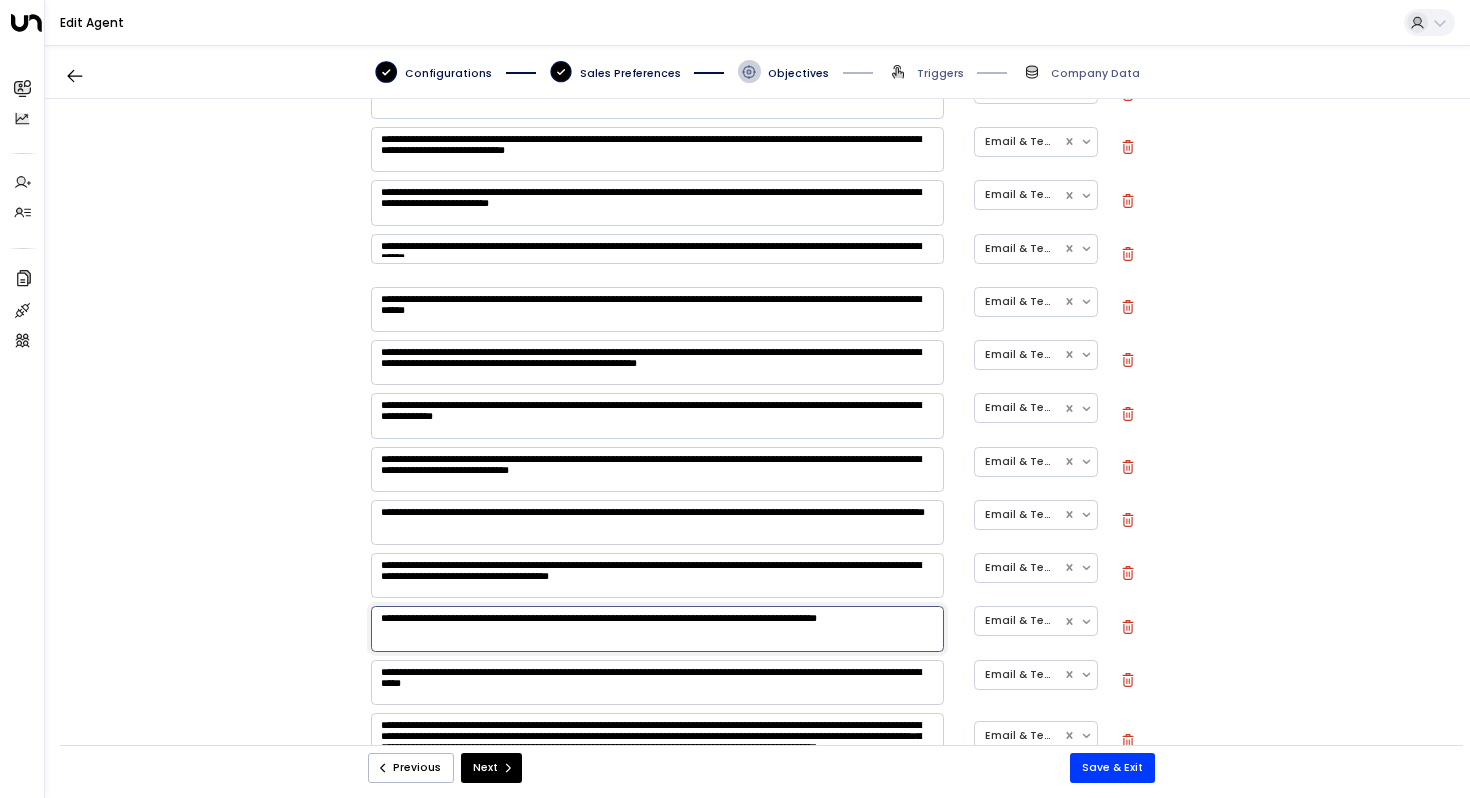 type on "**********" 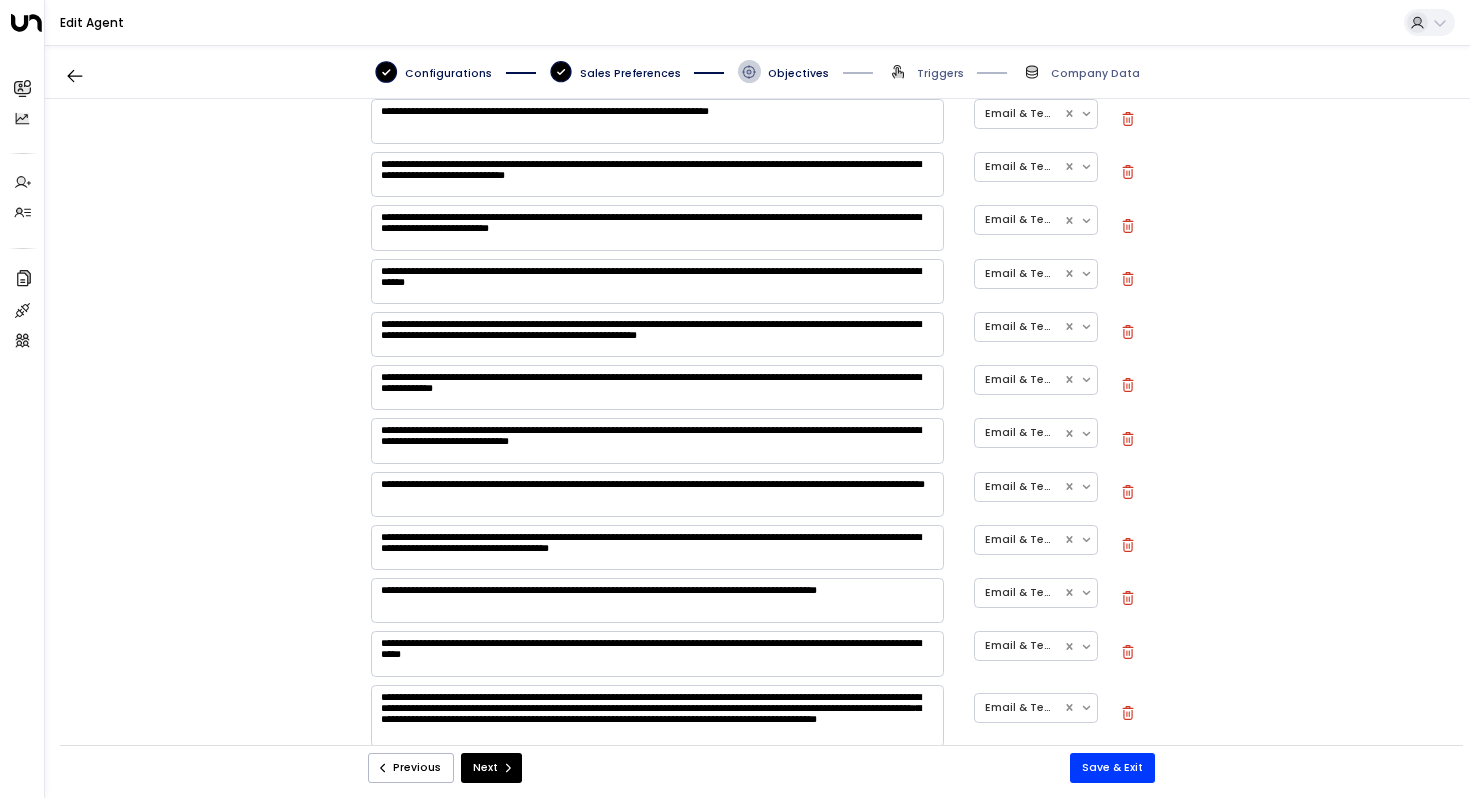 scroll, scrollTop: 916, scrollLeft: 0, axis: vertical 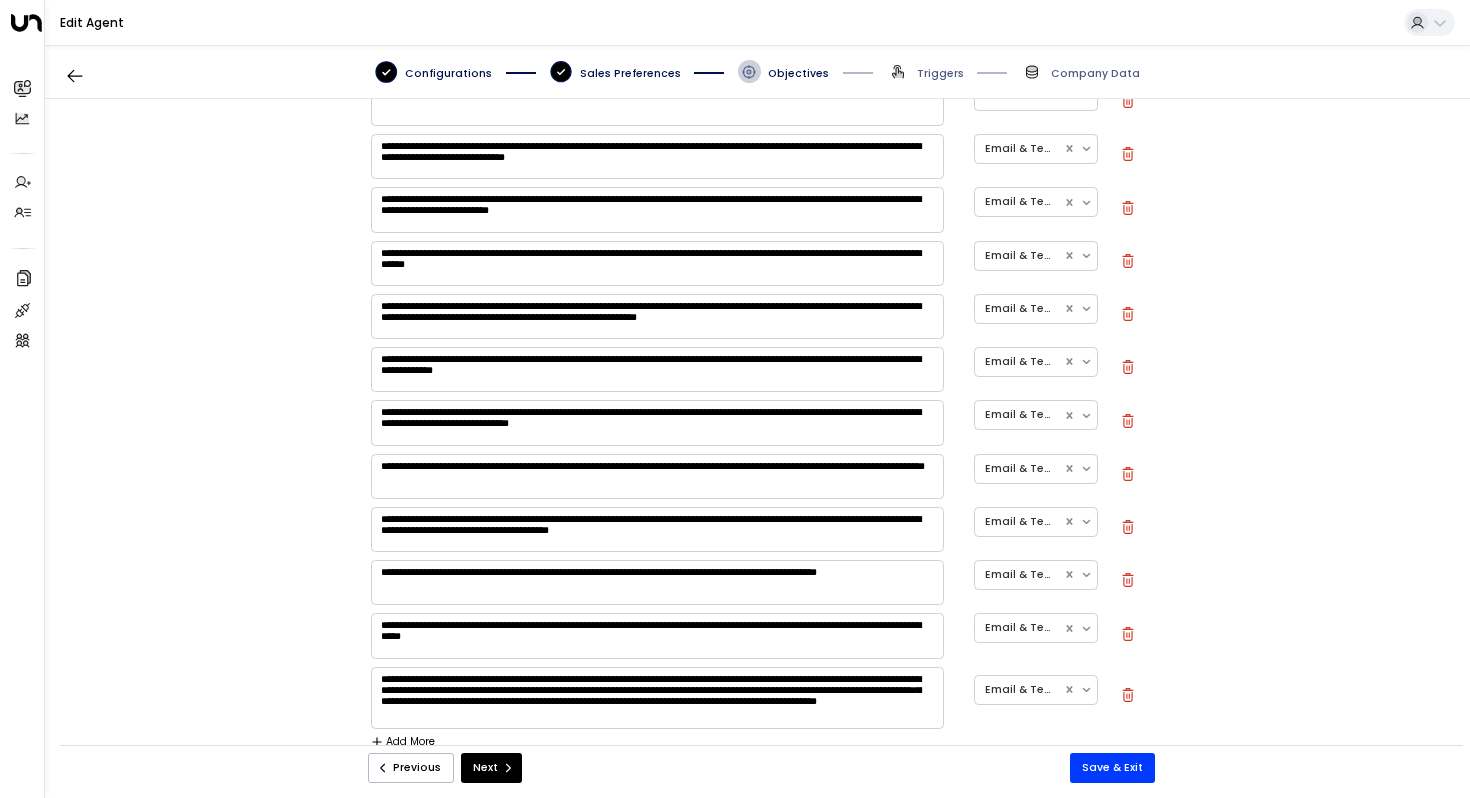click on "**********" at bounding box center [657, 369] 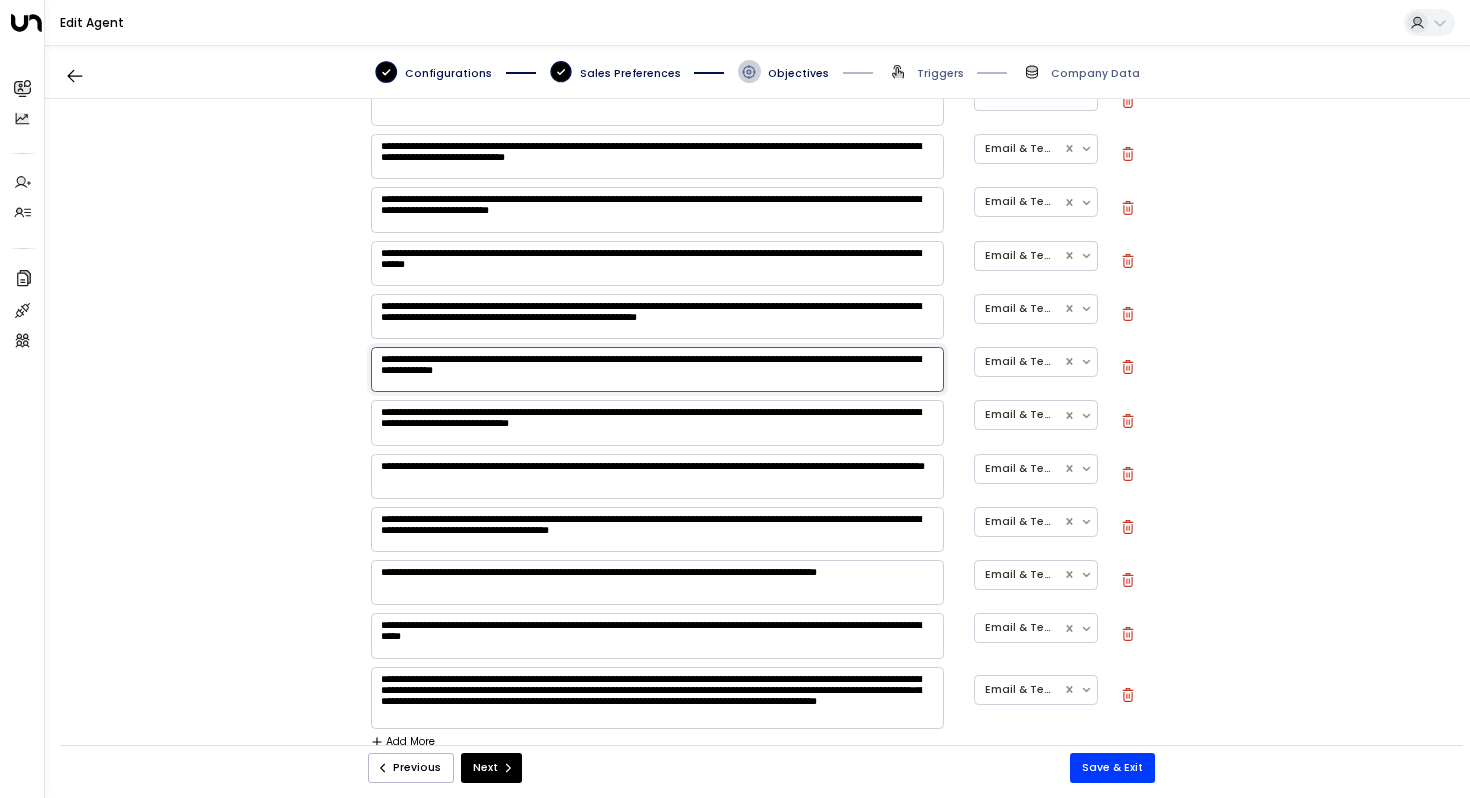 scroll, scrollTop: 938, scrollLeft: 0, axis: vertical 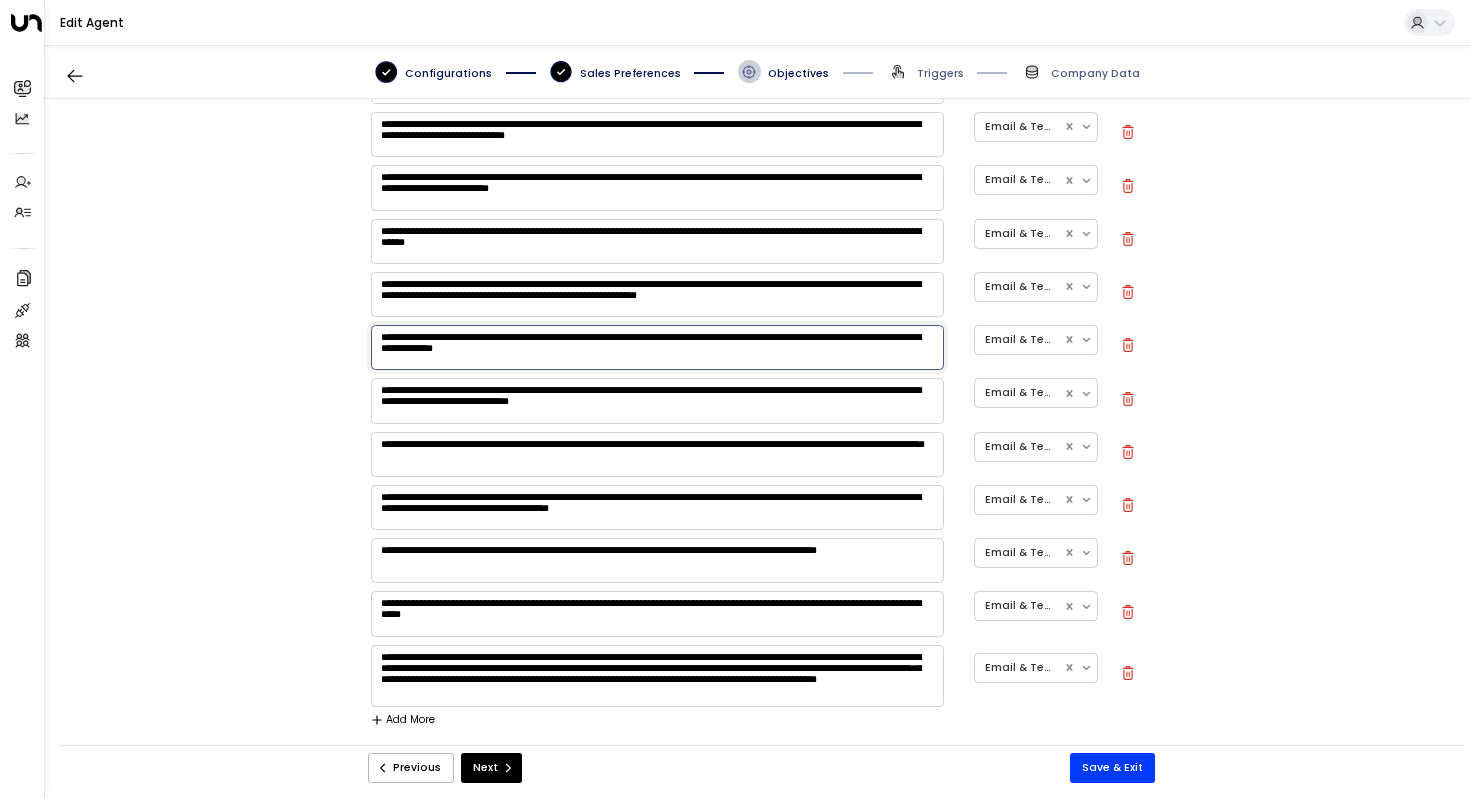 click on "**********" at bounding box center (657, 294) 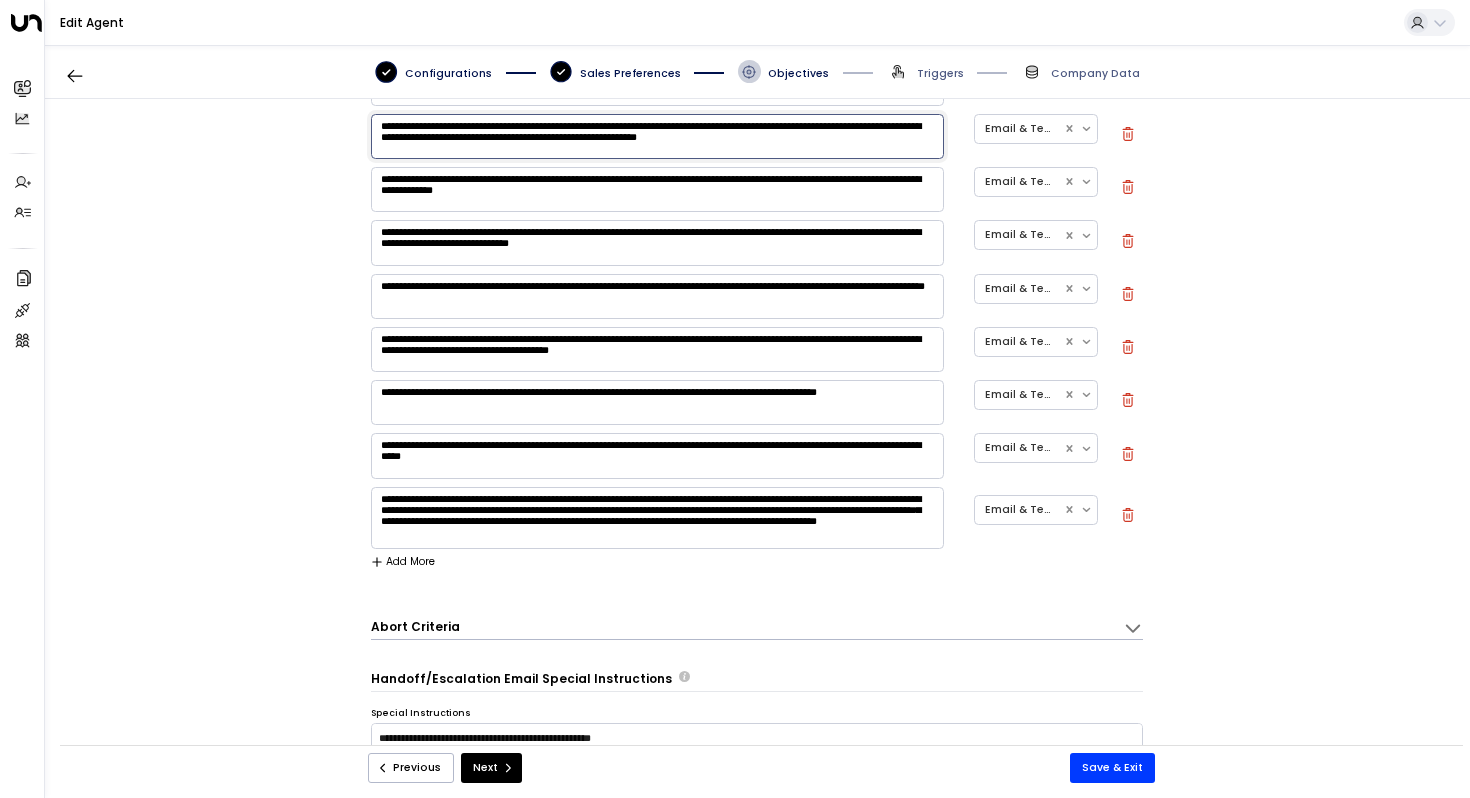 scroll, scrollTop: 1097, scrollLeft: 0, axis: vertical 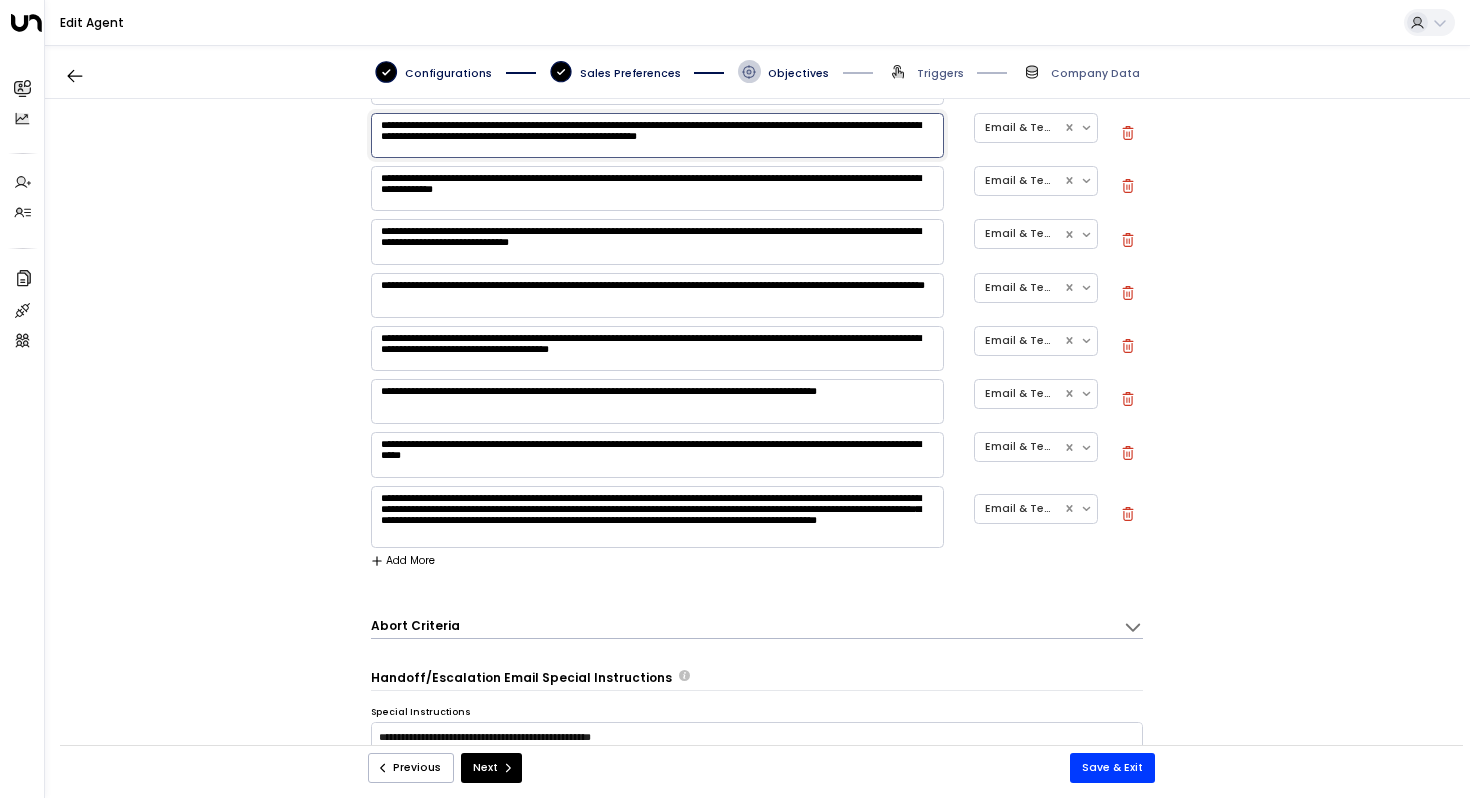 click on "**********" at bounding box center (757, 430) 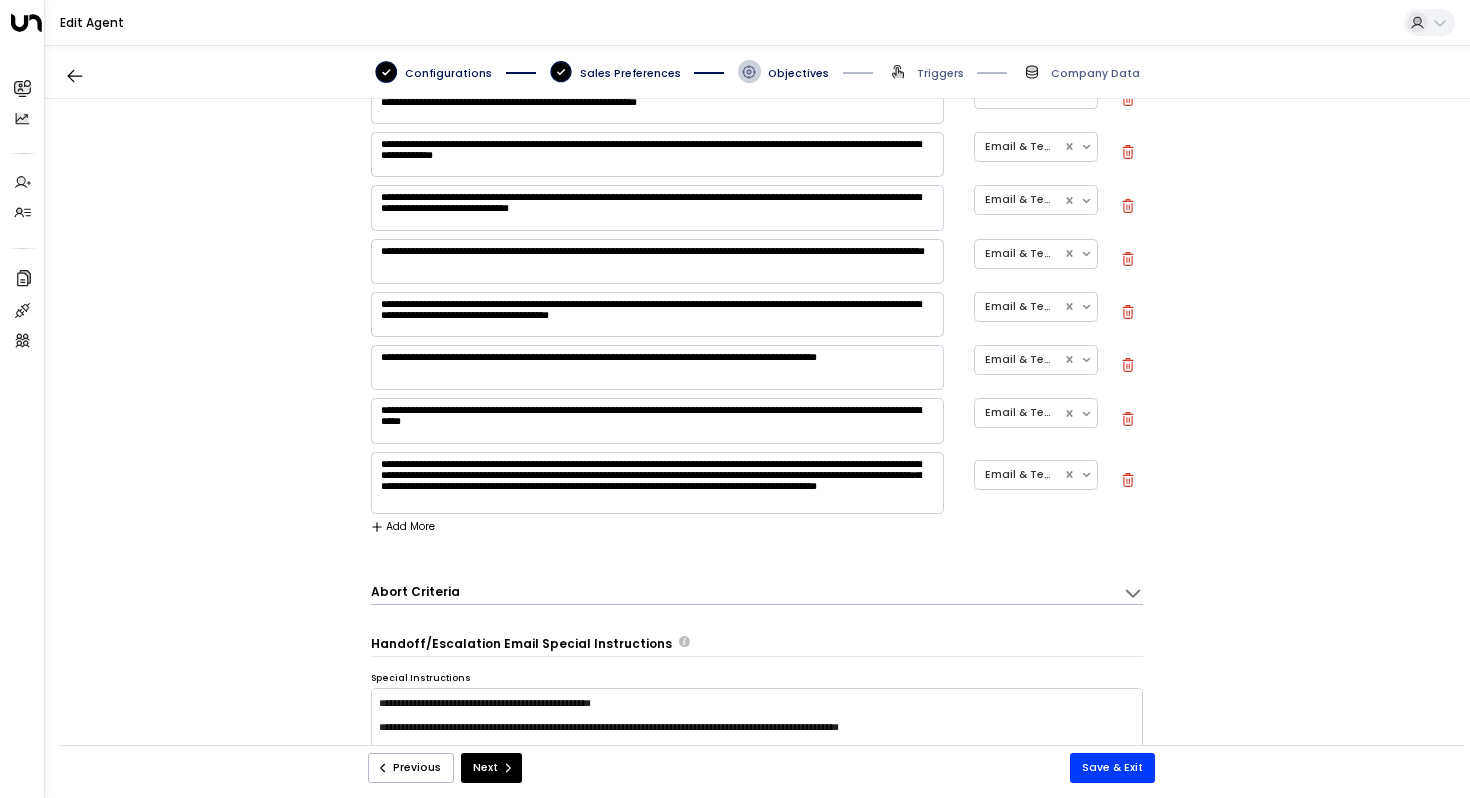scroll, scrollTop: 1132, scrollLeft: 0, axis: vertical 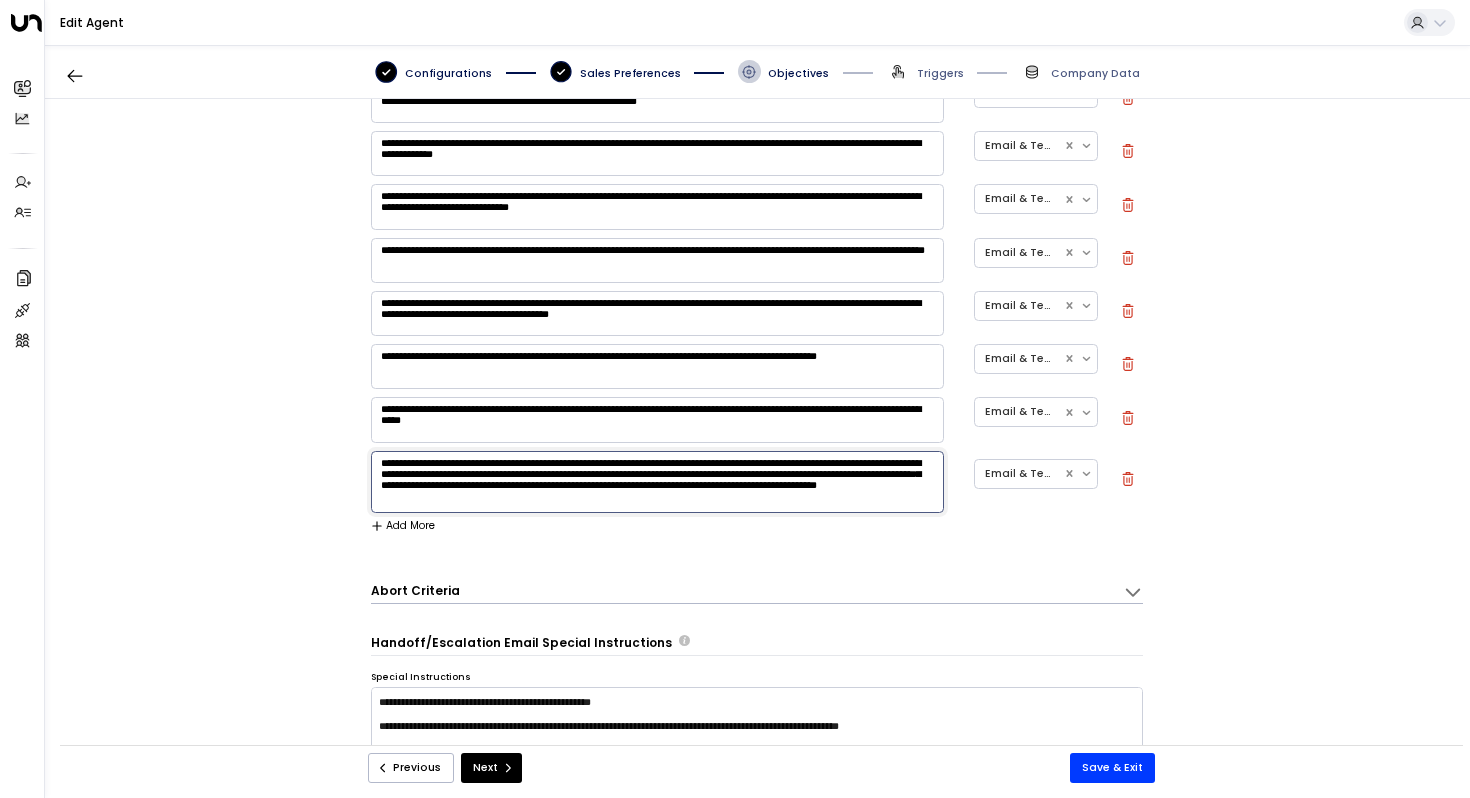 drag, startPoint x: 792, startPoint y: 495, endPoint x: 586, endPoint y: 497, distance: 206.0097 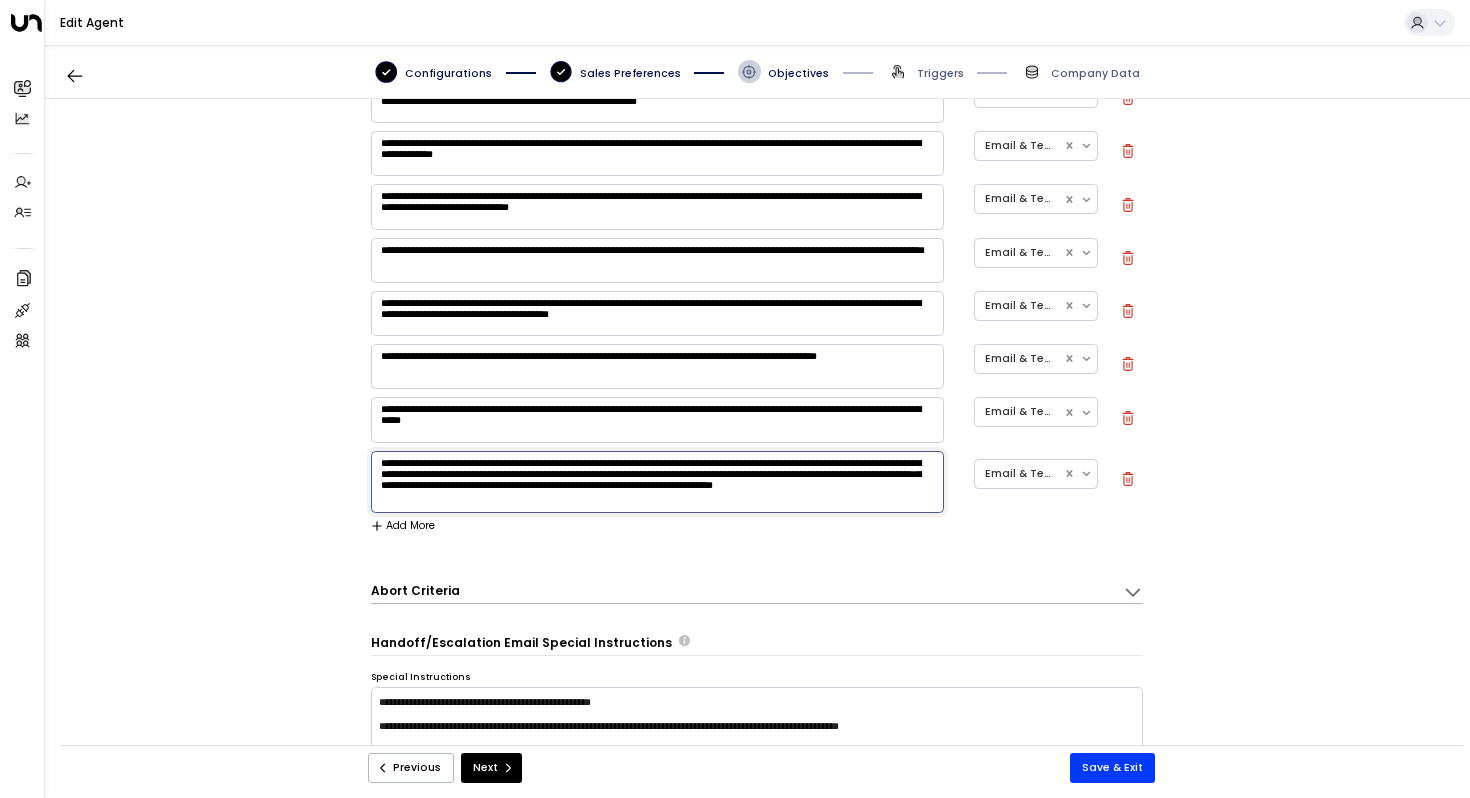 type on "**********" 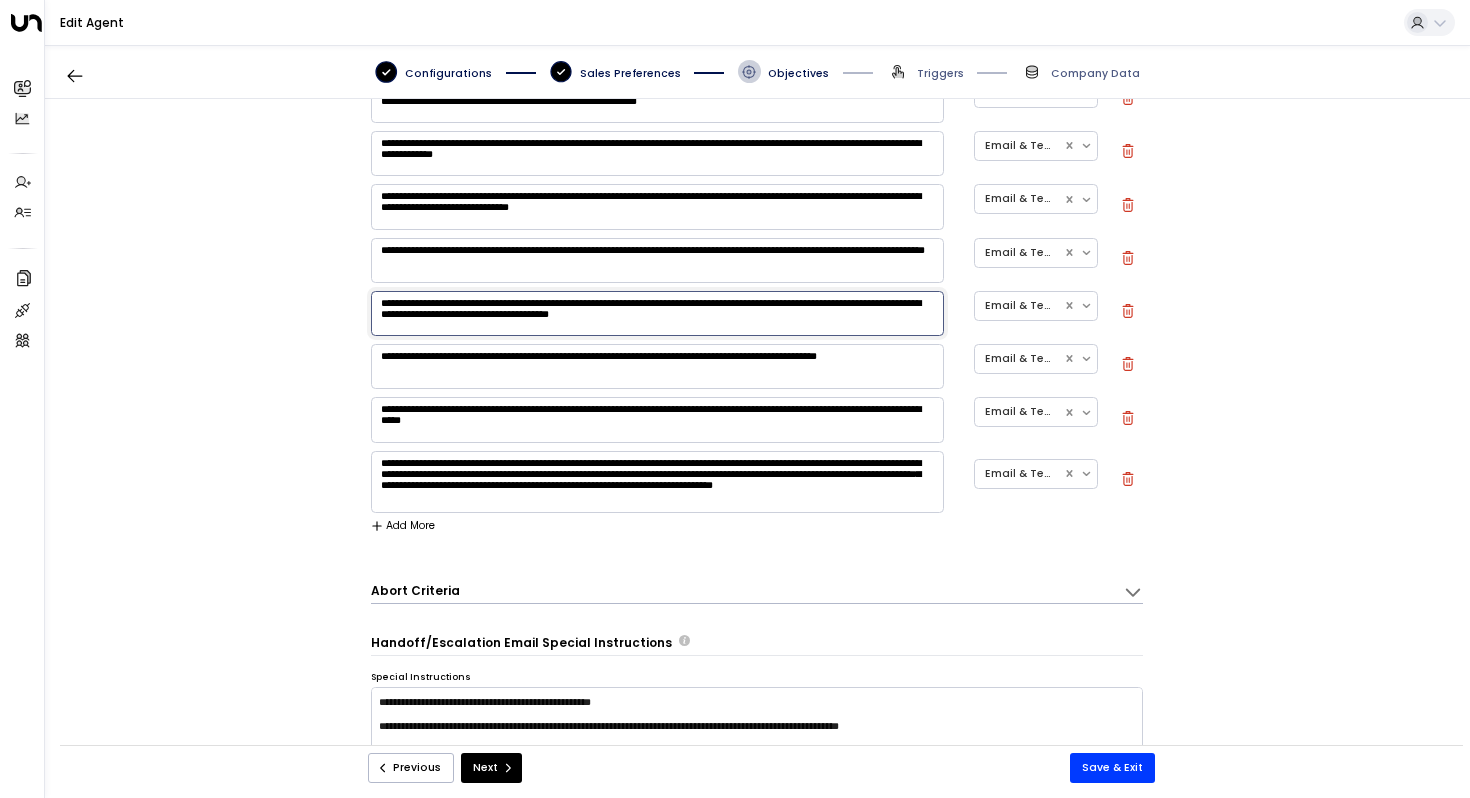 drag, startPoint x: 840, startPoint y: 320, endPoint x: 582, endPoint y: 323, distance: 258.01746 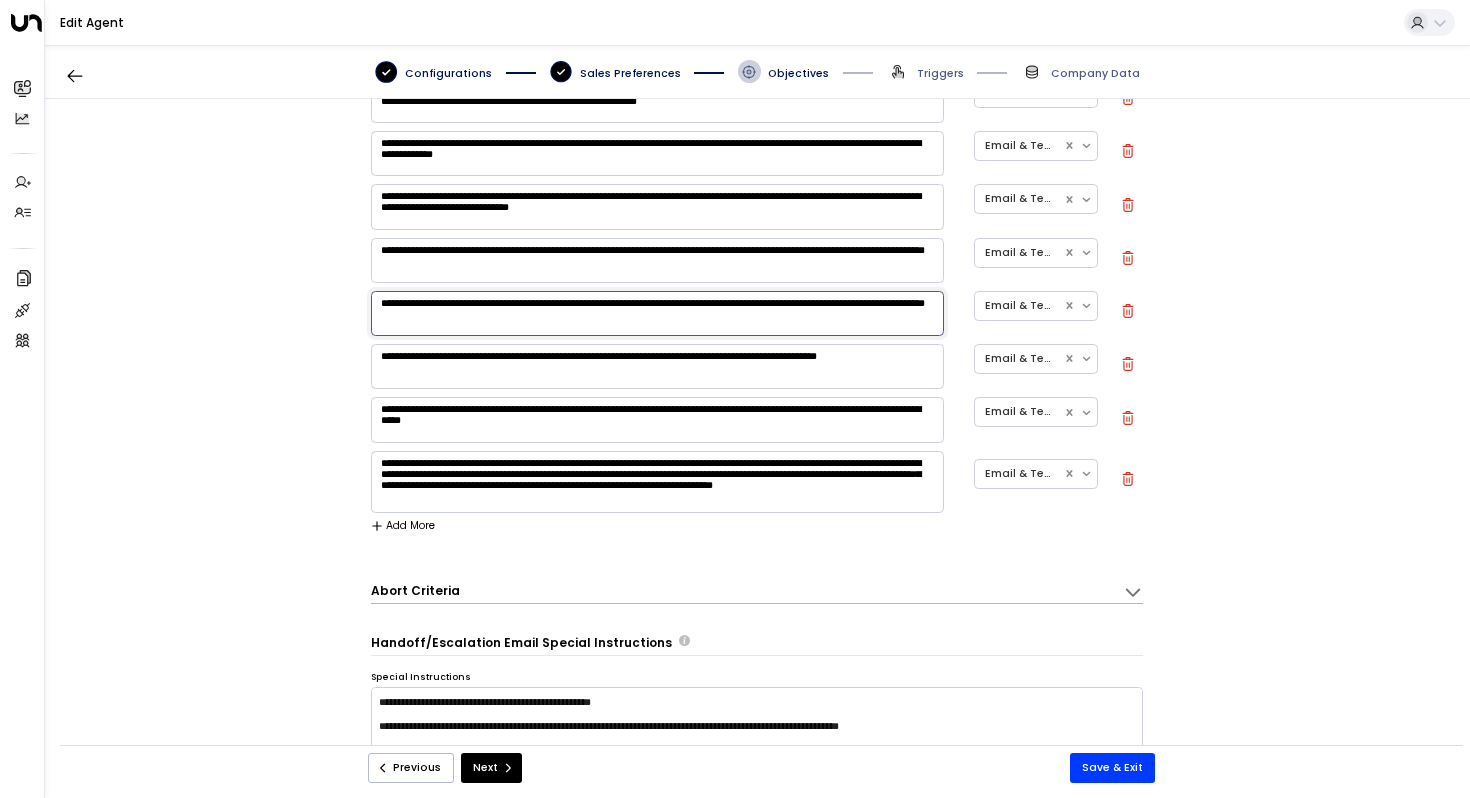 type on "**********" 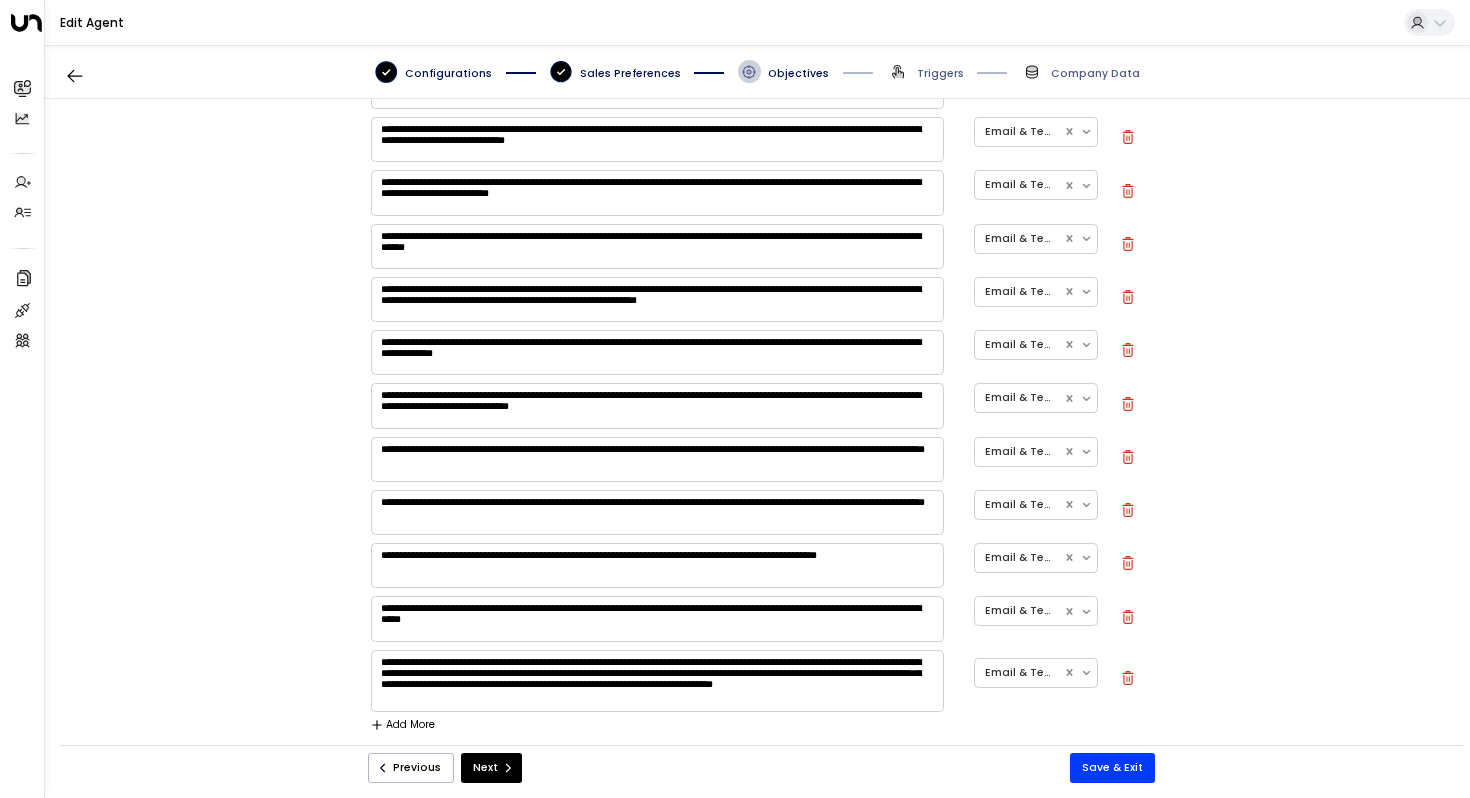 scroll, scrollTop: 962, scrollLeft: 0, axis: vertical 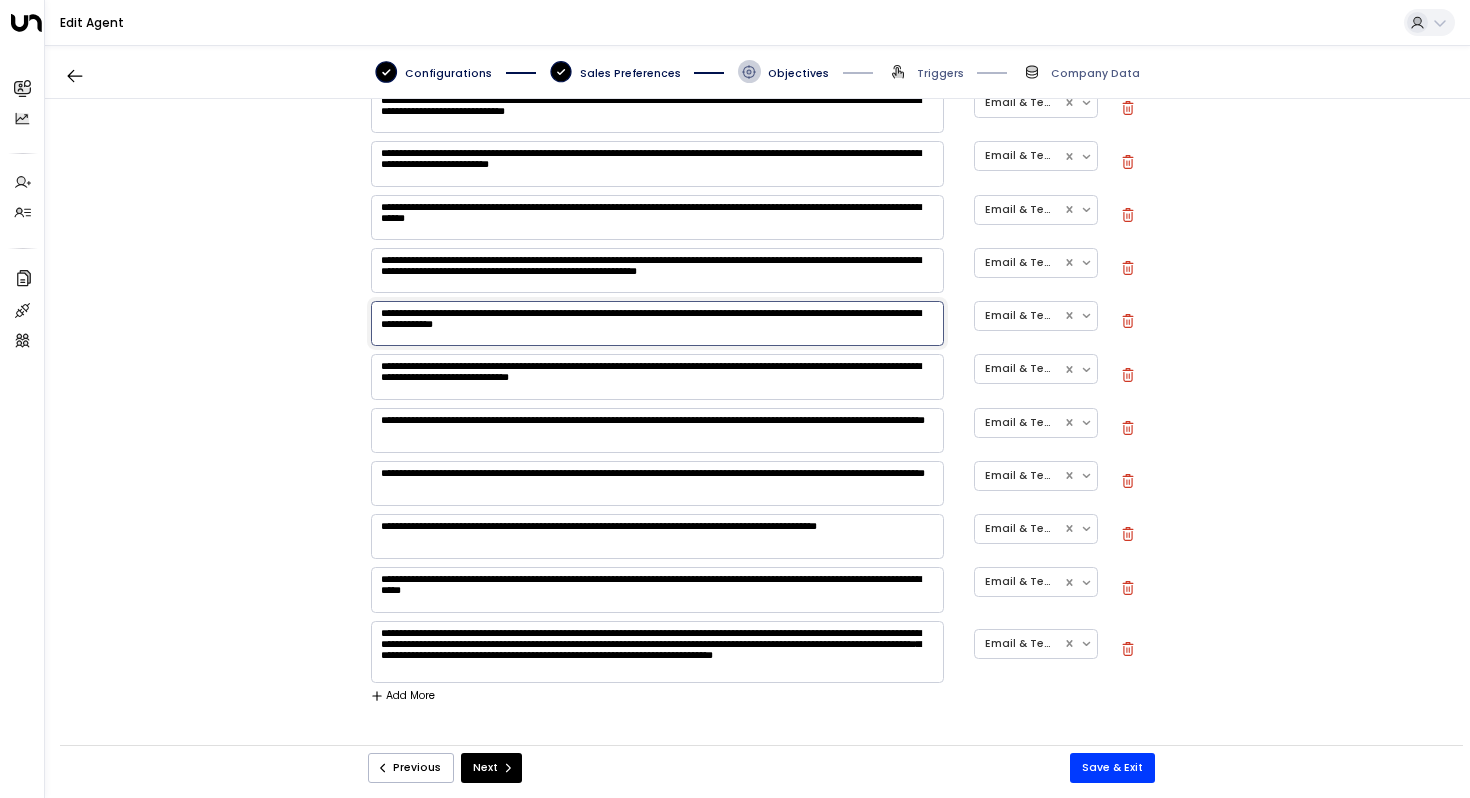 drag, startPoint x: 704, startPoint y: 317, endPoint x: 568, endPoint y: 320, distance: 136.03308 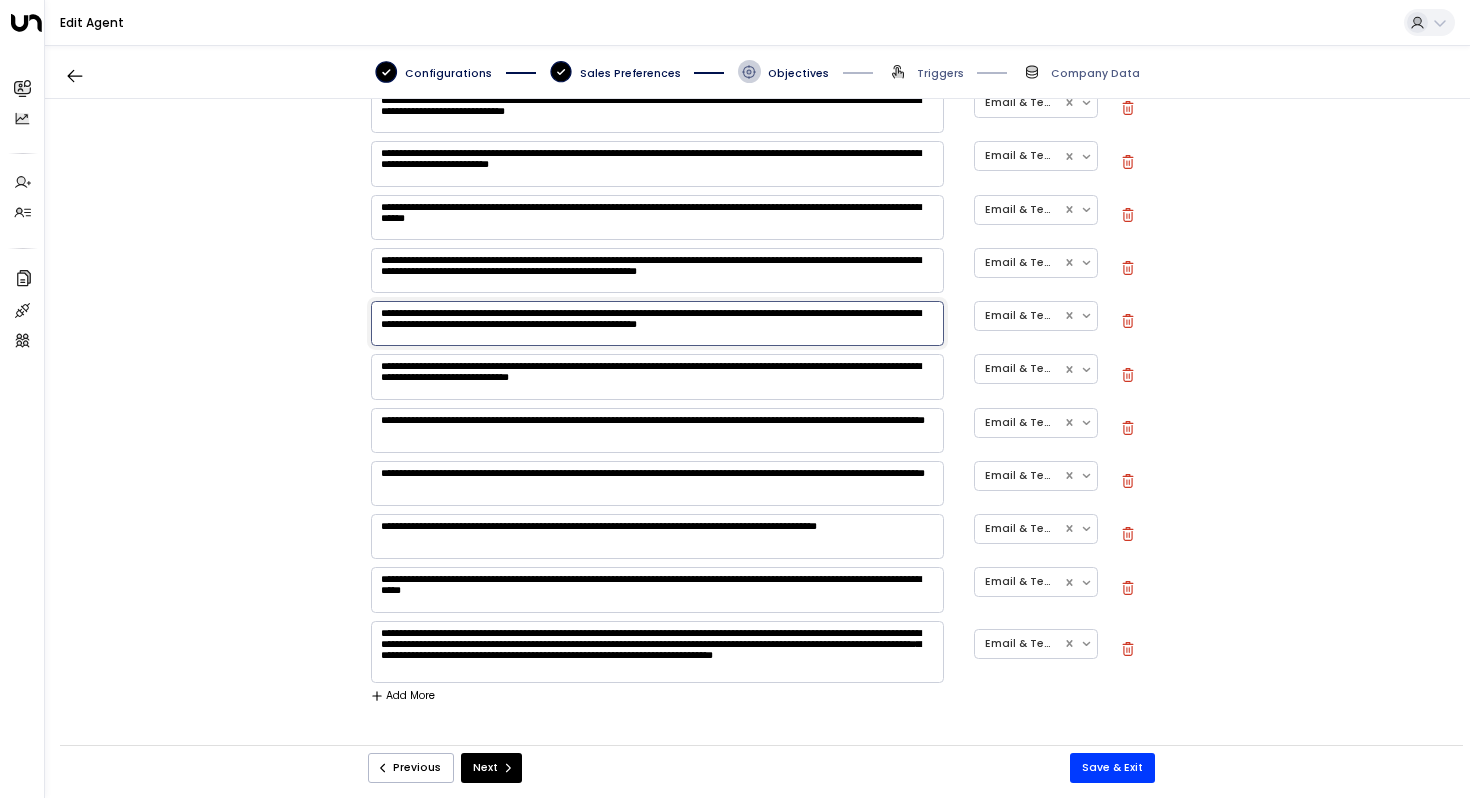 drag, startPoint x: 612, startPoint y: 315, endPoint x: 575, endPoint y: 315, distance: 37 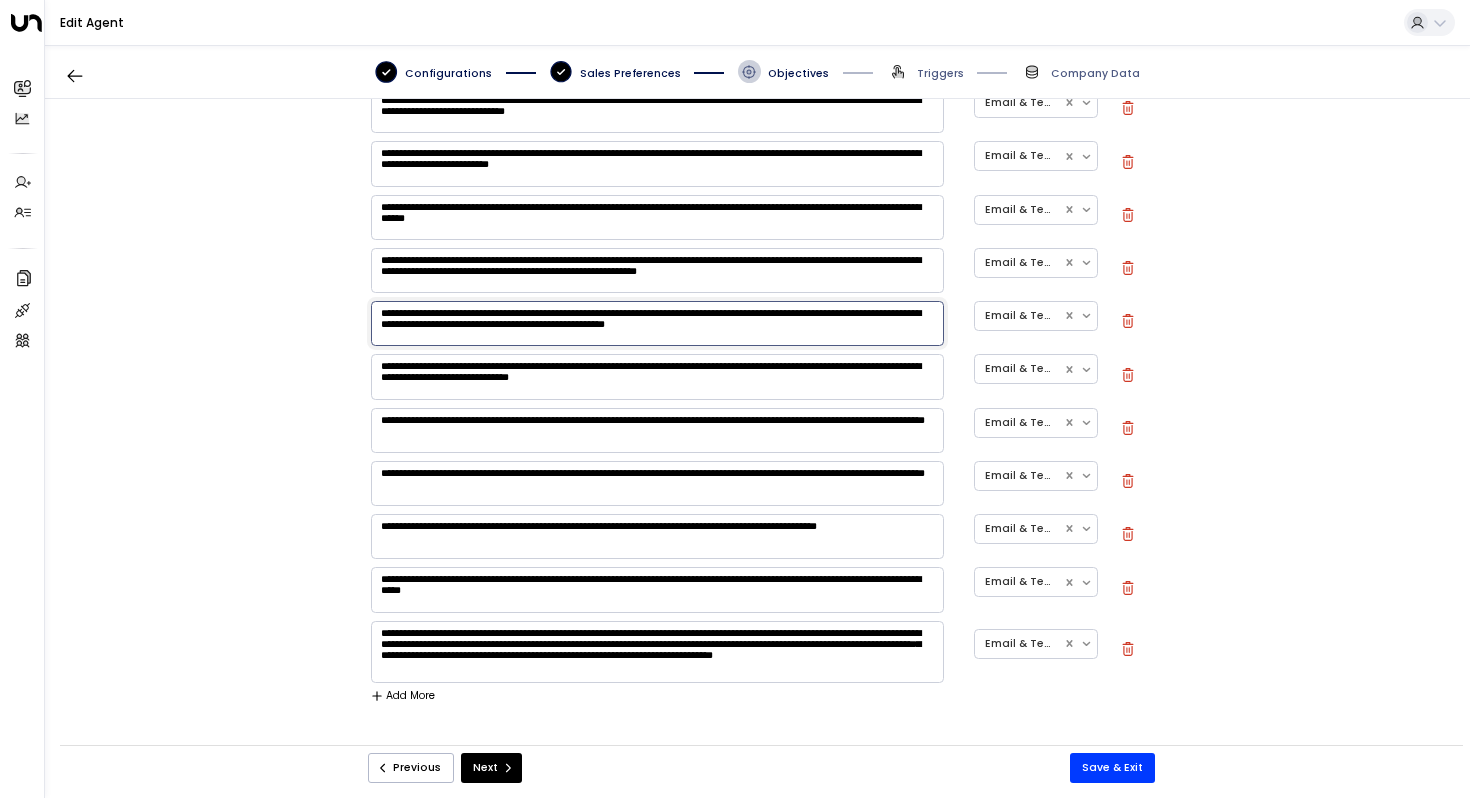 click on "**********" at bounding box center [657, 323] 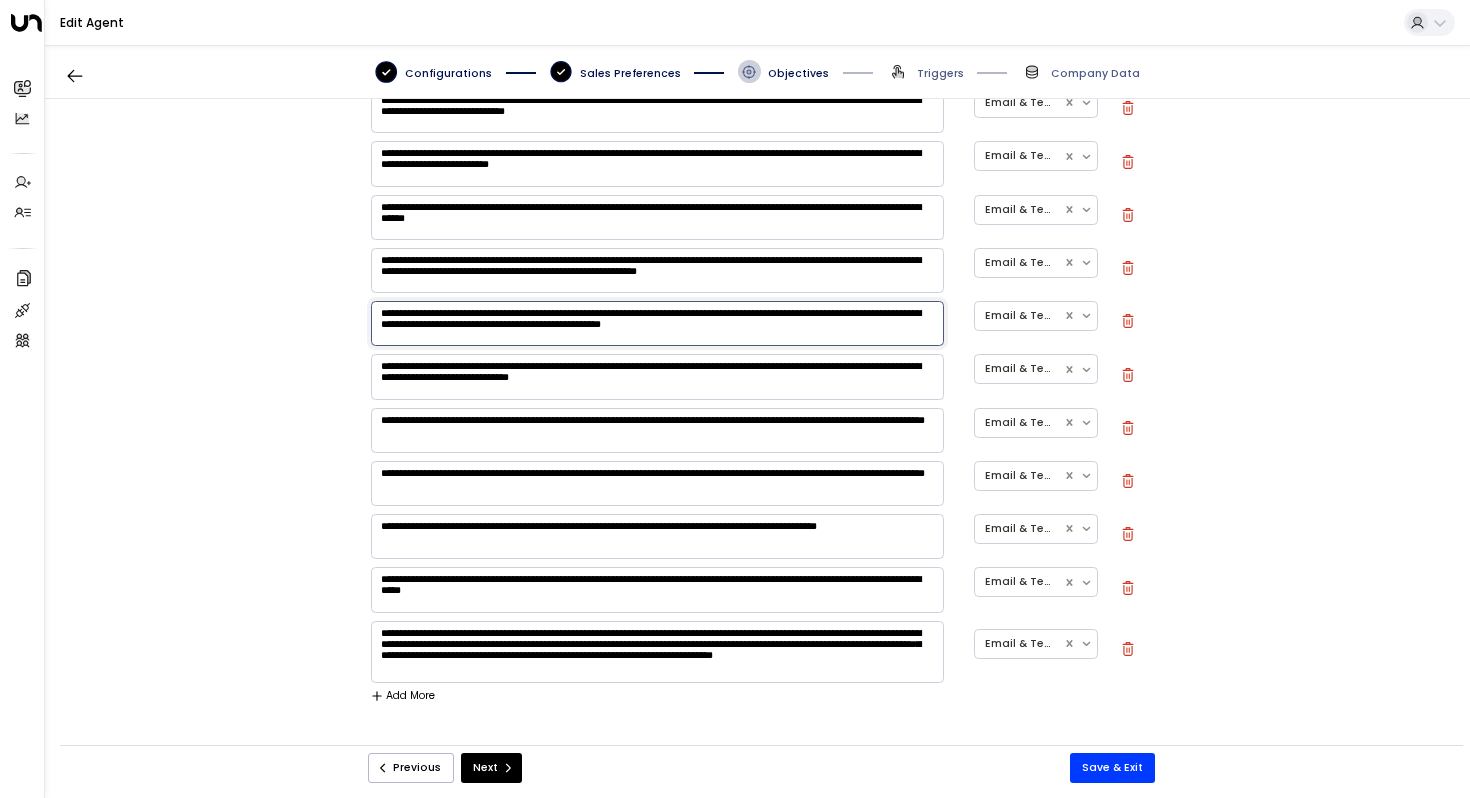 click on "**********" at bounding box center (657, 323) 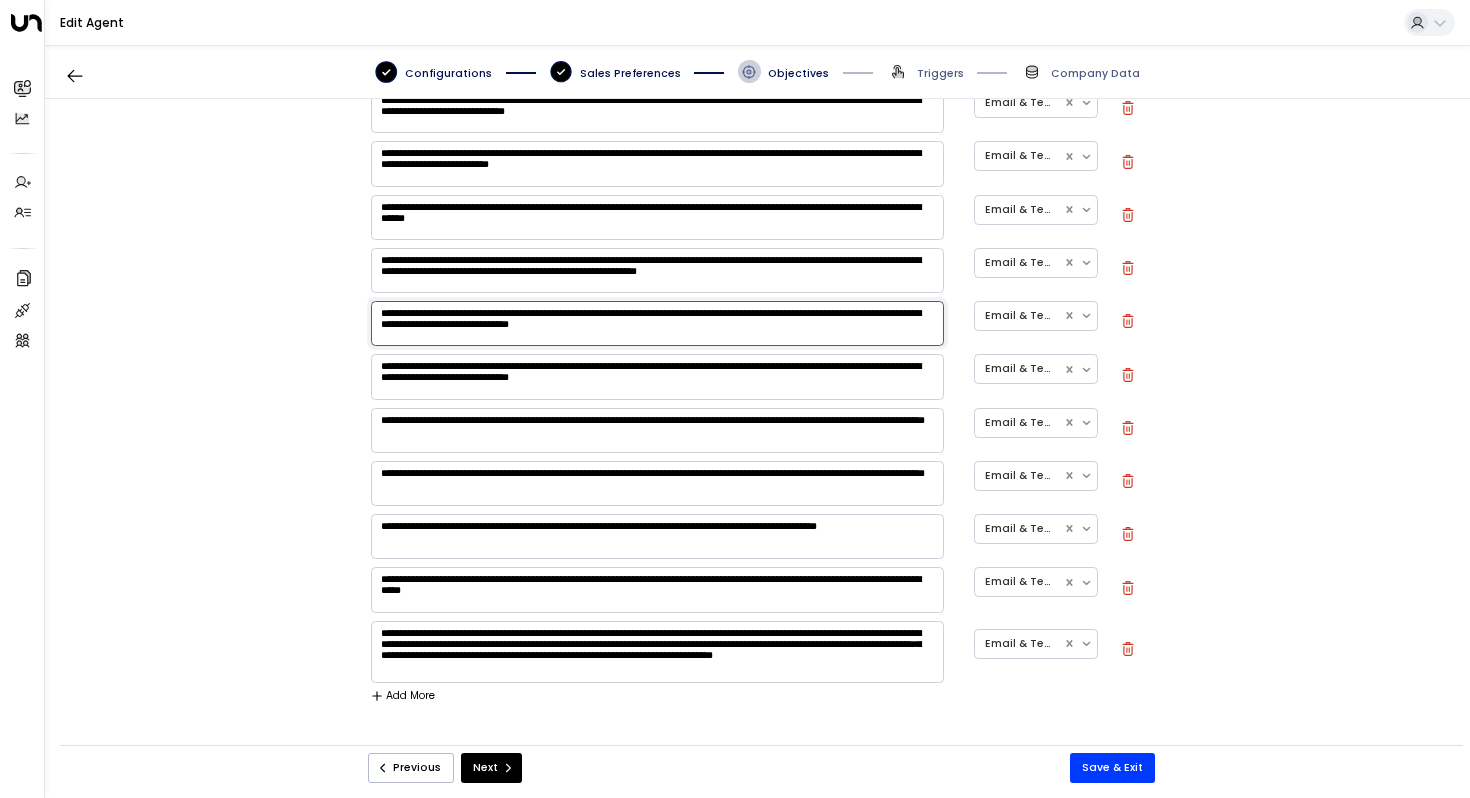 type on "**********" 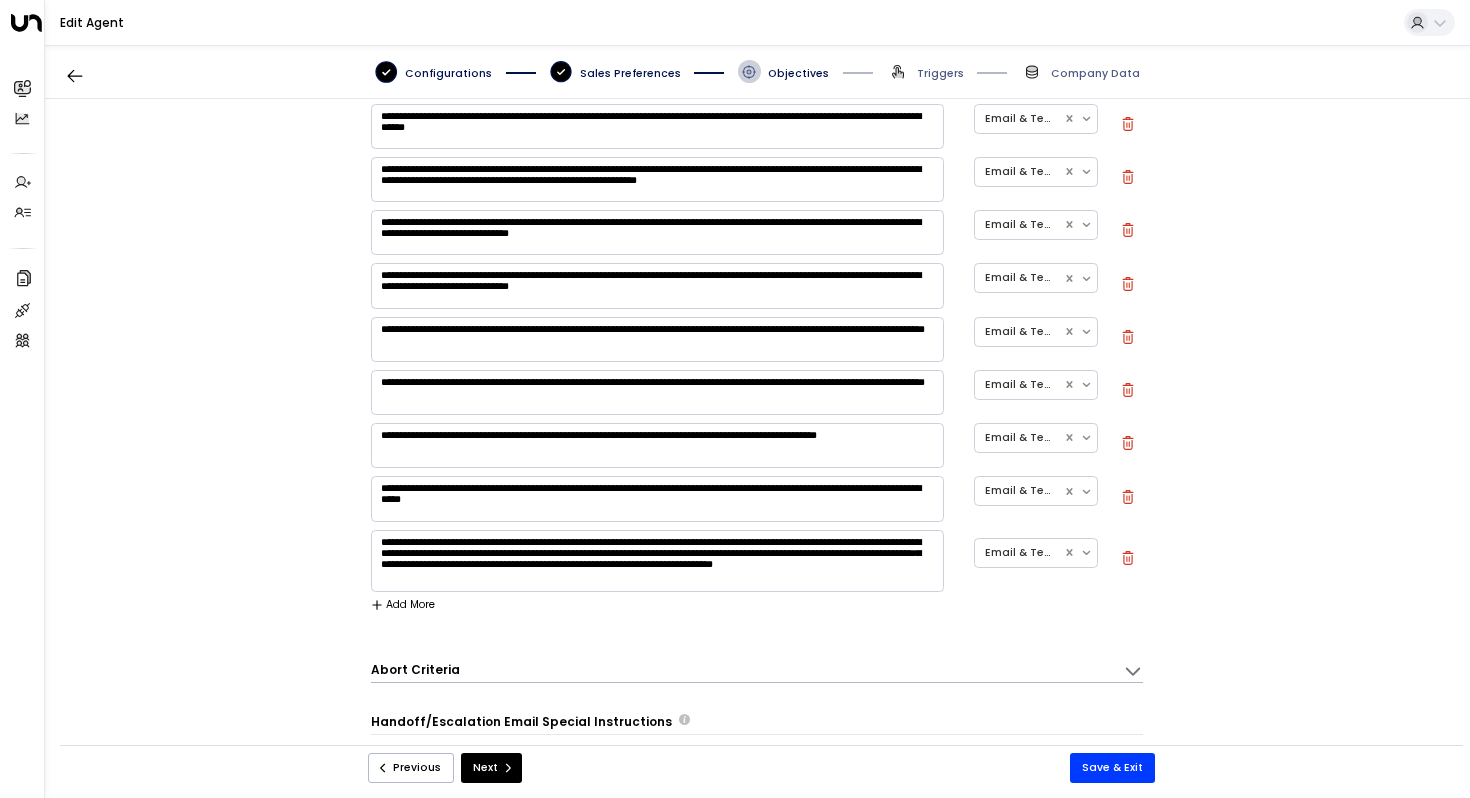 scroll, scrollTop: 1097, scrollLeft: 0, axis: vertical 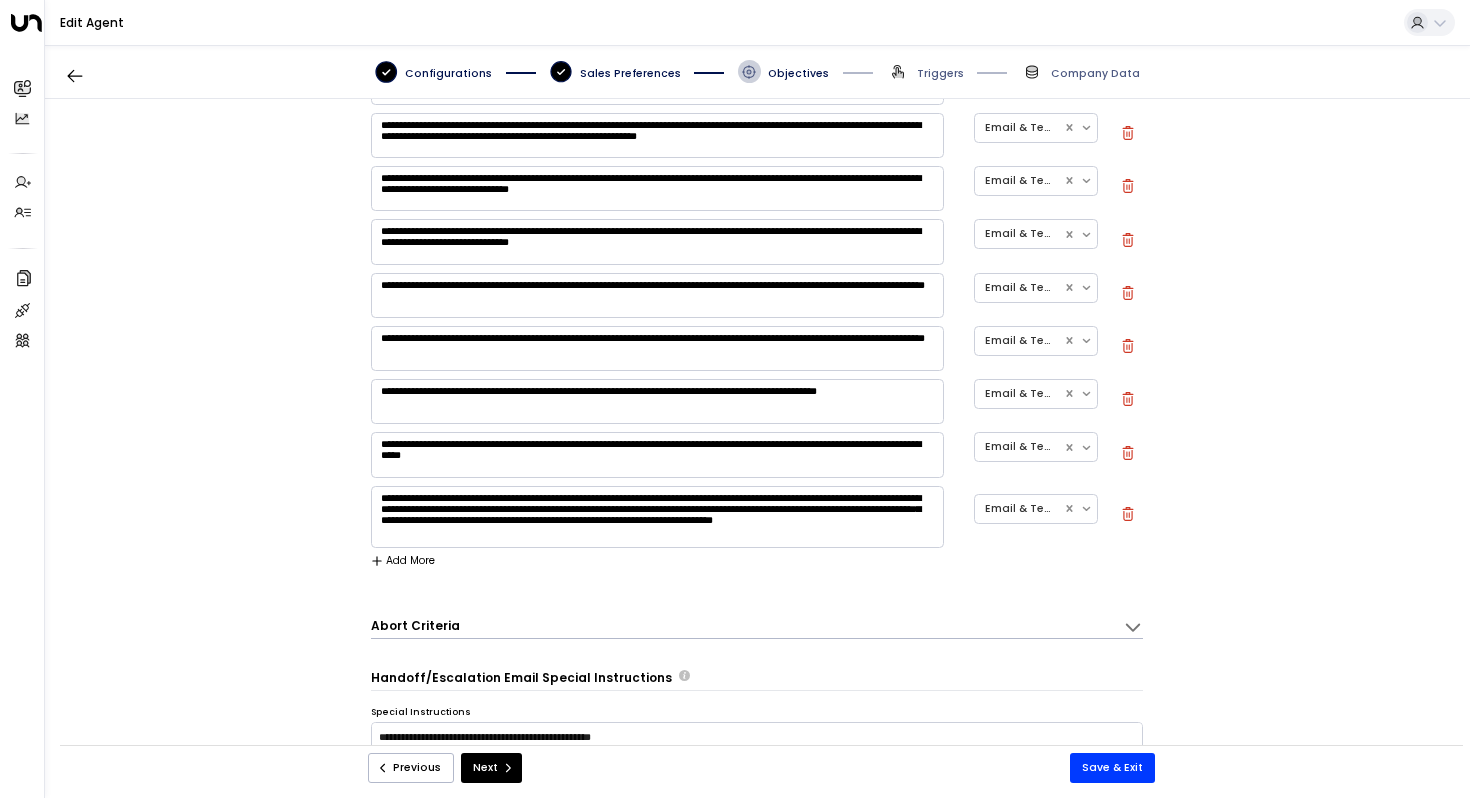 click on "**********" at bounding box center (757, 430) 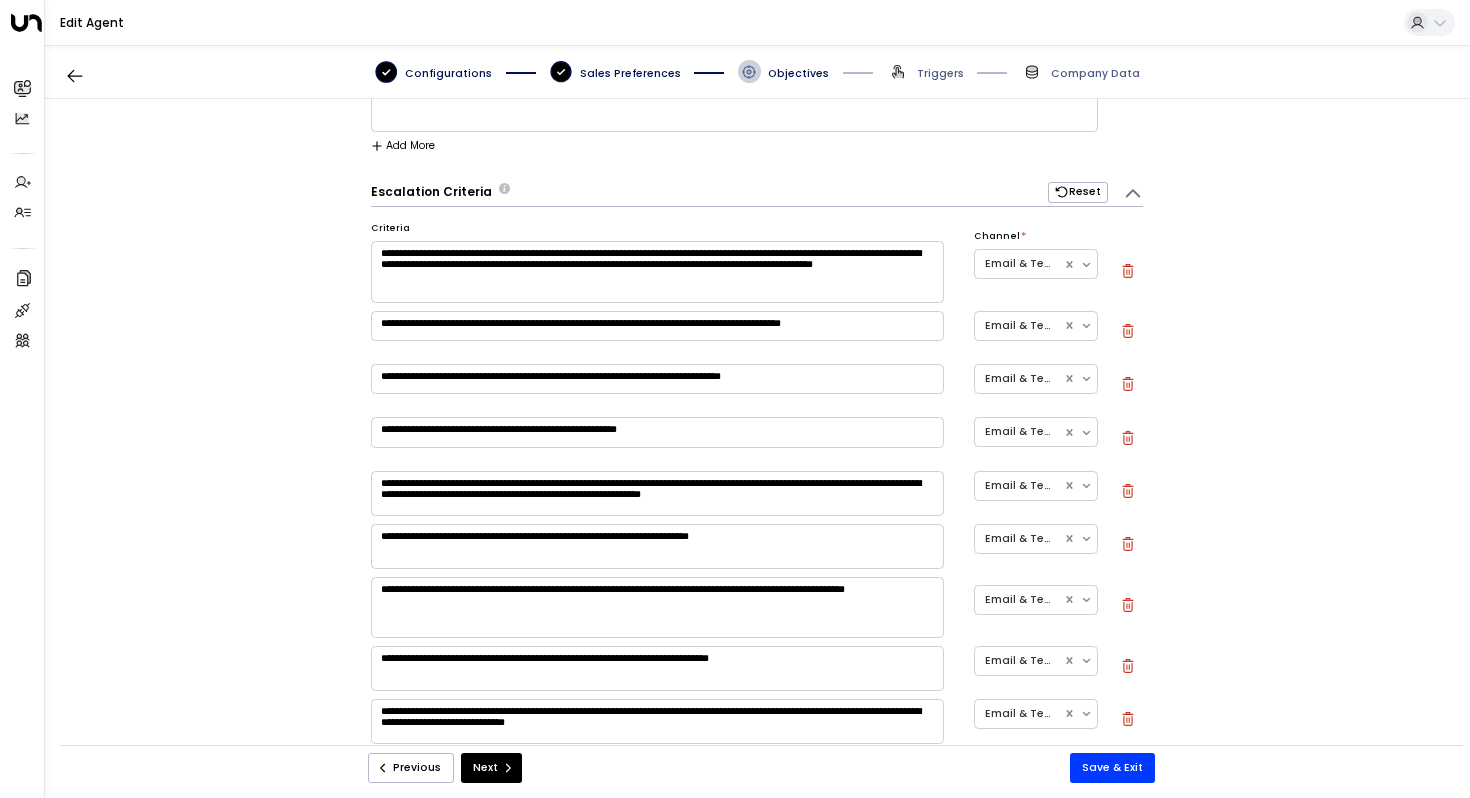 scroll, scrollTop: 333, scrollLeft: 0, axis: vertical 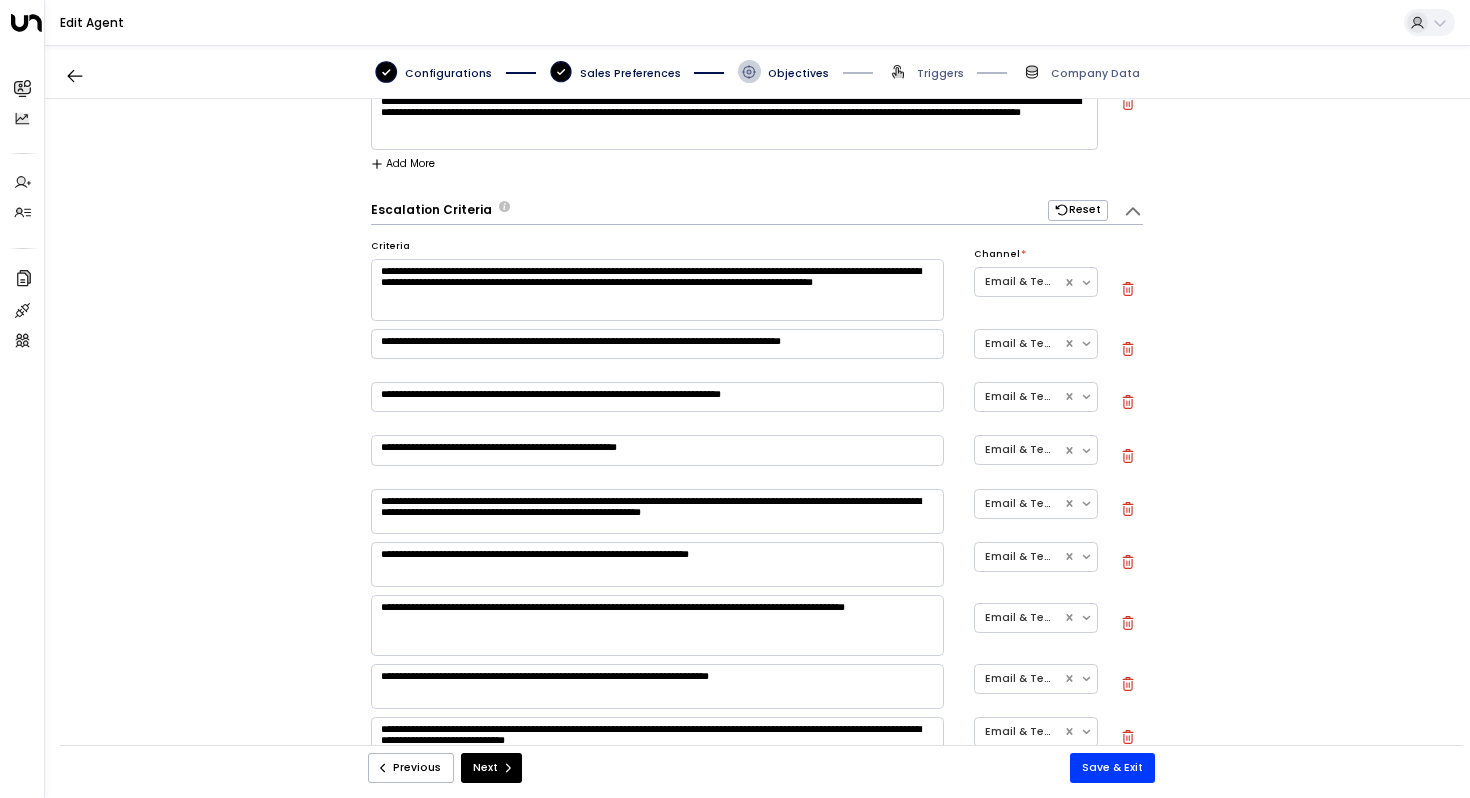 click on "**********" at bounding box center (657, 290) 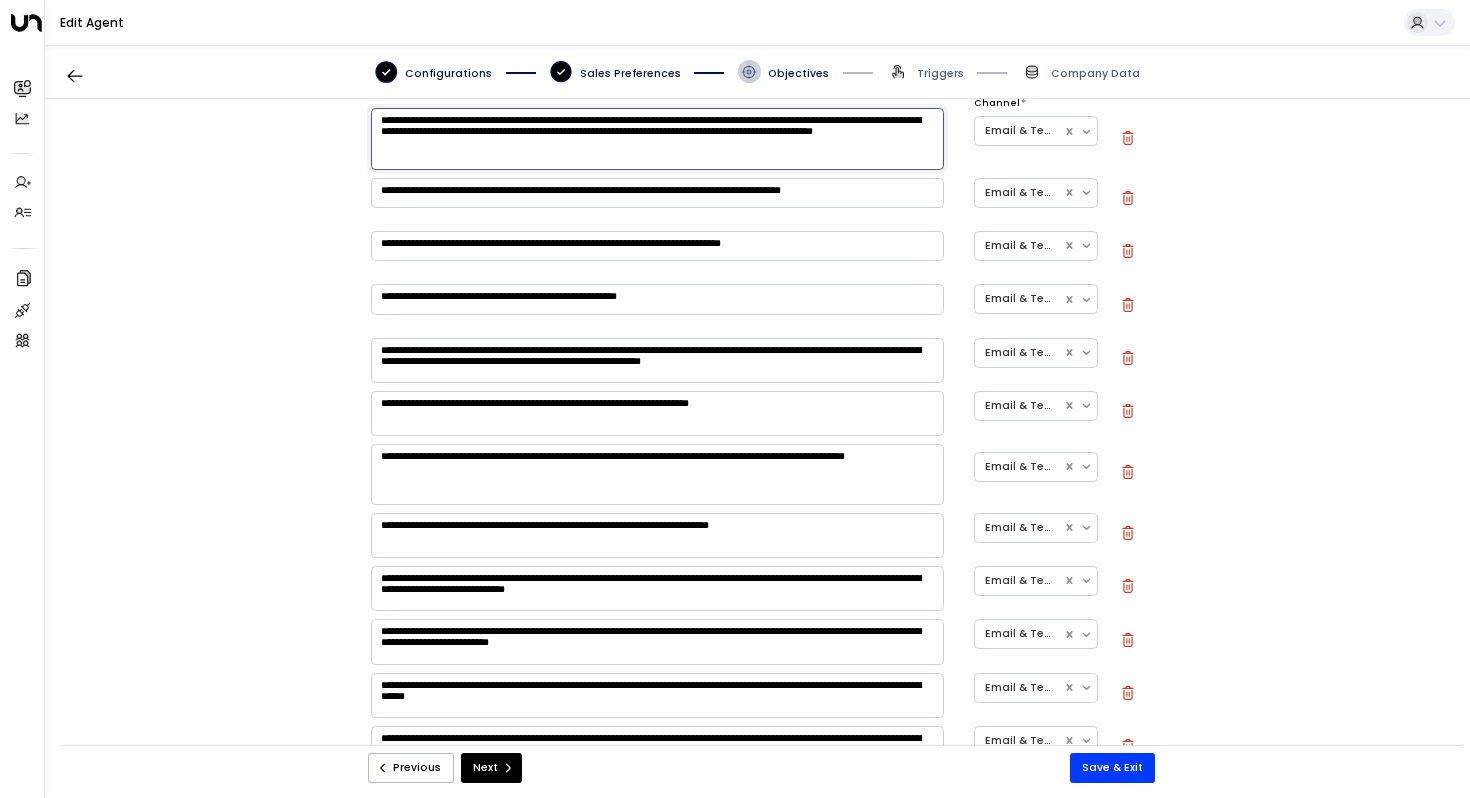 scroll, scrollTop: 509, scrollLeft: 0, axis: vertical 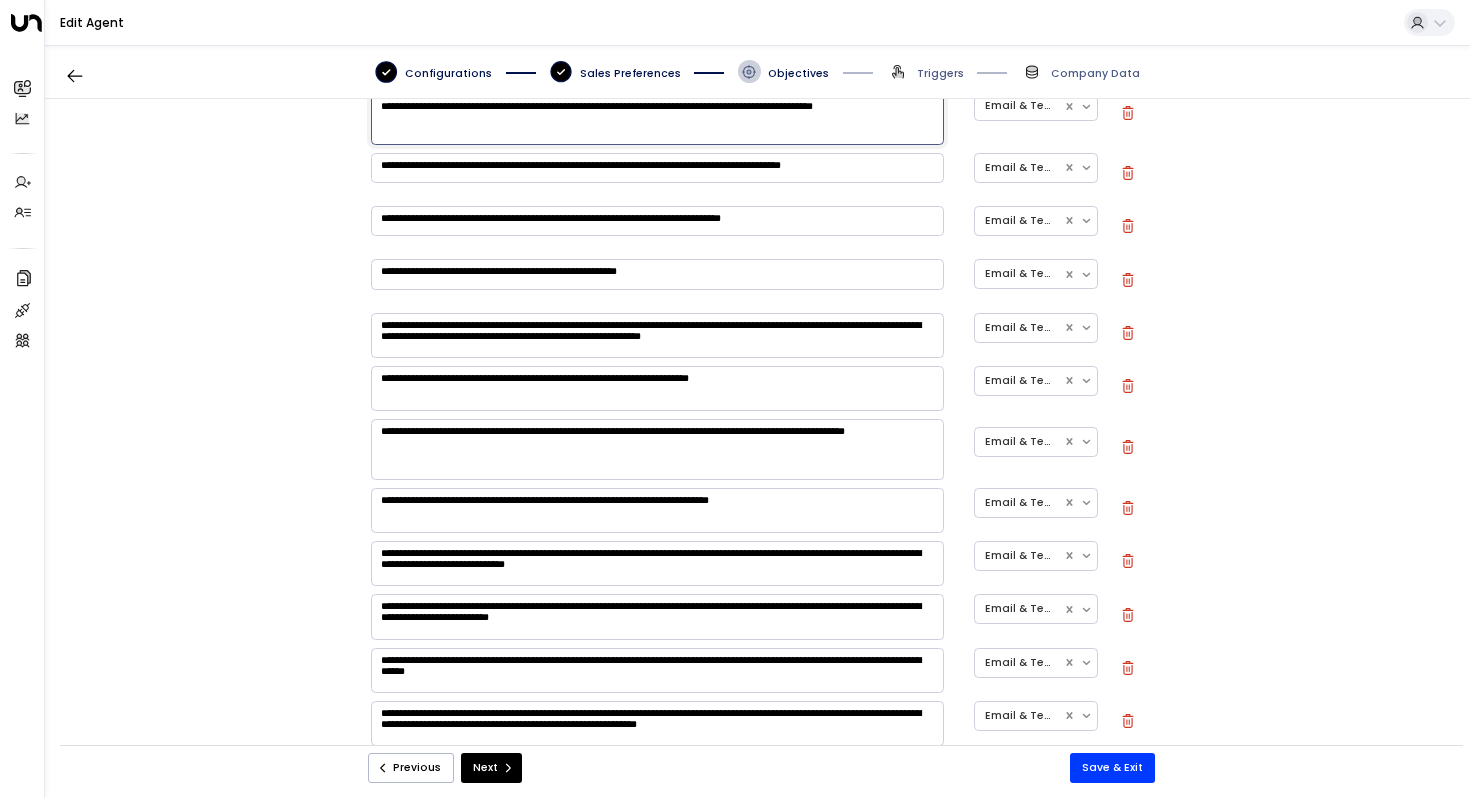 click on "**********" at bounding box center [657, 335] 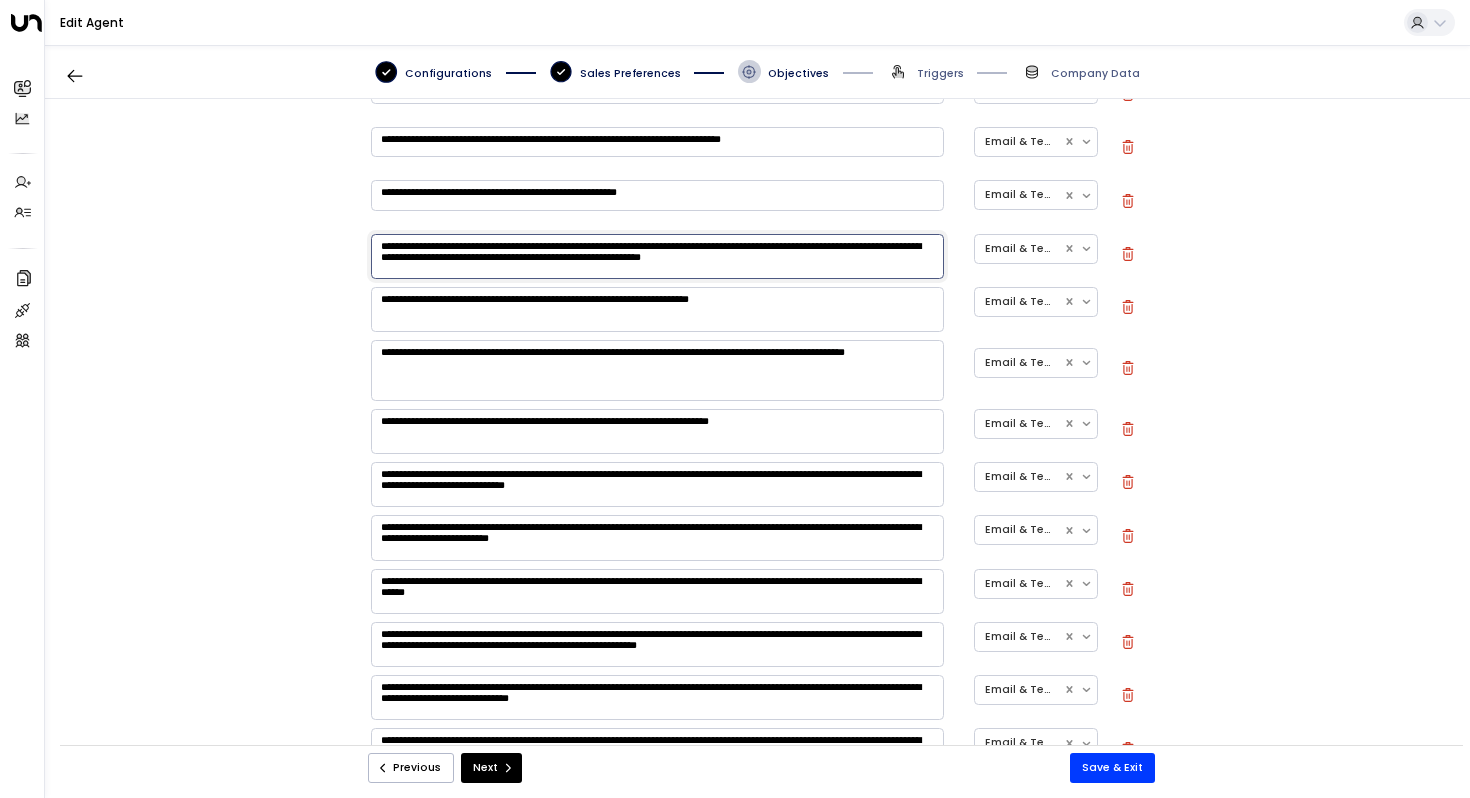 scroll, scrollTop: 596, scrollLeft: 0, axis: vertical 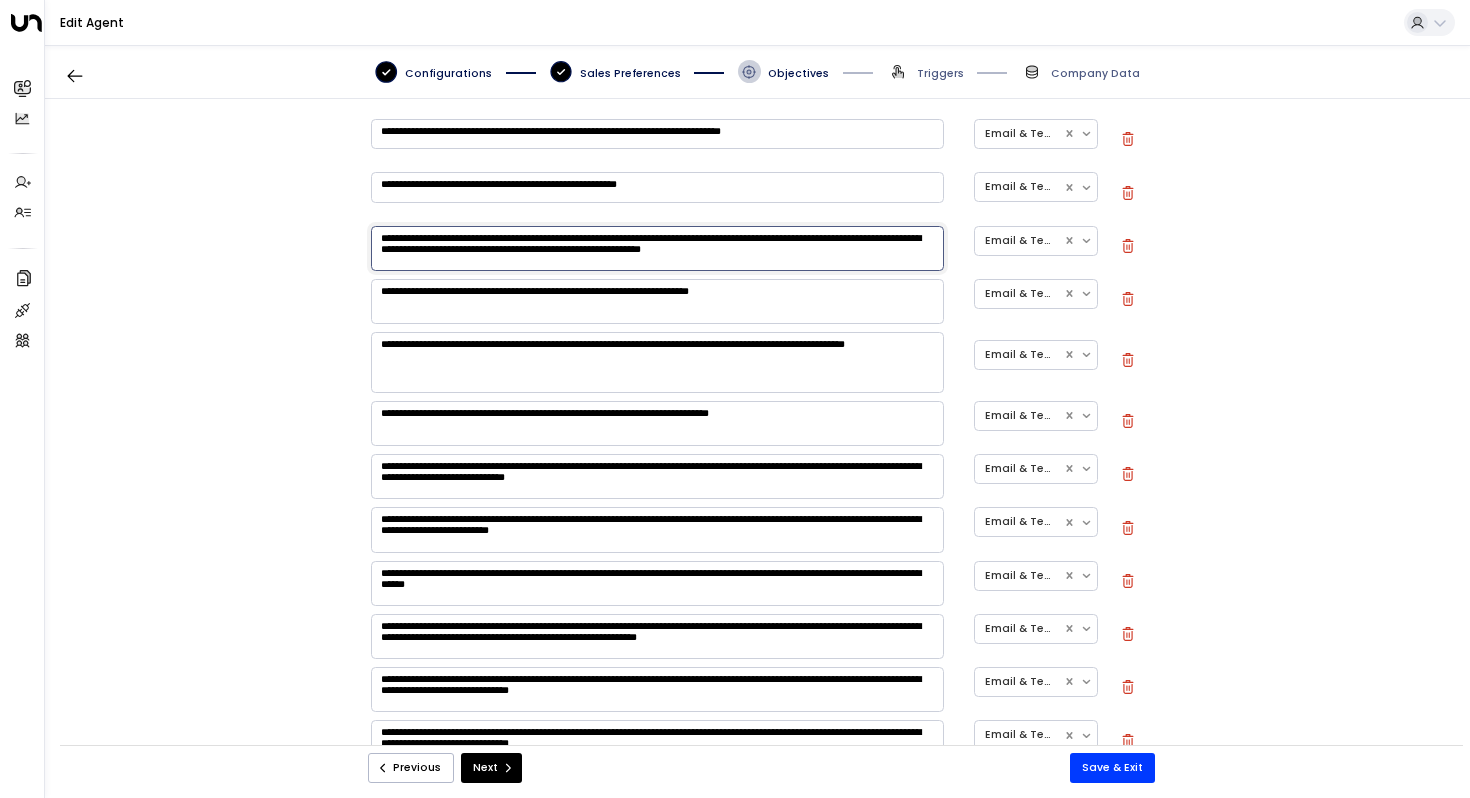 click on "**********" at bounding box center [657, 301] 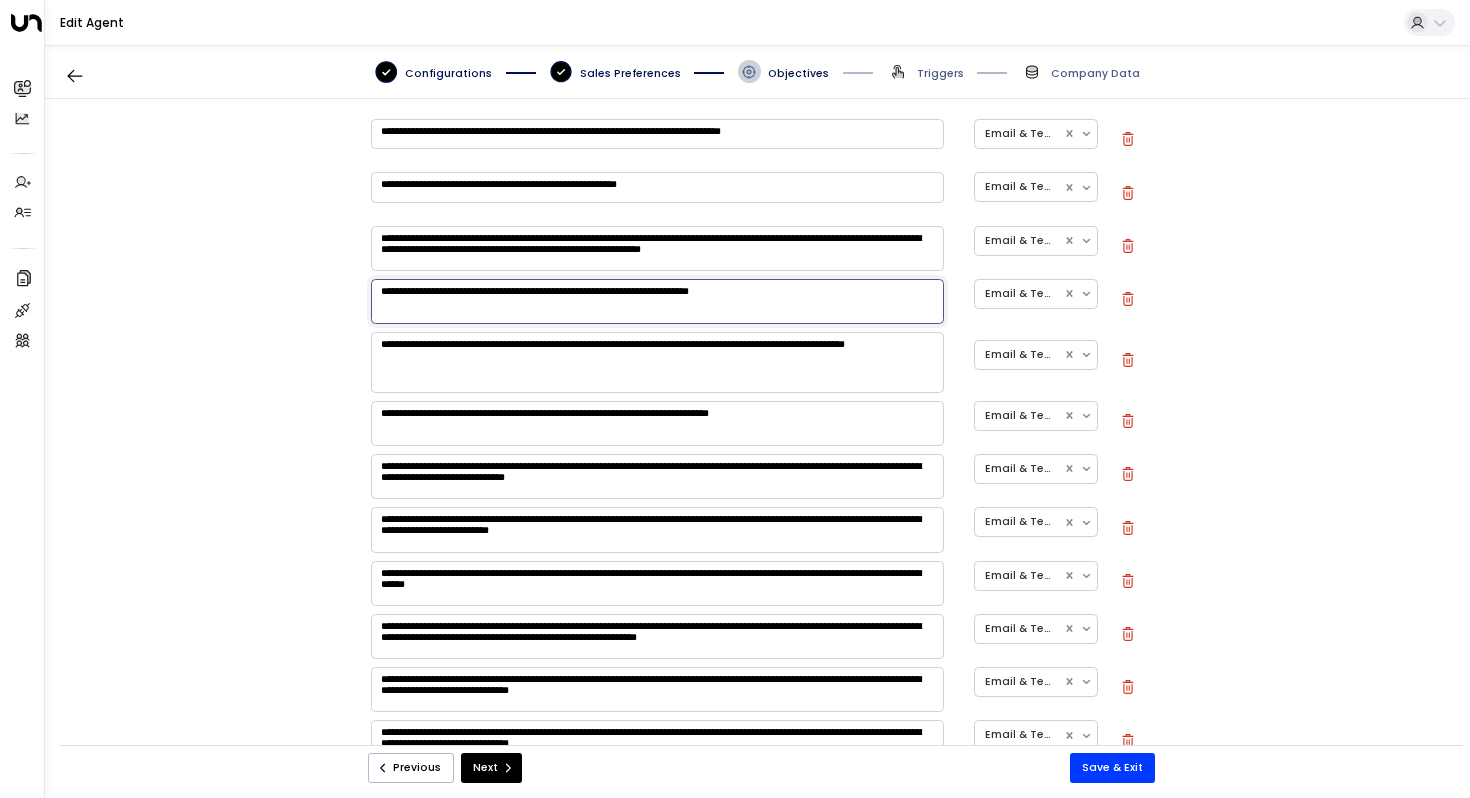 click on "**********" at bounding box center [657, 248] 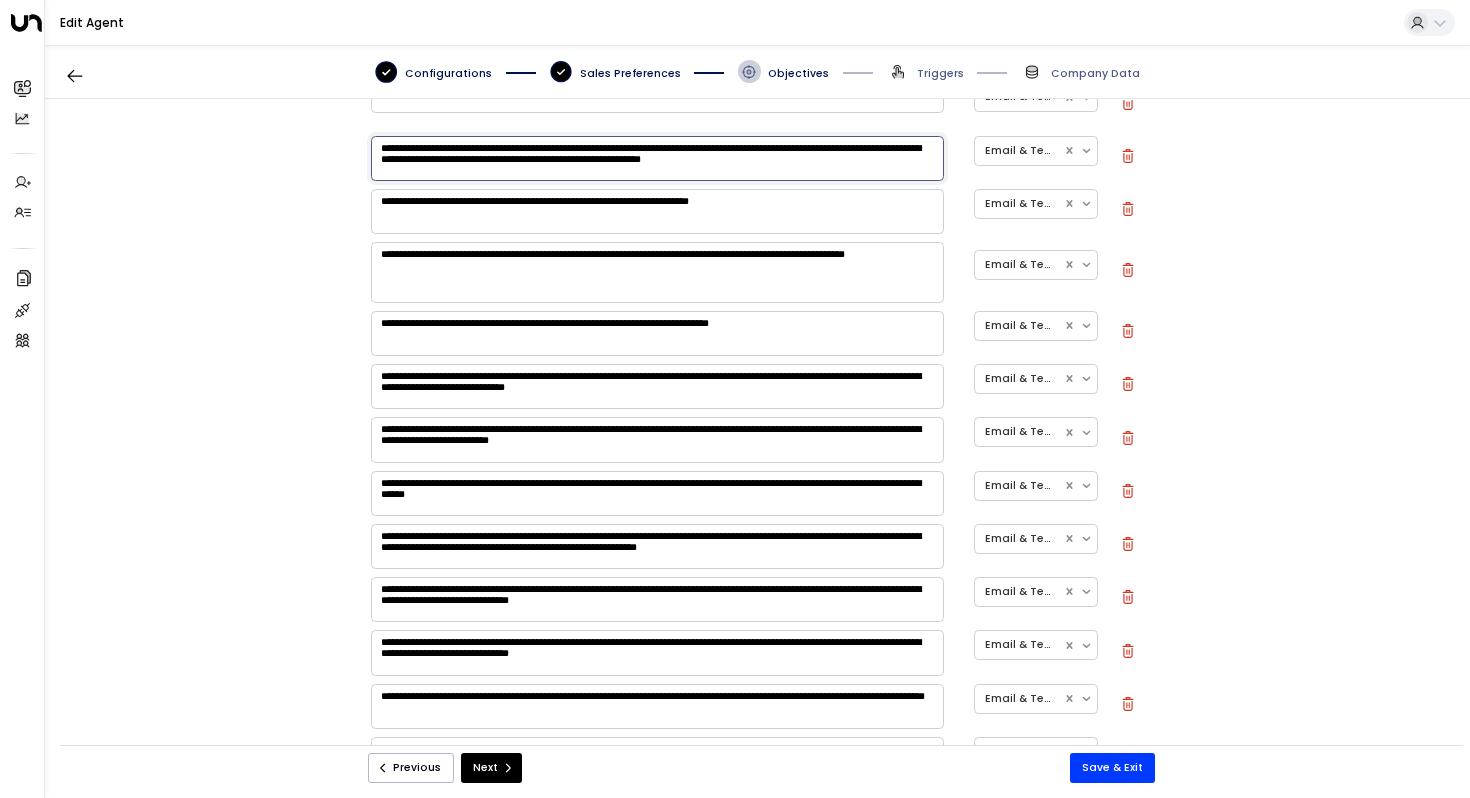 scroll, scrollTop: 688, scrollLeft: 0, axis: vertical 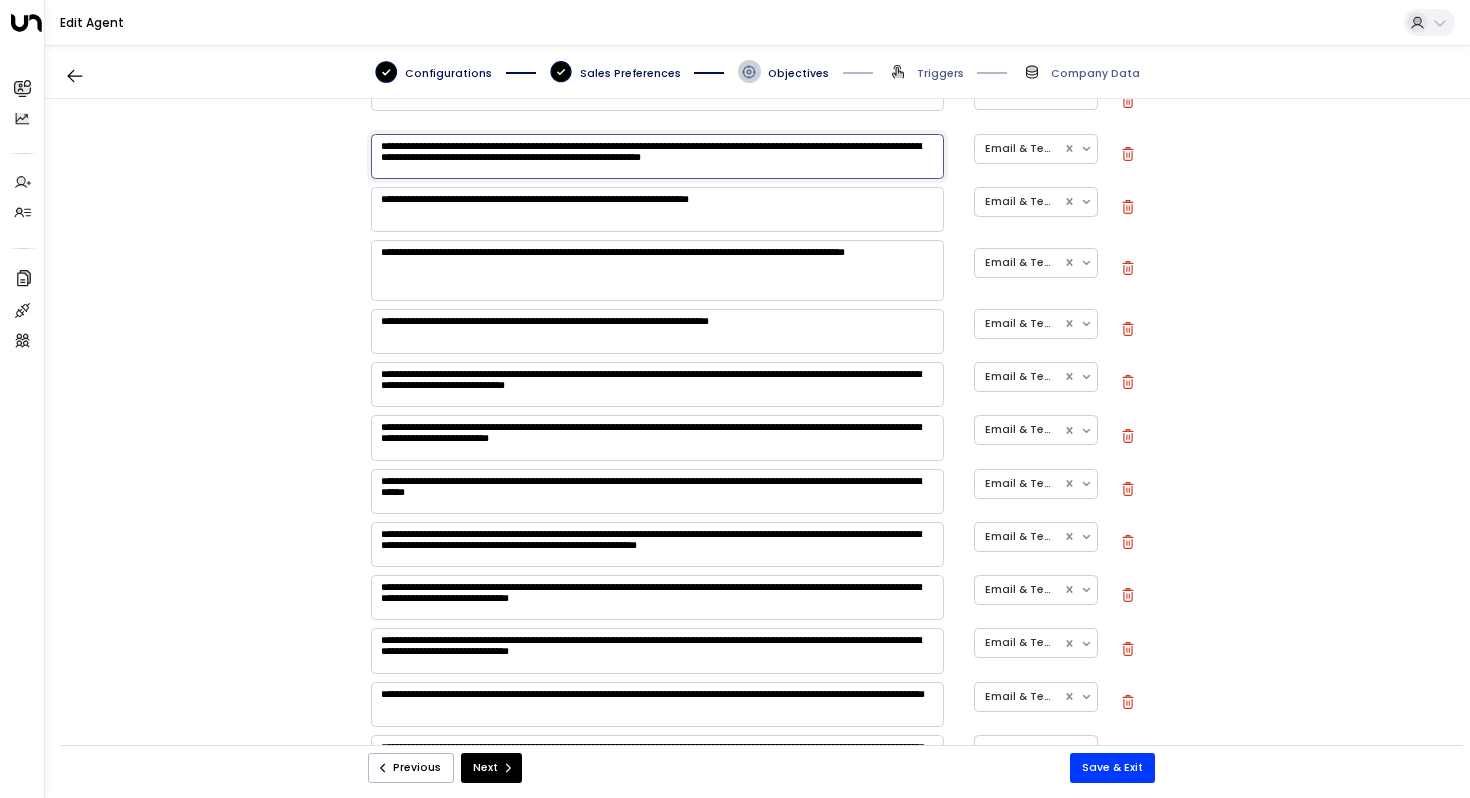 click on "**********" at bounding box center [657, 270] 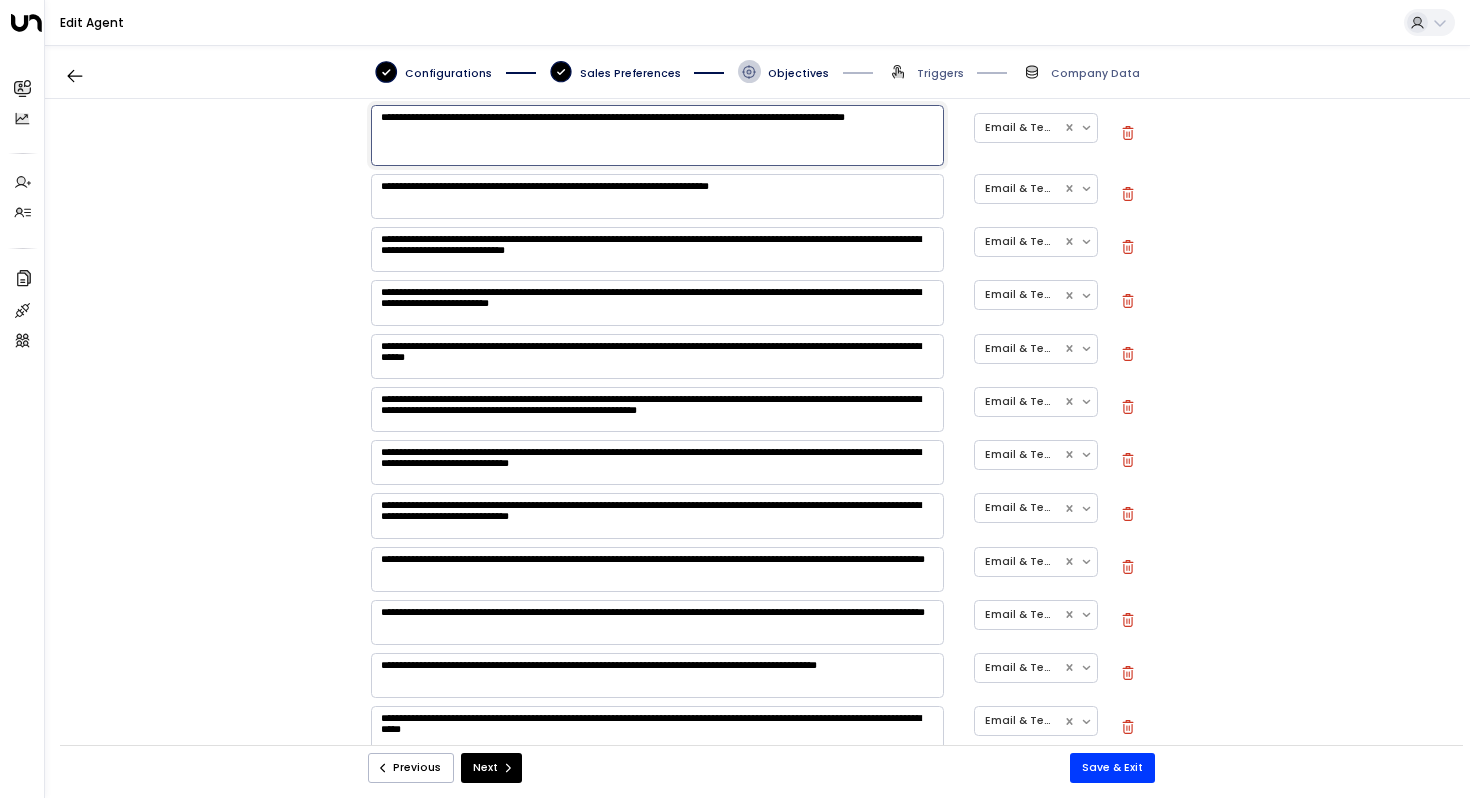 scroll, scrollTop: 866, scrollLeft: 0, axis: vertical 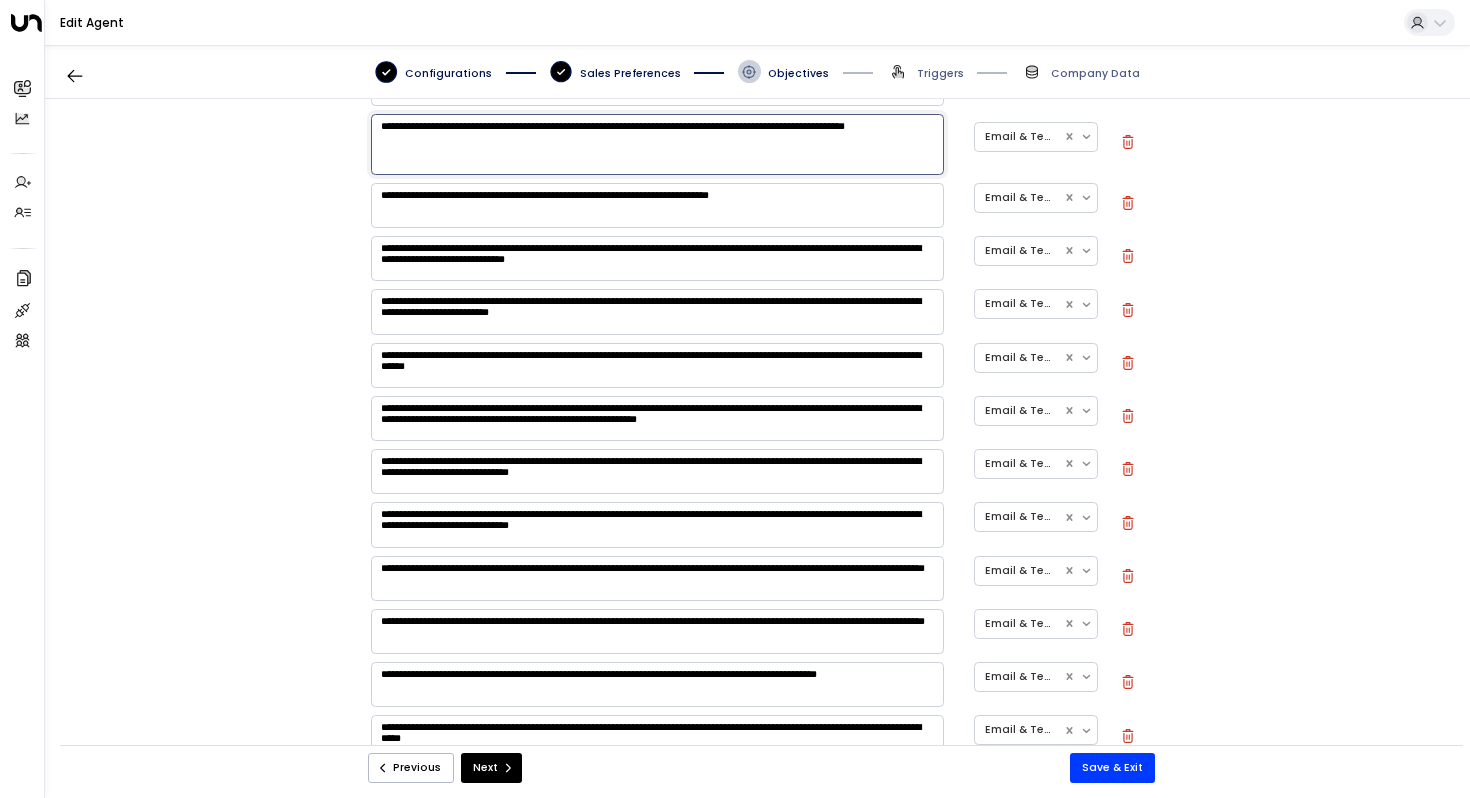 click on "**********" at bounding box center (657, 258) 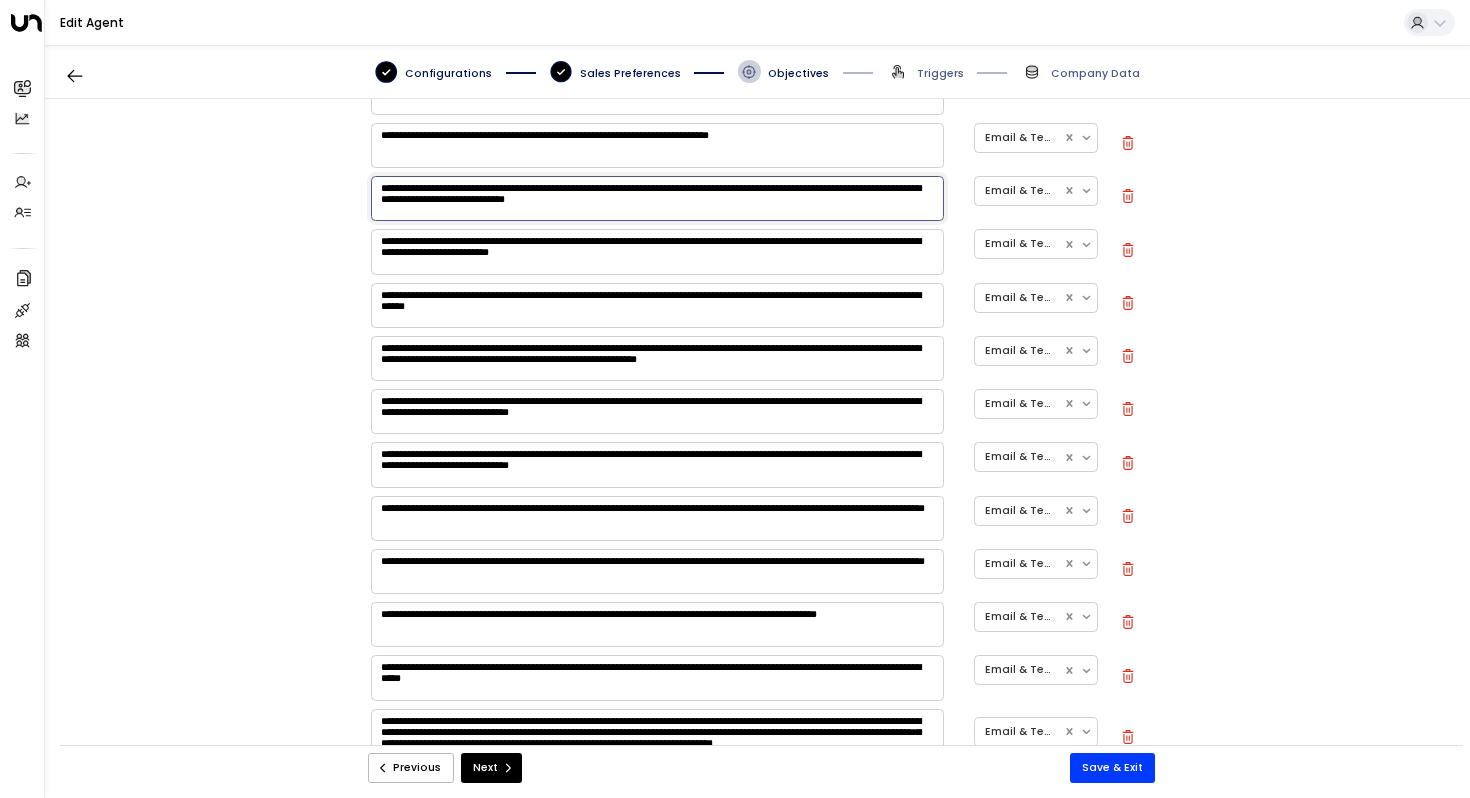 scroll, scrollTop: 876, scrollLeft: 0, axis: vertical 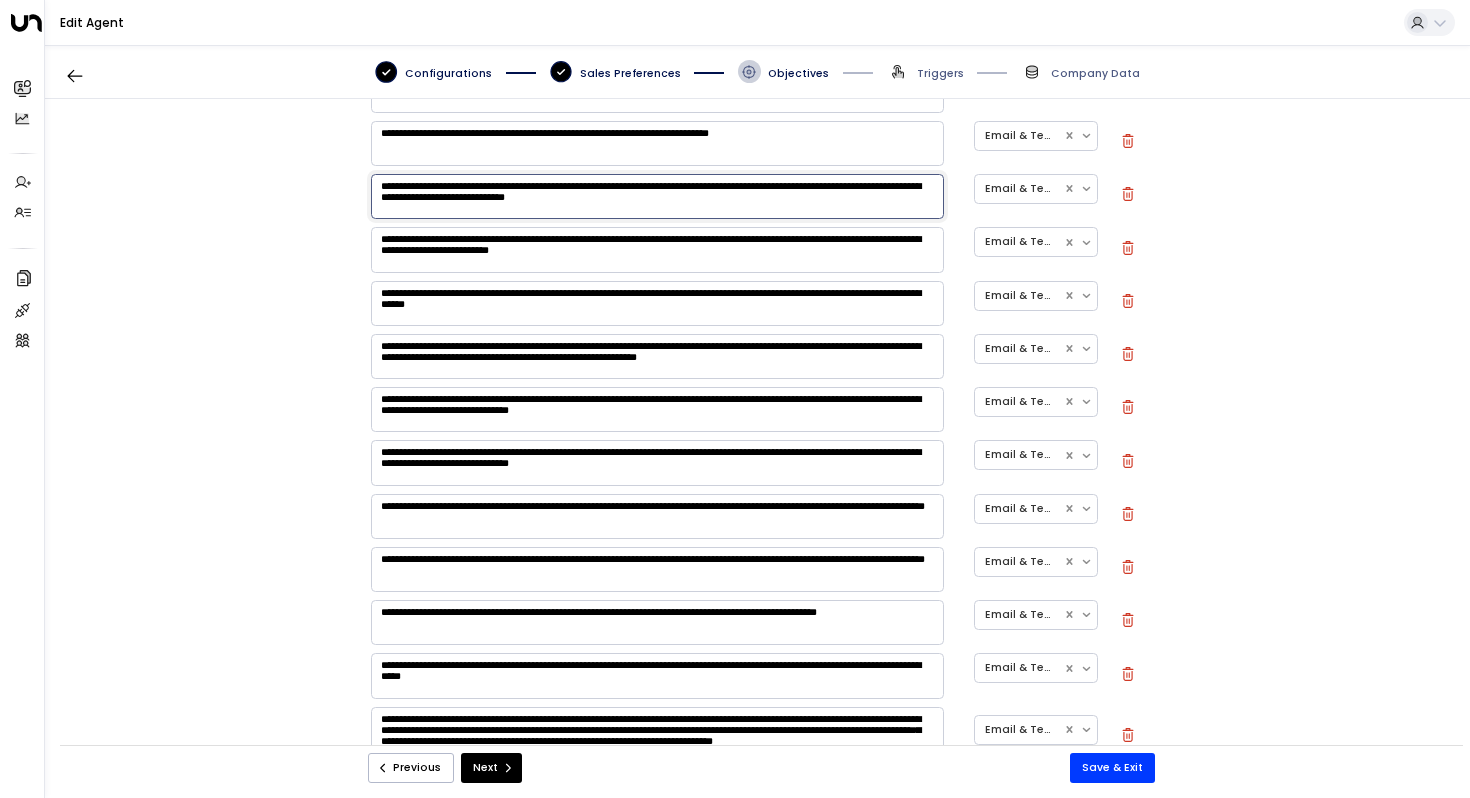 click on "**********" at bounding box center (657, 303) 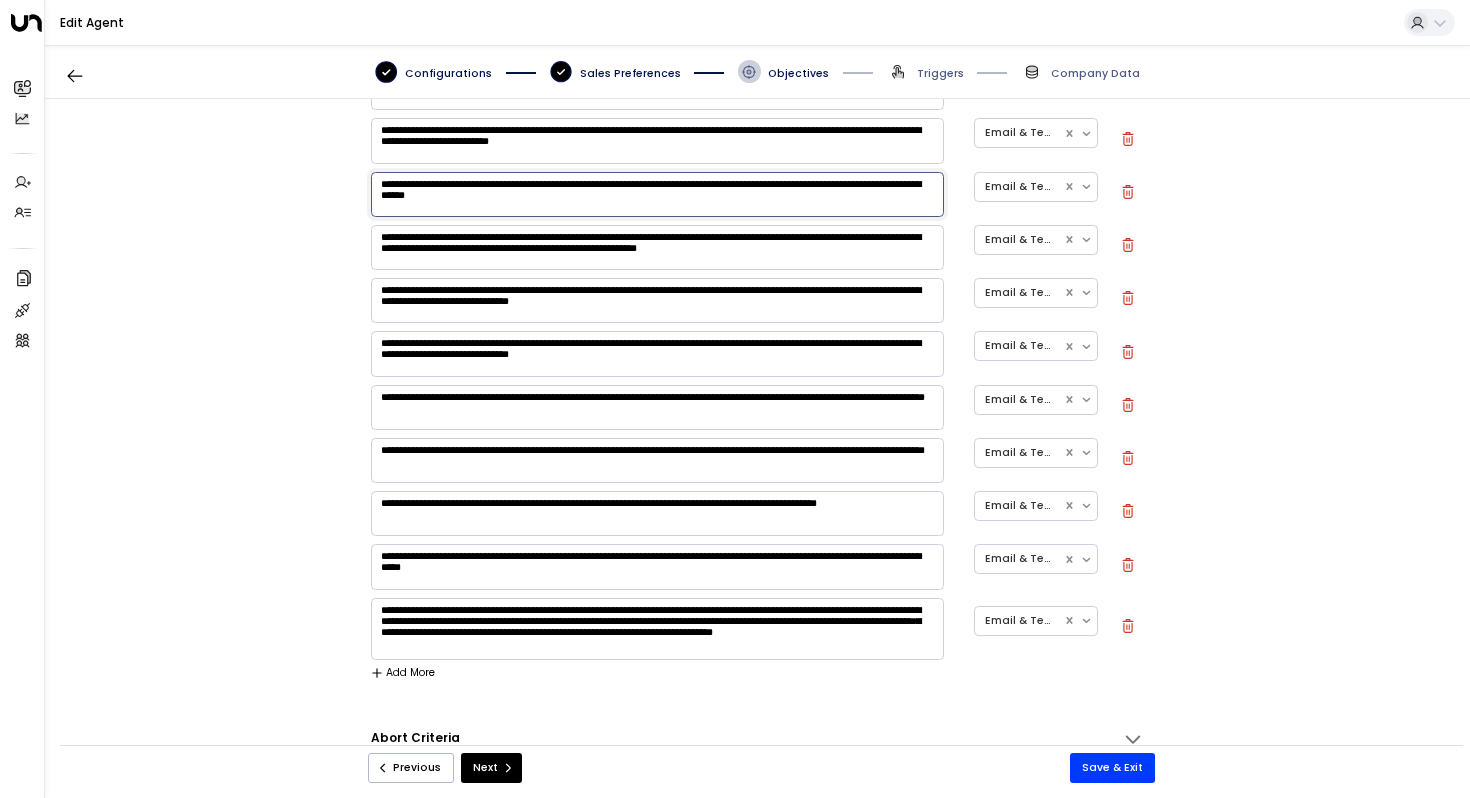 scroll, scrollTop: 991, scrollLeft: 0, axis: vertical 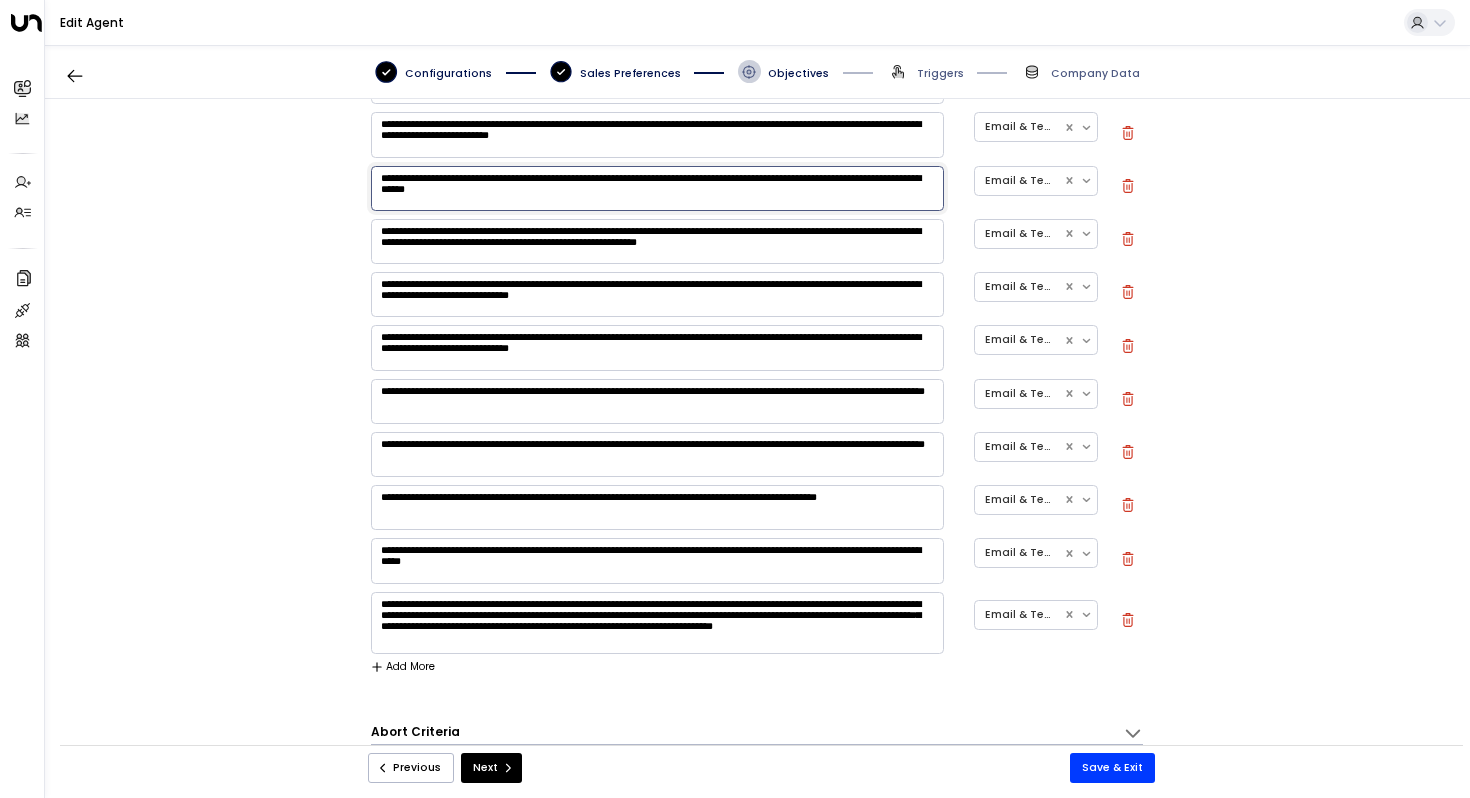 click on "**********" at bounding box center [657, 241] 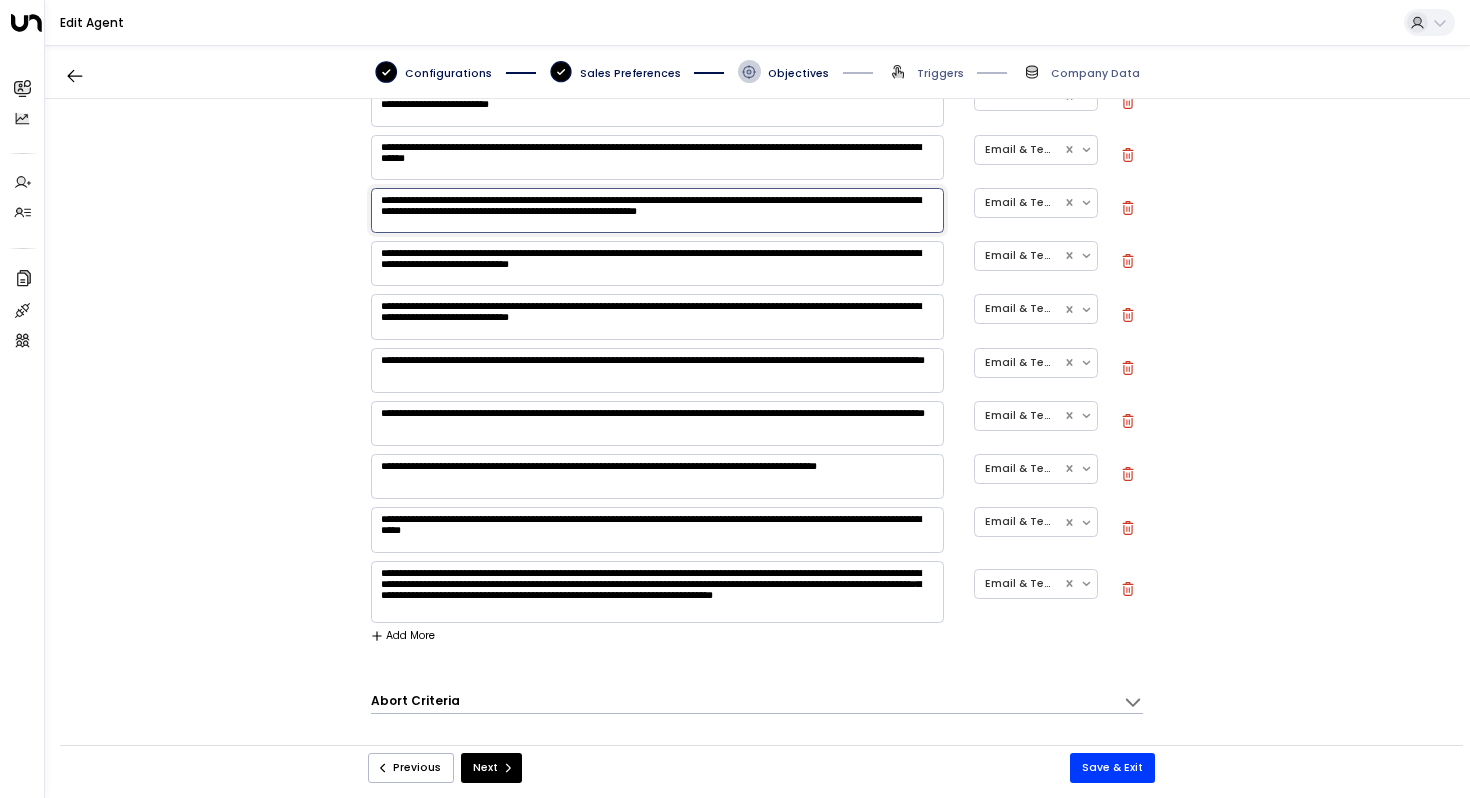 scroll, scrollTop: 1020, scrollLeft: 0, axis: vertical 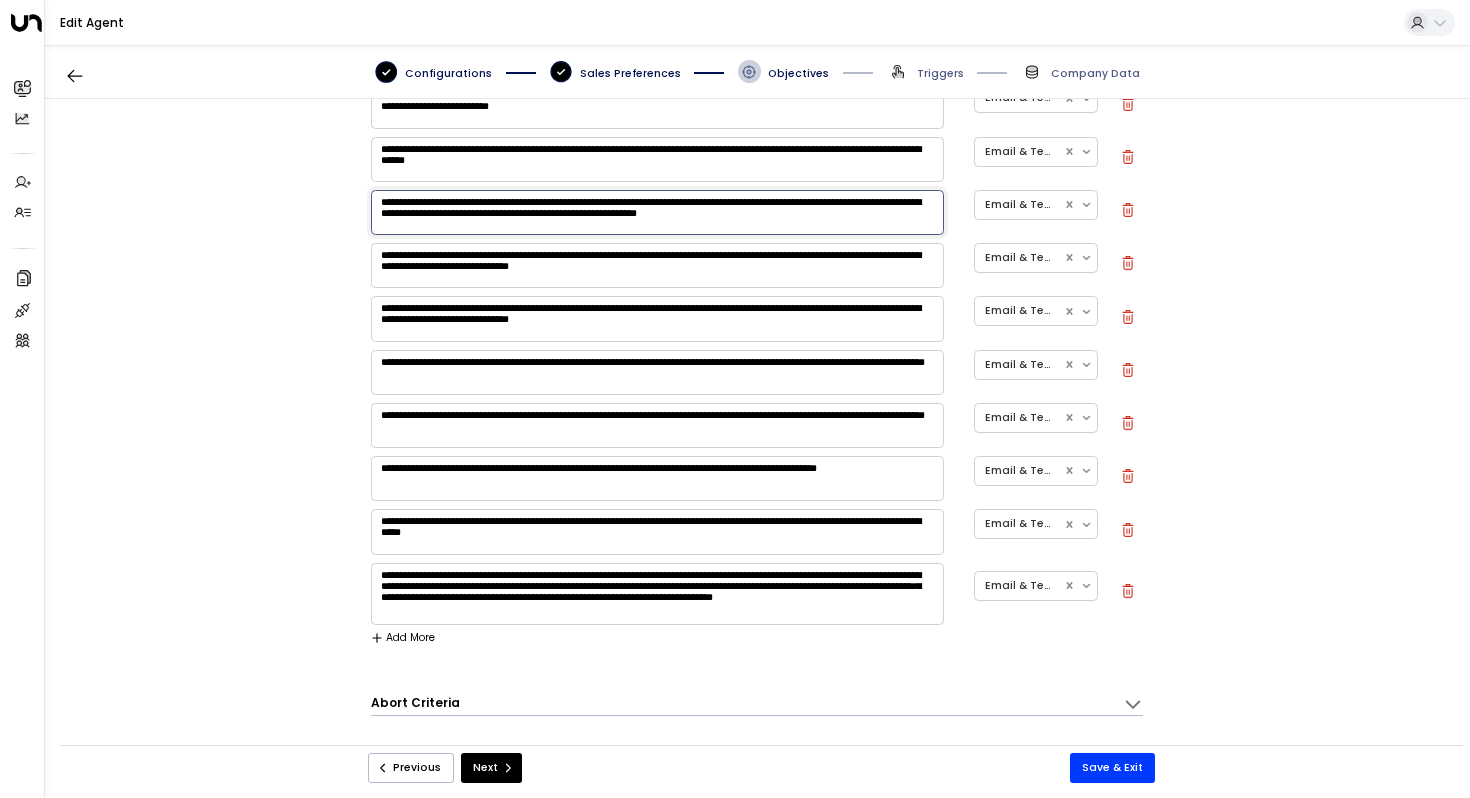 click on "**********" at bounding box center (657, 265) 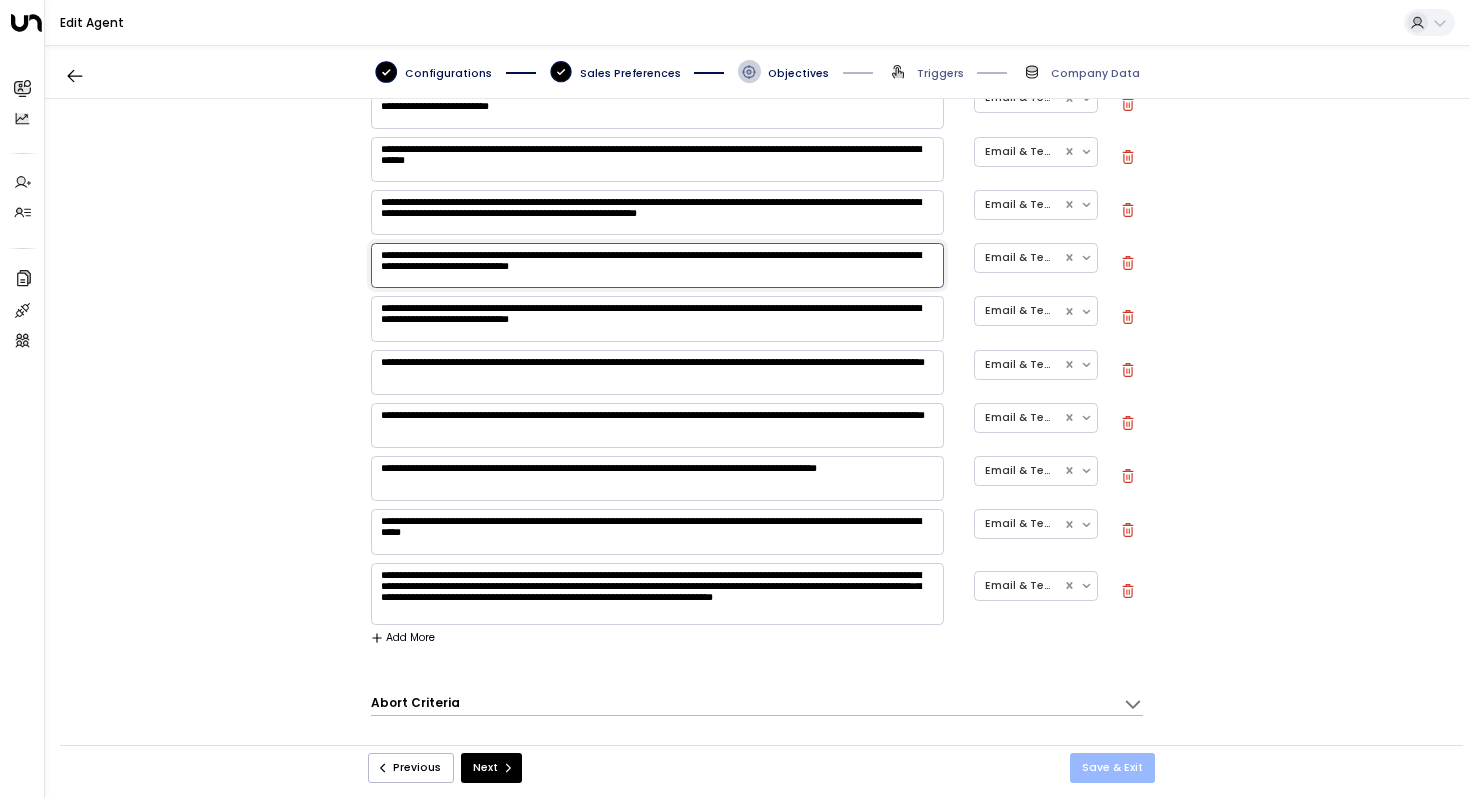 click on "Save & Exit" at bounding box center [1112, 768] 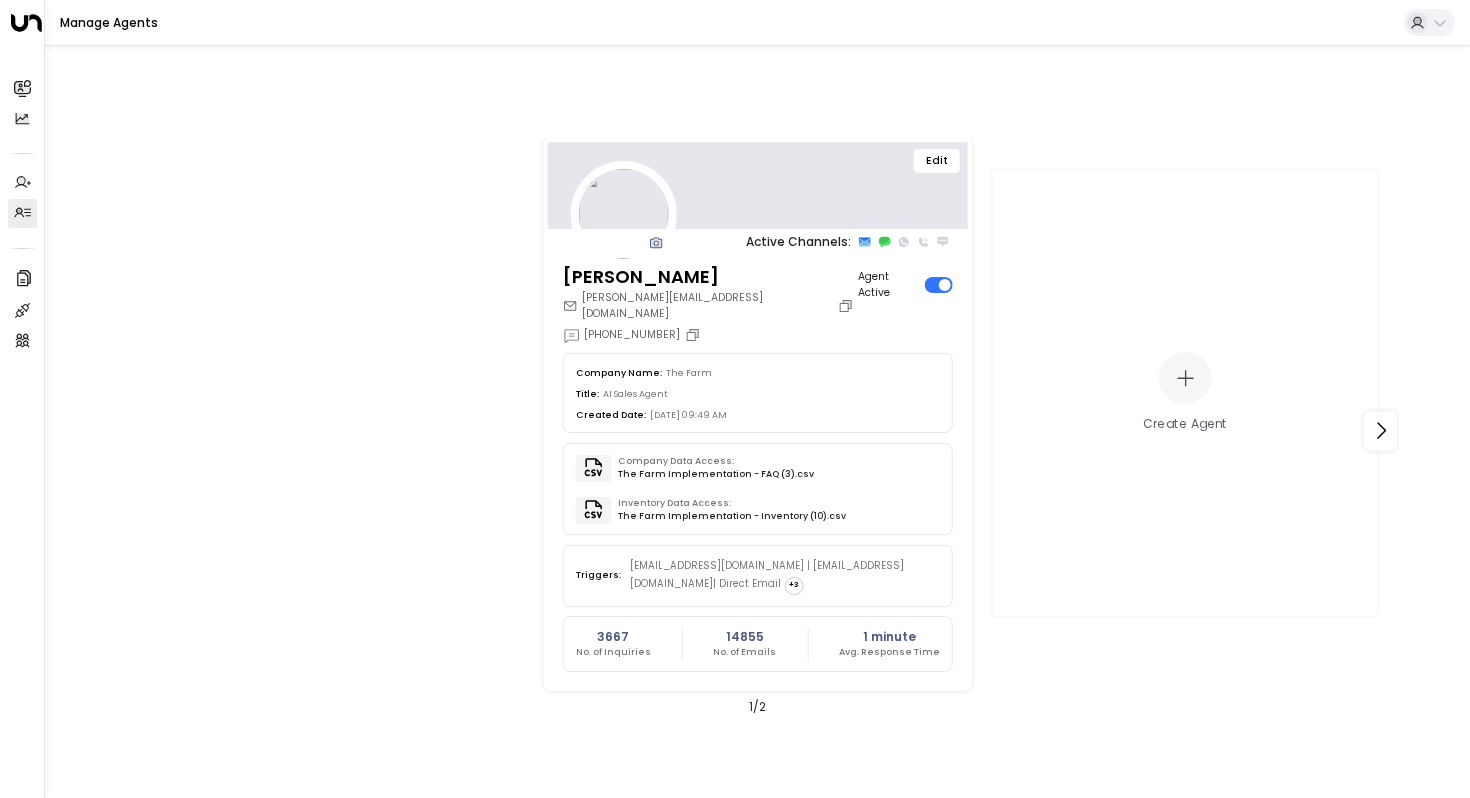 click on "Edit" at bounding box center (937, 161) 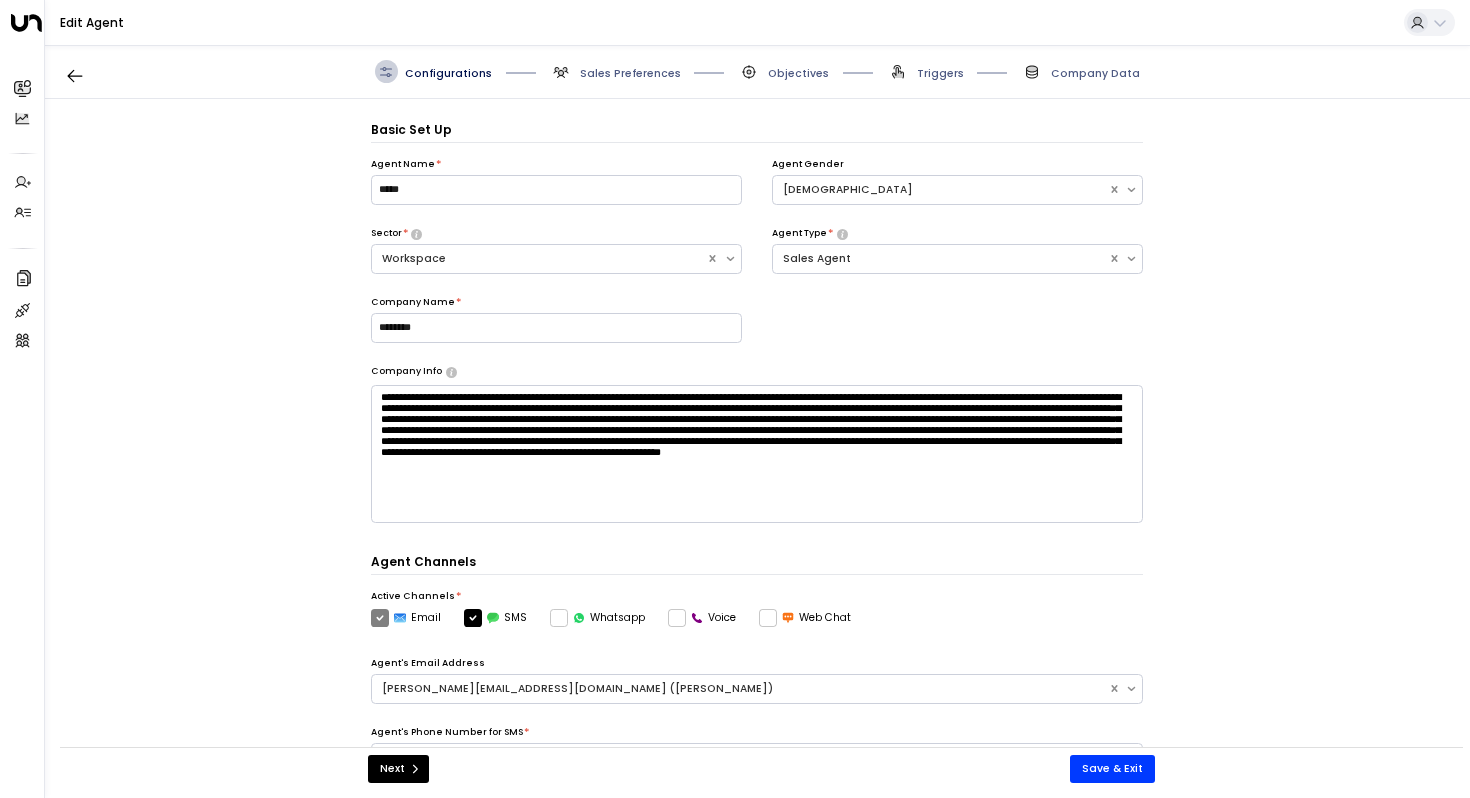 scroll, scrollTop: 22, scrollLeft: 0, axis: vertical 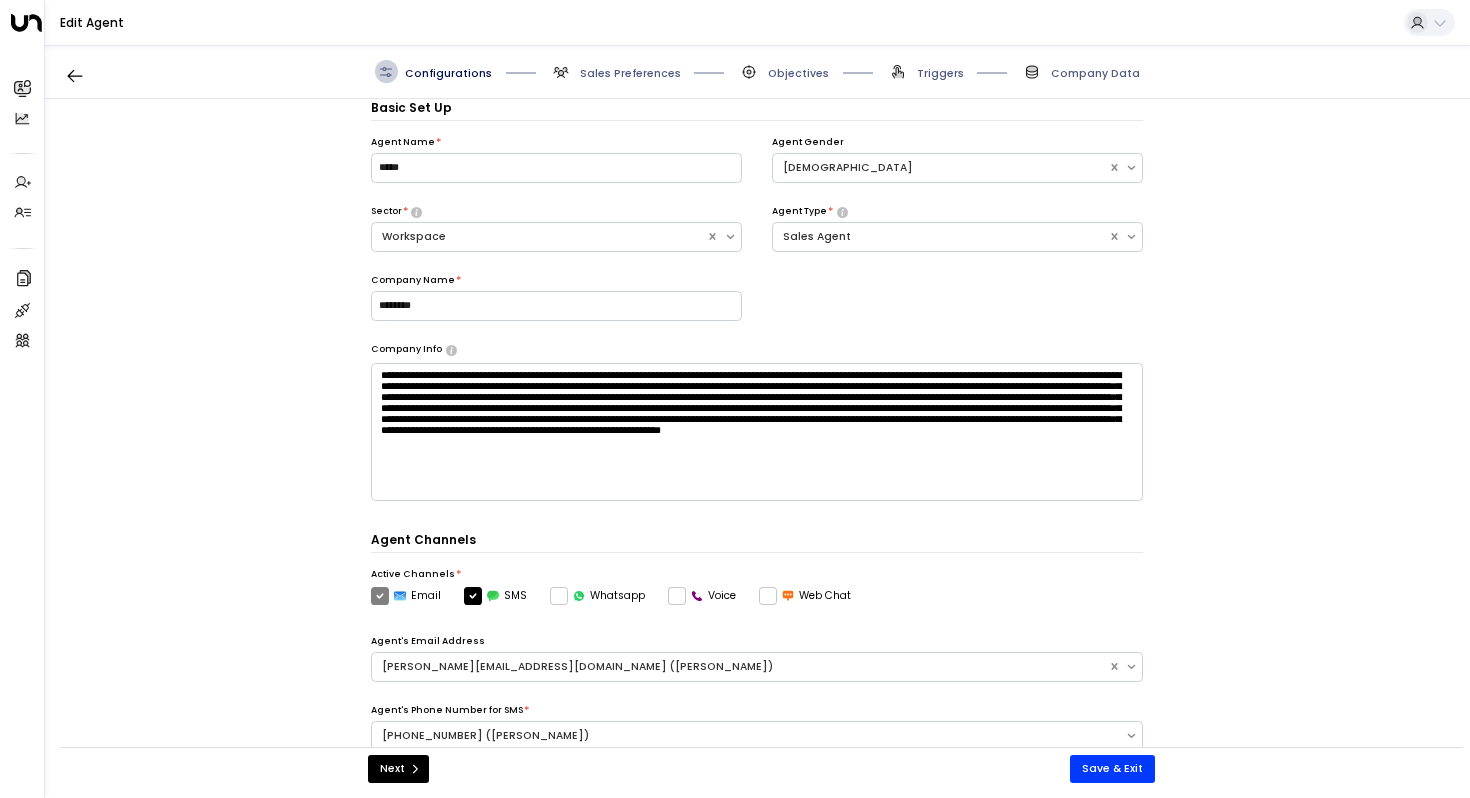 click on "Objectives" at bounding box center (798, 73) 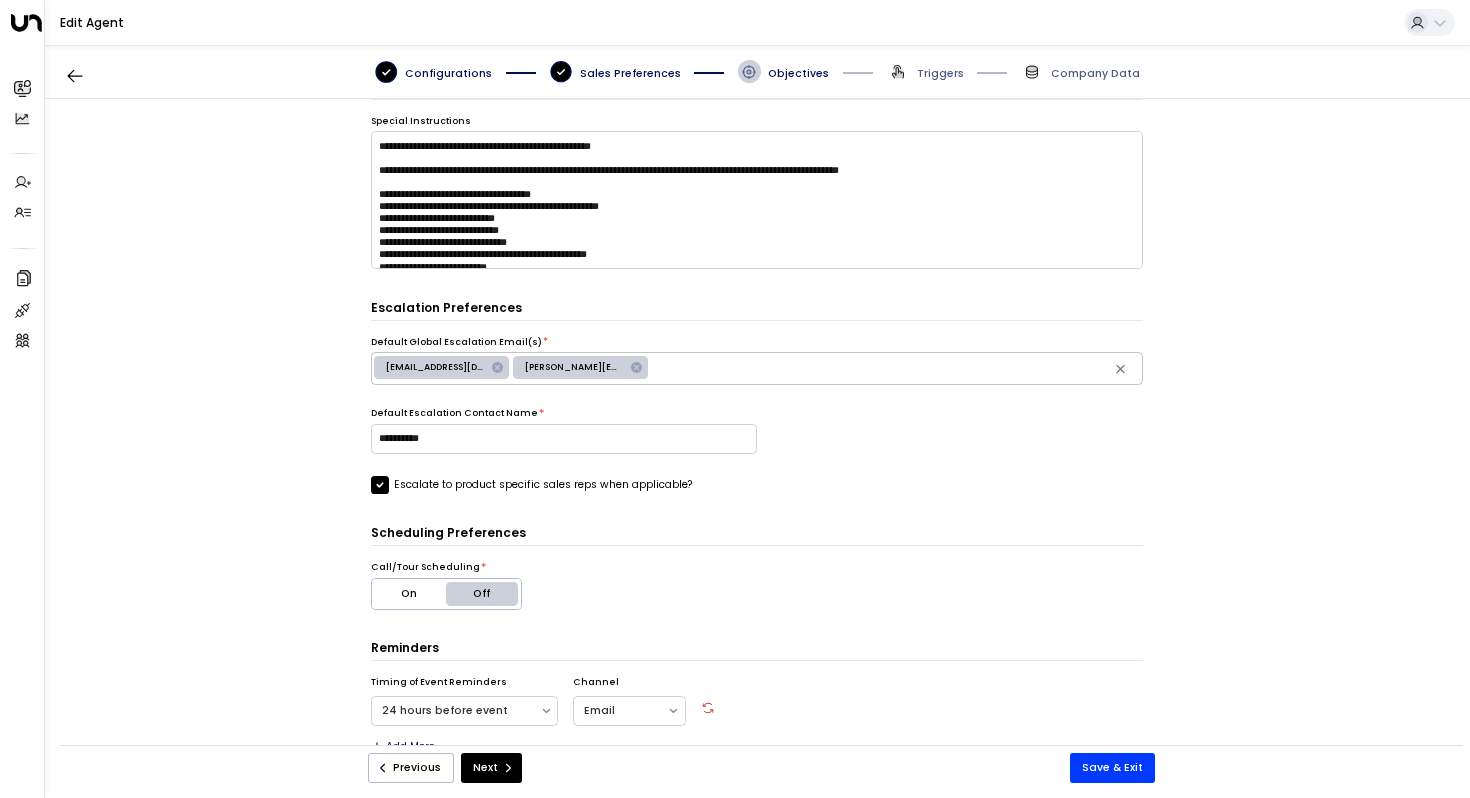 scroll, scrollTop: 583, scrollLeft: 0, axis: vertical 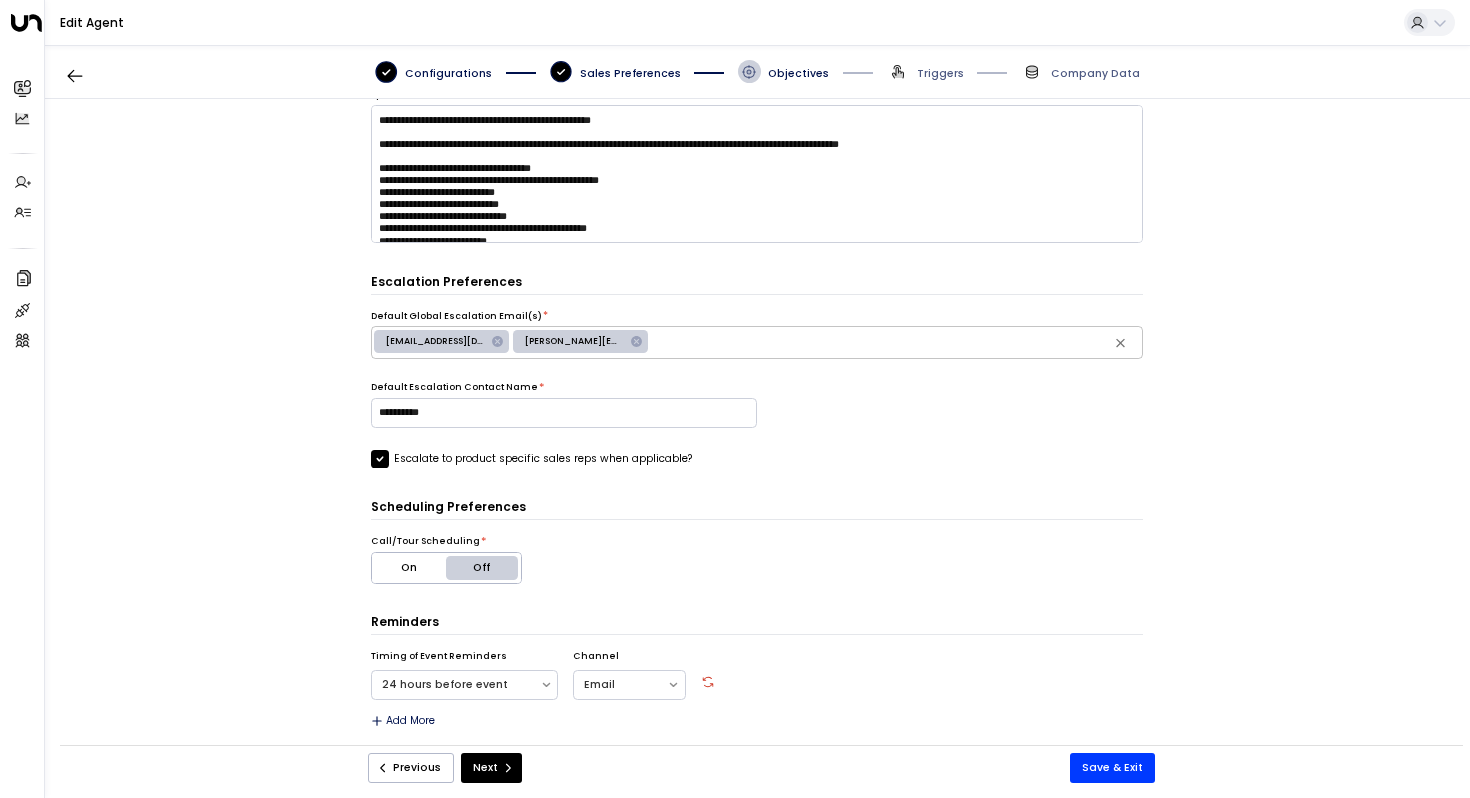 click on "**********" at bounding box center (757, 430) 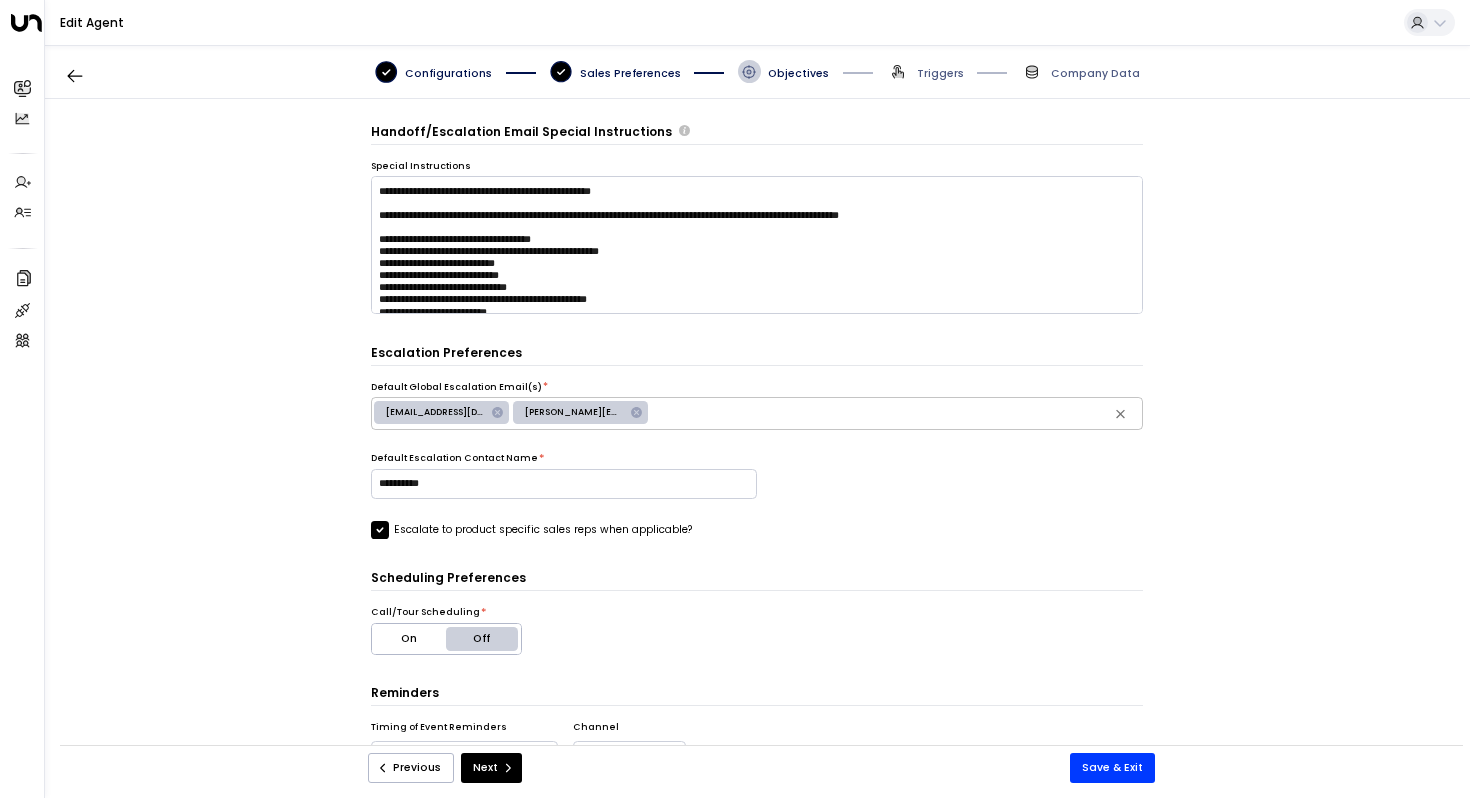 scroll, scrollTop: 510, scrollLeft: 0, axis: vertical 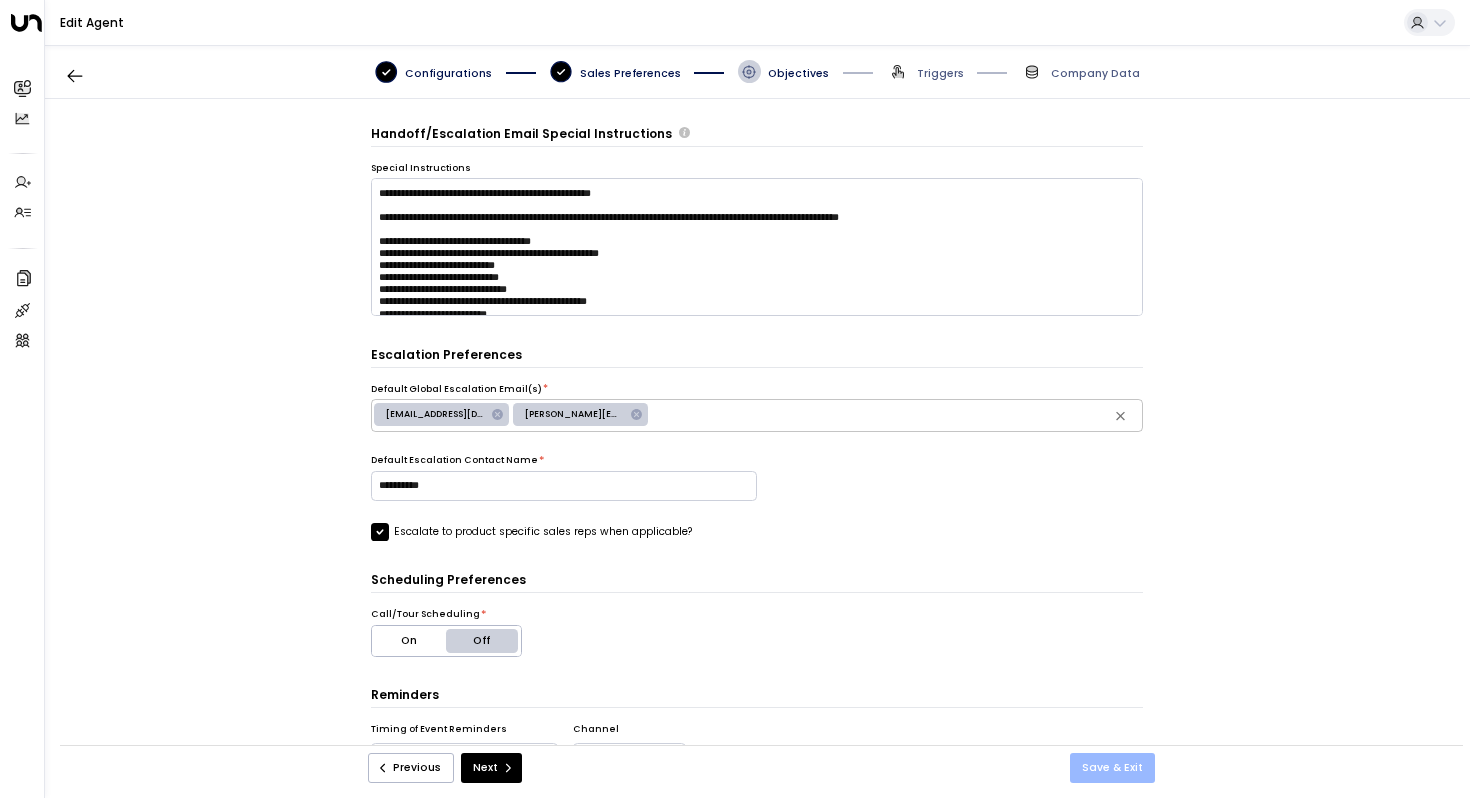 click on "Save & Exit" at bounding box center [1112, 768] 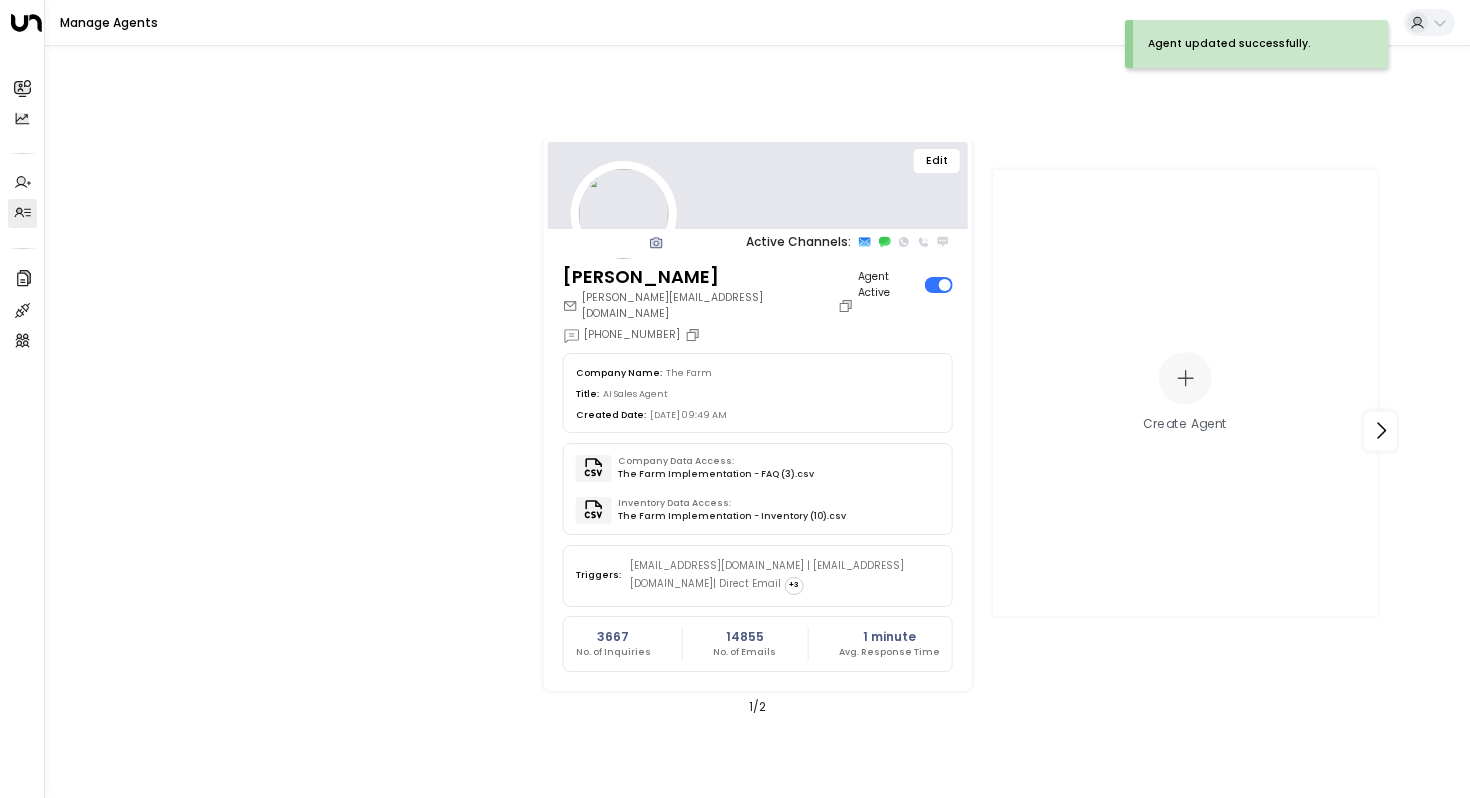 click on "Edit" at bounding box center (937, 161) 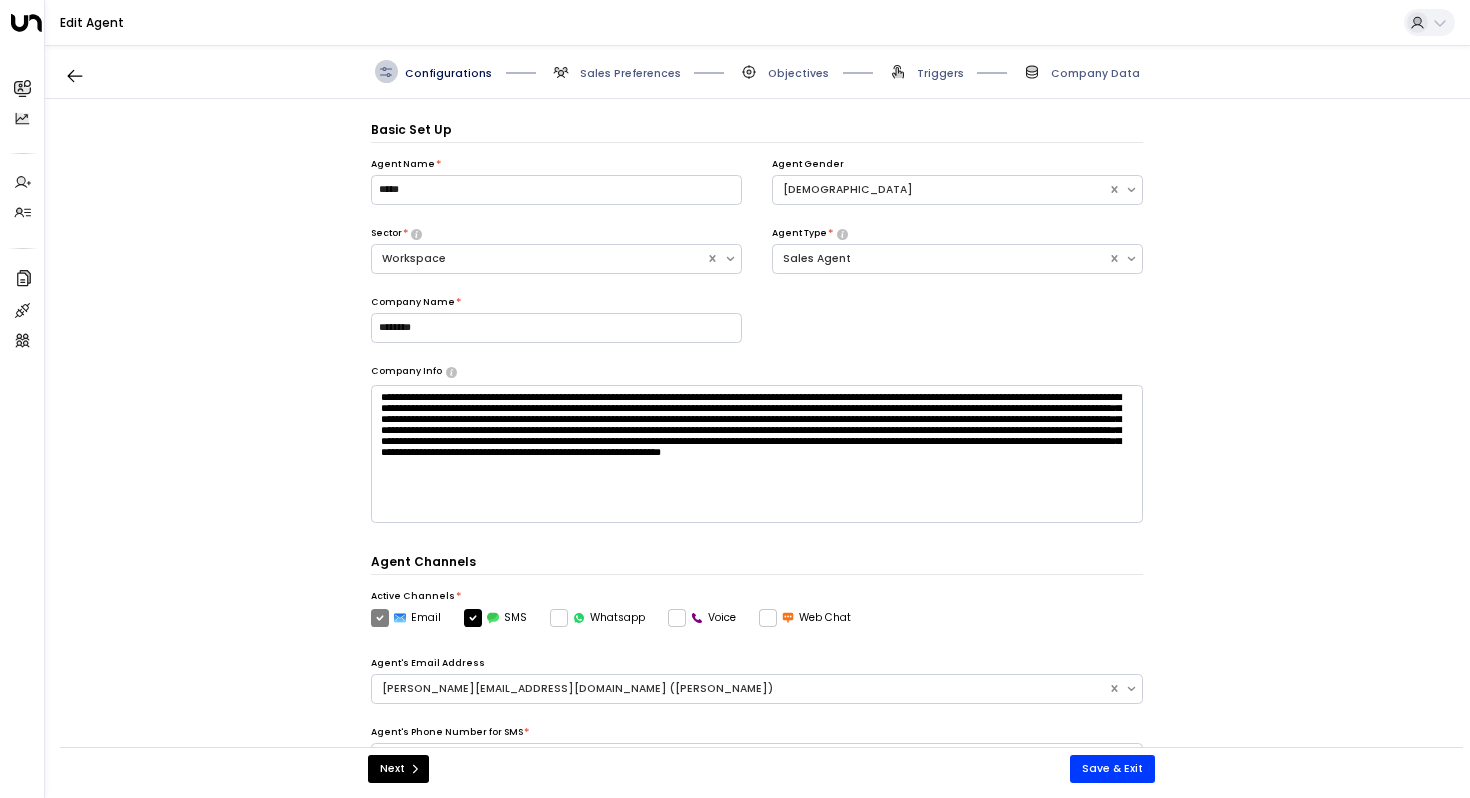 scroll, scrollTop: 22, scrollLeft: 0, axis: vertical 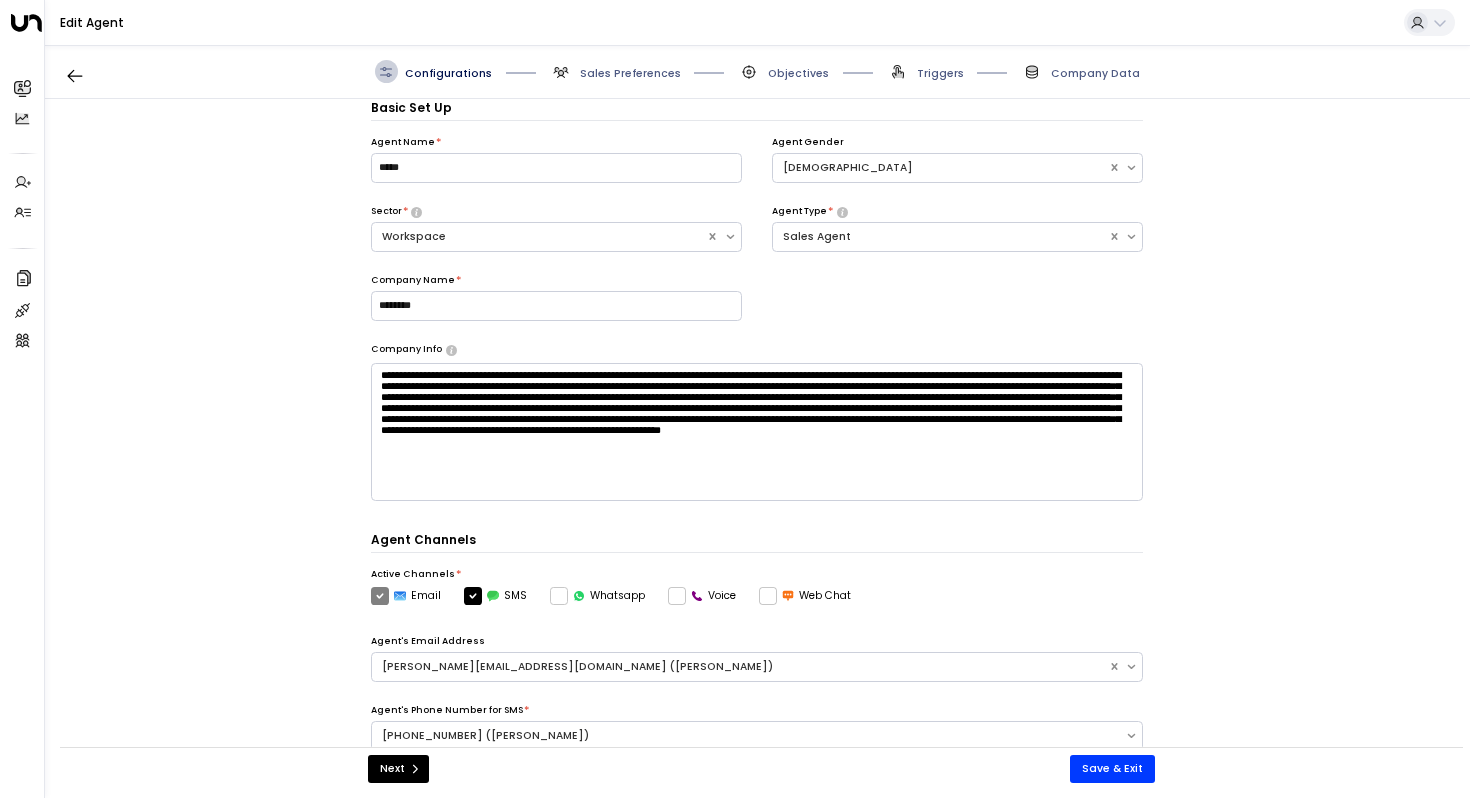 click on "Triggers" at bounding box center [940, 73] 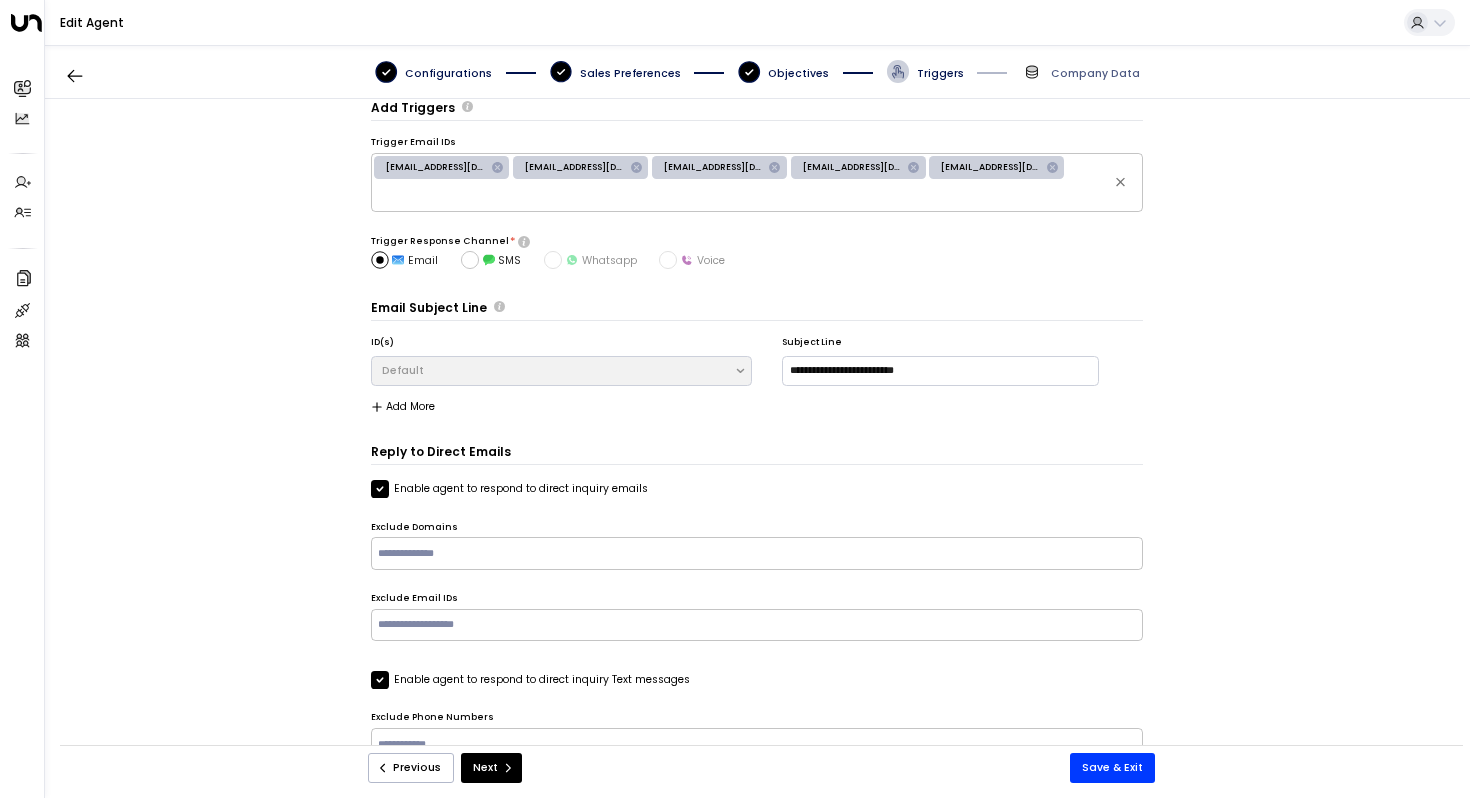 scroll, scrollTop: 0, scrollLeft: 0, axis: both 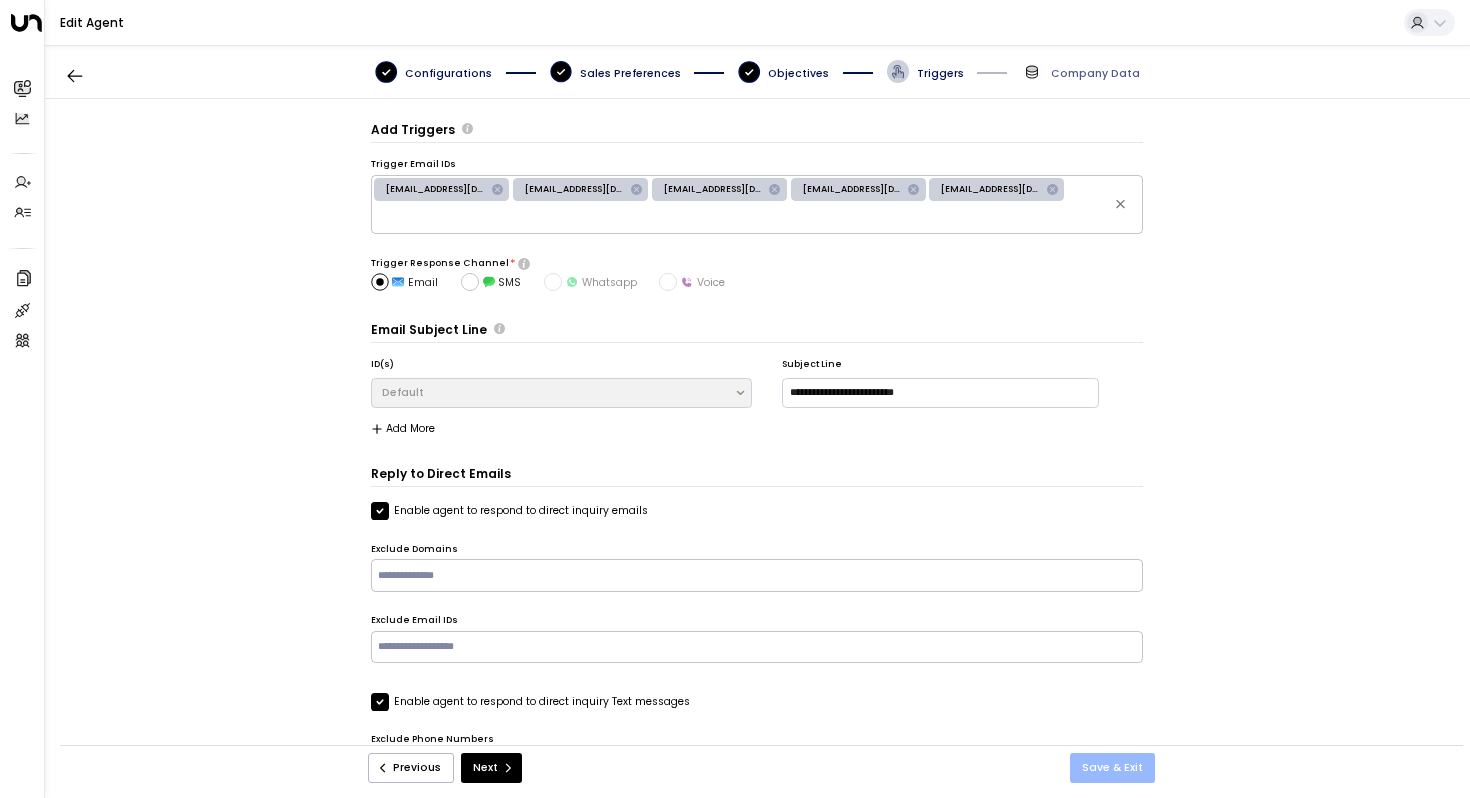 click on "Save & Exit" at bounding box center (1112, 768) 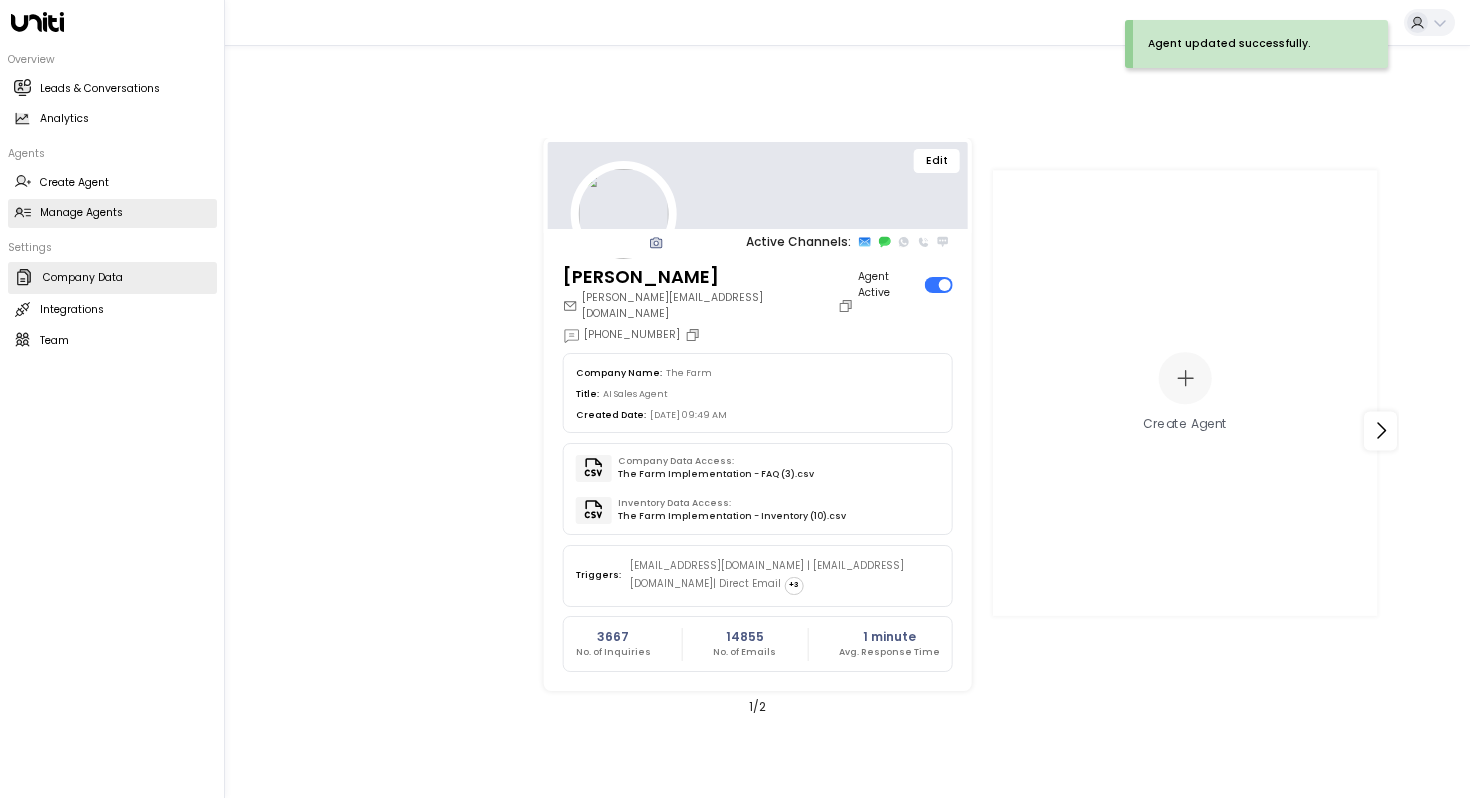 click on "Company Data" at bounding box center (83, 278) 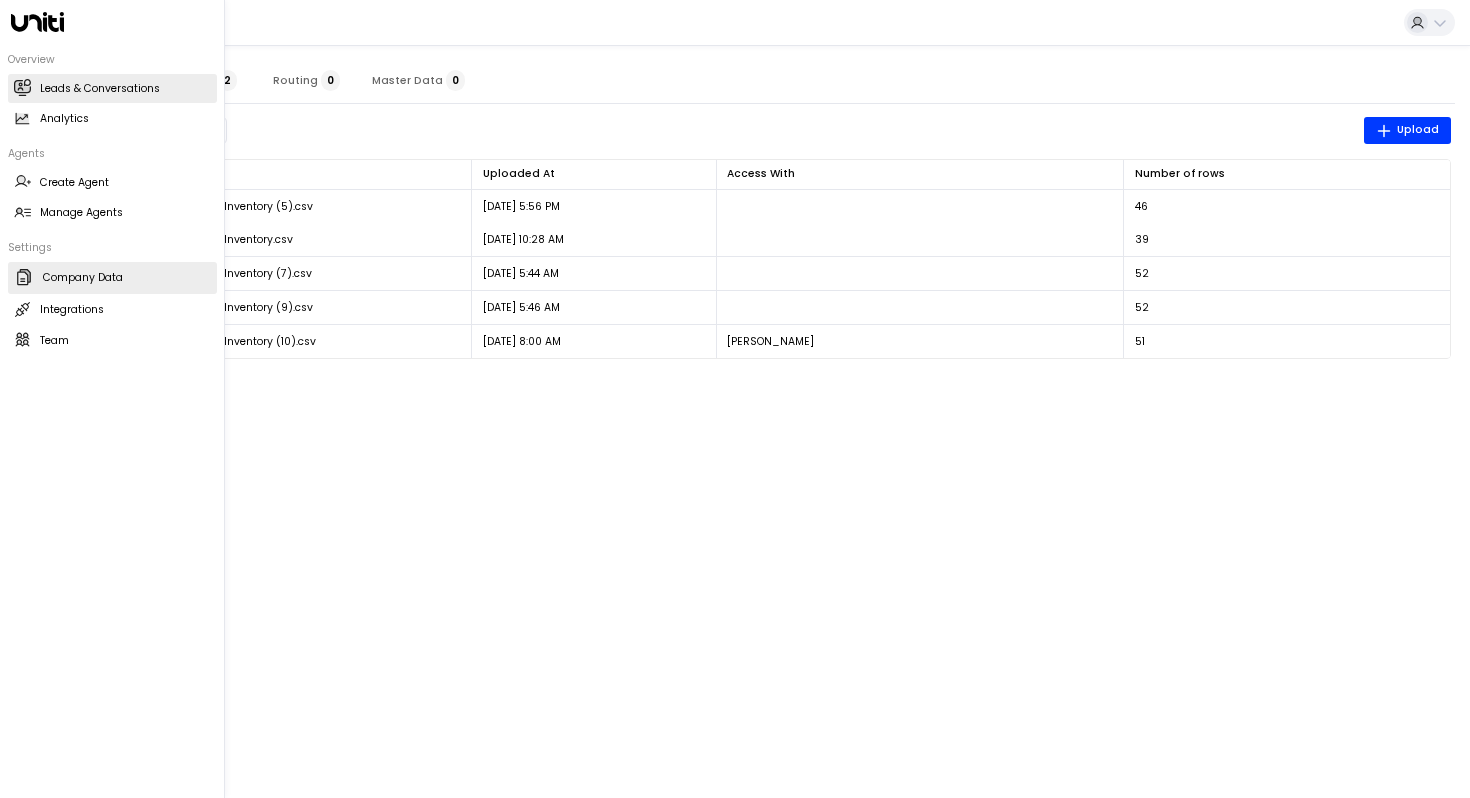 click on "Leads & Conversations" at bounding box center [100, 89] 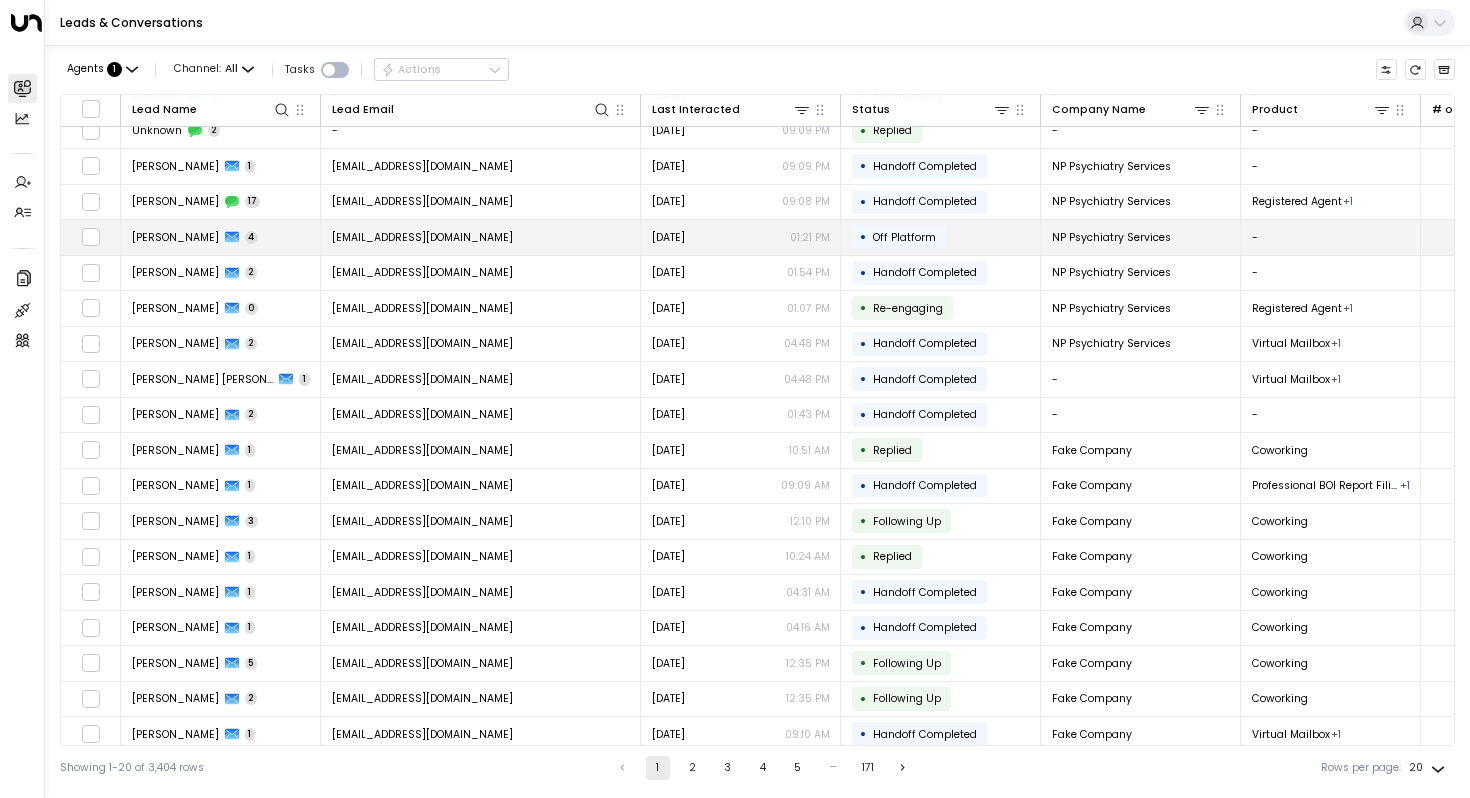 scroll, scrollTop: 96, scrollLeft: 0, axis: vertical 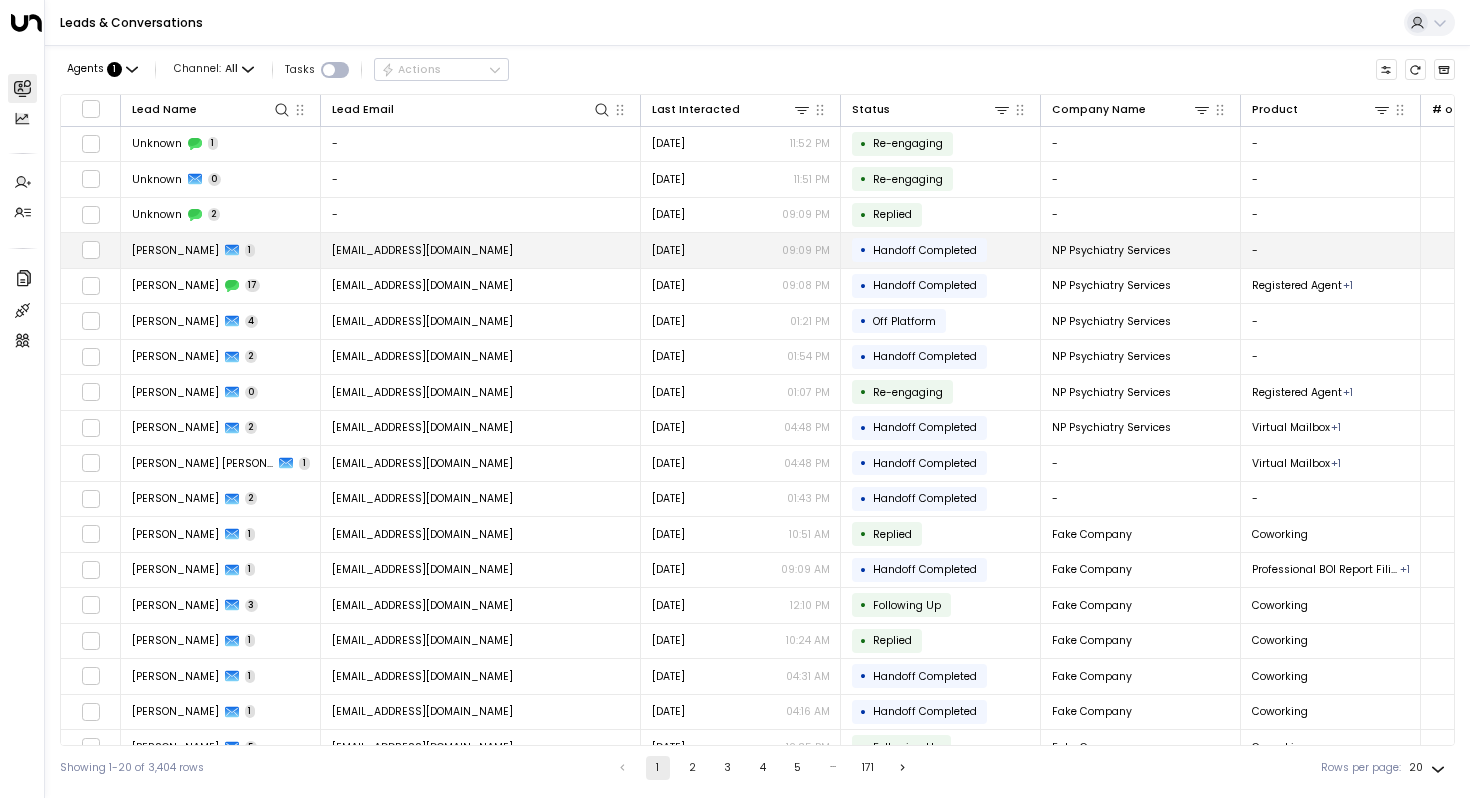 click on "[EMAIL_ADDRESS][DOMAIN_NAME]" at bounding box center [422, 250] 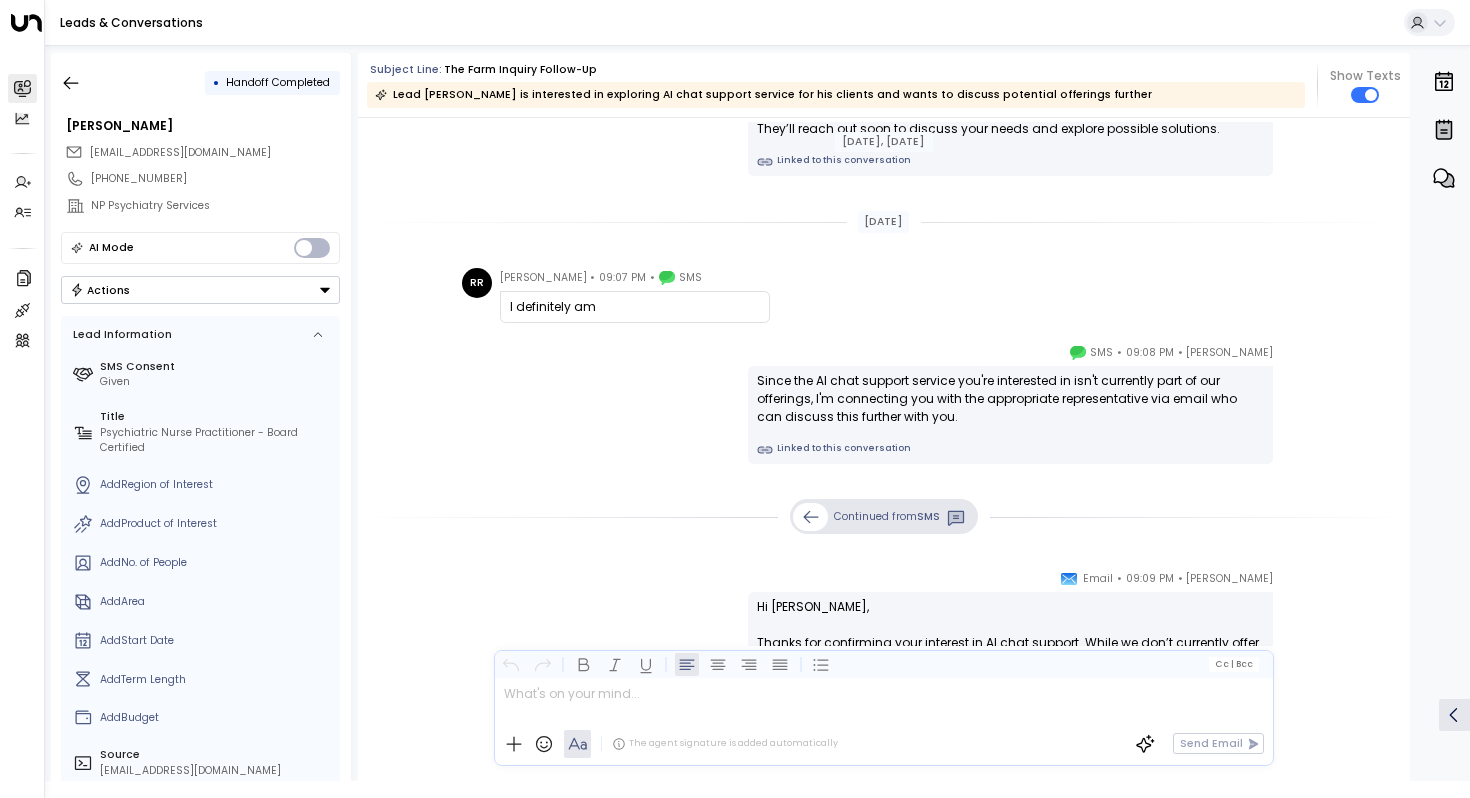 scroll, scrollTop: 1408, scrollLeft: 0, axis: vertical 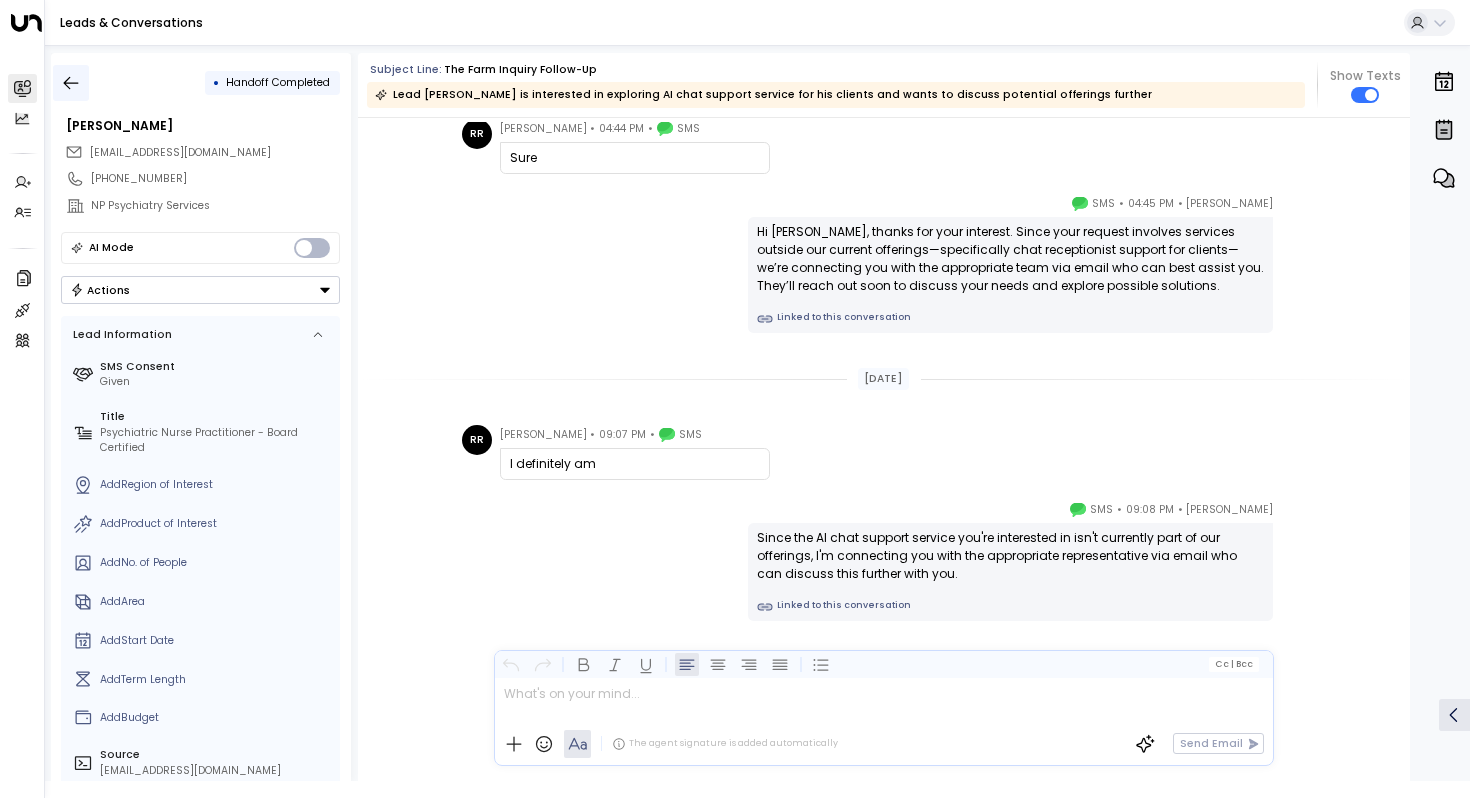 click 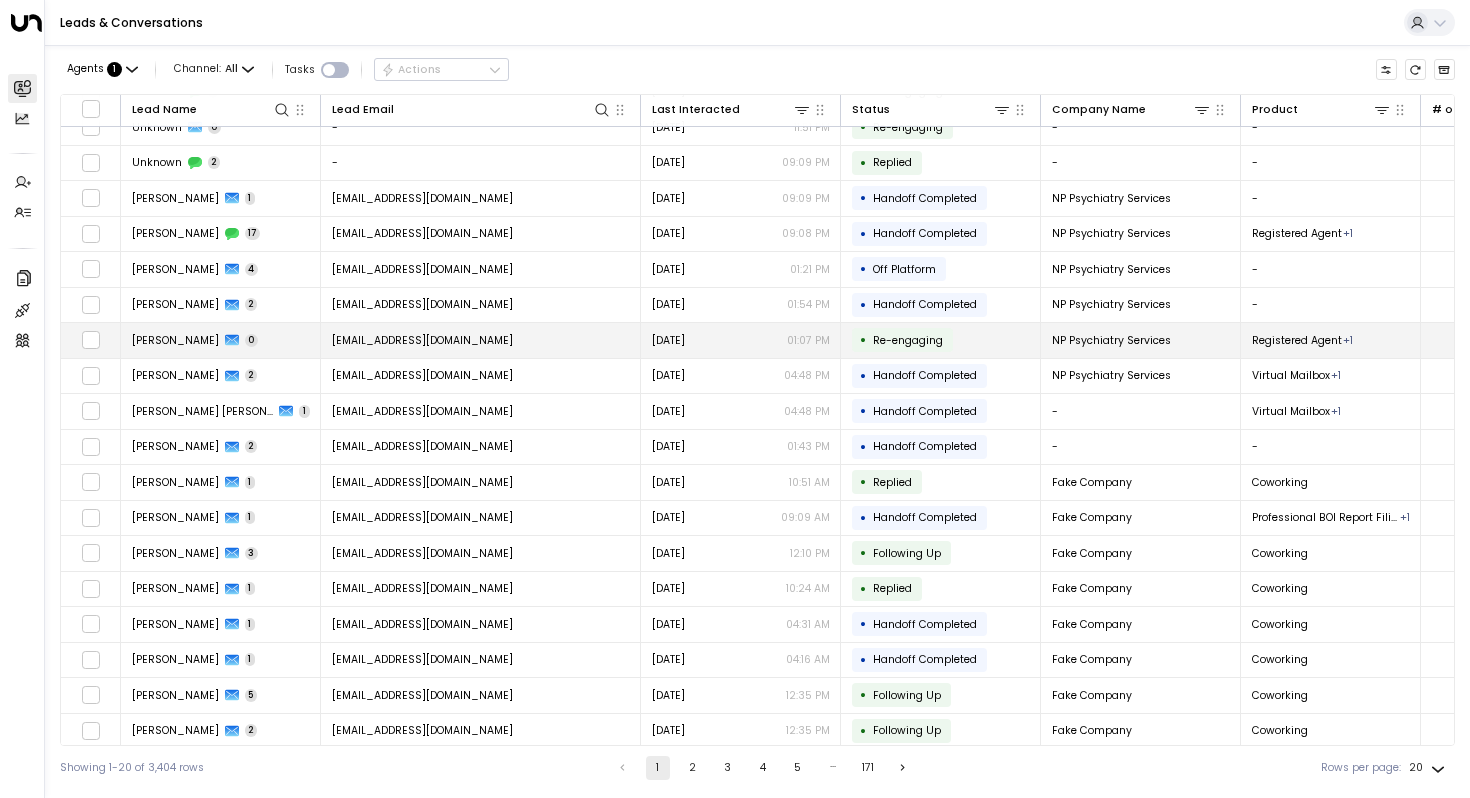 scroll, scrollTop: 96, scrollLeft: 0, axis: vertical 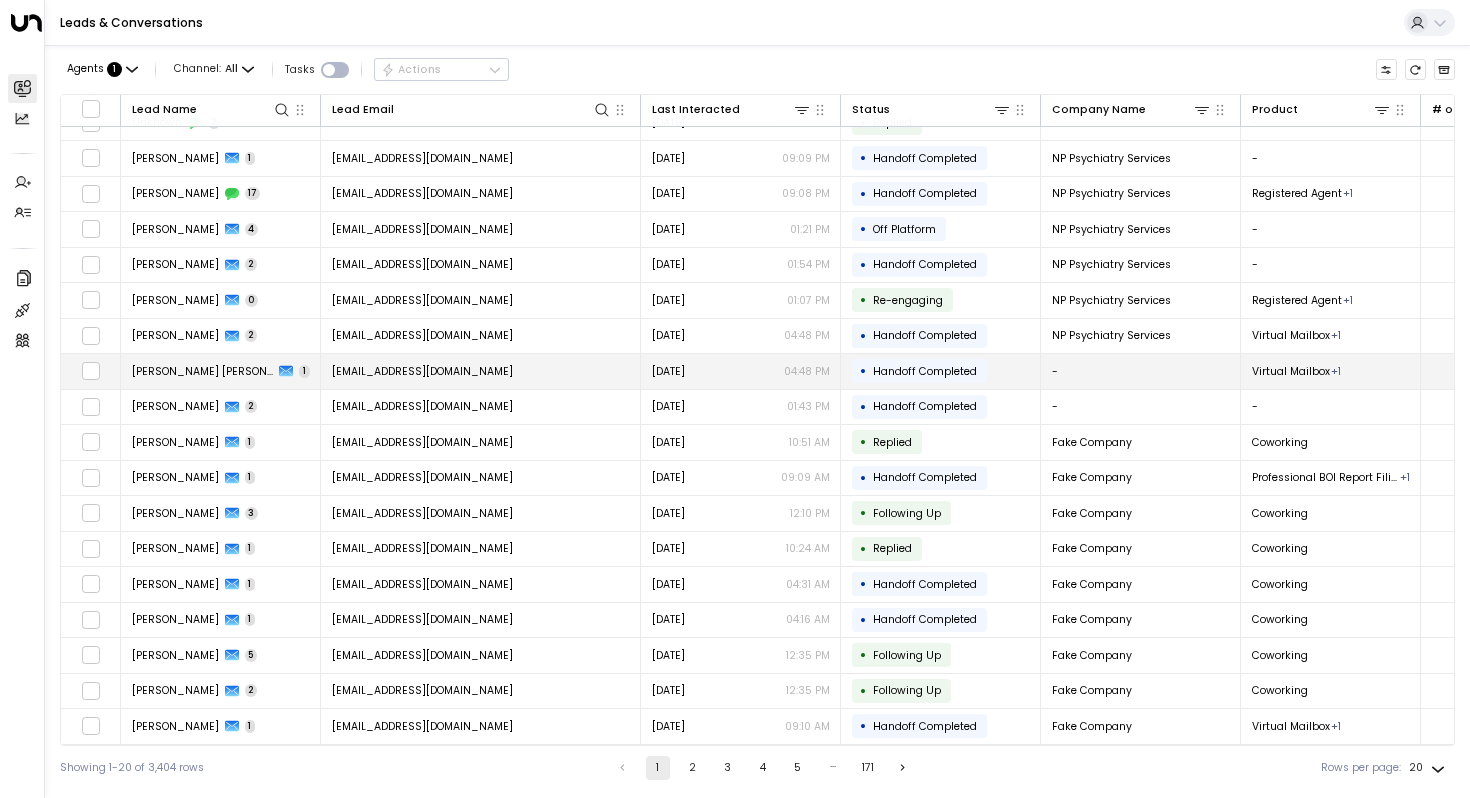 click on "[EMAIL_ADDRESS][DOMAIN_NAME]" at bounding box center [422, 371] 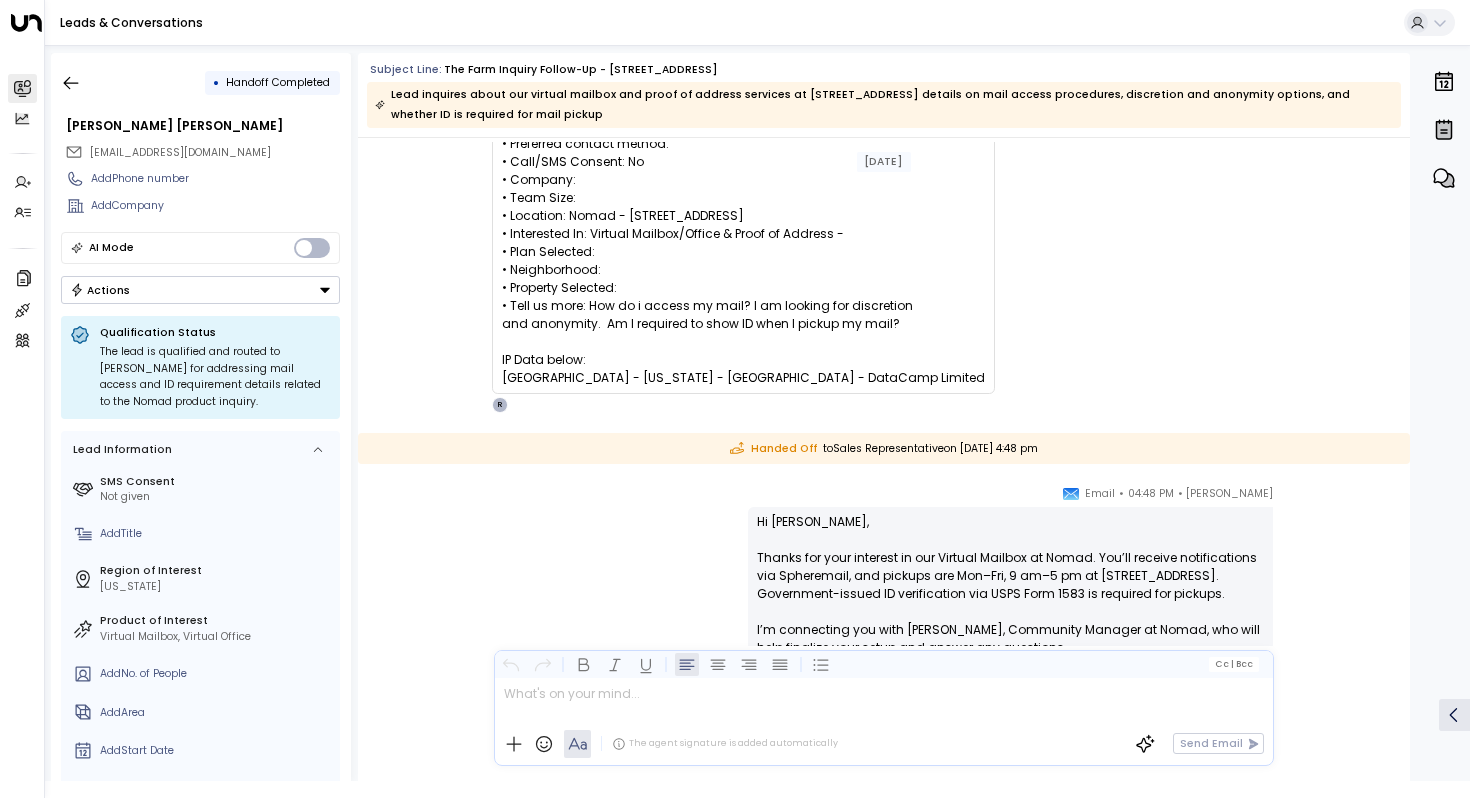 scroll, scrollTop: 0, scrollLeft: 0, axis: both 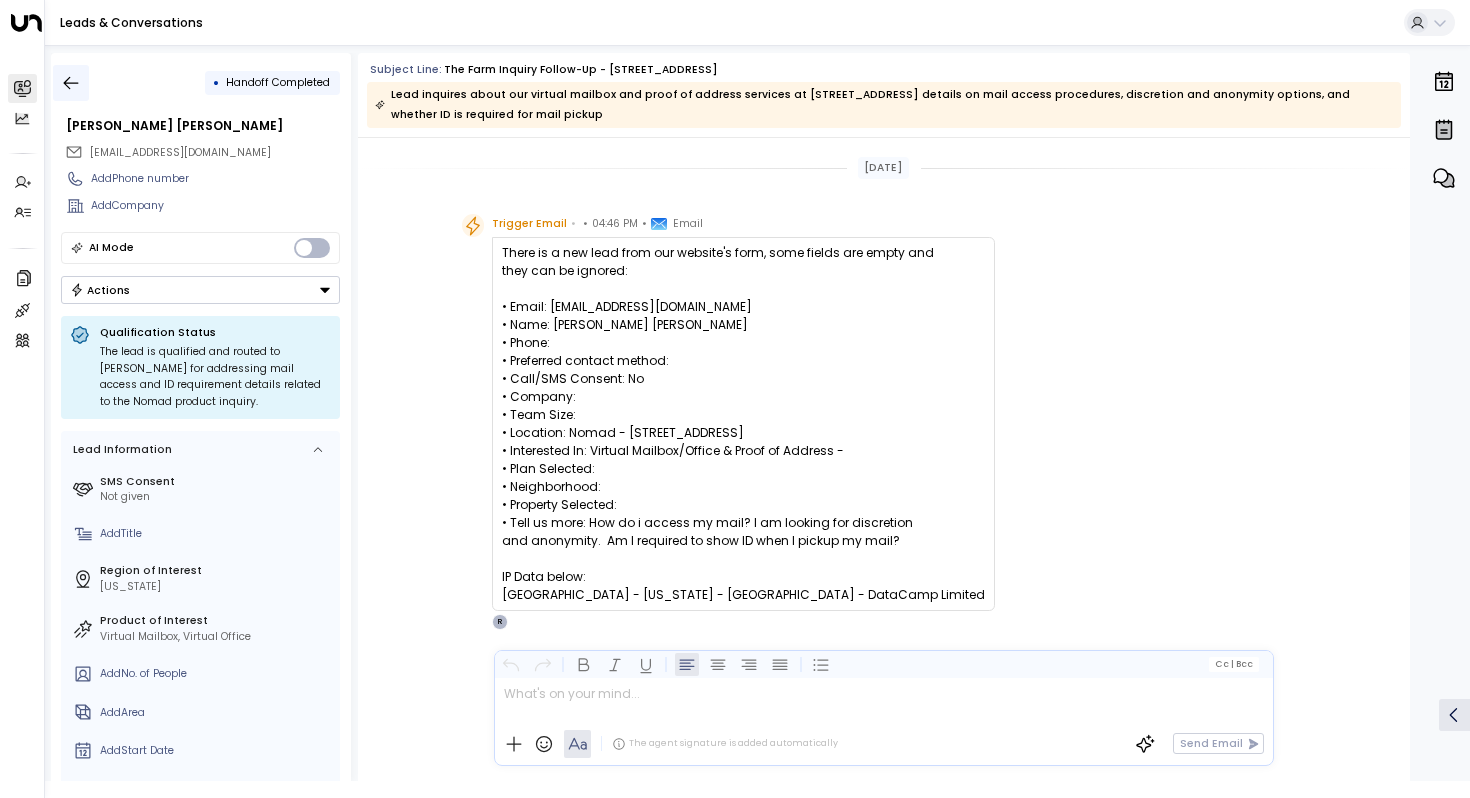 click 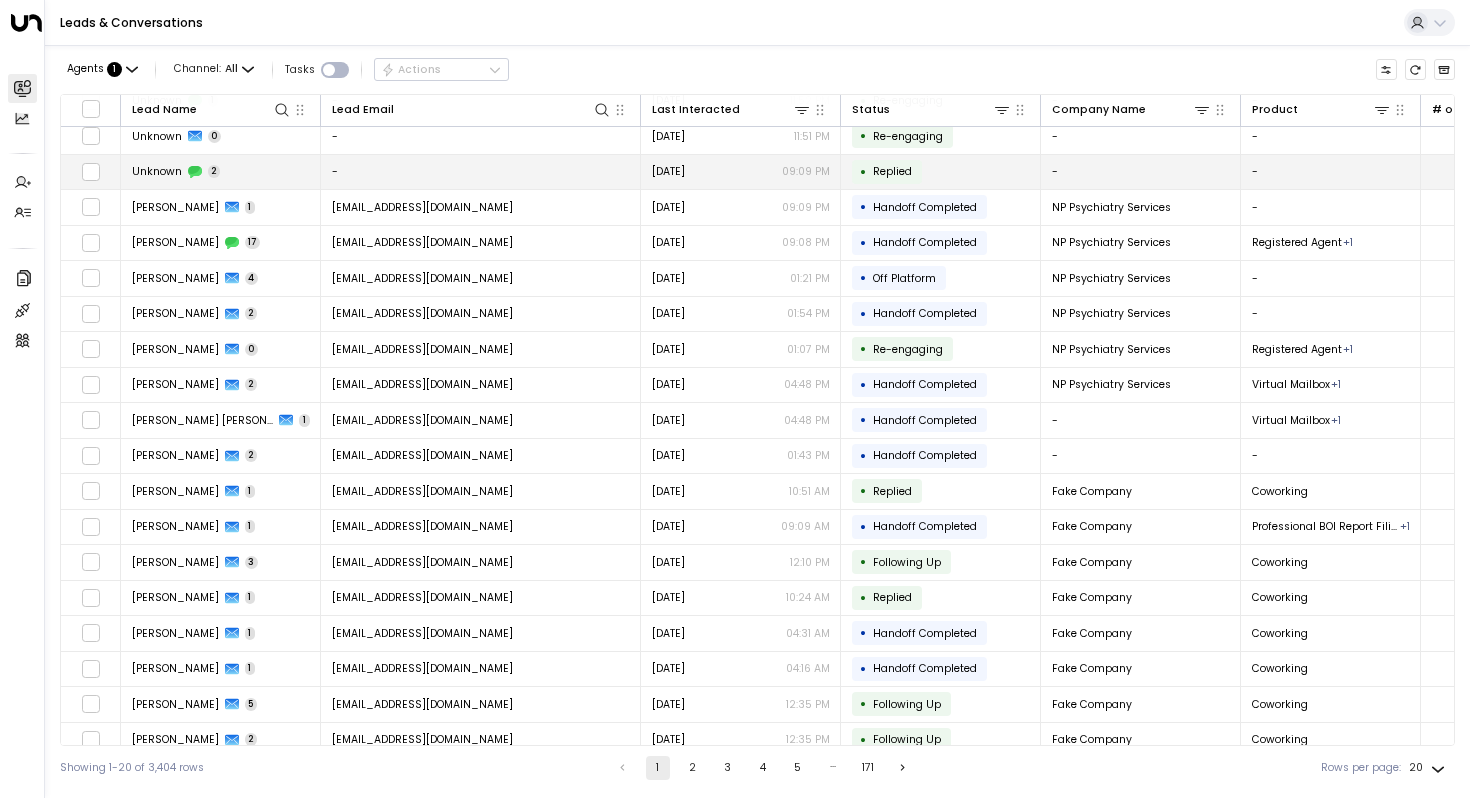 scroll, scrollTop: 0, scrollLeft: 0, axis: both 